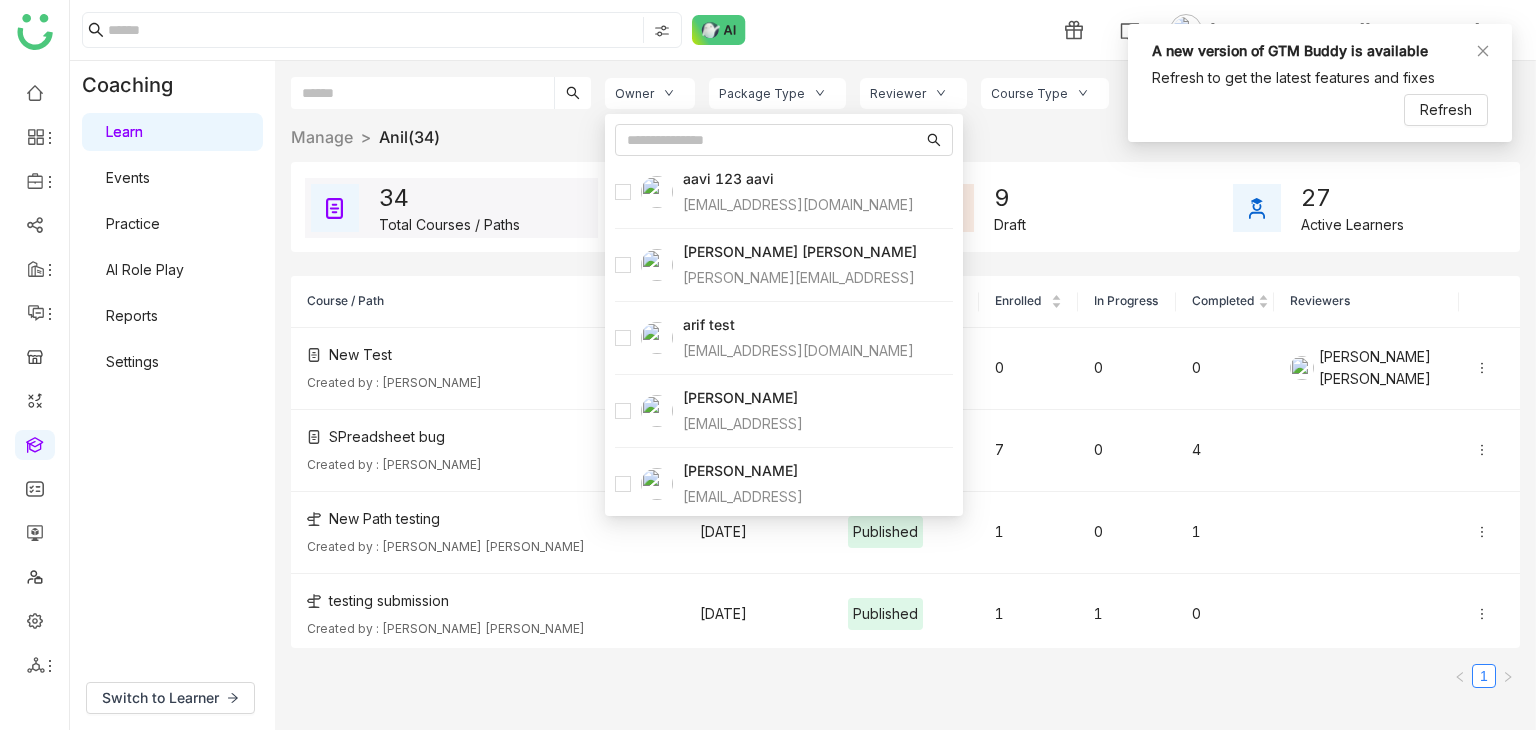 scroll, scrollTop: 0, scrollLeft: 0, axis: both 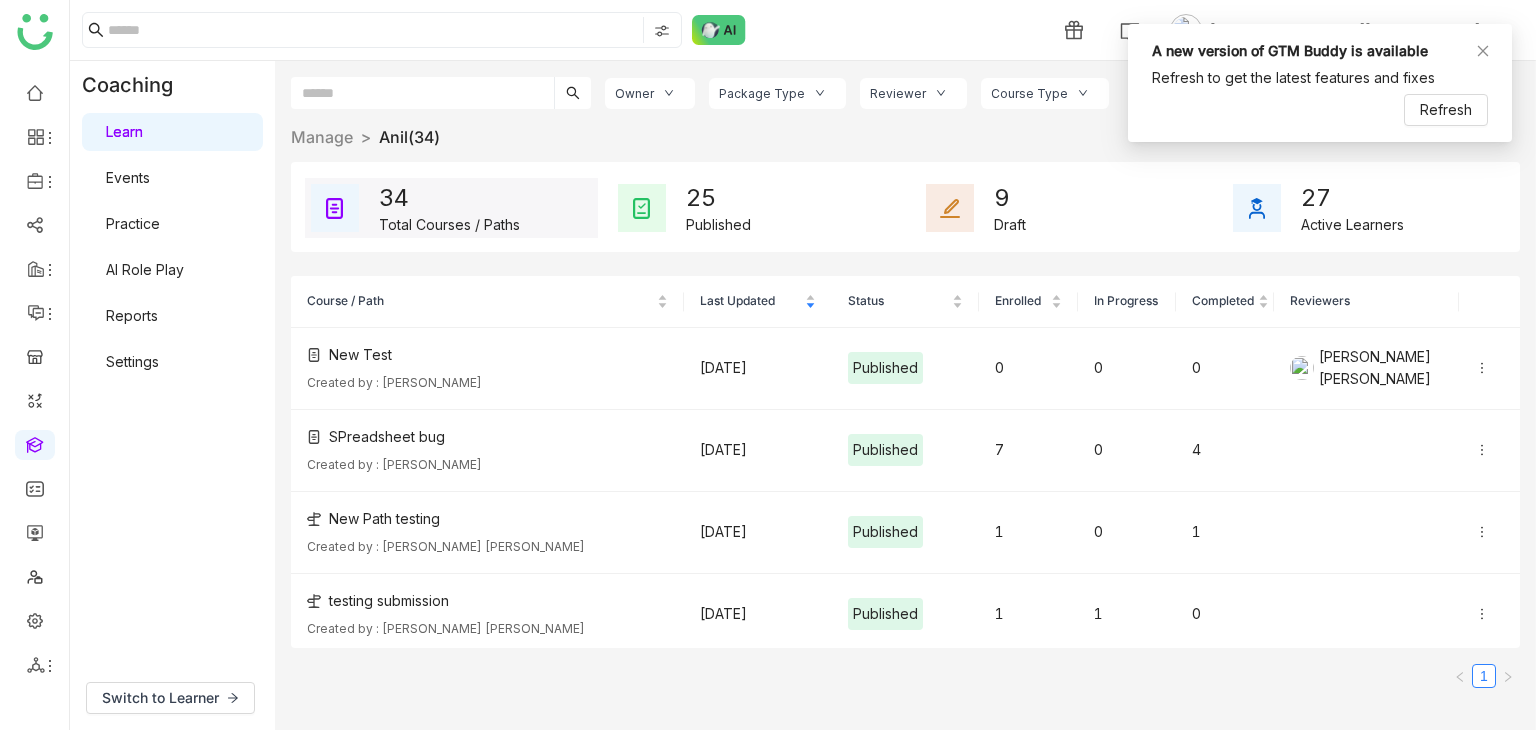 click on "A new version of GTM Buddy is available   Refresh to get the latest features and fixes  Refresh" at bounding box center (1320, 83) 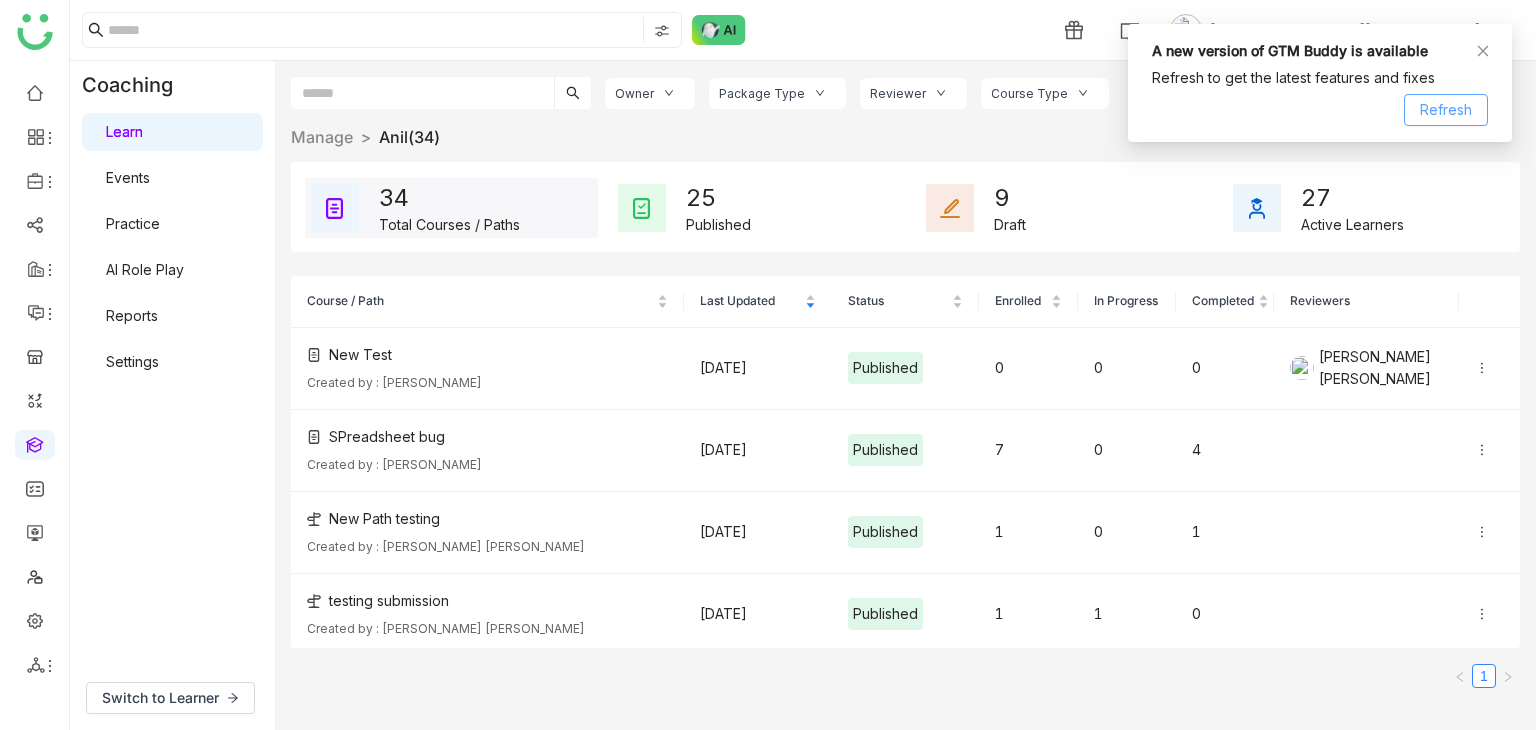 click on "Refresh" at bounding box center (1446, 110) 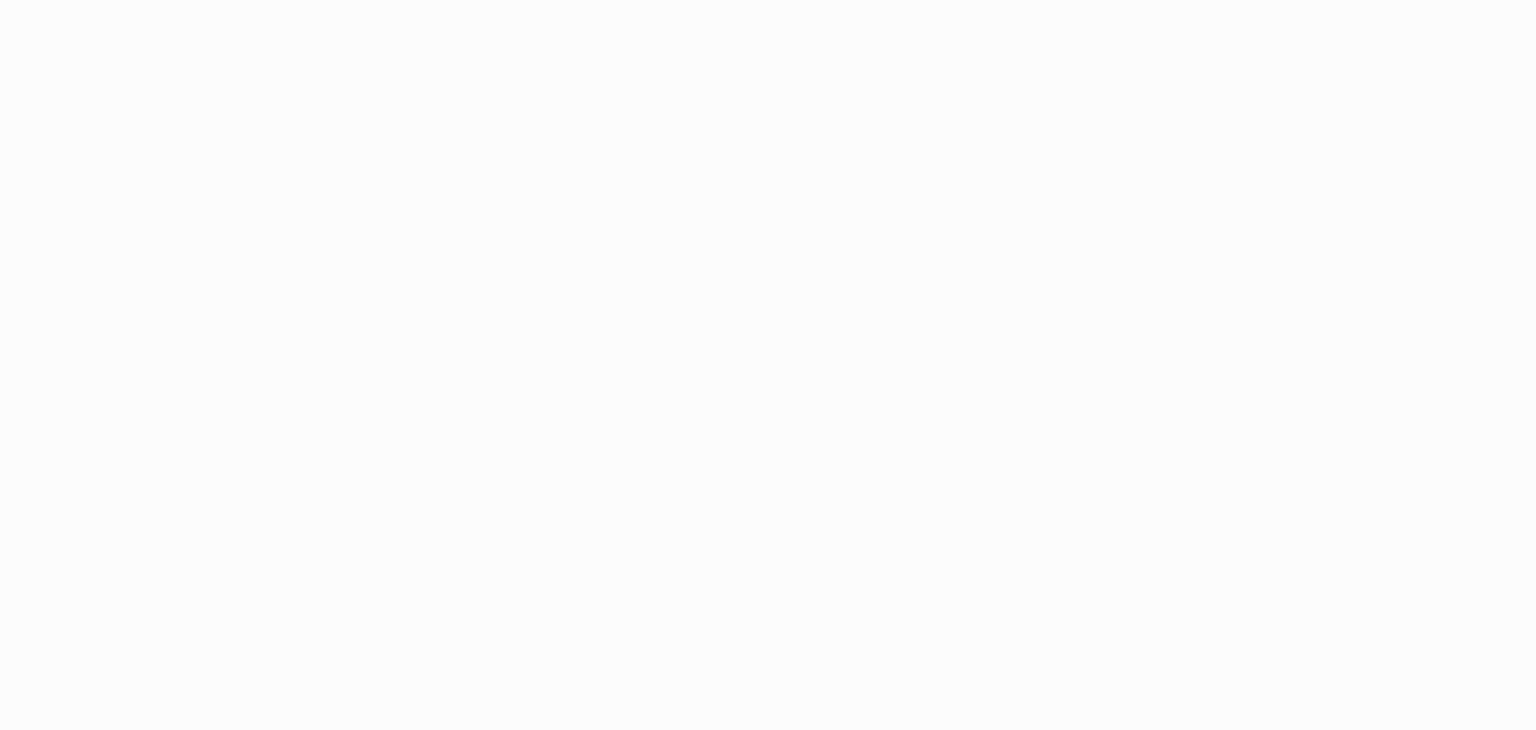 click on "Application Update Required
We've recently updated our application and it looks like your browser is trying to use older files.
Please try the following steps:
Reload Application
Still having issues? Try these steps:
Right-click anywhere on this page and select "Inspect" from the menu
Right-click on your browser's refresh button and select "Empty Cache and Hard Reload" from the menu
If problems persist, please  contact our support team  for assistance." at bounding box center (768, 365) 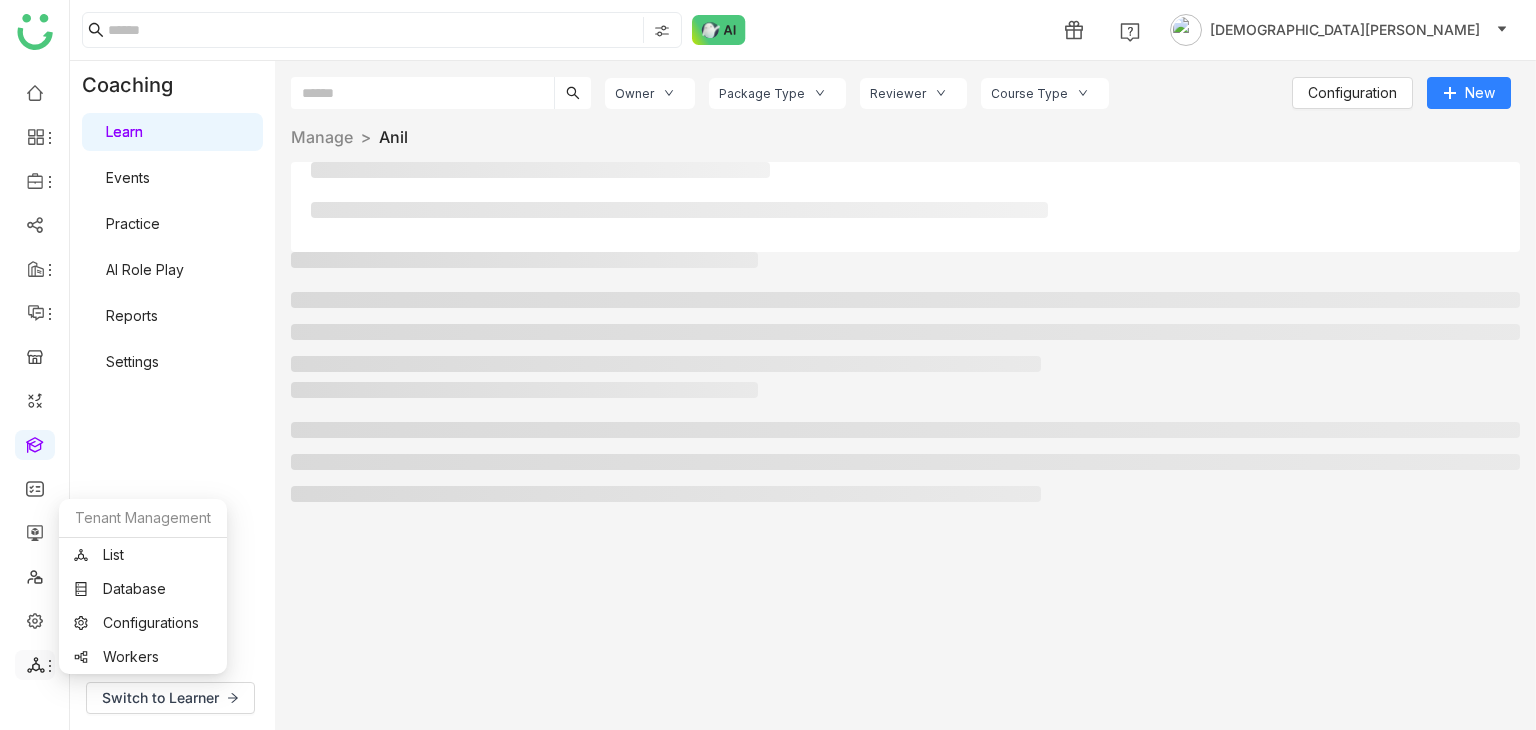 click 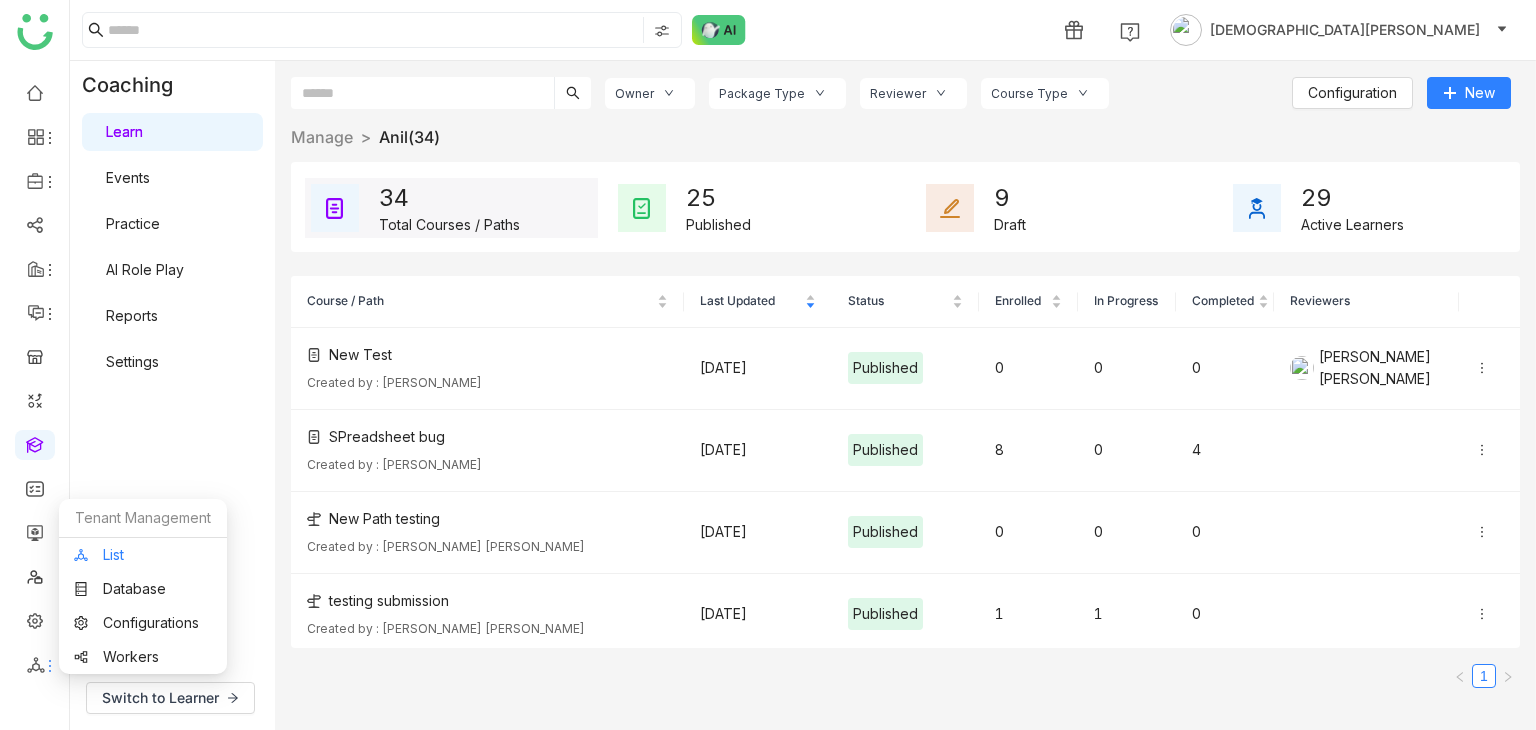 click on "List" at bounding box center [143, 555] 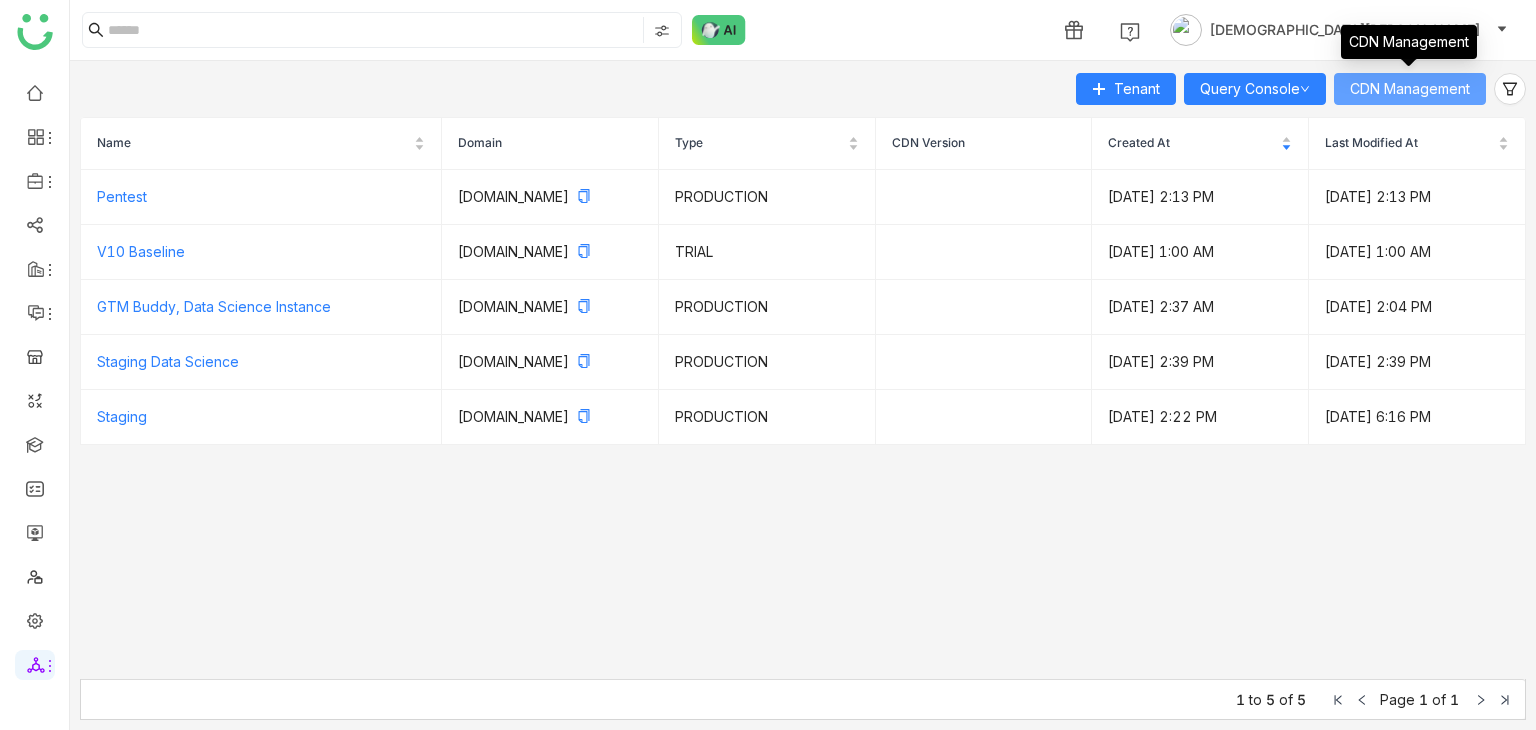 click on "CDN Management" 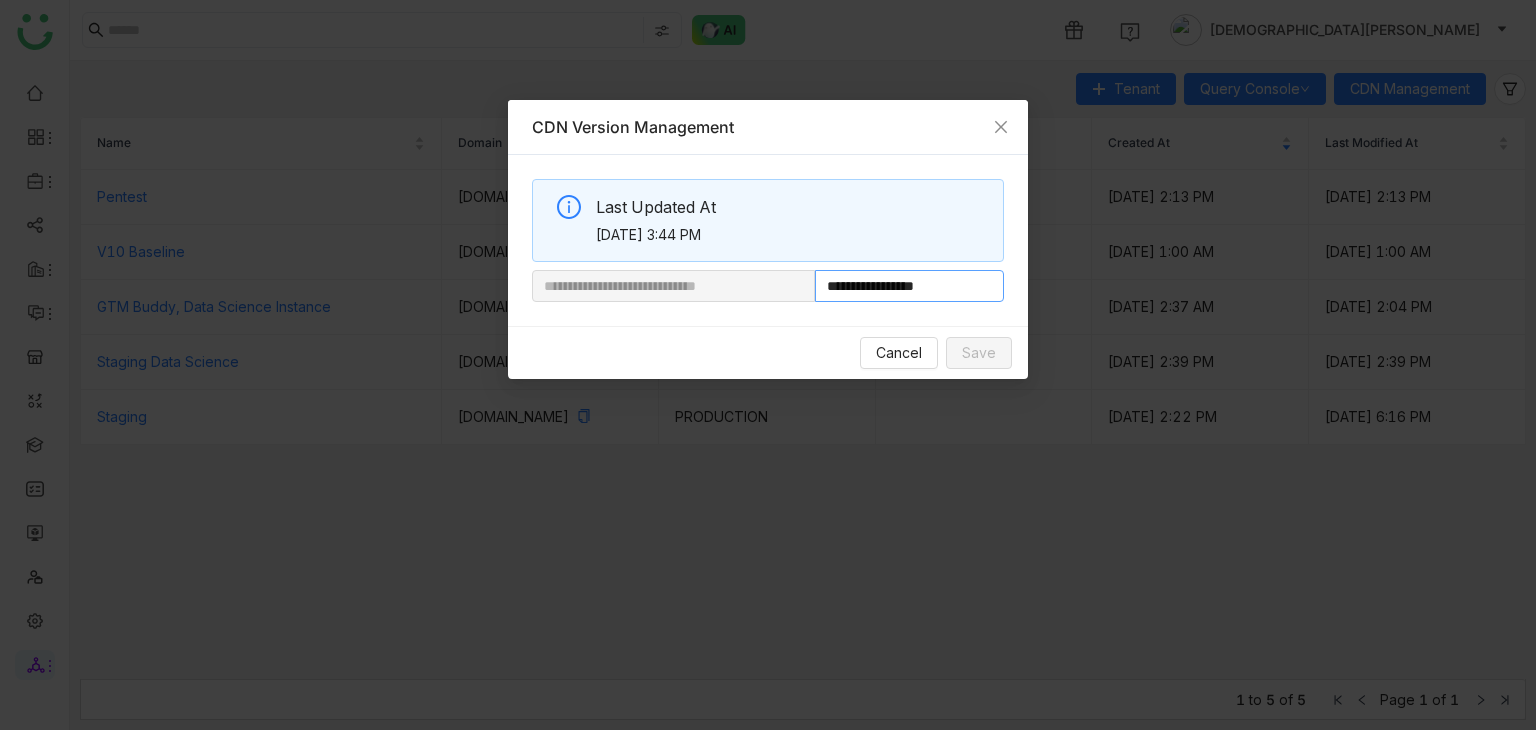 drag, startPoint x: 882, startPoint y: 288, endPoint x: 1115, endPoint y: 292, distance: 233.03433 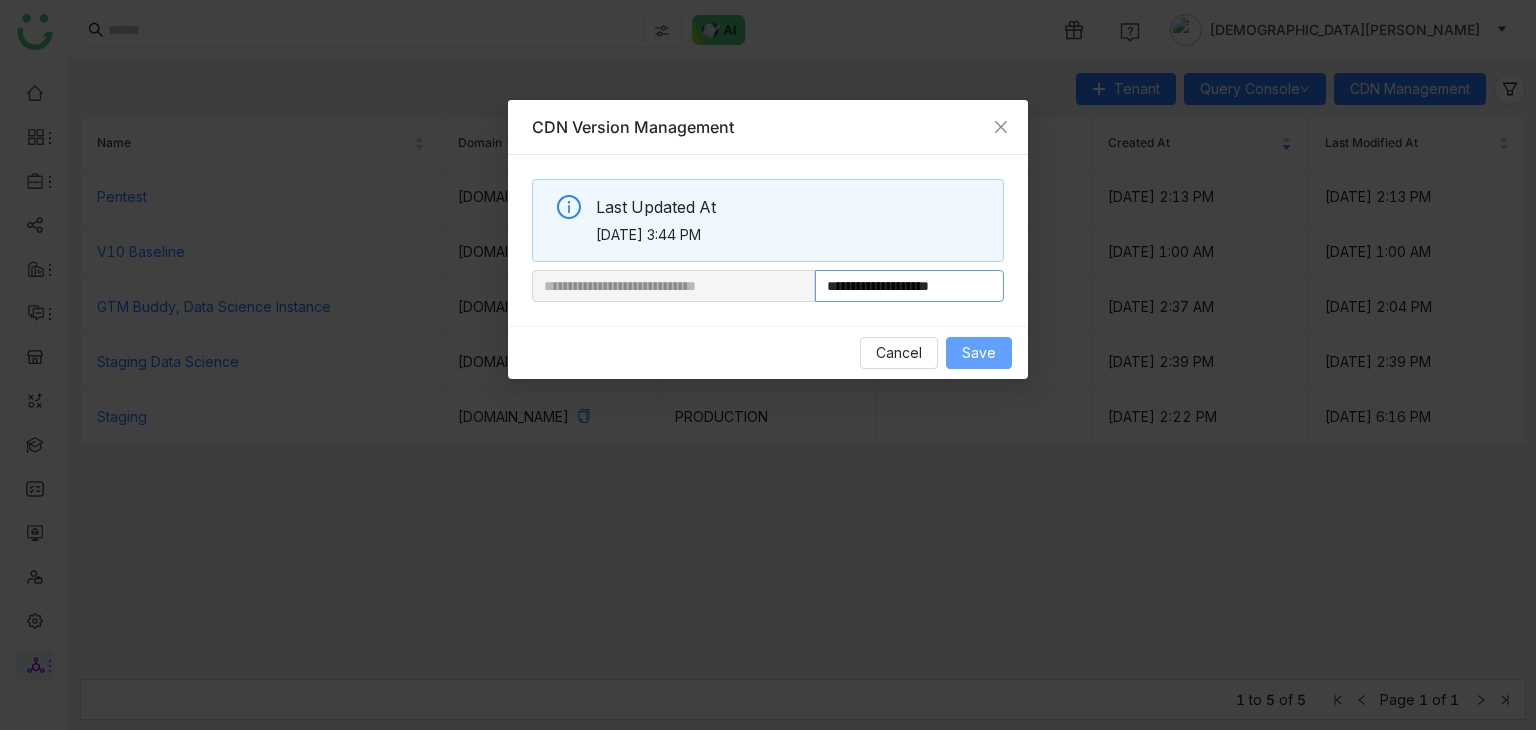 type on "**********" 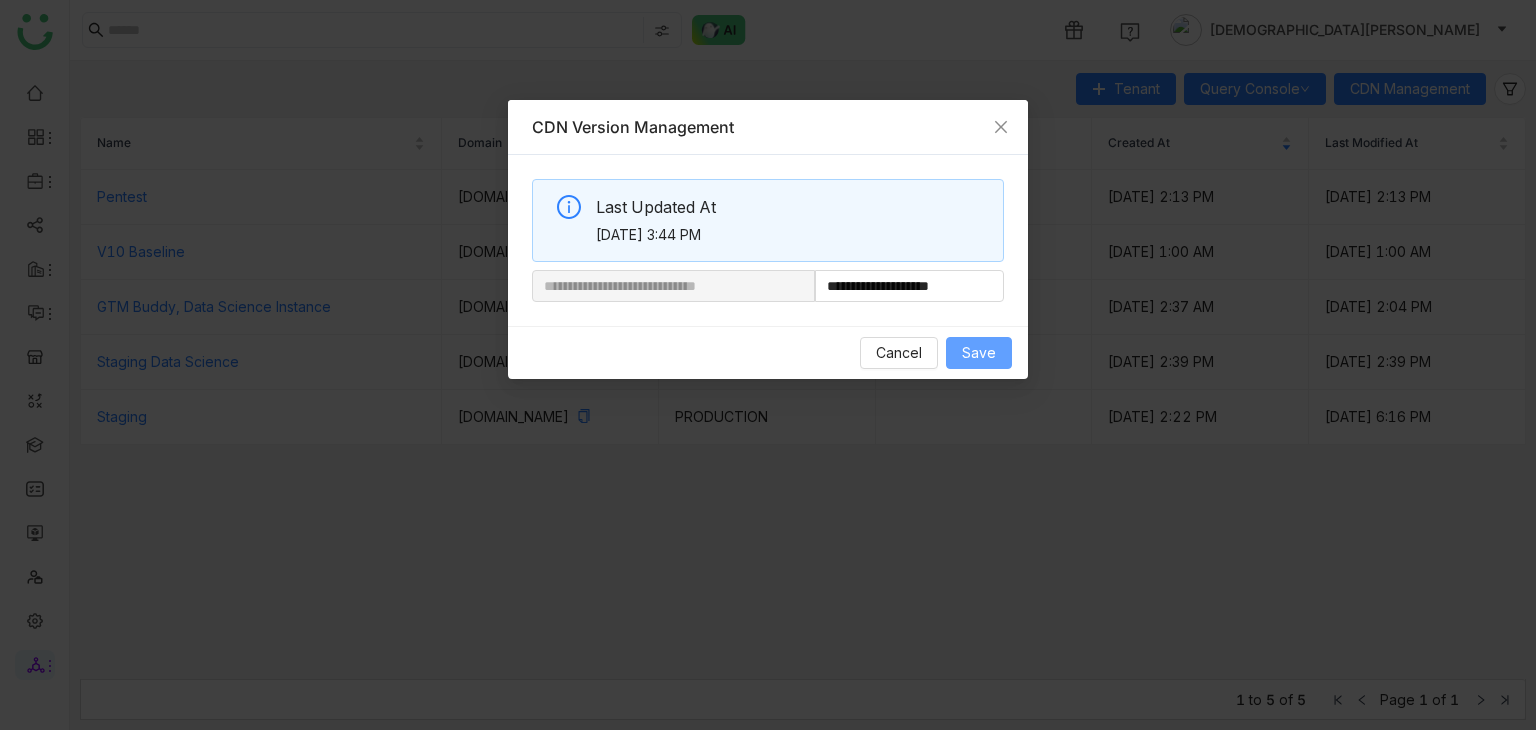 click on "Save" at bounding box center (979, 353) 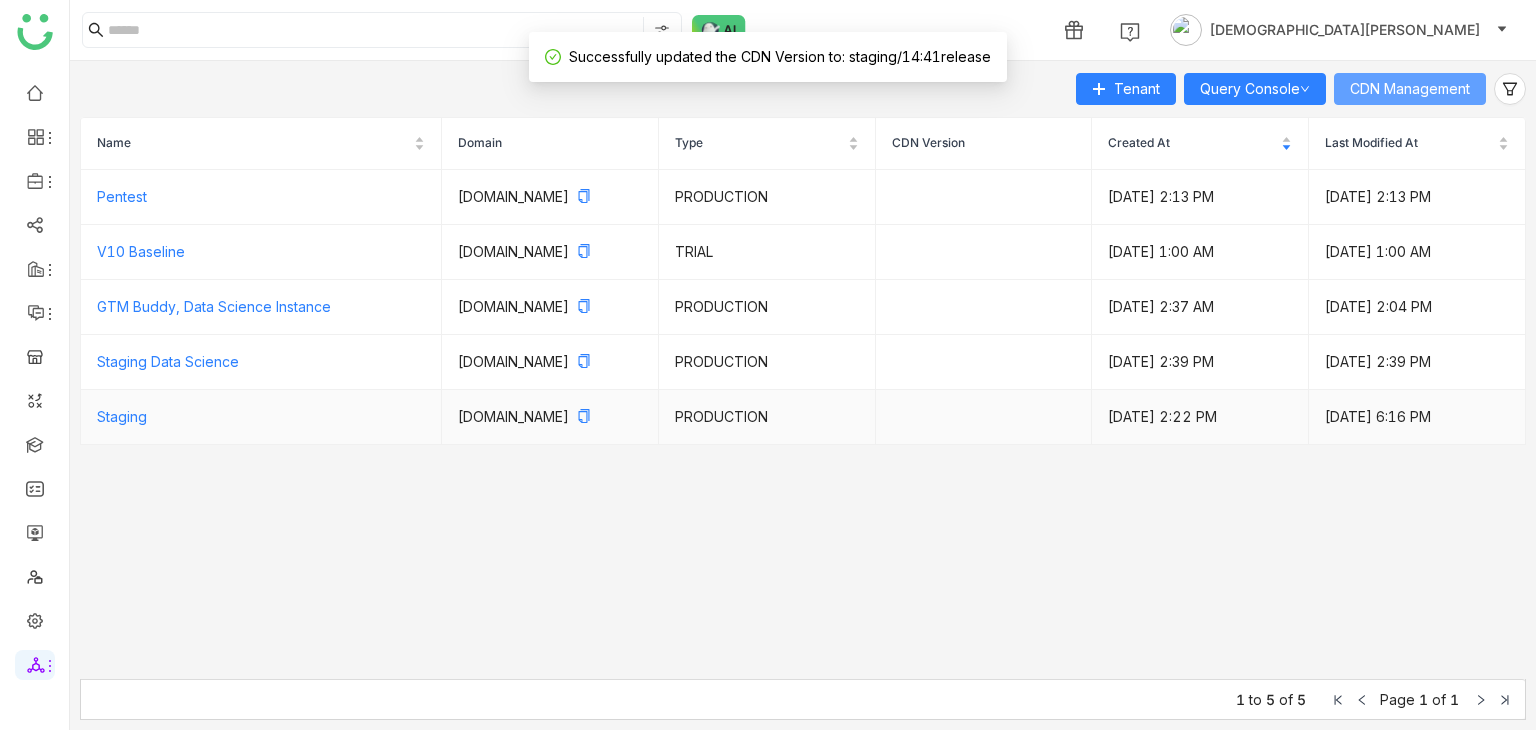type 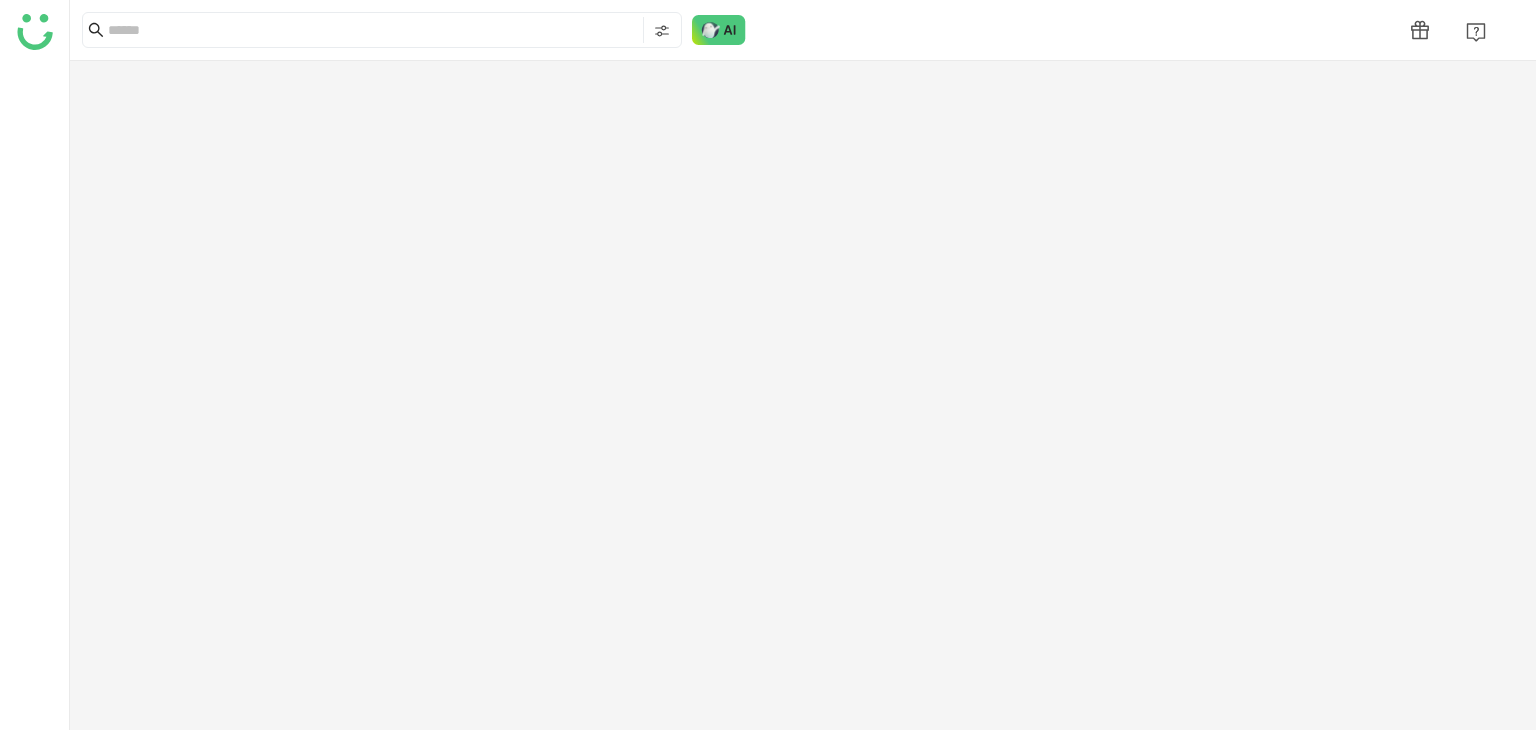 scroll, scrollTop: 0, scrollLeft: 0, axis: both 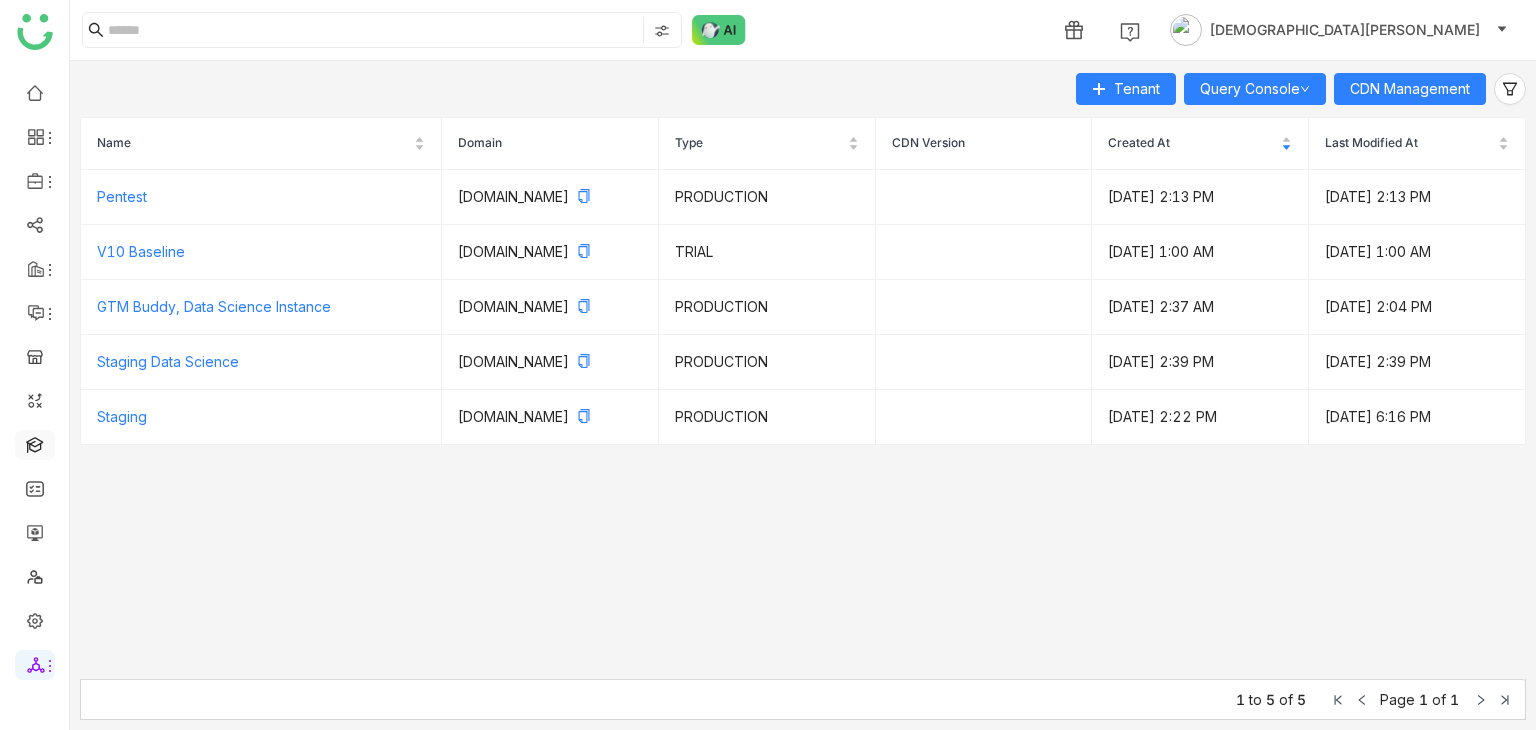 click at bounding box center (35, 443) 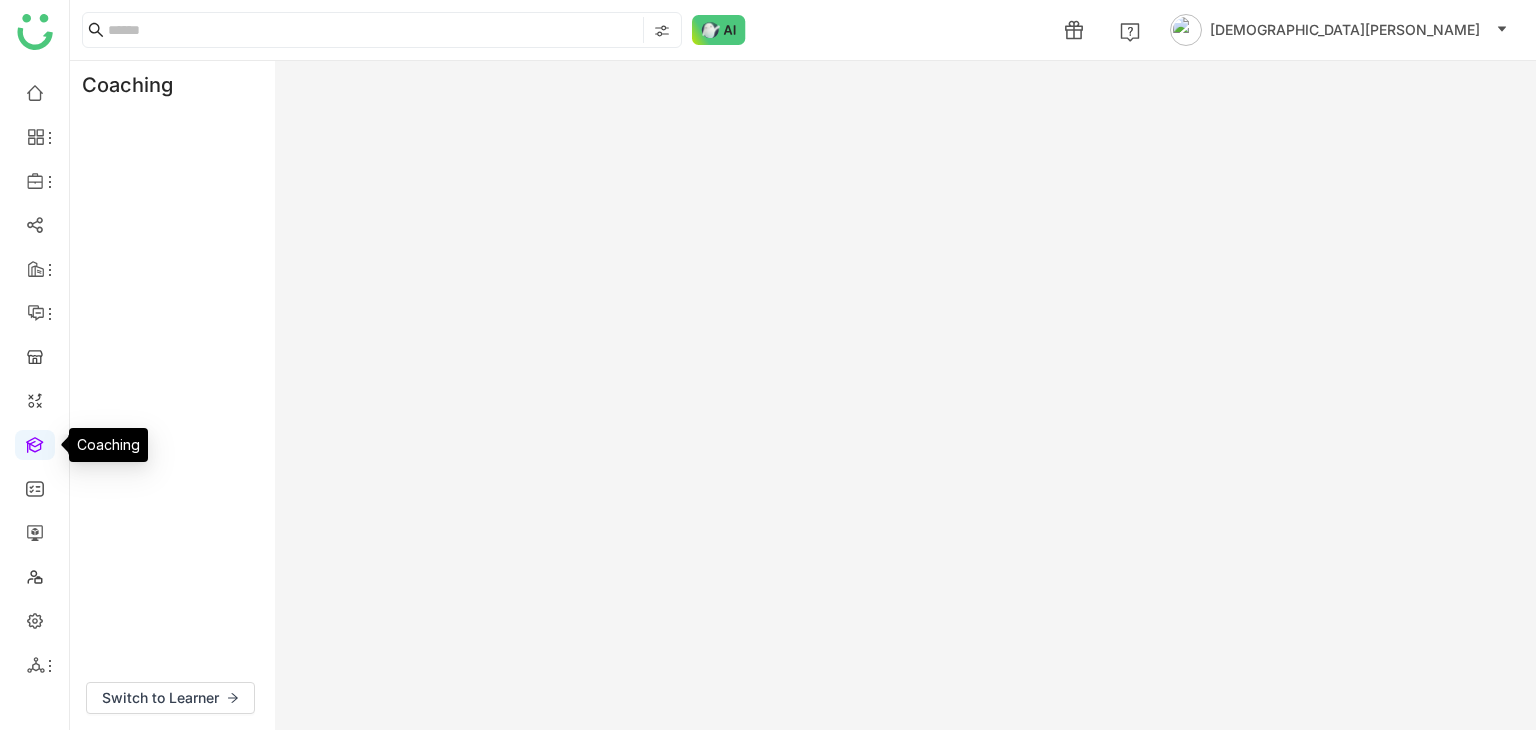 click at bounding box center (35, 443) 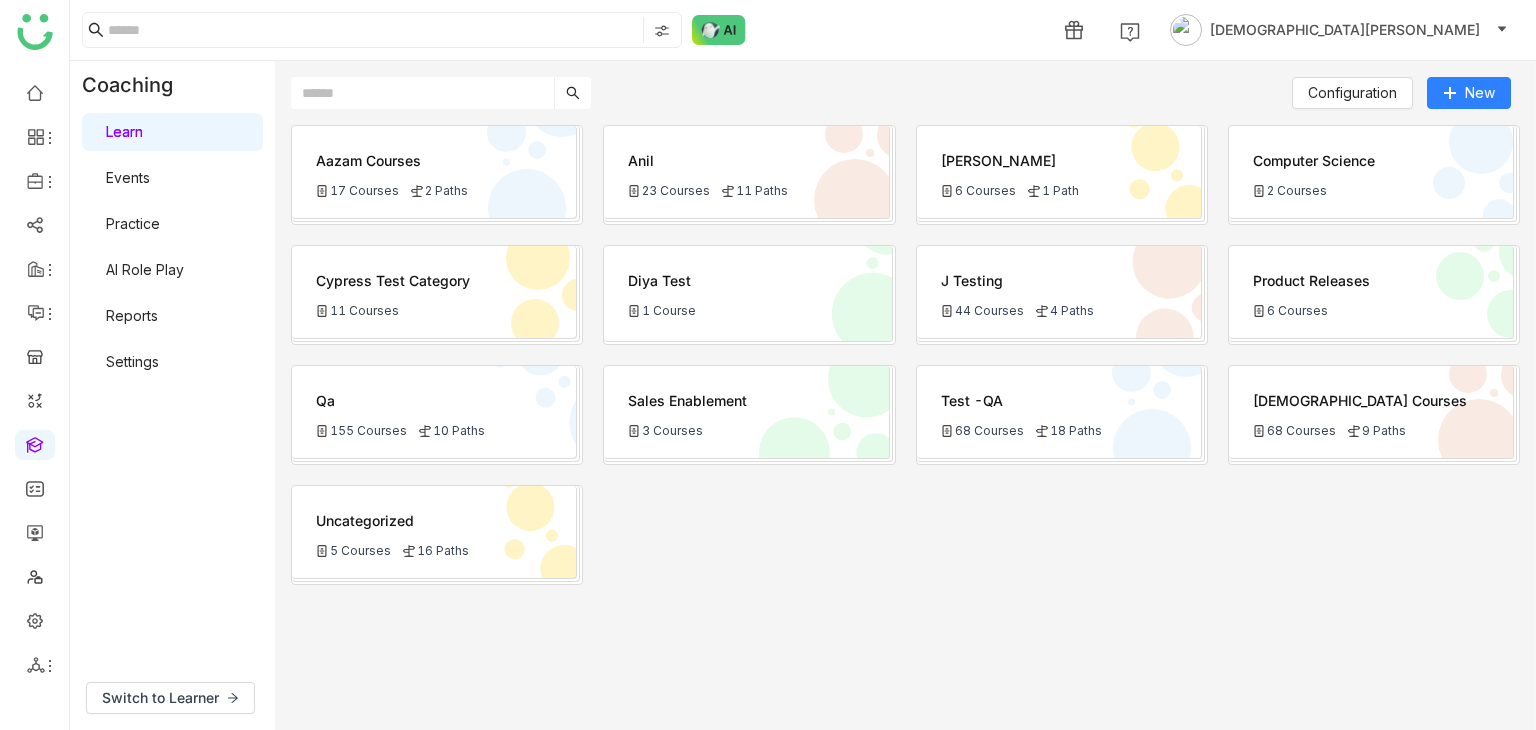 click on "Vishnu Courses
68 Courses
9 Paths" 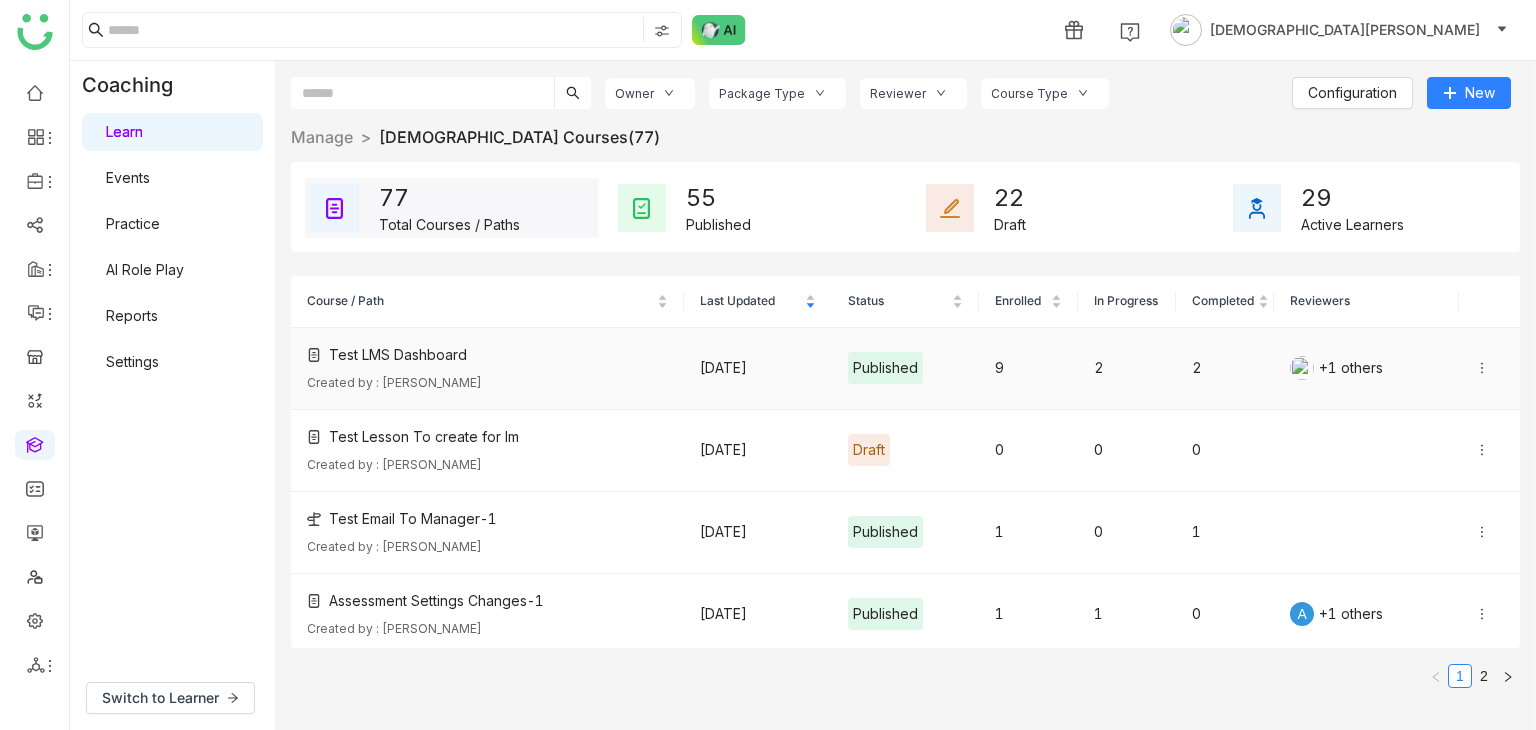 click on "Test LMS Dashboard  Created by : Vishnu Vardhan" 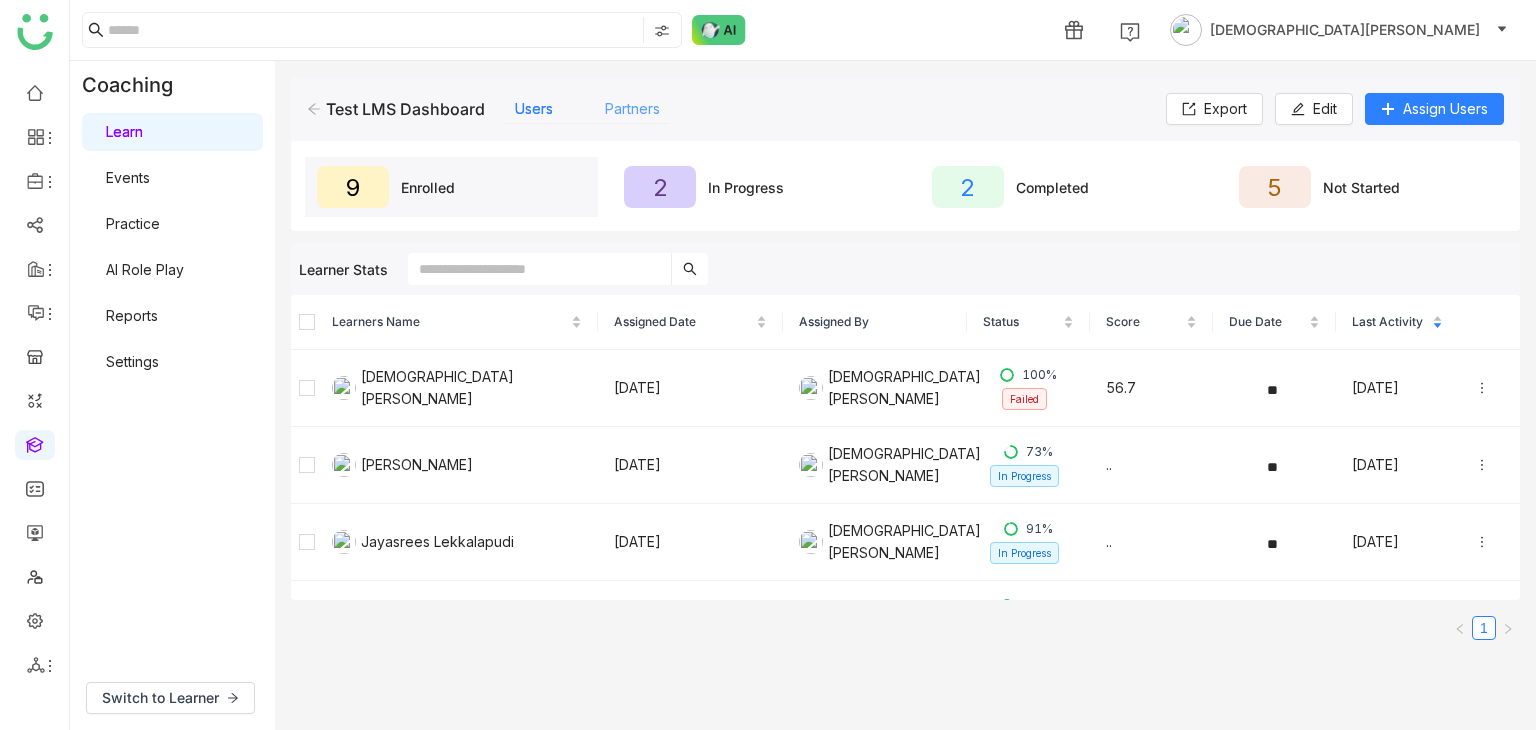 click on "Partners" at bounding box center (632, 108) 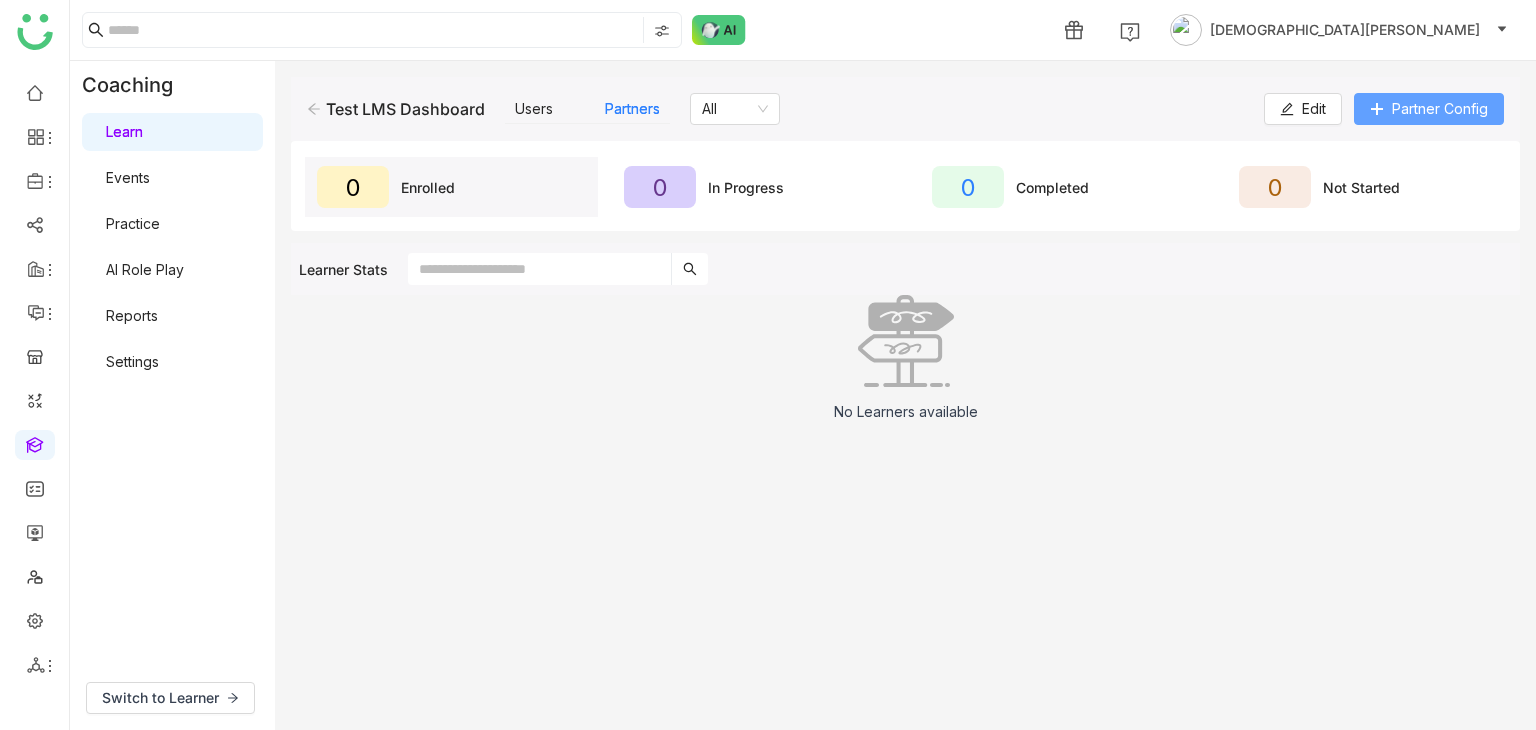 click on "Partner Config" 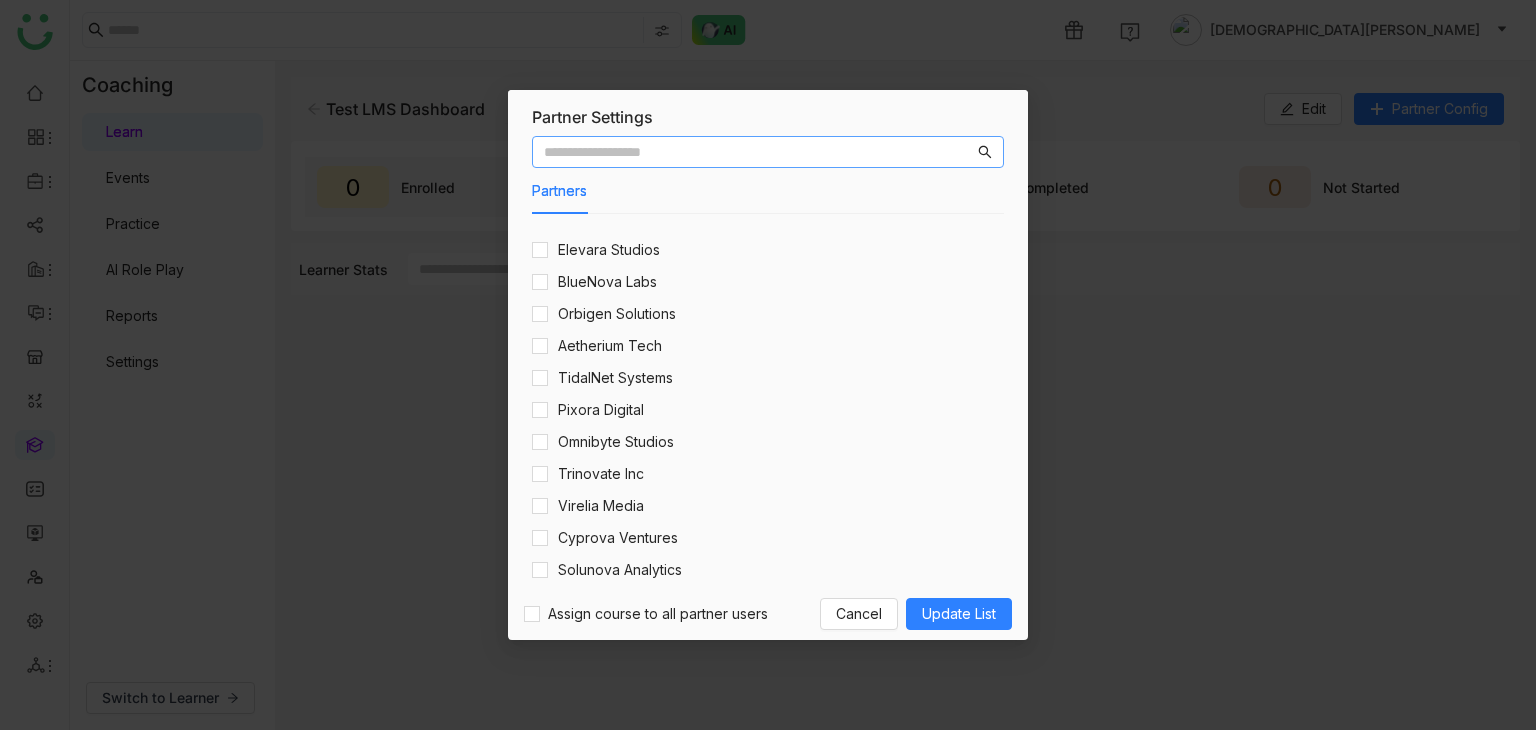 scroll, scrollTop: 2100, scrollLeft: 0, axis: vertical 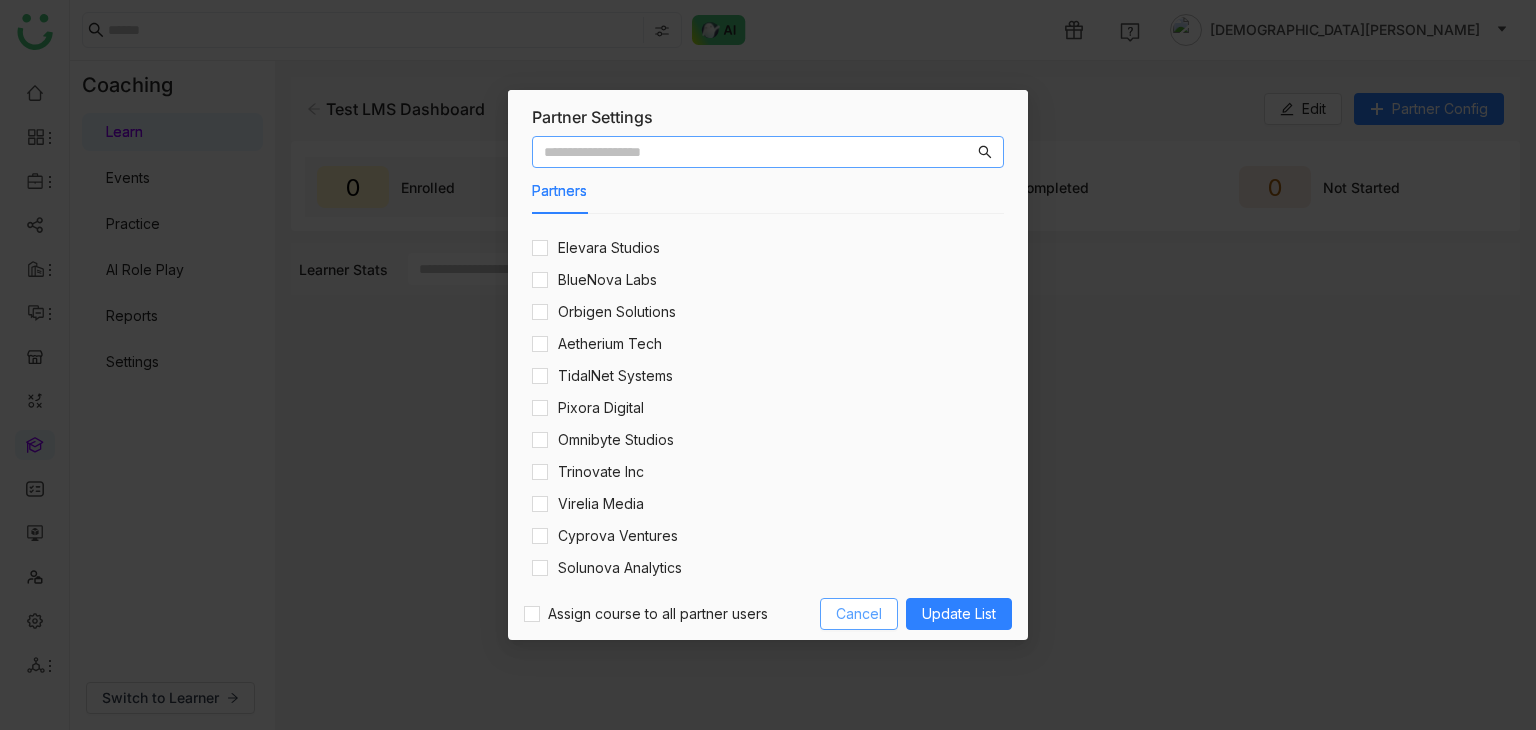 click on "Cancel" at bounding box center (859, 614) 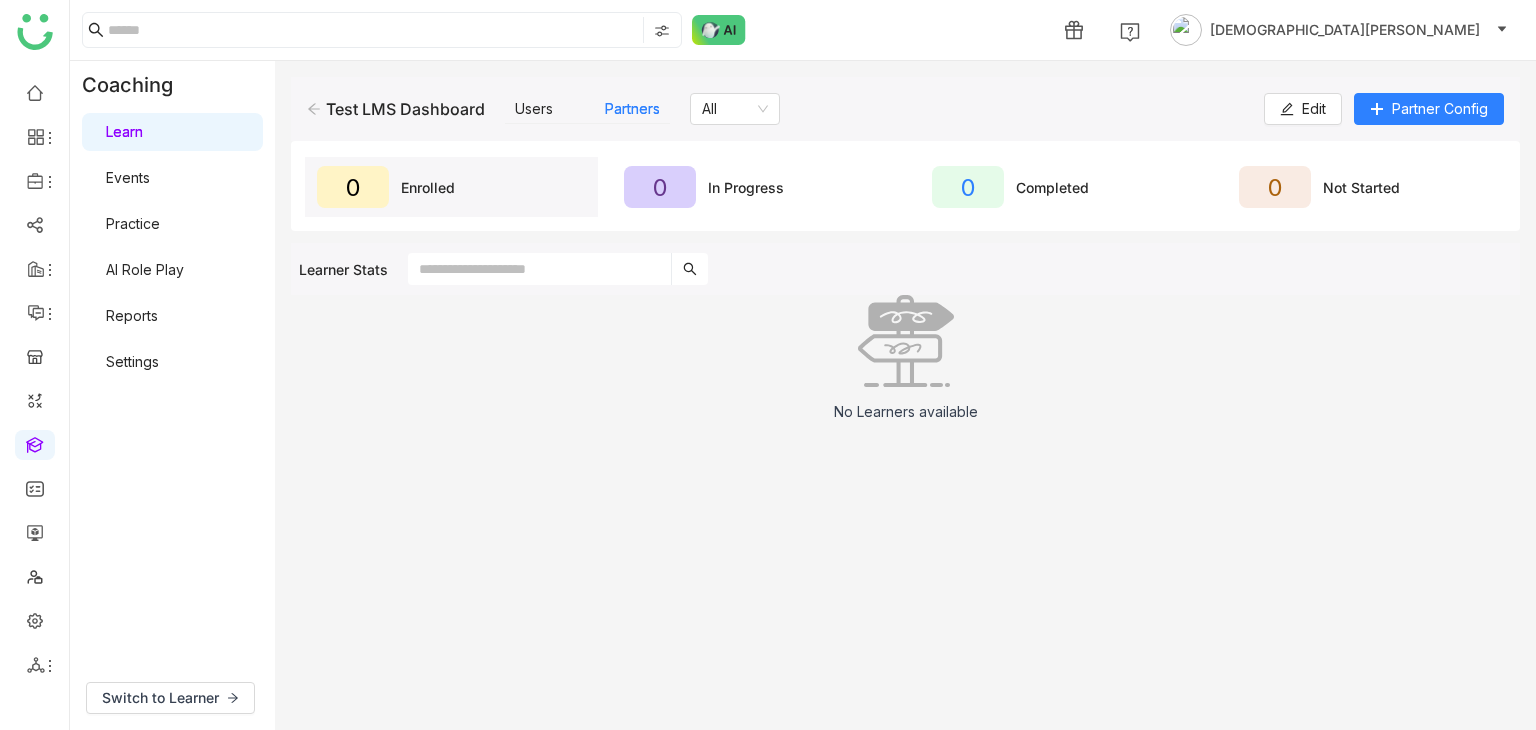 click 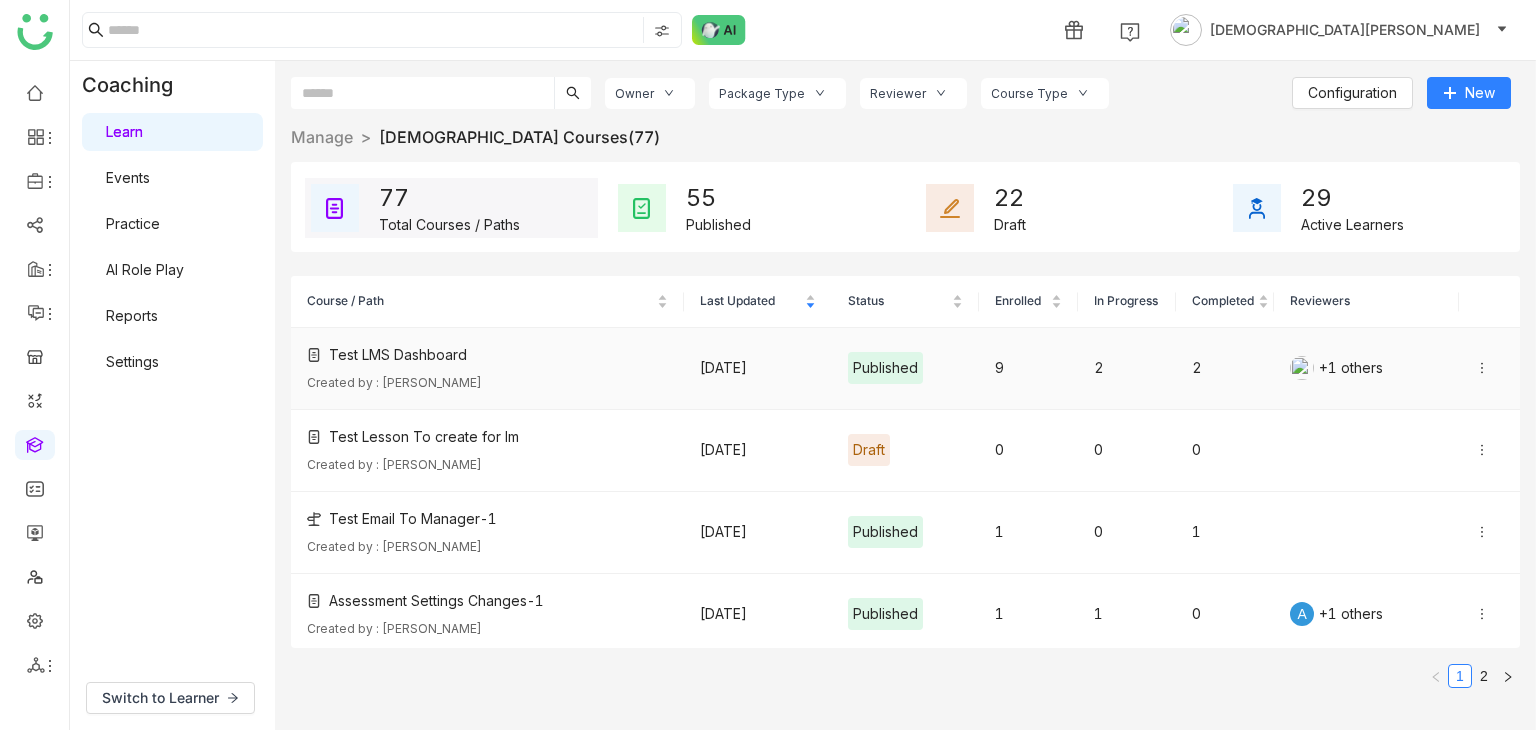 click 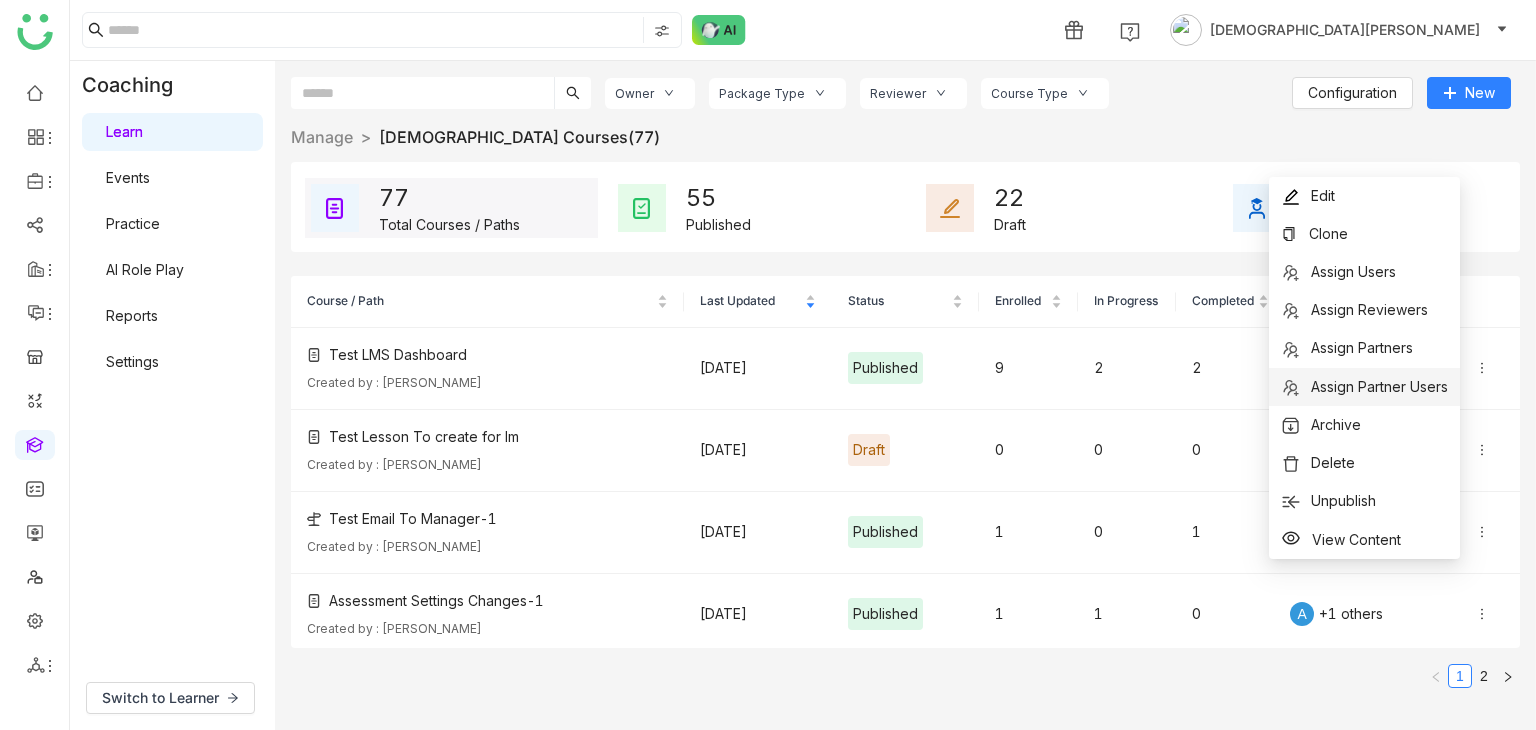 click on "Assign Partner Users" at bounding box center [1379, 386] 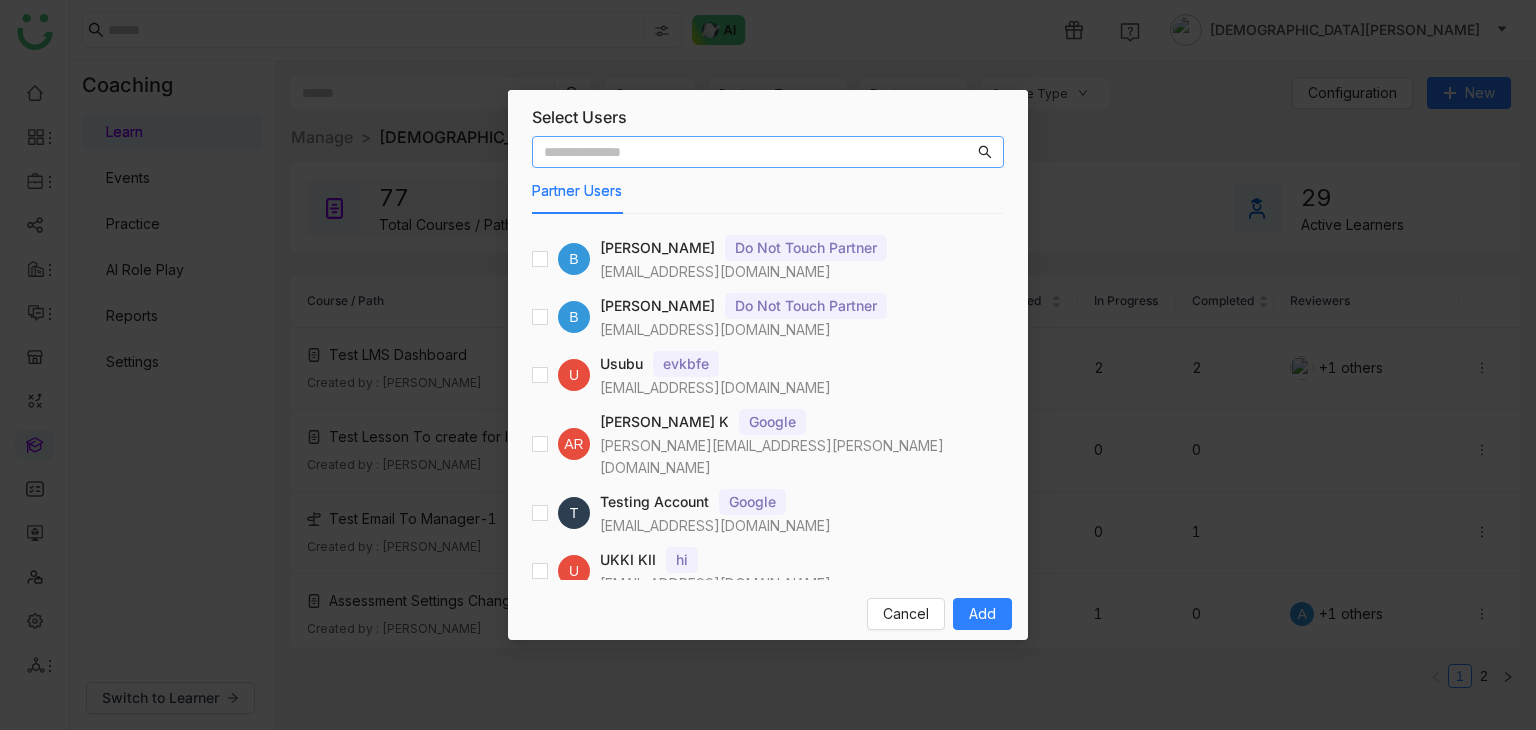 click at bounding box center (759, 152) 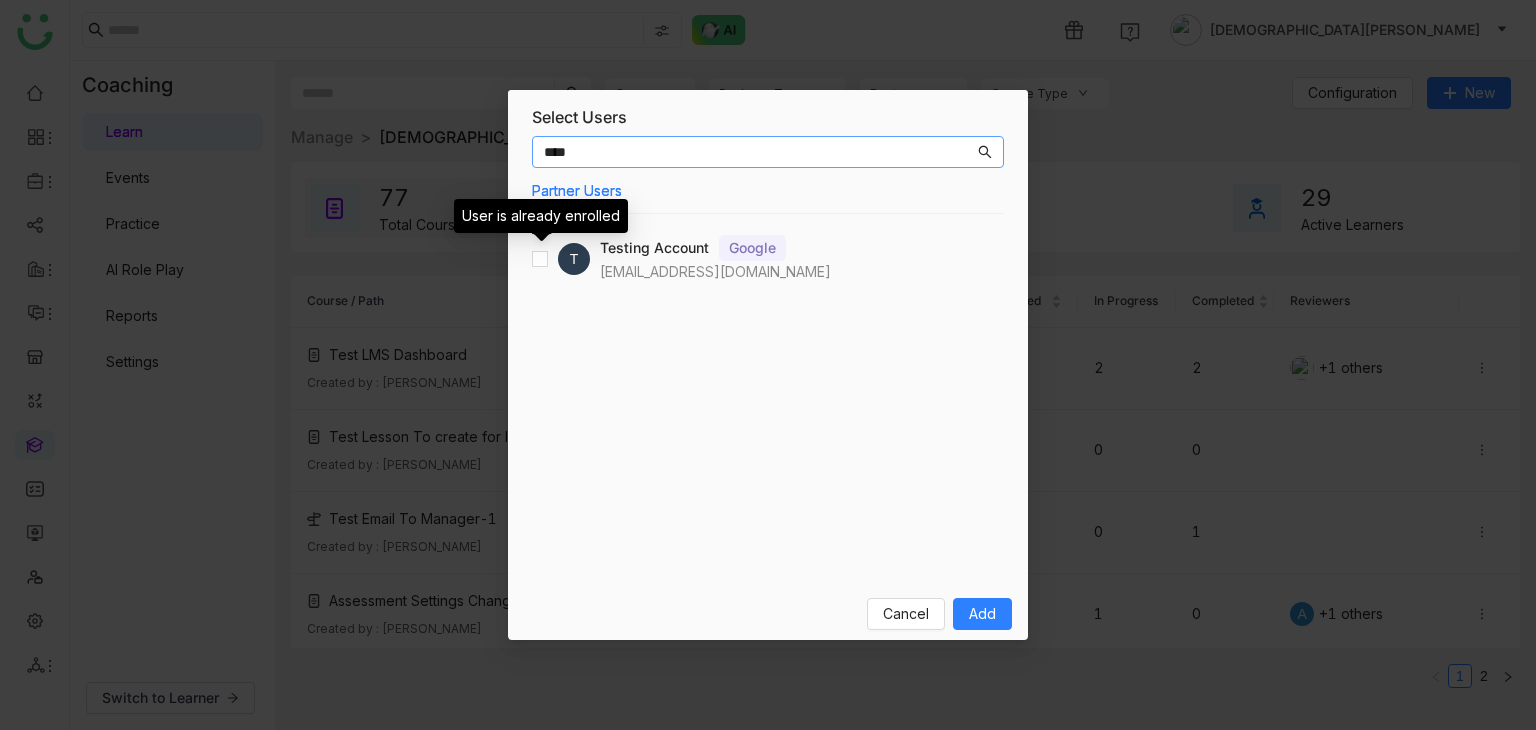 type on "****" 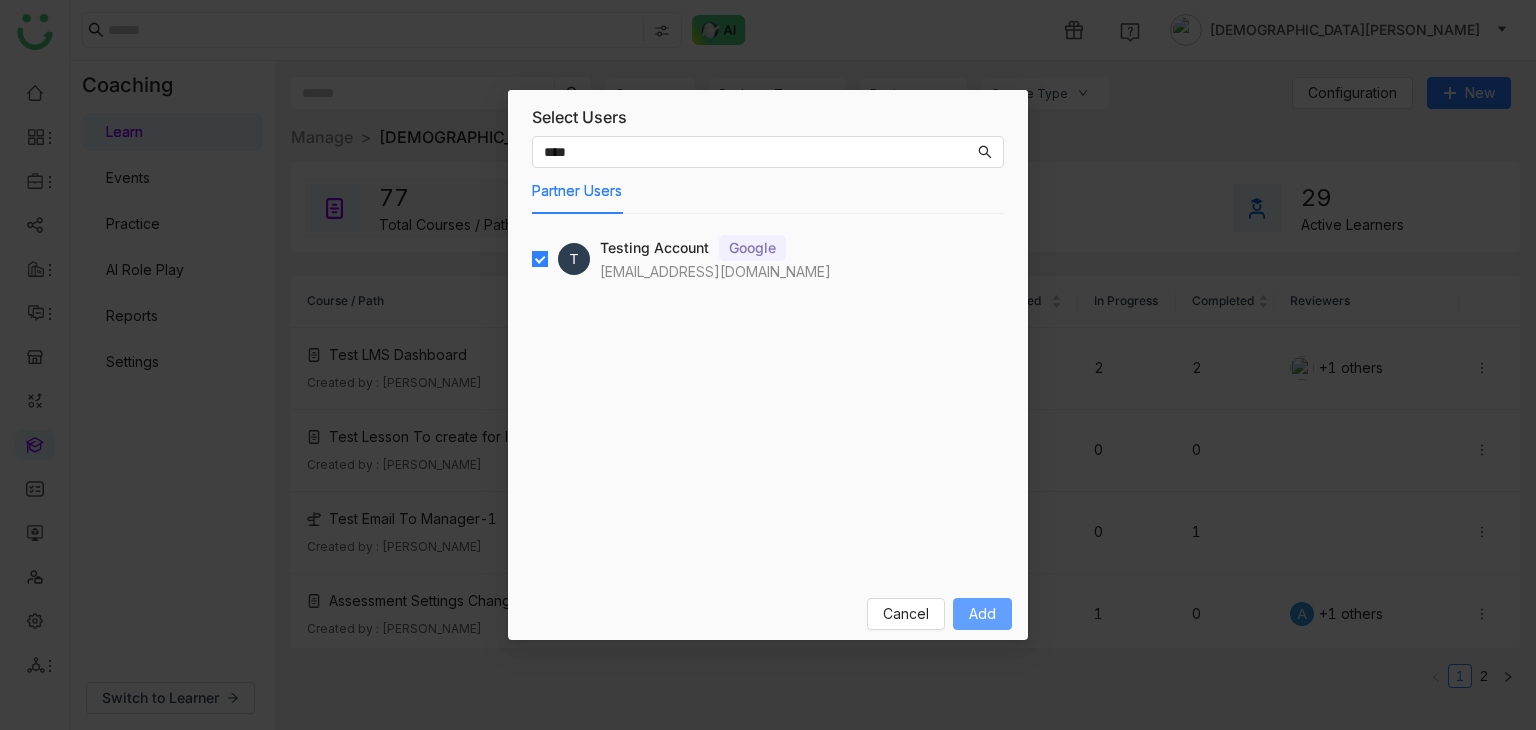 click on "Add" at bounding box center [982, 614] 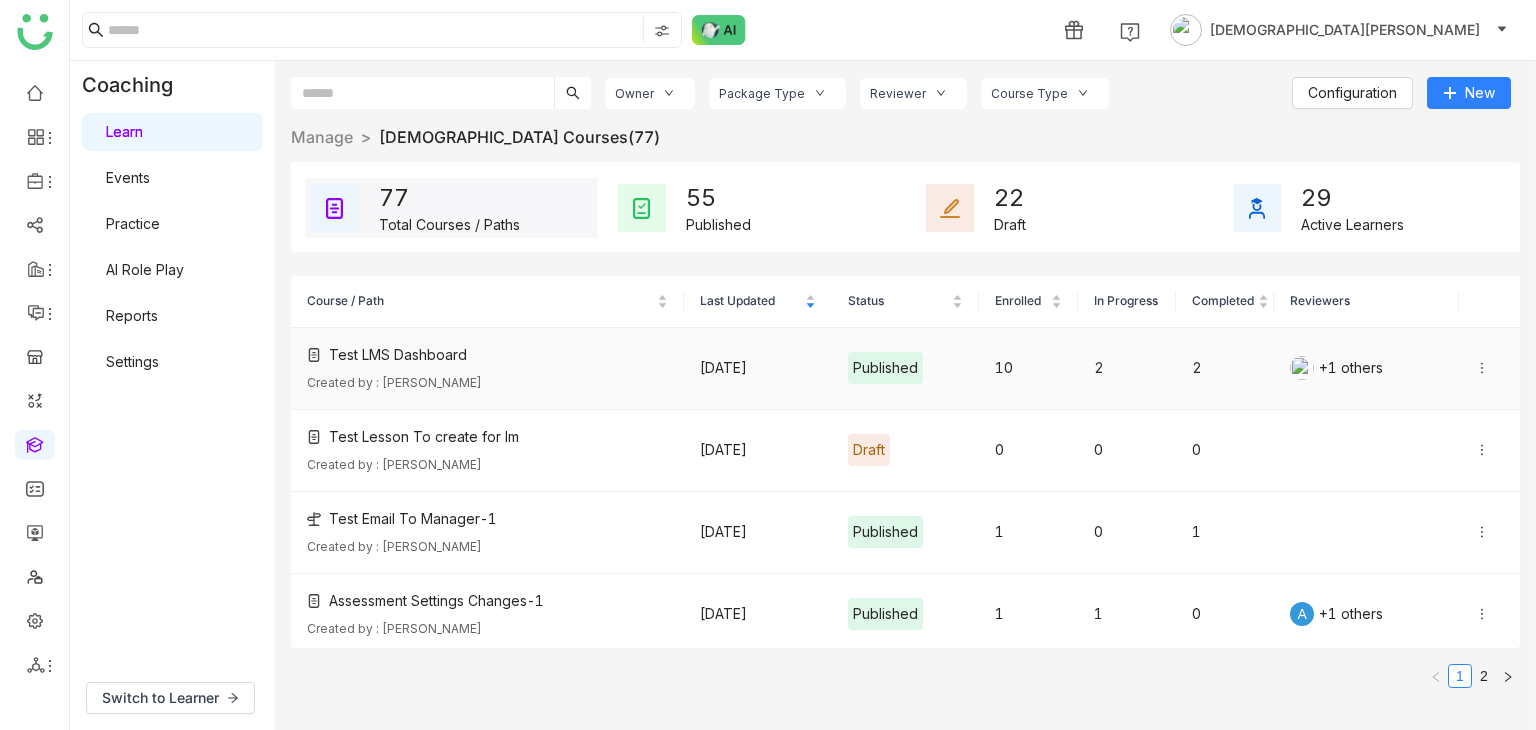 click on "Test LMS Dashboard" 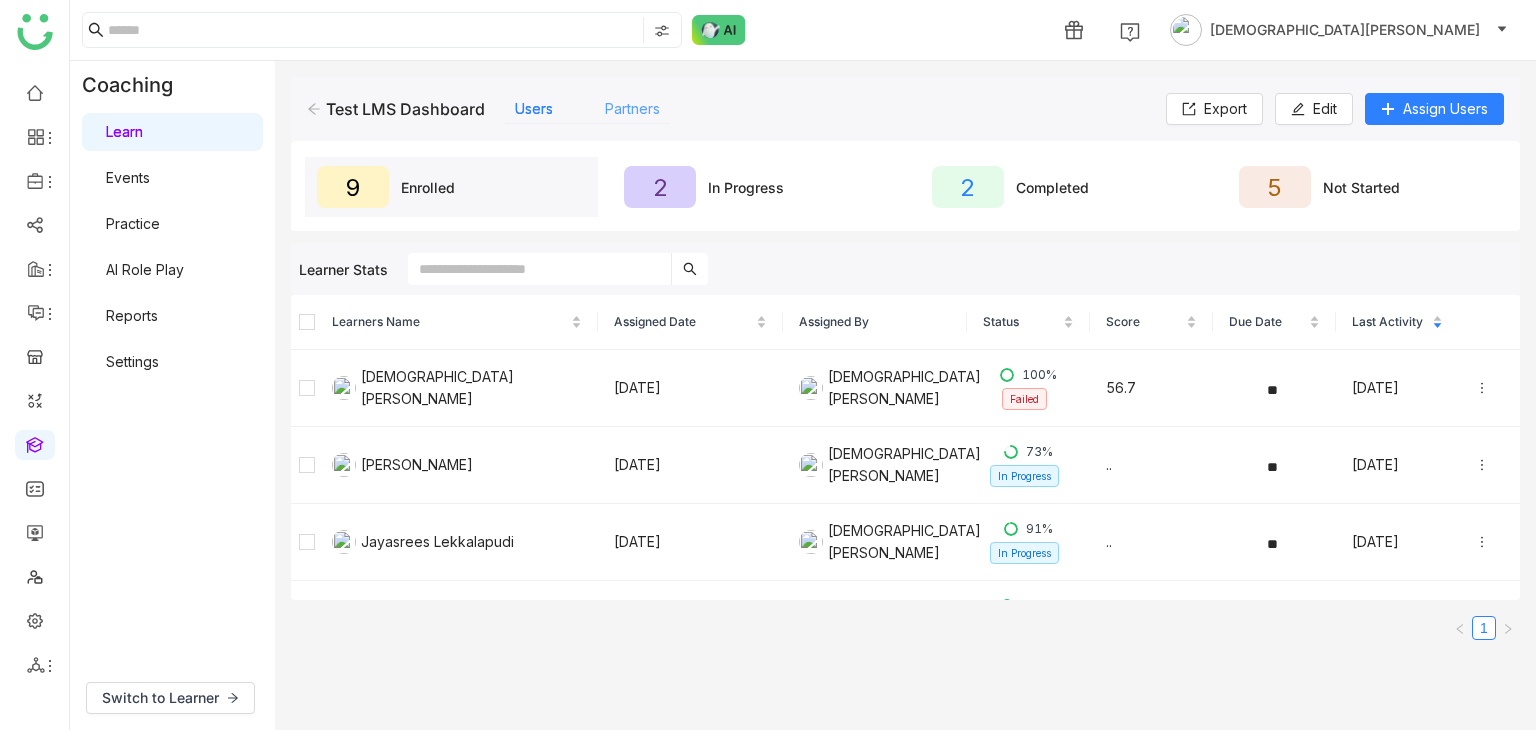 click on "Partners" at bounding box center [632, 108] 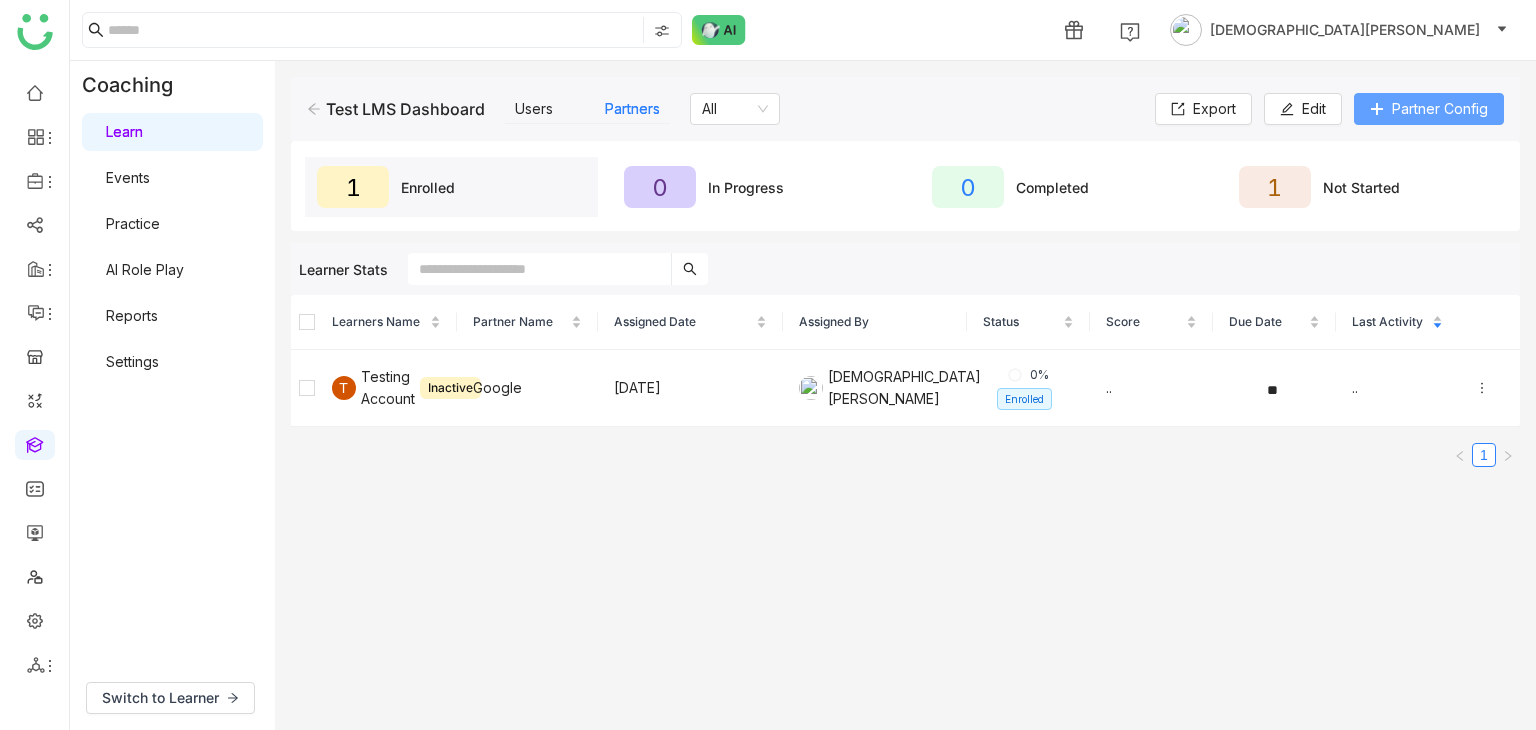 click on "Partner Config" 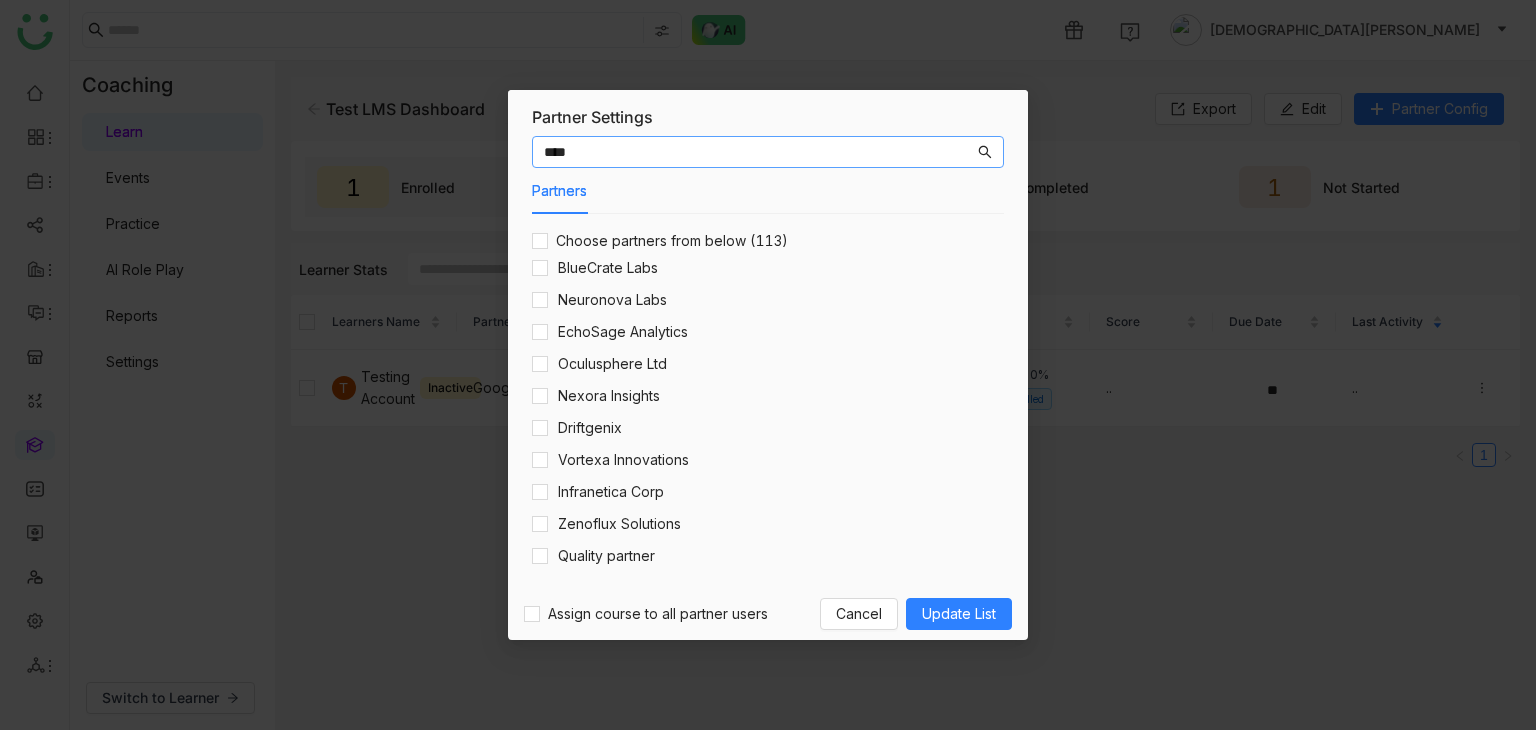 type on "****" 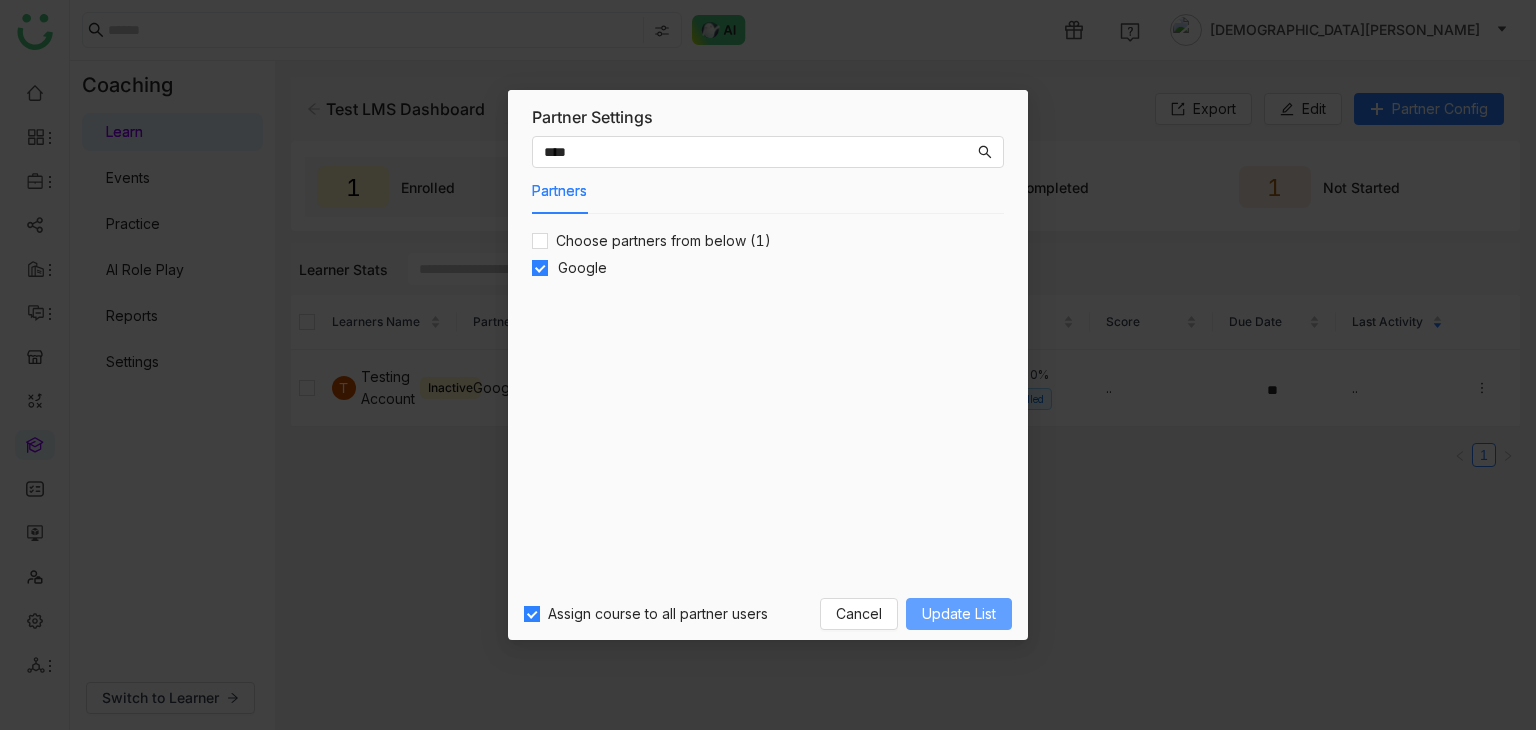 click on "Update List" at bounding box center [959, 614] 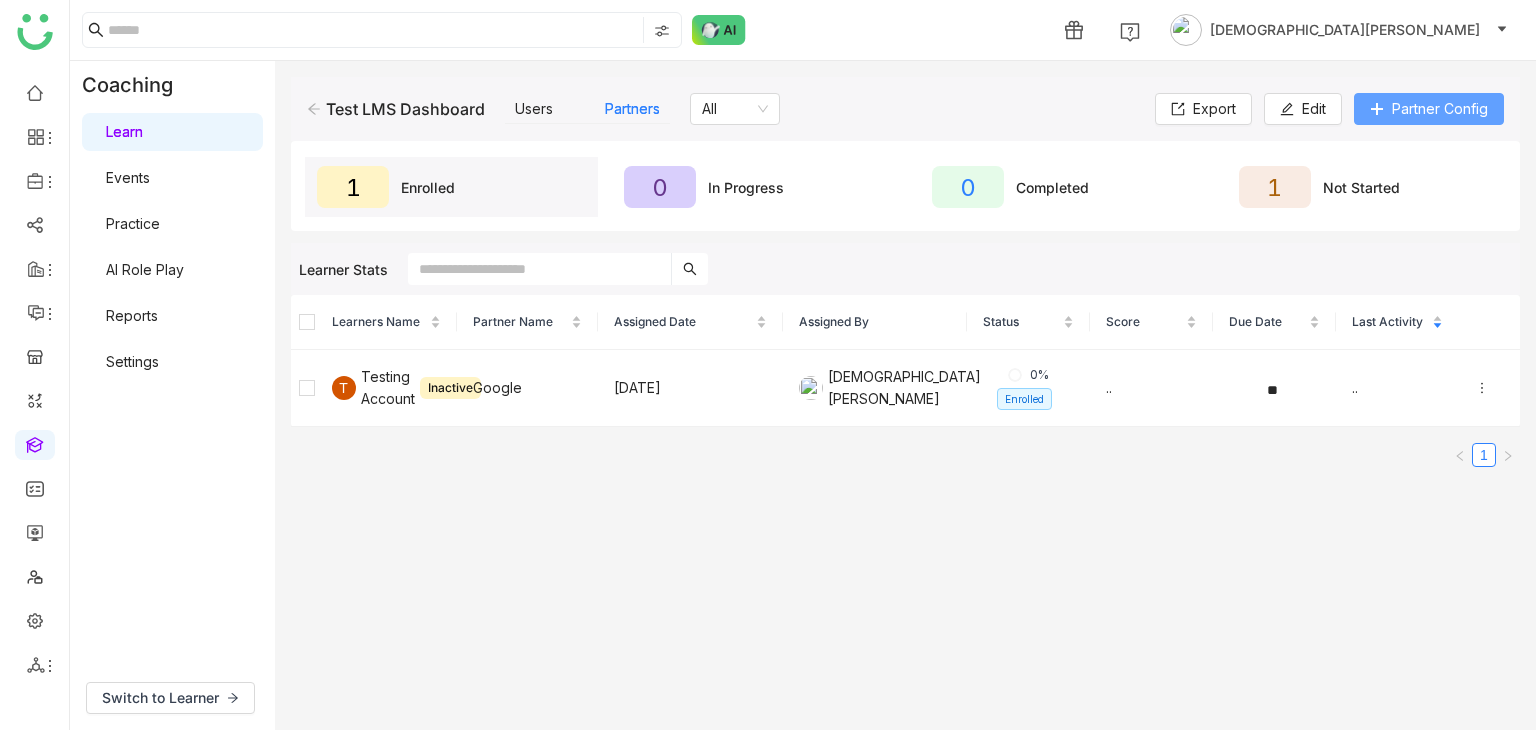 click on "Partner Config" 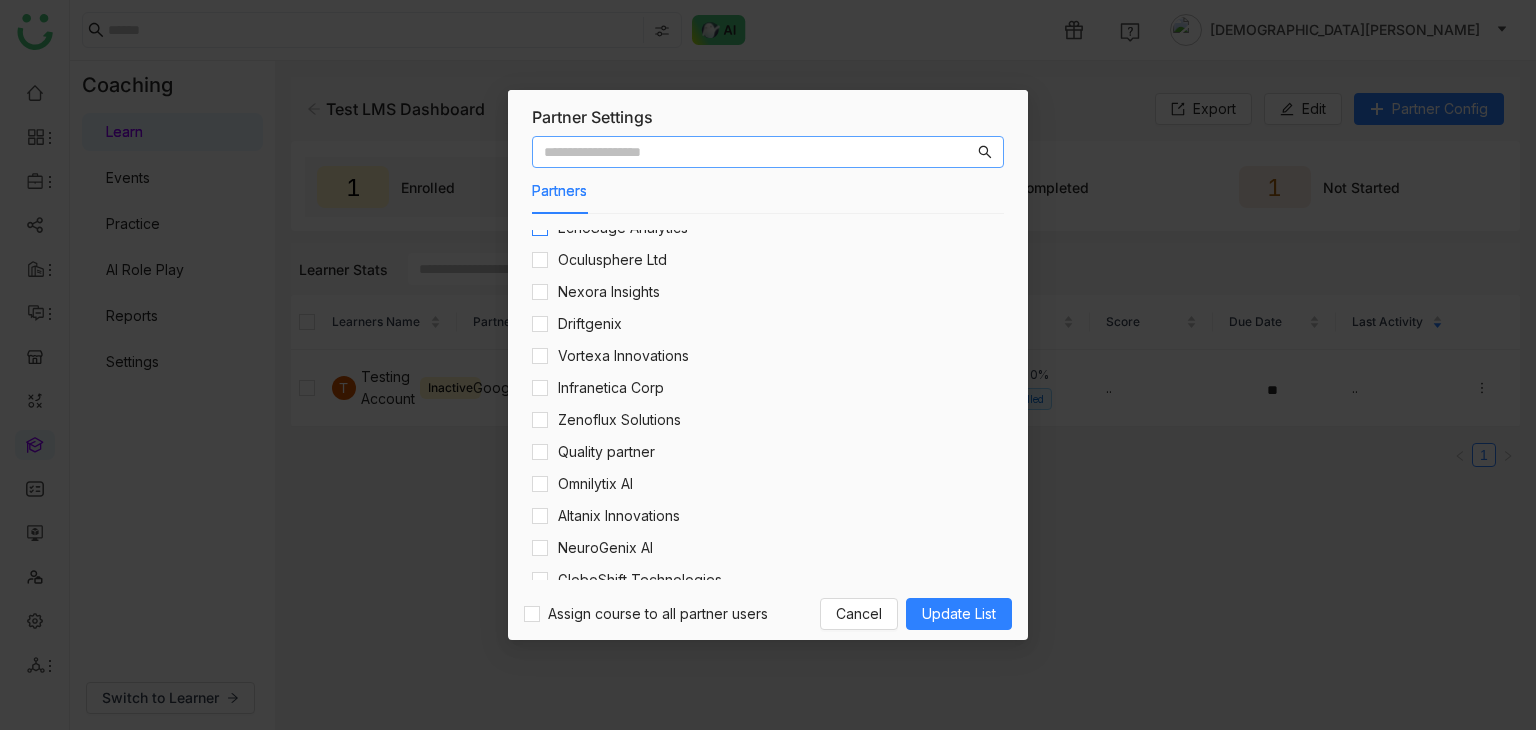 scroll, scrollTop: 136, scrollLeft: 0, axis: vertical 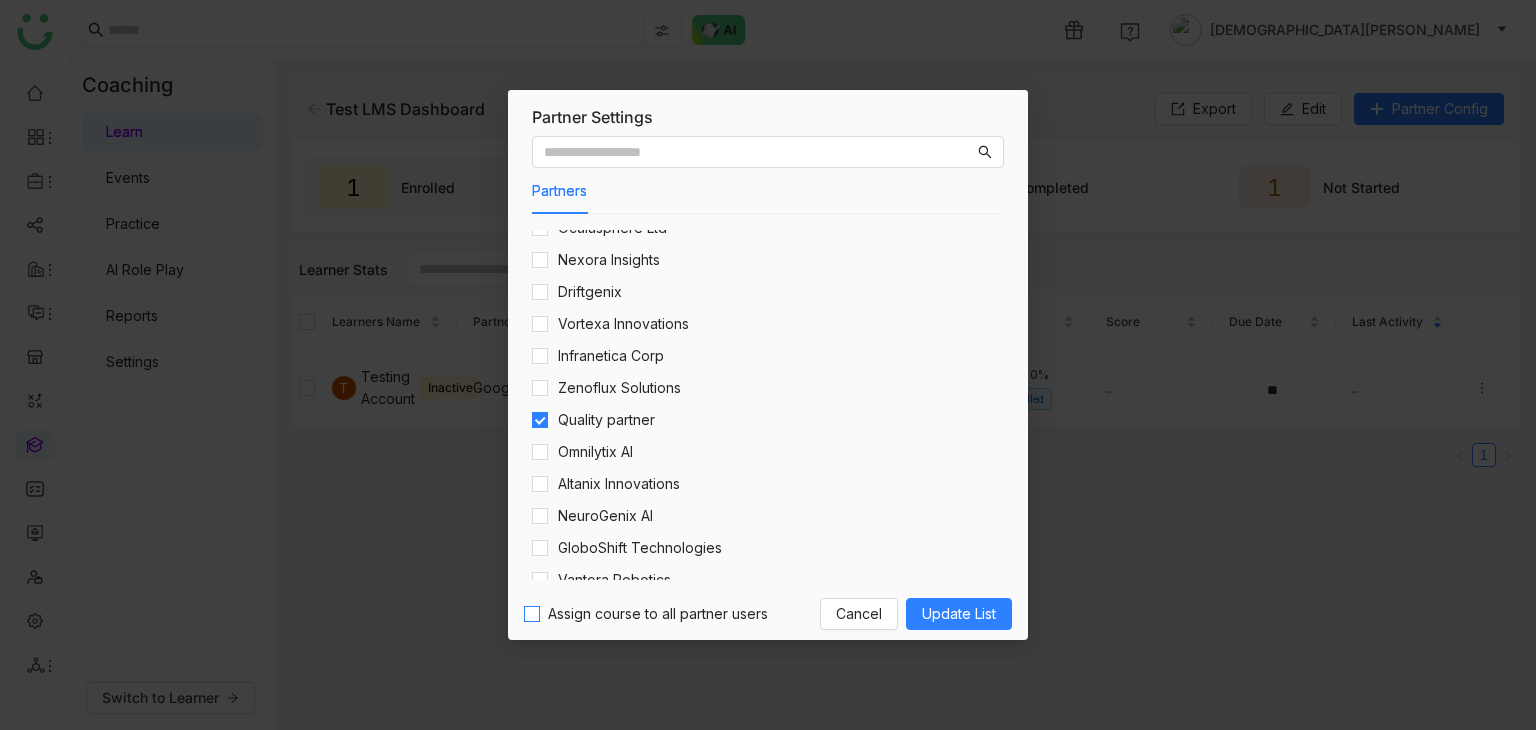 click on "Assign course to all partner users" at bounding box center [658, 614] 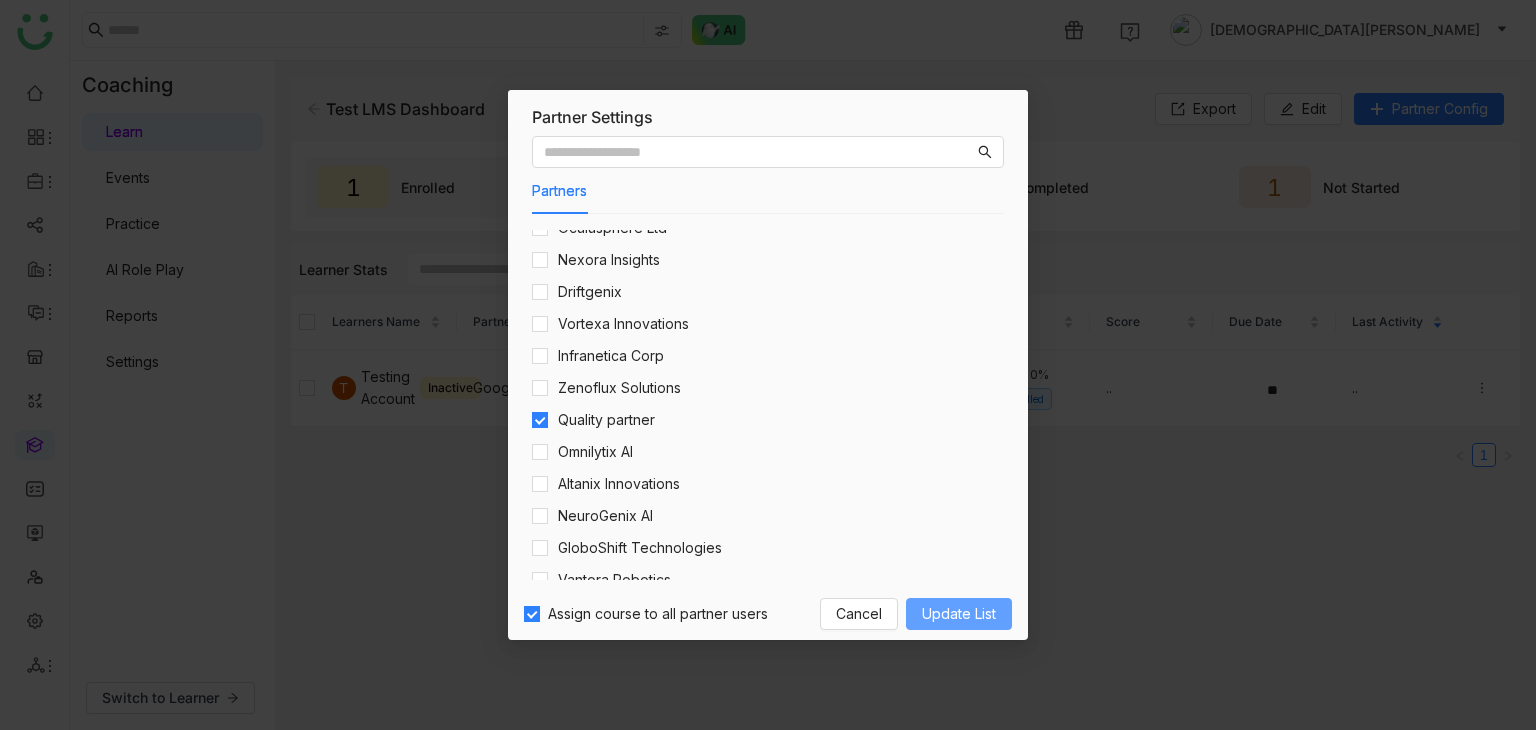 click on "Update List" at bounding box center (959, 614) 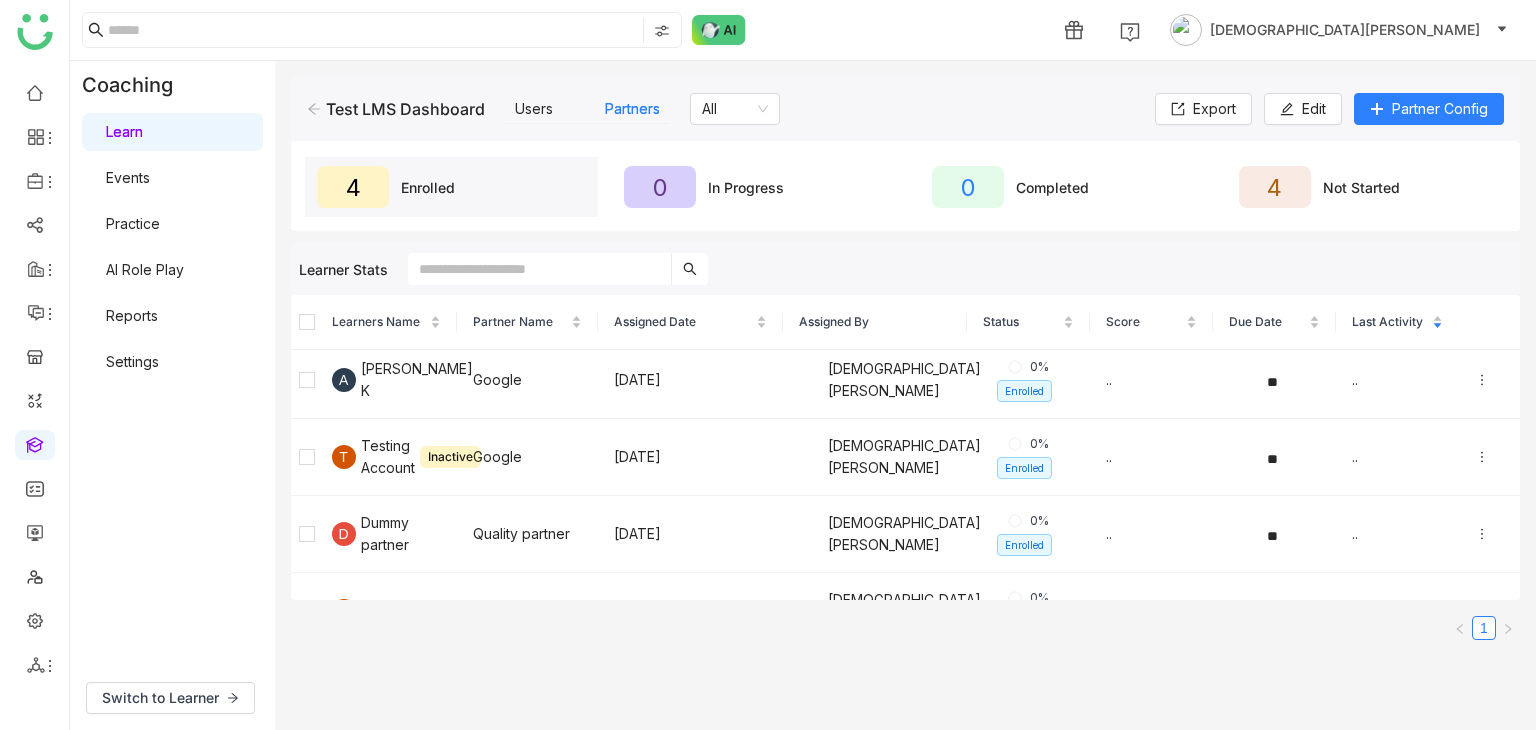 scroll, scrollTop: 0, scrollLeft: 0, axis: both 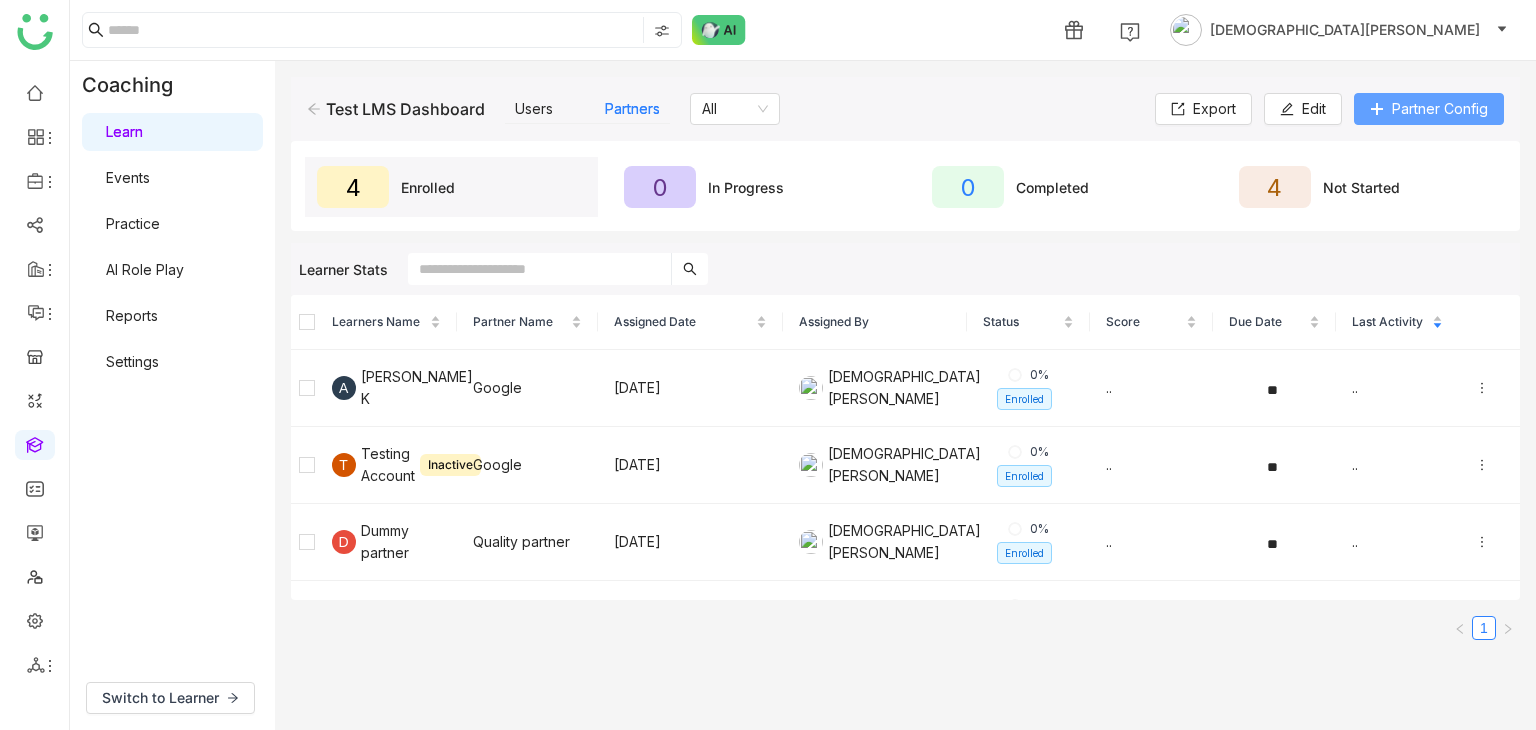 click on "Partner Config" 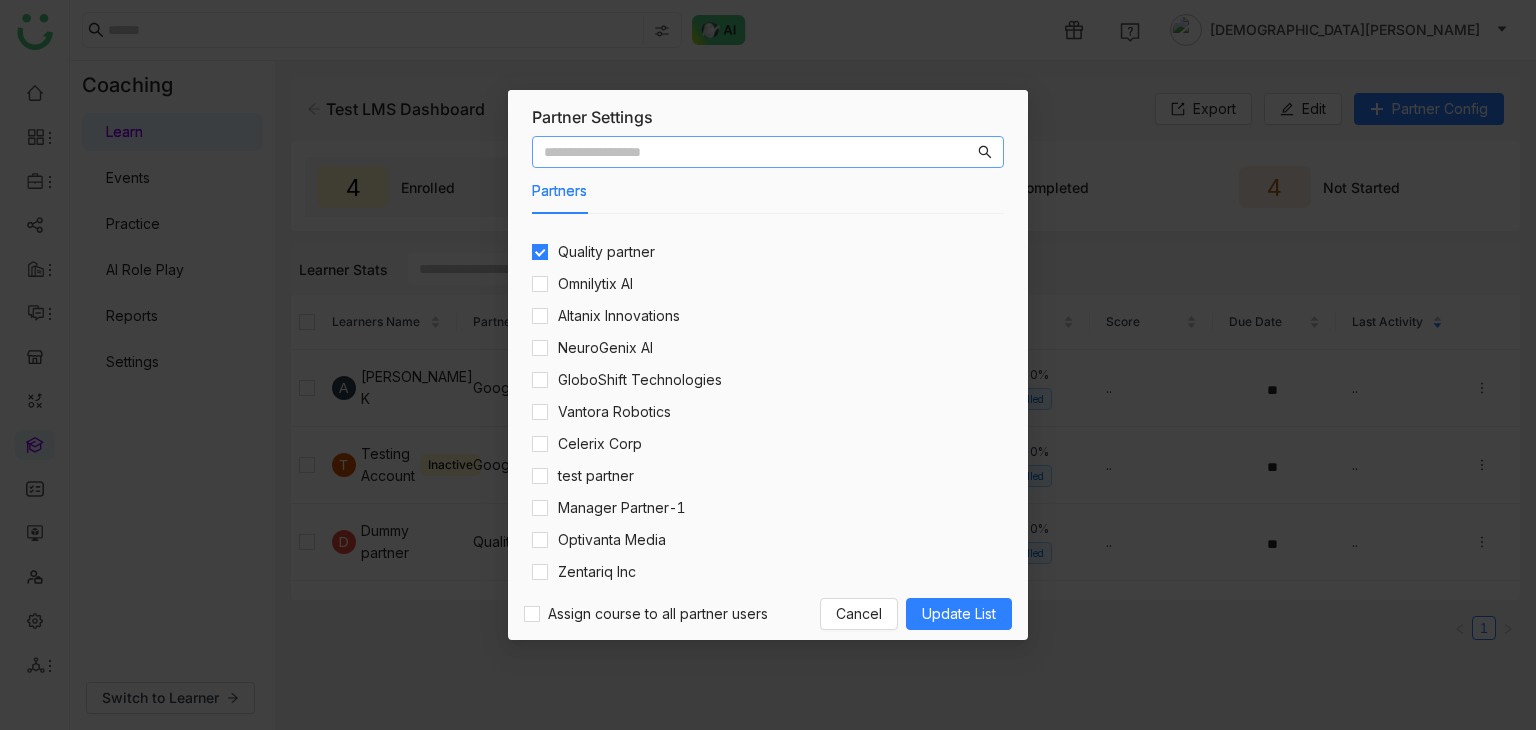 scroll, scrollTop: 379, scrollLeft: 0, axis: vertical 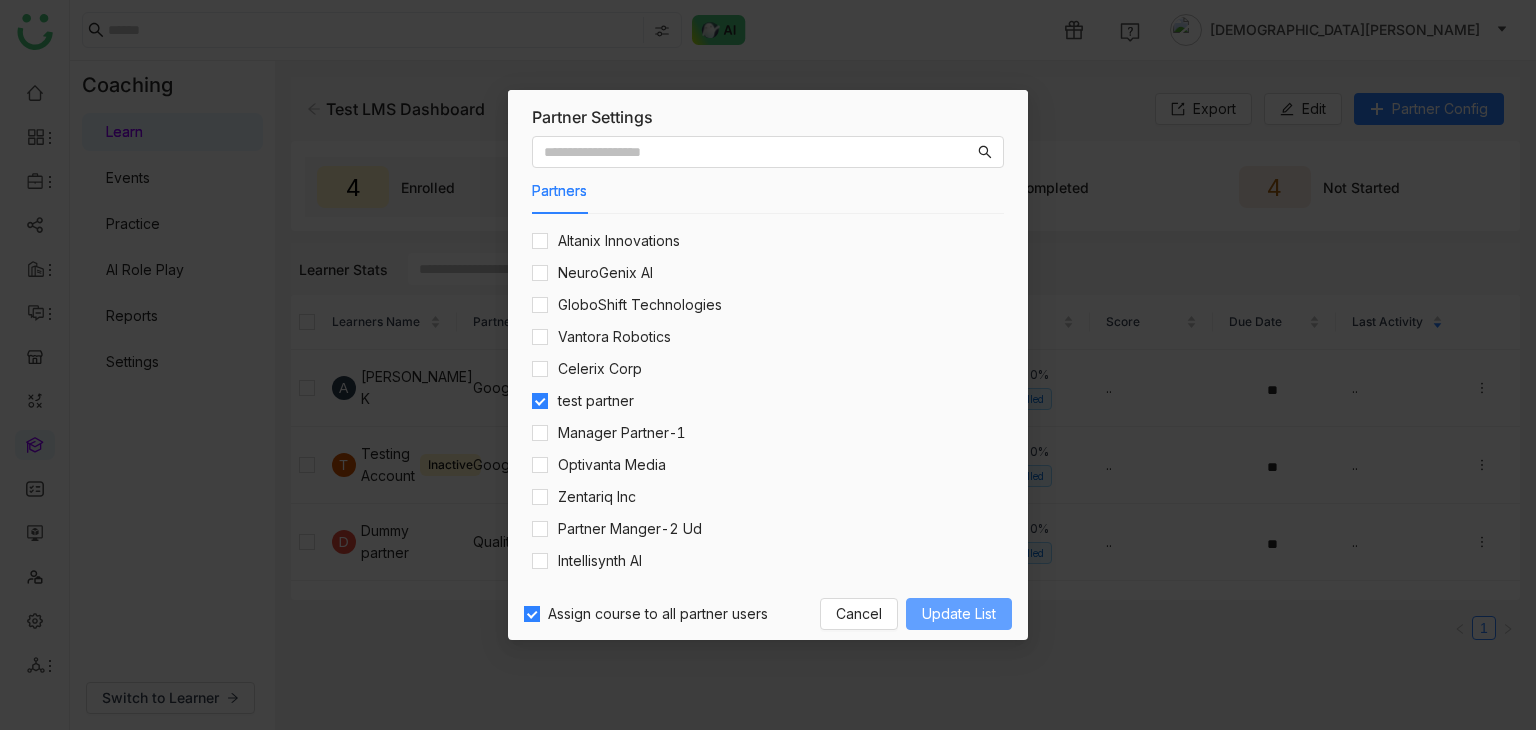 click on "Update List" at bounding box center [959, 614] 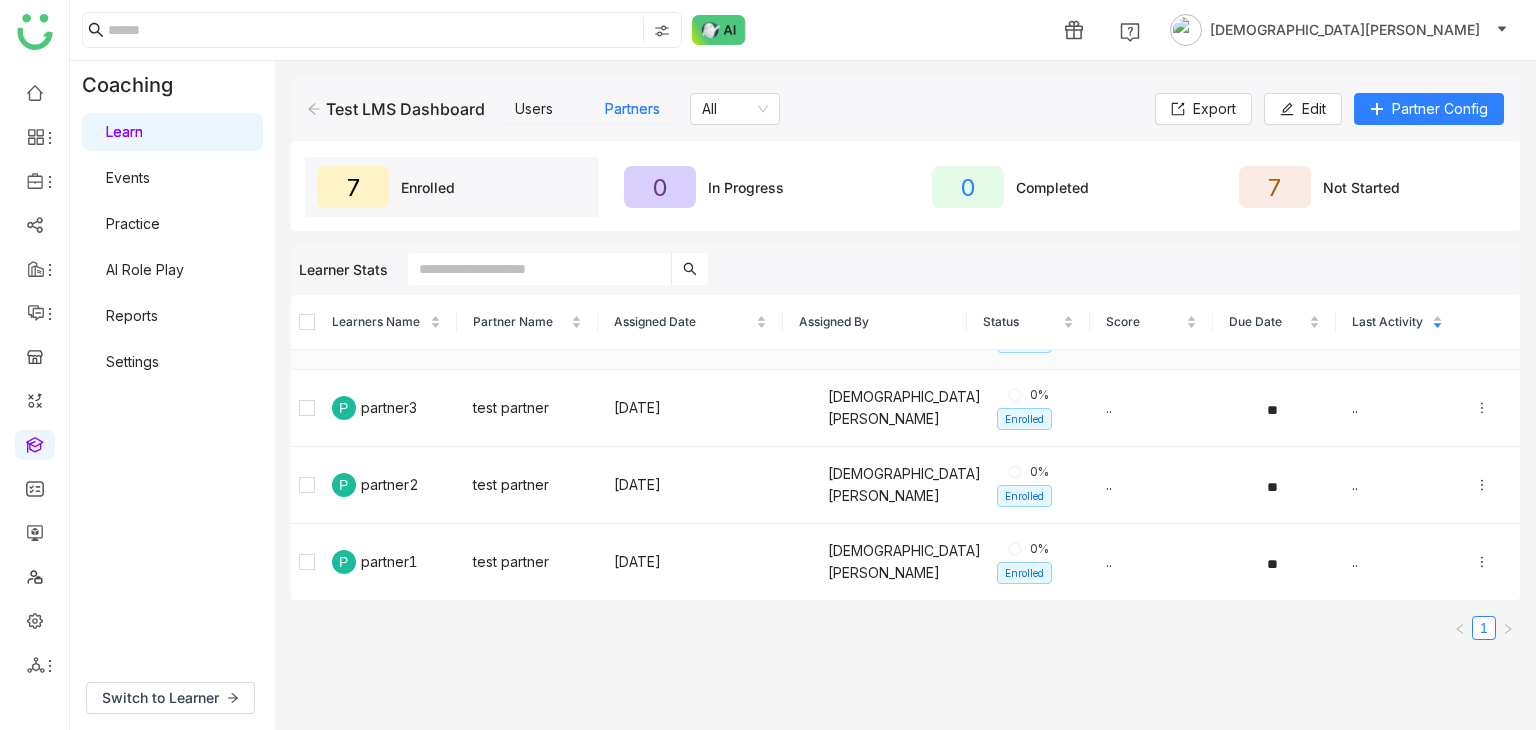 scroll, scrollTop: 286, scrollLeft: 0, axis: vertical 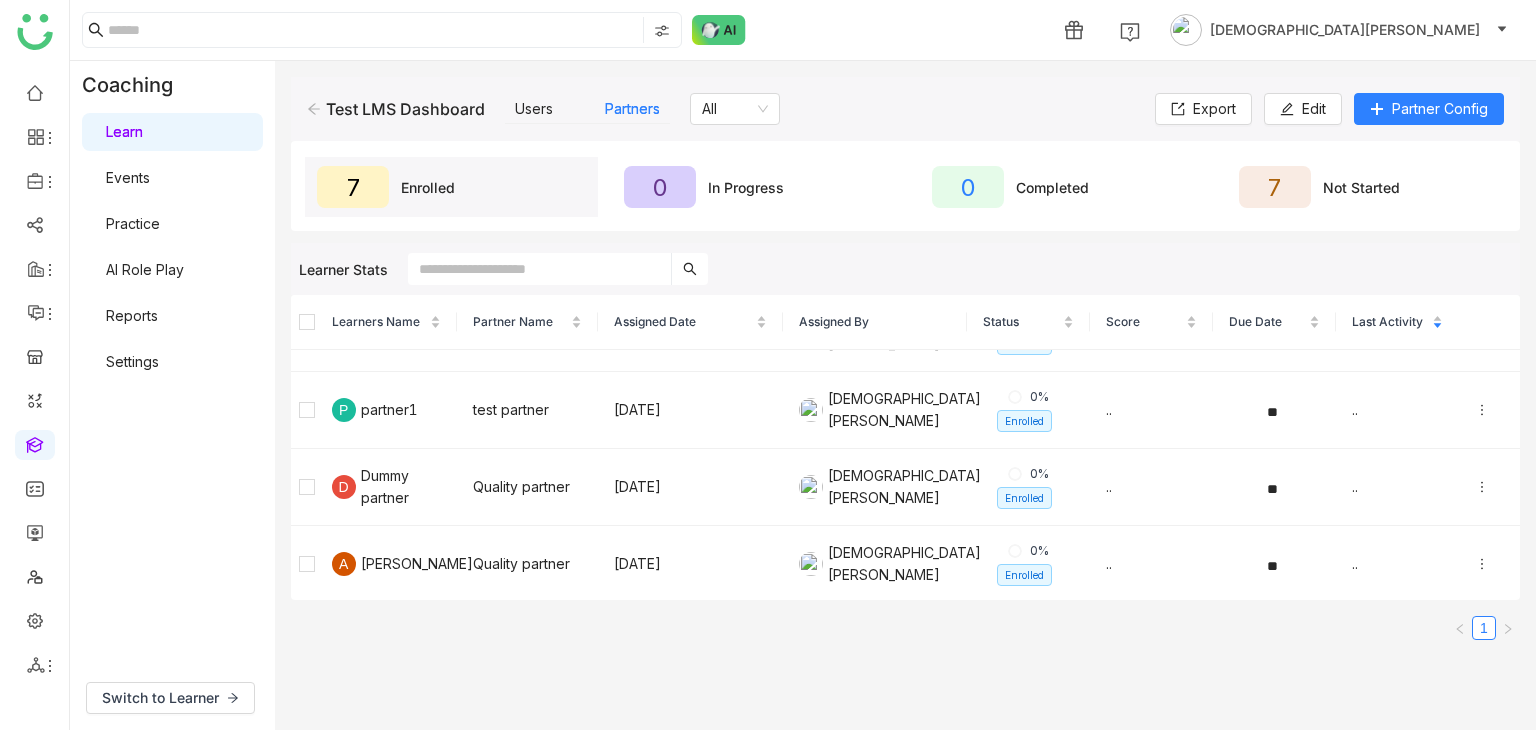 click on "Learn" at bounding box center (124, 131) 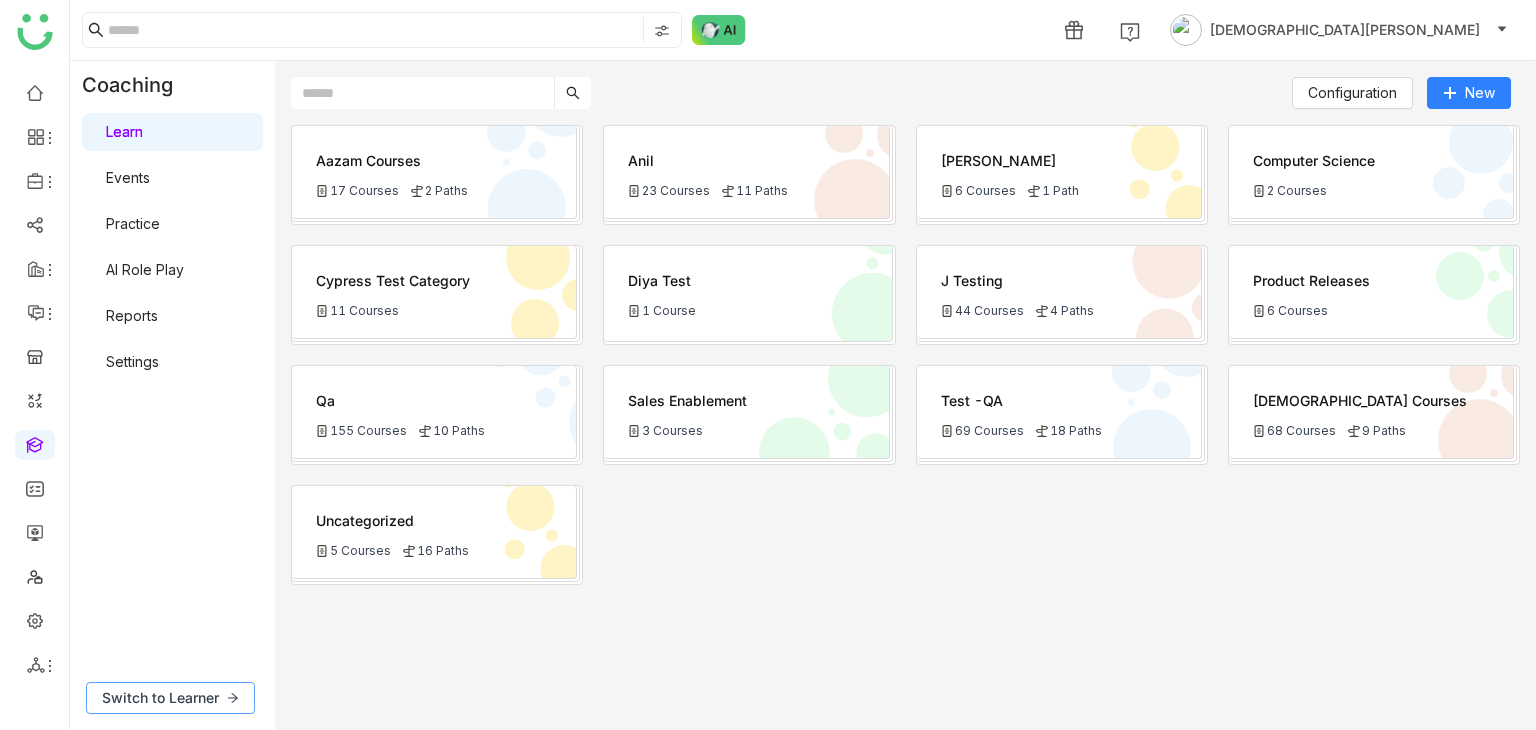 click on "Switch to Learner" 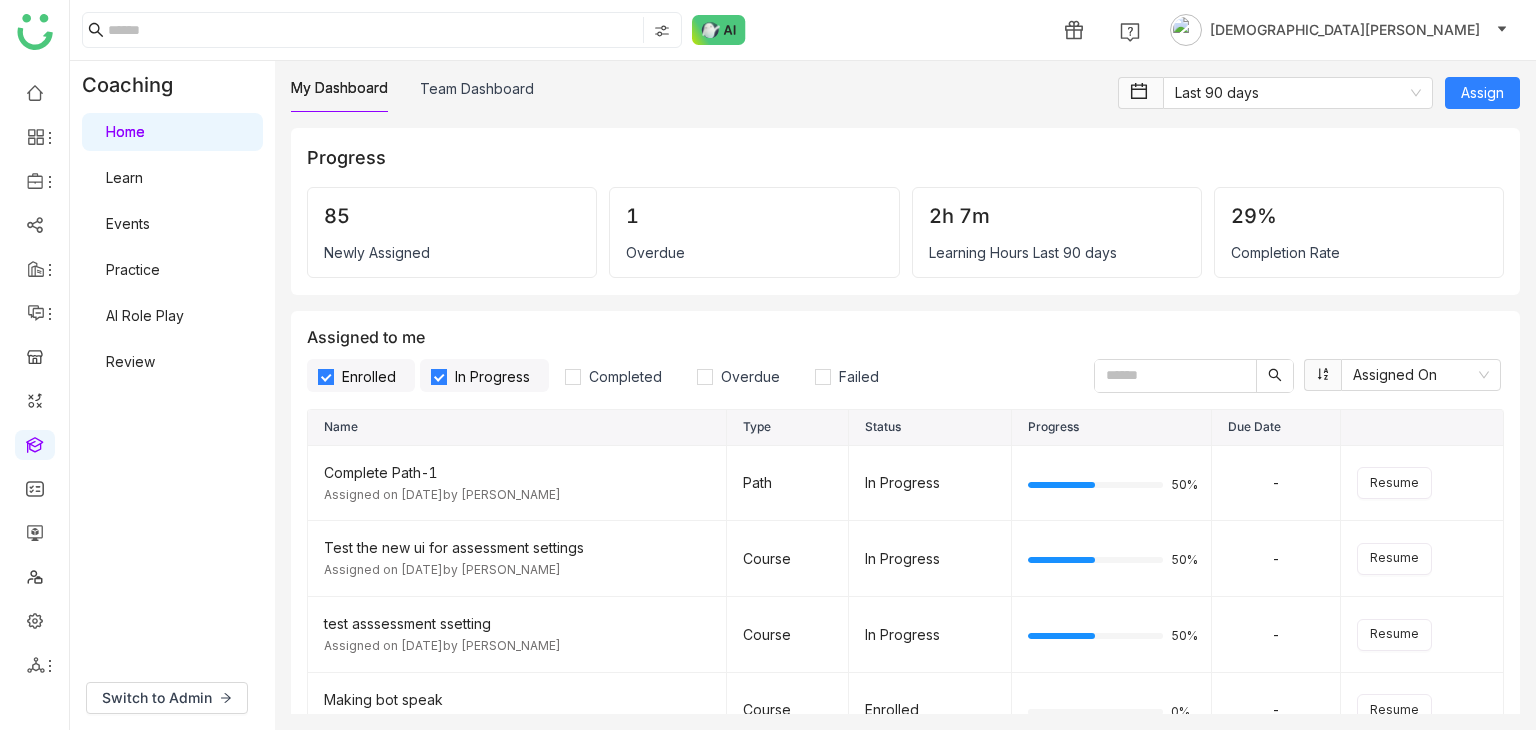 scroll, scrollTop: 2676, scrollLeft: 0, axis: vertical 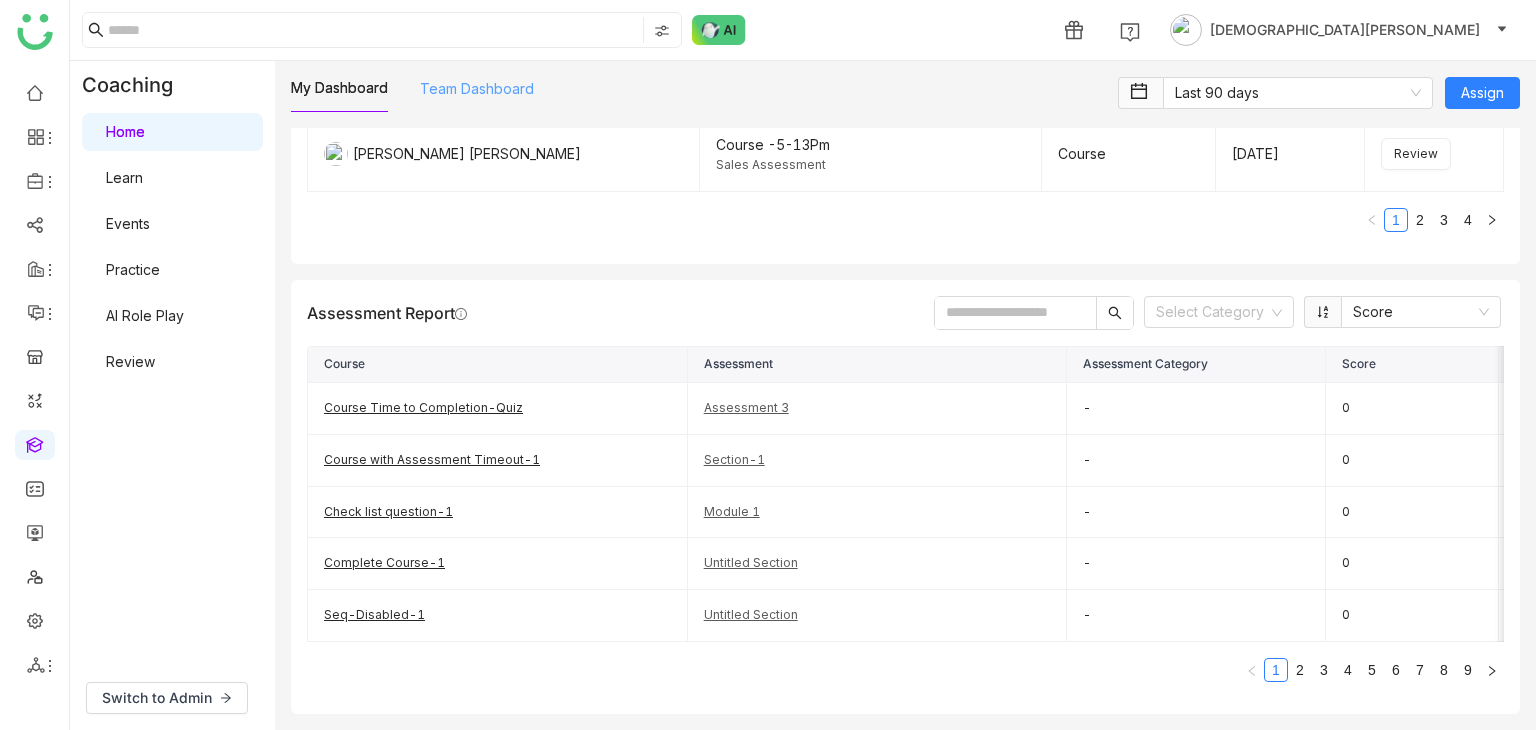 click on "Team Dashboard" at bounding box center [477, 88] 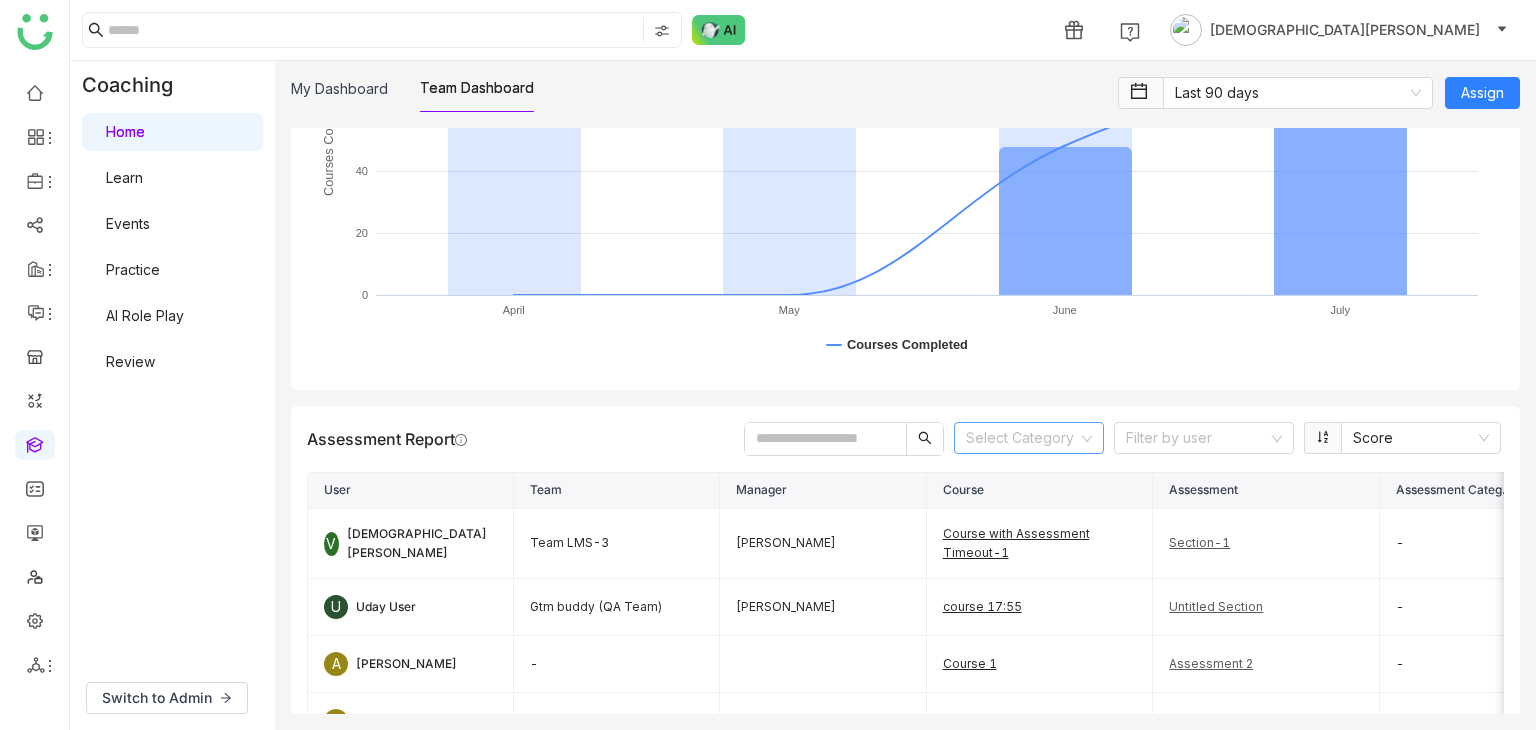 scroll, scrollTop: 3572, scrollLeft: 14, axis: both 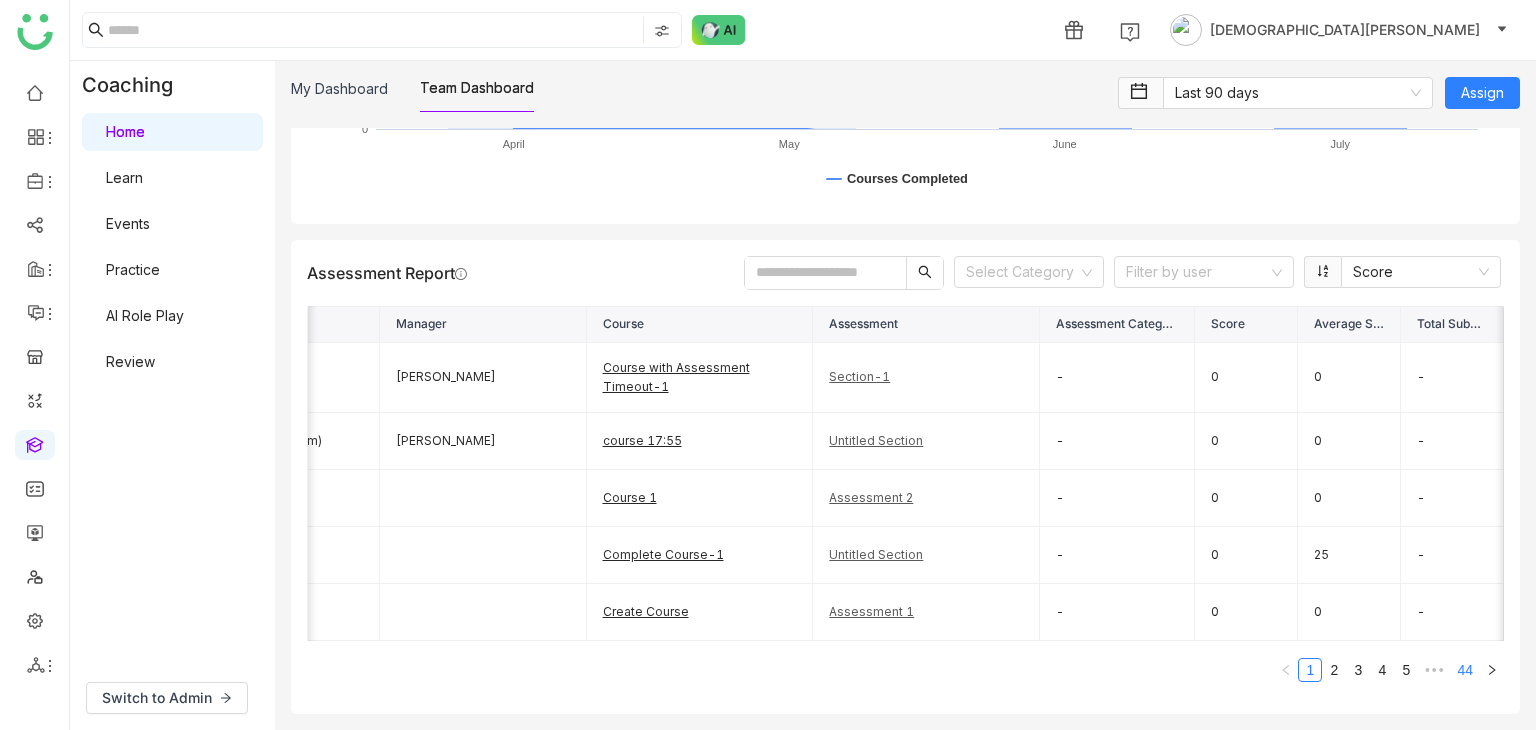 click on "44" 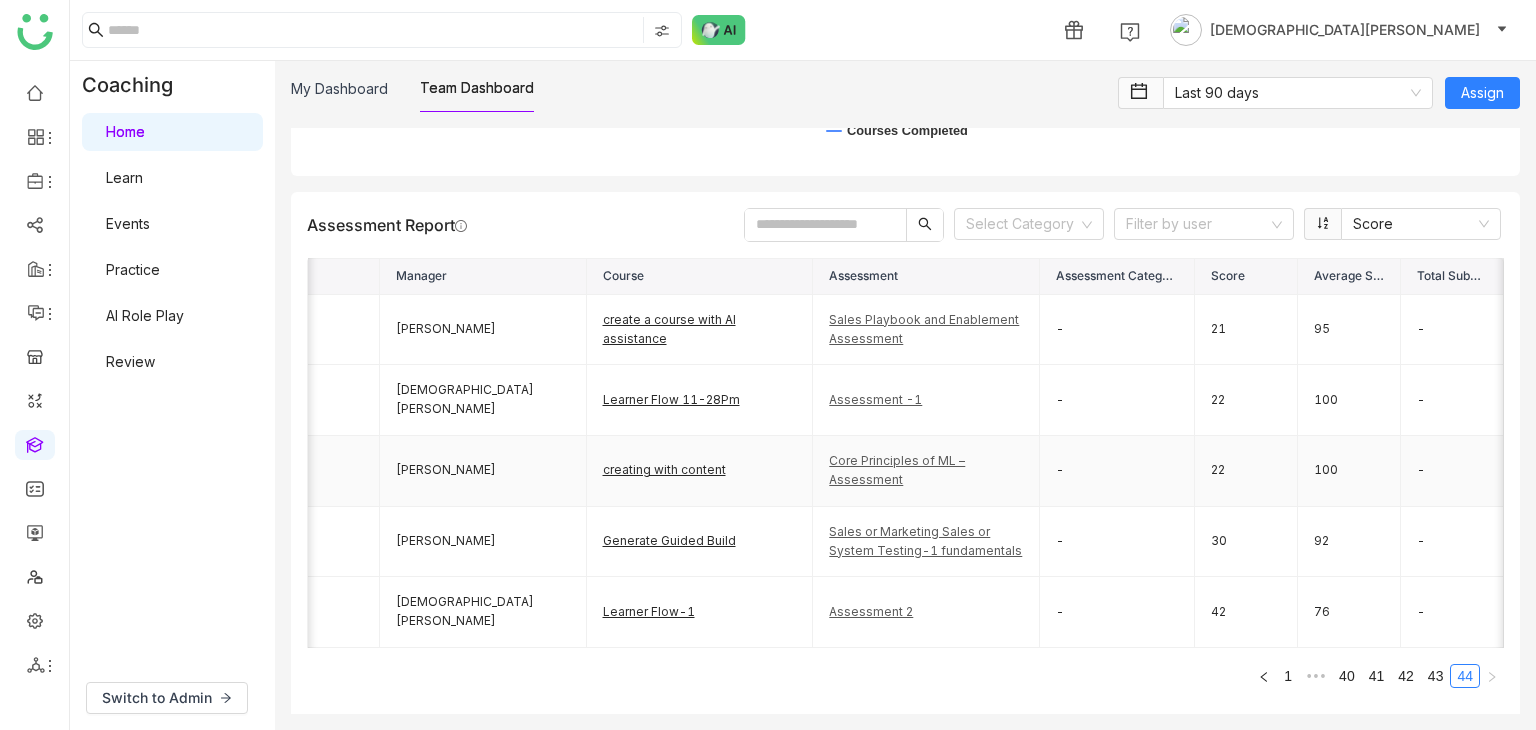 scroll, scrollTop: 3786, scrollLeft: 13, axis: both 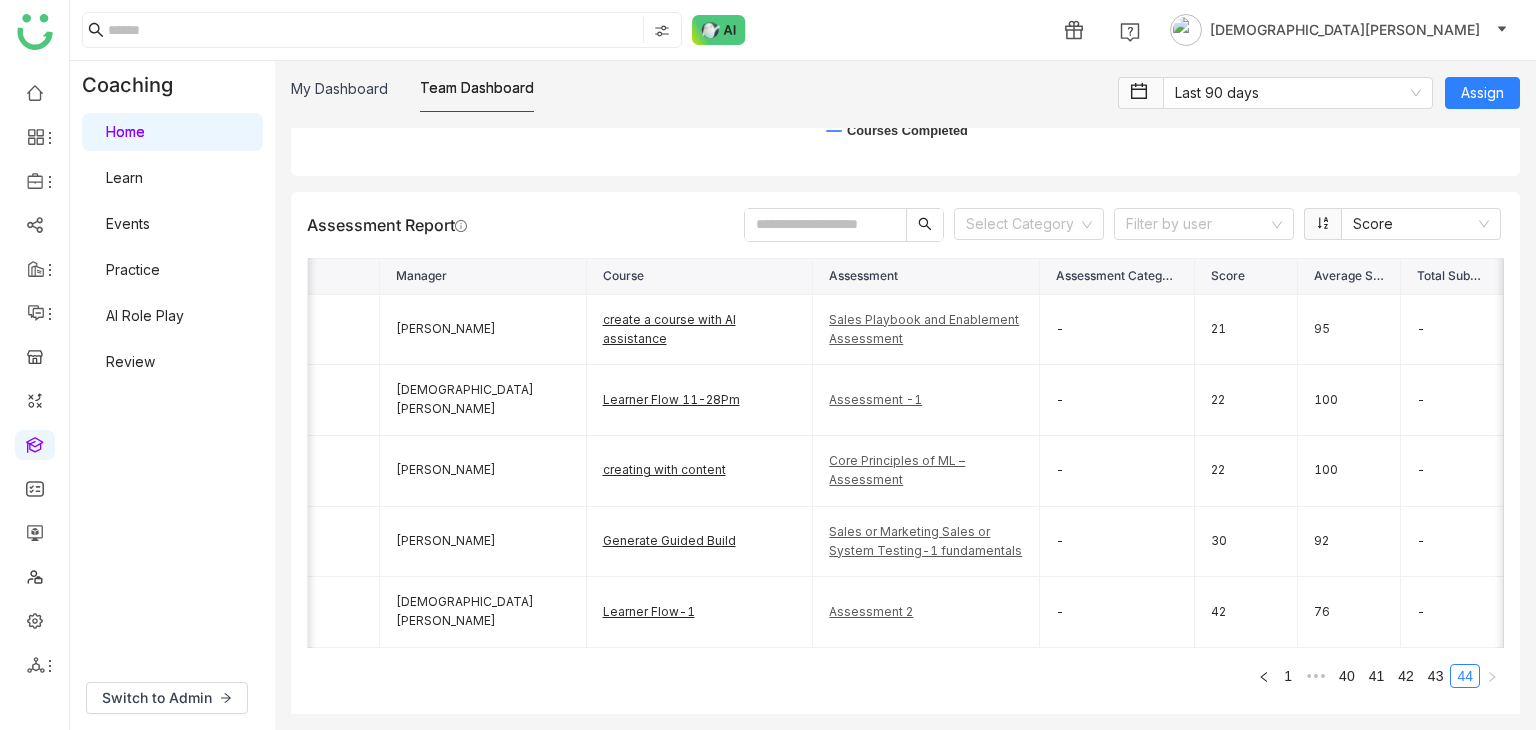 click on "Total Submissions" 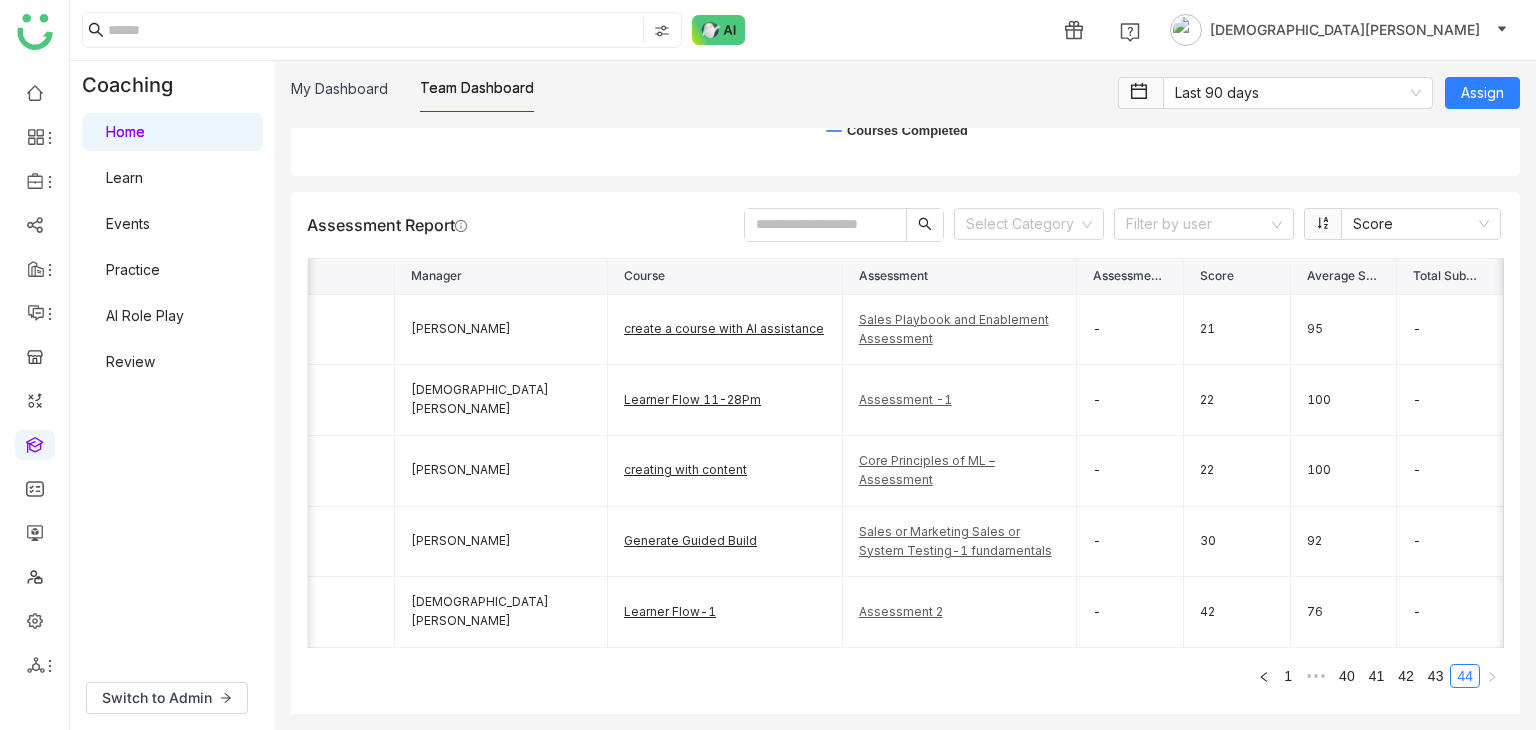 drag, startPoint x: 1363, startPoint y: 274, endPoint x: 1251, endPoint y: 288, distance: 112.871605 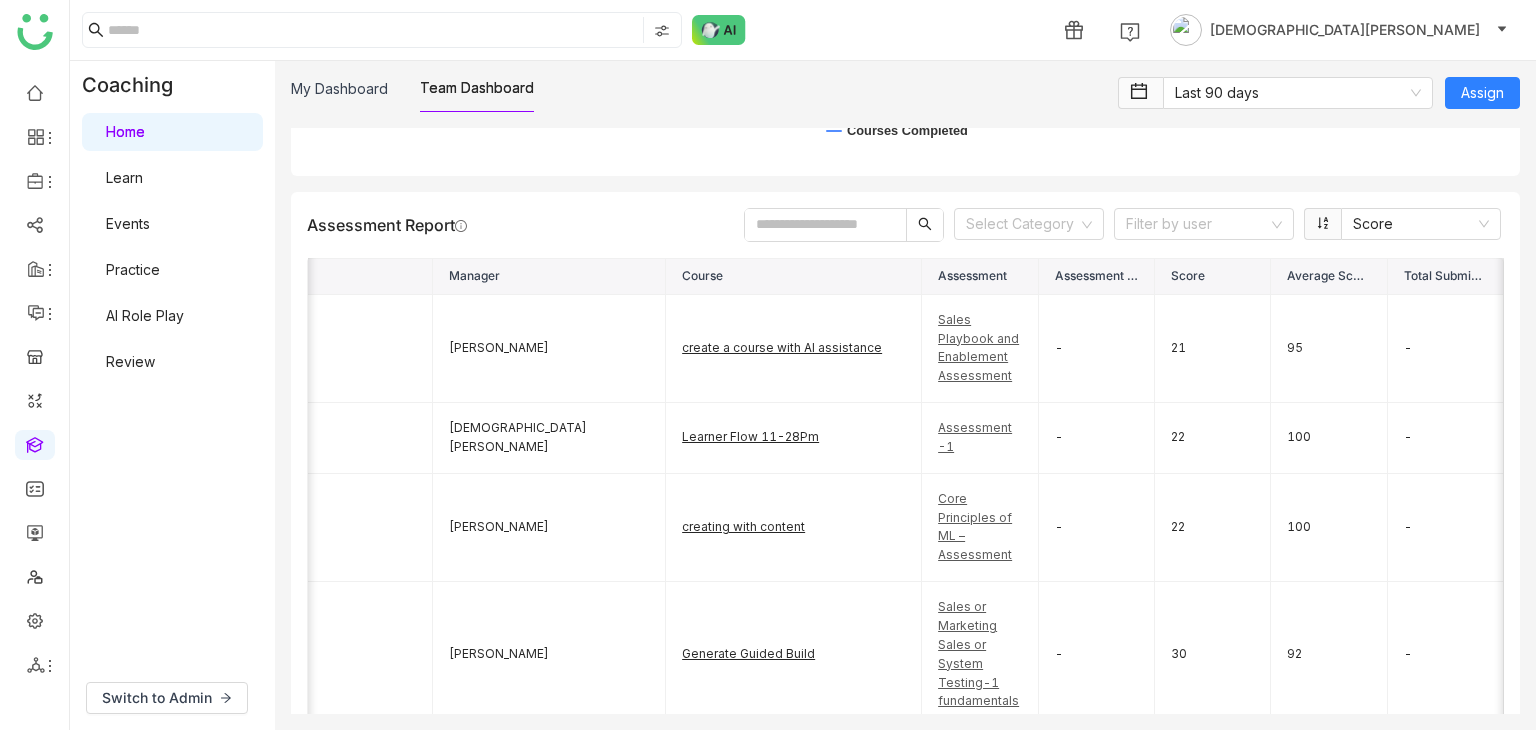 scroll, scrollTop: 3786, scrollLeft: 0, axis: vertical 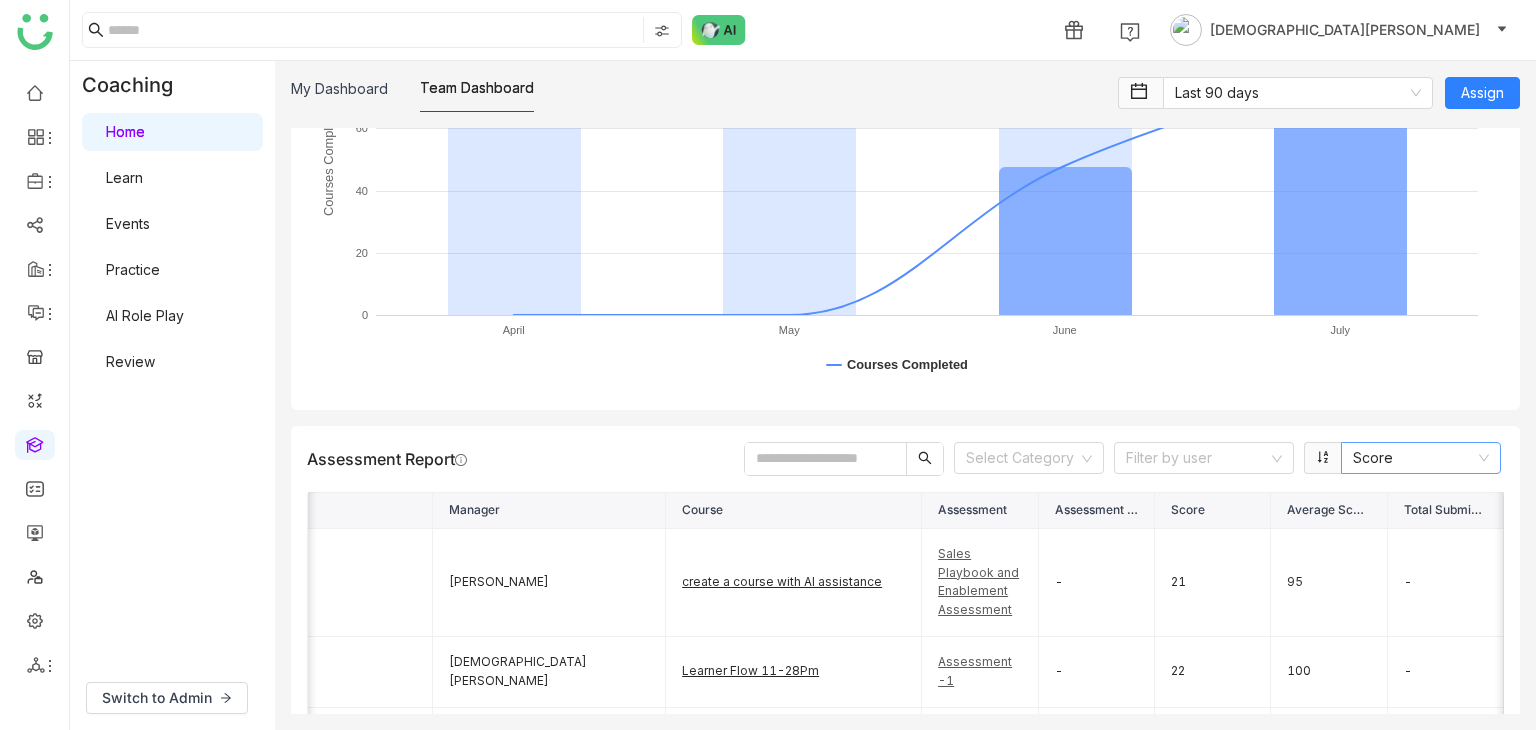 click on "Score" 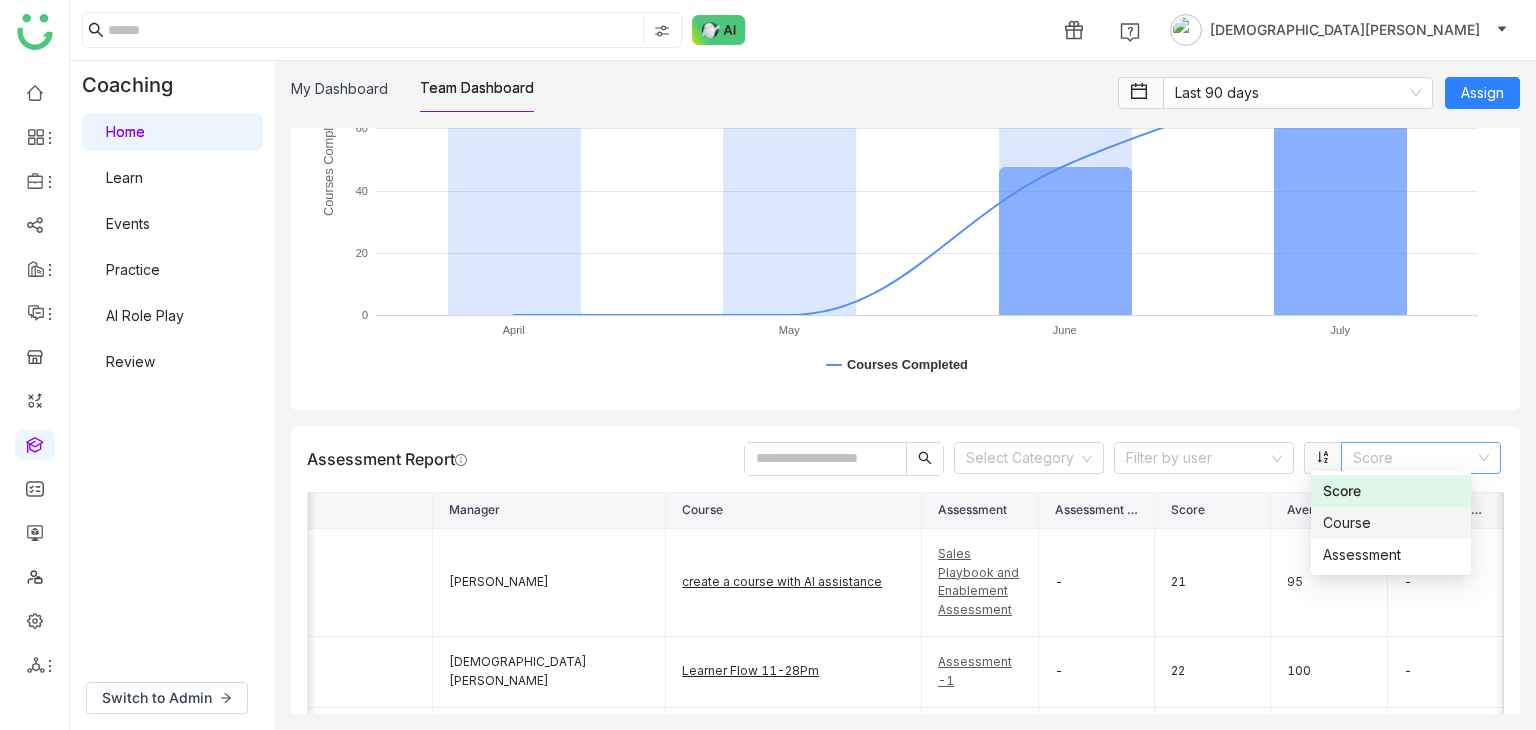 click on "Course" at bounding box center (1391, 523) 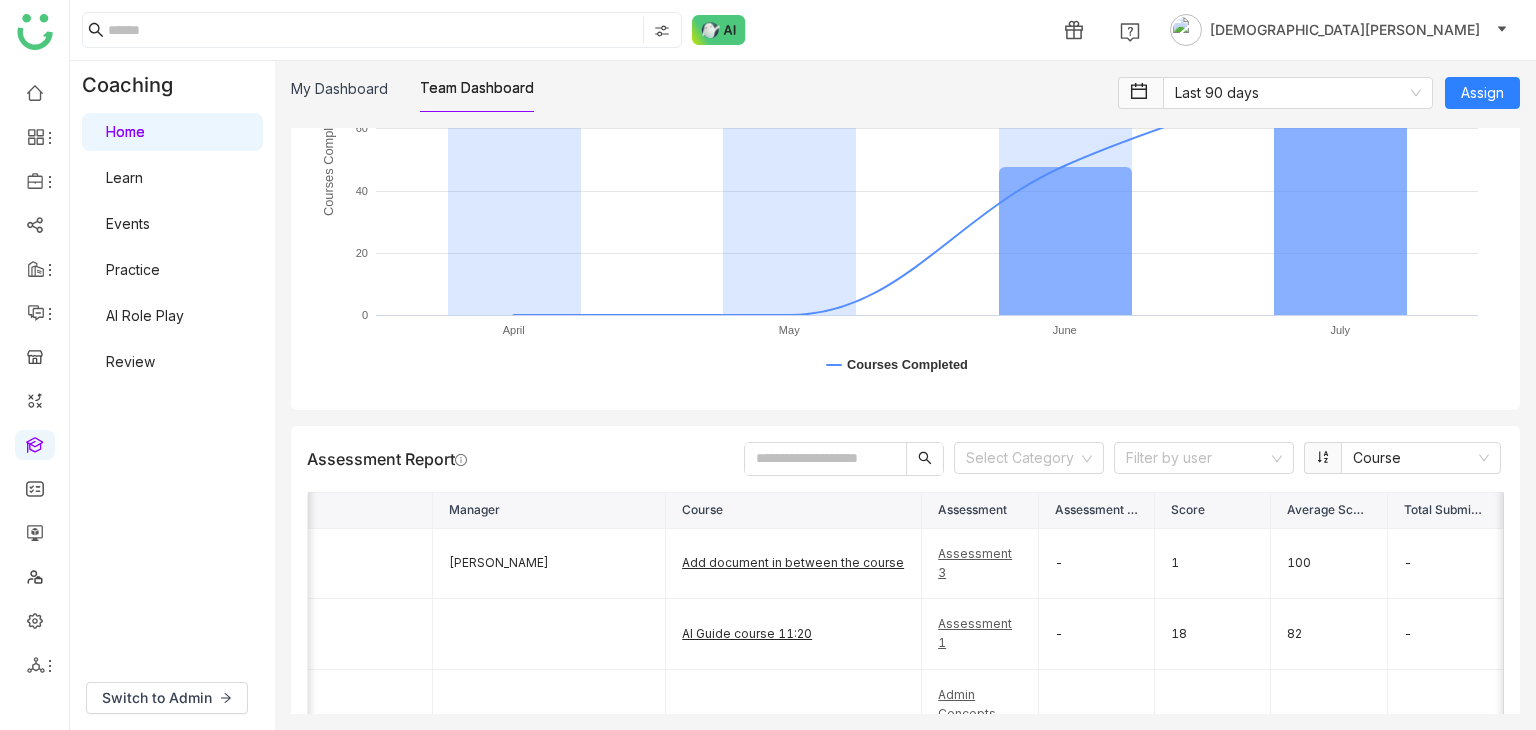scroll, scrollTop: 3796, scrollLeft: 14, axis: both 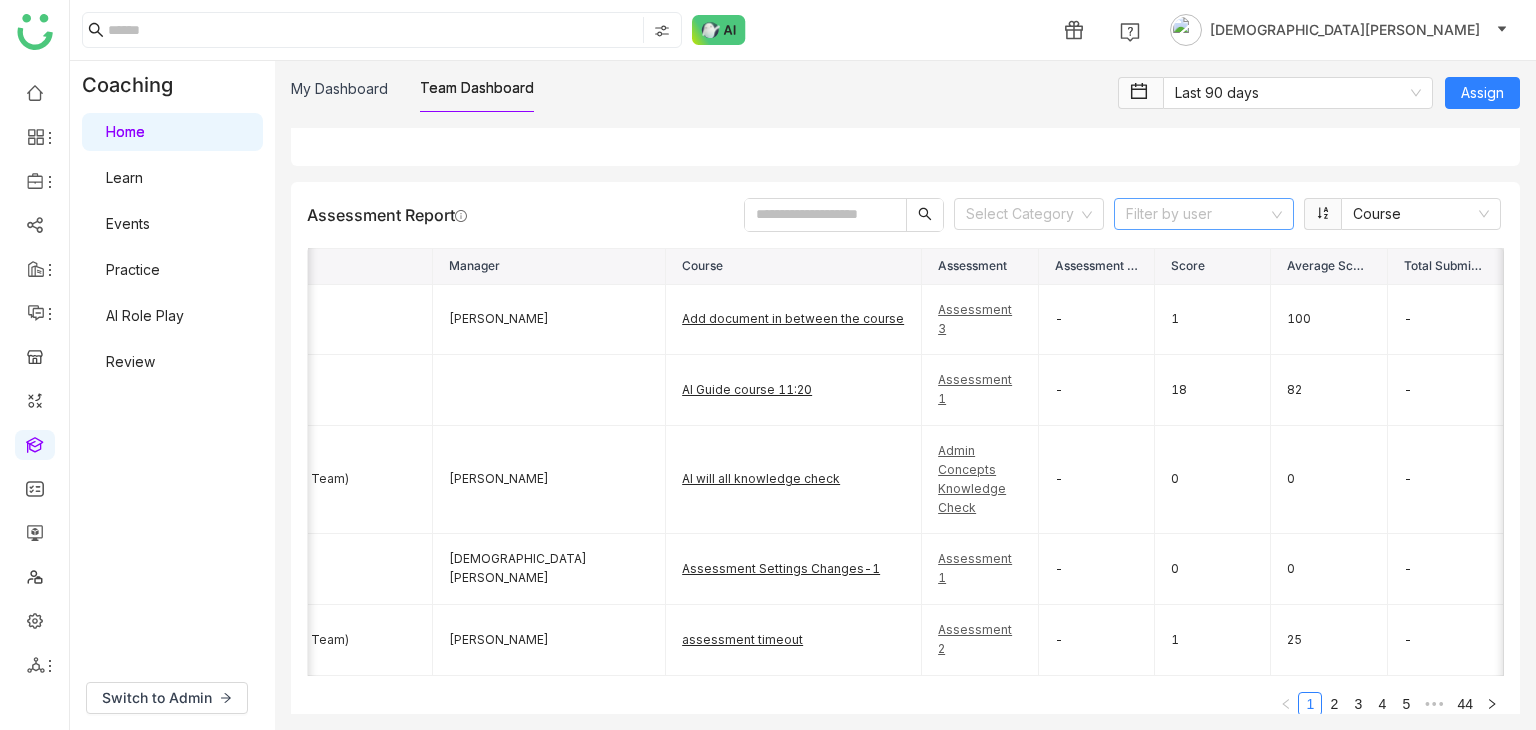 click 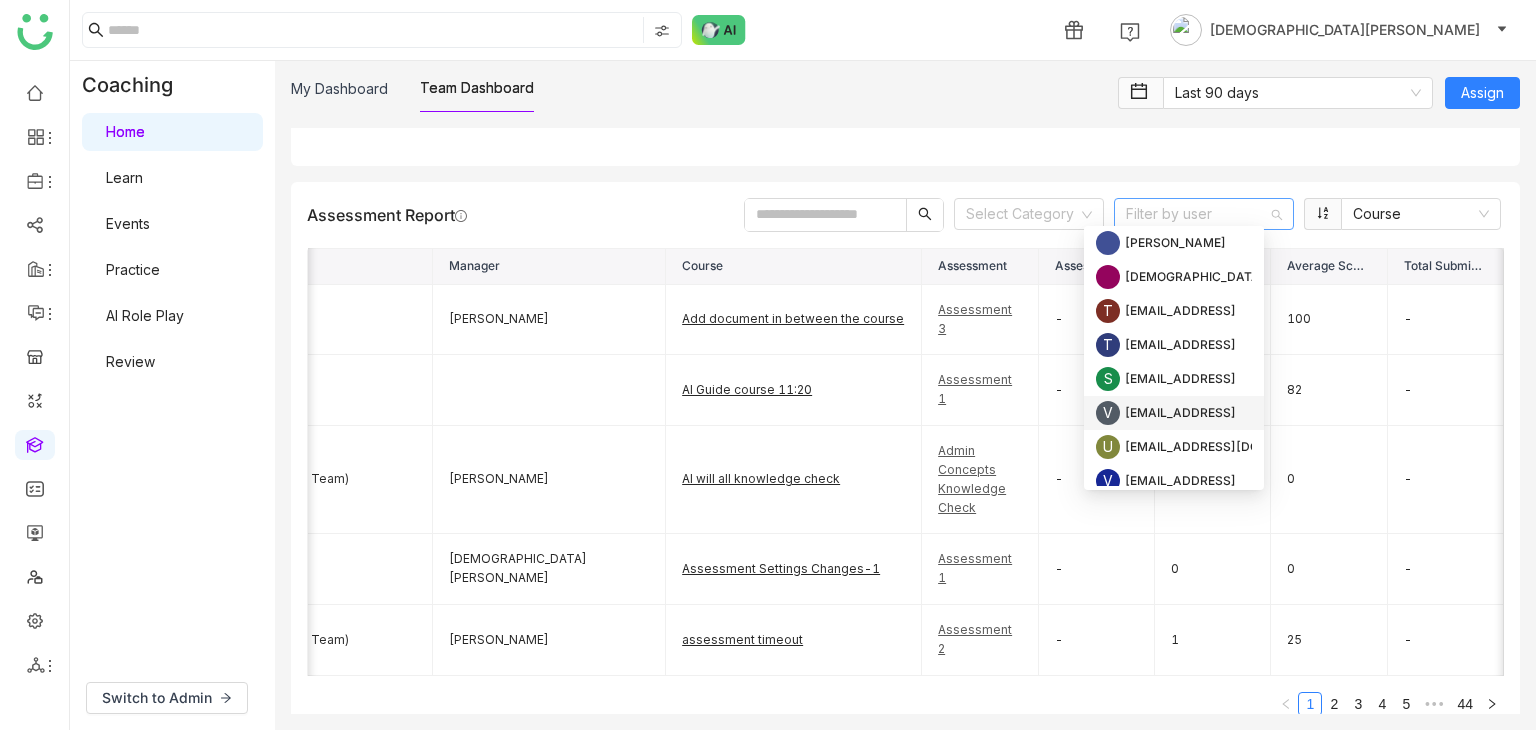 scroll, scrollTop: 1282, scrollLeft: 0, axis: vertical 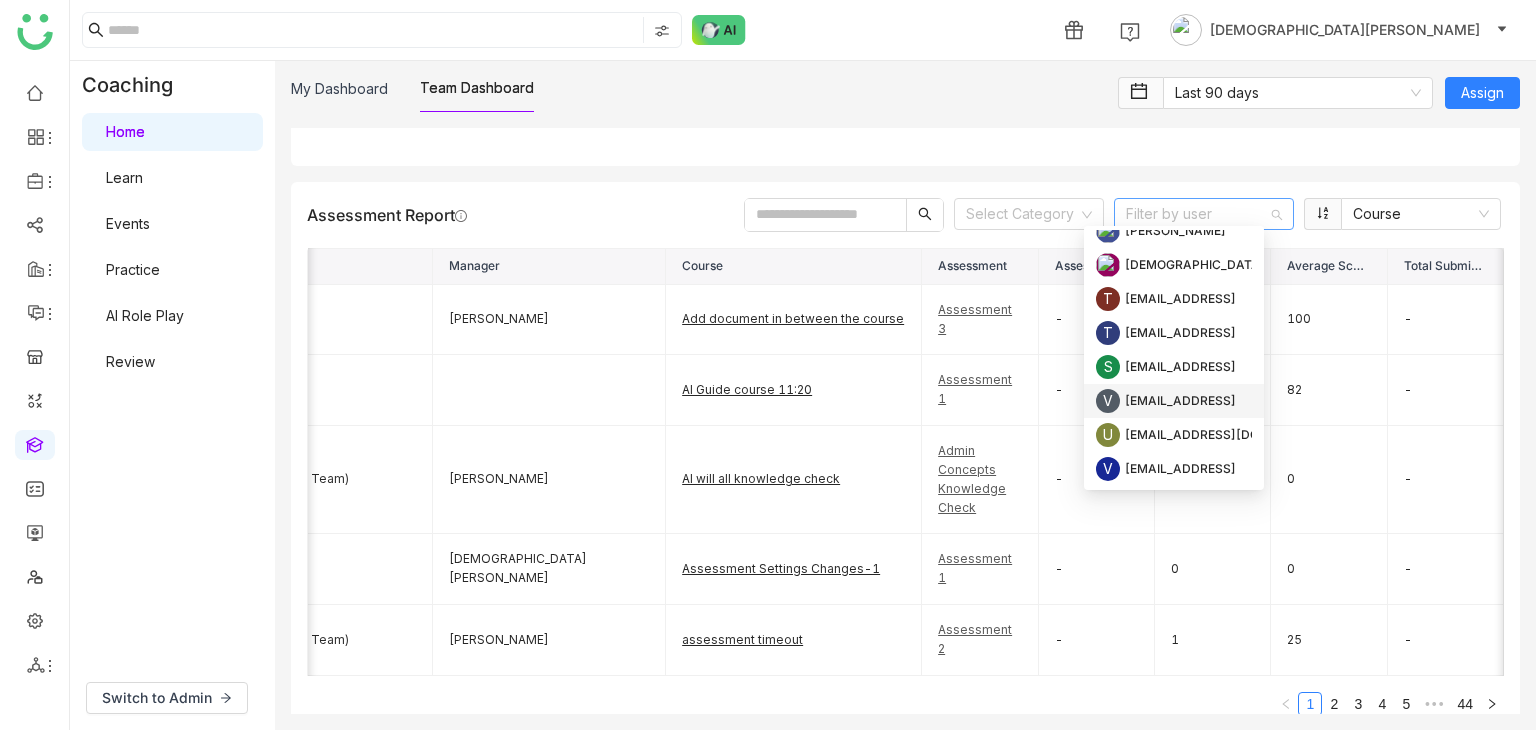 click on "vineet@gtmbuddy.ai" at bounding box center [1180, 401] 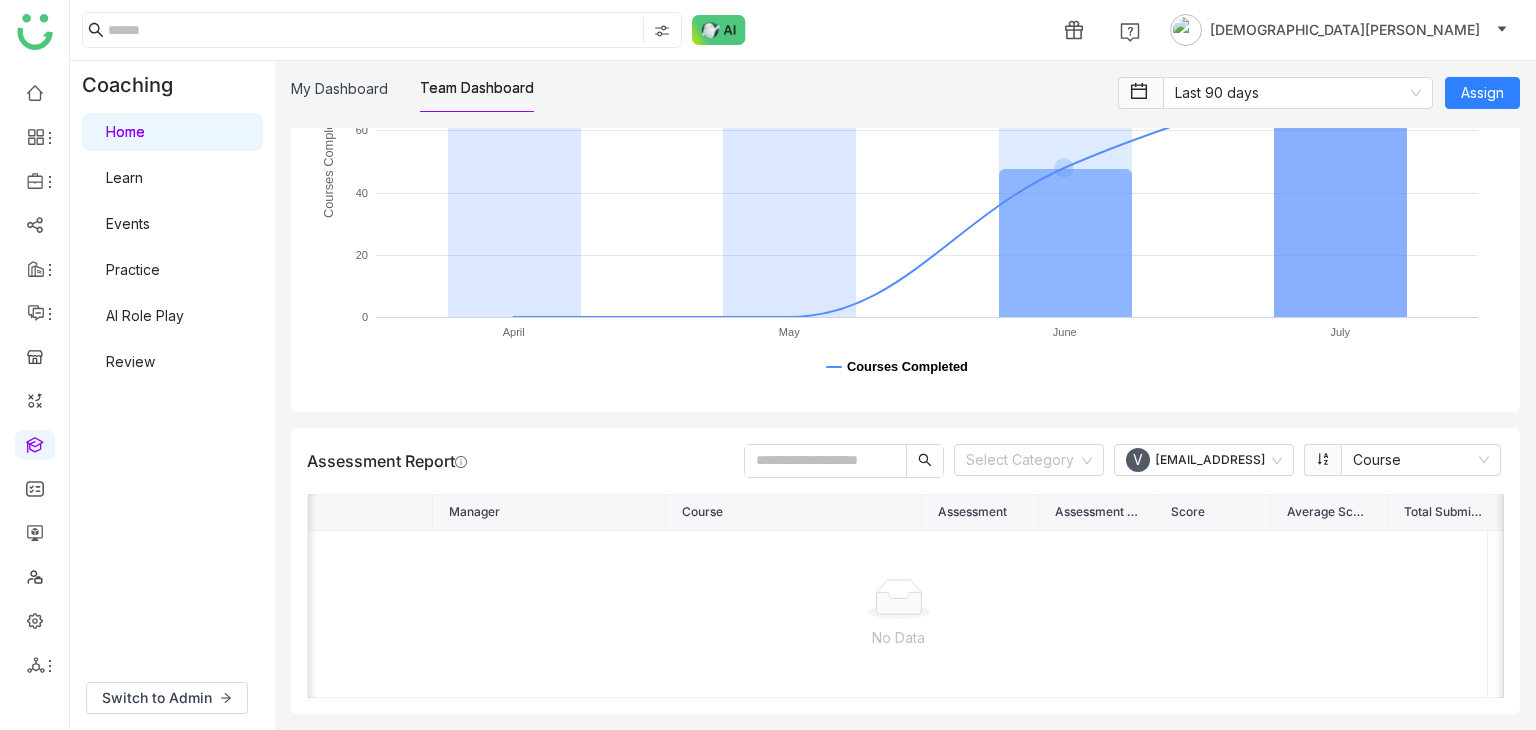 scroll, scrollTop: 3572, scrollLeft: 14, axis: both 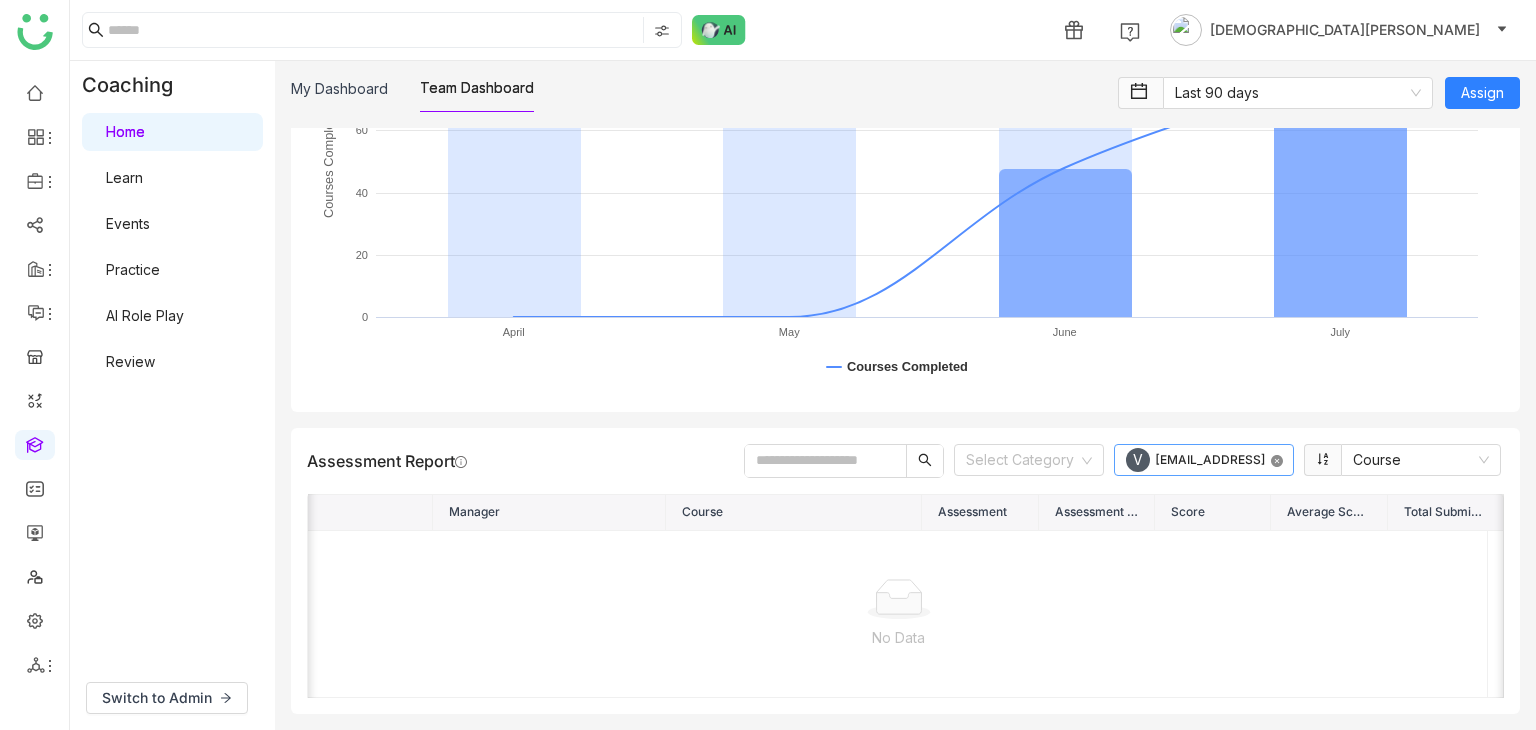 click 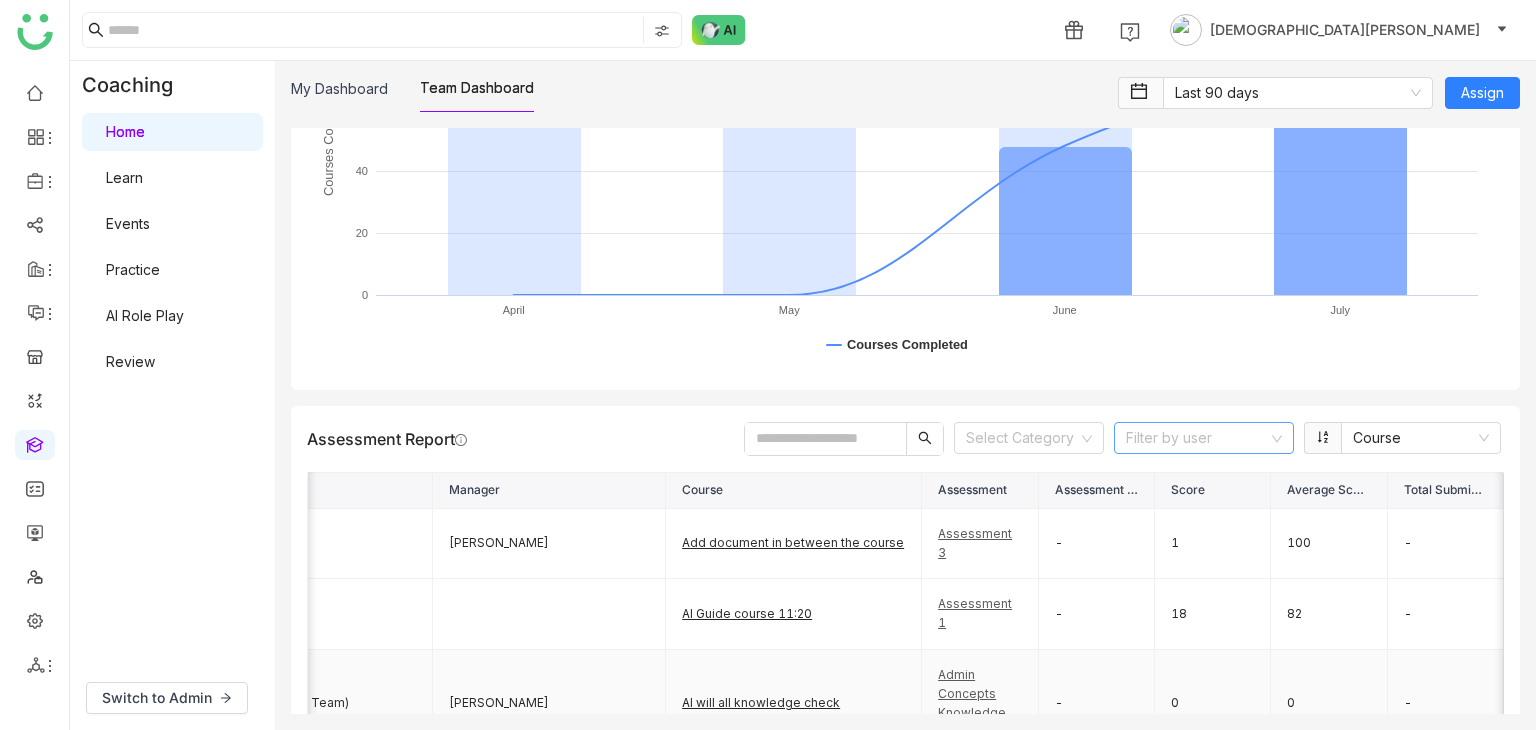 scroll, scrollTop: 3796, scrollLeft: 14, axis: both 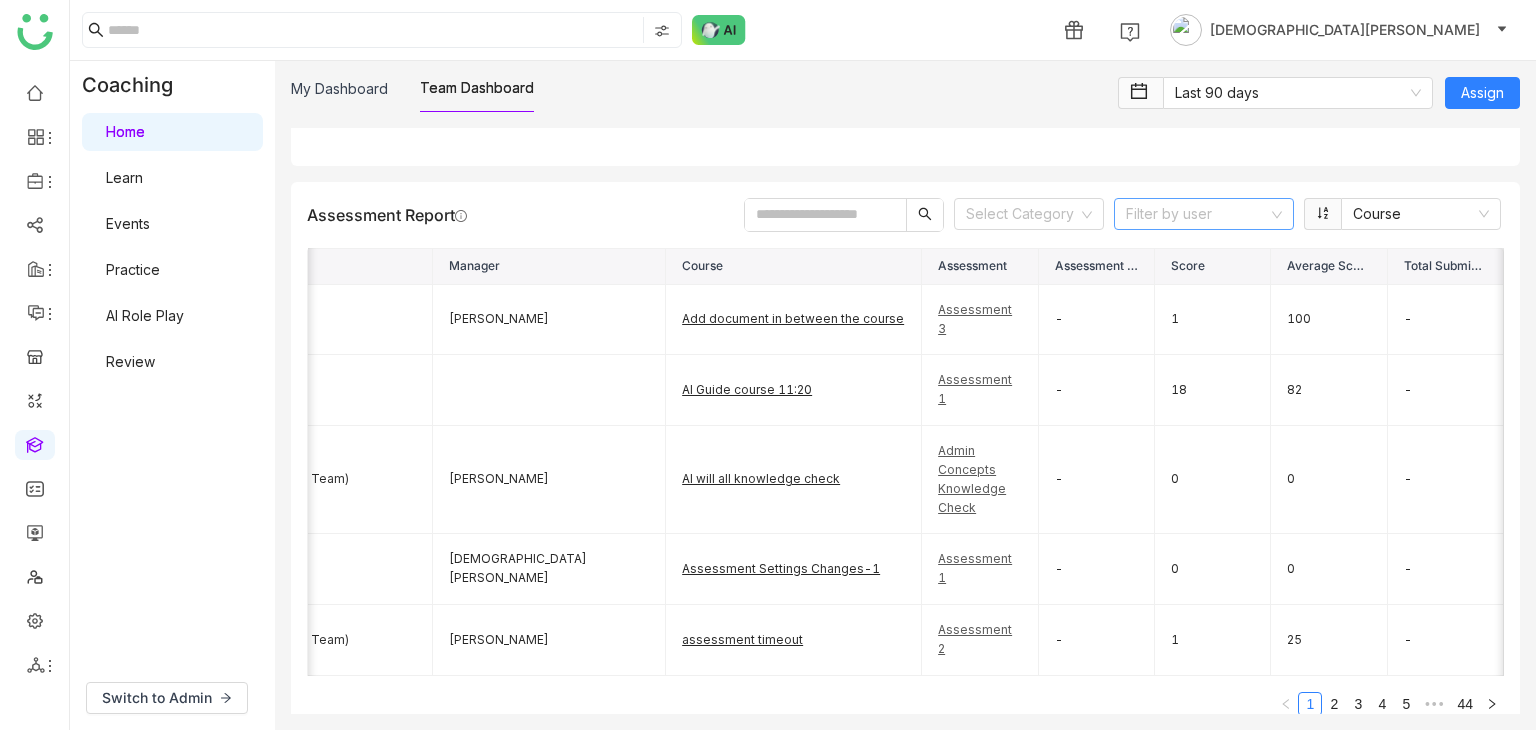click 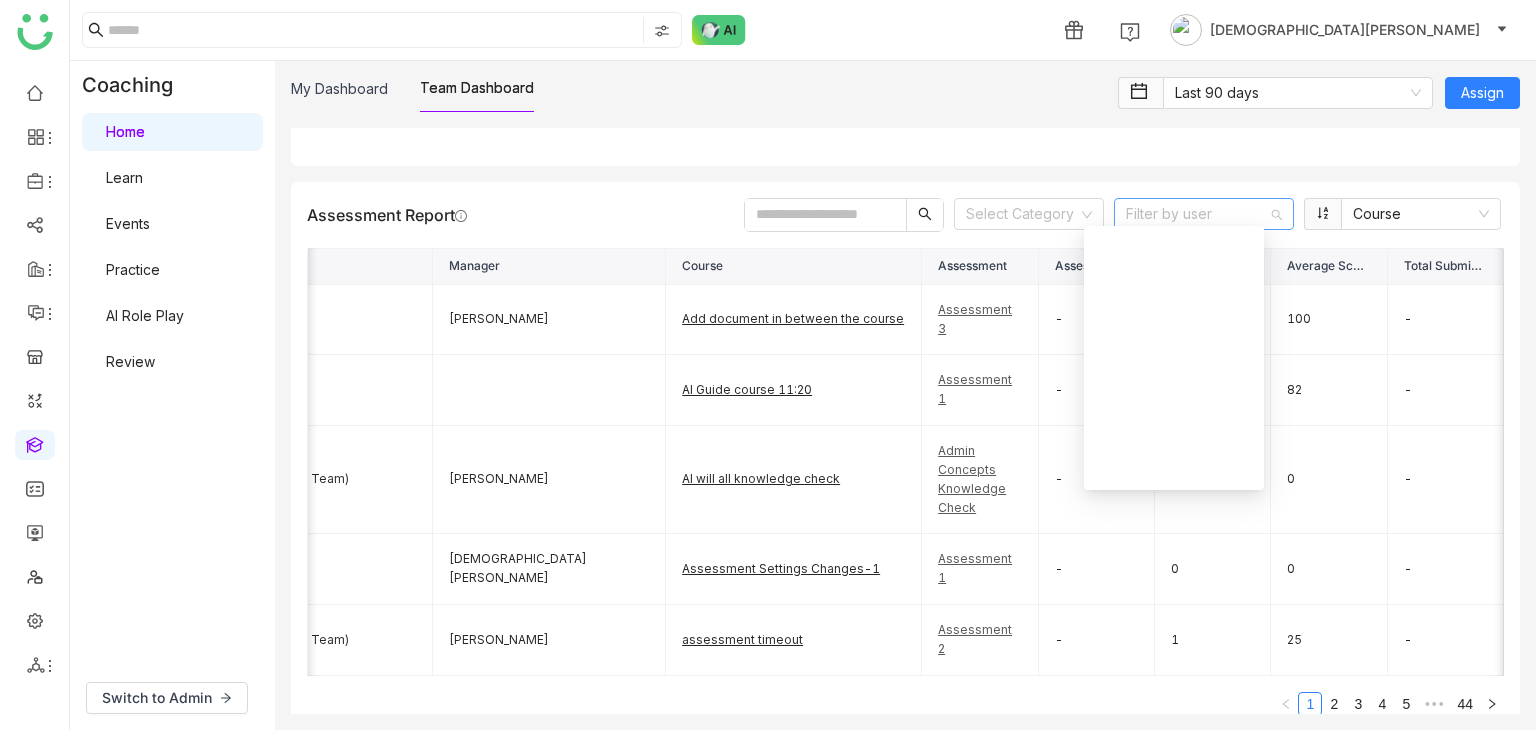 scroll, scrollTop: 1248, scrollLeft: 0, axis: vertical 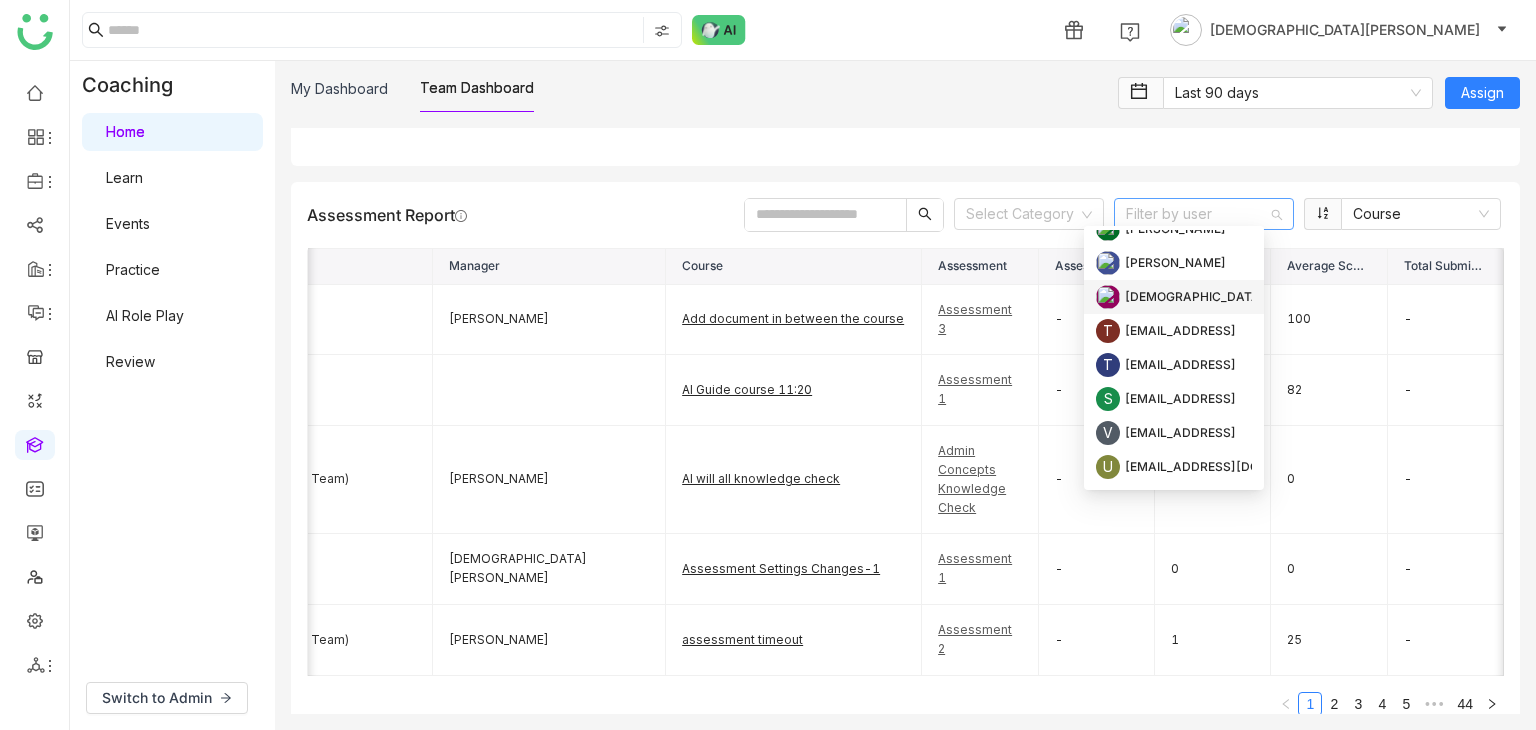 click on "[DEMOGRAPHIC_DATA][PERSON_NAME]" at bounding box center [1245, 297] 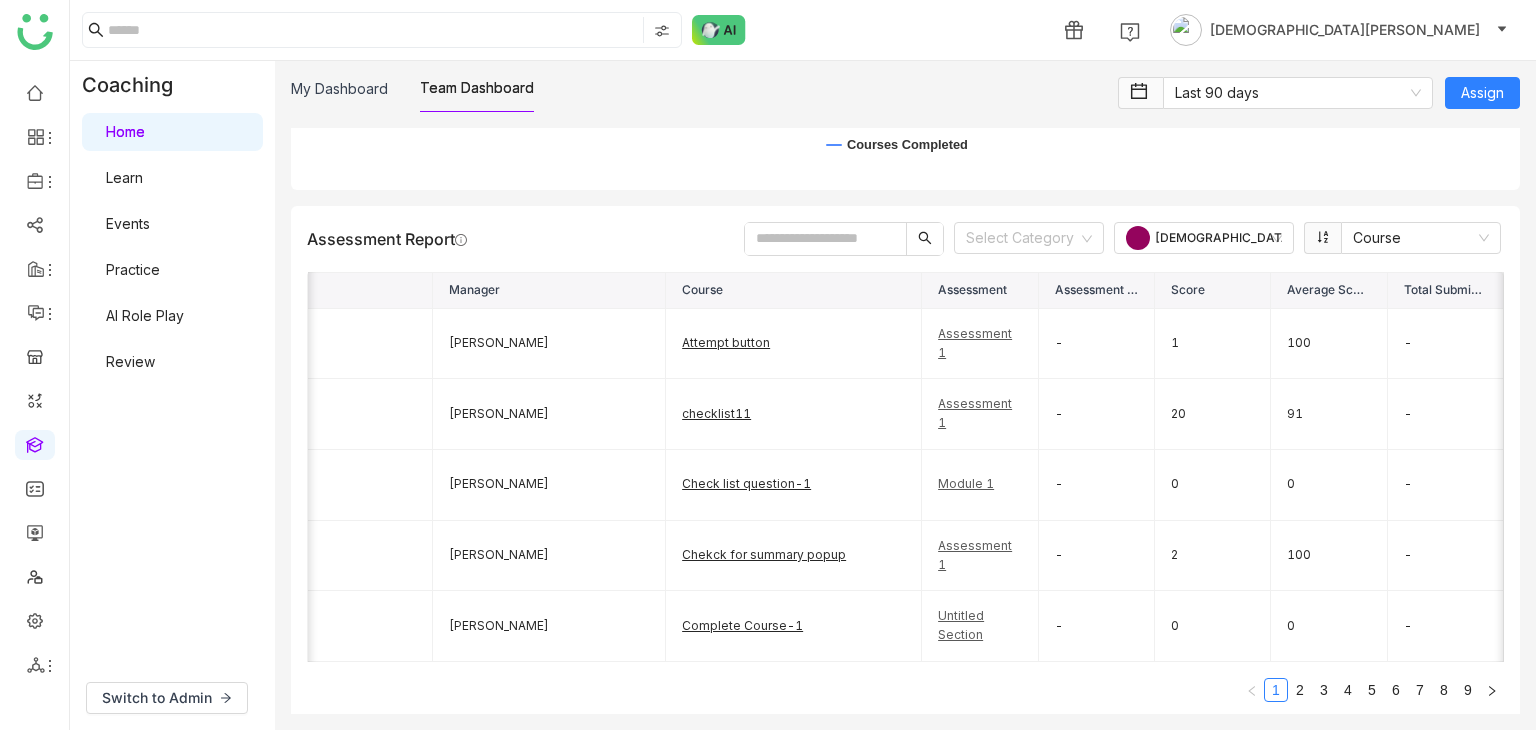 scroll, scrollTop: 3759, scrollLeft: 14, axis: both 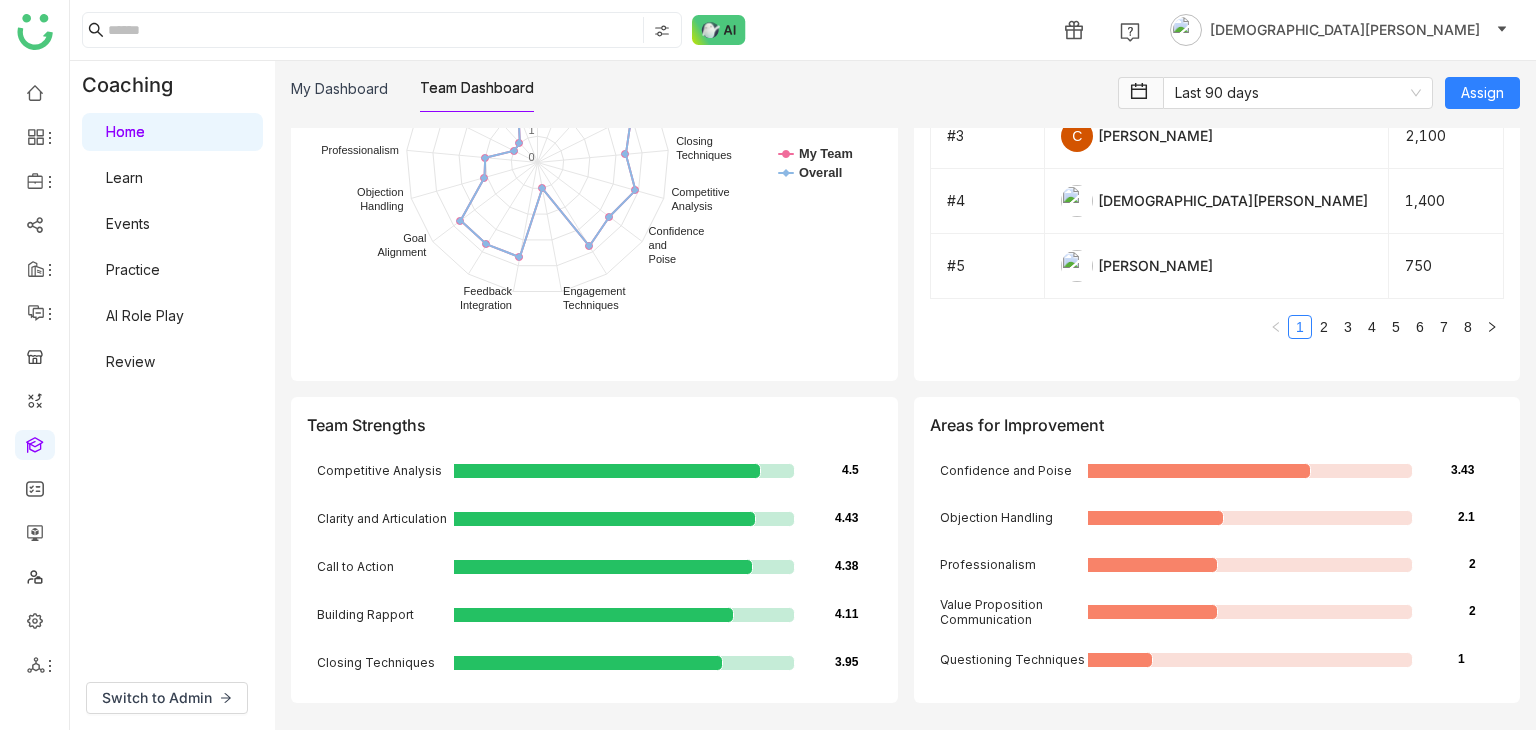 click on "Learn" at bounding box center [124, 177] 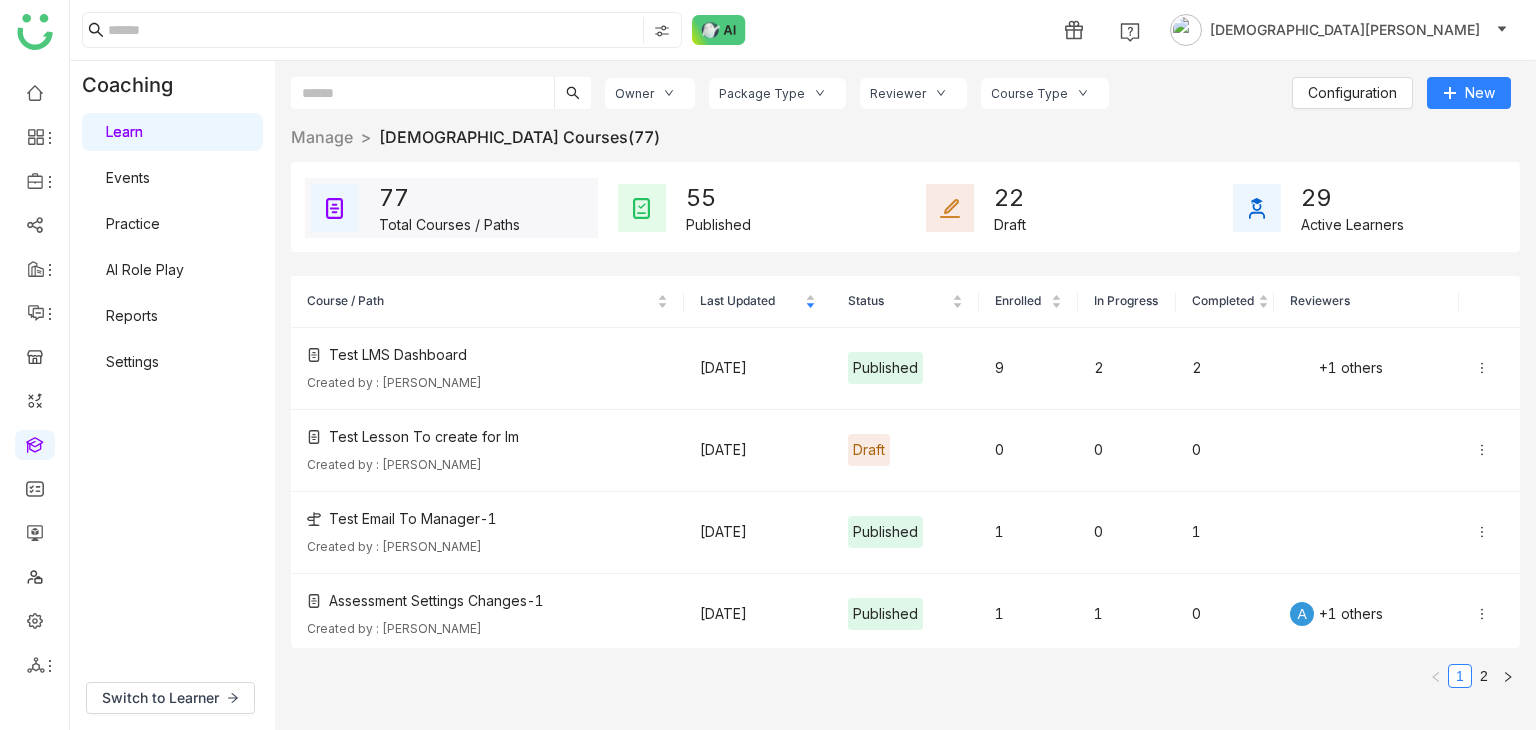 scroll, scrollTop: 0, scrollLeft: 0, axis: both 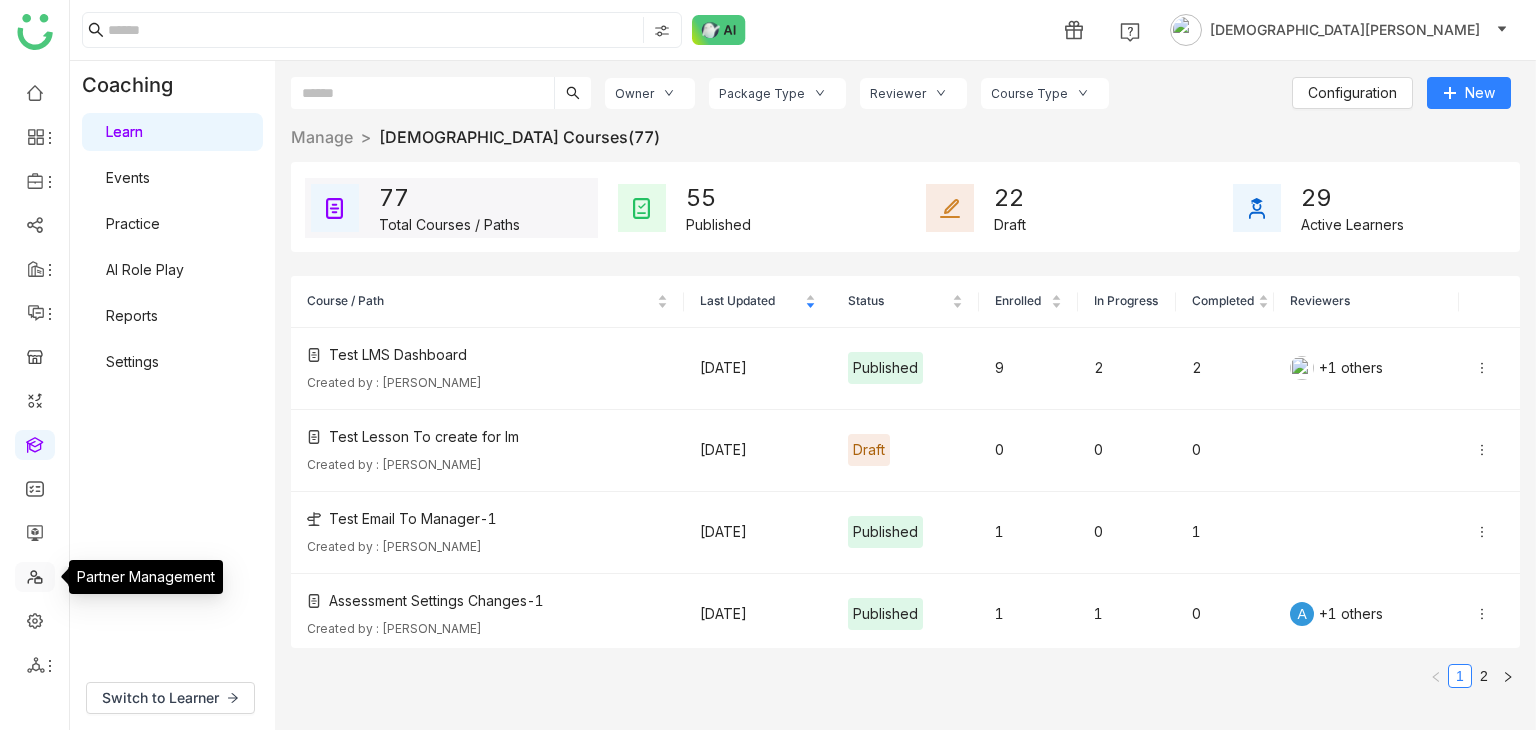 click at bounding box center (35, 575) 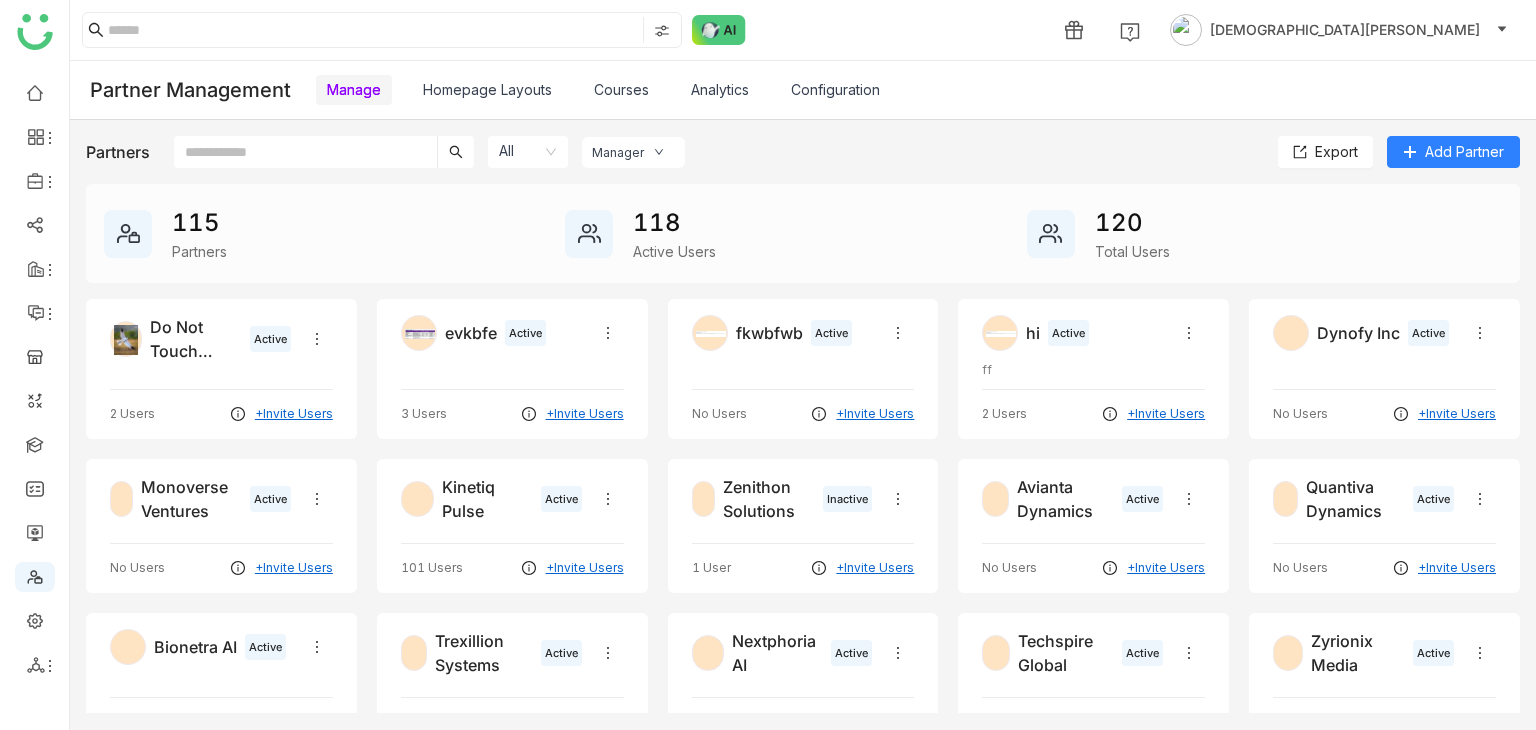 click 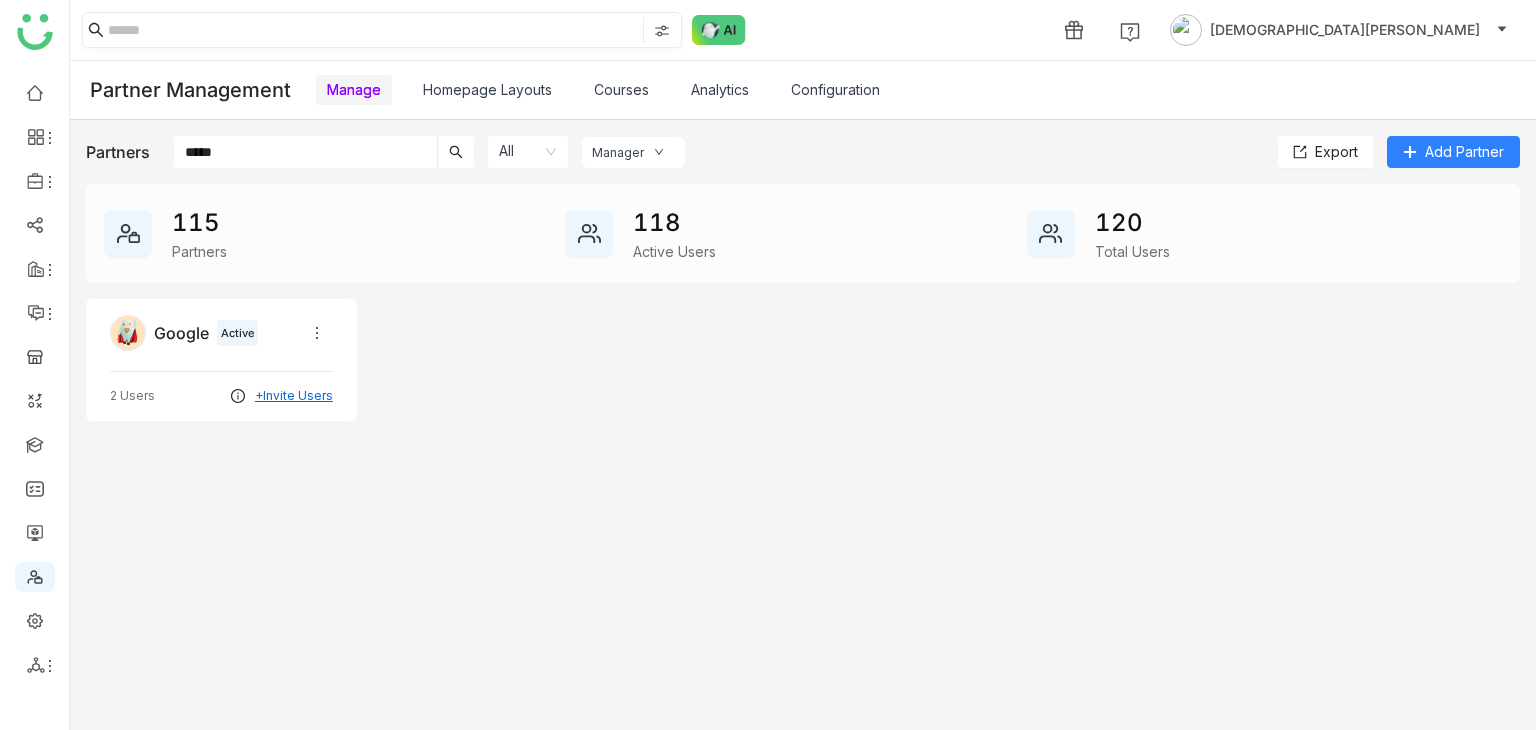 type on "*****" 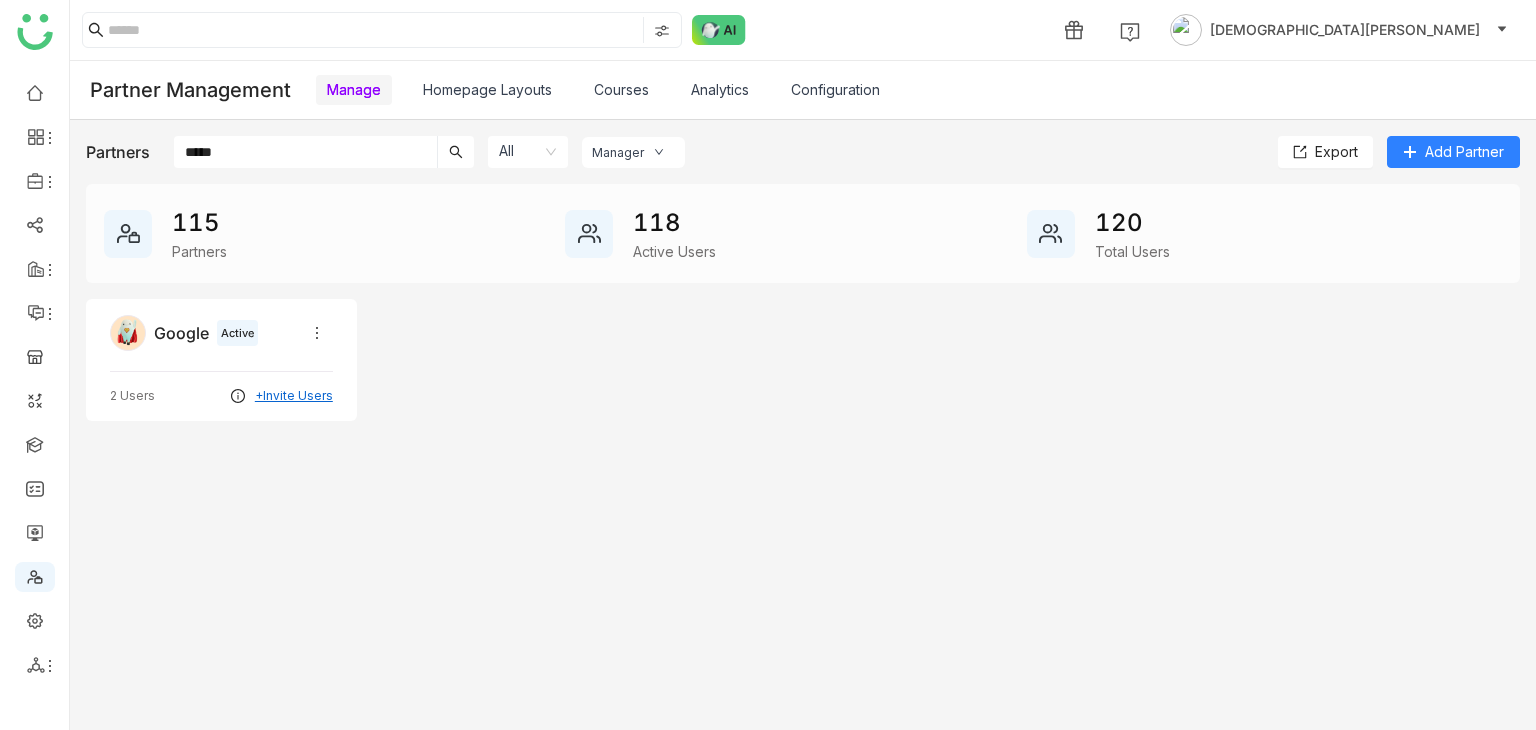 click on "Google Active 2 Users +Invite Users" 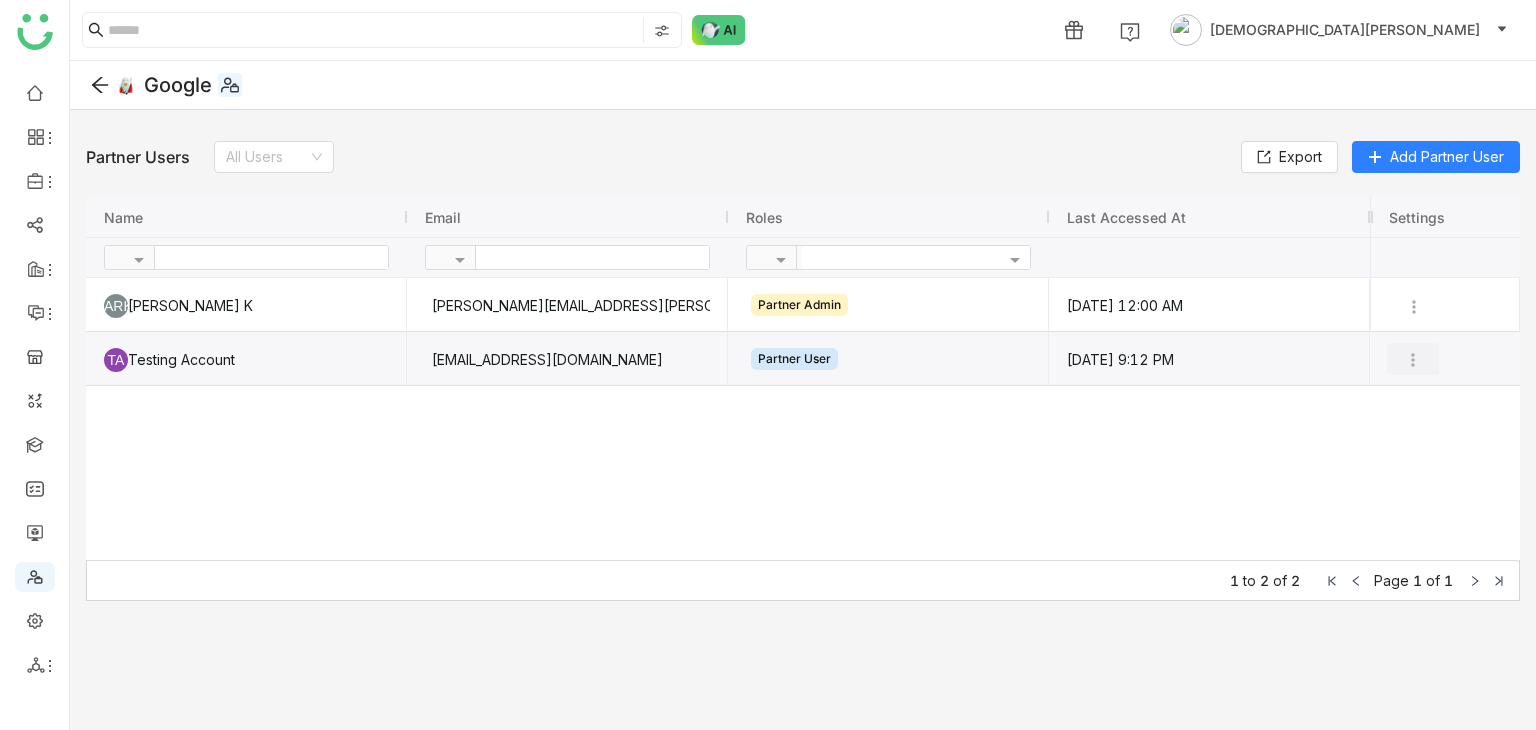 click 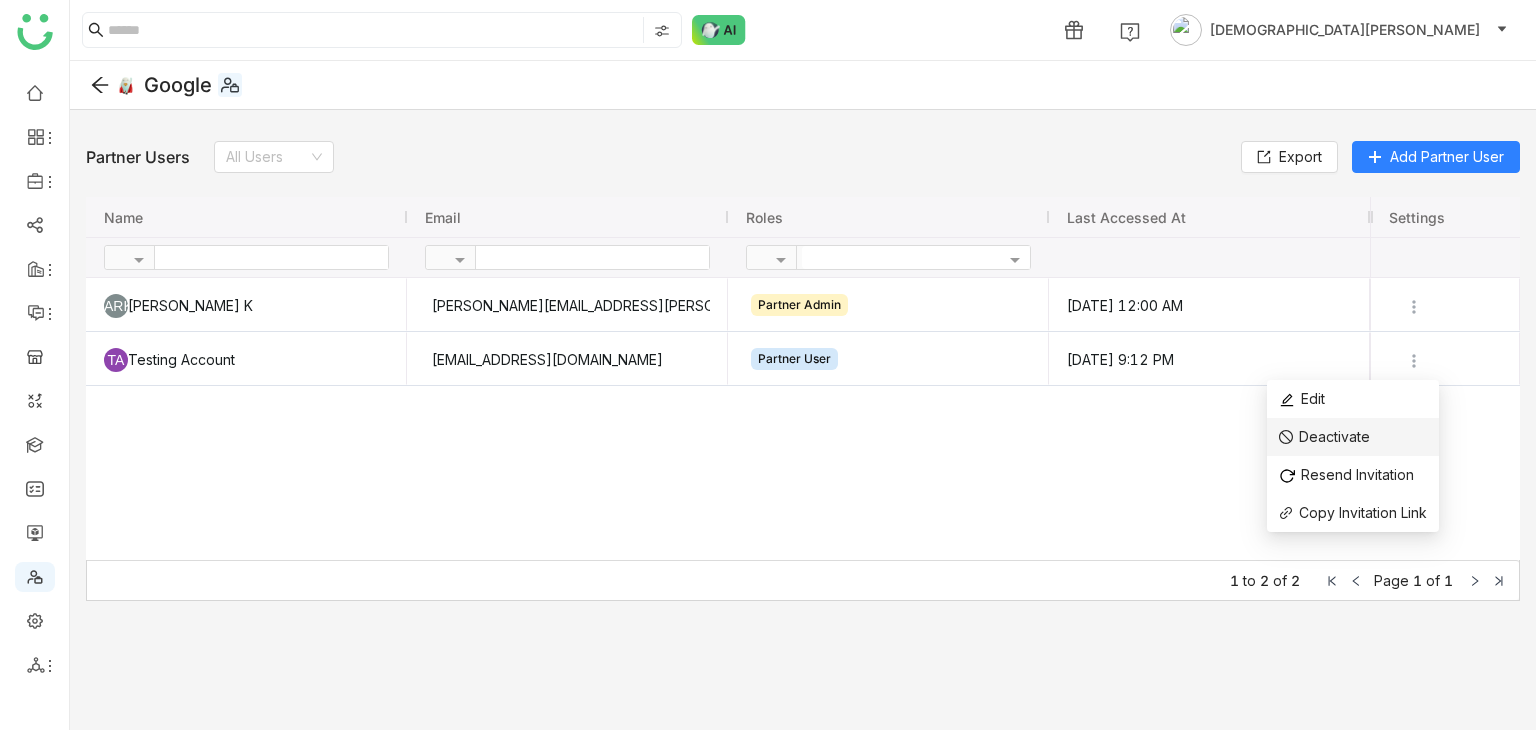 click on "Deactivate" at bounding box center (1334, 436) 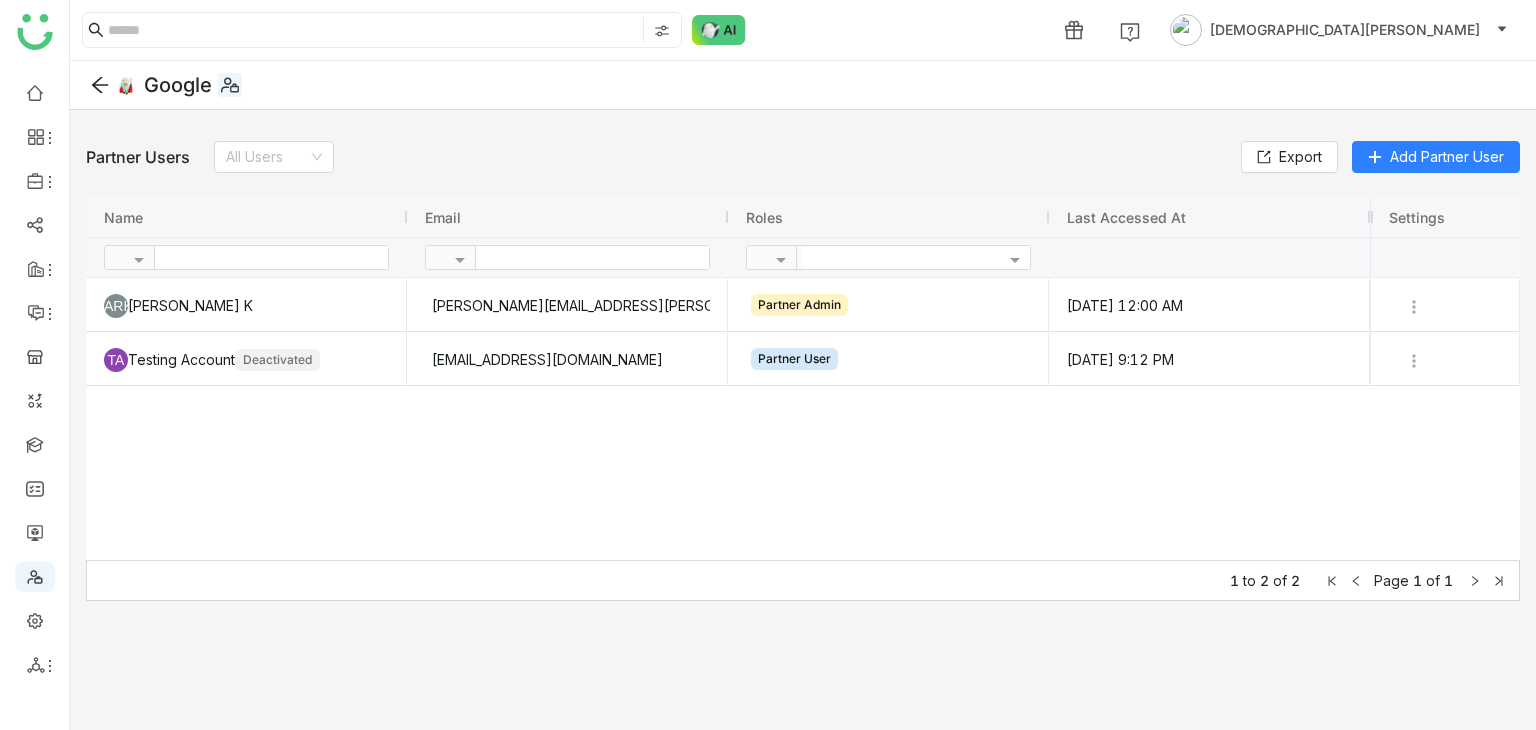 click 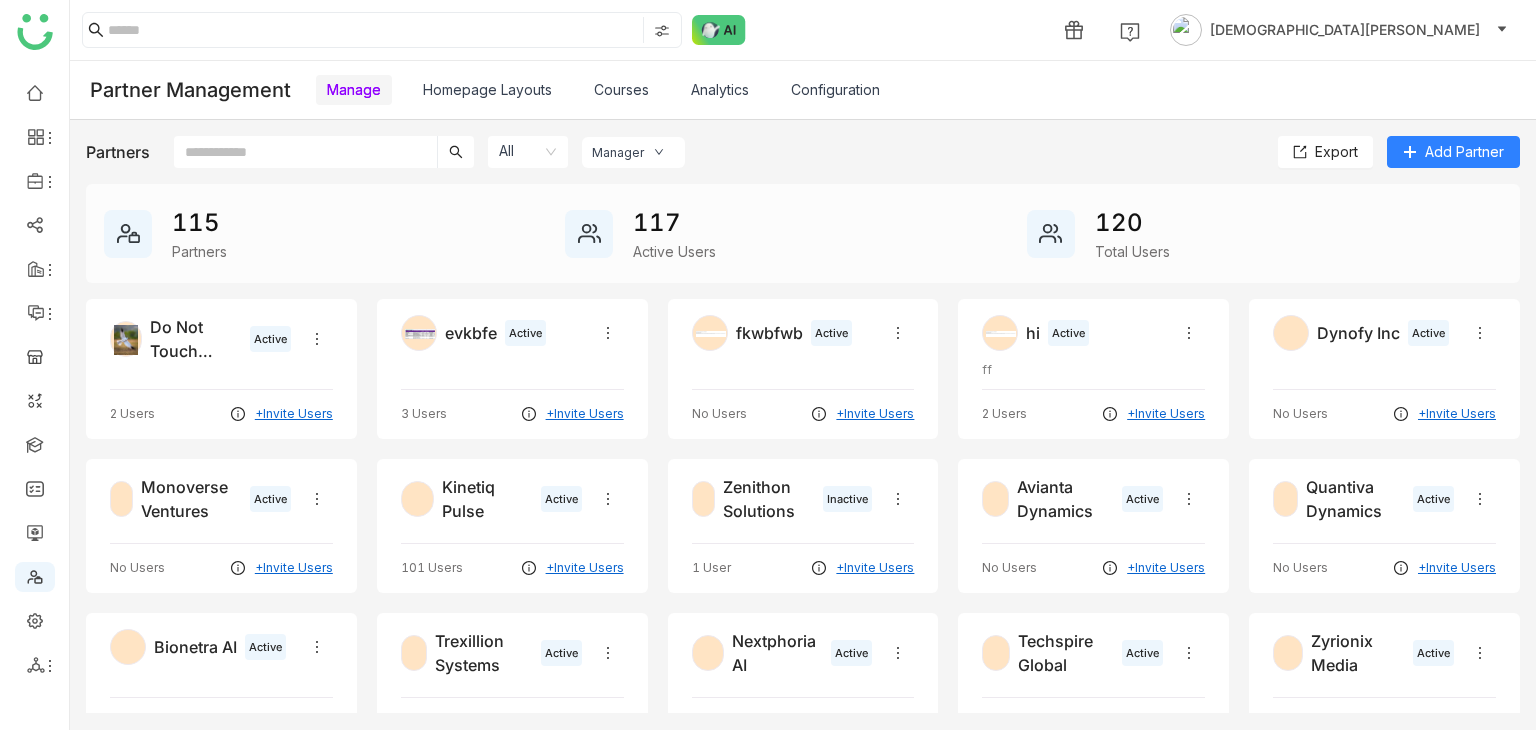 click 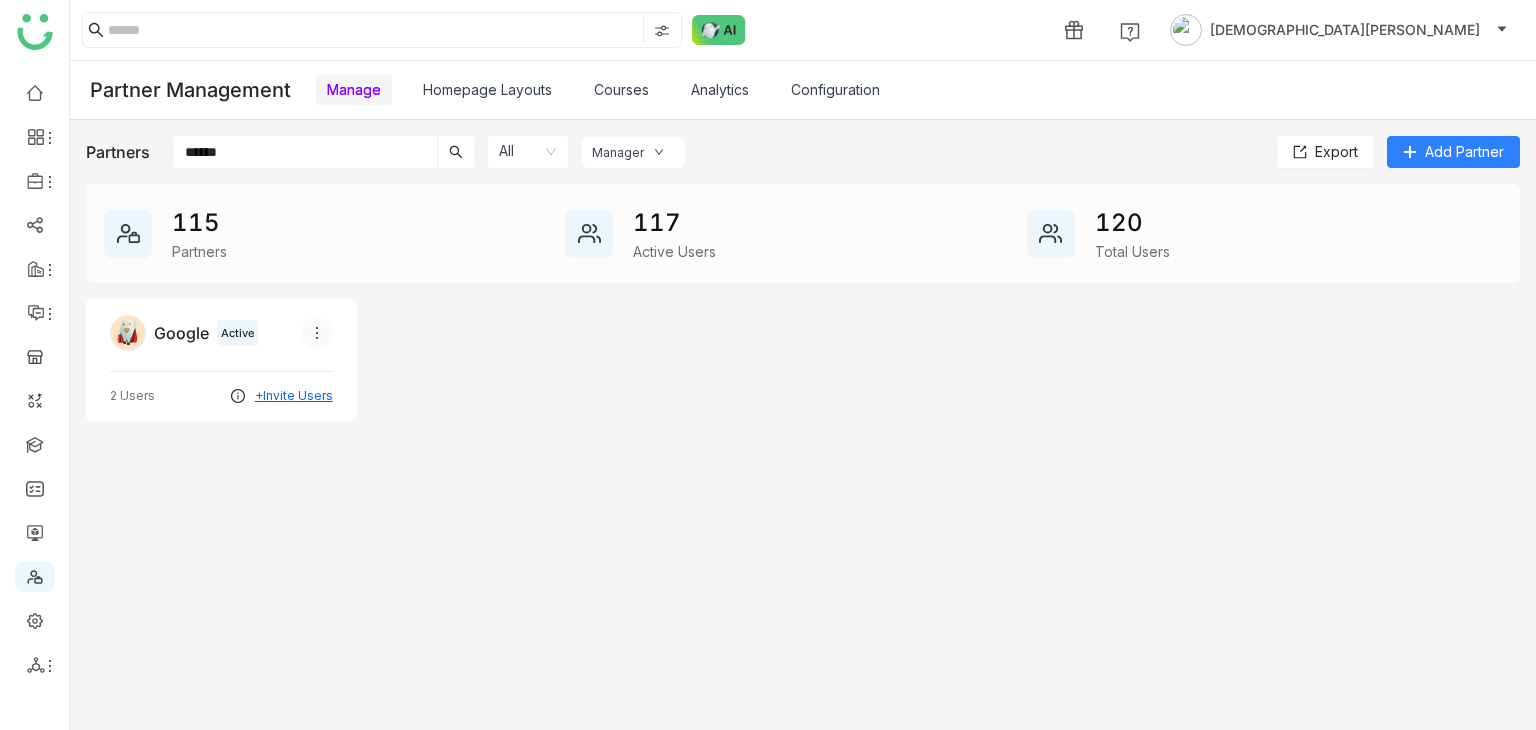 type on "******" 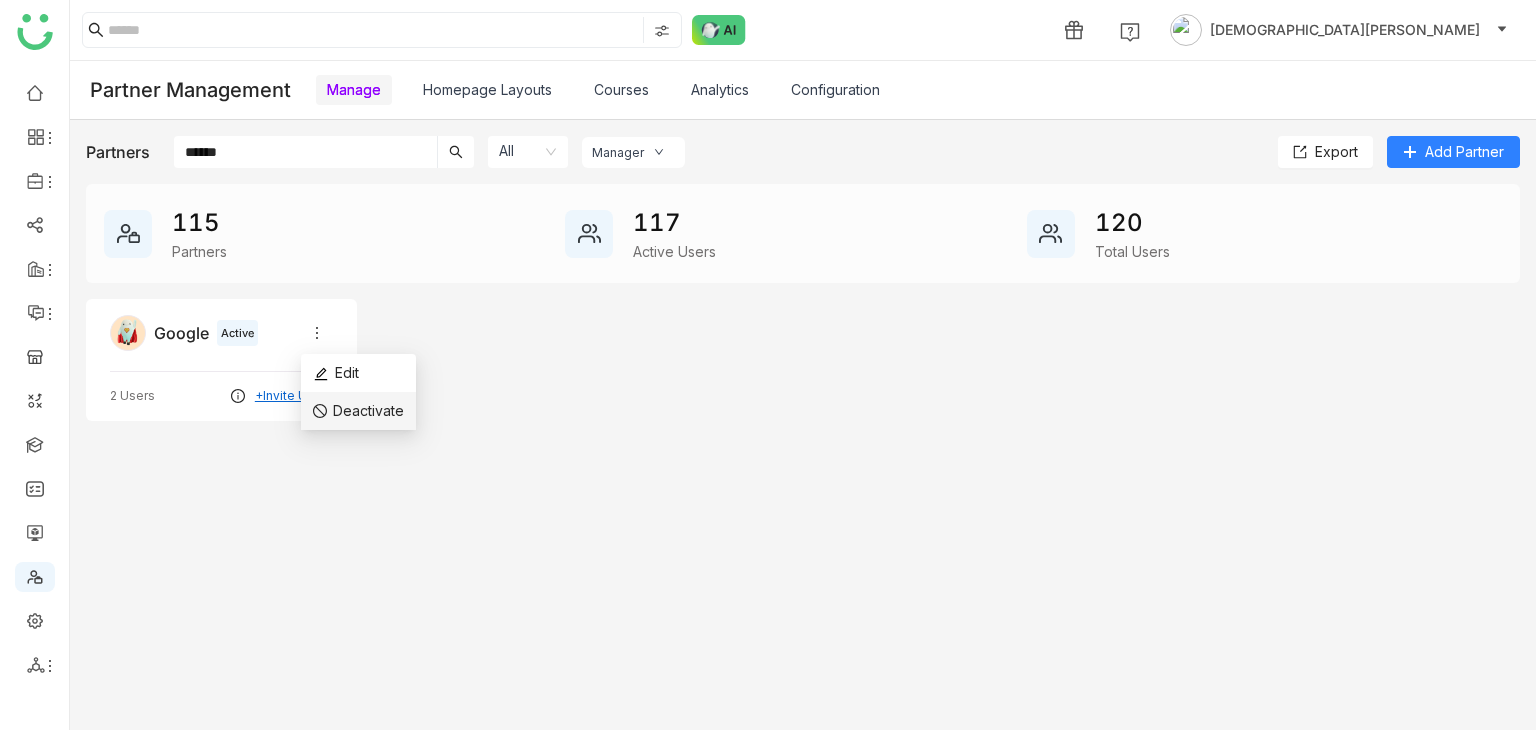click on "Deactivate" at bounding box center (368, 410) 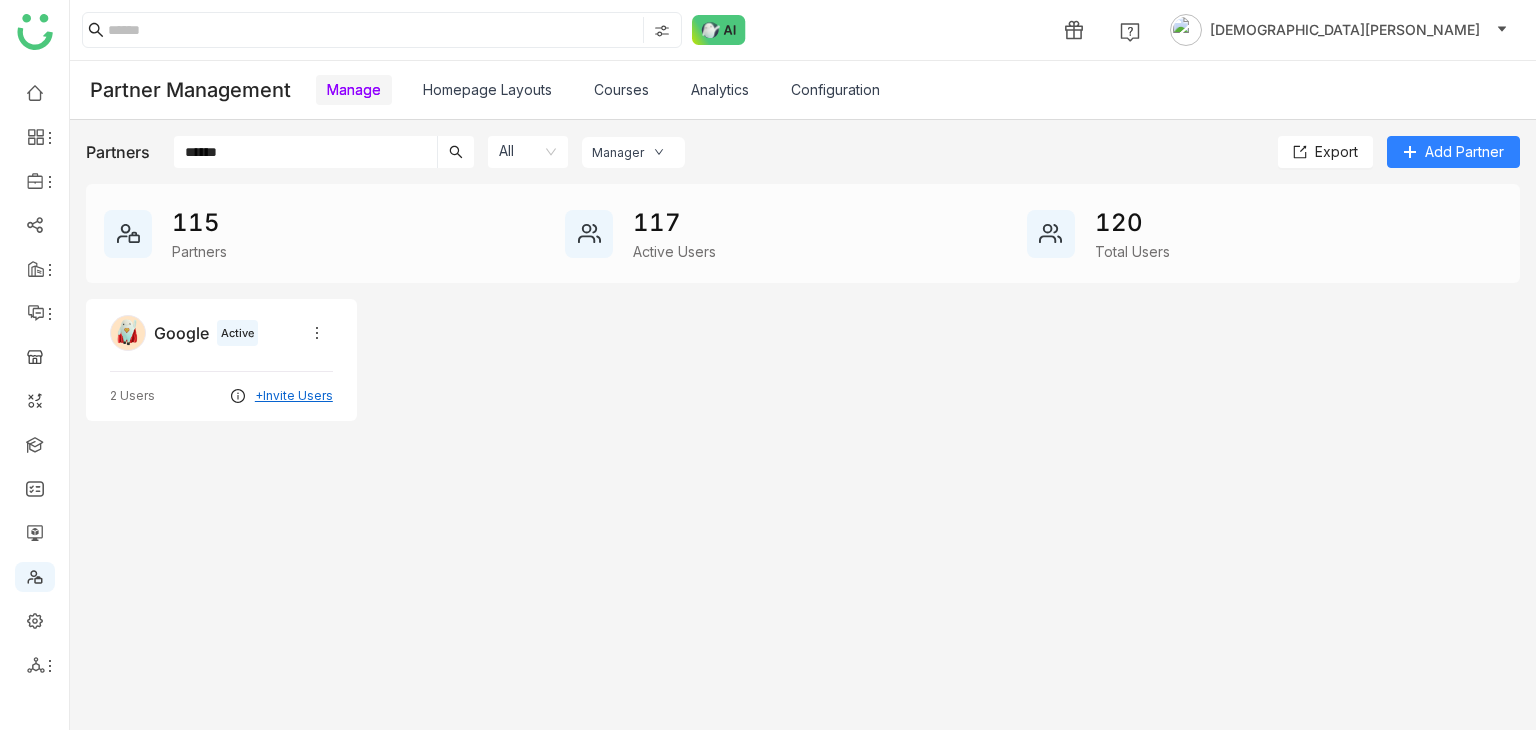 type 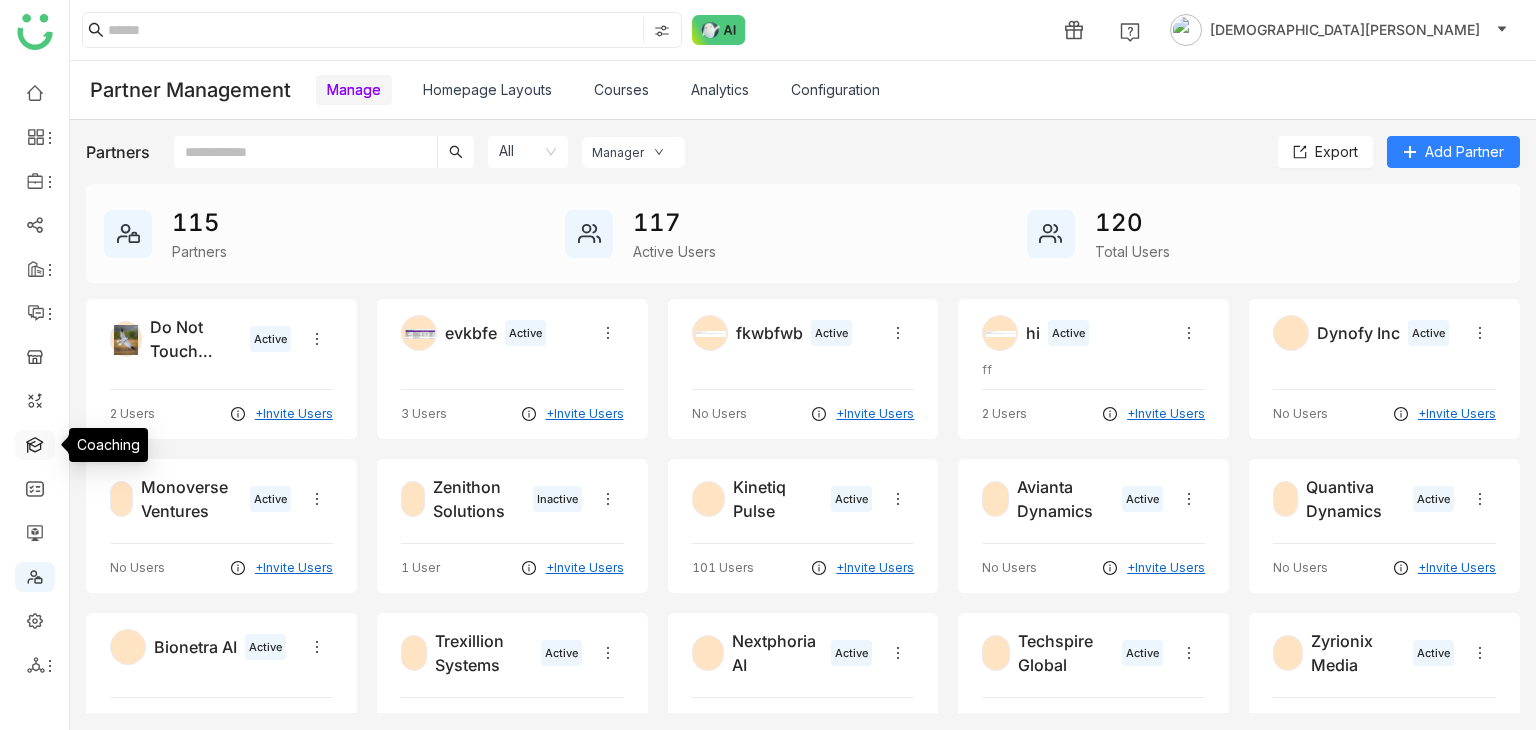 click at bounding box center (35, 443) 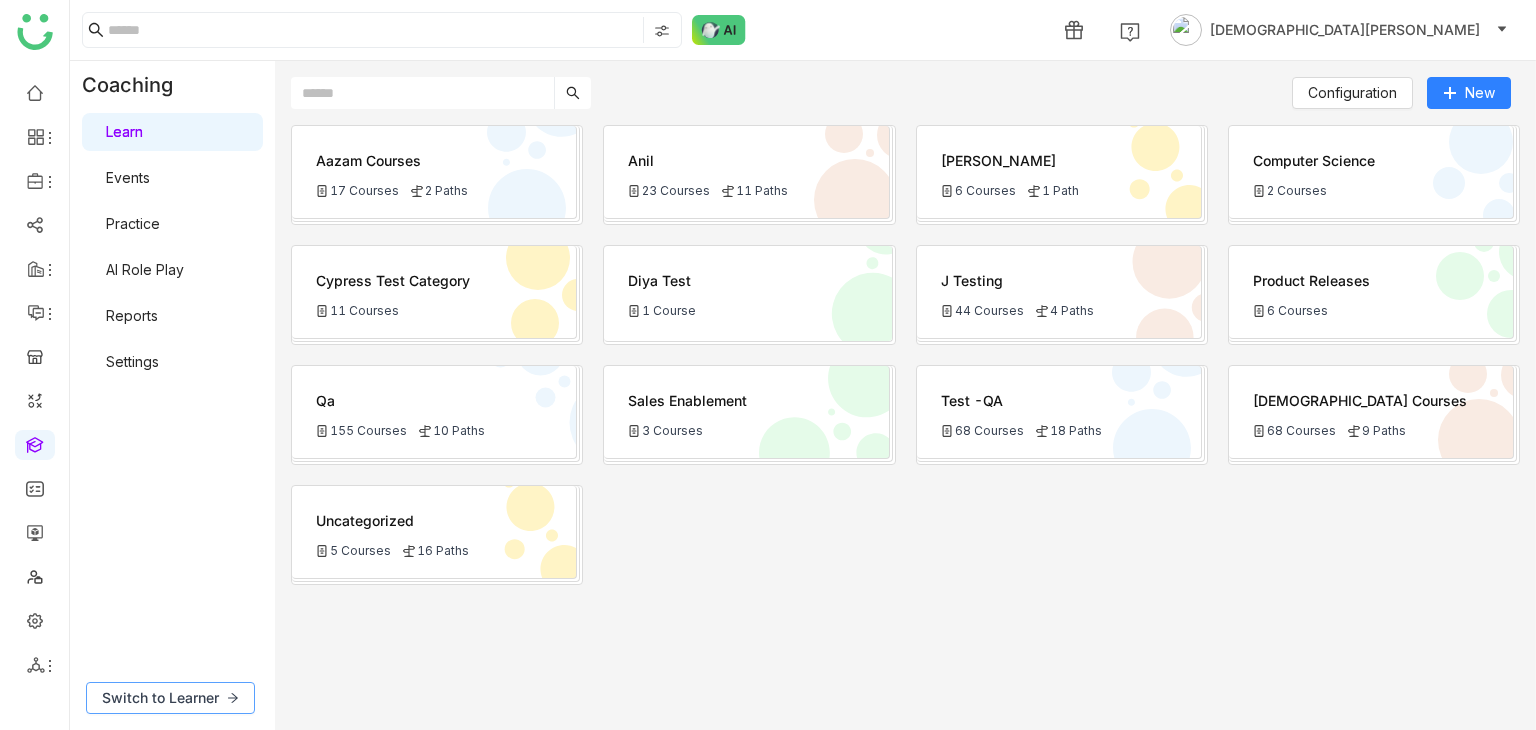 click on "Switch to Learner" 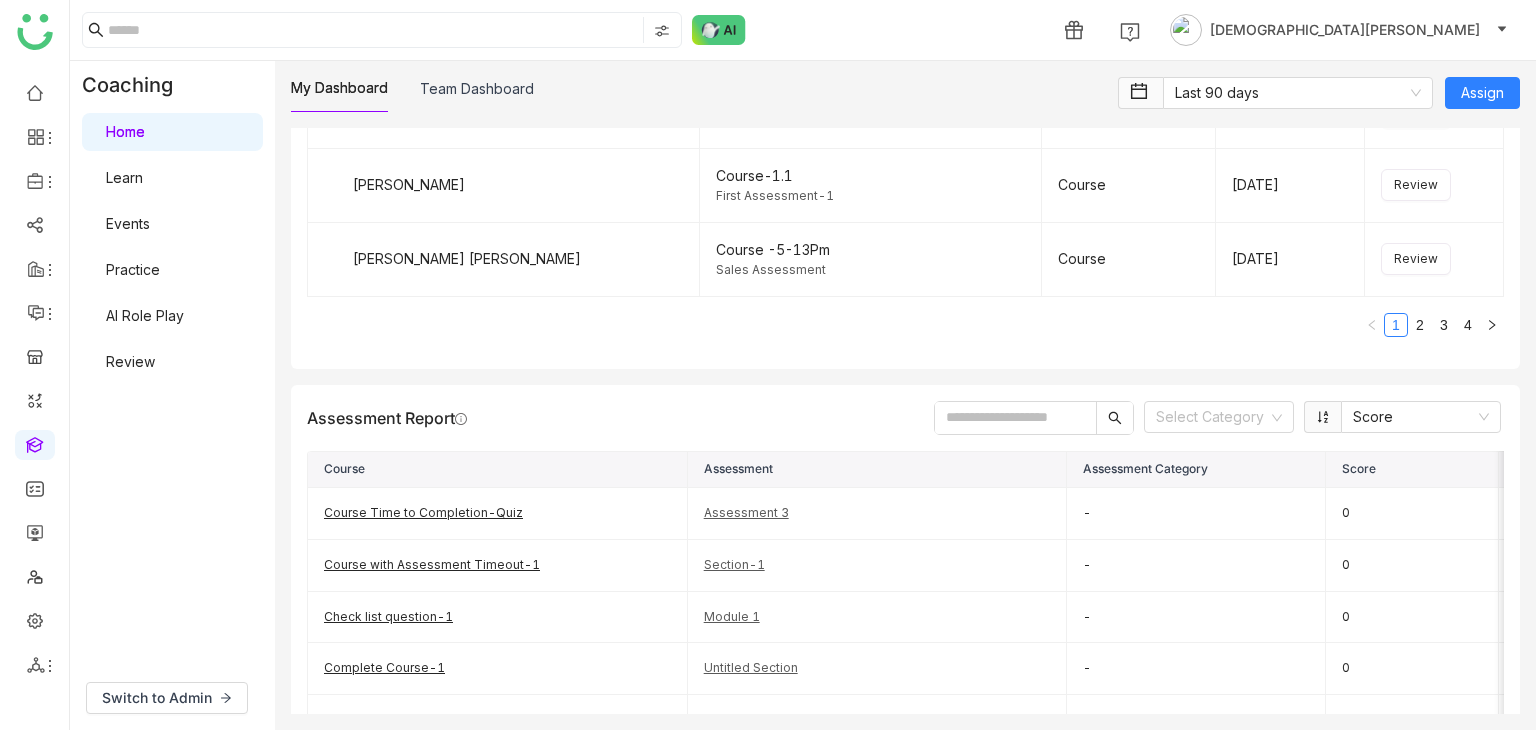 scroll, scrollTop: 2676, scrollLeft: 0, axis: vertical 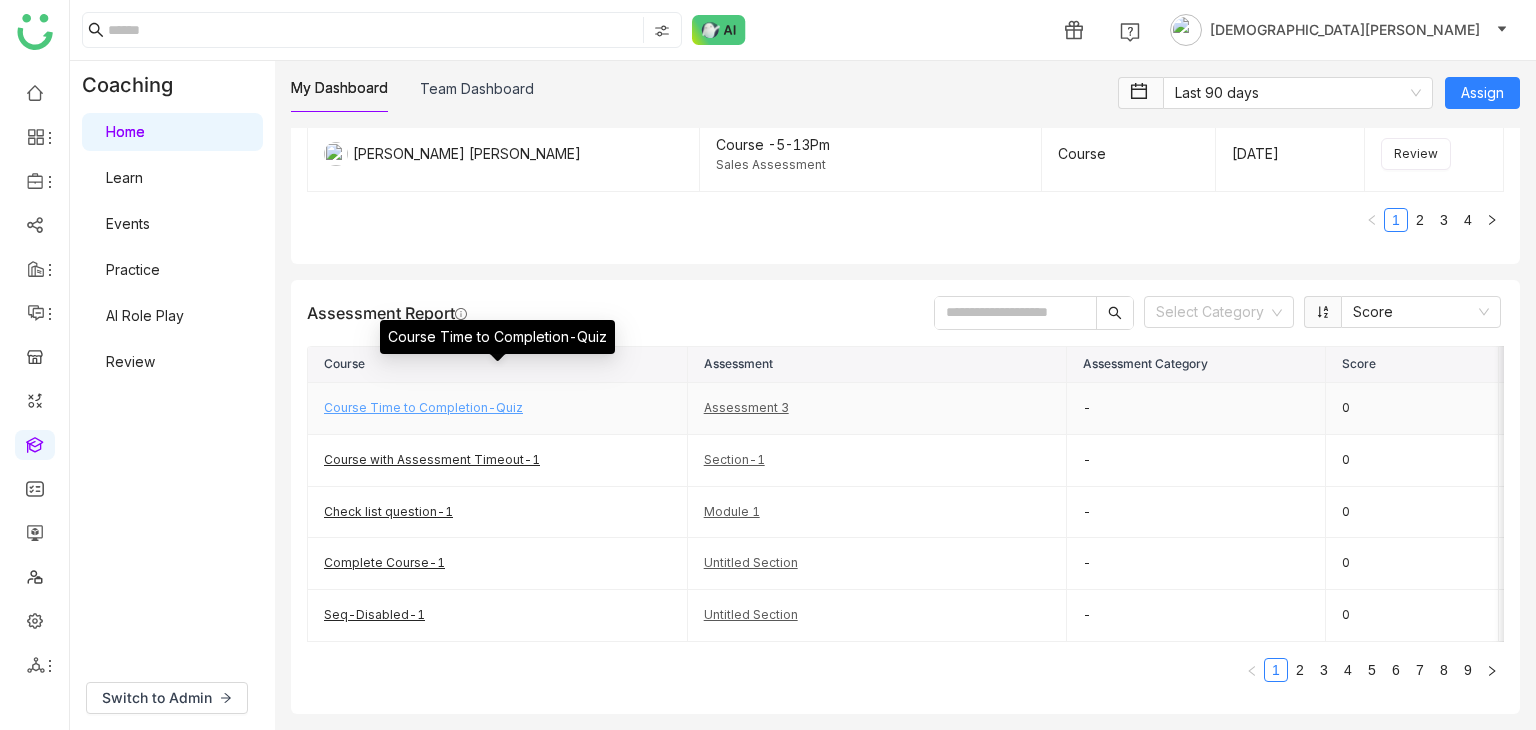 click on "Course Time to Completion-Quiz" 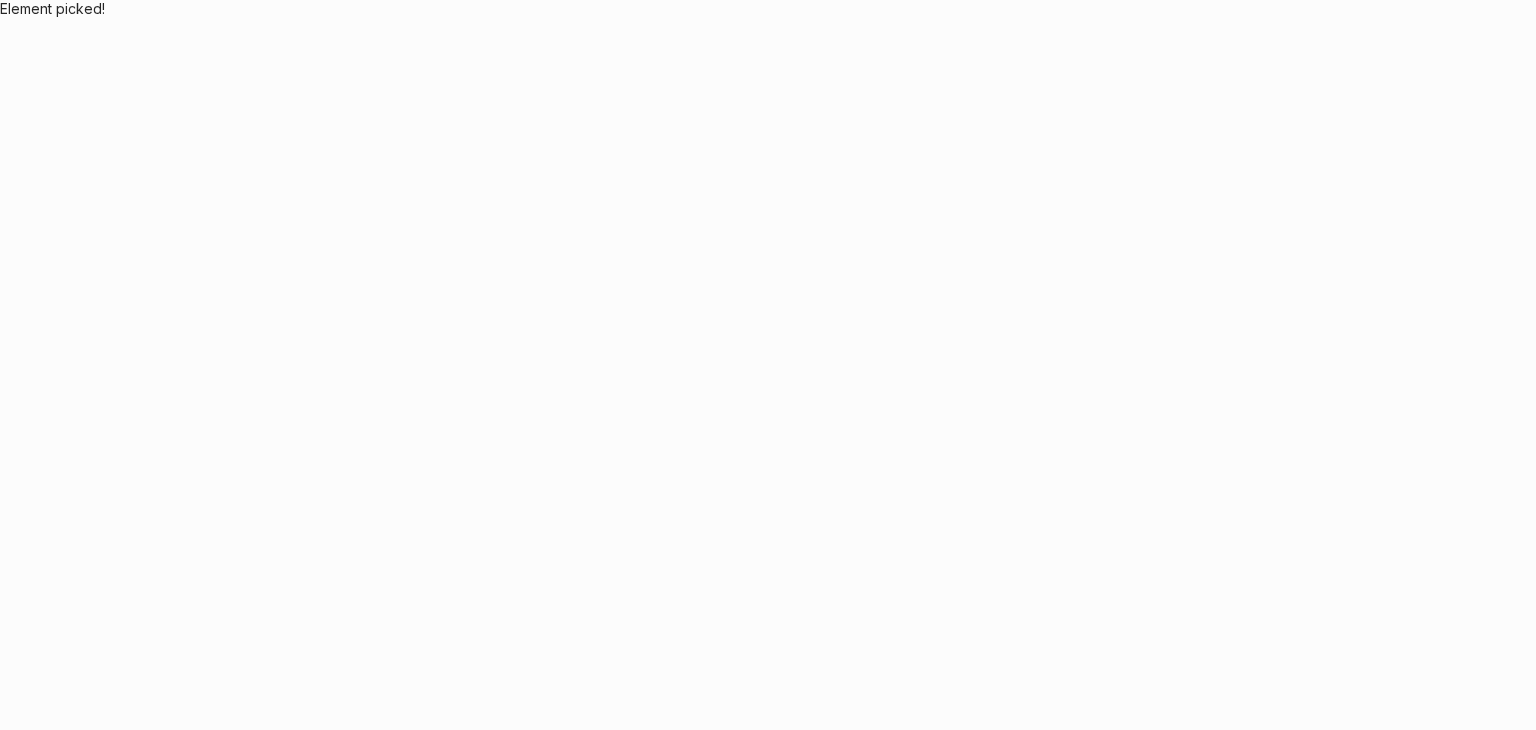 scroll, scrollTop: 0, scrollLeft: 0, axis: both 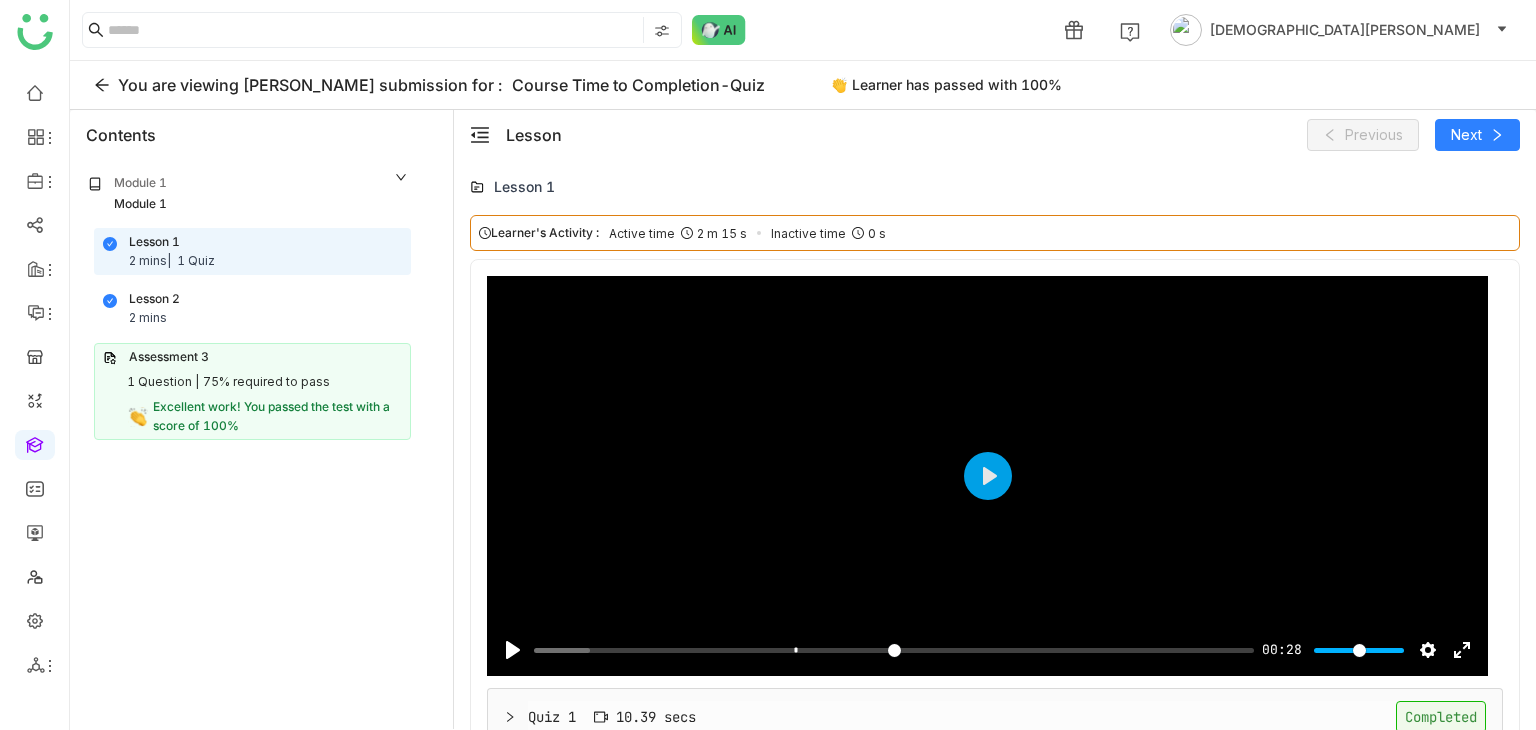 drag, startPoint x: 516, startPoint y: 83, endPoint x: 767, endPoint y: 89, distance: 251.0717 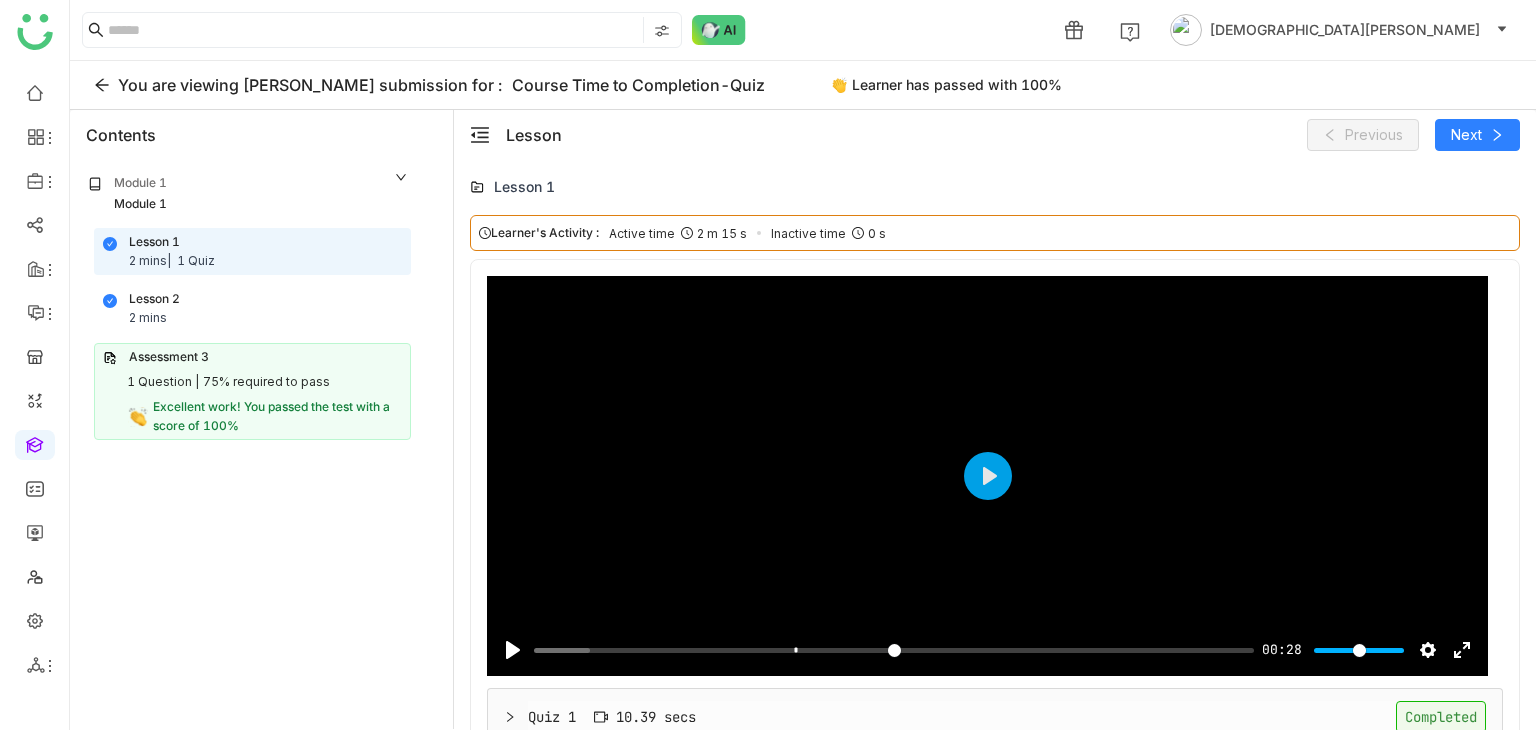 copy on "Course Time to Completion-Quiz" 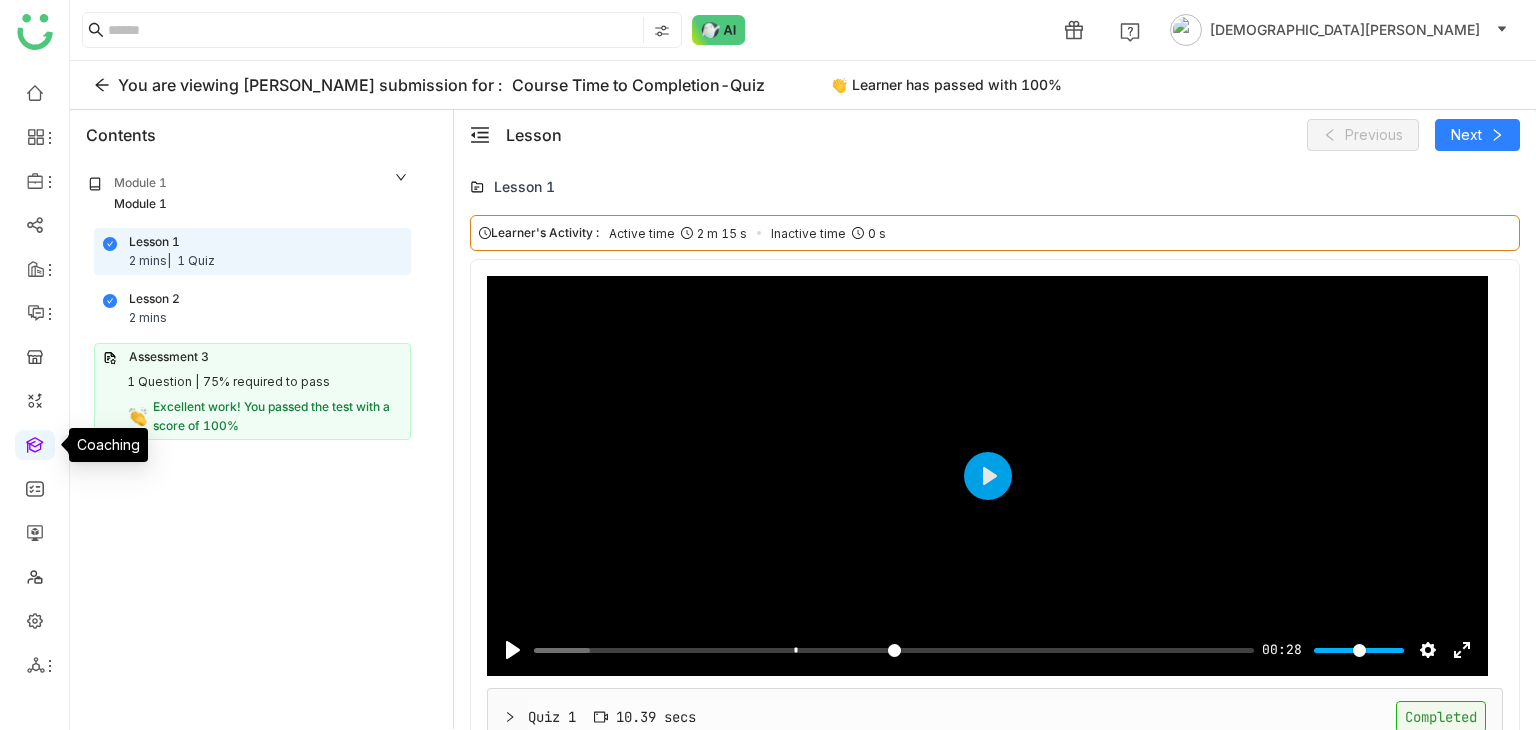 click at bounding box center [35, 443] 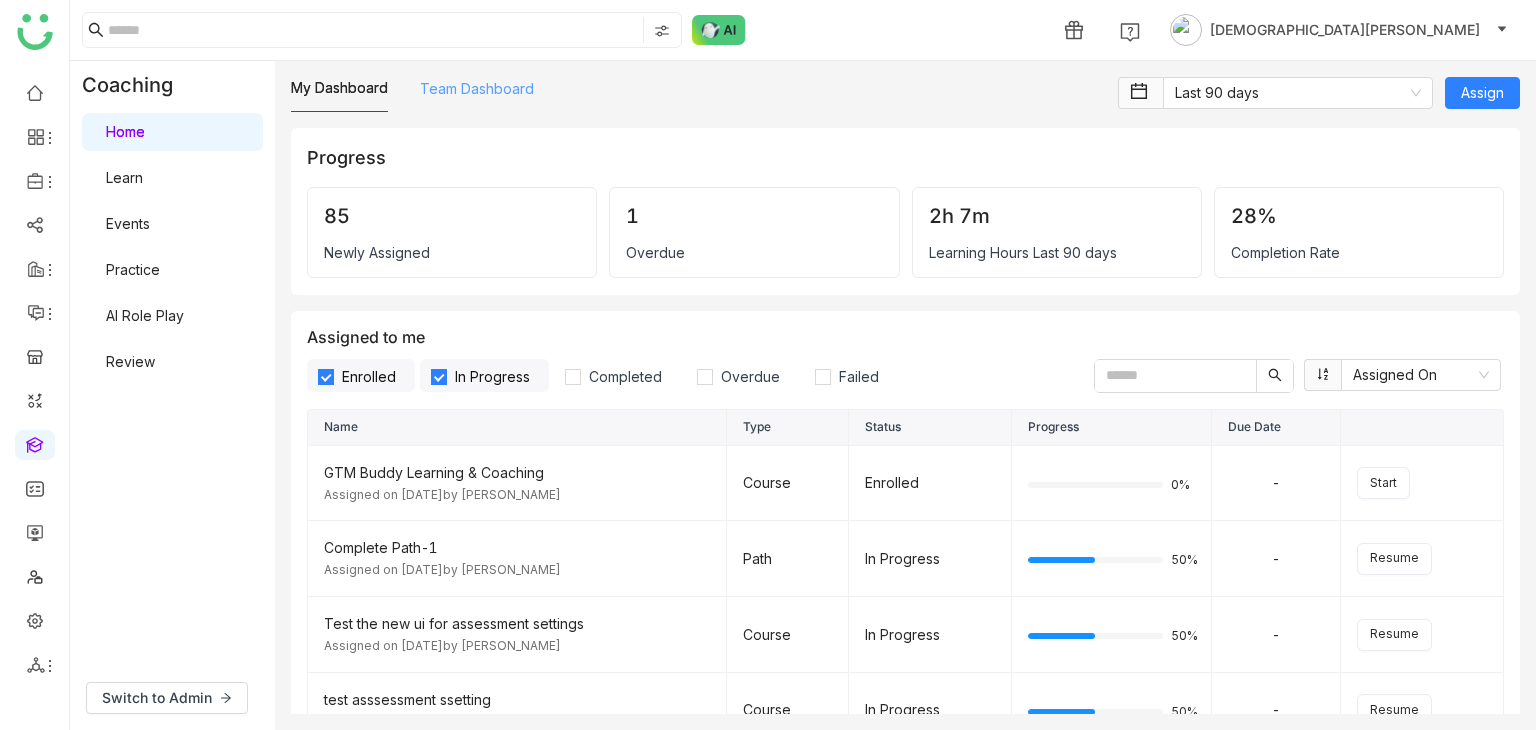 click on "Team Dashboard" at bounding box center [477, 88] 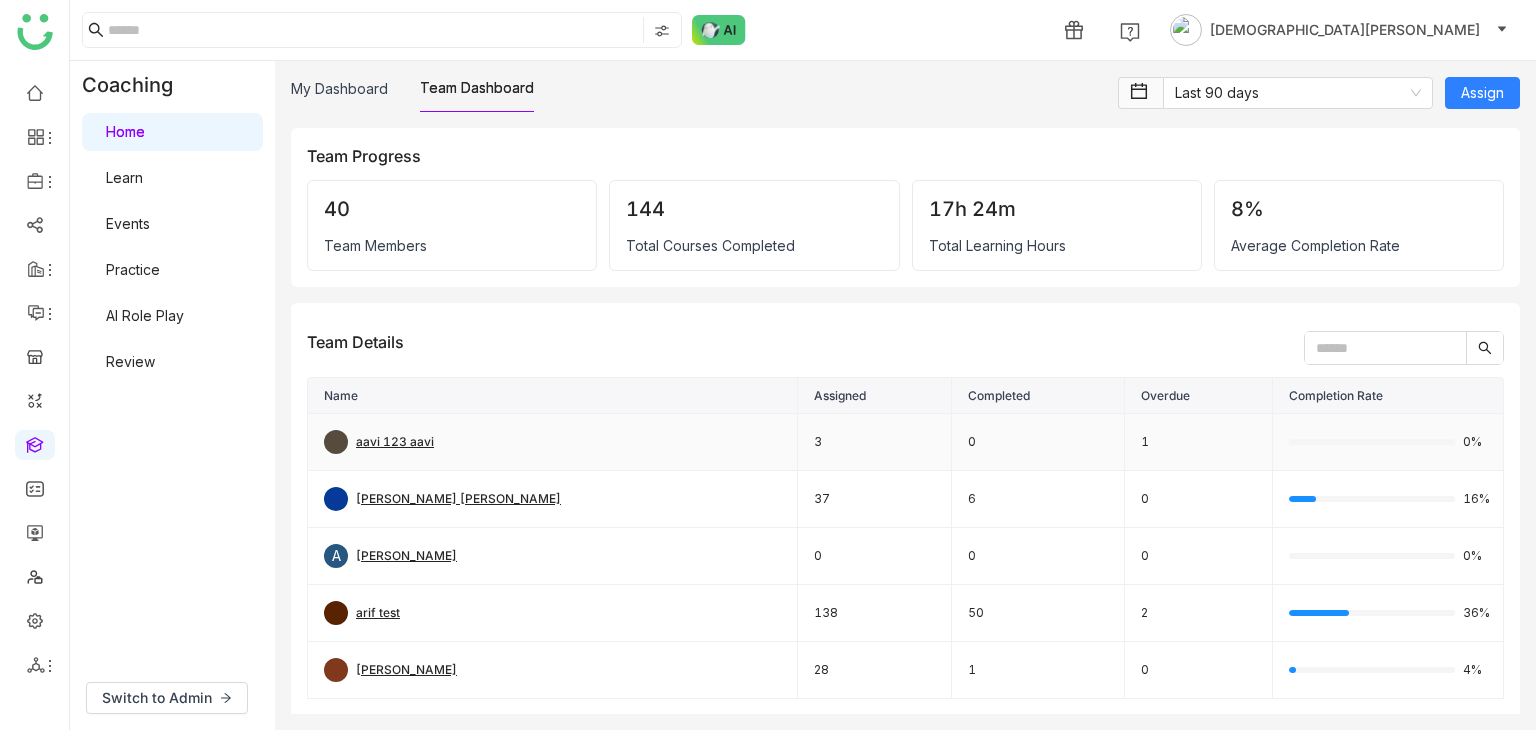 scroll, scrollTop: 500, scrollLeft: 0, axis: vertical 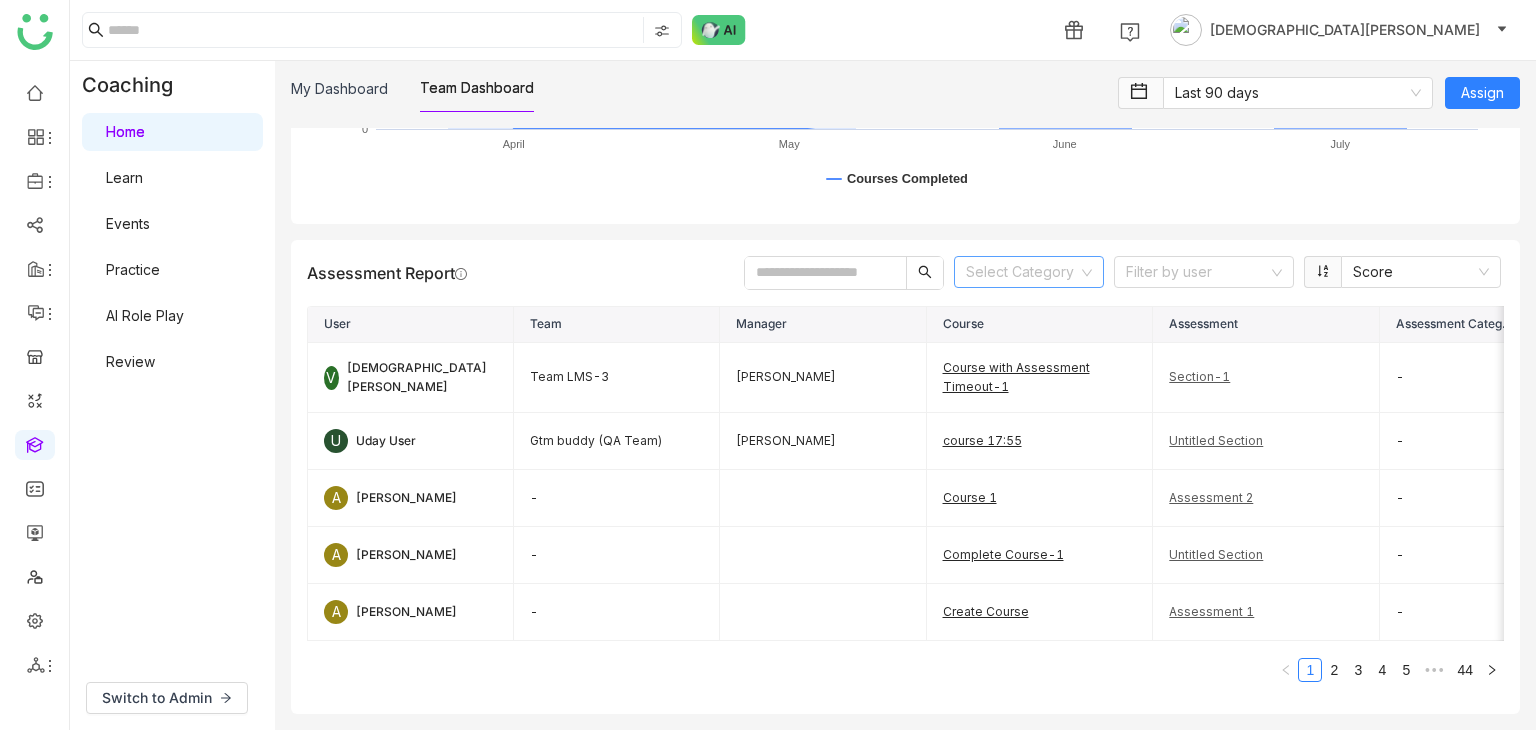 click 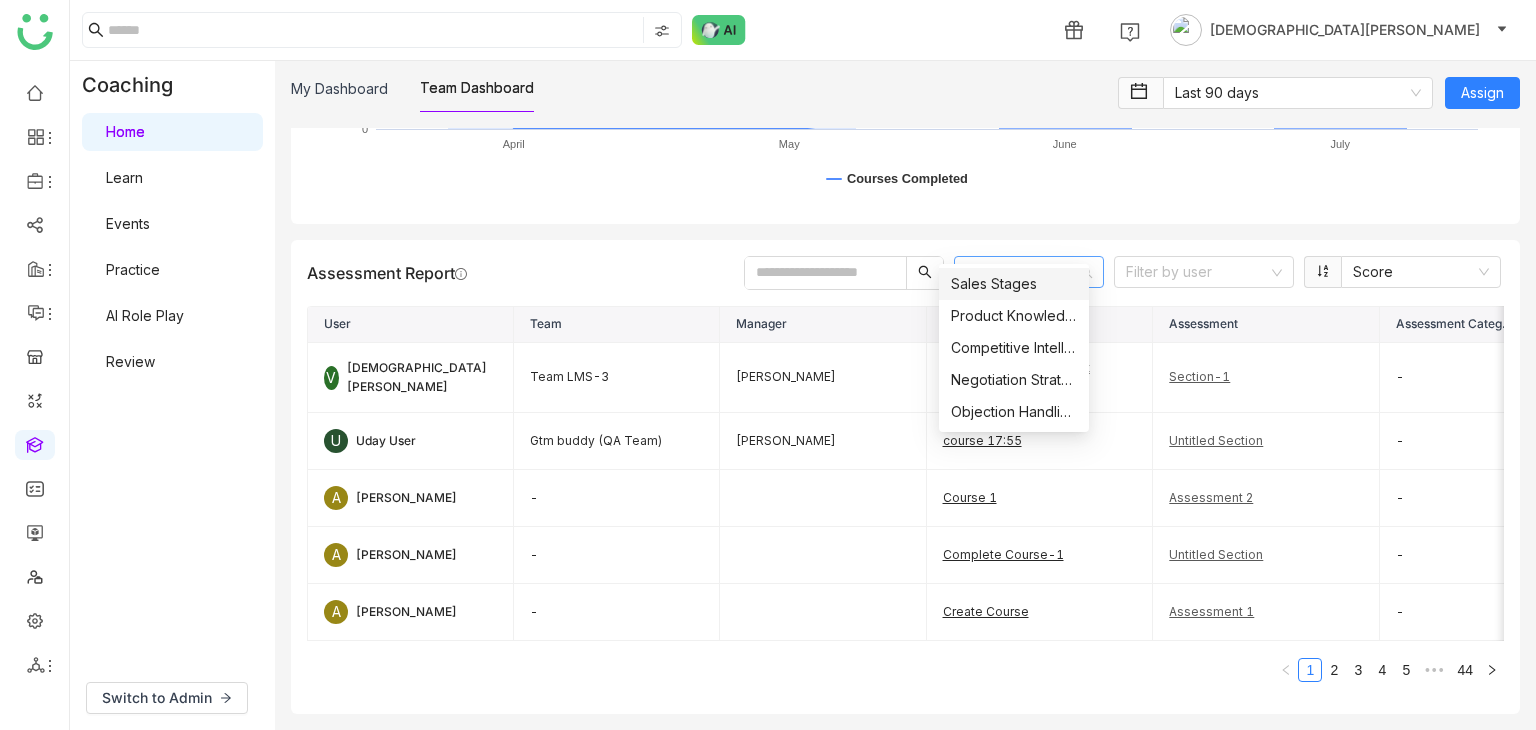 click on "Sales Stages" at bounding box center [1014, 284] 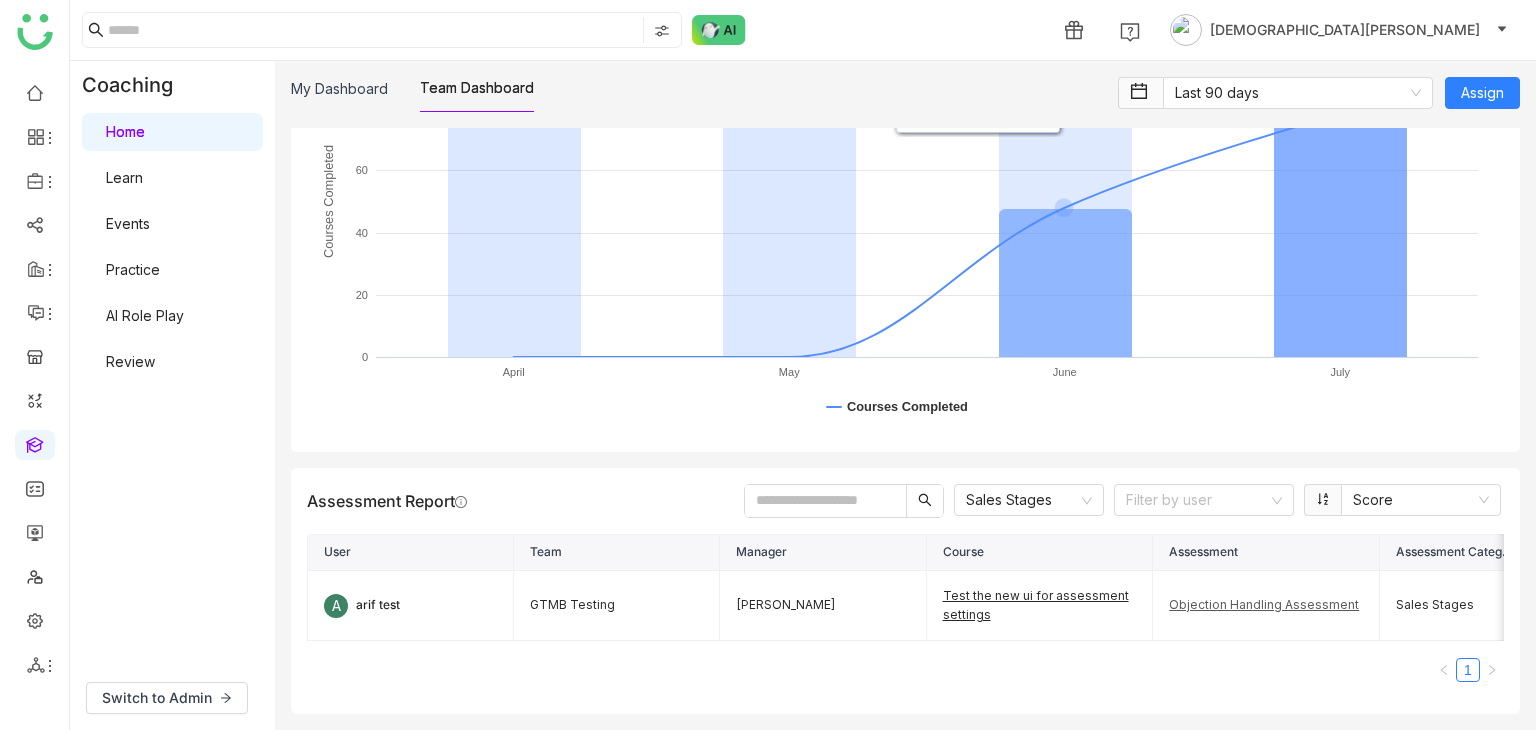 scroll, scrollTop: 3532, scrollLeft: 0, axis: vertical 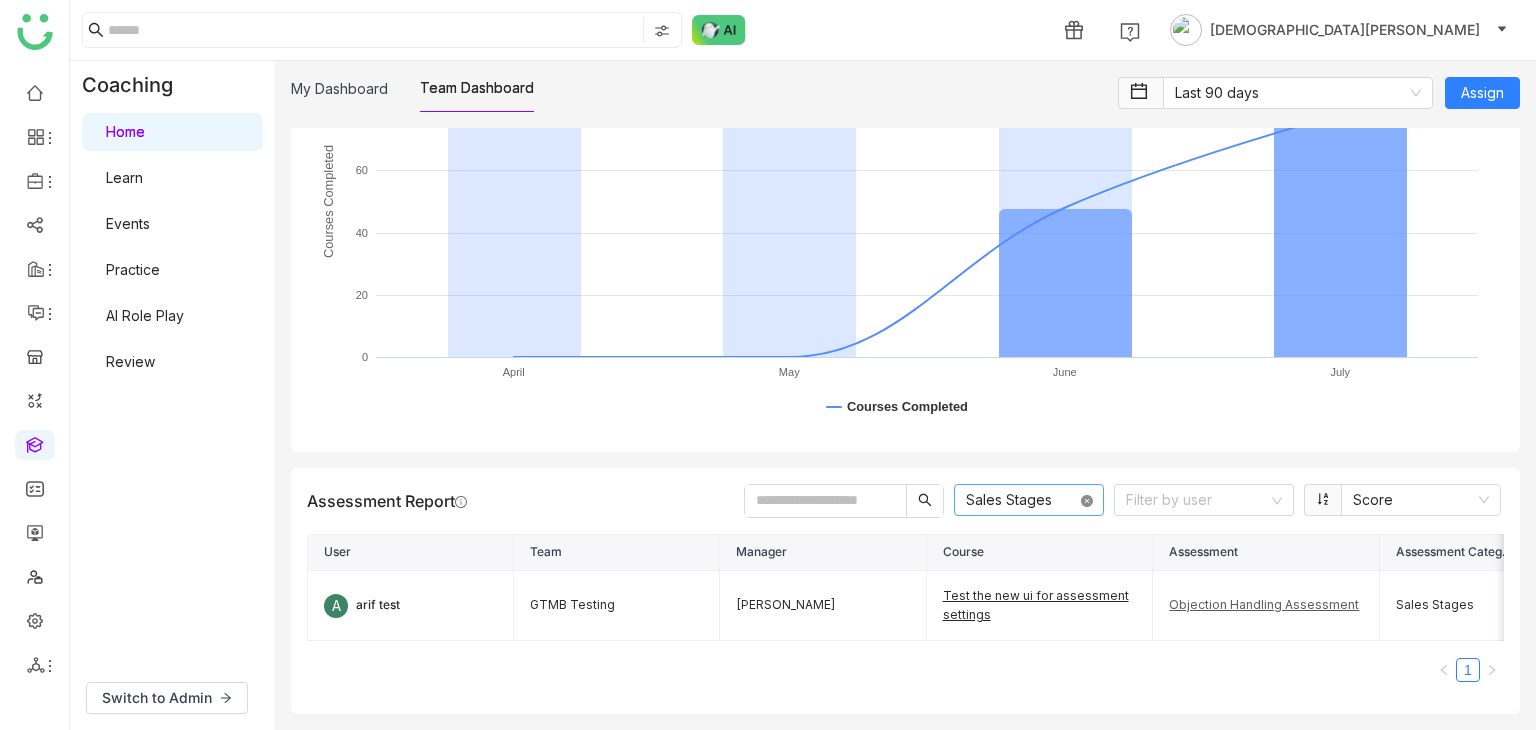 click on "Sales Stages" 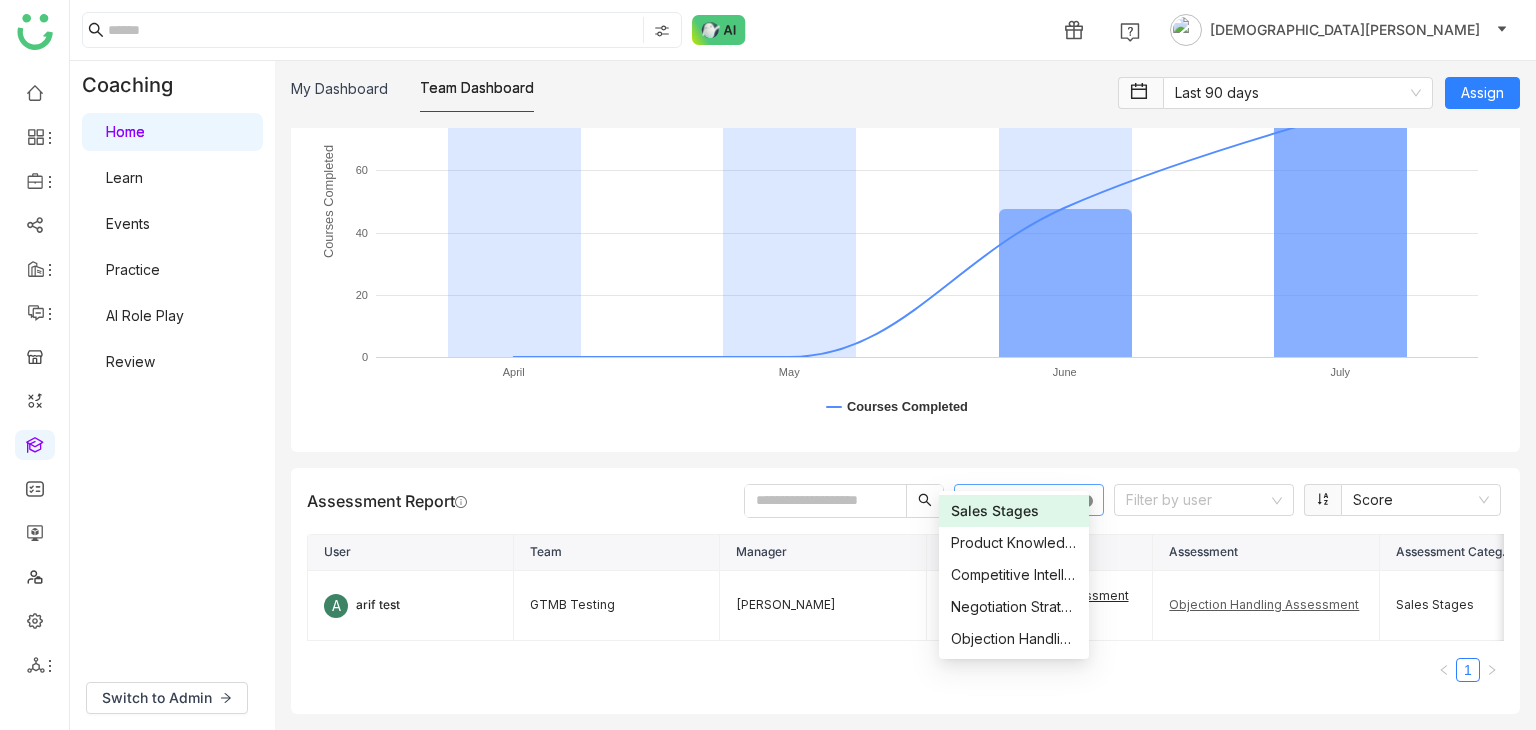 click 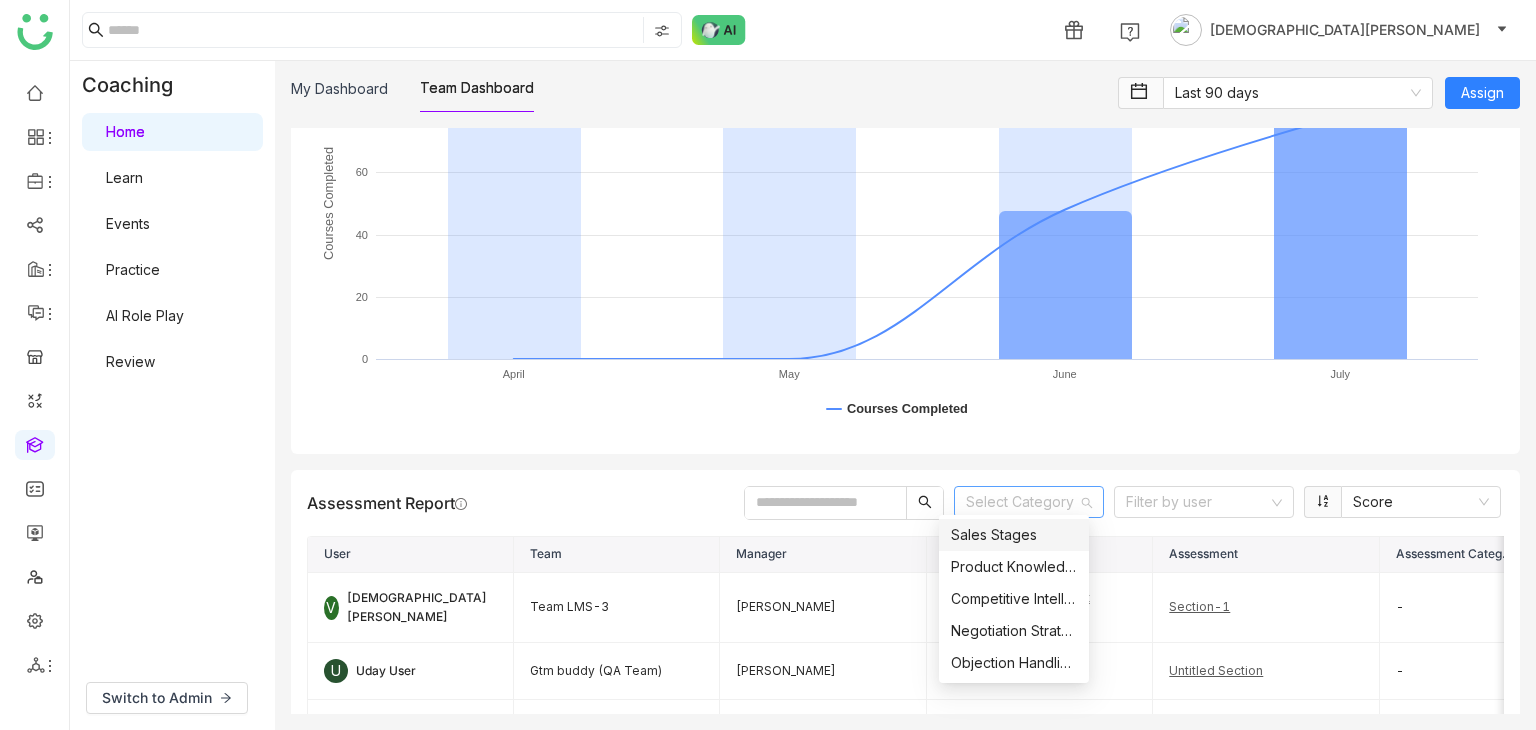 scroll, scrollTop: 3532, scrollLeft: 0, axis: vertical 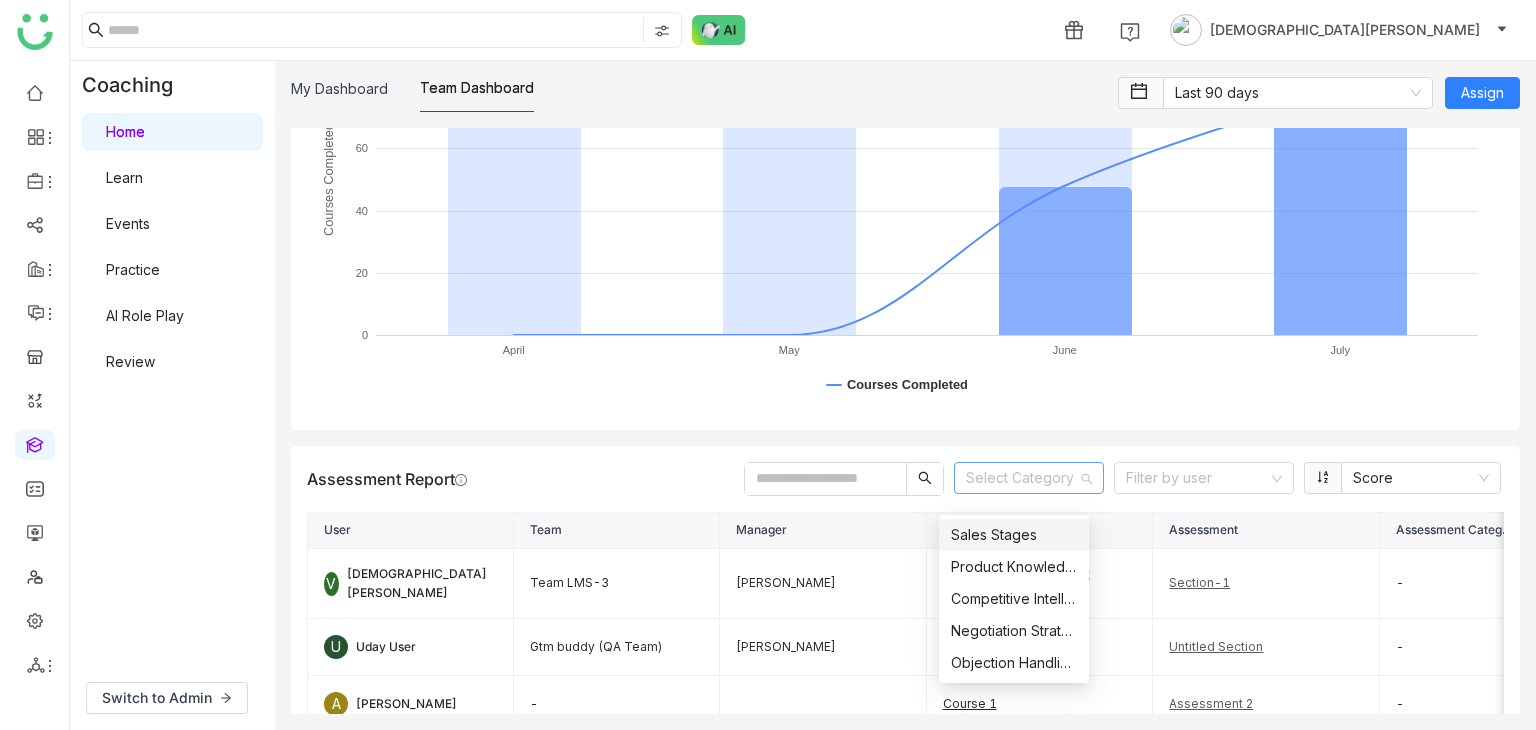 click on "Assessment Report   Select Category   Filter by user   Score   User   Team   Manager   Course   Assessment   Assessment Category   Score   Average Score   Total Submissions  V  Vishnu Vardhan   Team LMS-3   chiru balaya   Course with Assessment Timeout-1   Section-1   -   0   0   -  U  Uday User   Gtm buddy (QA Team)   Arif uddin   course 17:55   Untitled Section   -   0   0   -  A  Azam Hussain   -      Course 1   Assessment 2   -   0   0   -  A  Azam Hussain   -      Complete Course-1   Untitled Section   -   0   25   -  A  Azam Hussain   -      Create Course   Assessment 1   -   0   0   -  1 2 3 4 5 ••• 44" 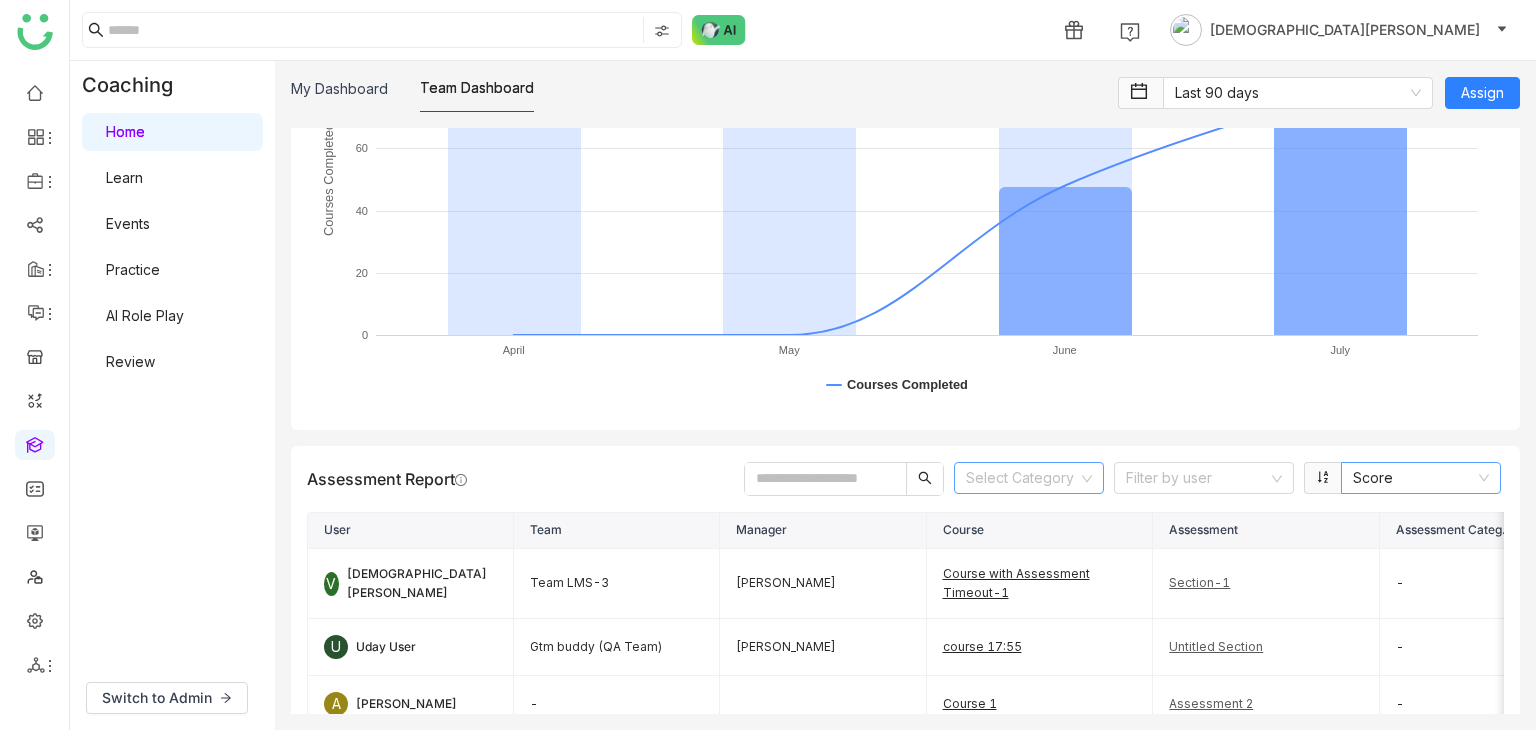 click on "Score" 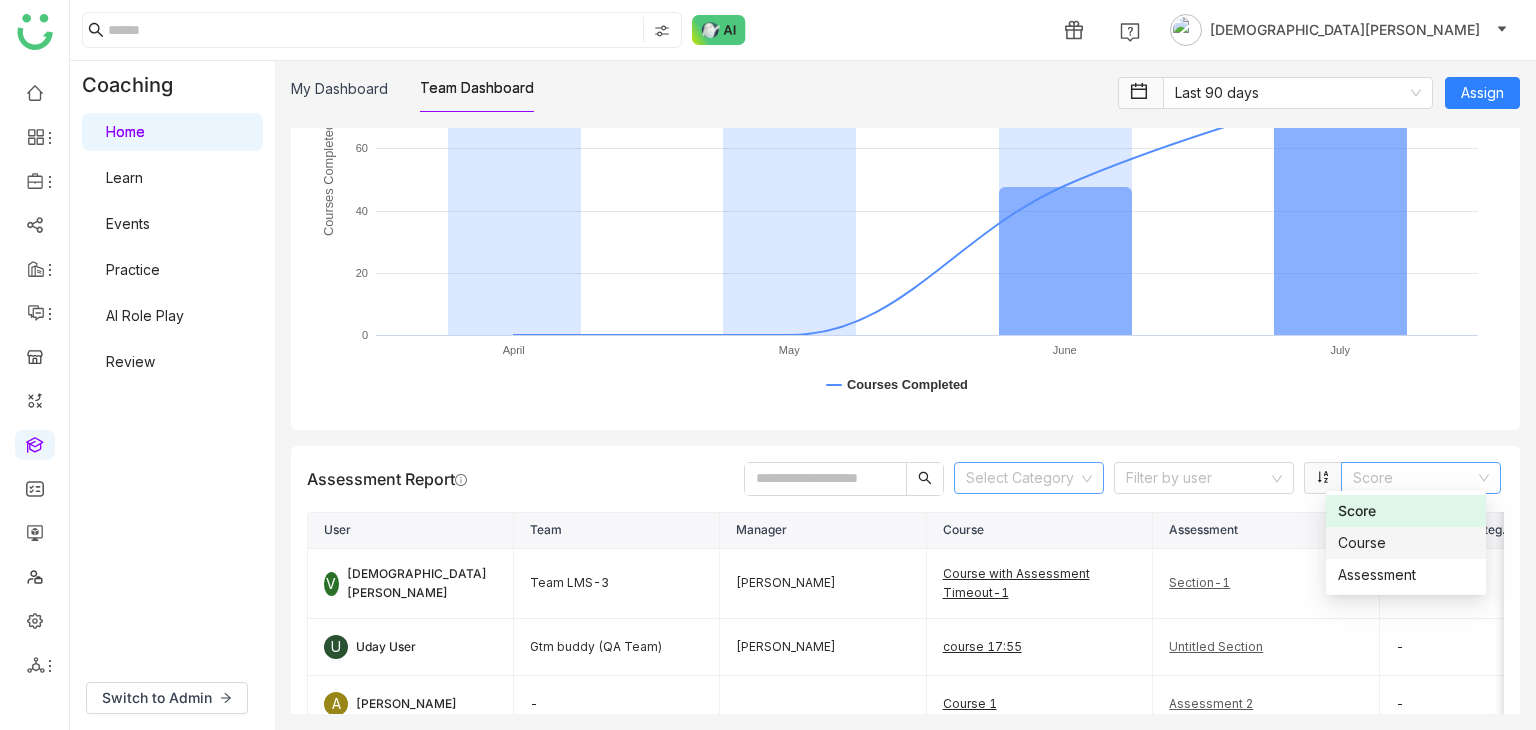 click on "Course" at bounding box center [1406, 543] 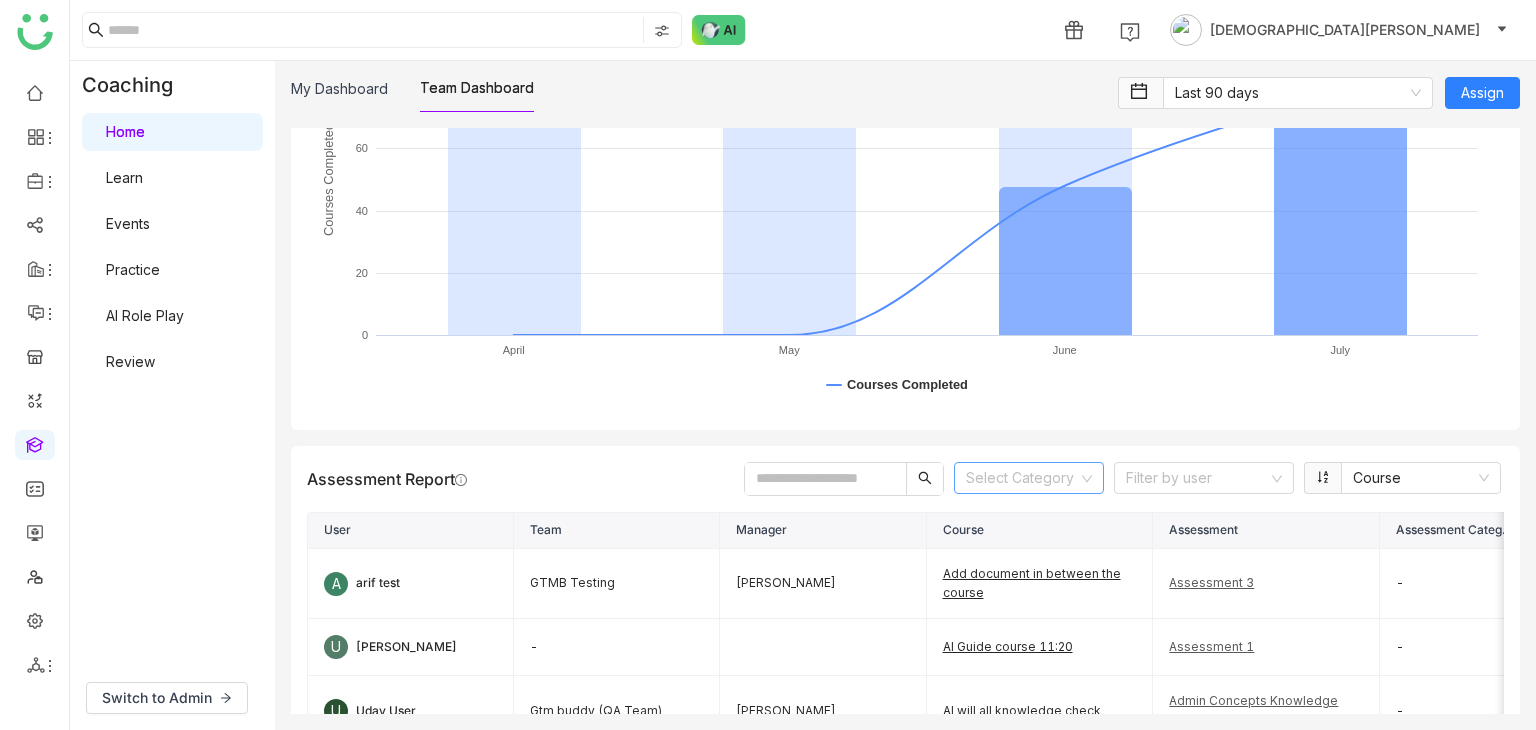 scroll, scrollTop: 3532, scrollLeft: 14, axis: both 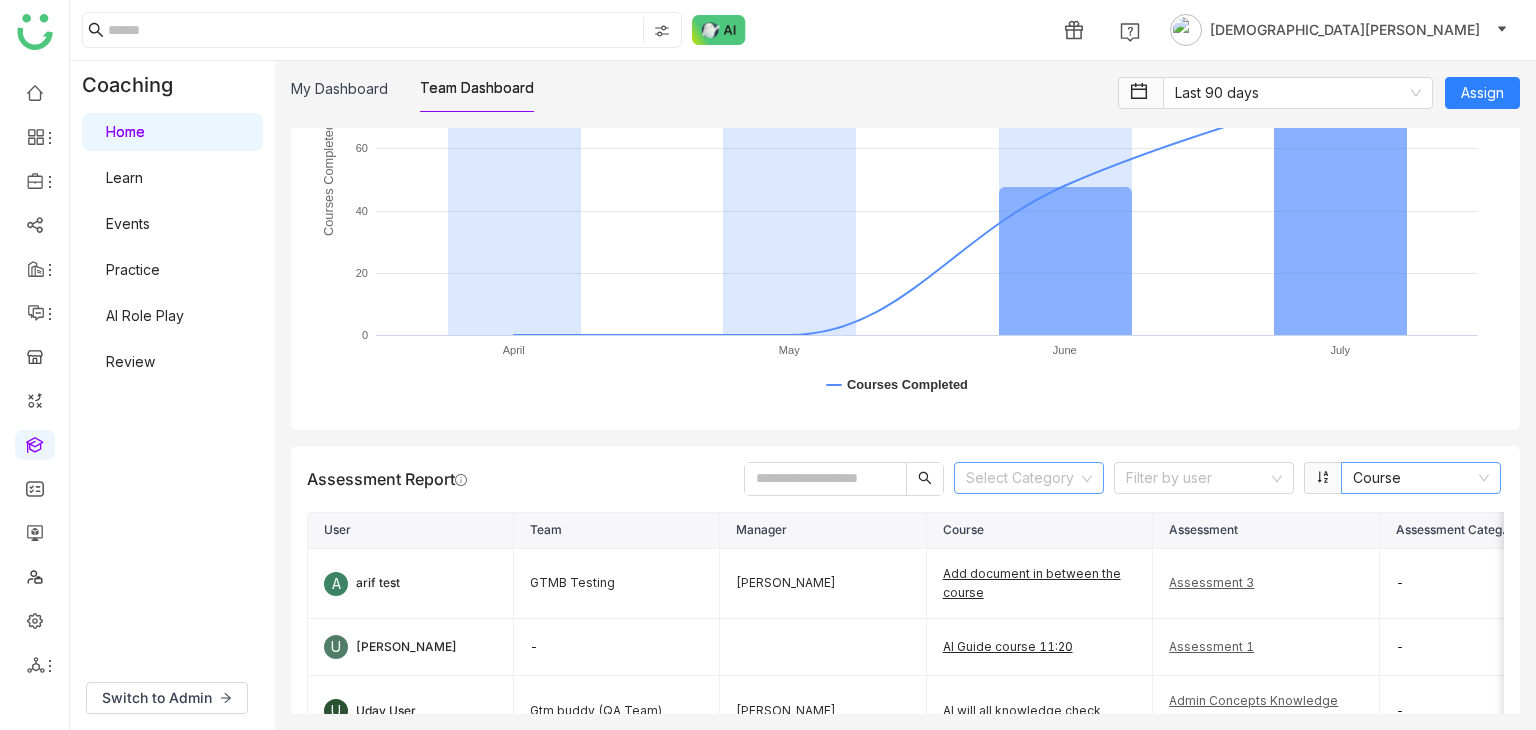 click on "Course" 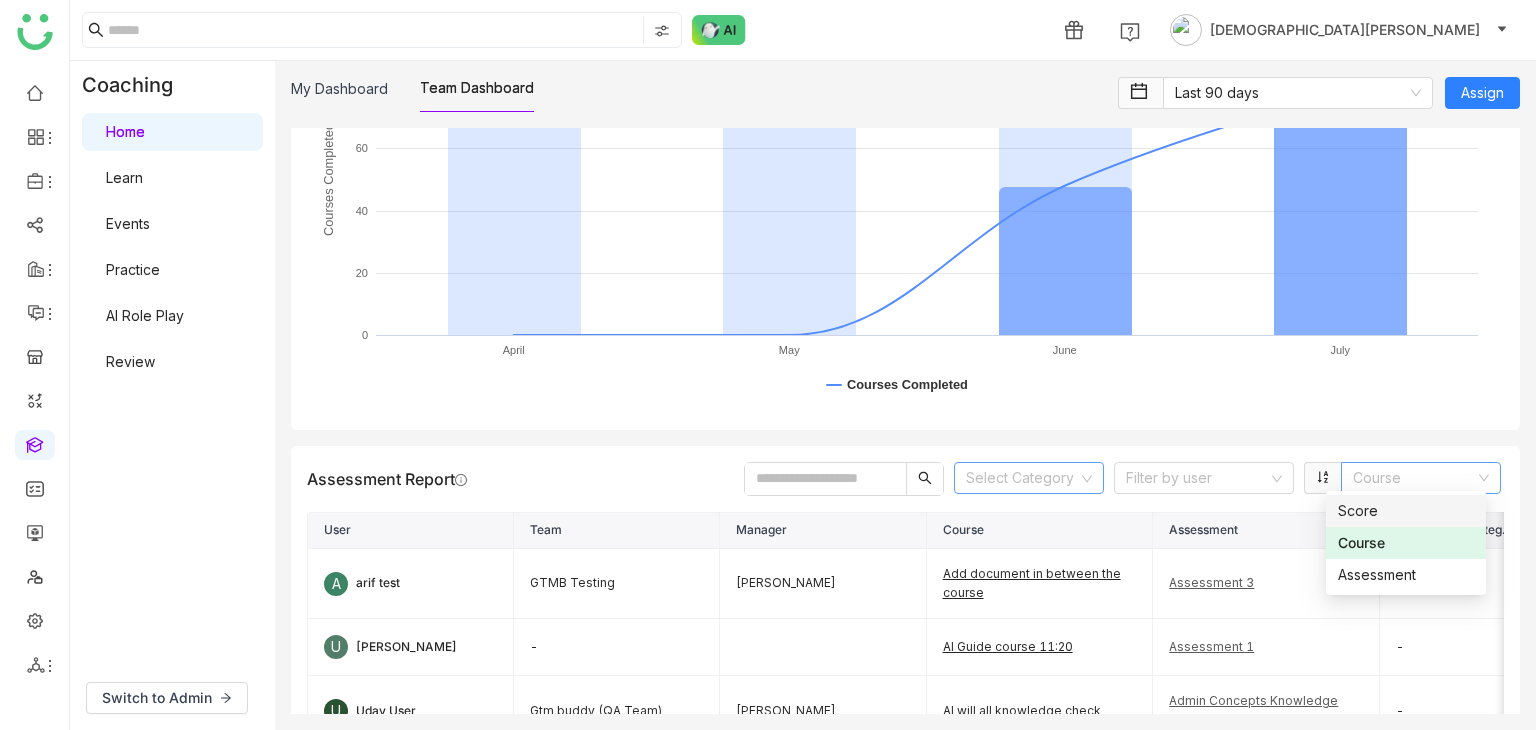 click on "Score" at bounding box center [1406, 511] 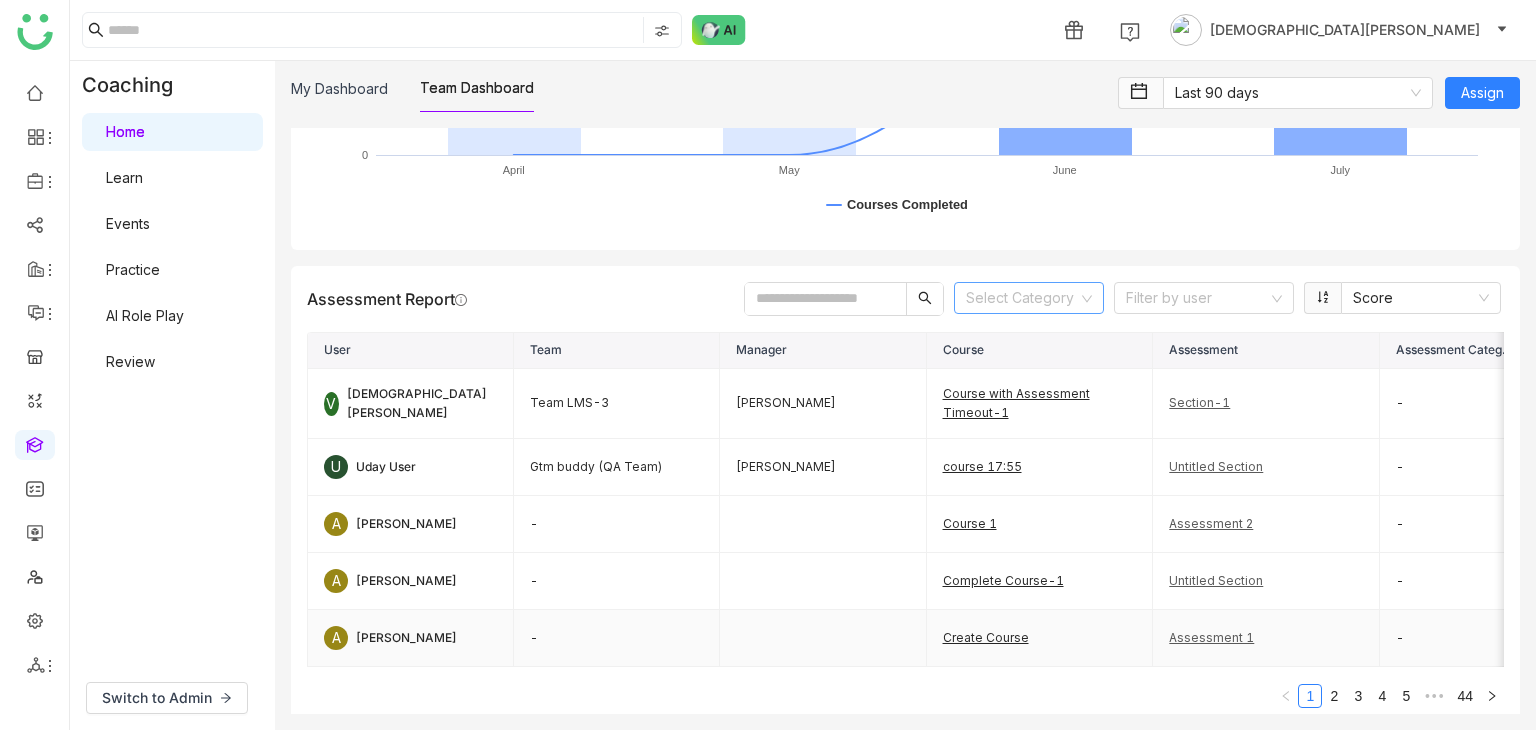 scroll, scrollTop: 3759, scrollLeft: 0, axis: vertical 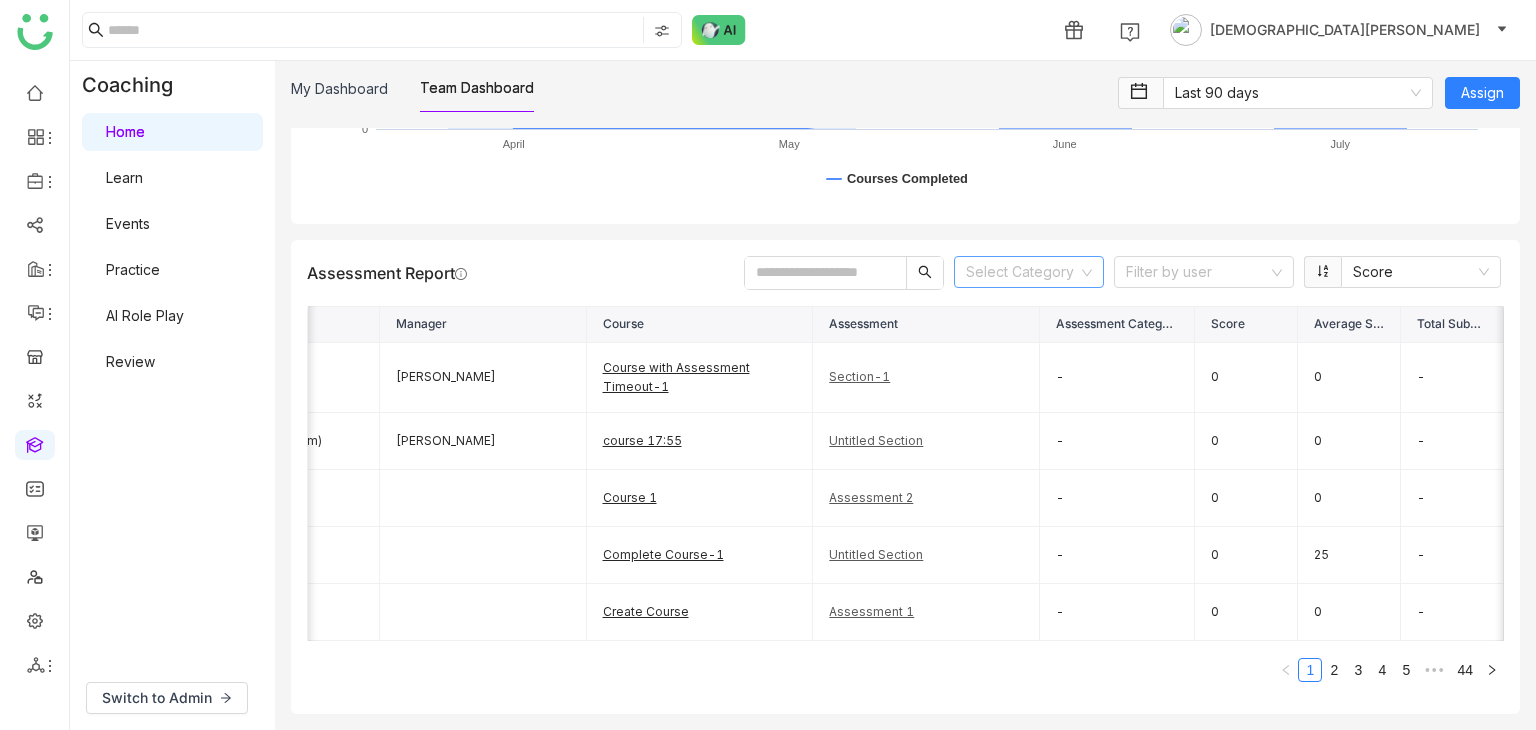 click on "Average Score" 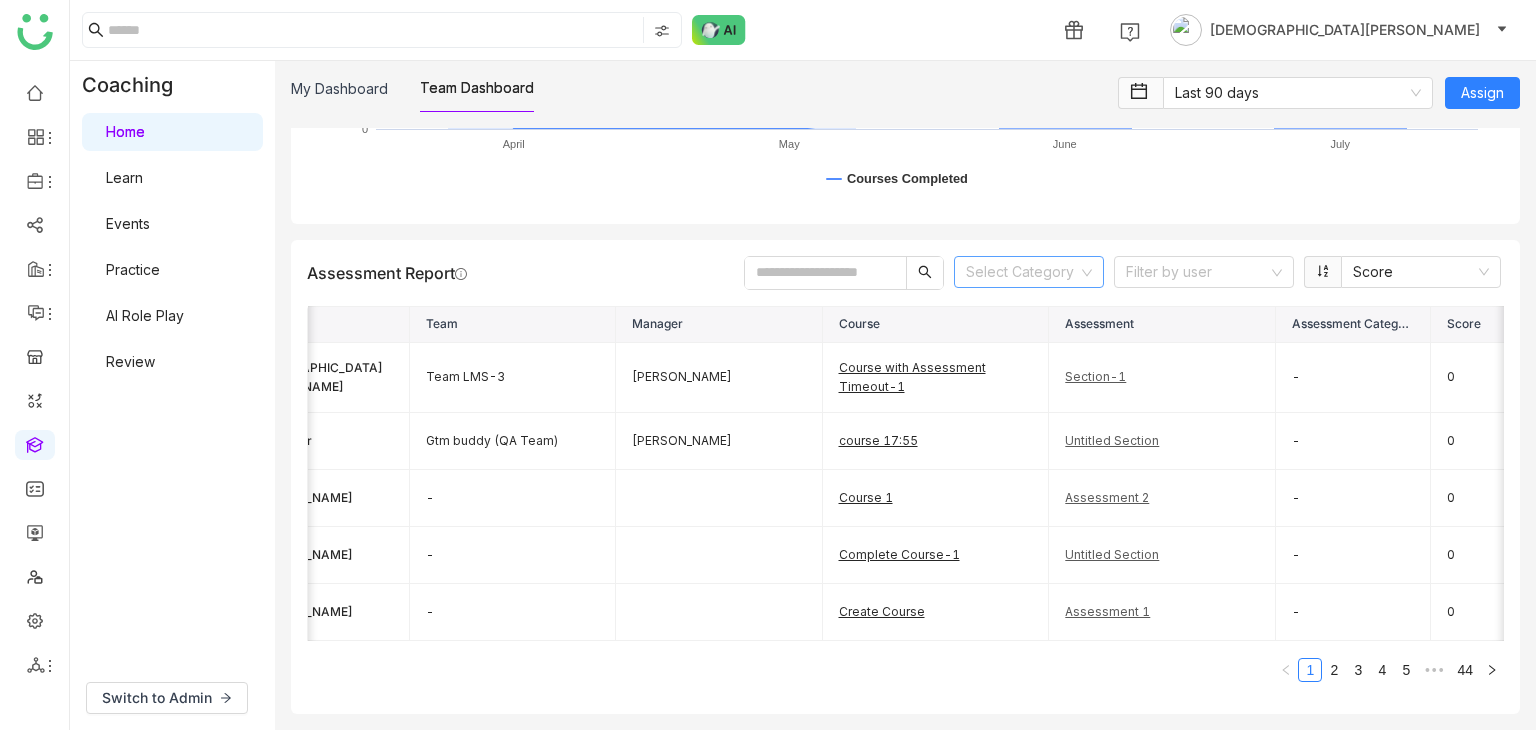 scroll, scrollTop: 0, scrollLeft: 0, axis: both 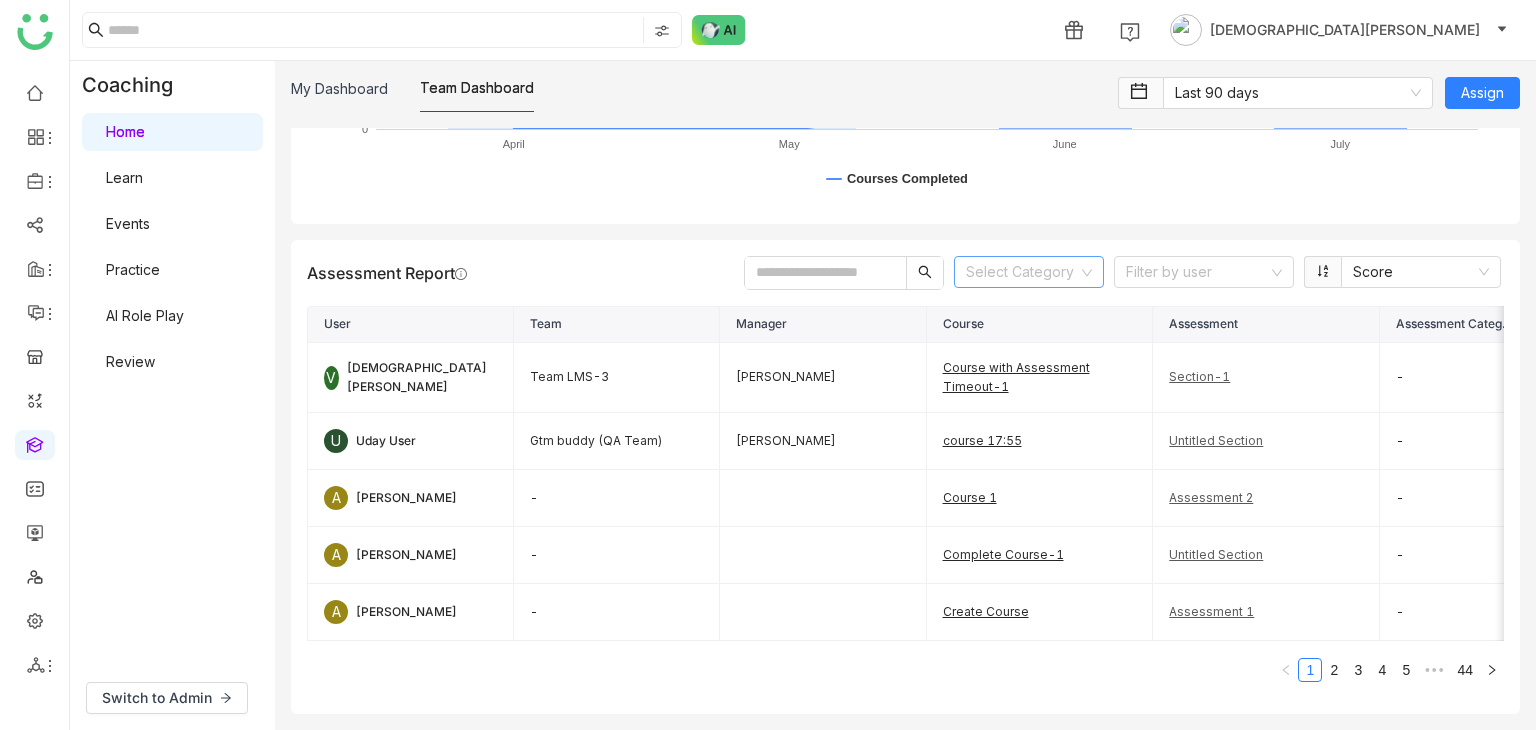 click on "My Dashboard   Team Dashboard   Last 90 days  Assign  Team Progress   40  Team Members  144  Total Courses Completed  17h 24m  Total Learning Hours  8%  Average Completion Rate  Team Details  Name Assigned Completed Overdue Completion Rate  aavi 123 aavi  3 0 1  0%   Anil Reddy Kesireddy  37 6 0  16%  A  arif  0 0 0  0%   arif test  138 50 2  36%   Arif uddin  28 1 0  4%  1 2 3 4 5 6 7 8  Learner Details  Manager Team  User   Course   Assigned At   Due Date   Result   Completion Date   Percentage Completed   Last Activity Time   Status   Score   Cohorts   Average Score   Team   Manager   Learning Path   Designation   aavi 123 aavi  Dev Testing Dont touch QA Team 7/10/2025 2:11 AM 7/21/2025 - - - - Enrolled 0 0 GTMB Testing   Vineet Tiwari  -  aavi 123 aavi  pathh 7/17/2025 6:22 AM 7/23/2025 - - - - In Progress 0 0 GTMB Testing   Vineet Tiwari  -  aavi 123 aavi  scromm  7/17/2025 6:22 AM 7/23/2025 - - - - Enrolled 0 0 GTMB Testing   Vineet Tiwari  pathh -  Anil Reddy Kesireddy  quiz with video - Completed 100" 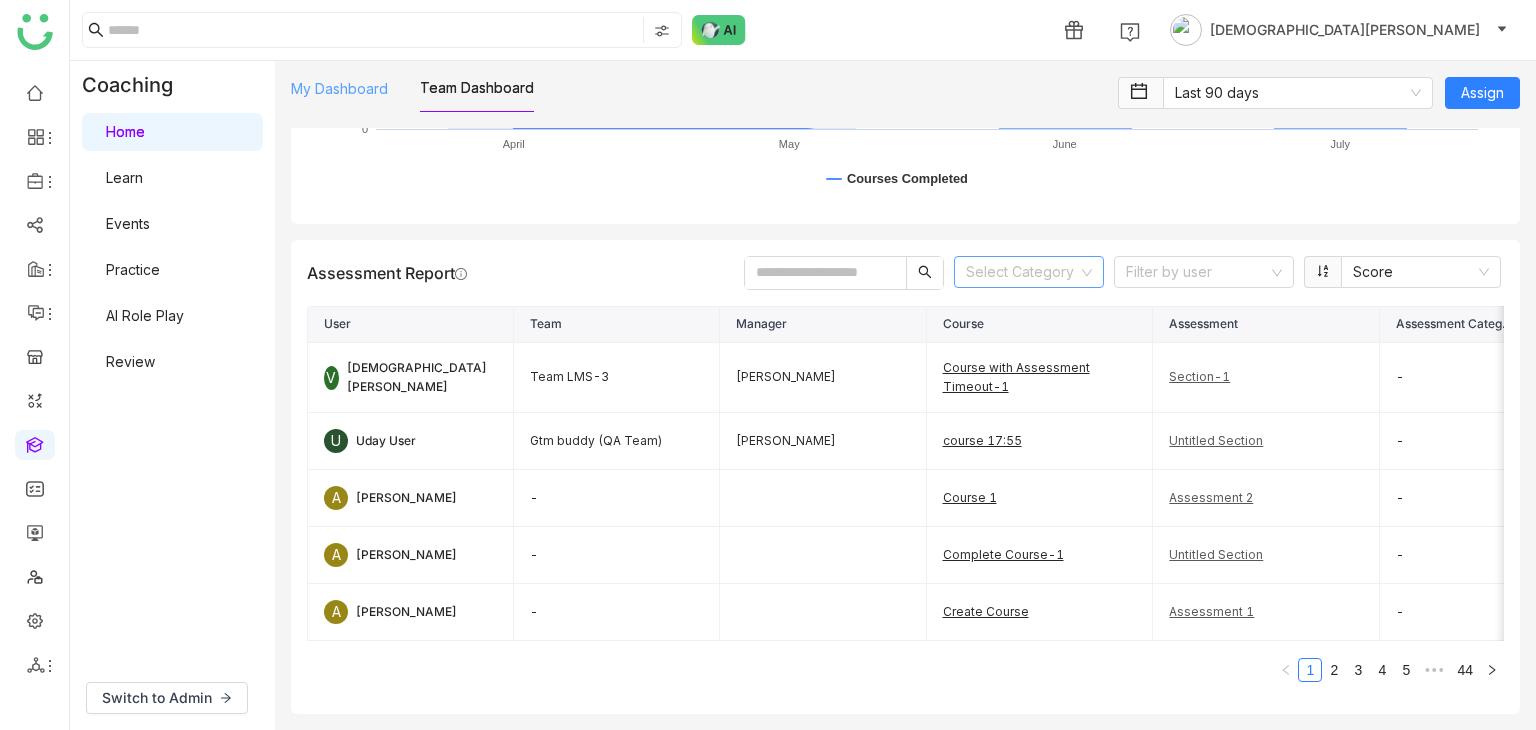 click on "My Dashboard" at bounding box center (339, 88) 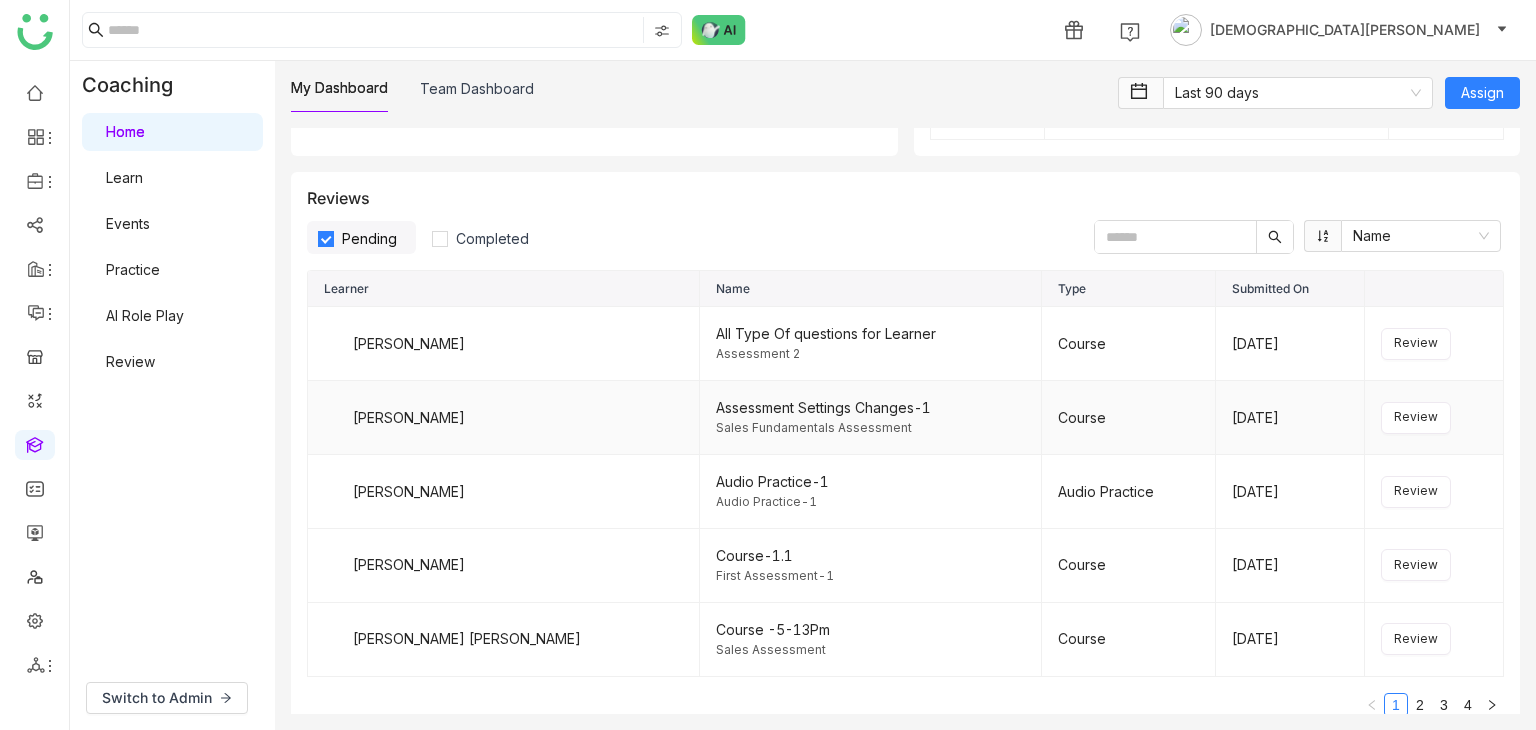 scroll, scrollTop: 2487, scrollLeft: 0, axis: vertical 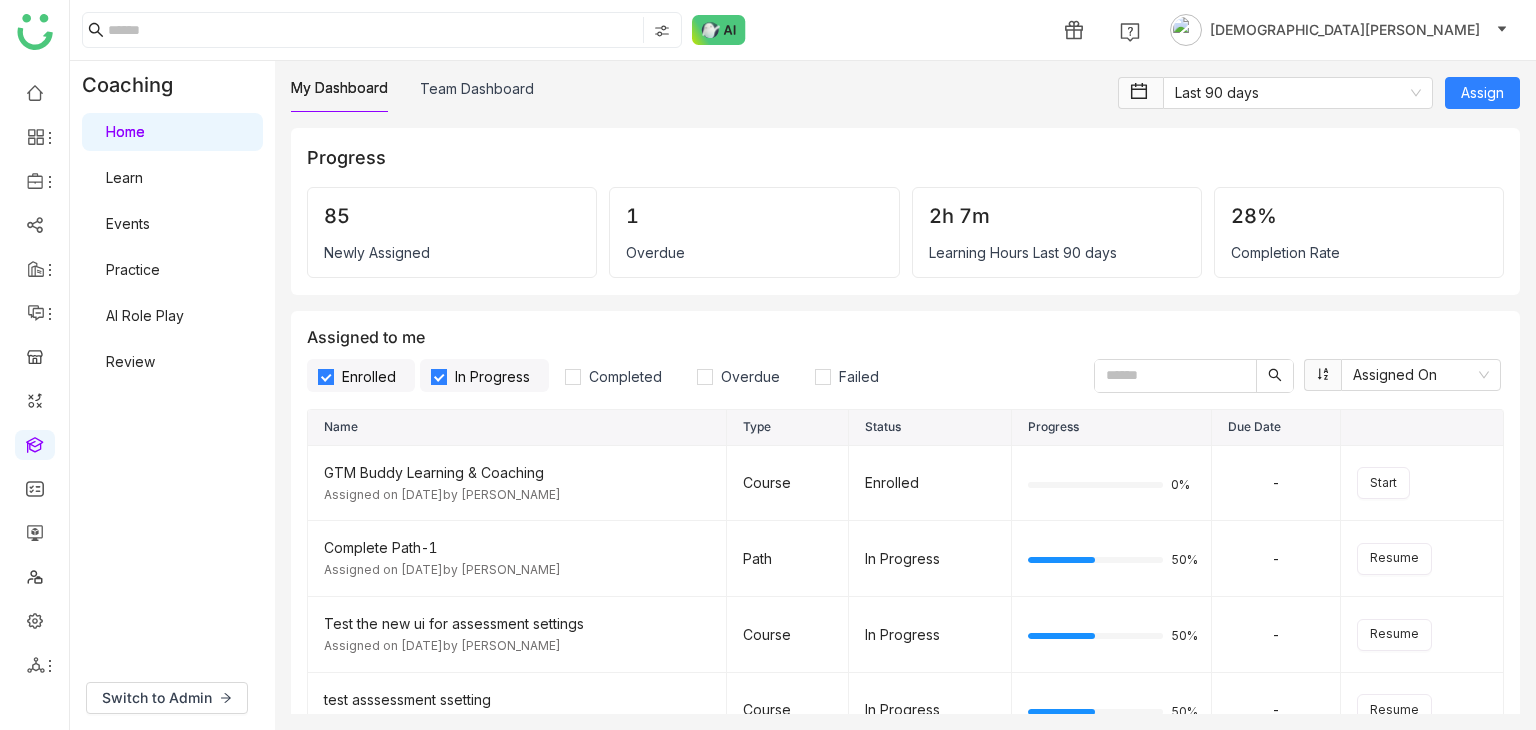 click 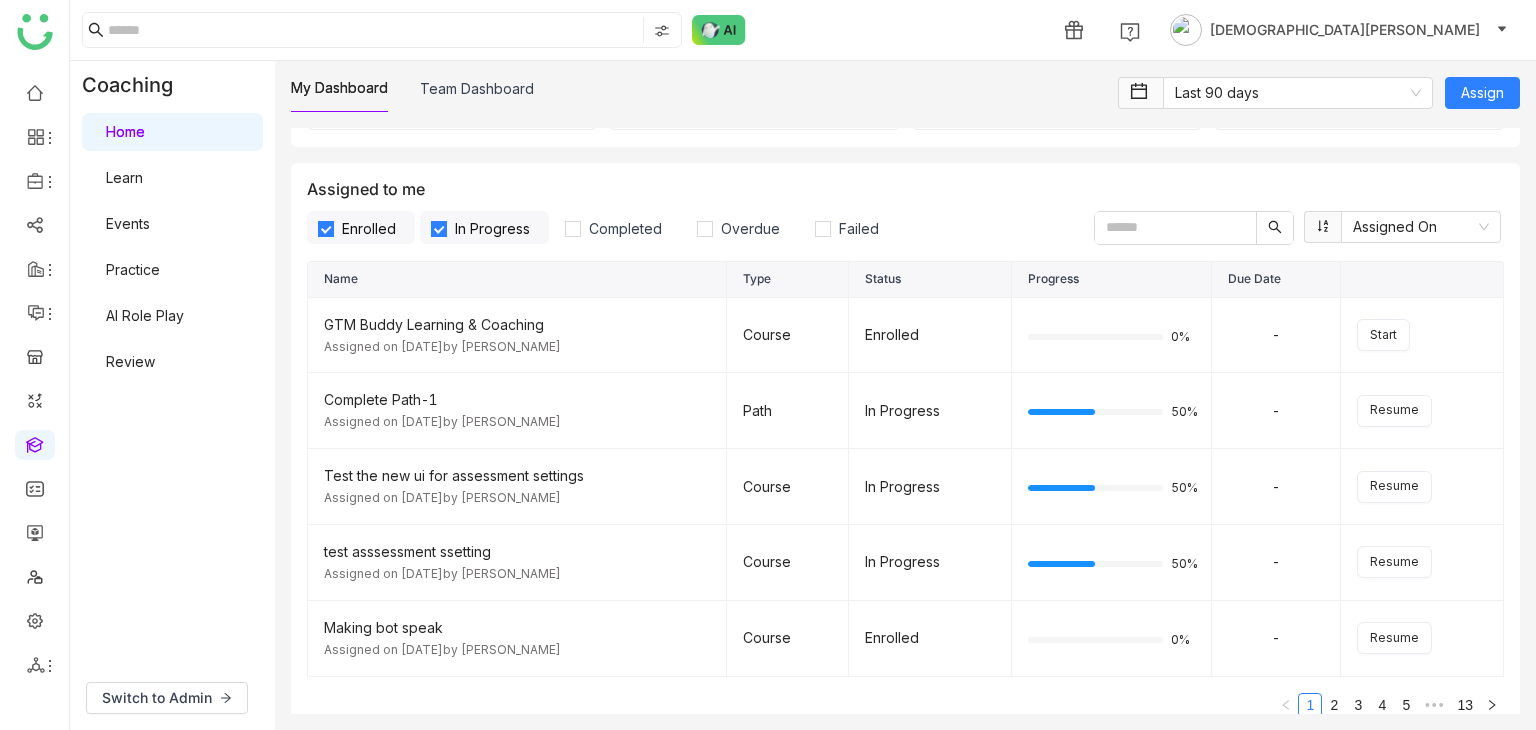 scroll, scrollTop: 500, scrollLeft: 0, axis: vertical 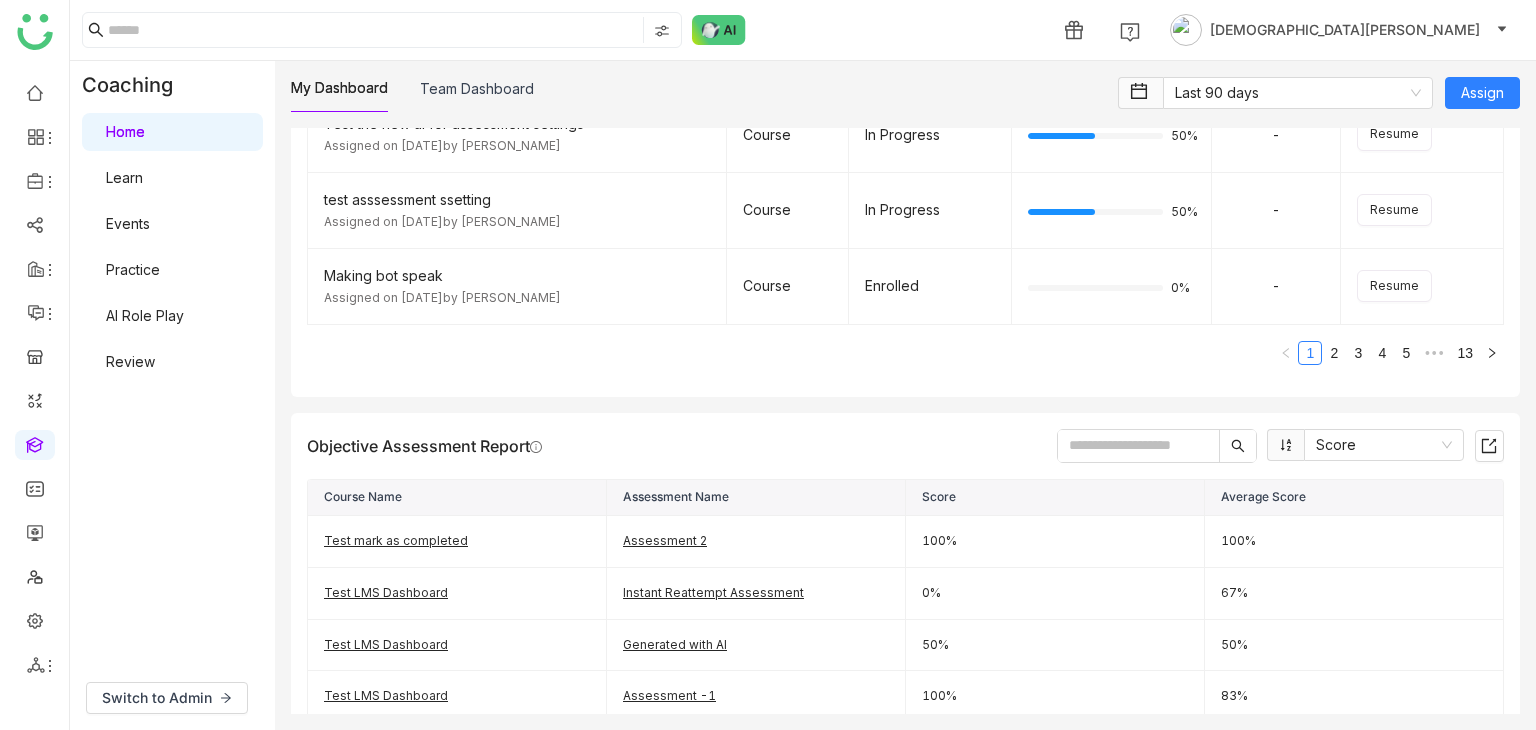 click 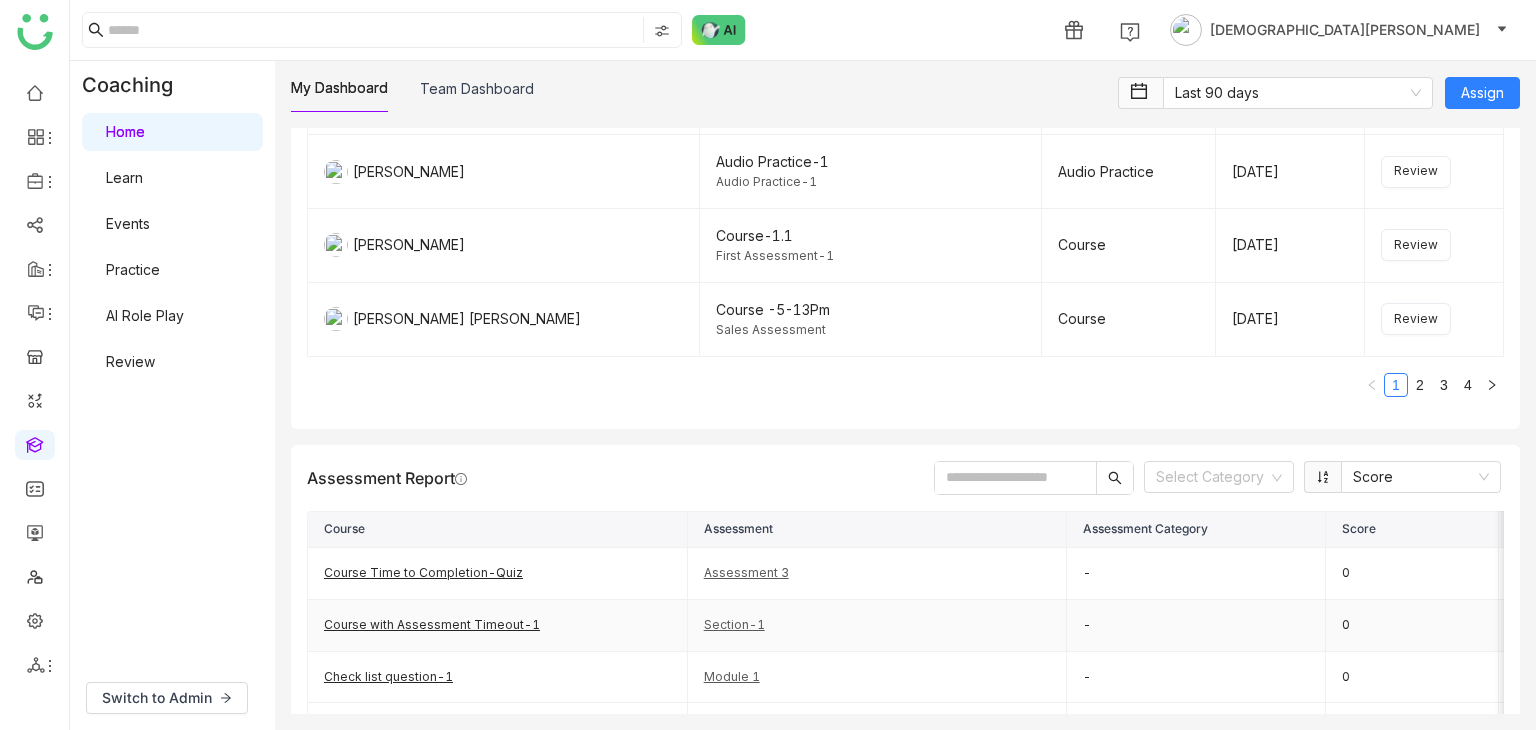 scroll, scrollTop: 2676, scrollLeft: 0, axis: vertical 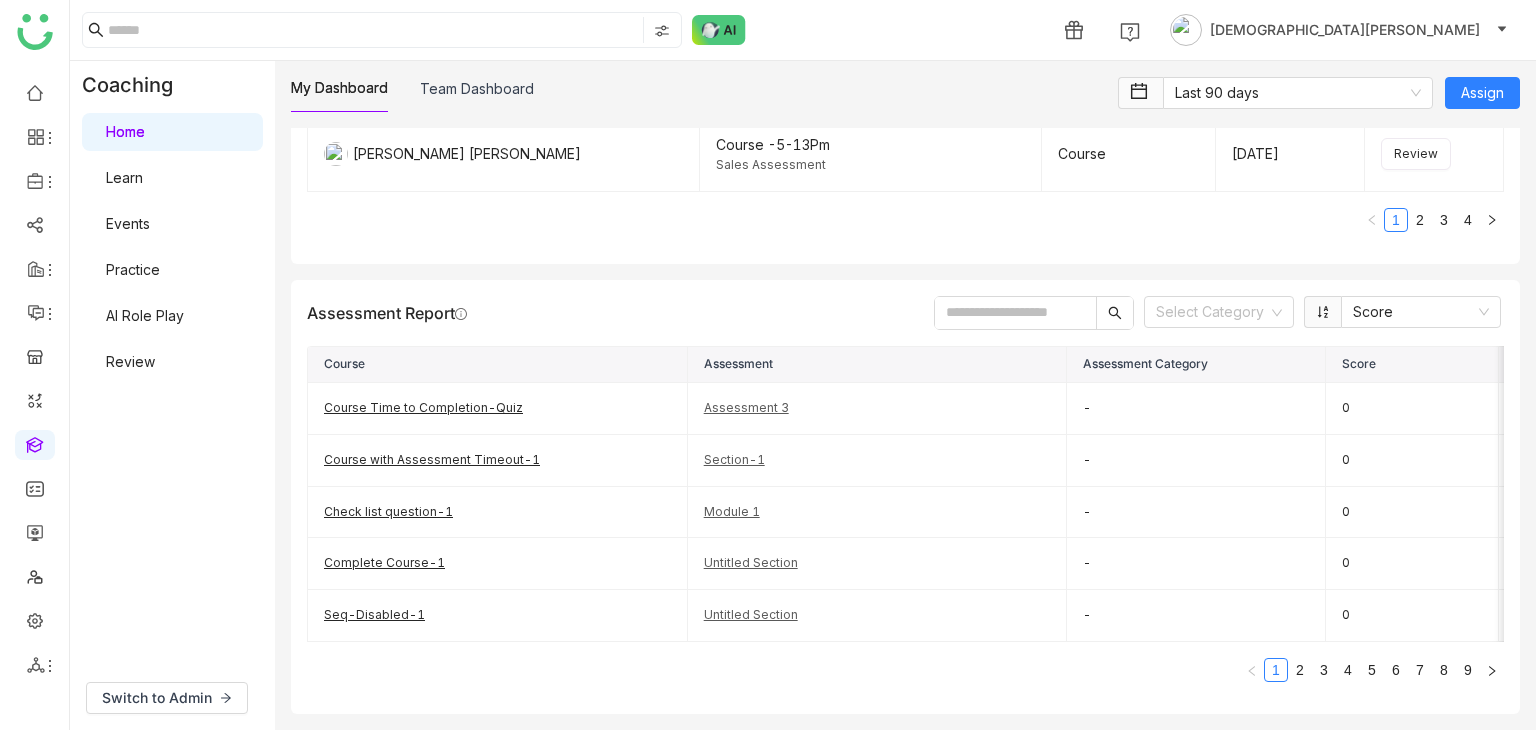 click on "Assessment Report   Select Category   Score   Course   Assessment   Assessment Category   Score   Average Score   Total Submissions   Course Time to Completion-Quiz   Assessment 3   -   0   50   -   Course with Assessment Timeout-1   Section-1   -   0   0   -   Check list question-1   Module 1   -   0   0   -   Complete Course-1   Untitled Section   -   0   0   -   Seq-Disabled-1   Untitled Section   -   0   0   -  1 2 3 4 5 6 7 8 9" 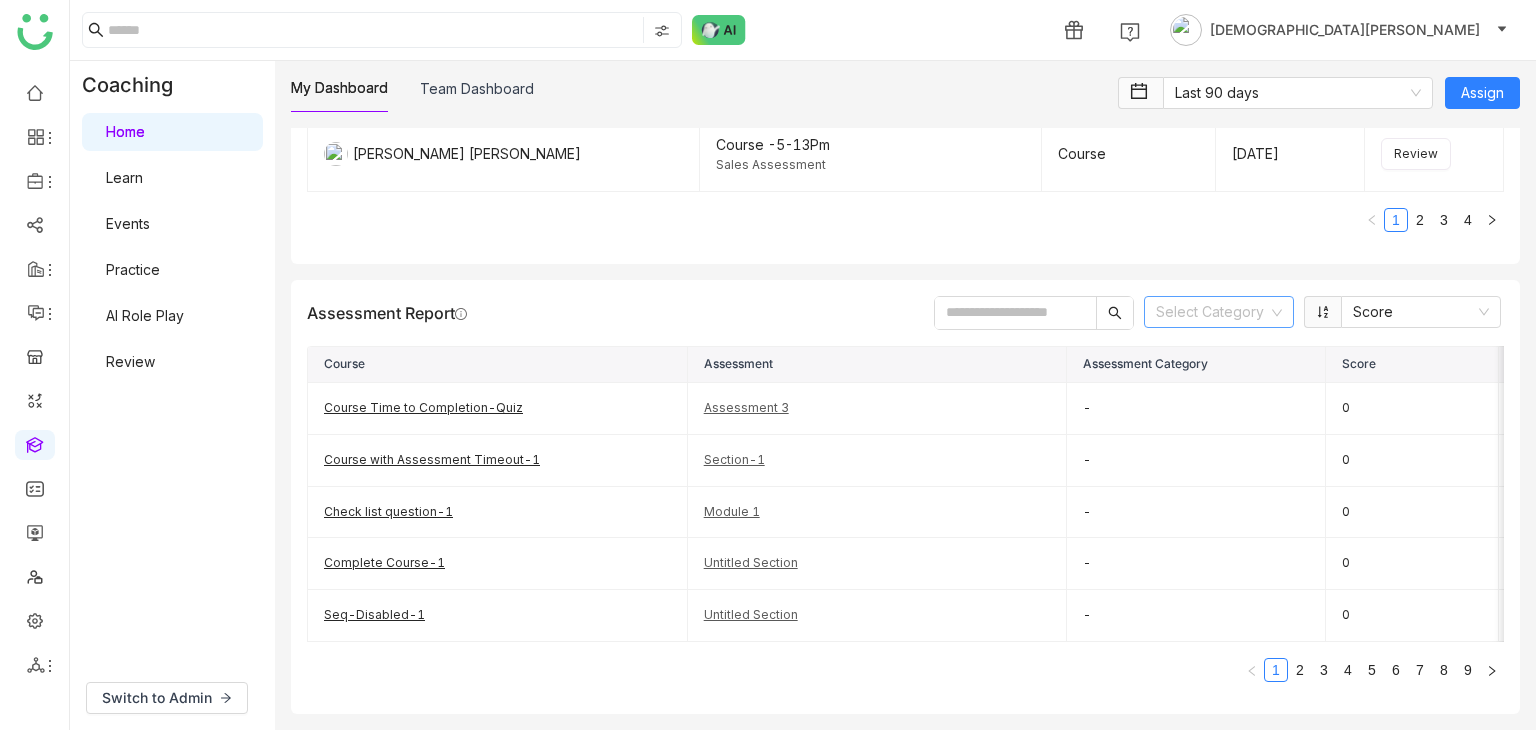 click 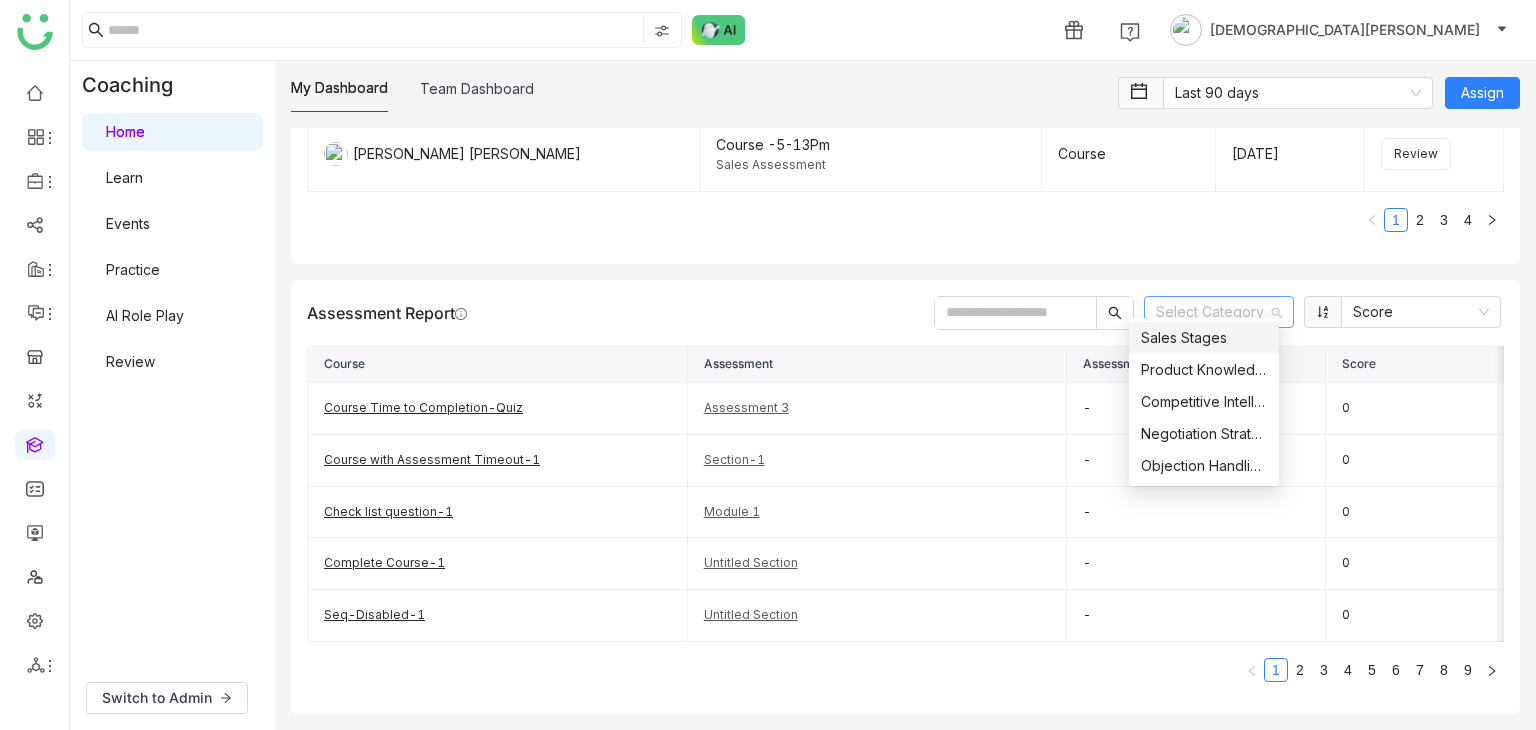 click on "Sales Stages" at bounding box center (1204, 338) 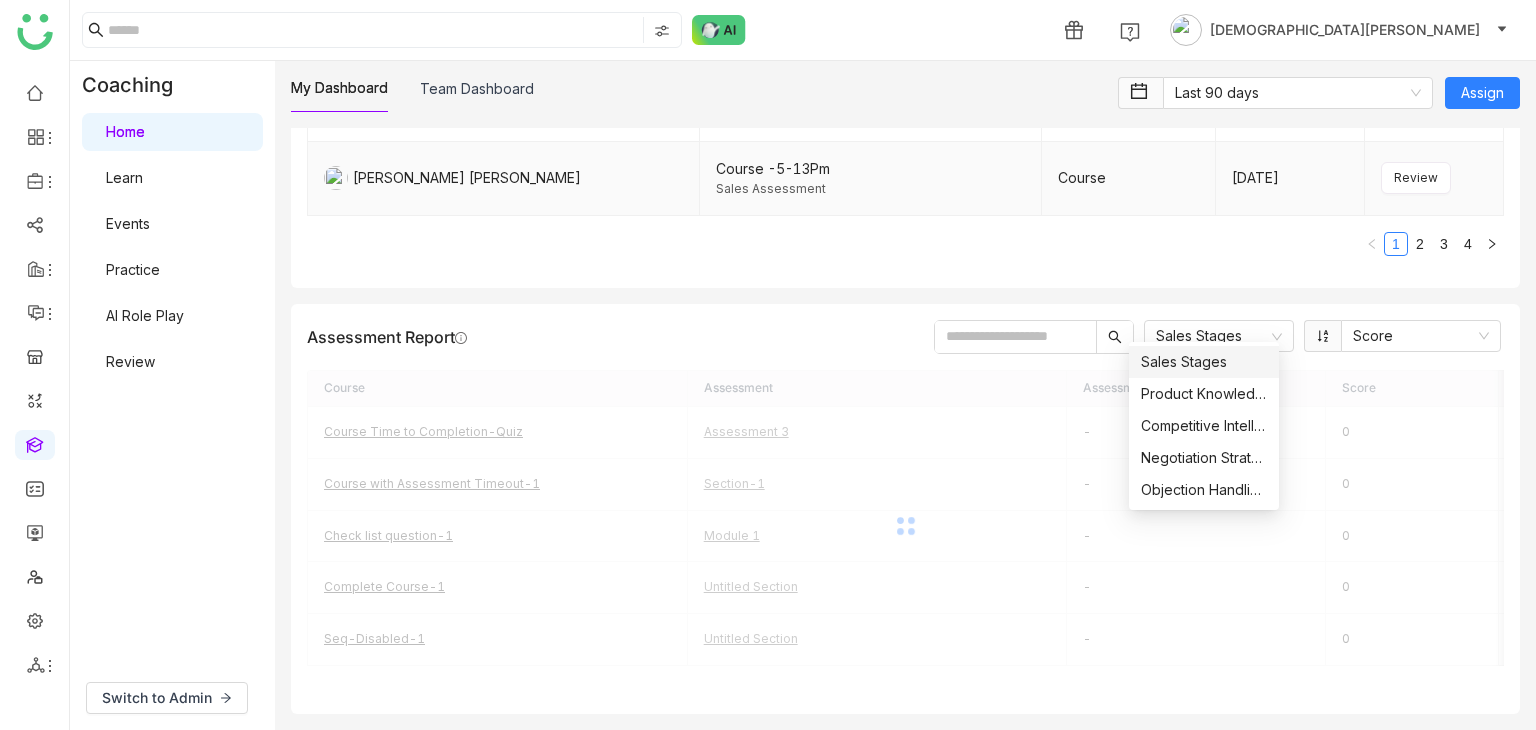 scroll, scrollTop: 2528, scrollLeft: 0, axis: vertical 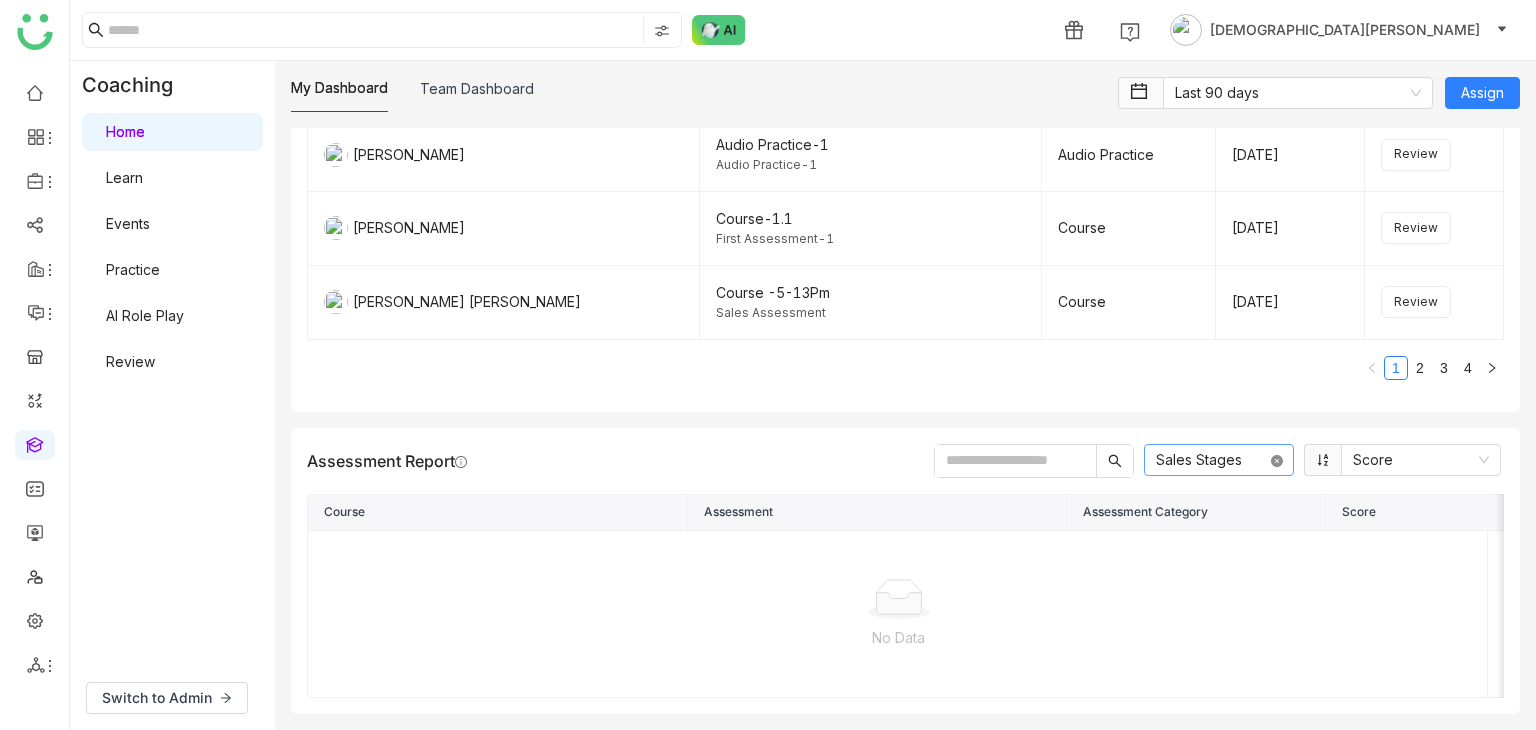 click 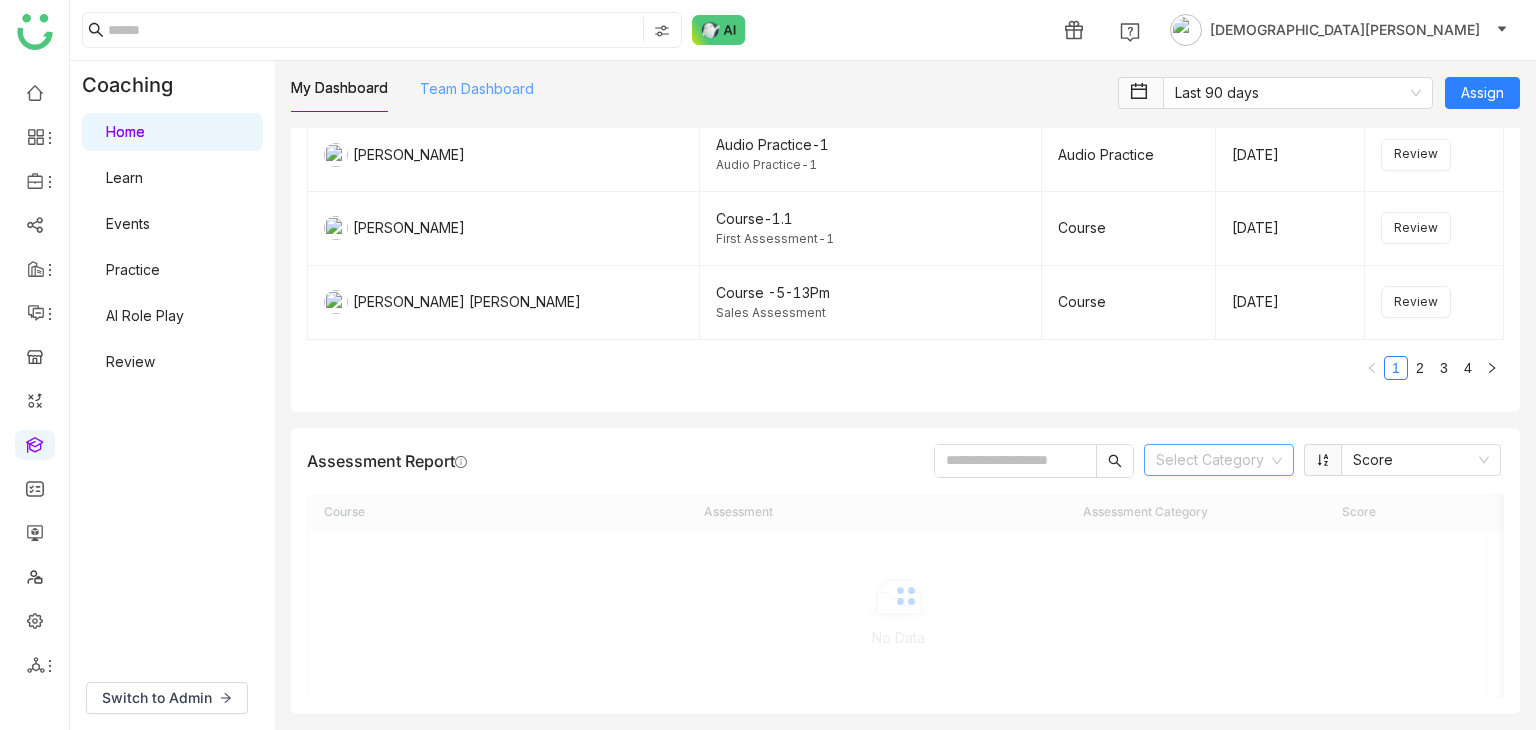 scroll, scrollTop: 2676, scrollLeft: 0, axis: vertical 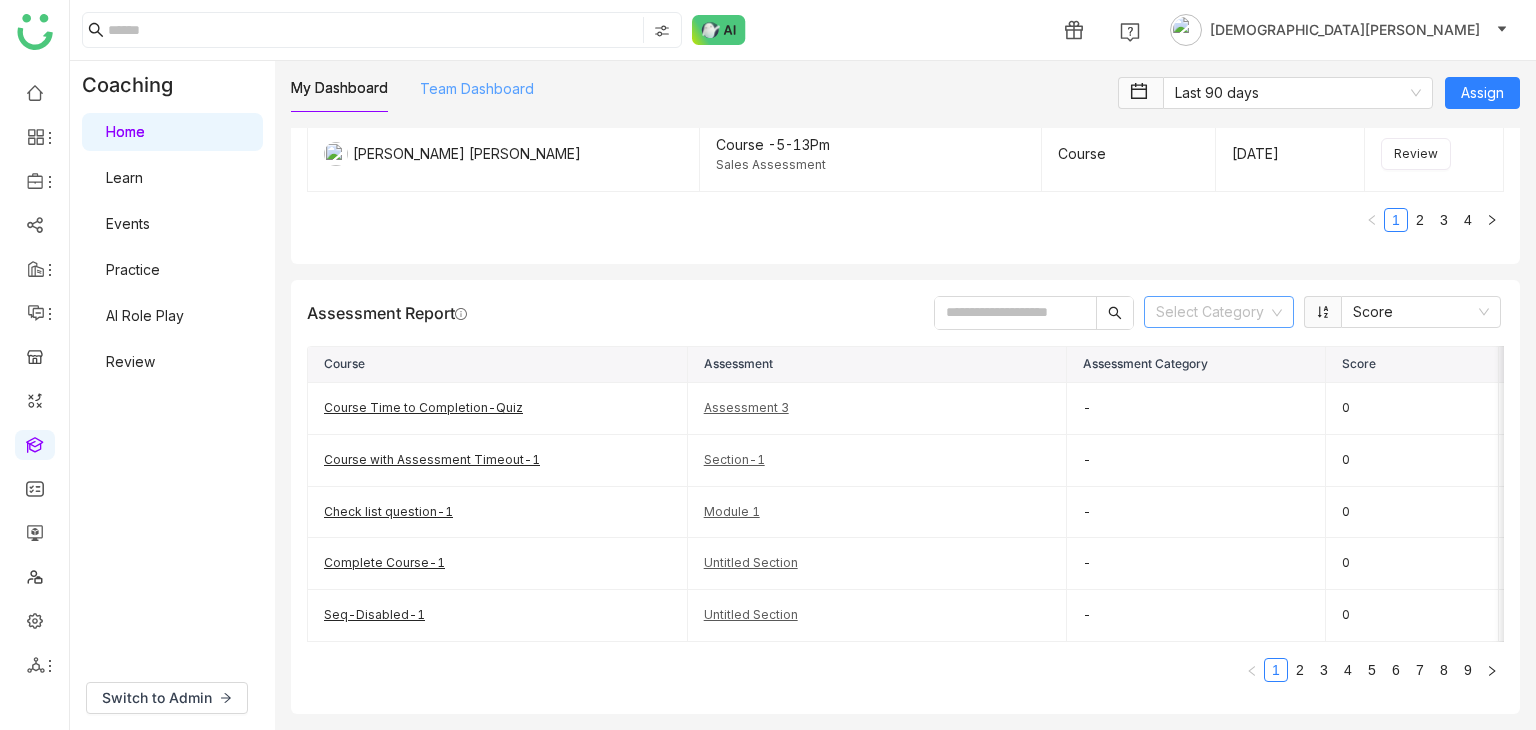 click on "Team Dashboard" at bounding box center [477, 88] 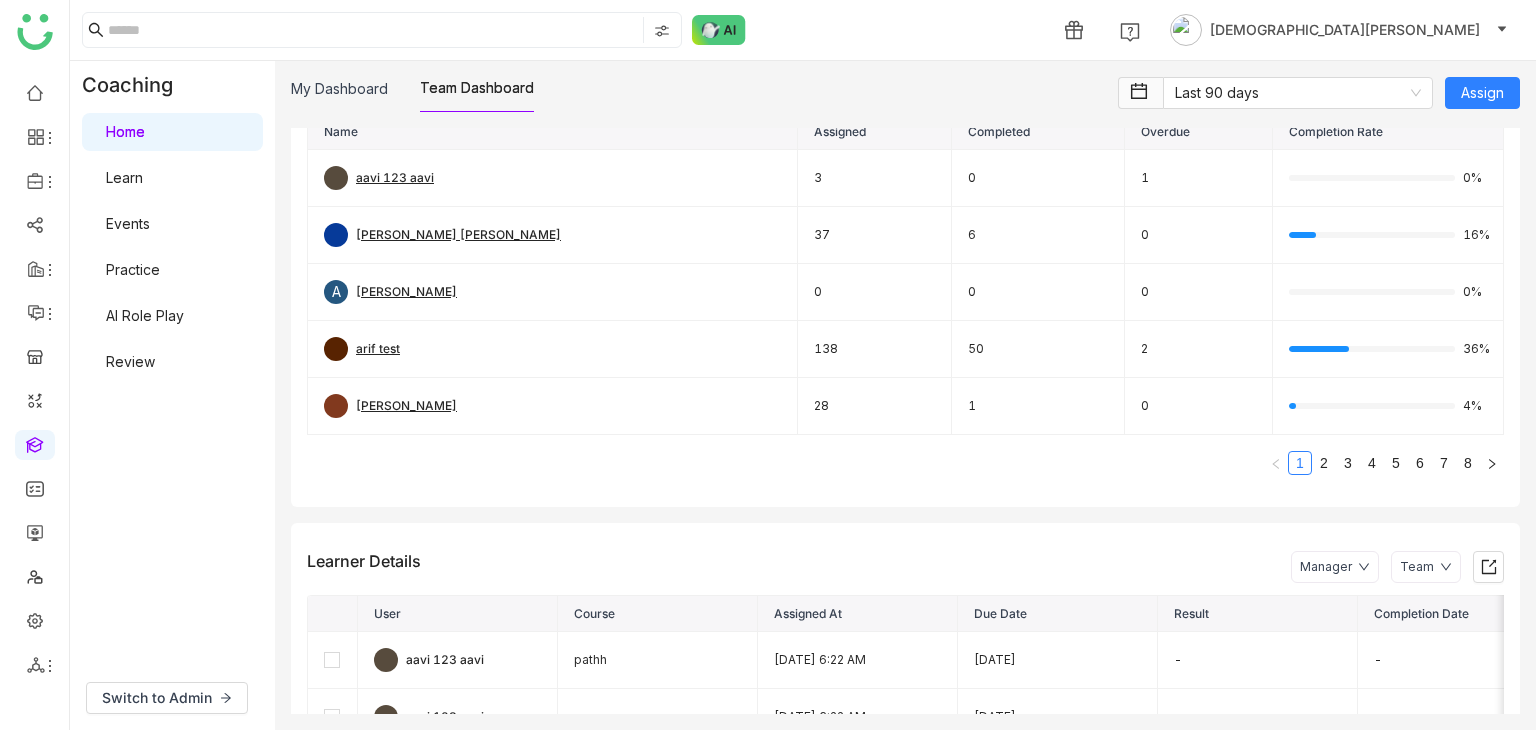 scroll, scrollTop: 400, scrollLeft: 0, axis: vertical 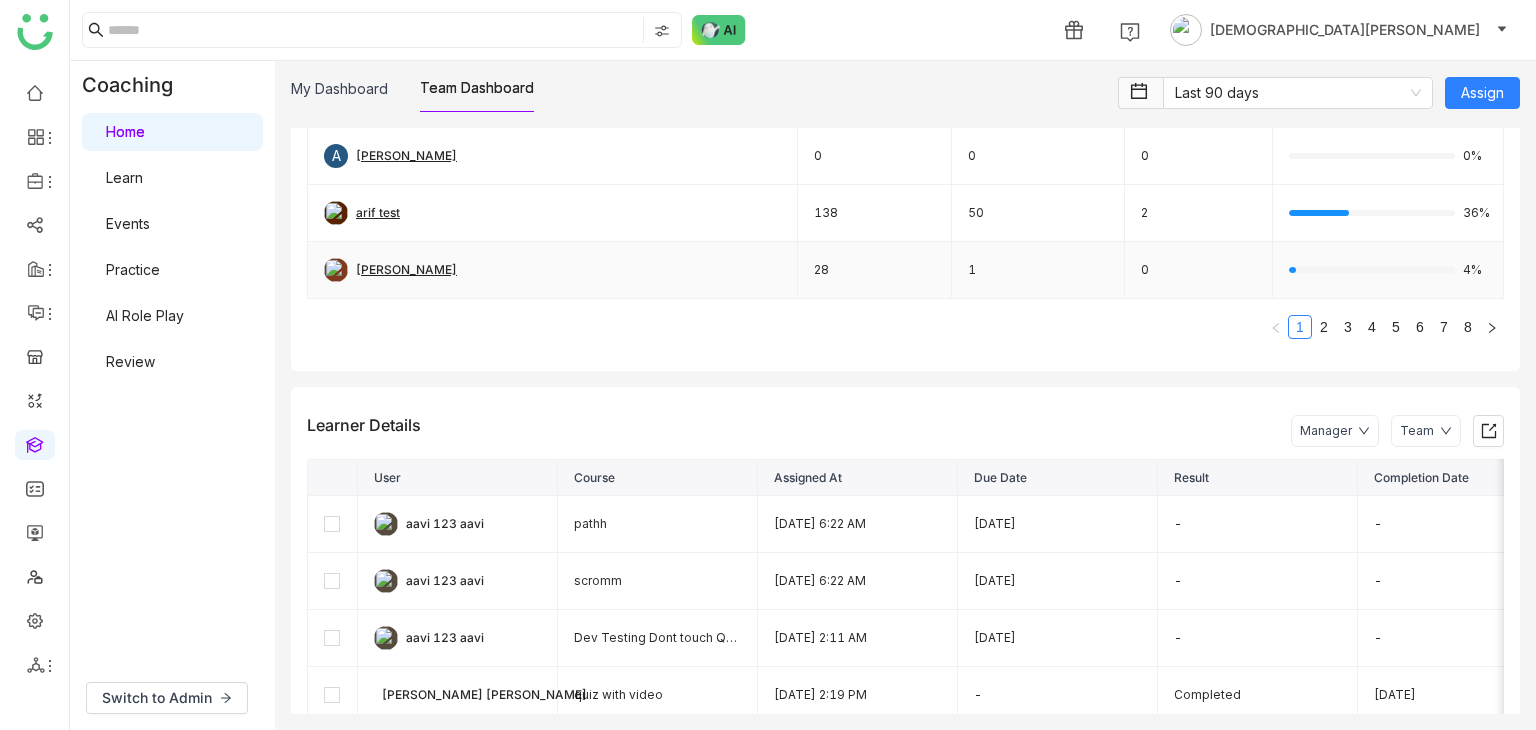 click on "[PERSON_NAME]" 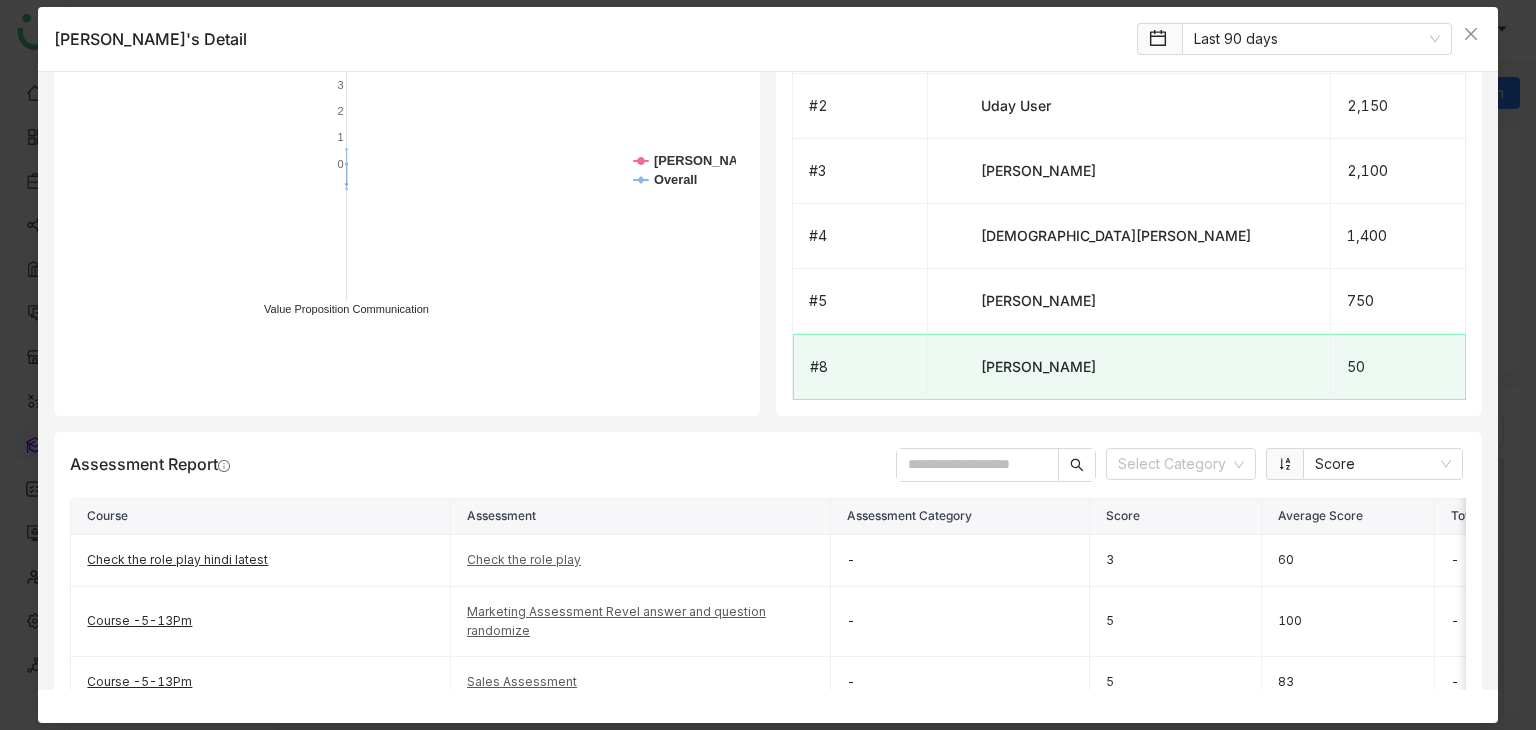 scroll, scrollTop: 1903, scrollLeft: 0, axis: vertical 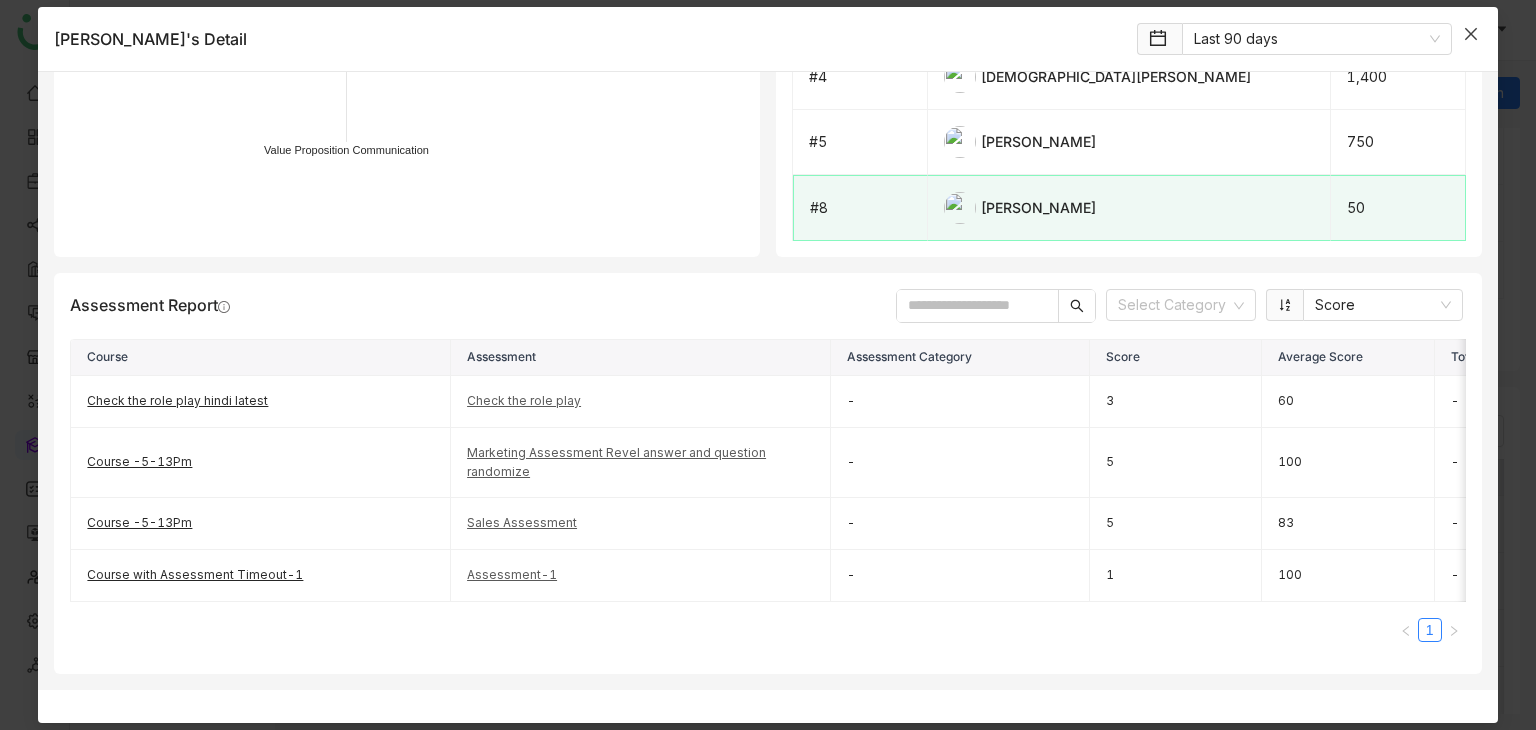 click 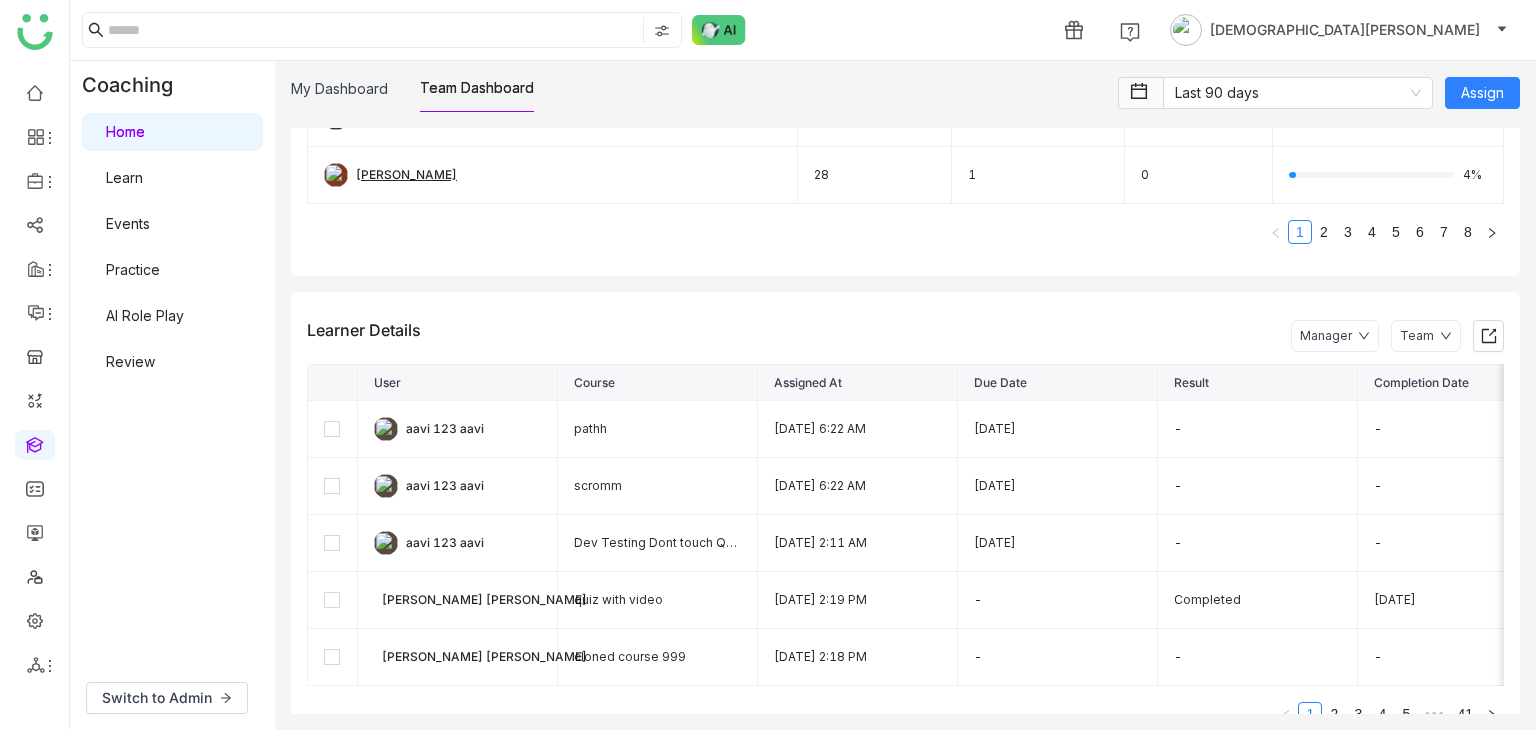 scroll, scrollTop: 500, scrollLeft: 0, axis: vertical 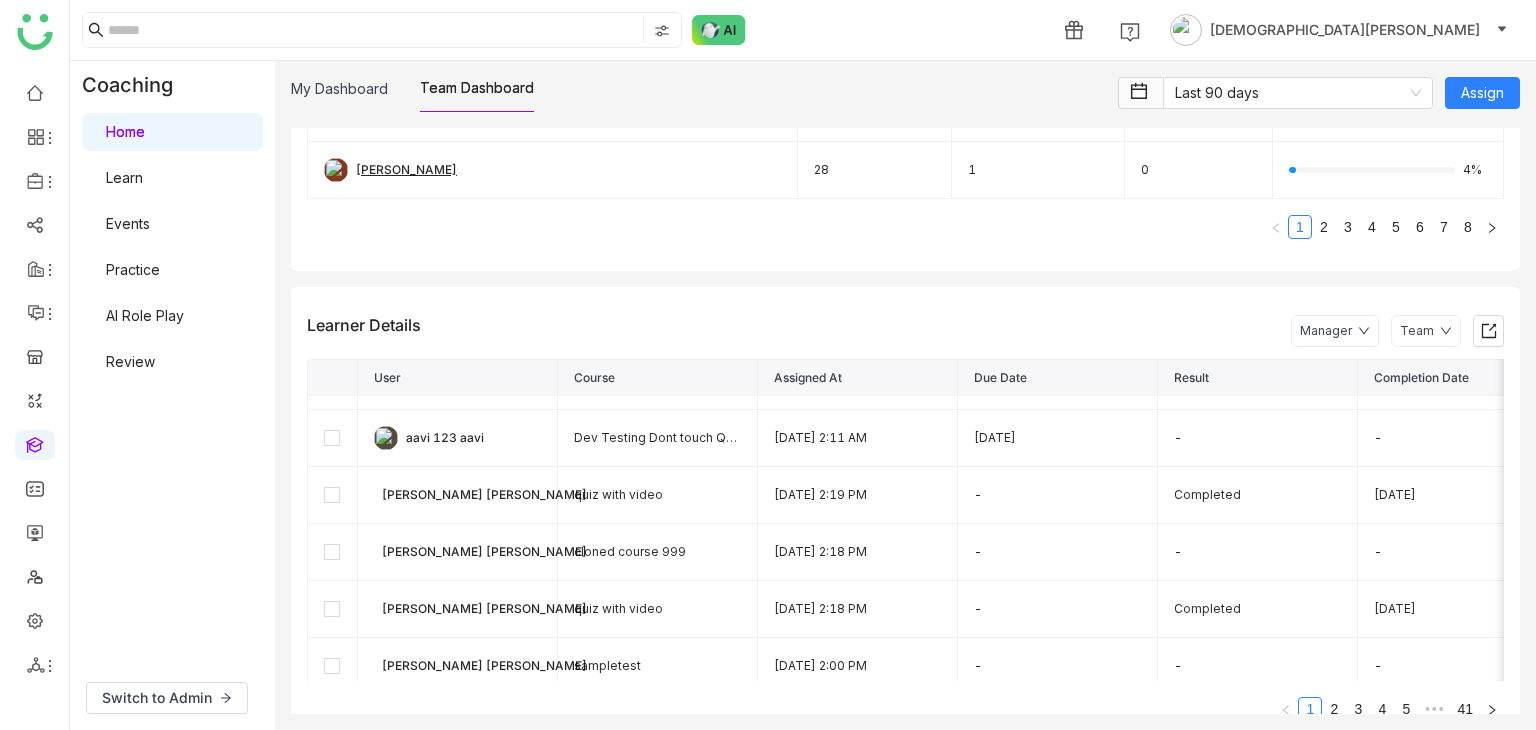 click on "Manager" 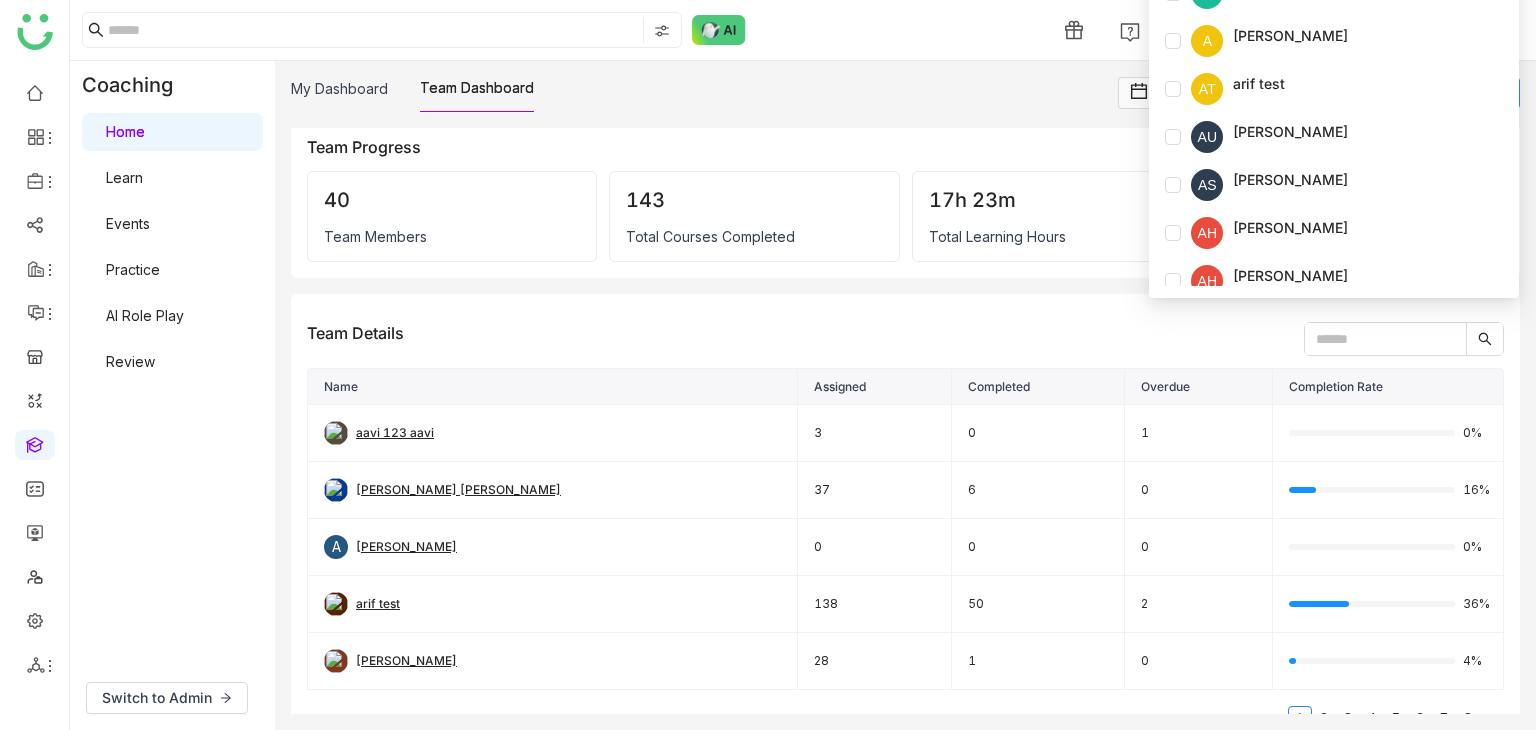 scroll, scrollTop: 0, scrollLeft: 0, axis: both 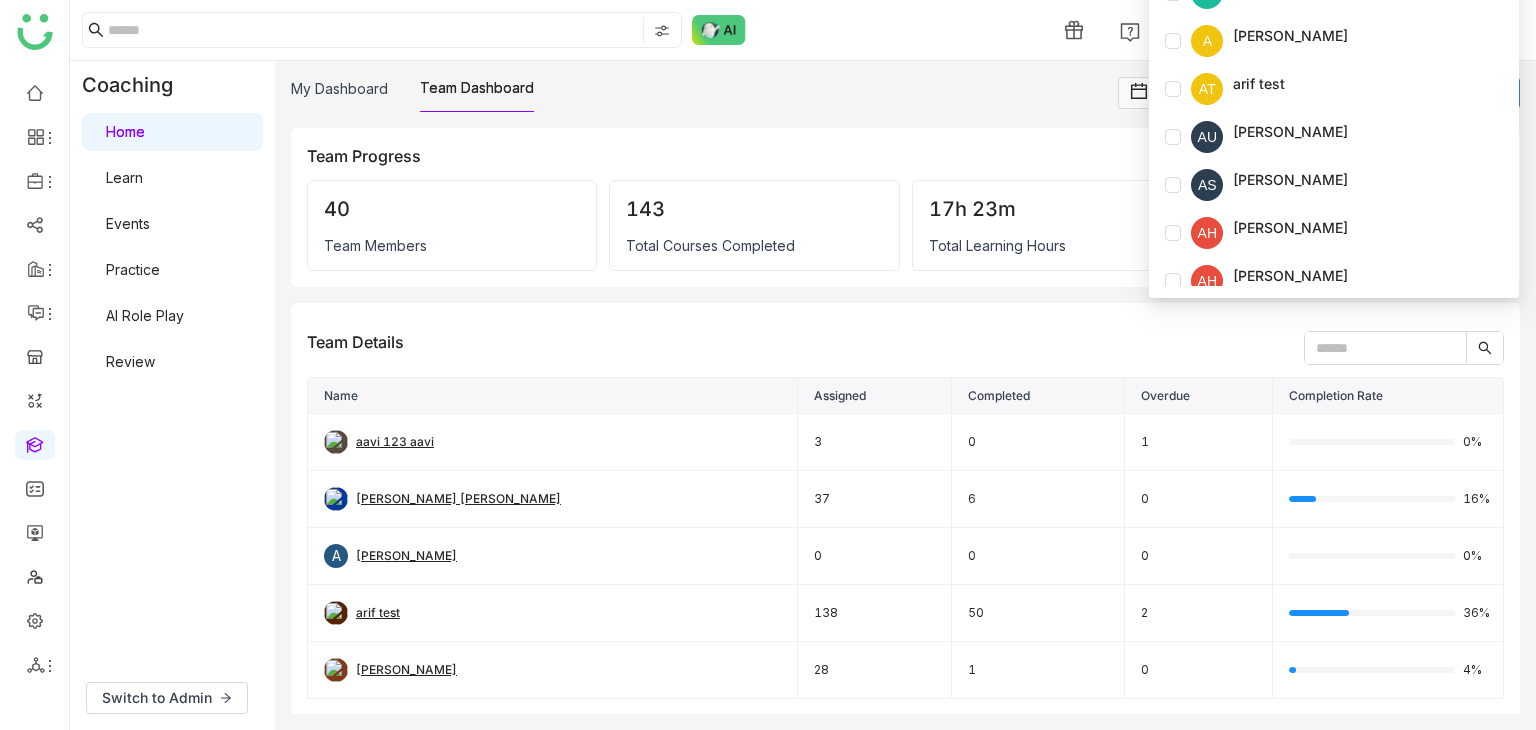 click on "Team Details  Name Assigned Completed Overdue Completion Rate  aavi 123 aavi  3 0 1  0%   Anil Reddy Kesireddy  37 6 0  16%  A  arif  0 0 0  0%   arif test  138 50 2  36%   Arif uddin  28 1 0  4%  1 2 3 4 5 6 7 8" 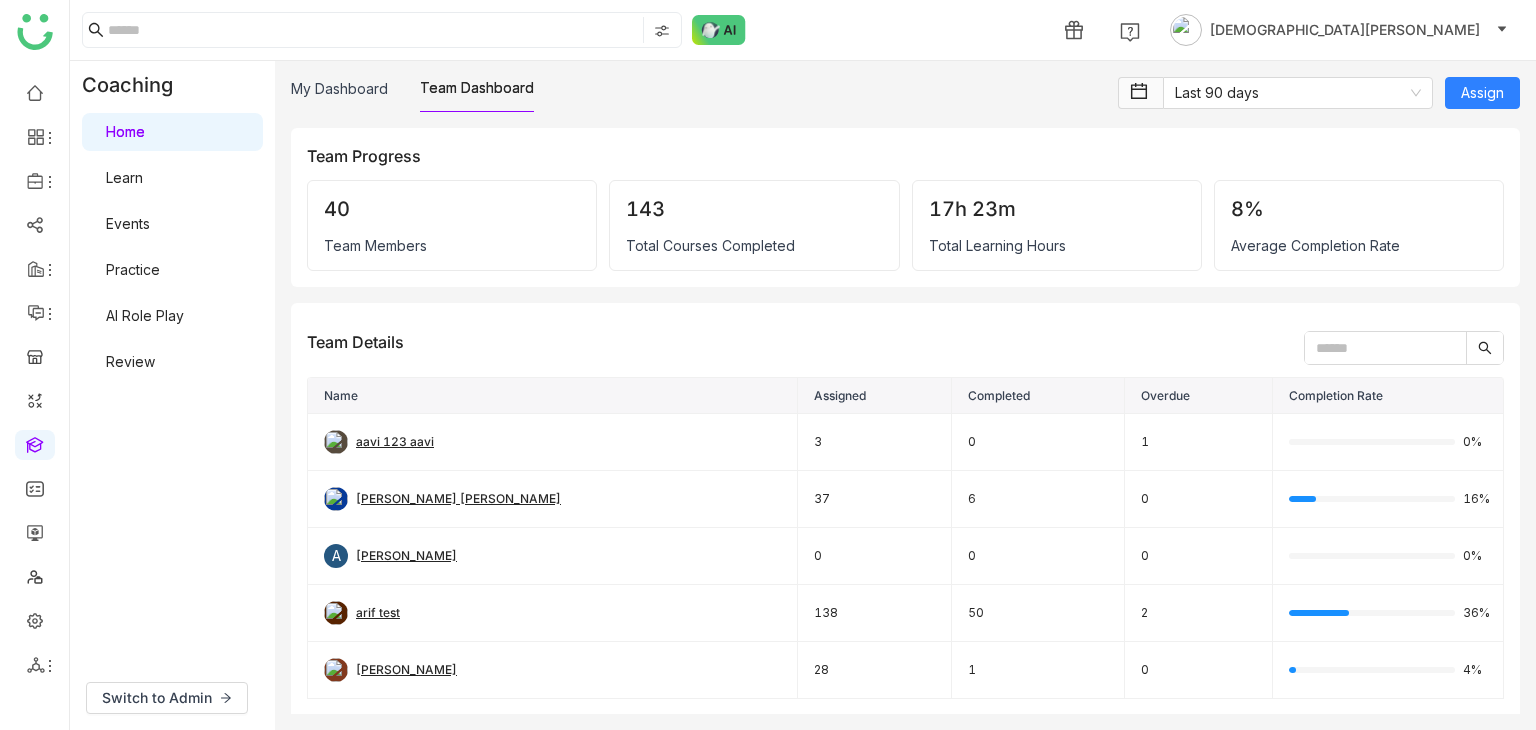 scroll, scrollTop: 400, scrollLeft: 0, axis: vertical 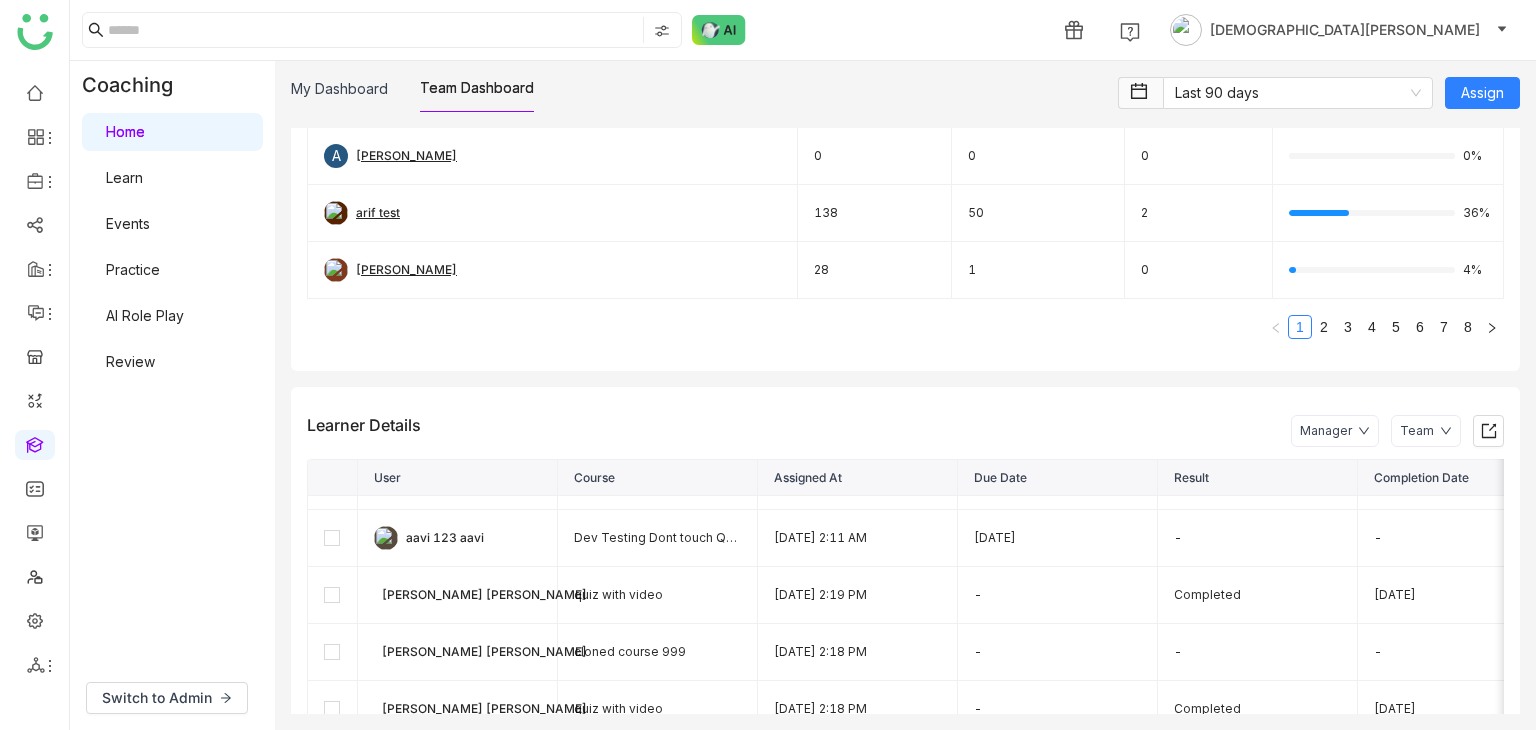 click on "Manager" 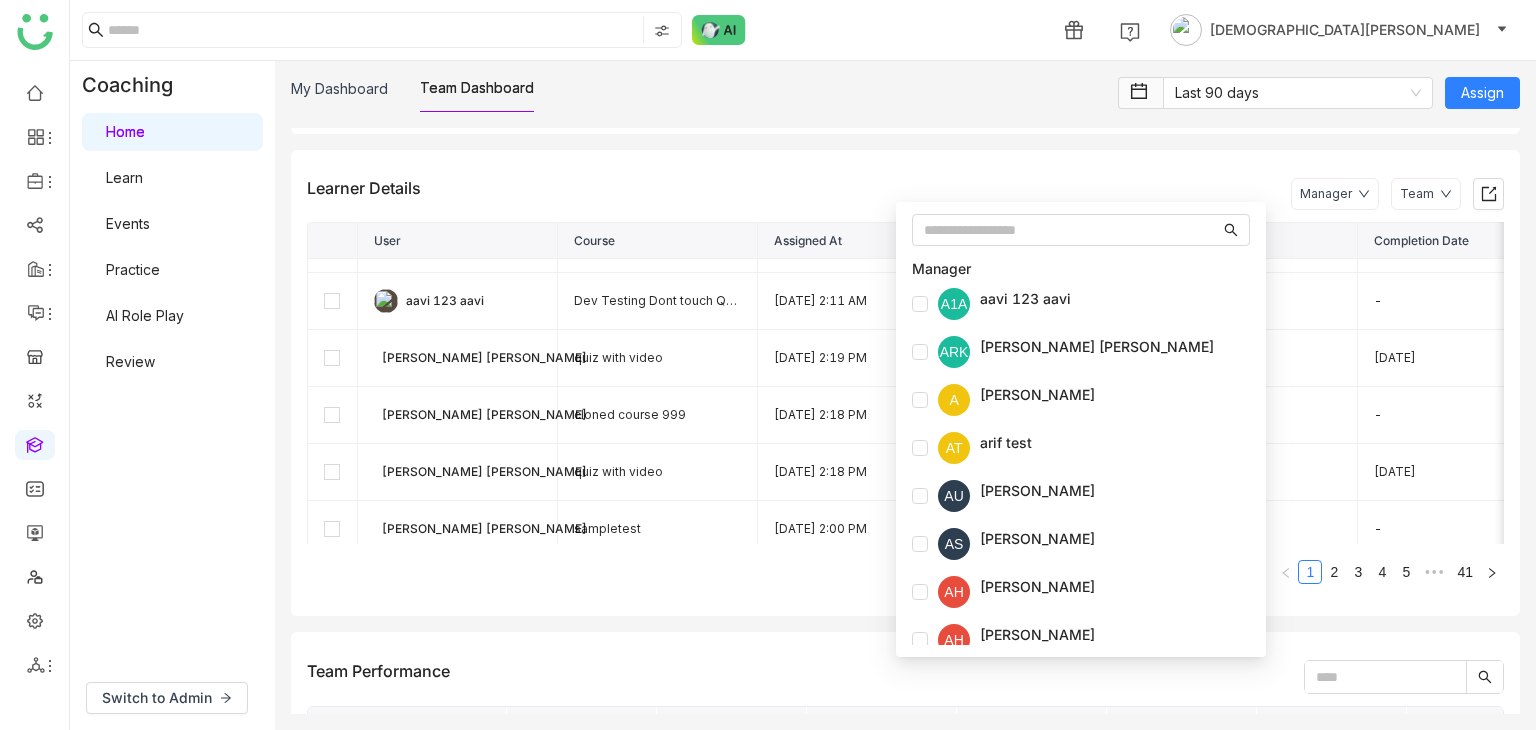 scroll, scrollTop: 700, scrollLeft: 0, axis: vertical 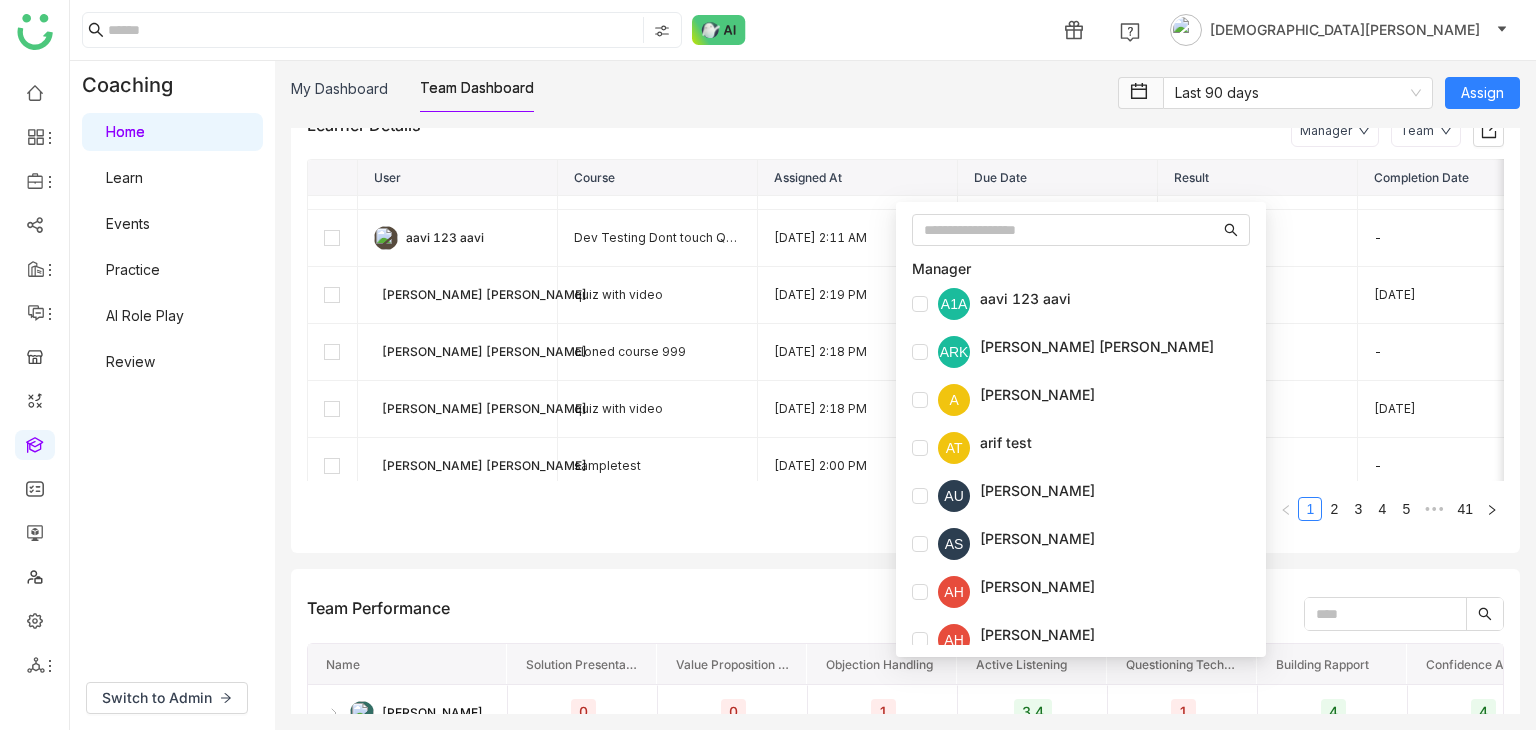 click on "Assigned At" 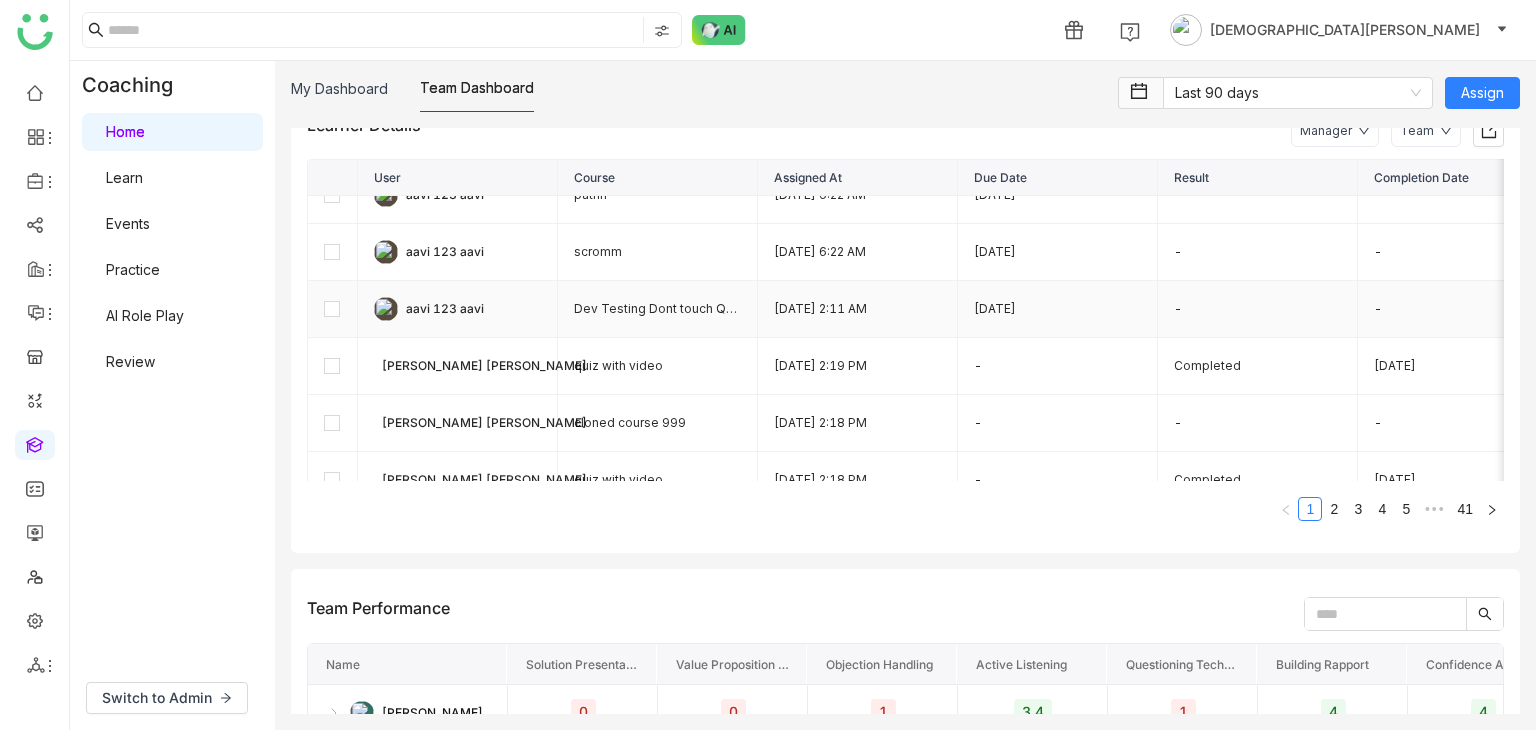 scroll, scrollTop: 0, scrollLeft: 0, axis: both 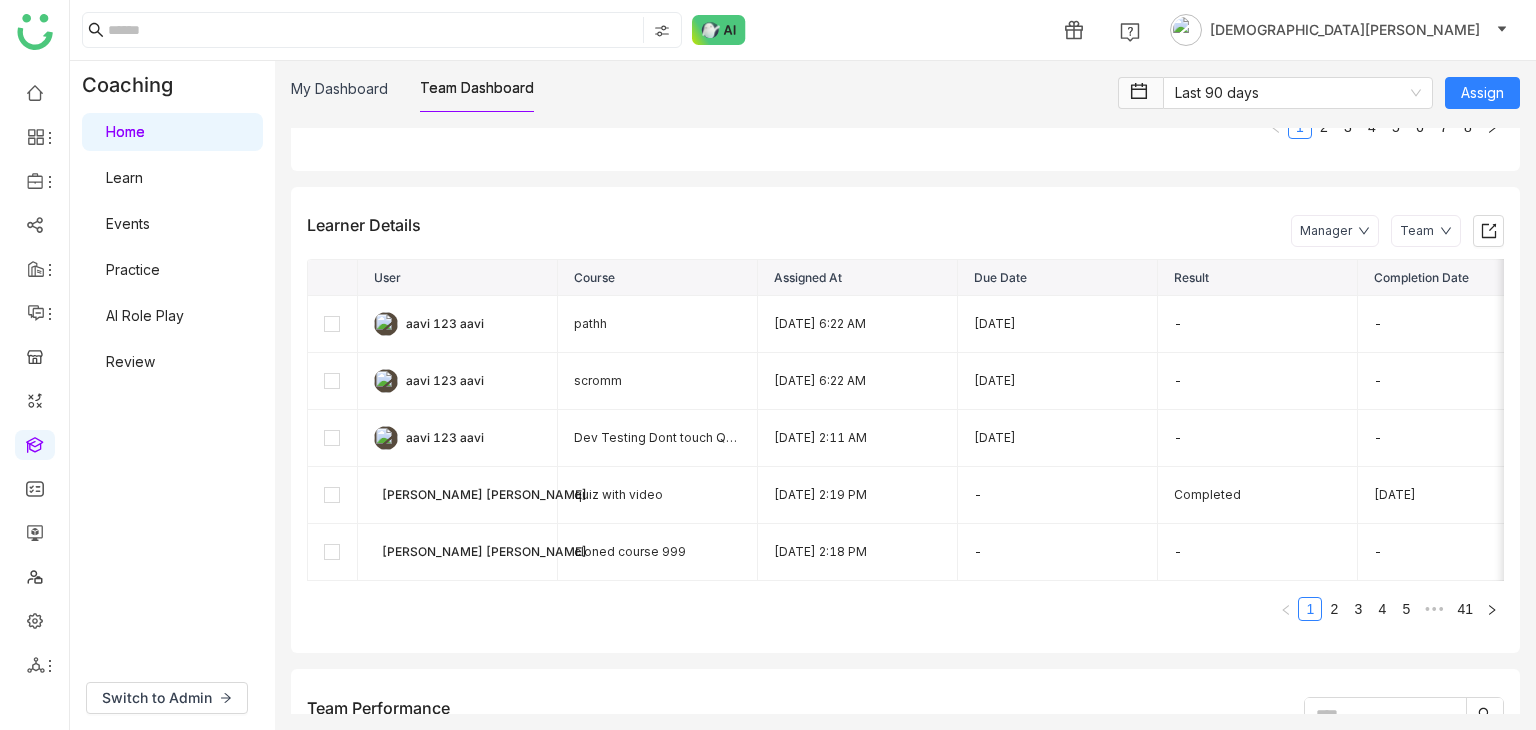 click on "Manager" 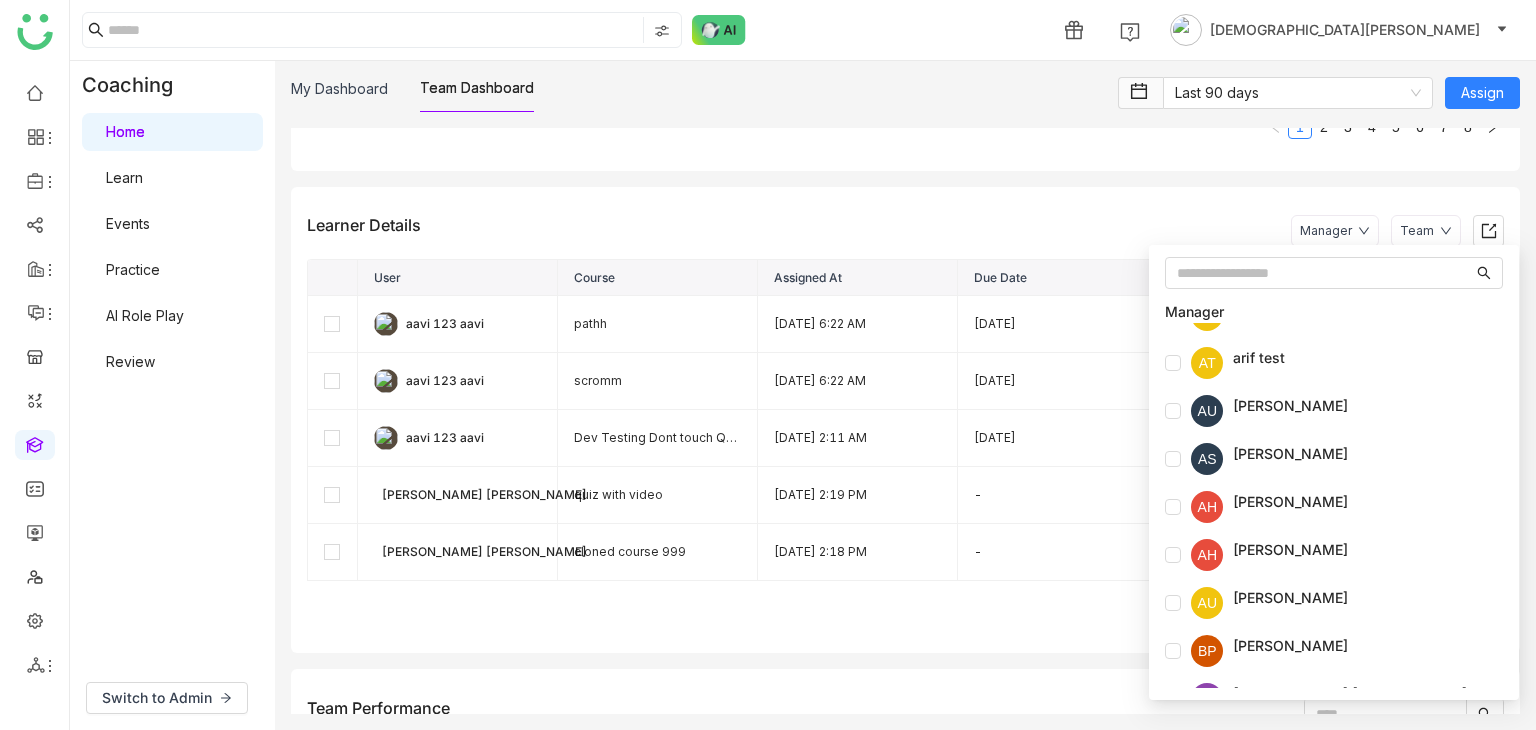 scroll, scrollTop: 0, scrollLeft: 0, axis: both 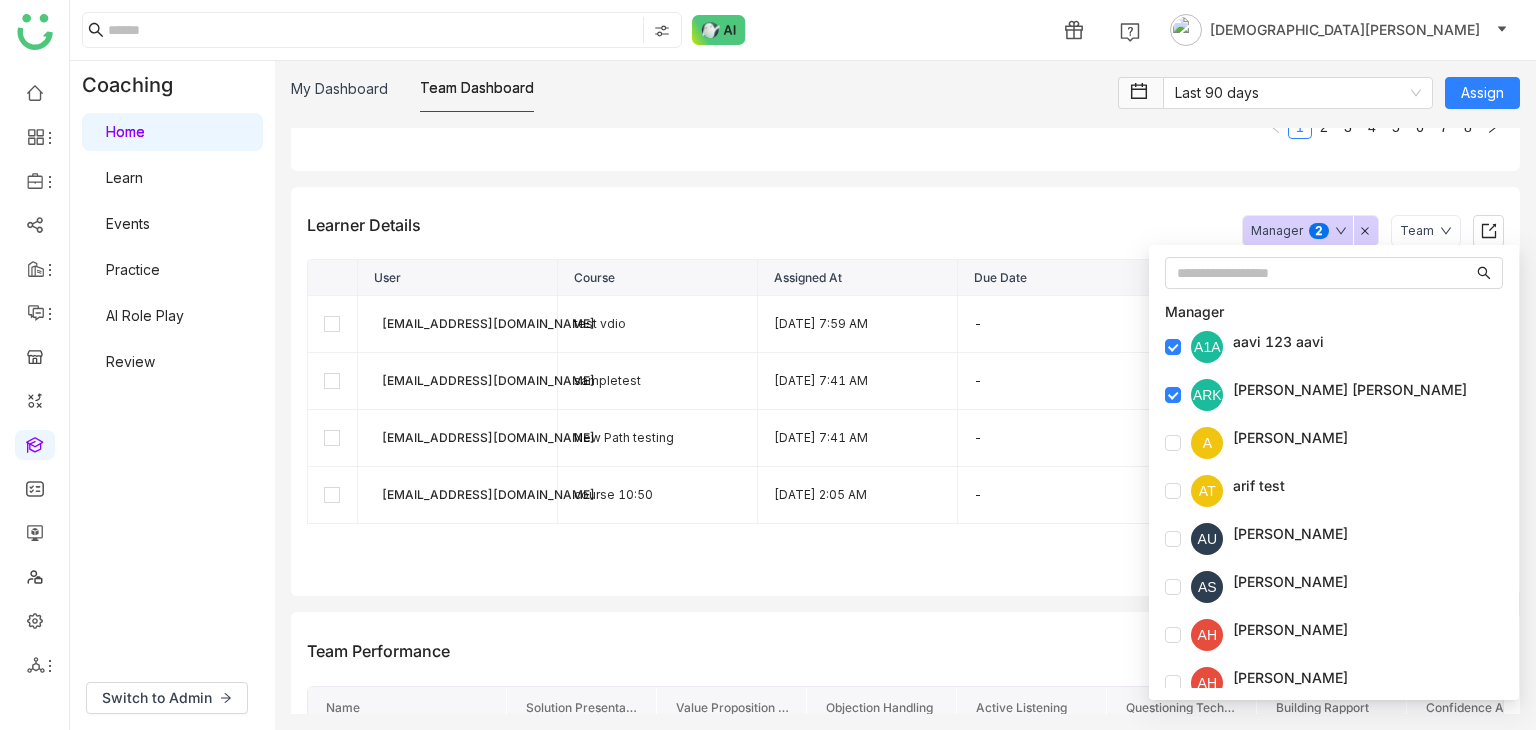 click on "Manager  A1A   aavi 123 aavi   ARK   Anil Reddy Kesireddy   A   arif   AT   arif test   AU   Arif uddin   AS   Avneesh Srivastava   AH   Azam Hussain   AH   Azam Hussain   AU   Azhar Uddin   BP   Bhanu Parihar   BSB   Bhupendra Singh Bhandari   CT   Chandramani Tiwary   CB   chiru balaya   DK   Deepa Kushwaha   D(S   Devdutta (Diya) Sen   HB   Hemalatha Balaji   JS   Jagadeesh Siripurapu   JG   jaya gdemo   JL   Jayasrees Lekkalapudi   KL   karthick Linganathan   KP   Keerthana Pudota   KT   Kiran Tanwar   PC   Prashanth Chinta   RM   Rehan Mirza   RA   Rishika  Avadhanam   ST   Santa Thounaojam   SM   Shreya Muralikrishna   SJ   Sravani Jatoth   SJ   Sravs Jatoth   SV   Sundar Ve   TJ   Tanishq Jain   UB   Uday Bhanu   UK   Uday Kiran   UP   Uday Pulasetti   UU   Uday User   UG   Ugesh Gali   VP   Veena Pulicharla   VP   Vikash Prasad   VT   Vineet Tiwari   VV   Vishnu Vardhan" at bounding box center [1334, 472] 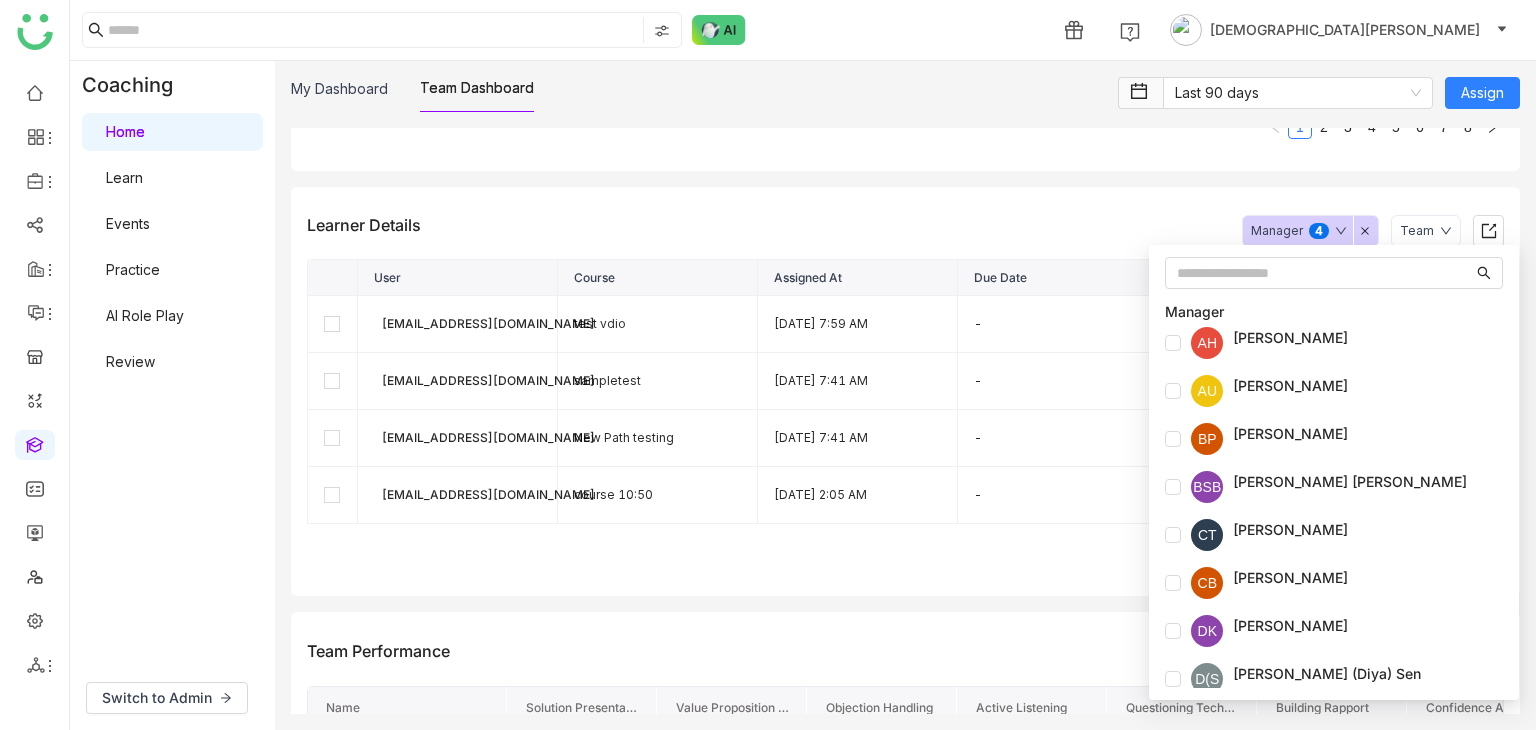 scroll, scrollTop: 800, scrollLeft: 0, axis: vertical 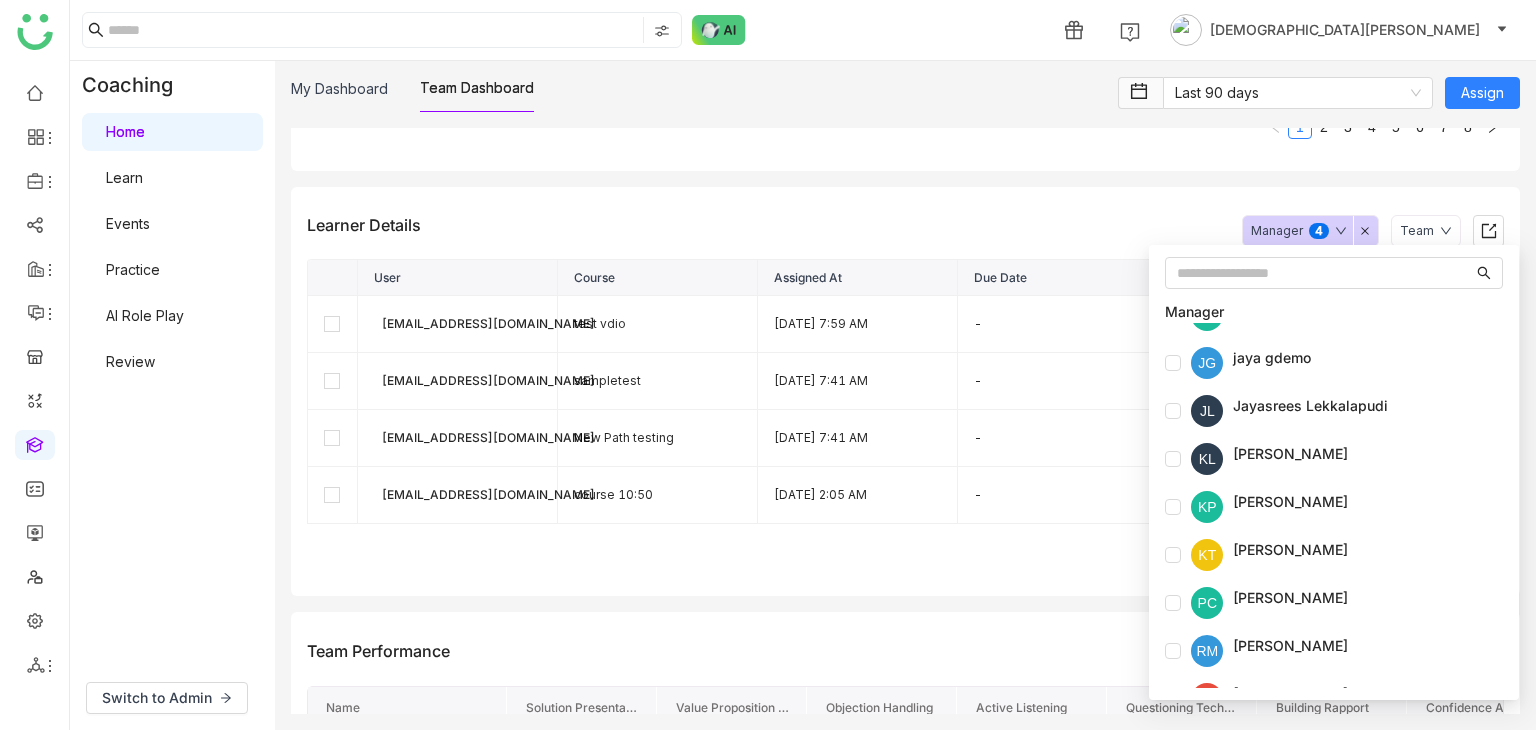 click on "1" 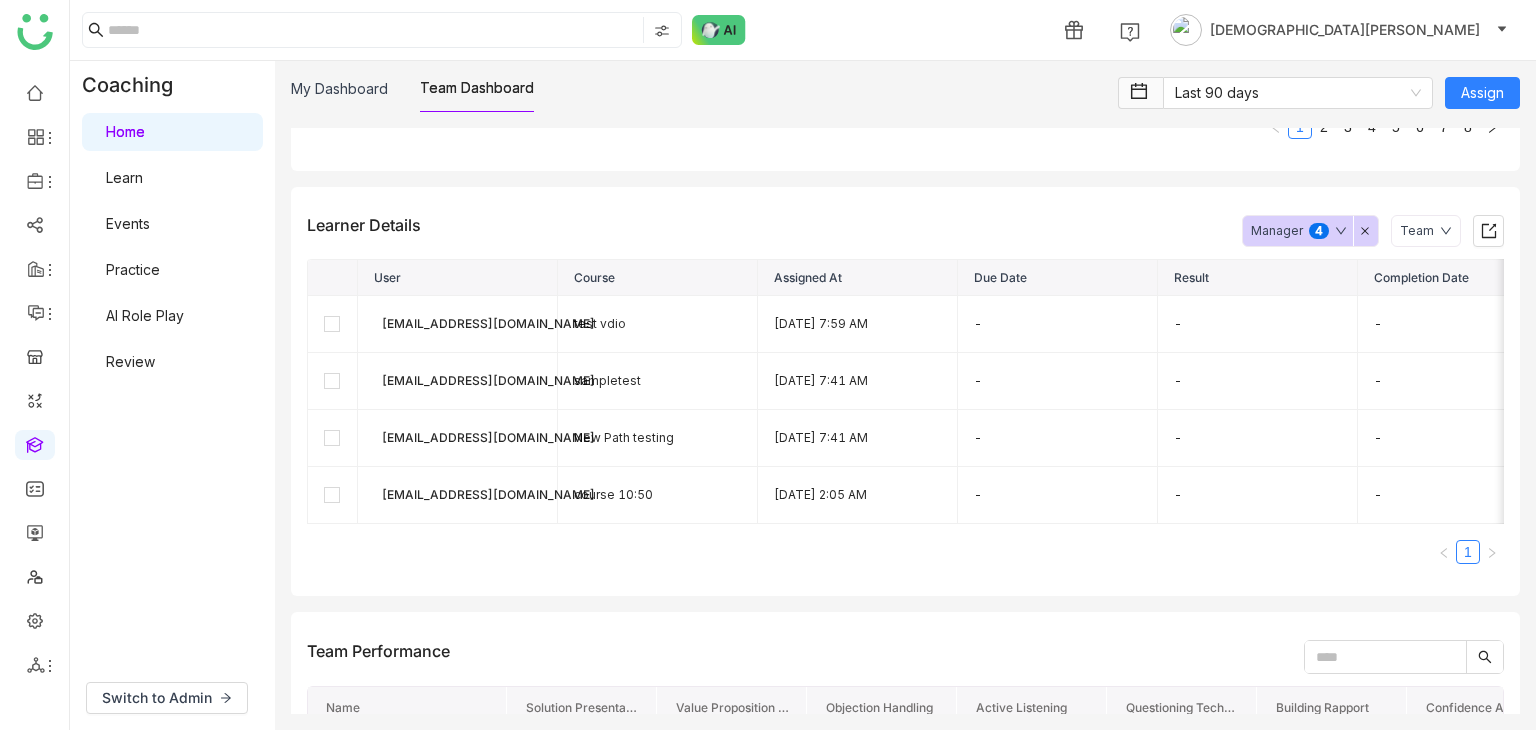 click on "Manager  0   1   2   3   4   5   6   7   8   9" 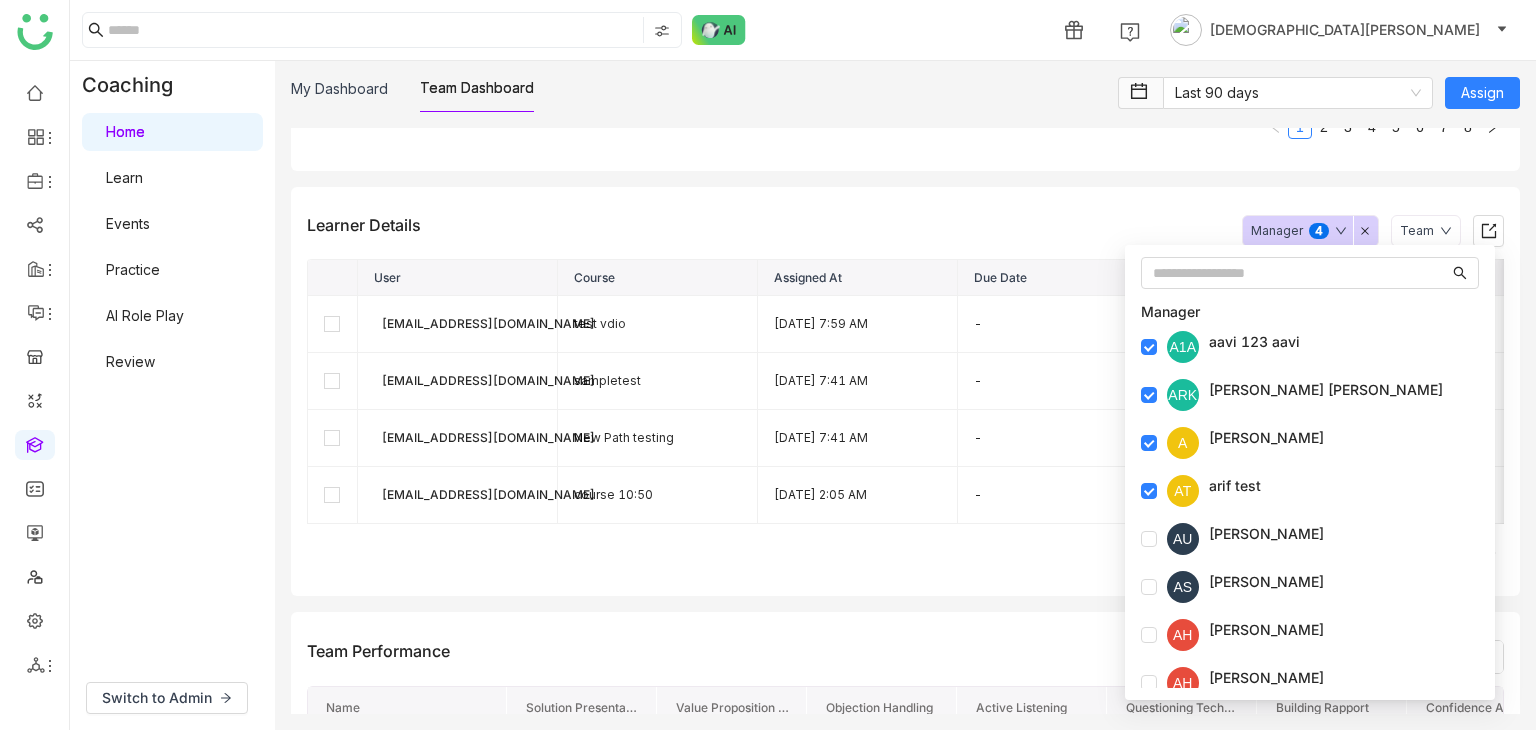 click 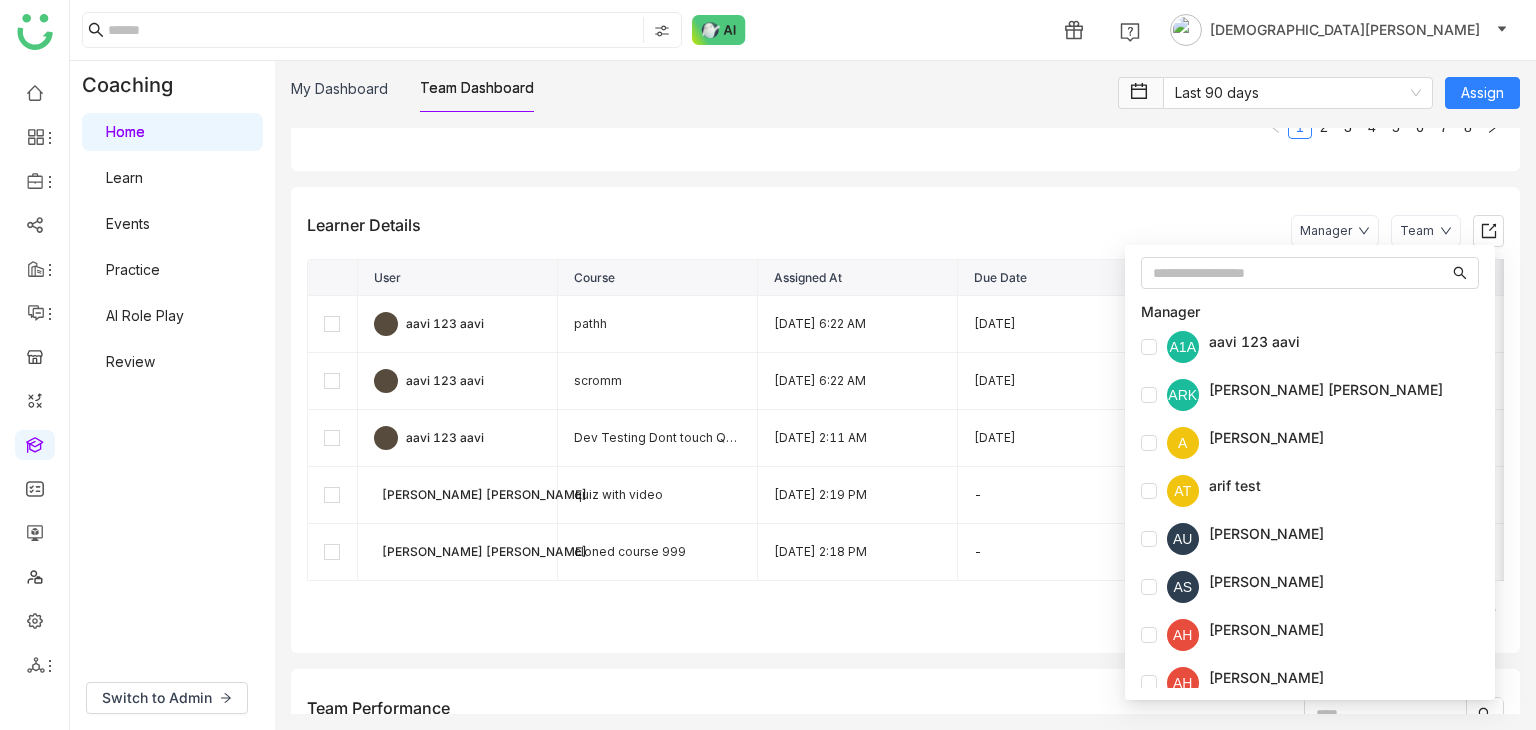 click on "Manager" 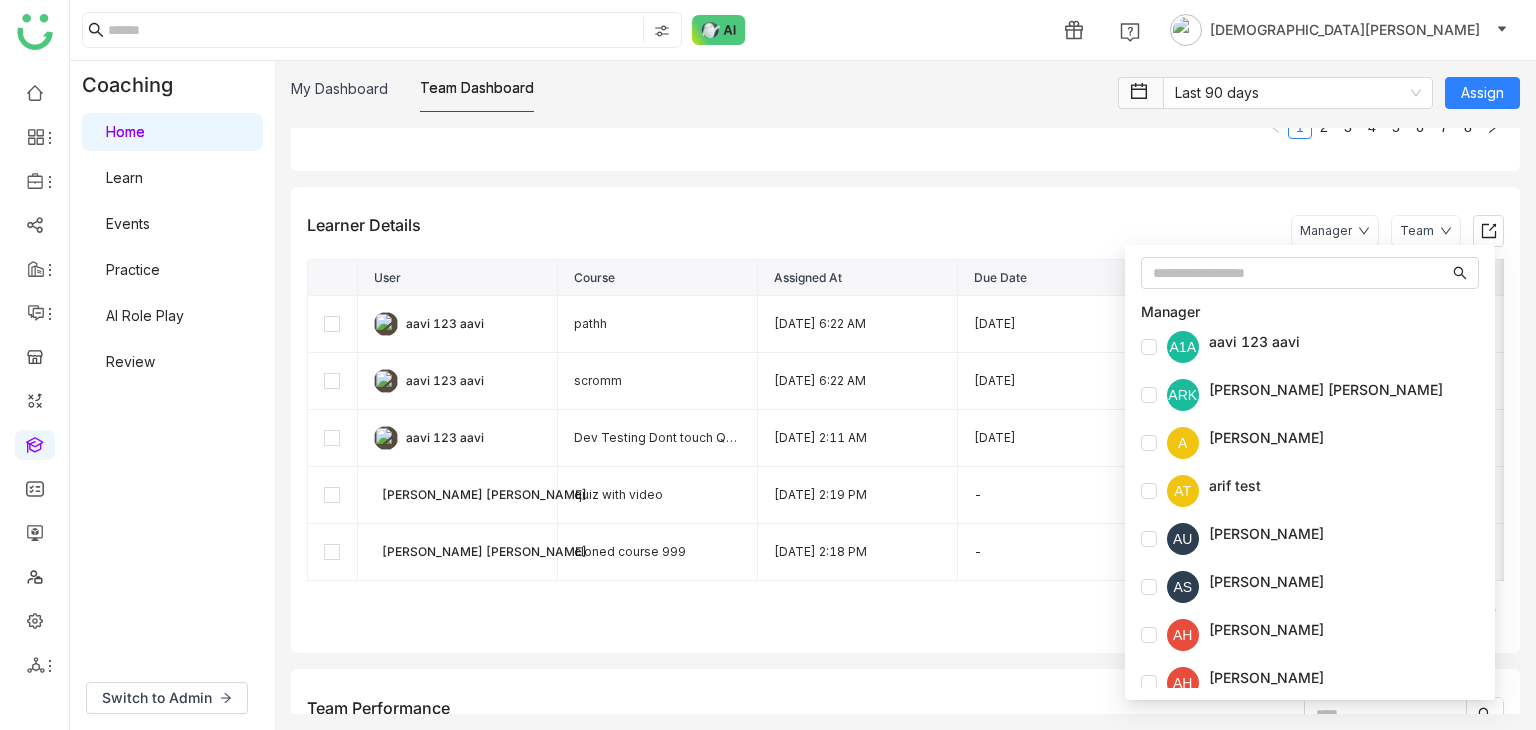 click 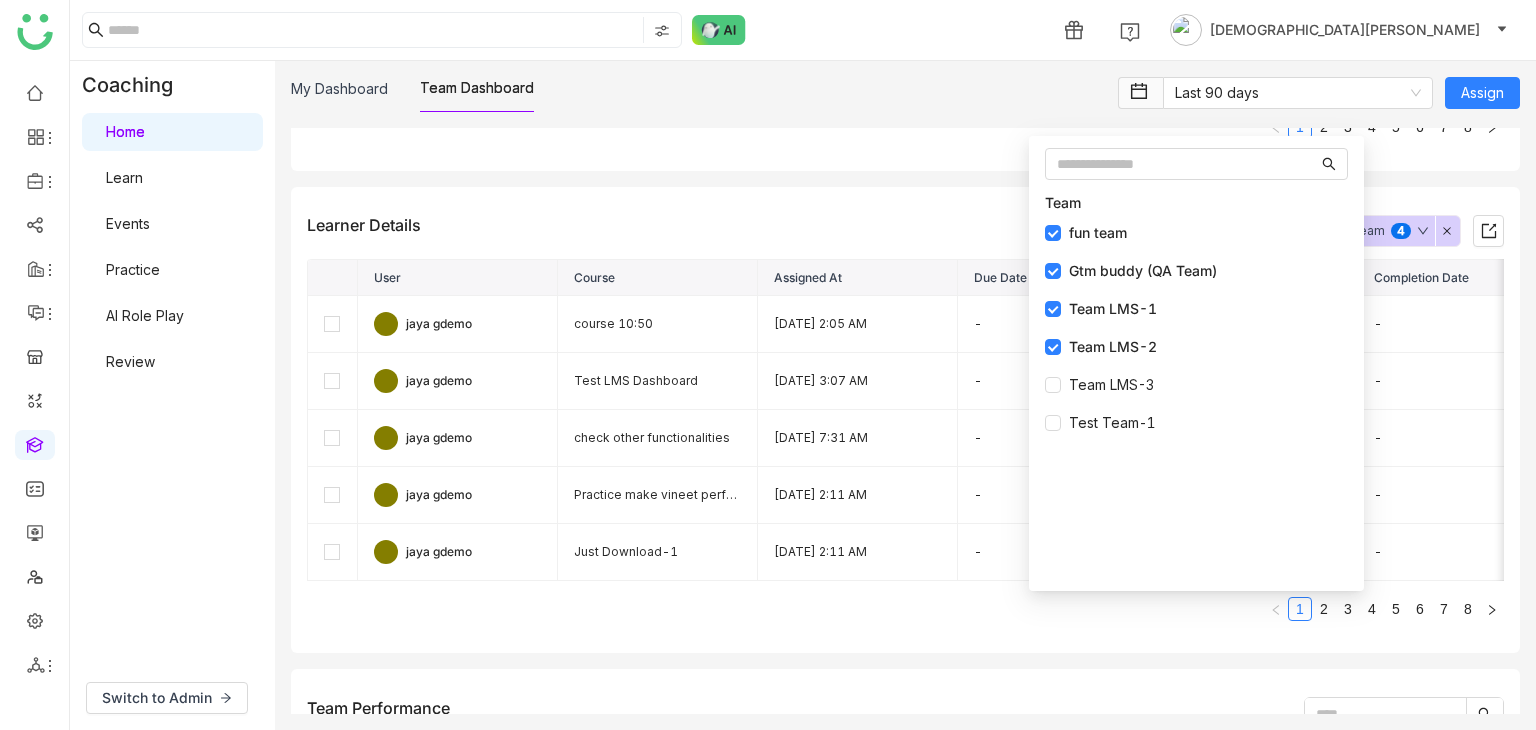 click on "Learner Details  Manager Team  0   1   2   3   4   5   6   7   8   9   User   Course   Assigned At   Due Date   Result   Completion Date   Percentage Completed   Last Activity Time   Status   Score   Cohorts   Average Score   Team   Manager   Learning Path   Designation   jaya gdemo  course 10:50 7/17/2025 2:05 AM - - - - - Enrolled 0 0 Team LMS-1    -  jaya gdemo  Test LMS Dashboard 7/18/2025 3:07 AM - - - - - Enrolled 0 0 Team LMS-1    -  jaya gdemo  check other functionalities  7/9/2025 7:31 AM - - - 0 - Enrolled 0 0 Team LMS-1    -  jaya gdemo  Practice make vineet perfect 7/8/2025 2:11 AM - - - - - Enrolled 0 0 Team LMS-1    Sales Onboarding Week I -  jaya gdemo  Just Download-1 7/8/2025 2:11 AM - - - - - Enrolled 0 0 Team LMS-1    Path Creation-1 -  jaya gdemo  Dummy Path Course-1 7/8/2025 2:11 AM - - - - - Enrolled 0 0 Team LMS-1    -  jaya gdemo  course with ai guide 7/8/2025 2:11 AM - - - - - Enrolled 0 0 Team LMS-1    -  jaya gdemo  Vineet Roleplay 7/8/2025 2:11 AM - - - - - Enrolled 0 0 Team LMS-1" 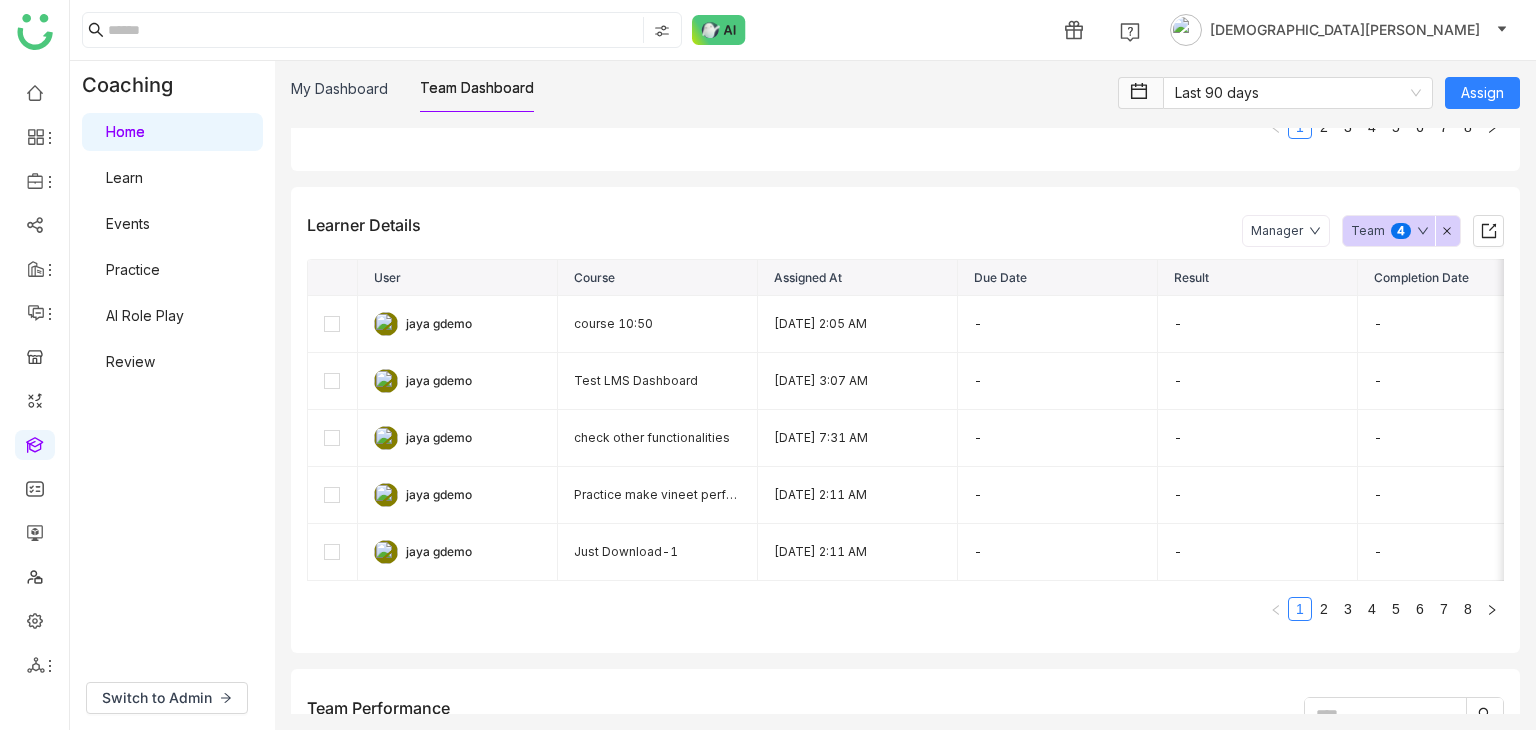 click 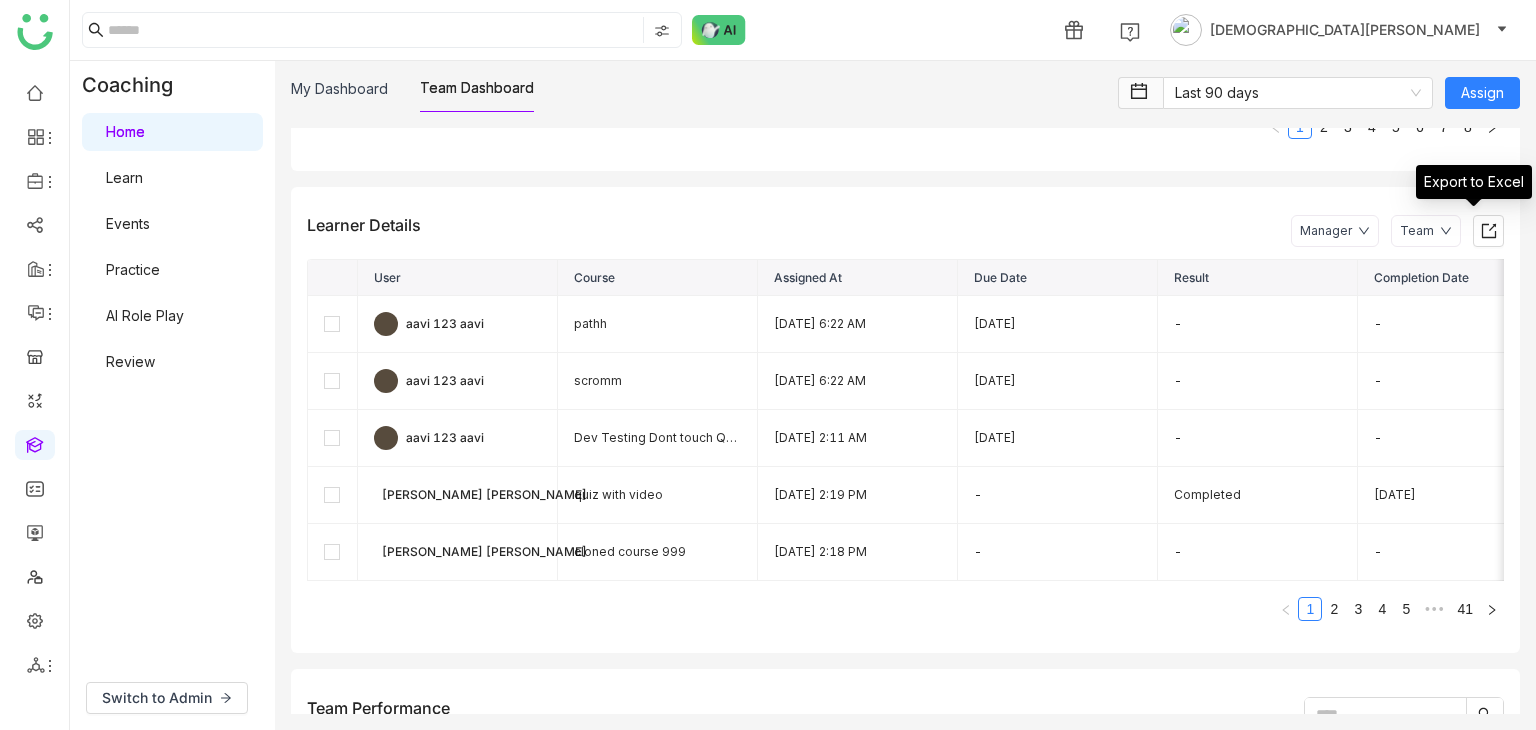 click on "Manager" 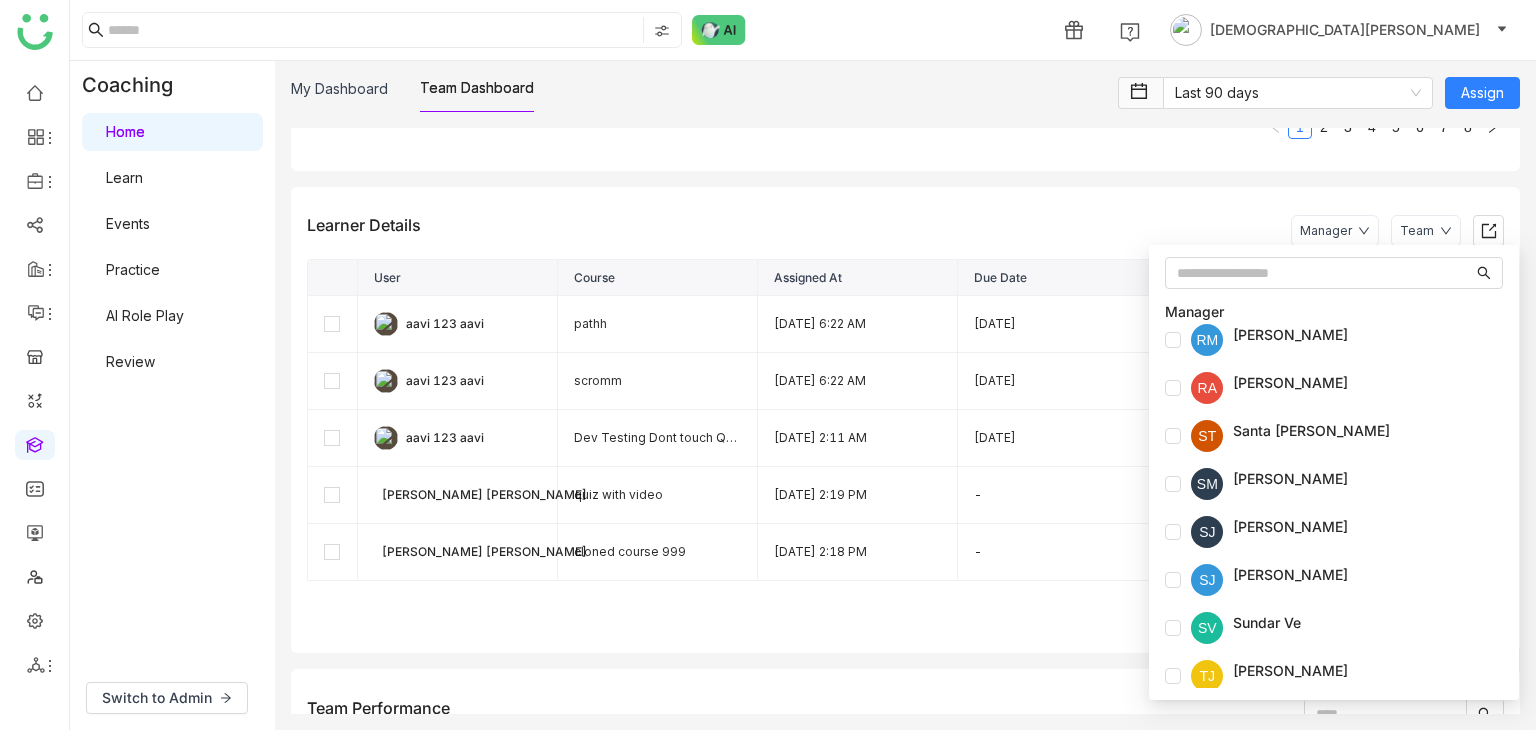 scroll, scrollTop: 1555, scrollLeft: 0, axis: vertical 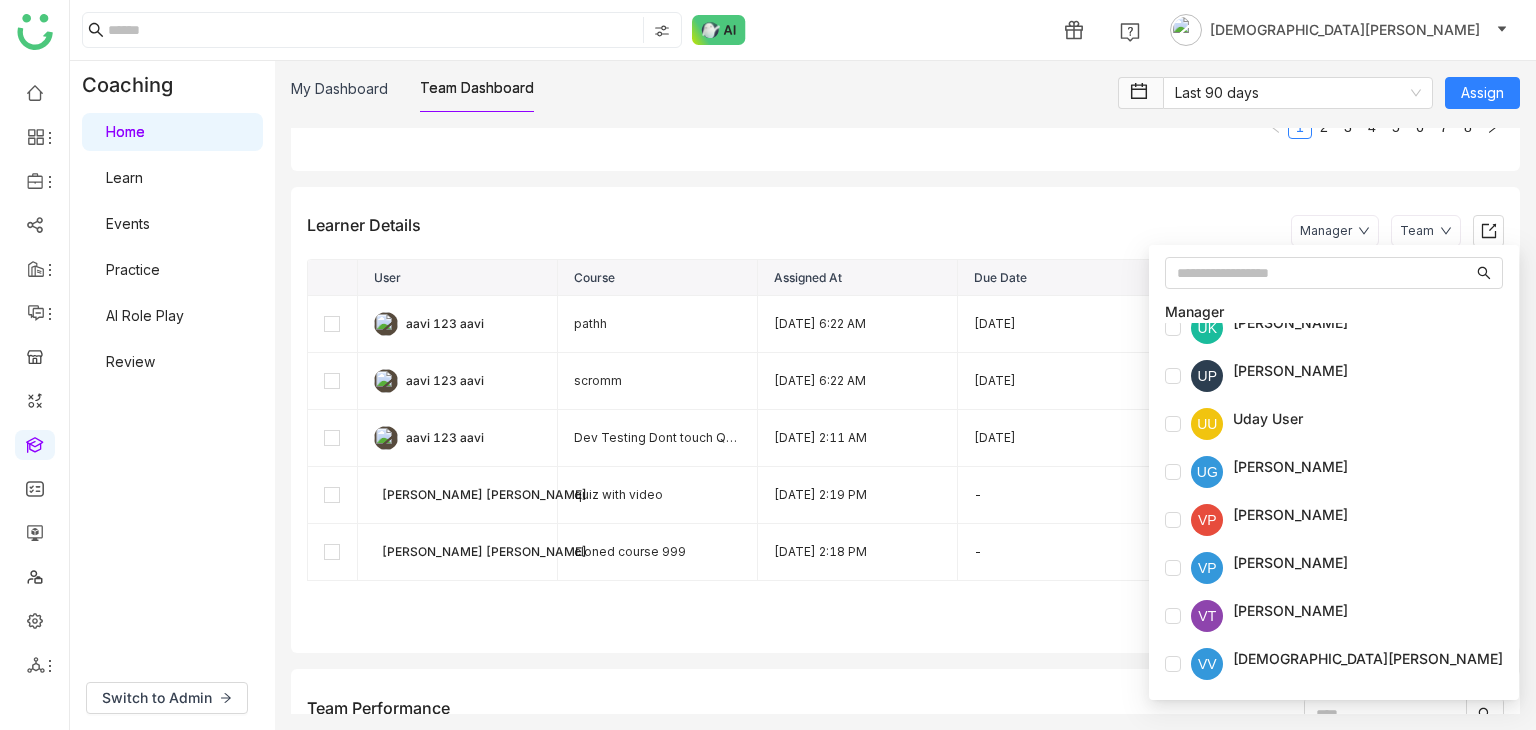 click on "VP   Vikash Prasad" at bounding box center (1334, 568) 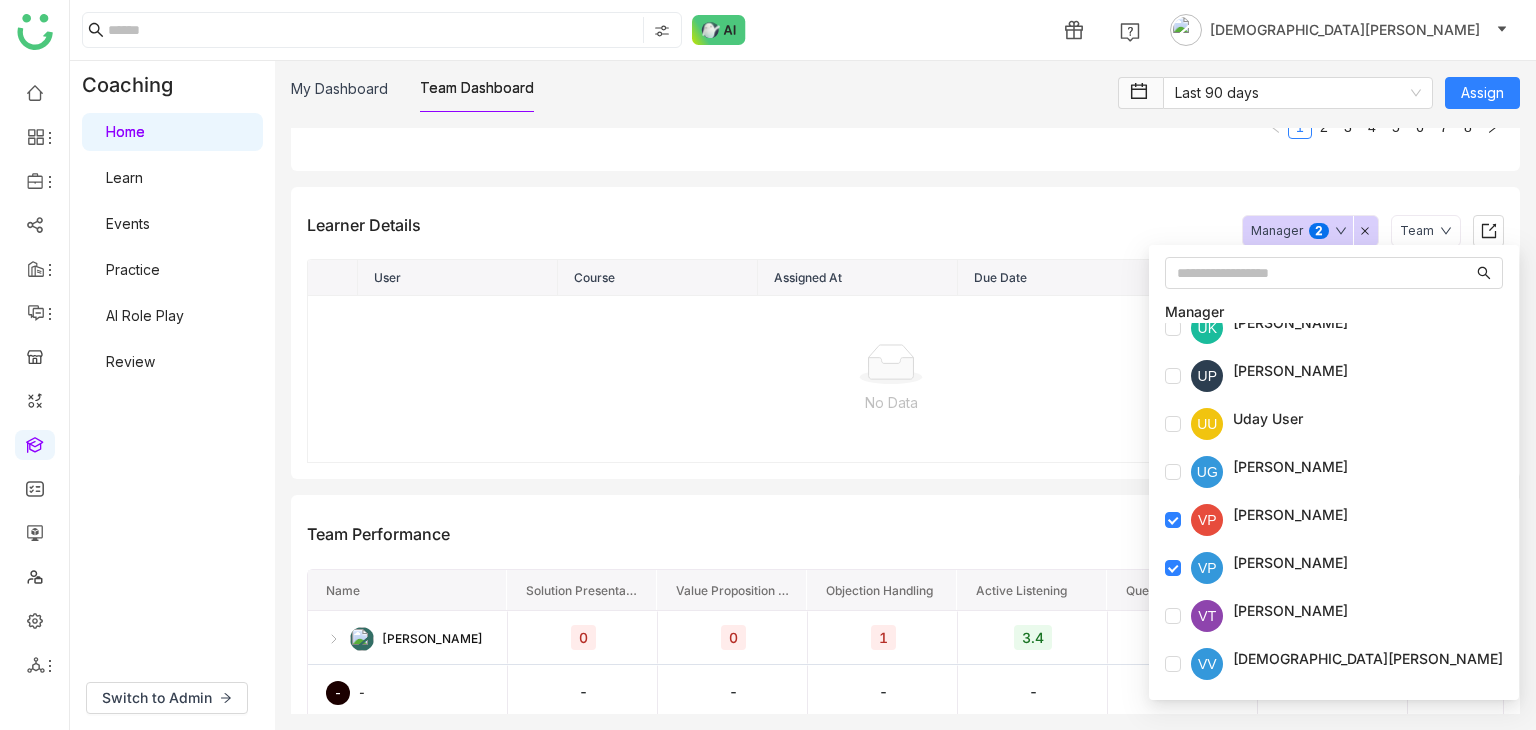 click 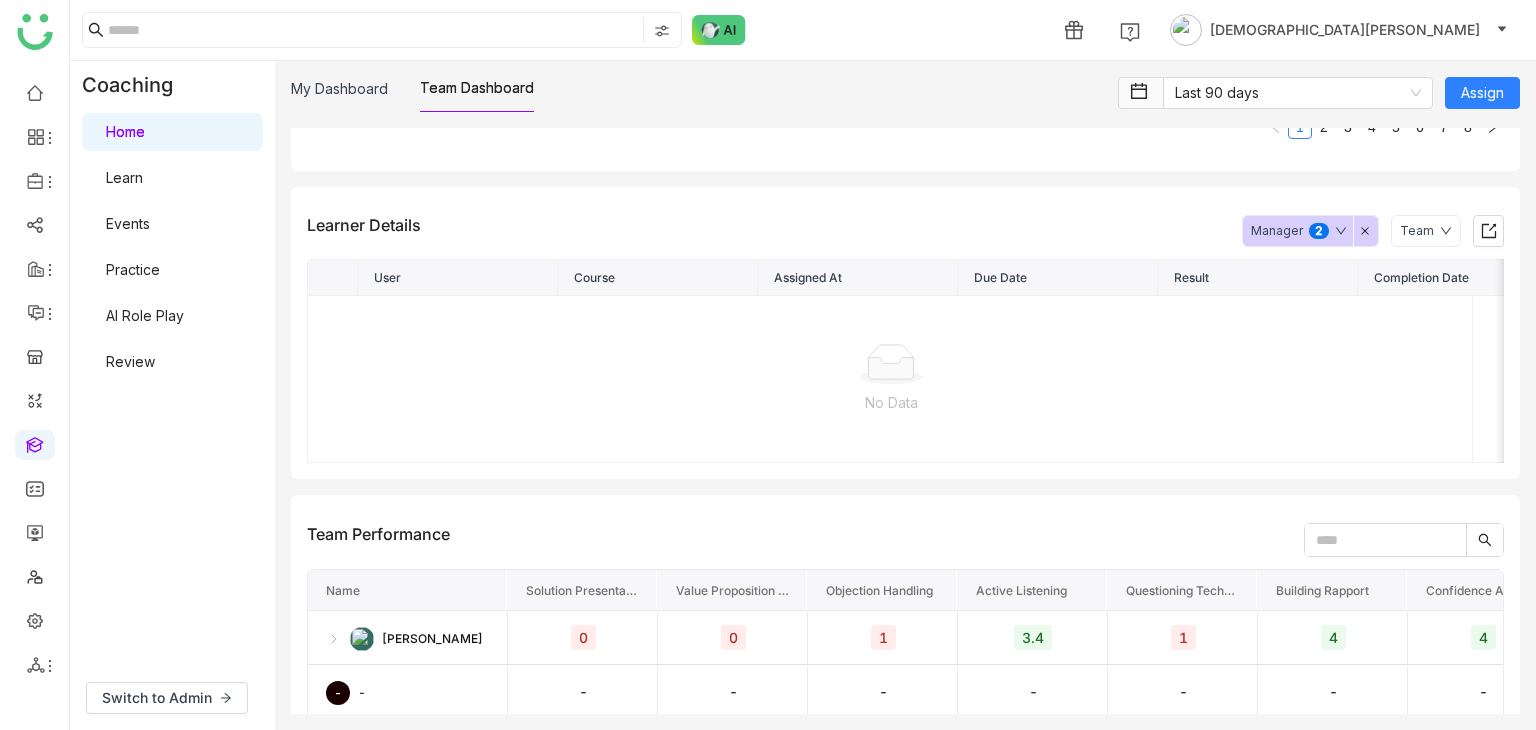 click 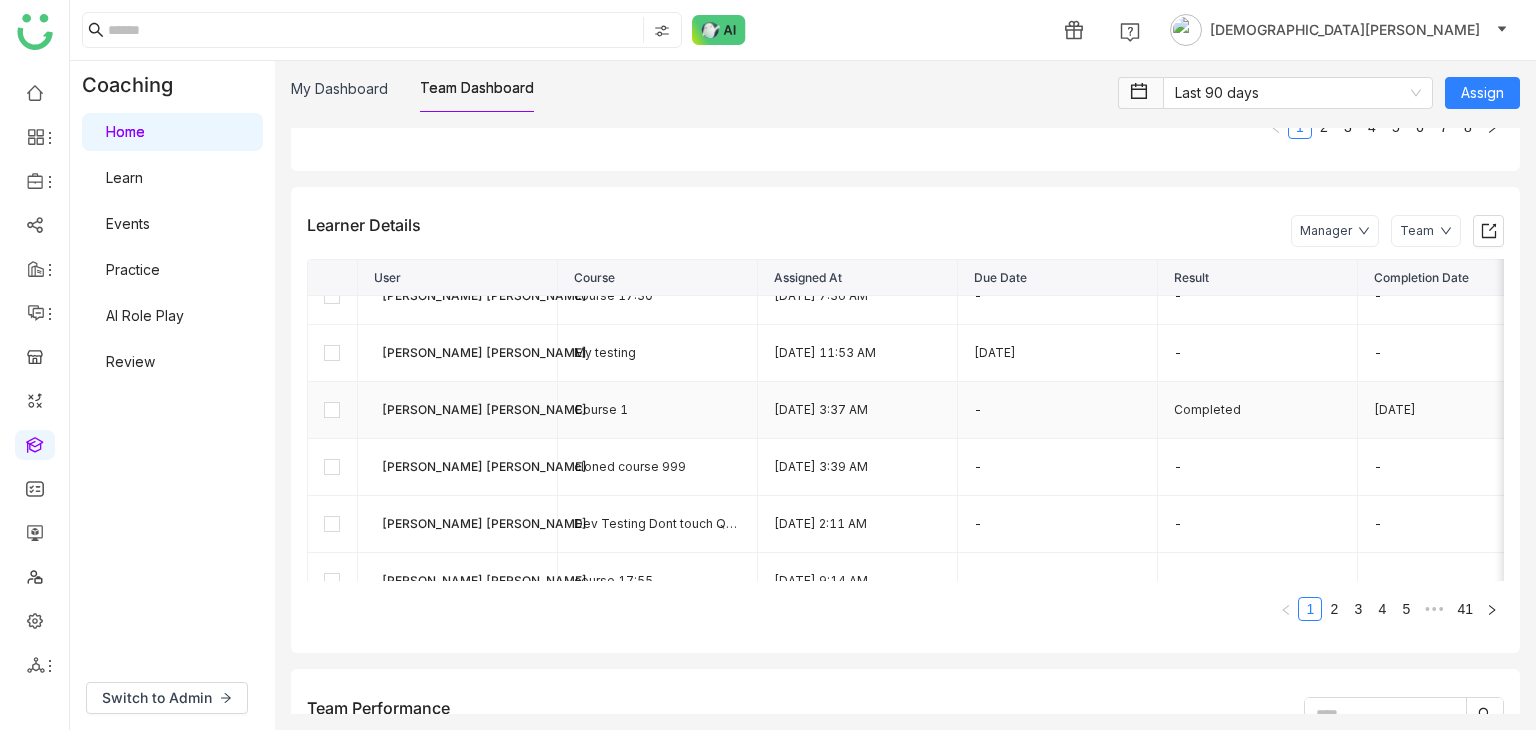 scroll, scrollTop: 600, scrollLeft: 0, axis: vertical 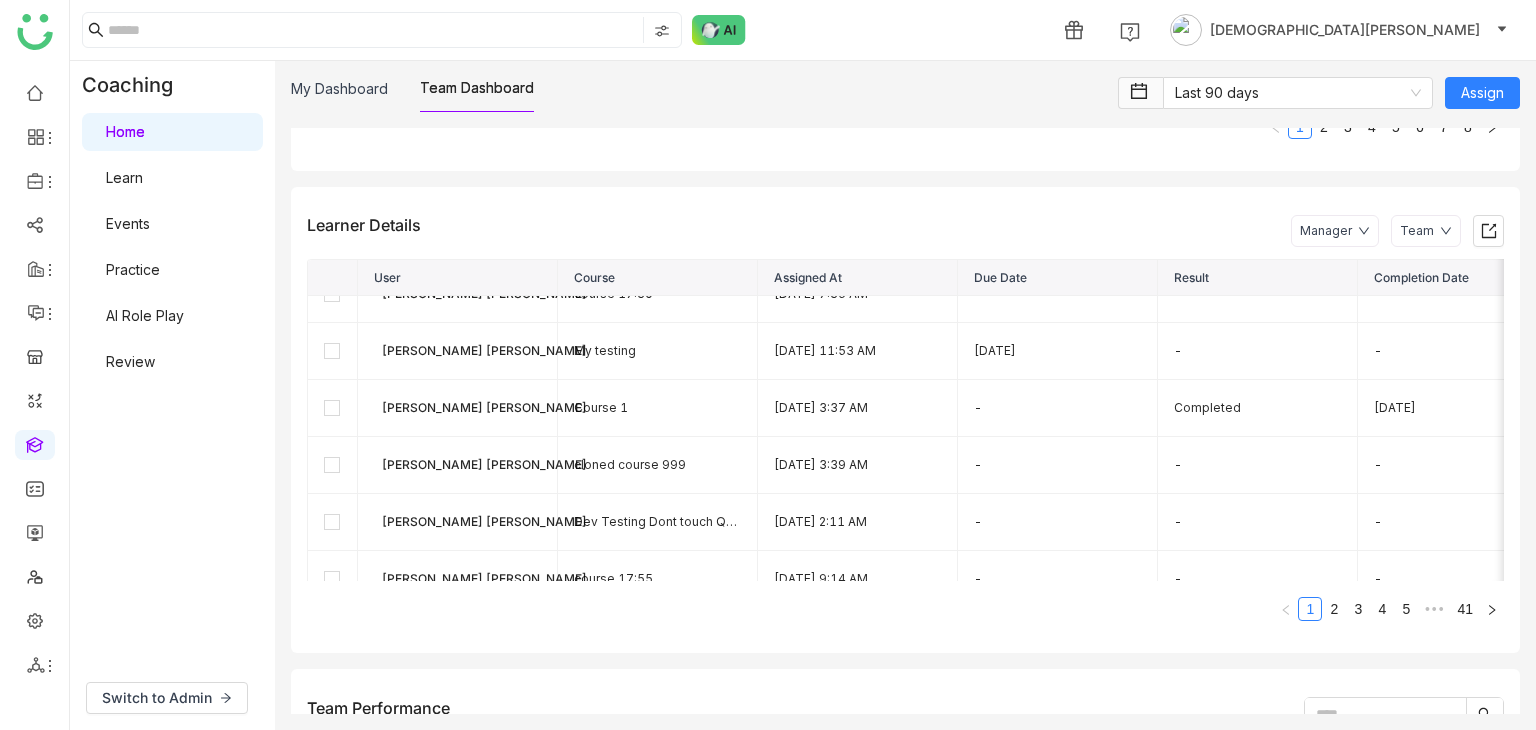 click on "Manager" 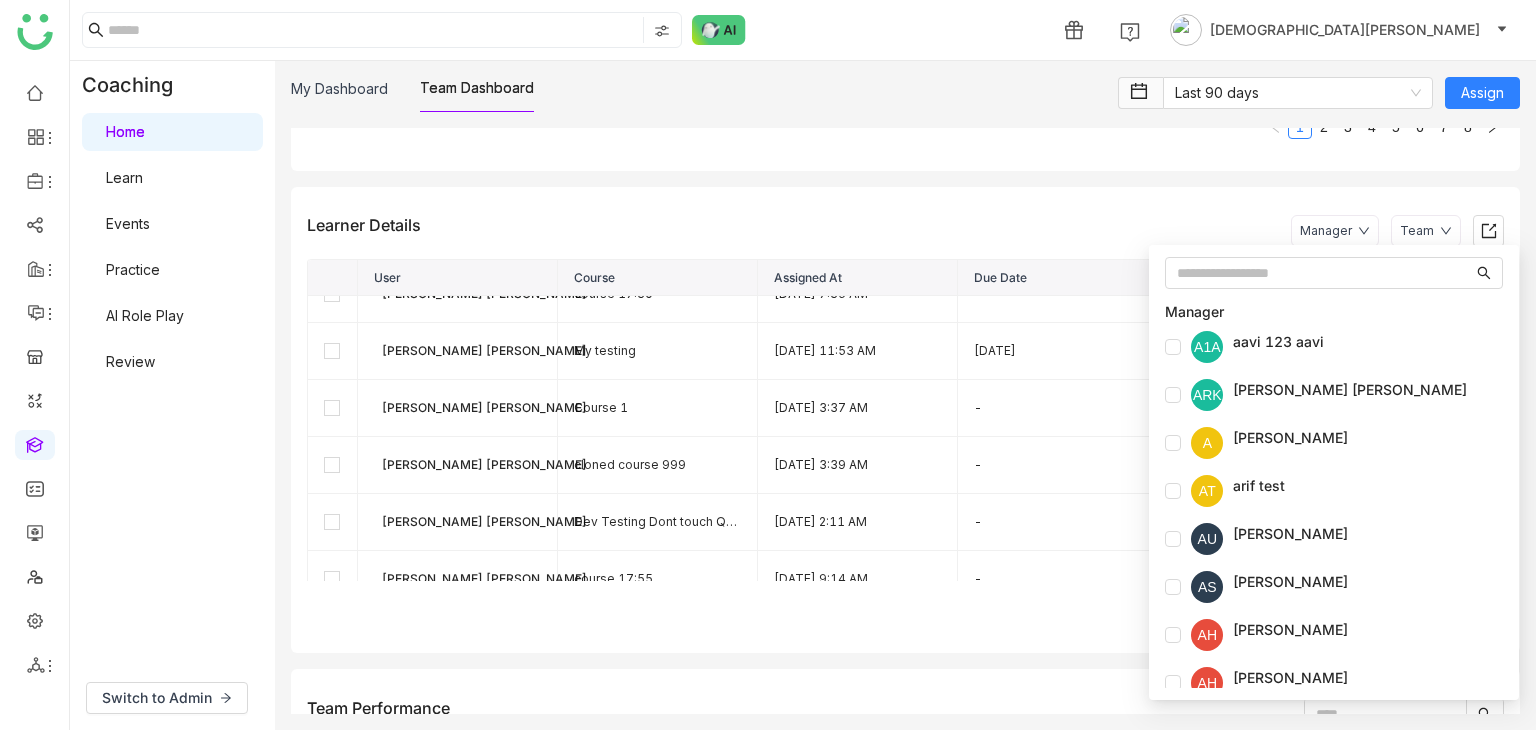 click on "A1A   aavi 123 aavi" at bounding box center [1334, 347] 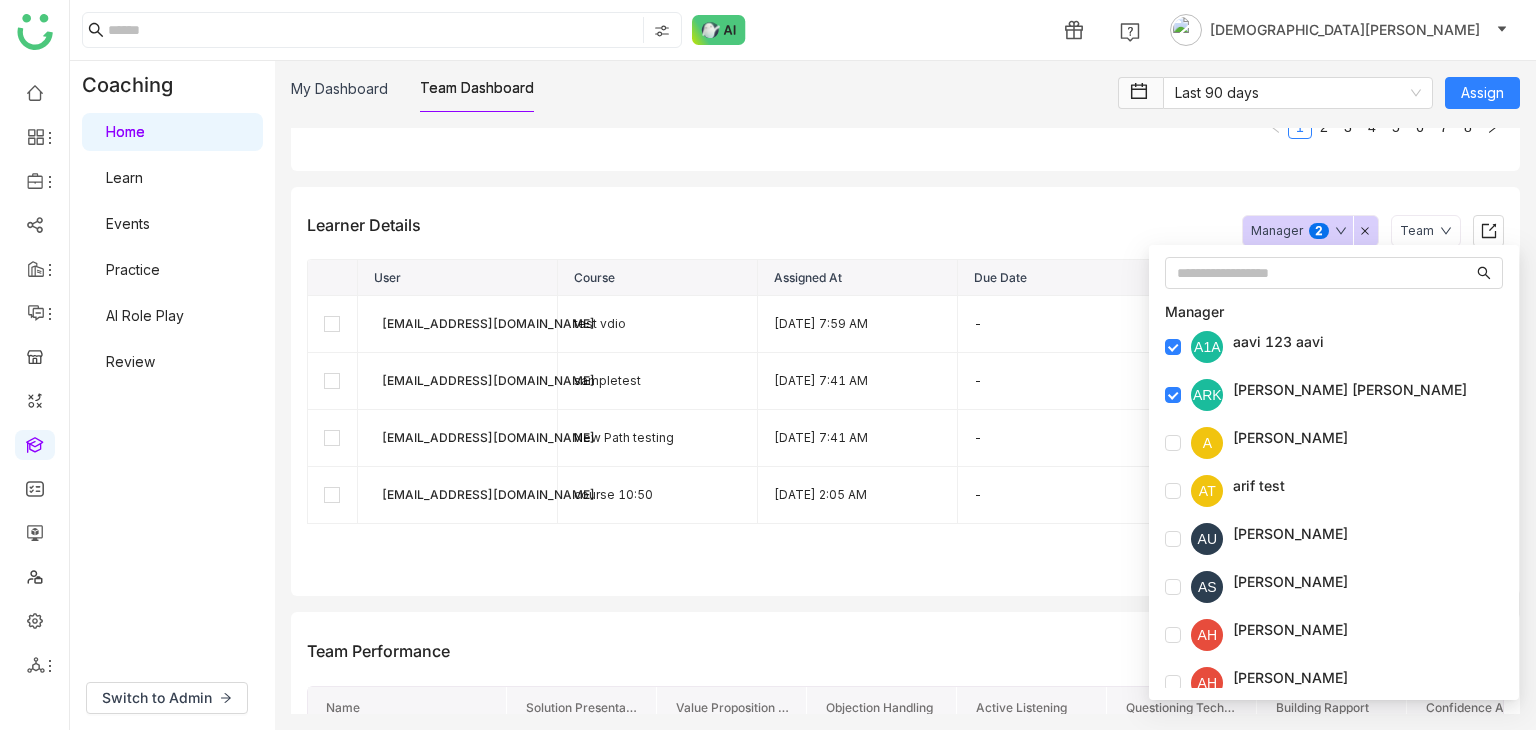 scroll, scrollTop: 0, scrollLeft: 0, axis: both 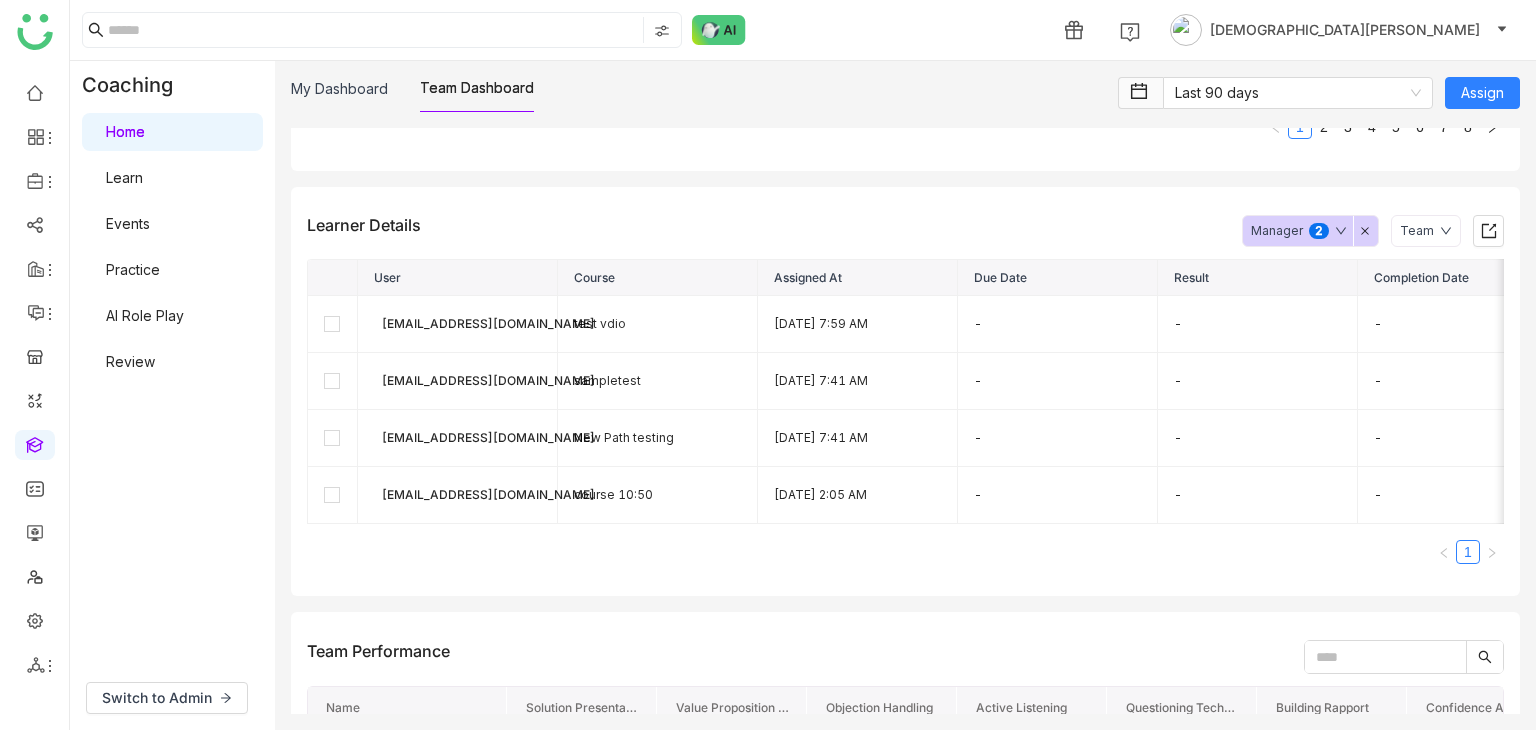 click on "Learn" at bounding box center (124, 177) 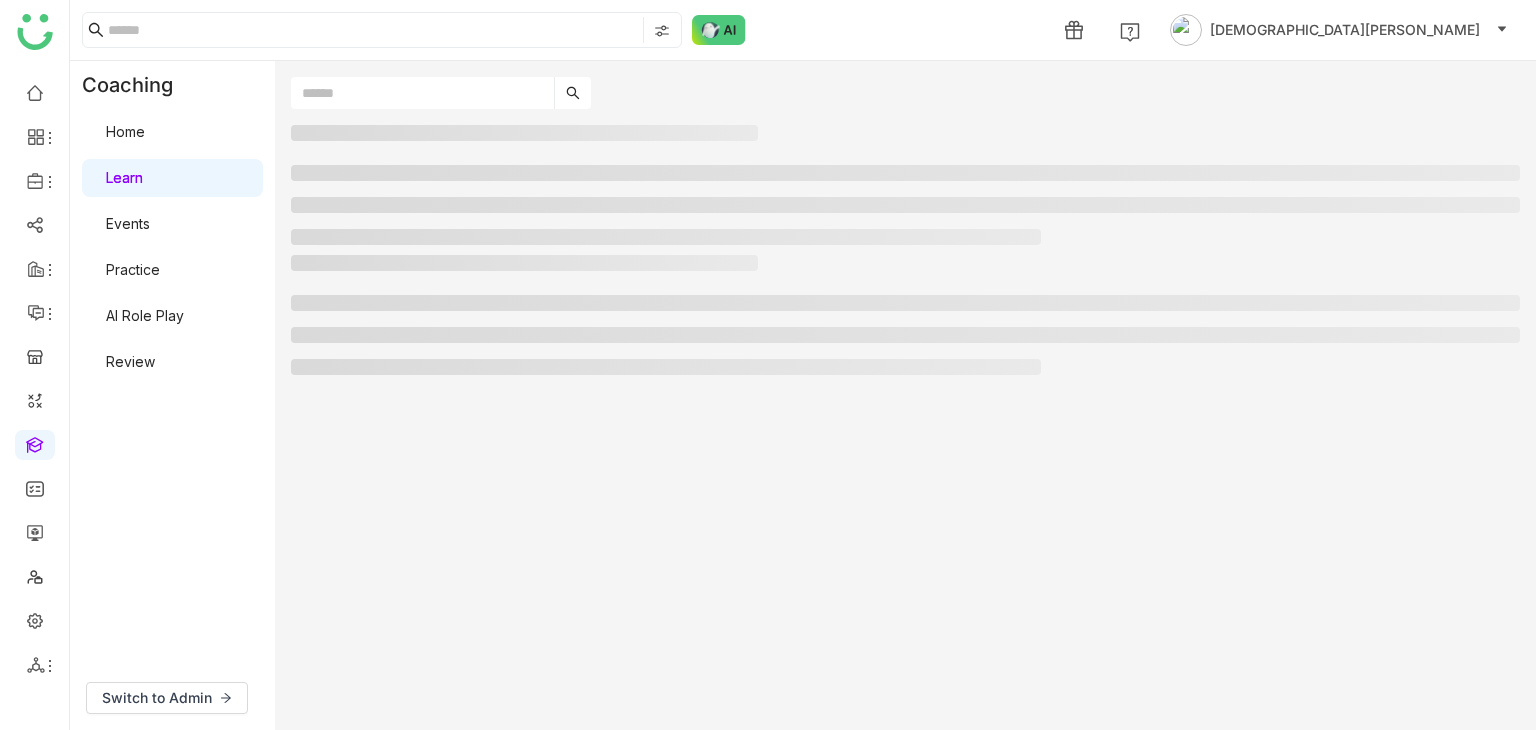 click on "Learn" at bounding box center [124, 177] 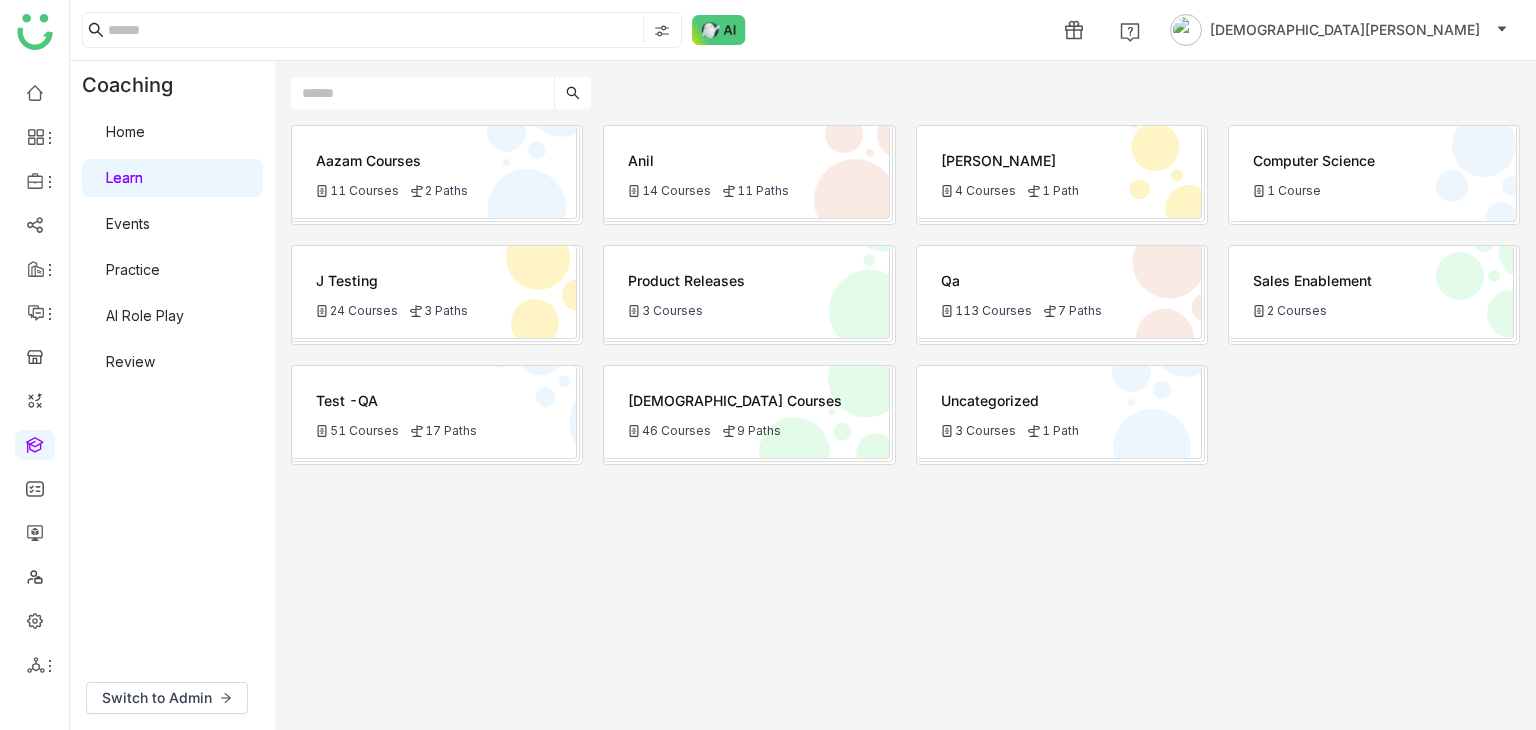 click on "Aazam Courses" 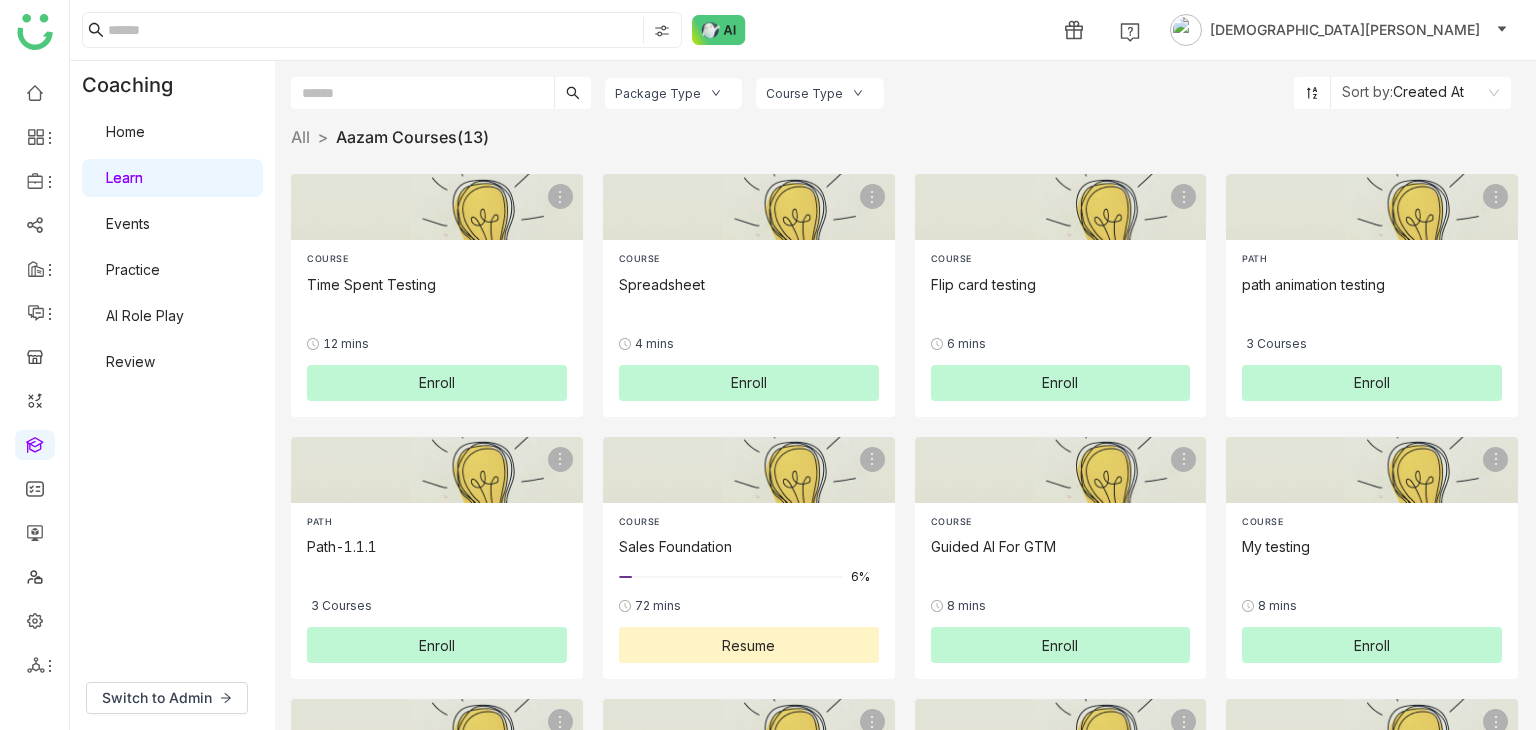 click on "Package Type" 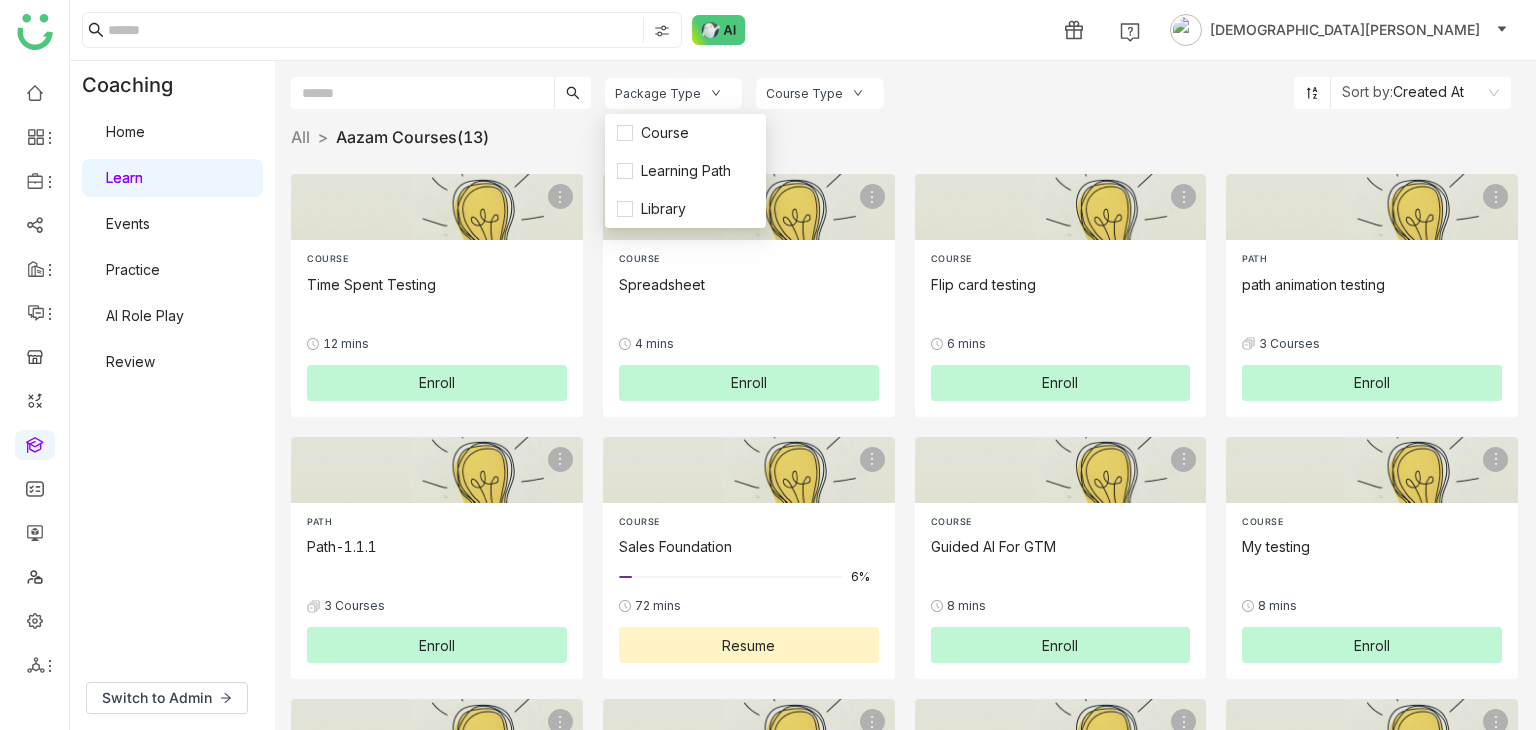 click on "All  >   Aazam Courses   (13)   >" 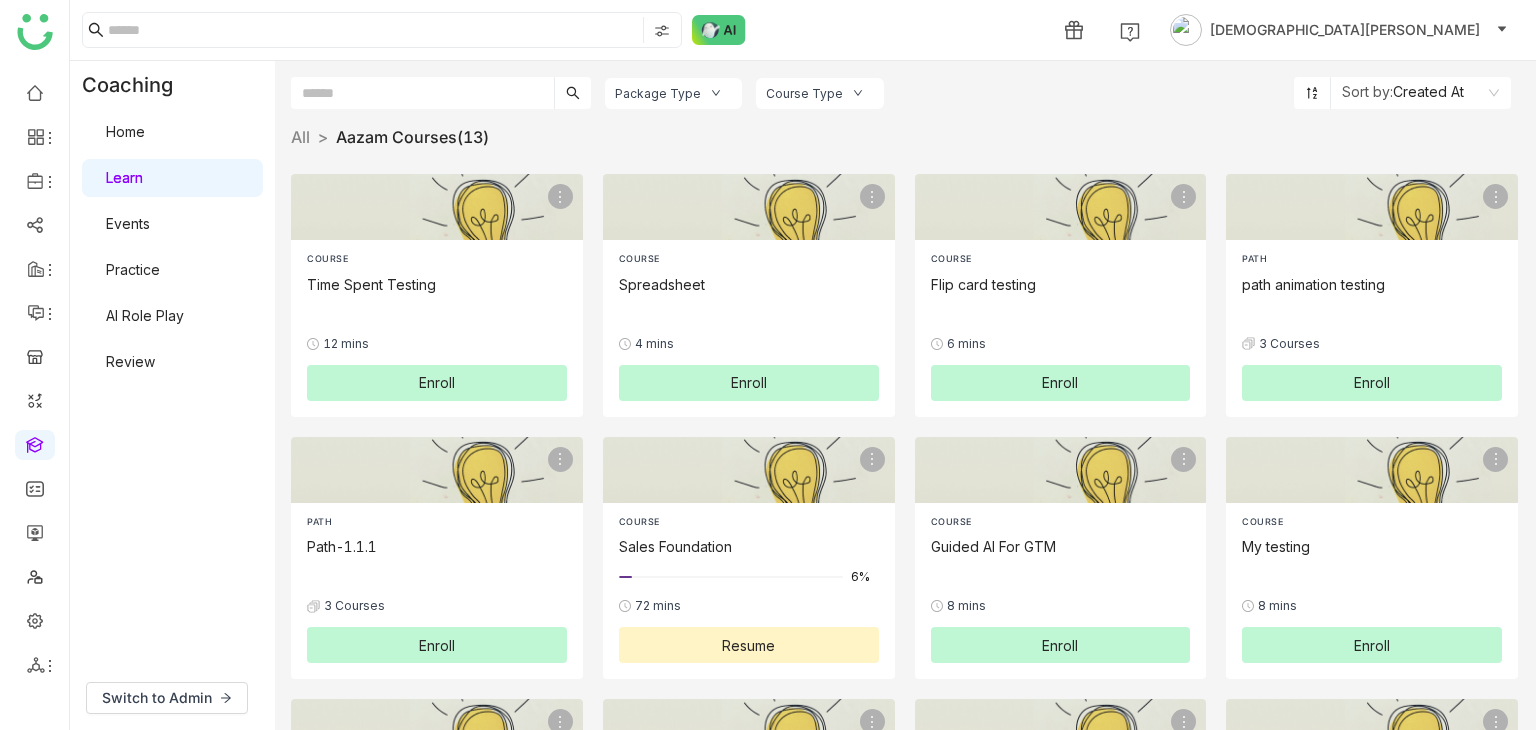 click on "Course Type" 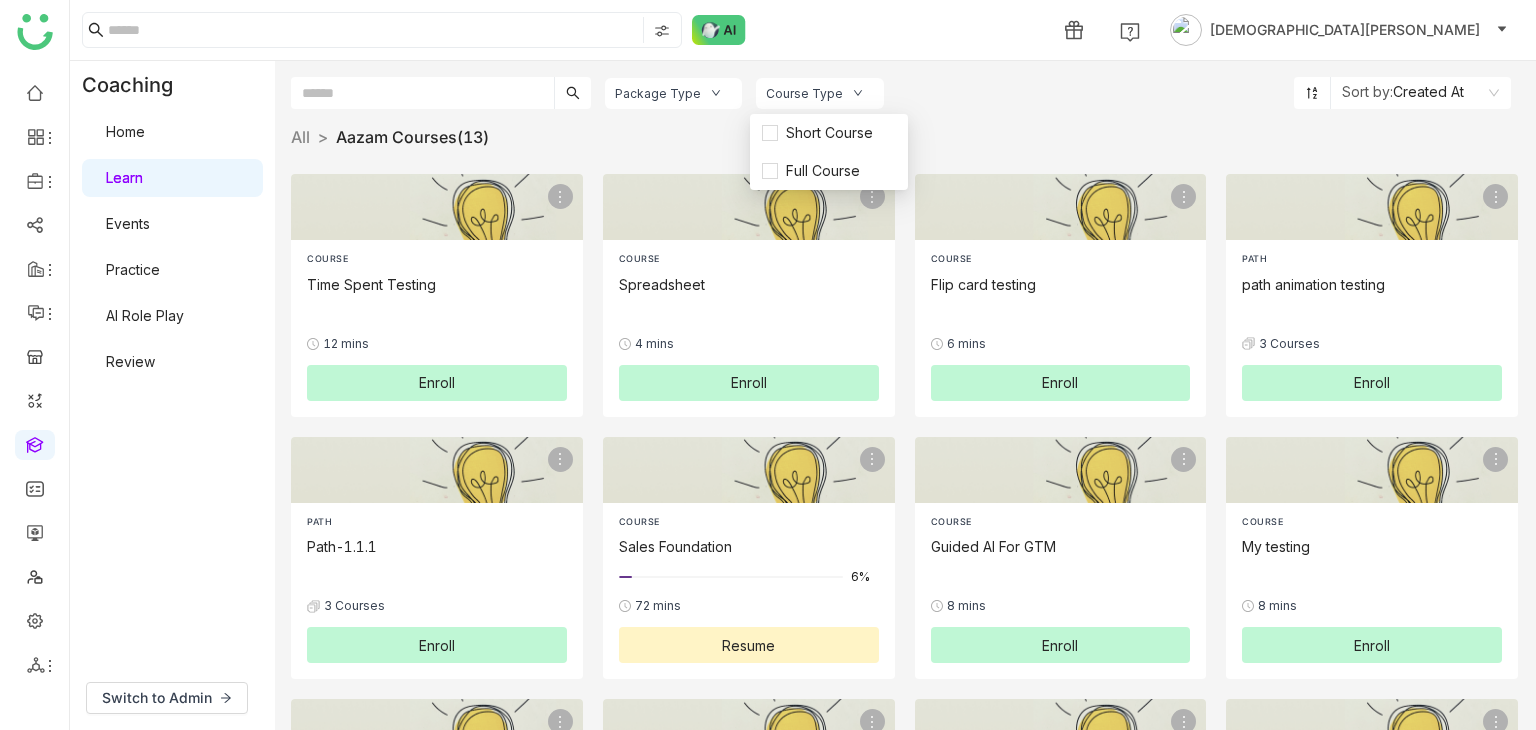 click on "All  >   Aazam Courses   (13)   >" 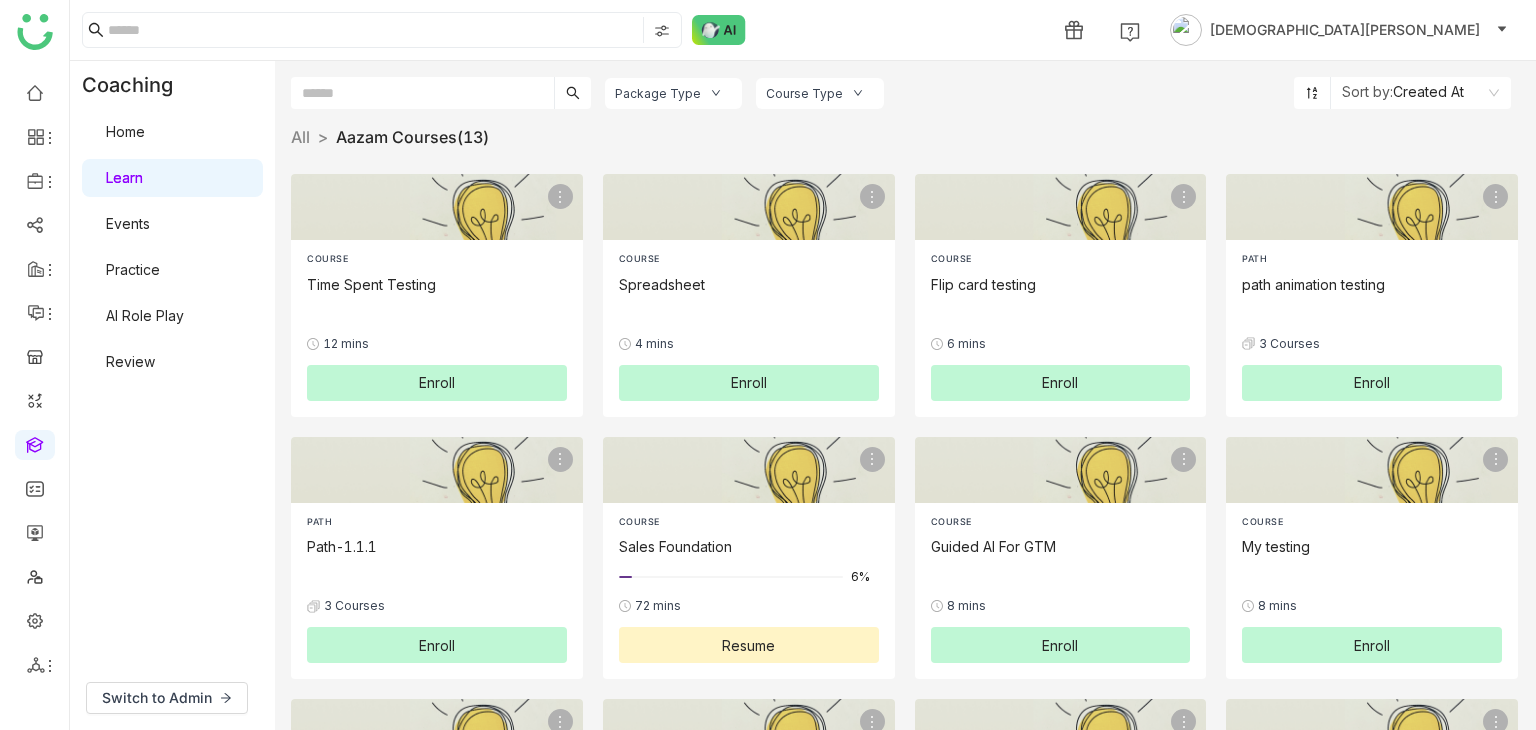 click on "Package Type" 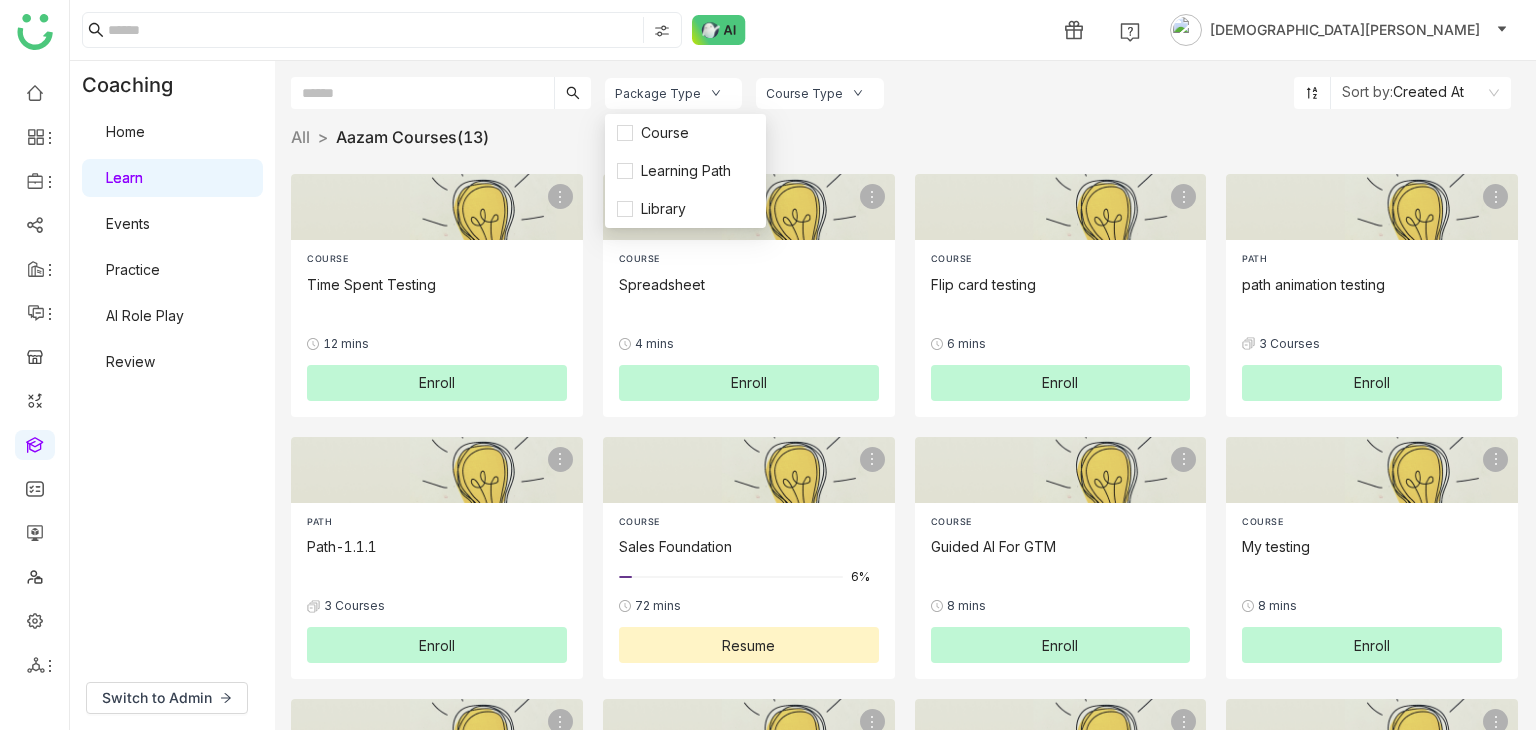 click on "Course" at bounding box center (665, 133) 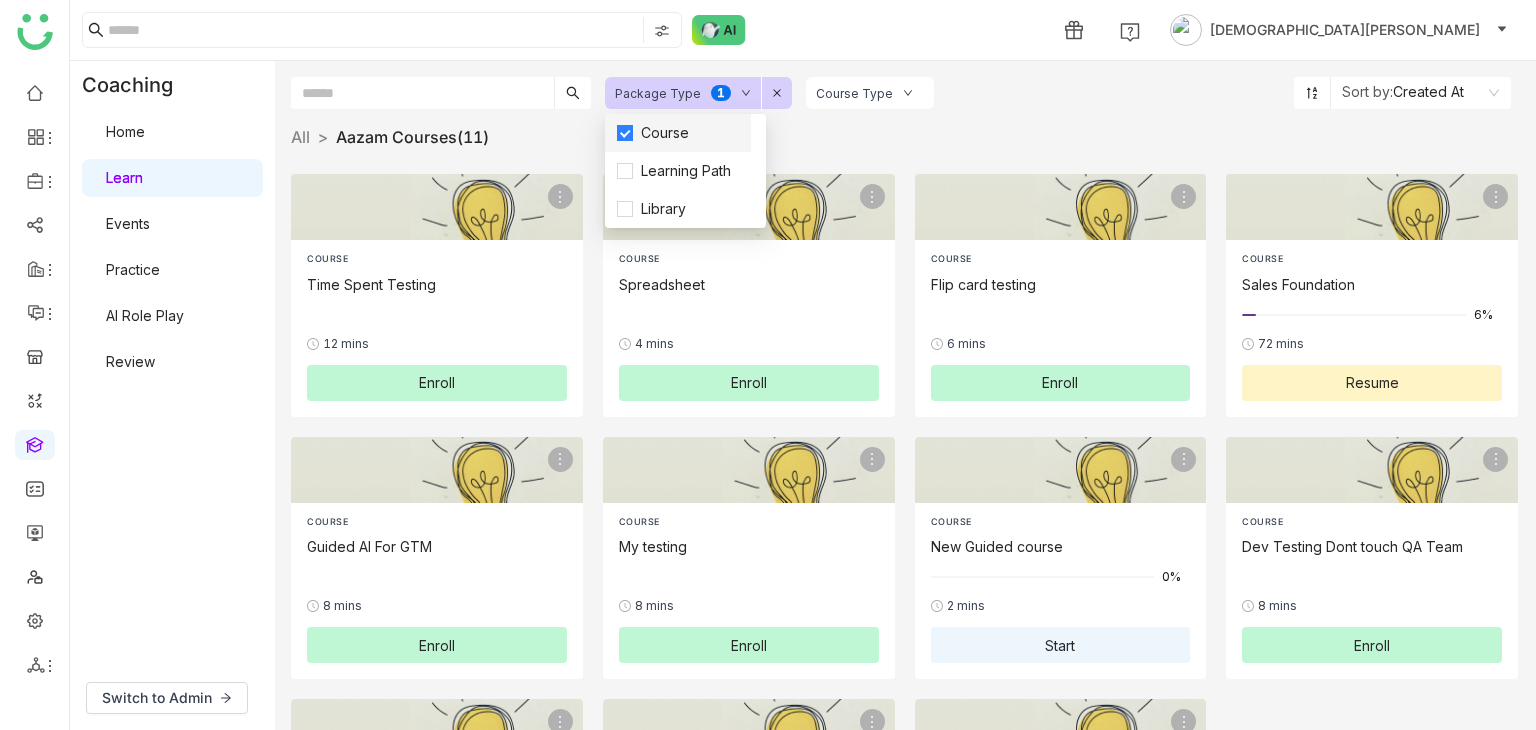 click on "Course" at bounding box center [665, 133] 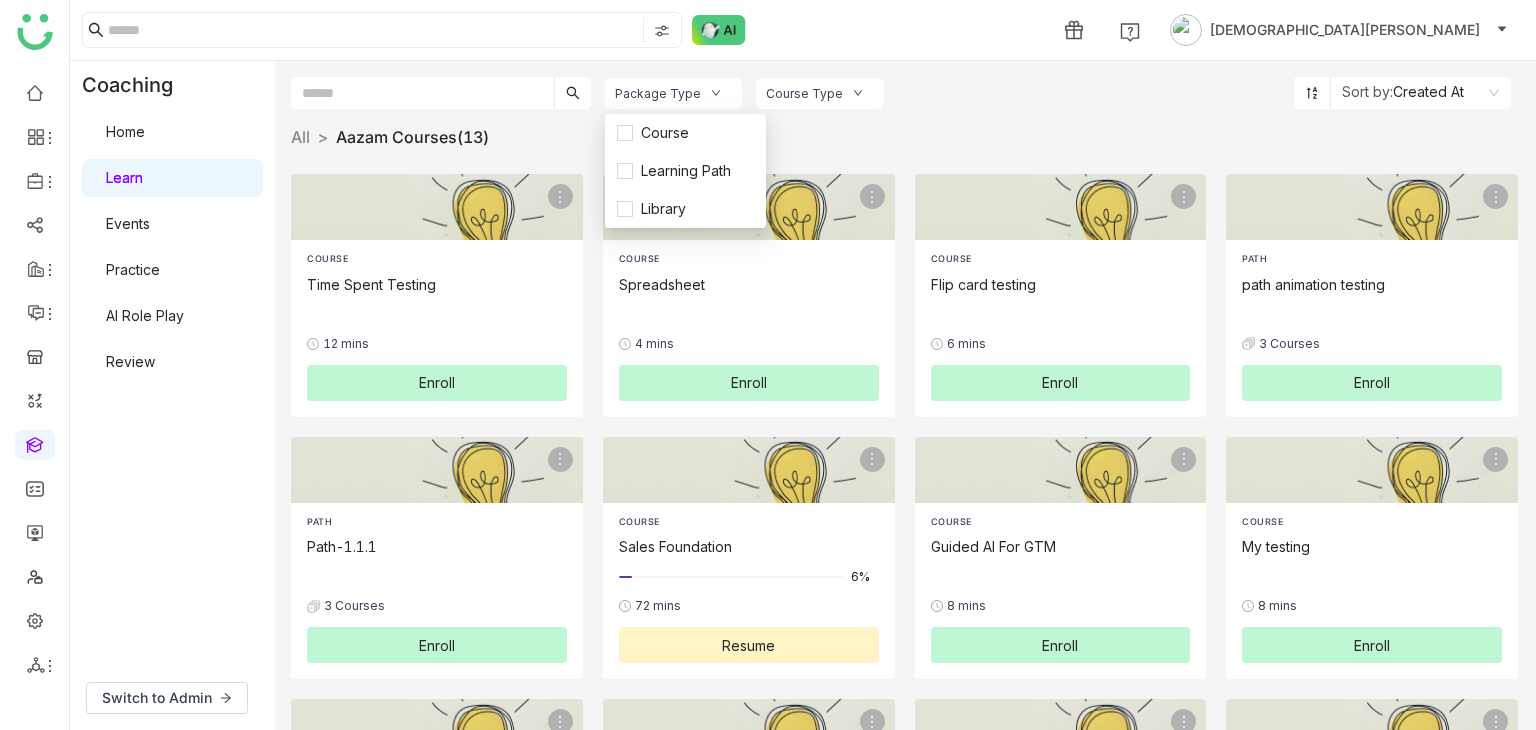 click on "Course Type" 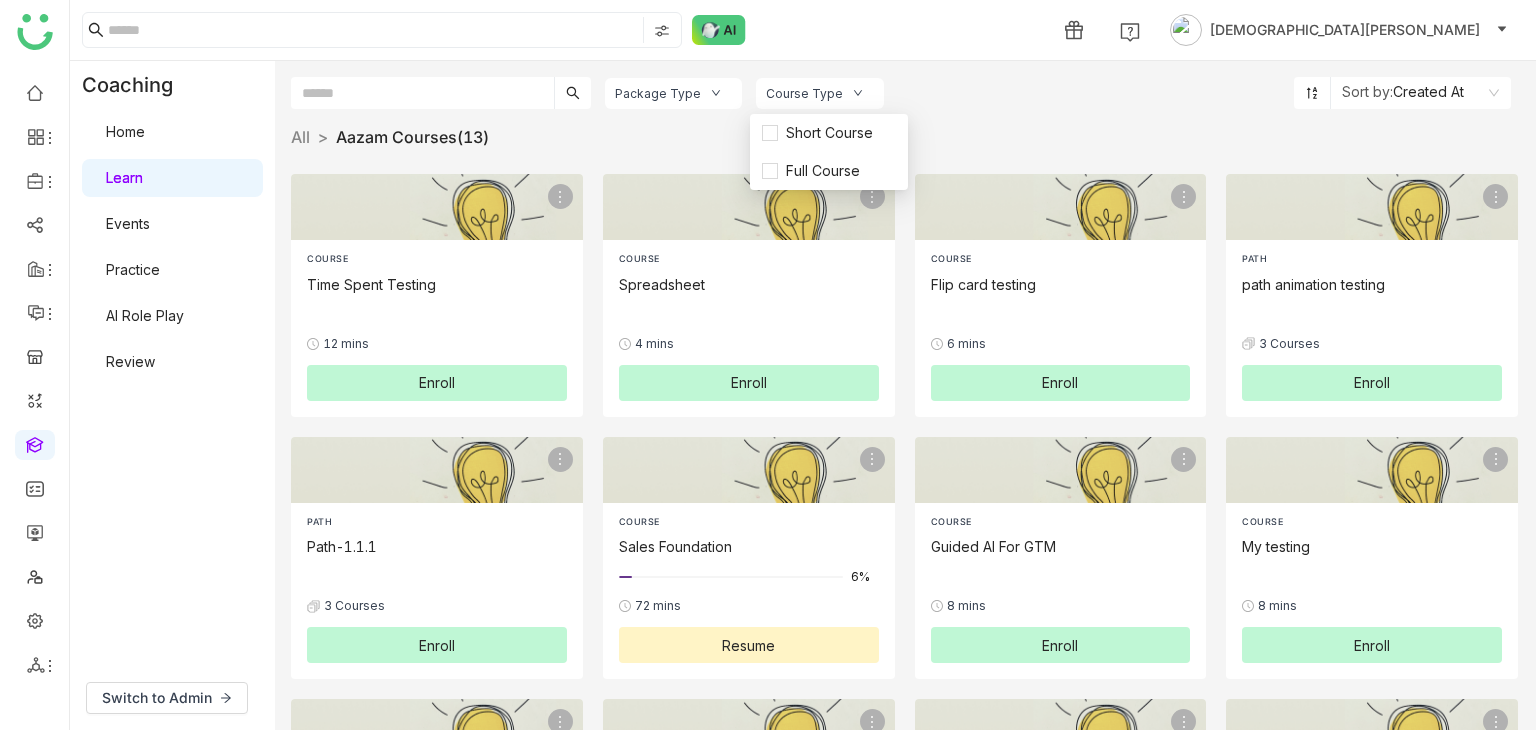 click on "Package Type" 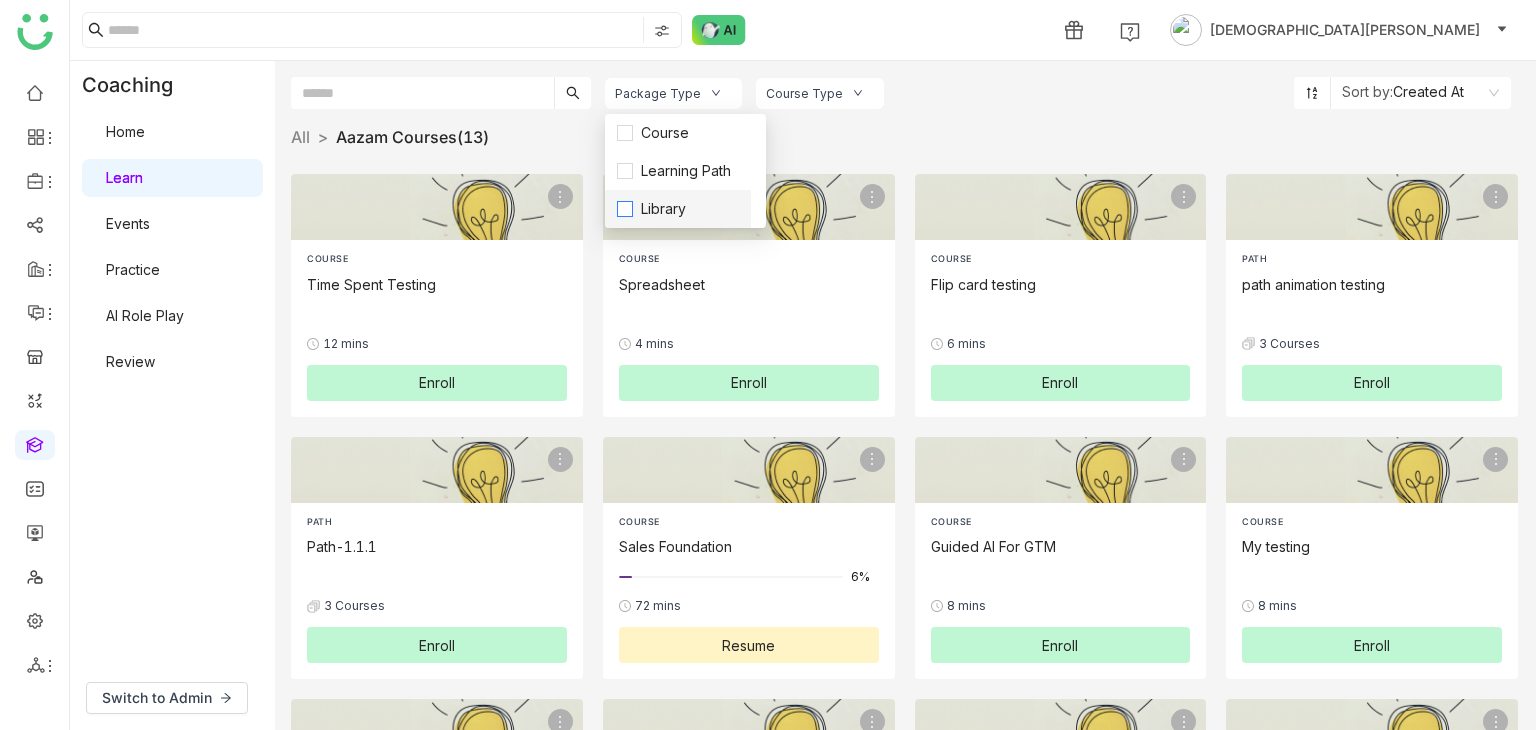 click on "Library" at bounding box center (663, 209) 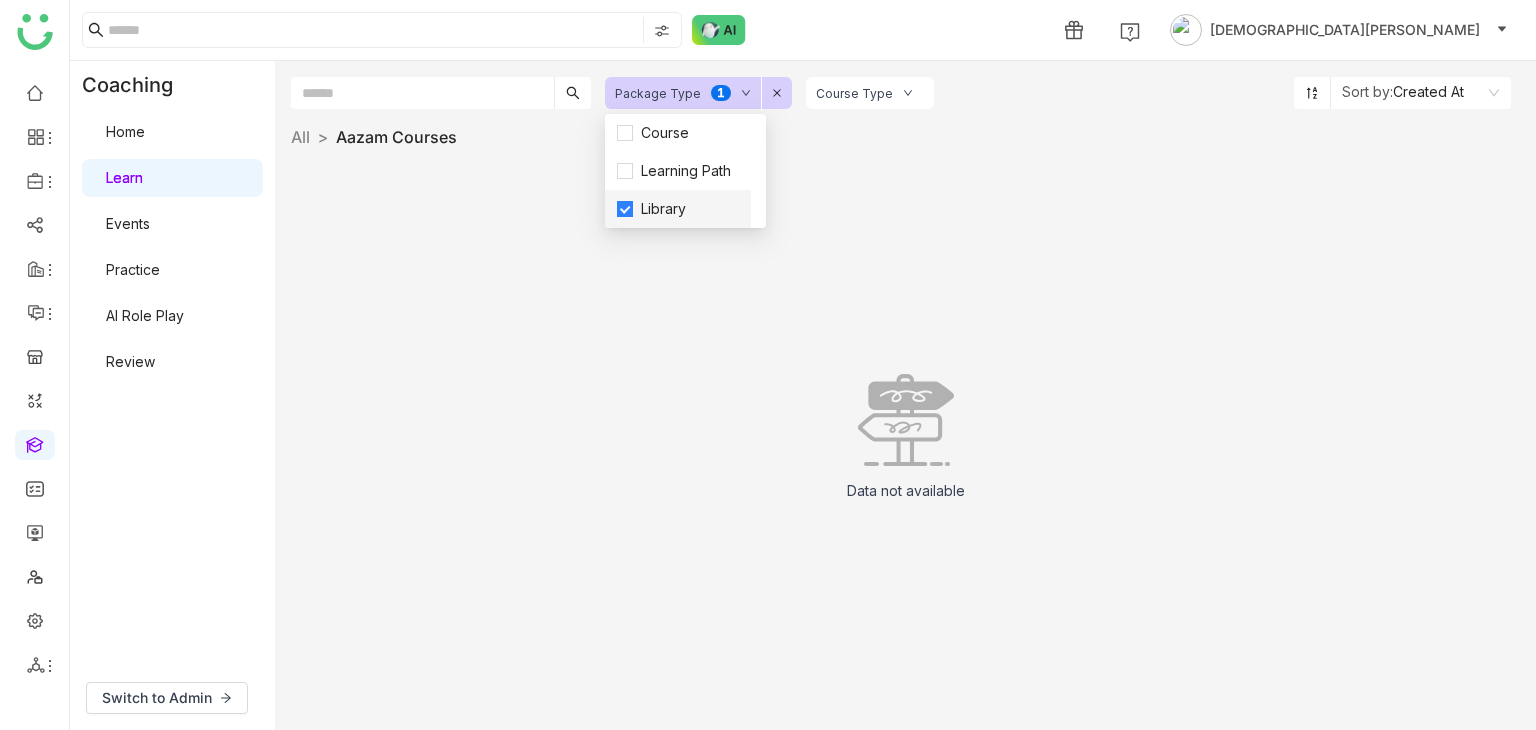 click on "Library" at bounding box center (663, 209) 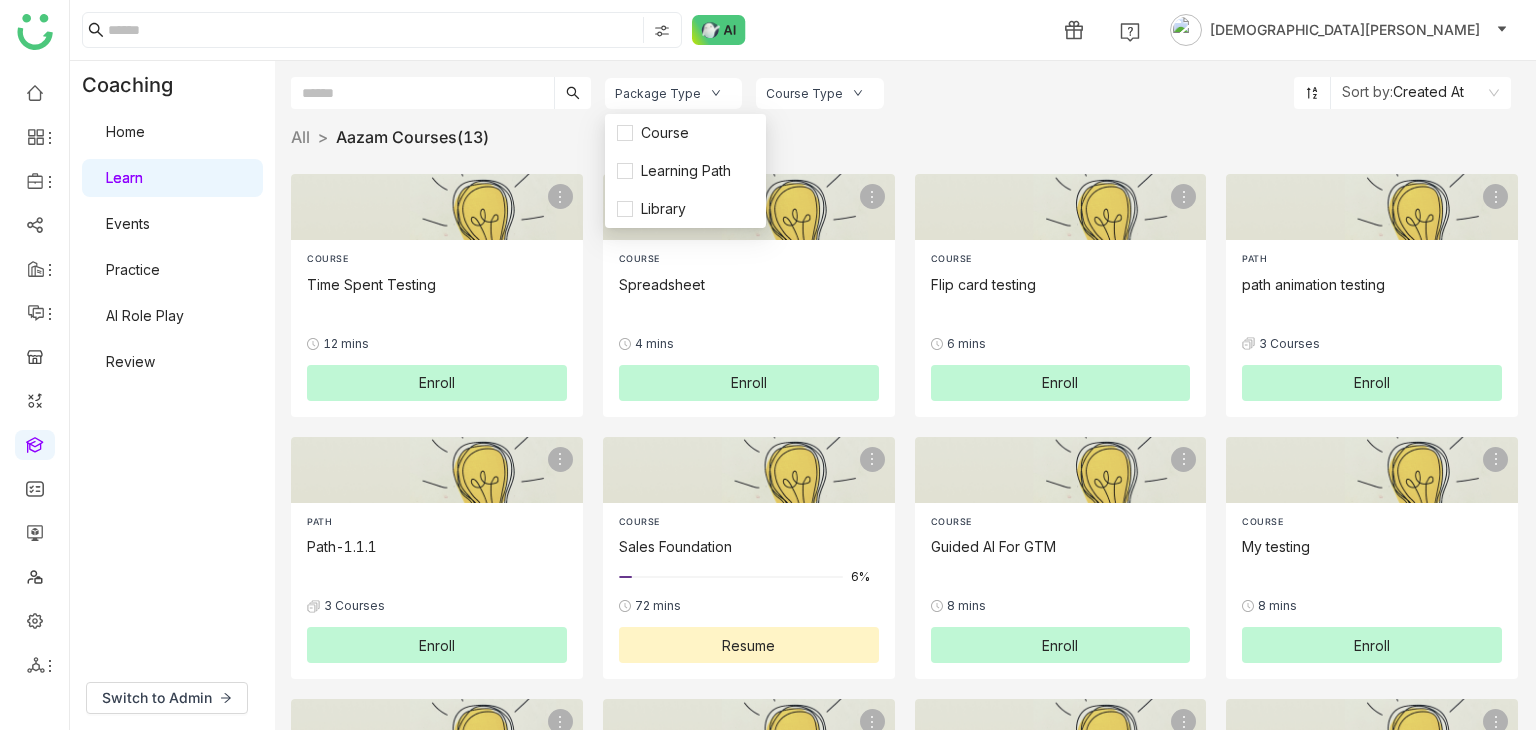 click on "Course Type" 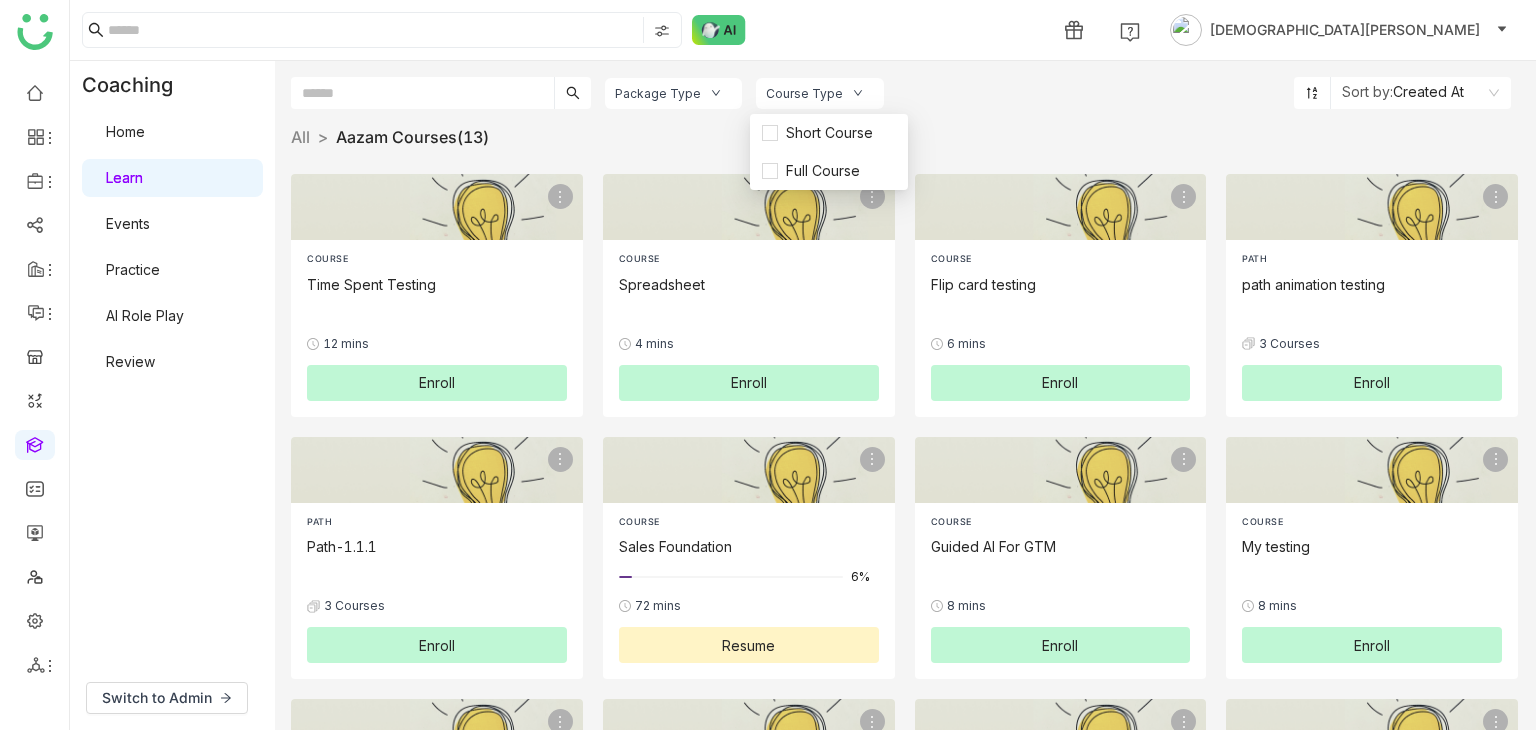 click on "Package Type" 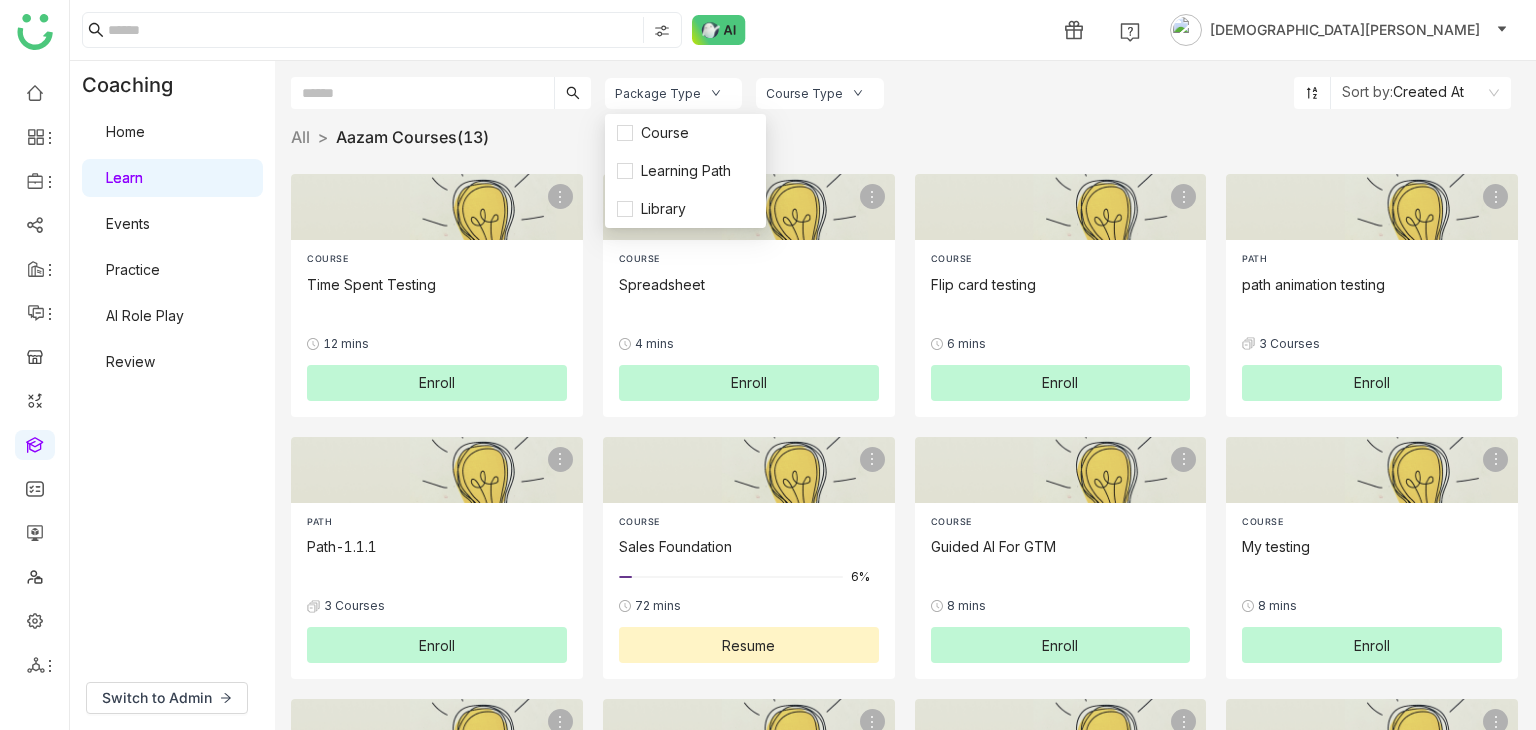 click on "Course Type" 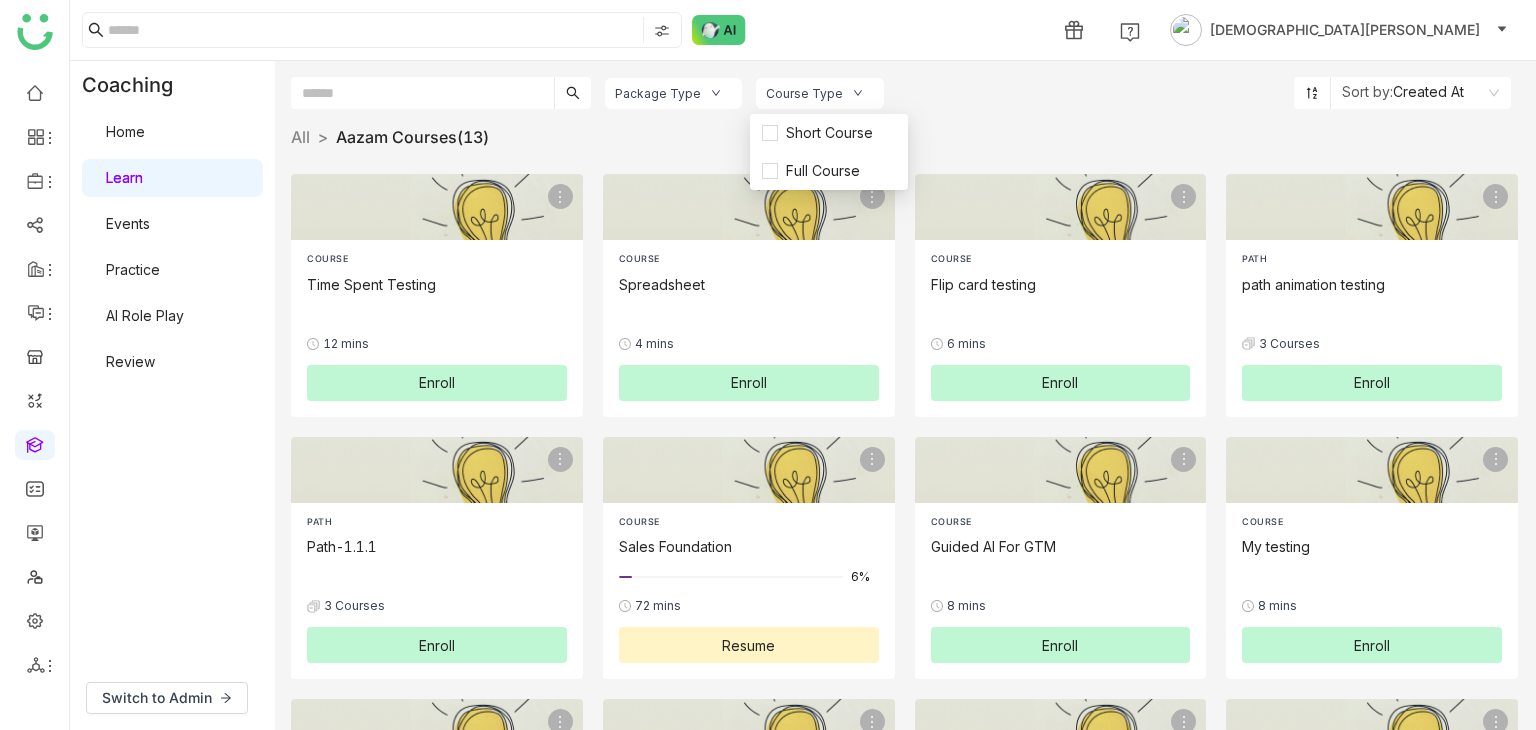 click on "Package Type" 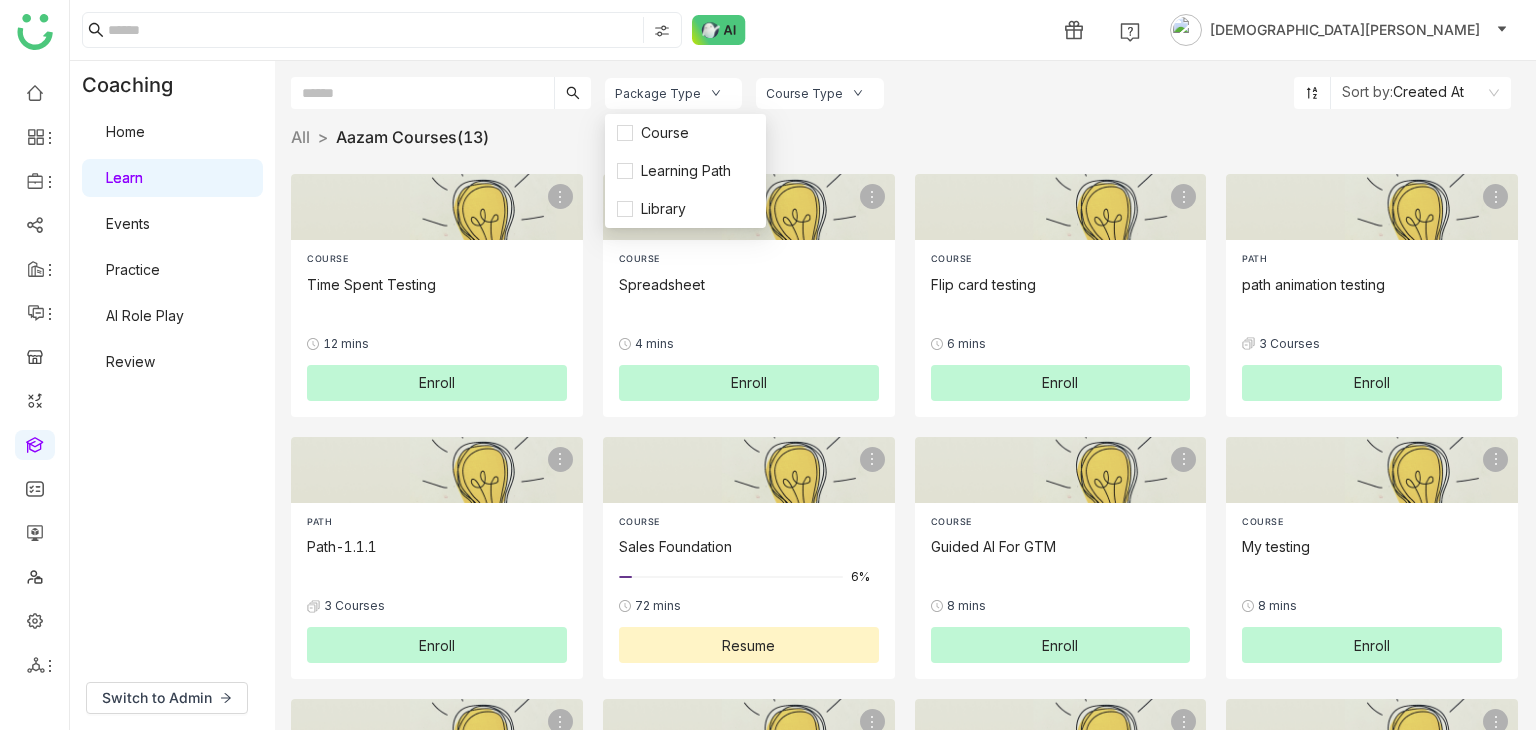 click on "Course Type" 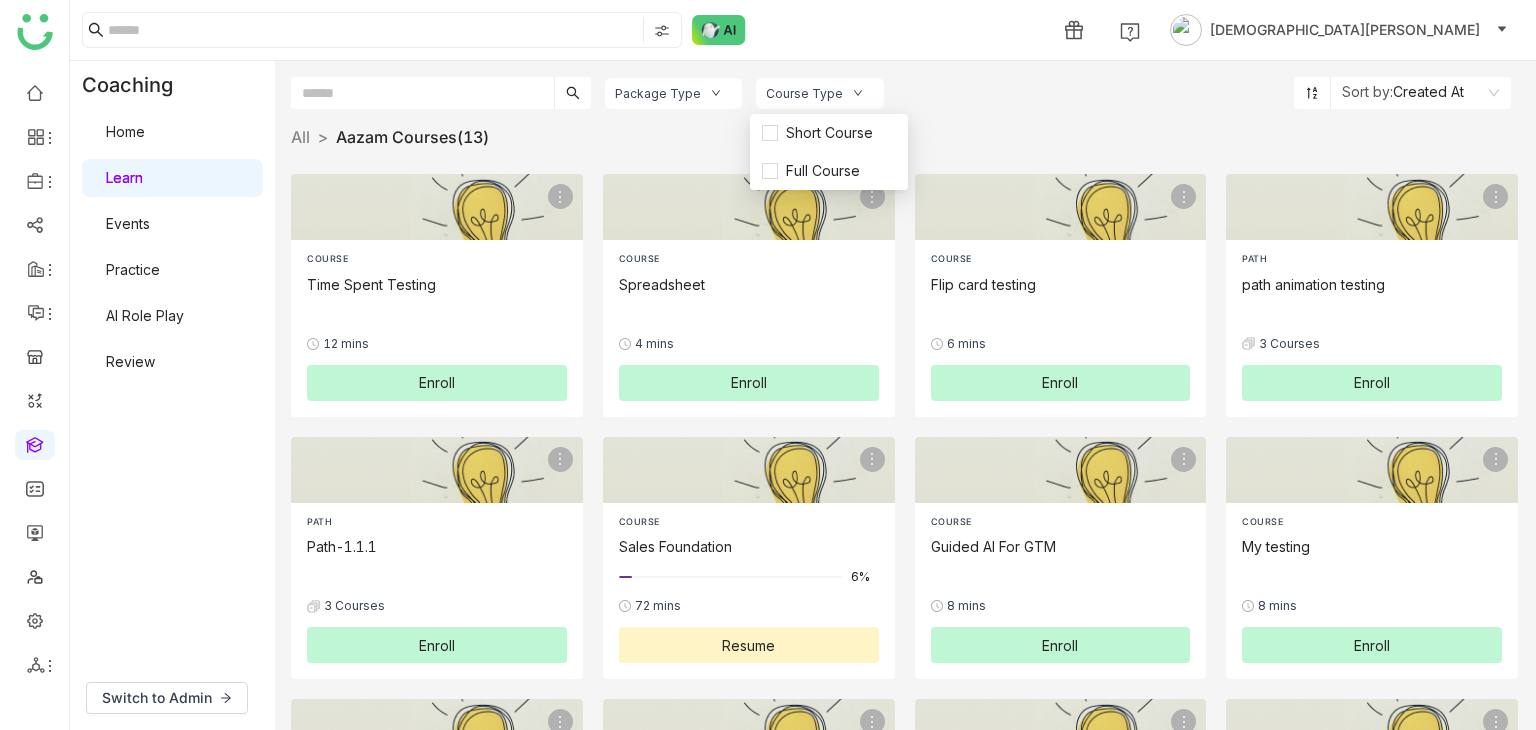 click 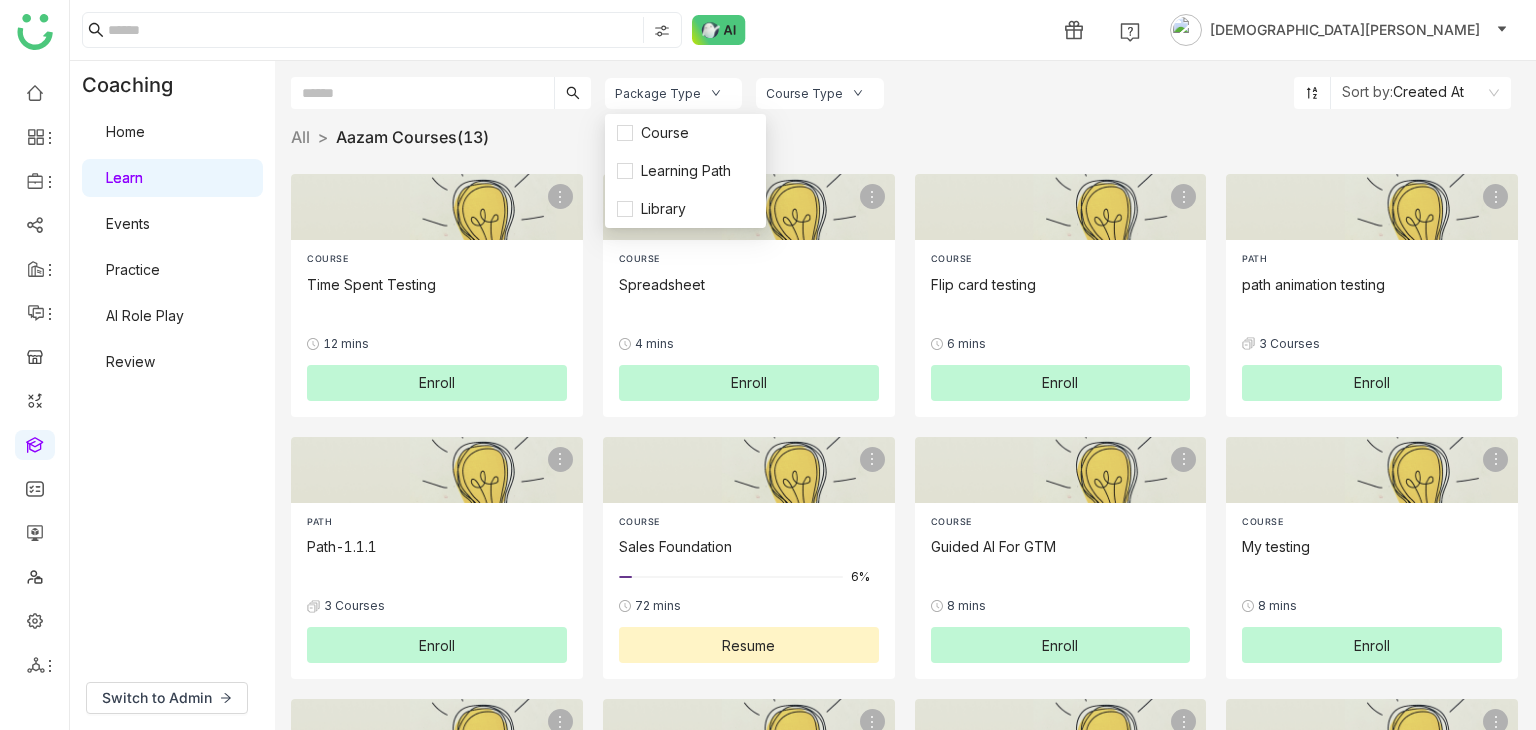 click on "Course Type" 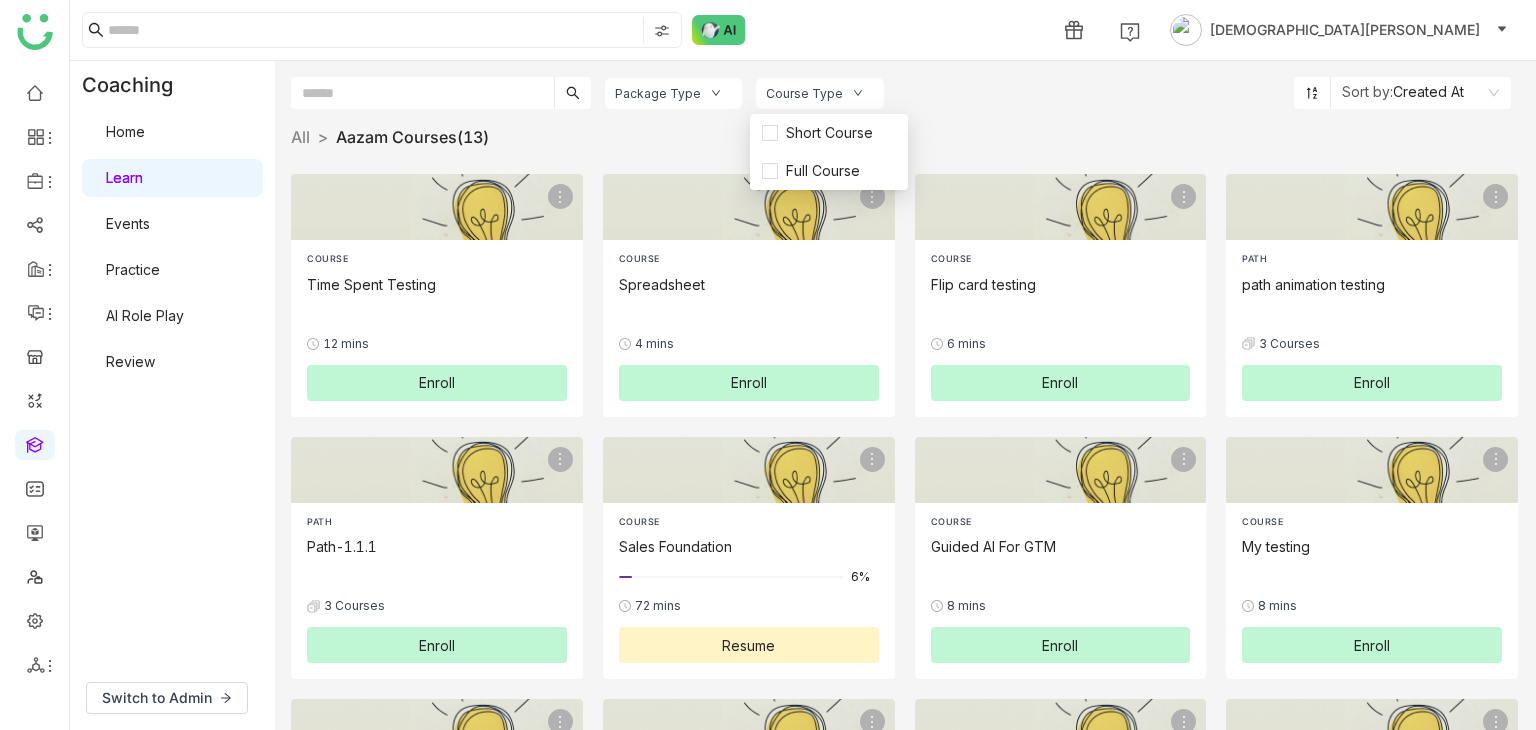 click on "Package Type" 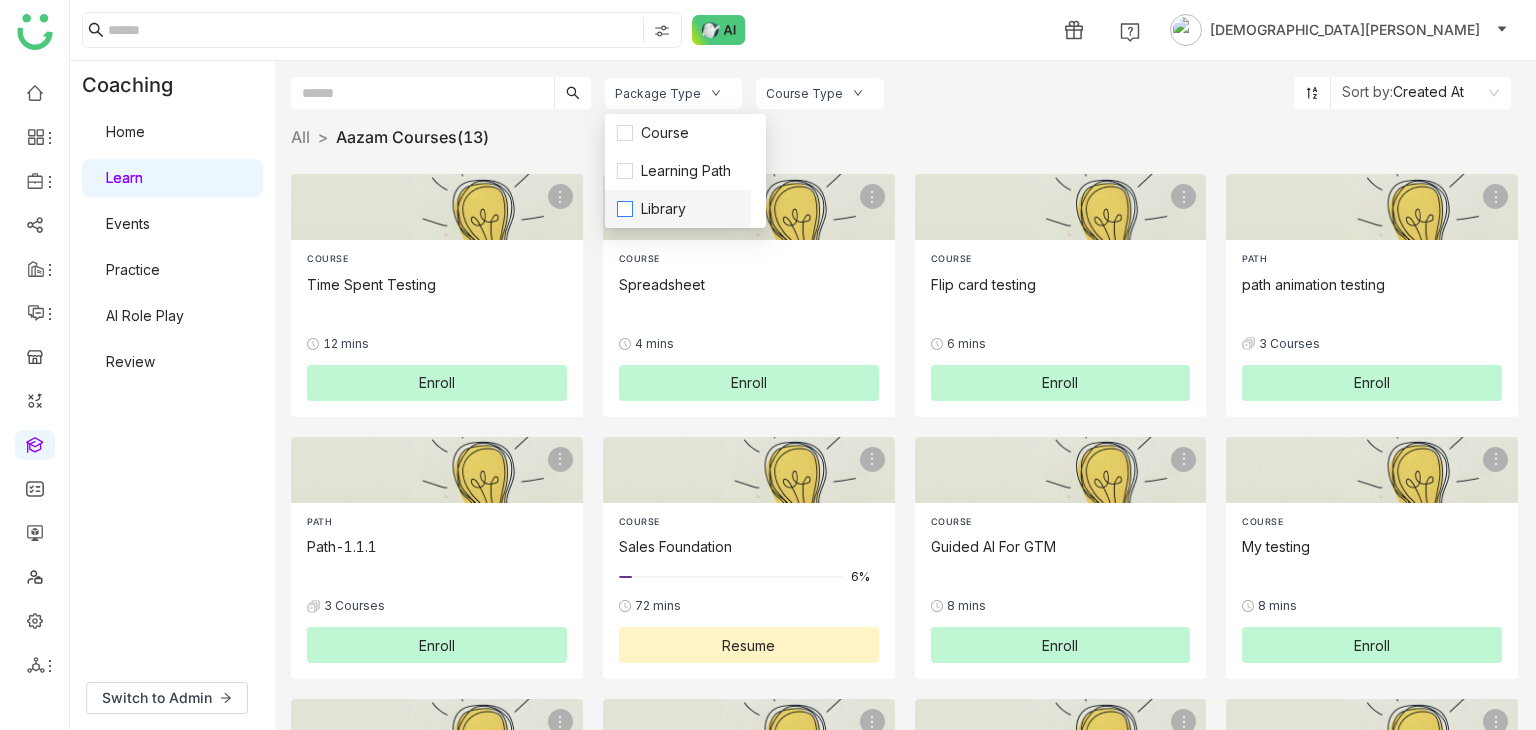 click on "Library" at bounding box center (663, 209) 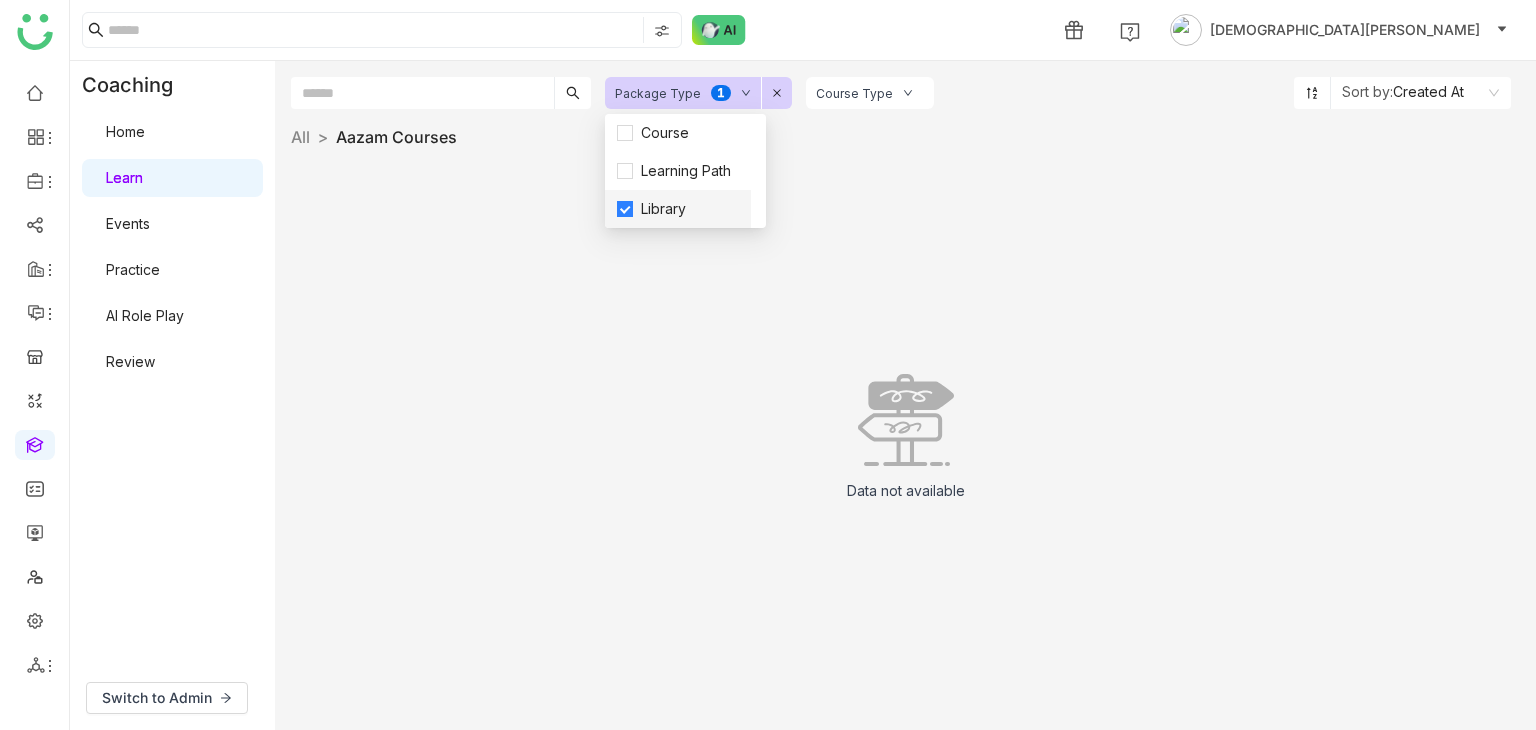 click on "Library" at bounding box center (663, 209) 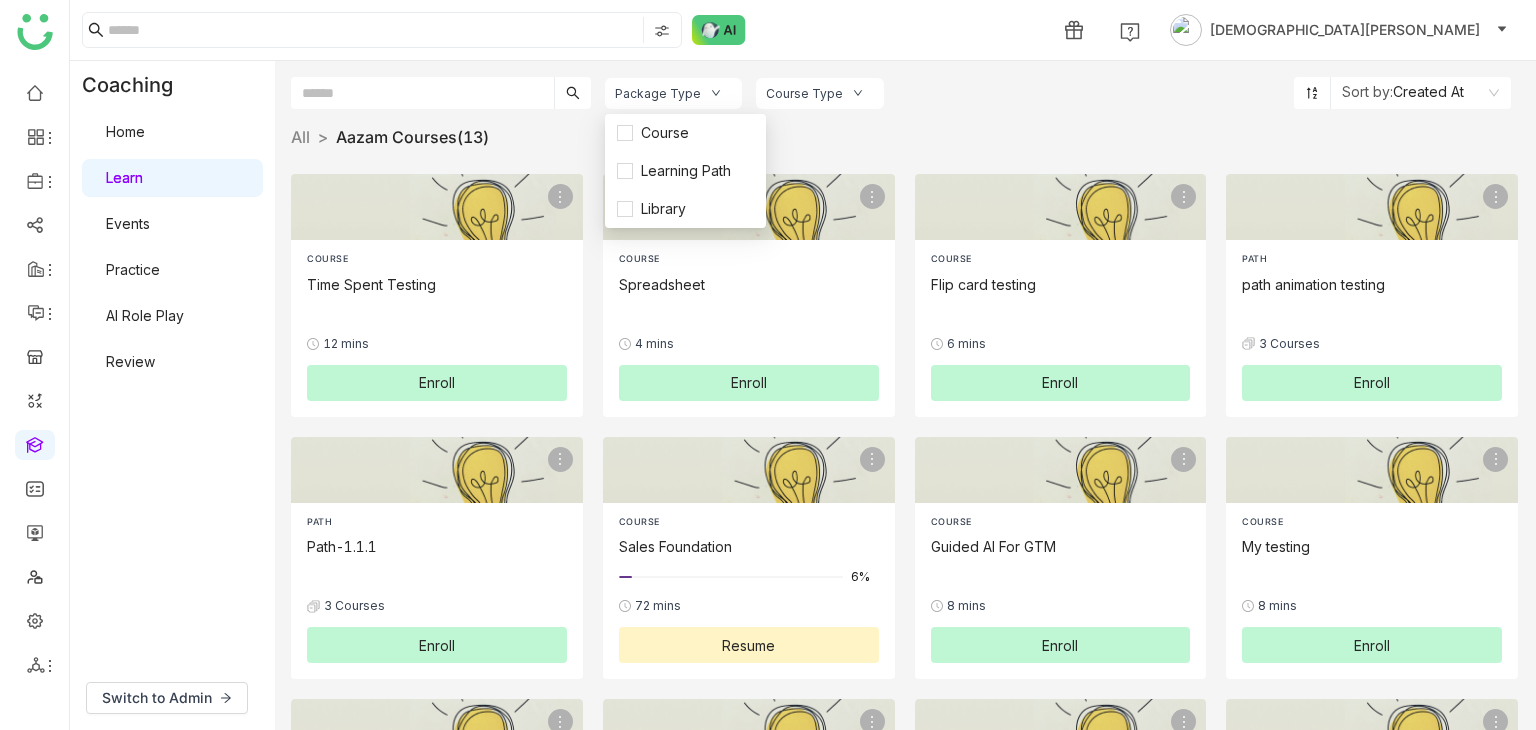 click on "Course Type" 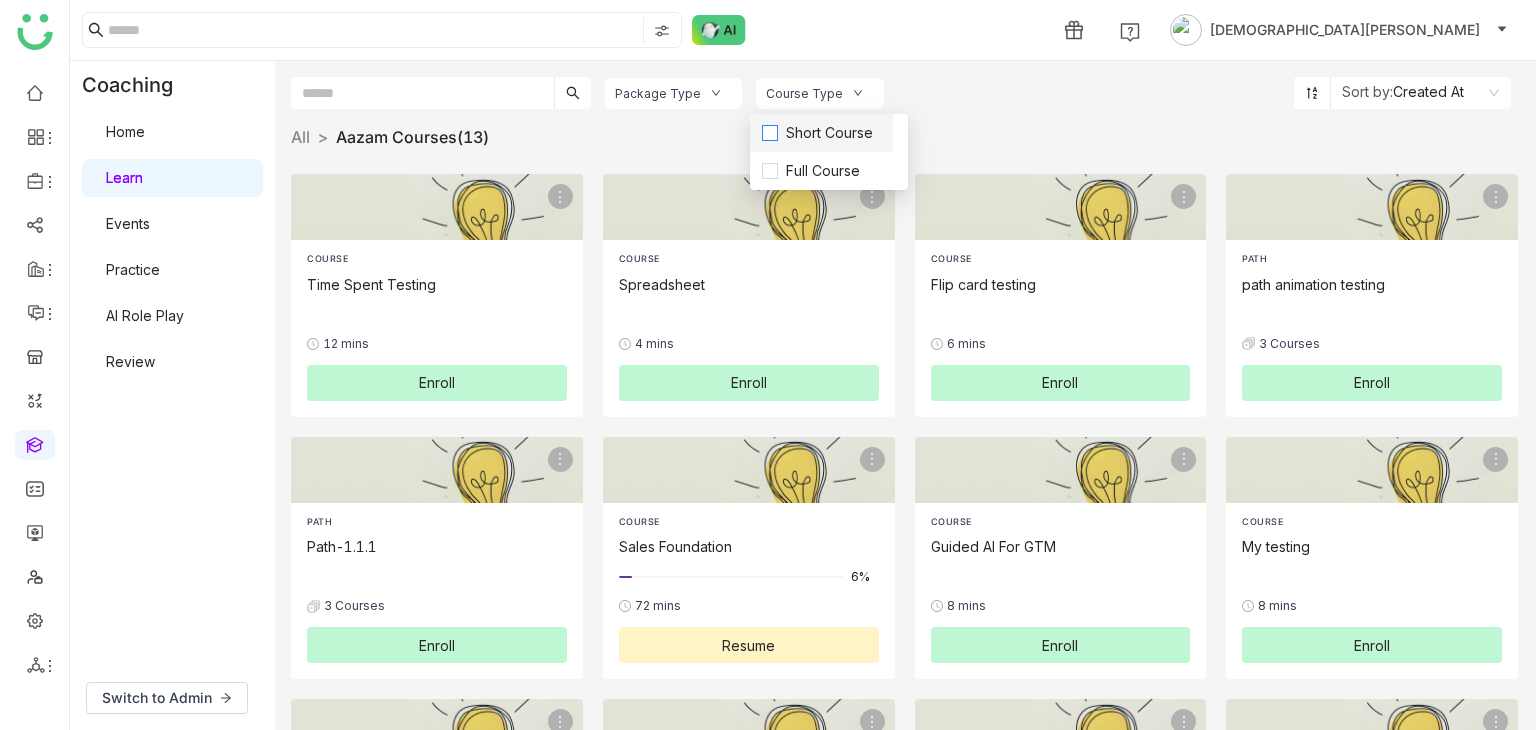 click on "Short Course" at bounding box center (829, 133) 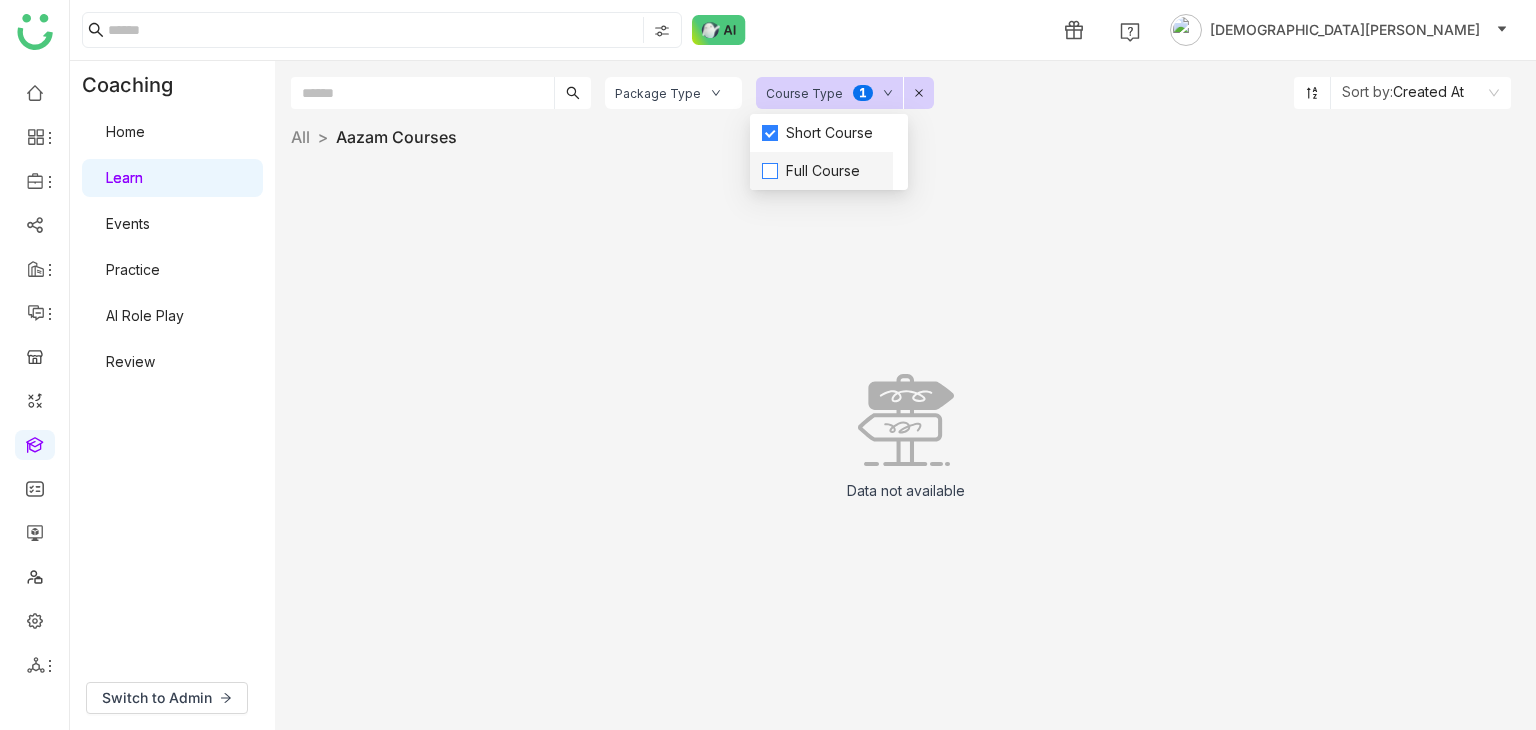click on "Full Course" at bounding box center [823, 171] 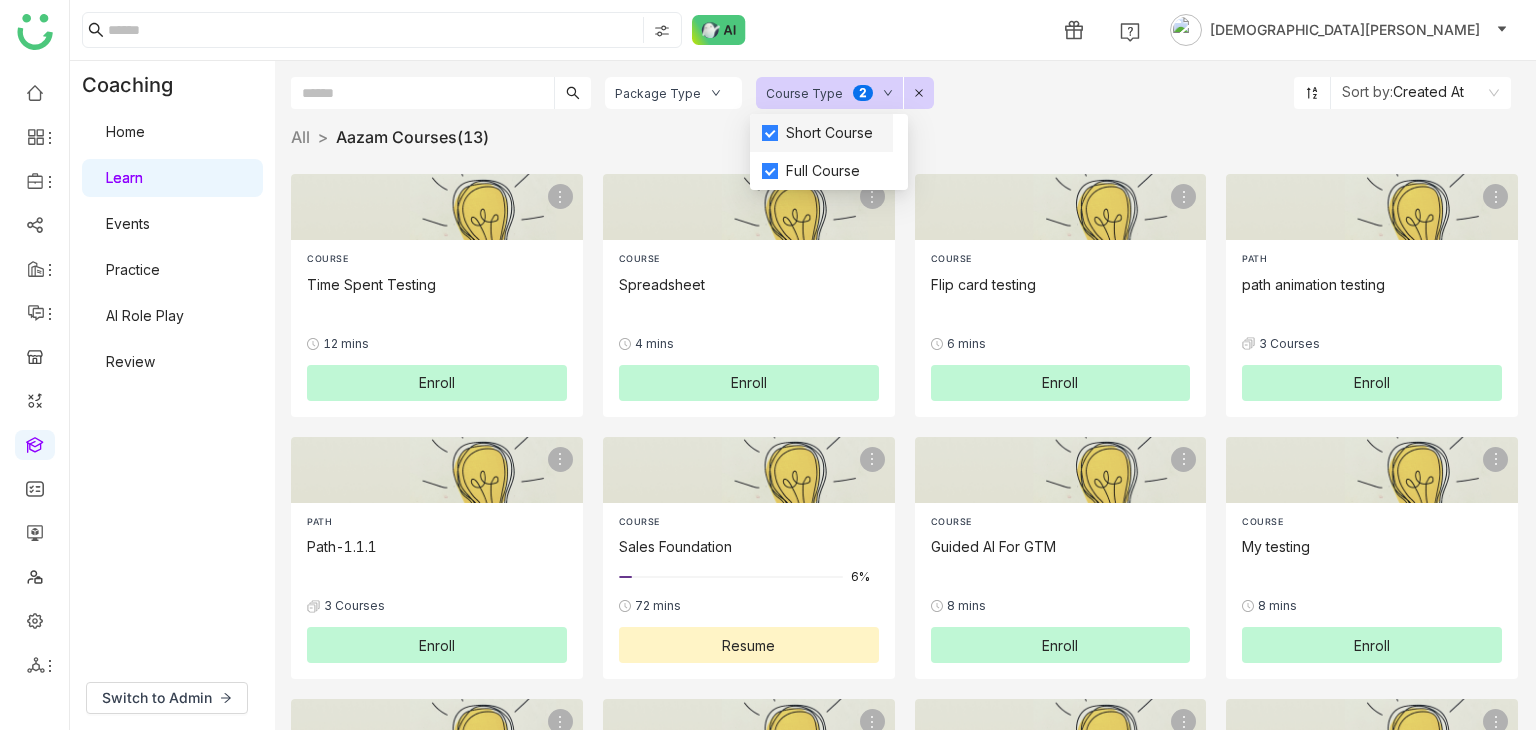 click on "Short Course" at bounding box center [829, 133] 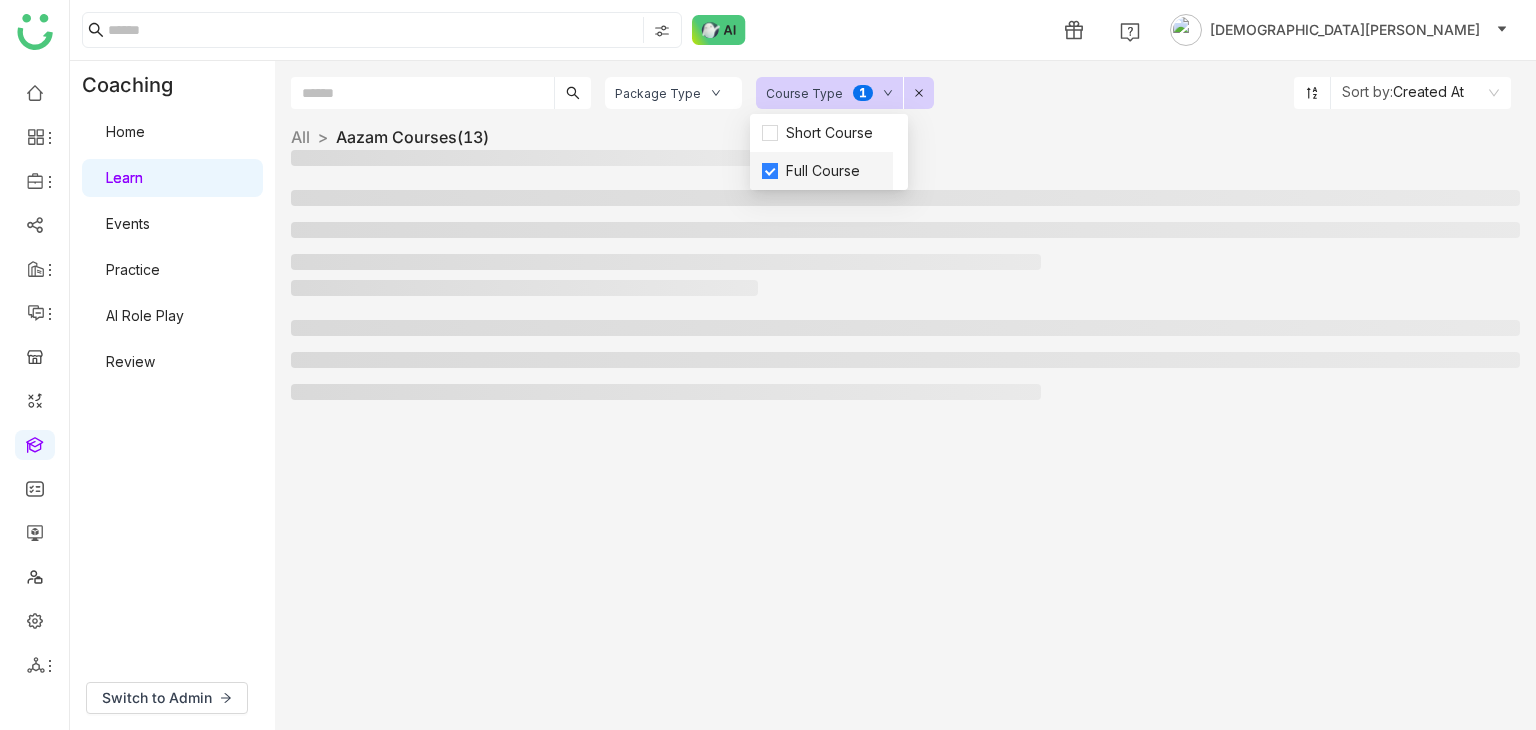 click on "Full Course" at bounding box center (823, 171) 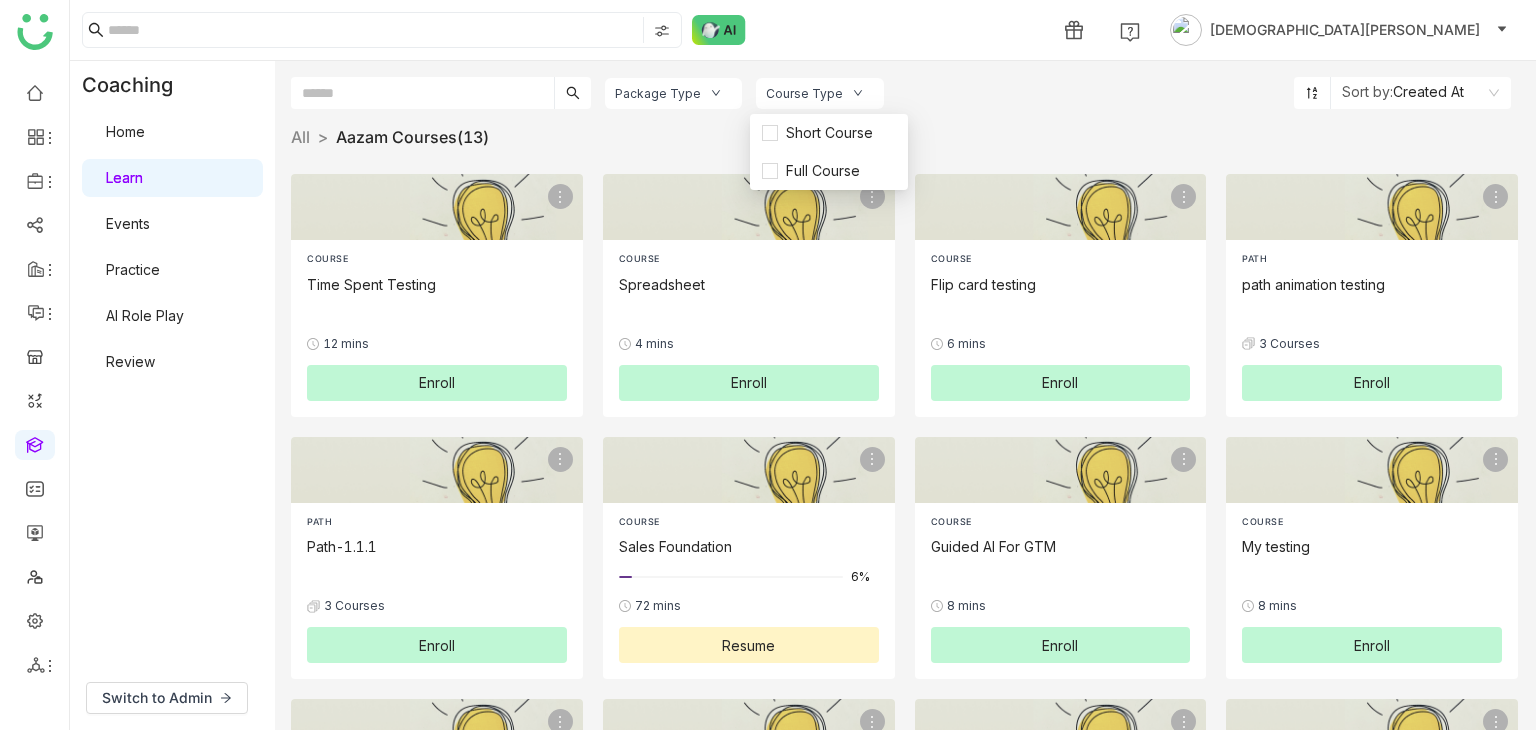 click on "All  >   Aazam Courses   (13)   >" 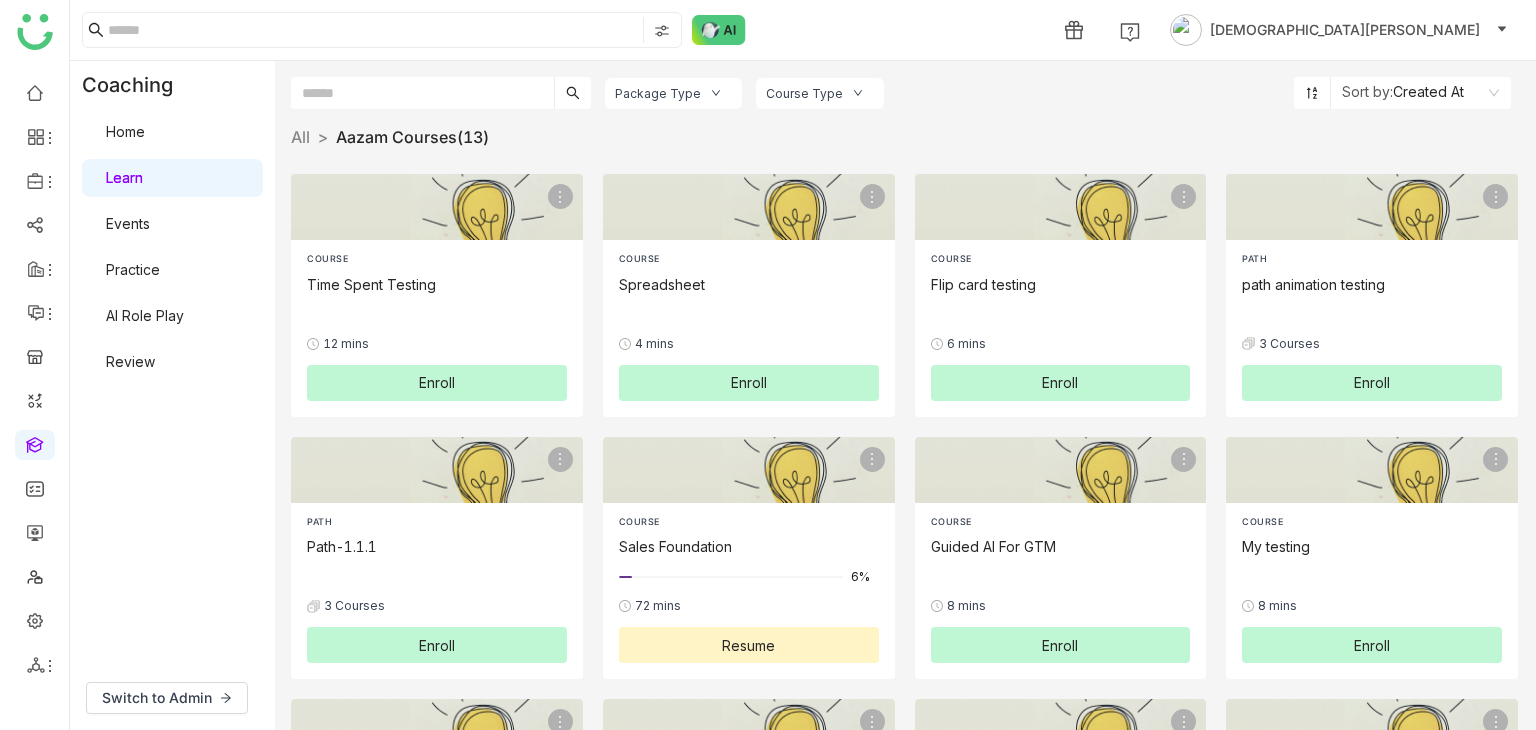 click on "Learn" at bounding box center (124, 177) 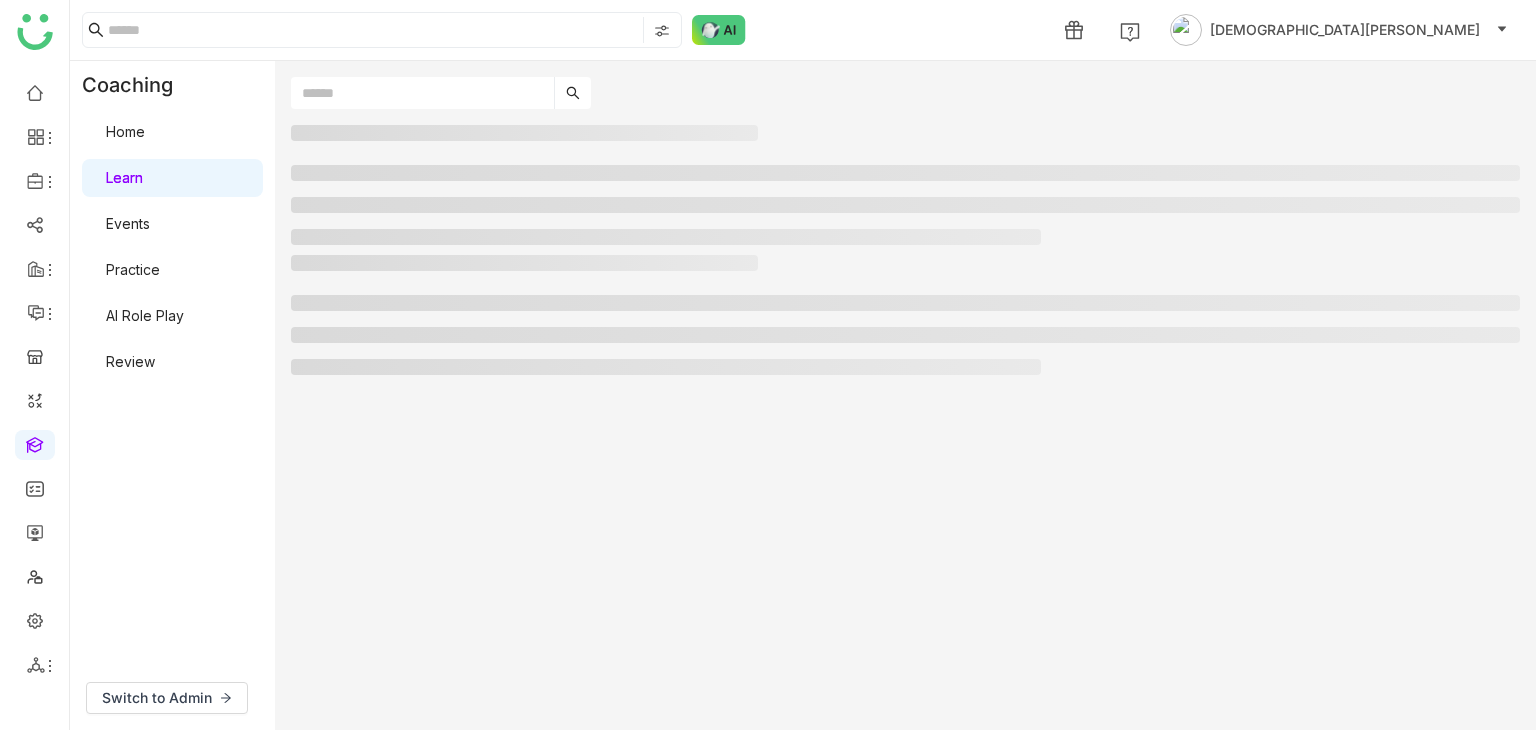 click on "Events" at bounding box center [128, 223] 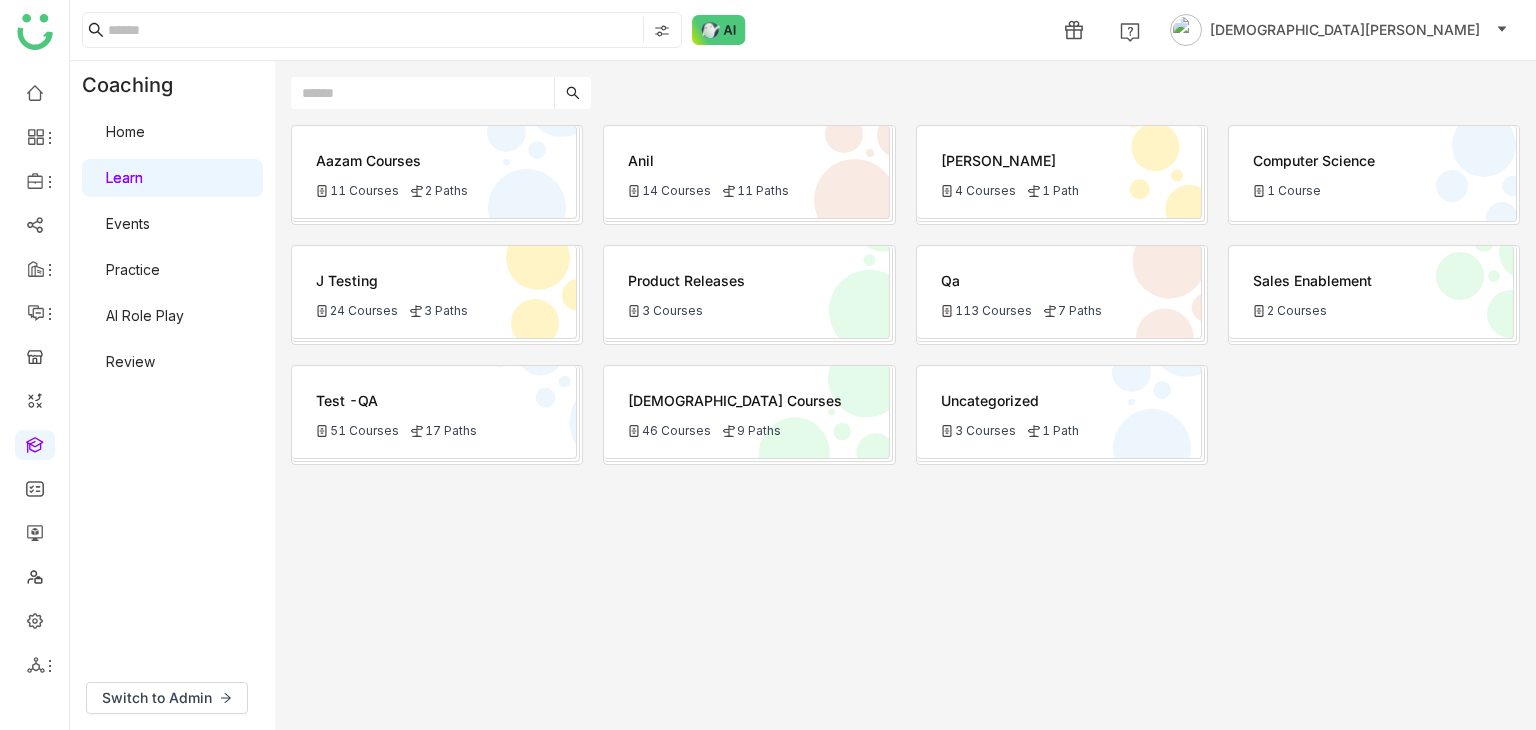 click on "Events" at bounding box center (128, 223) 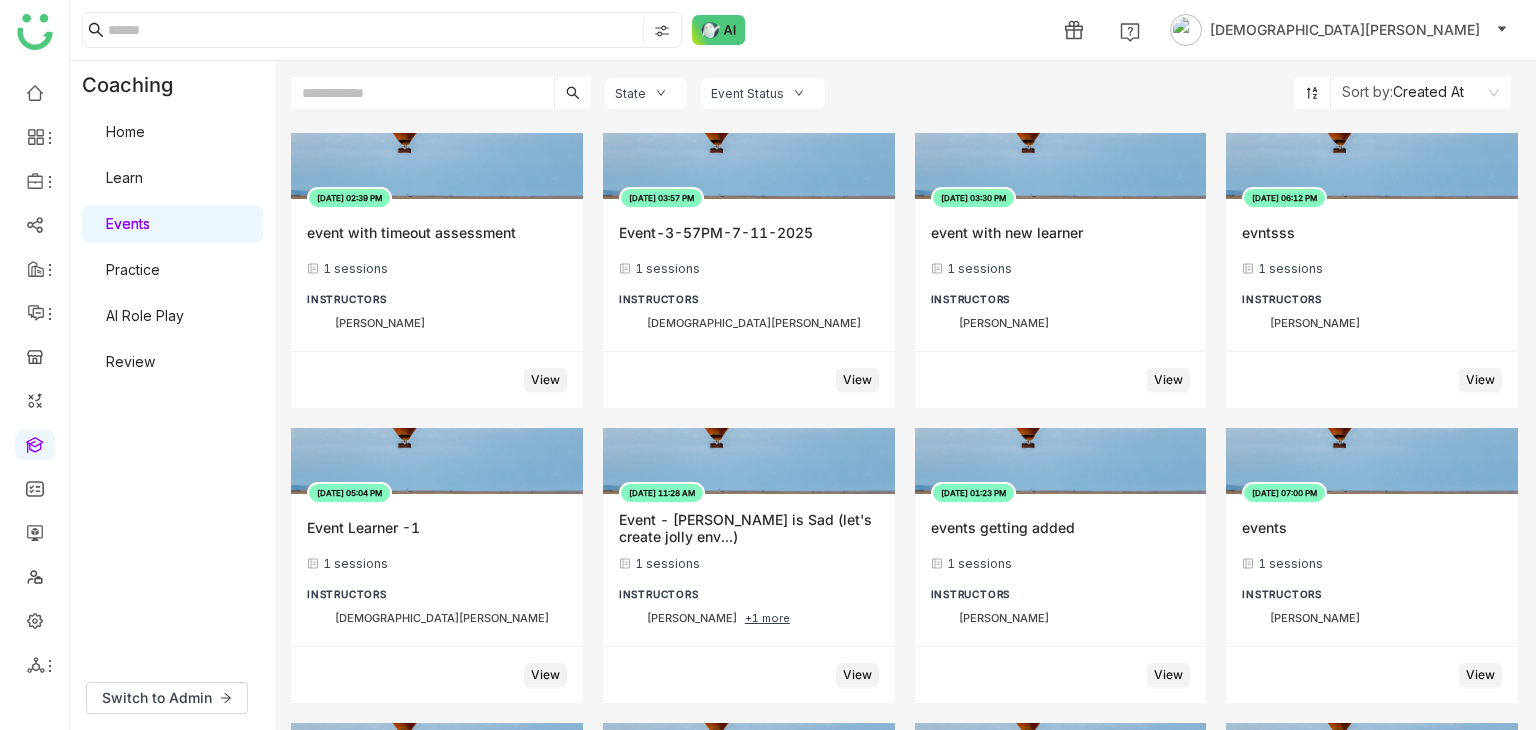 click on "Event Status" 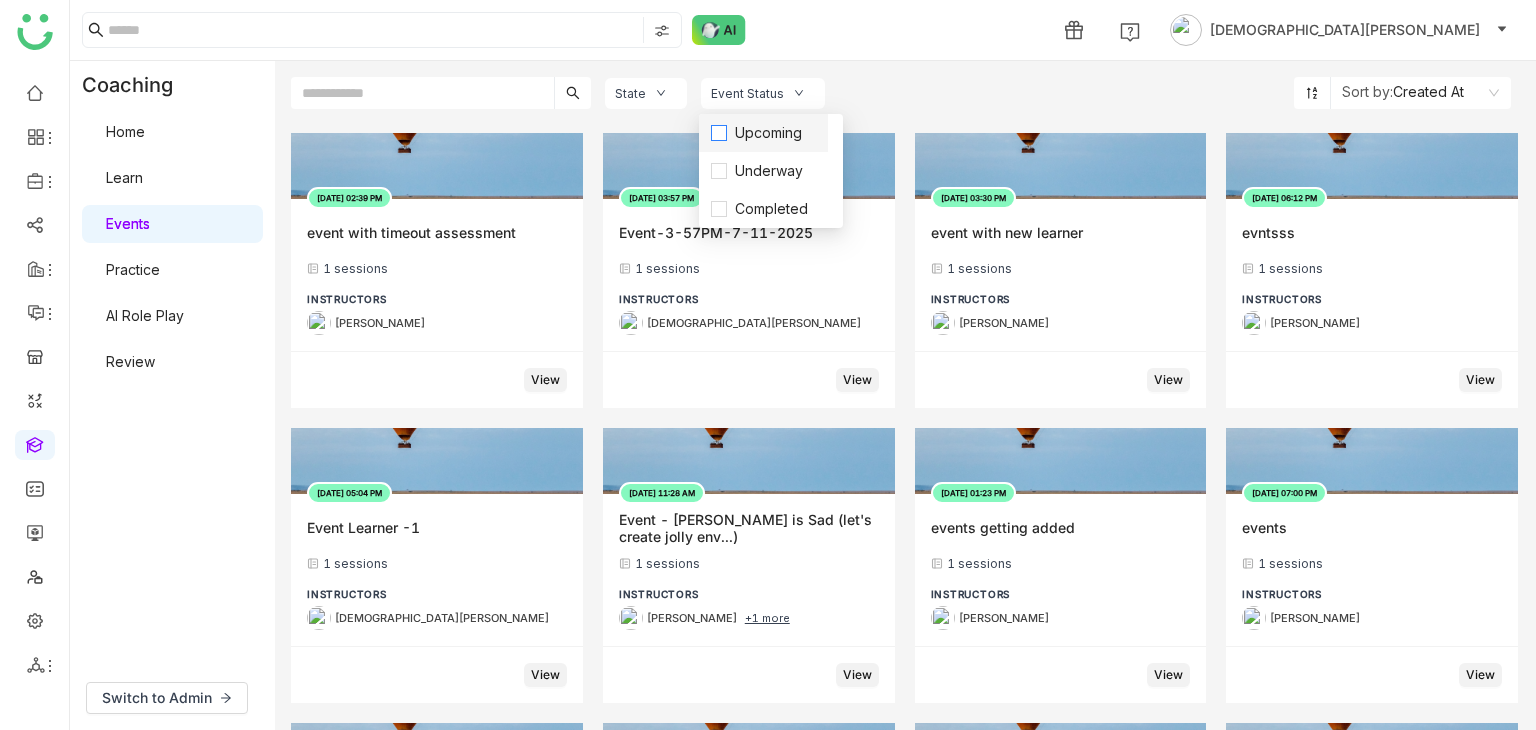 click on "Upcoming" at bounding box center (768, 133) 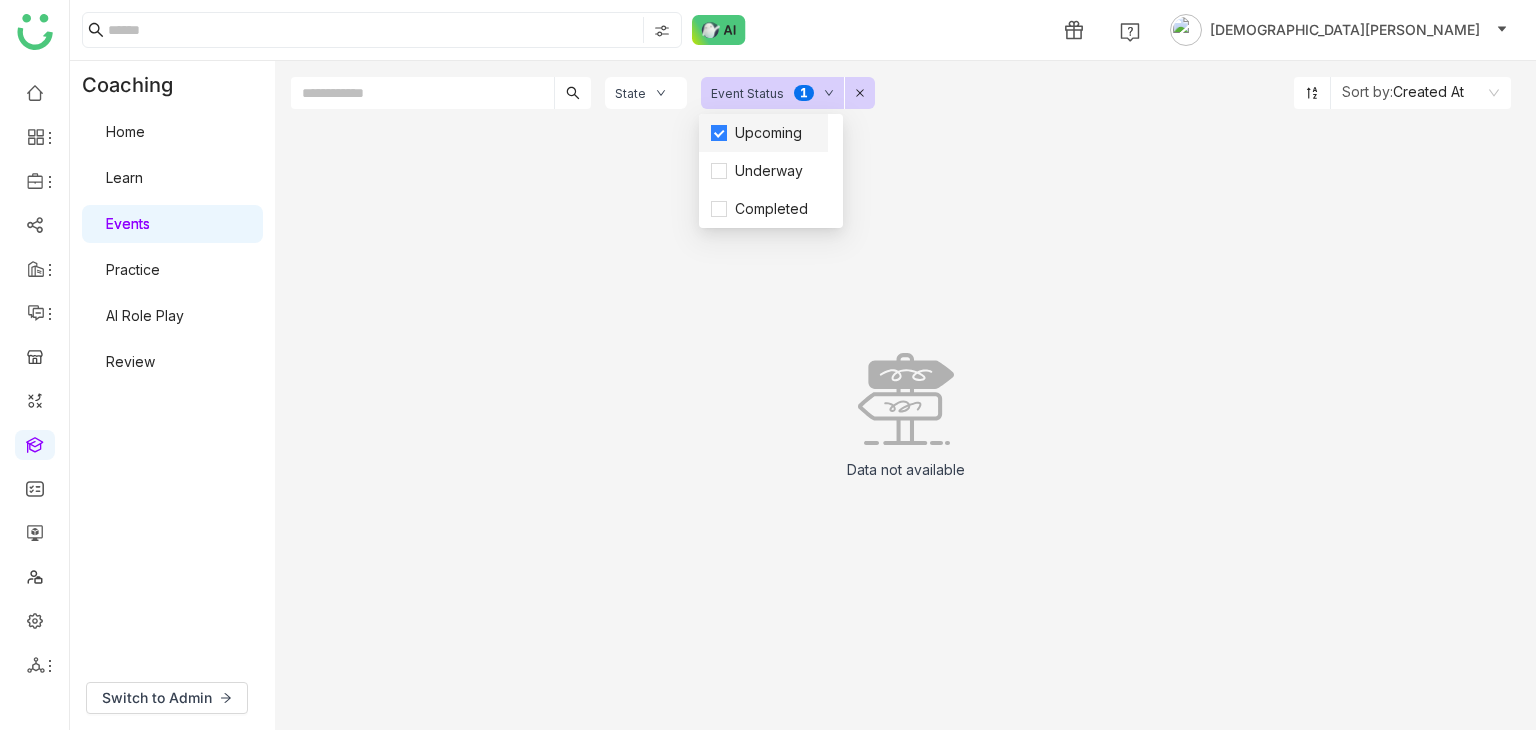 click on "Upcoming" at bounding box center [768, 133] 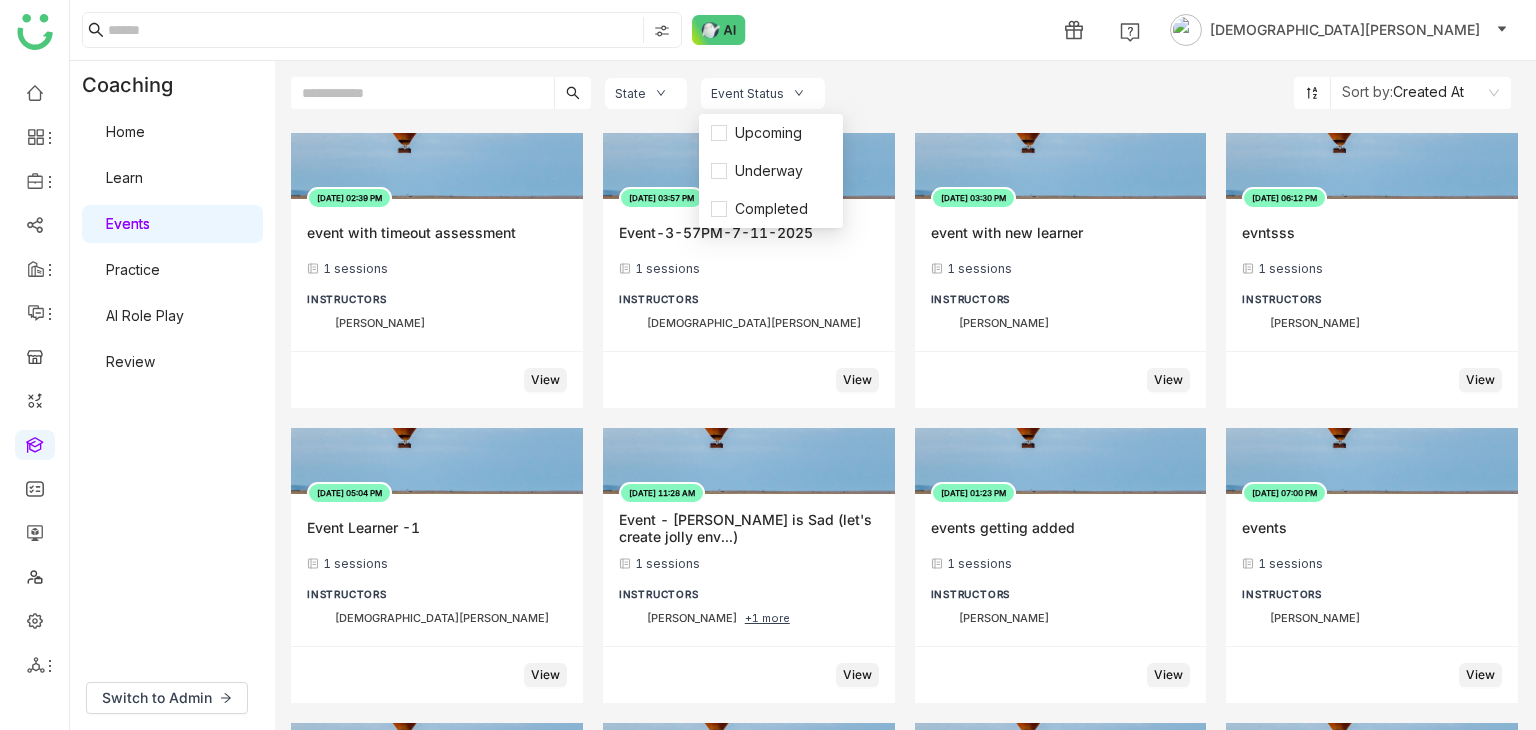 click on "State" 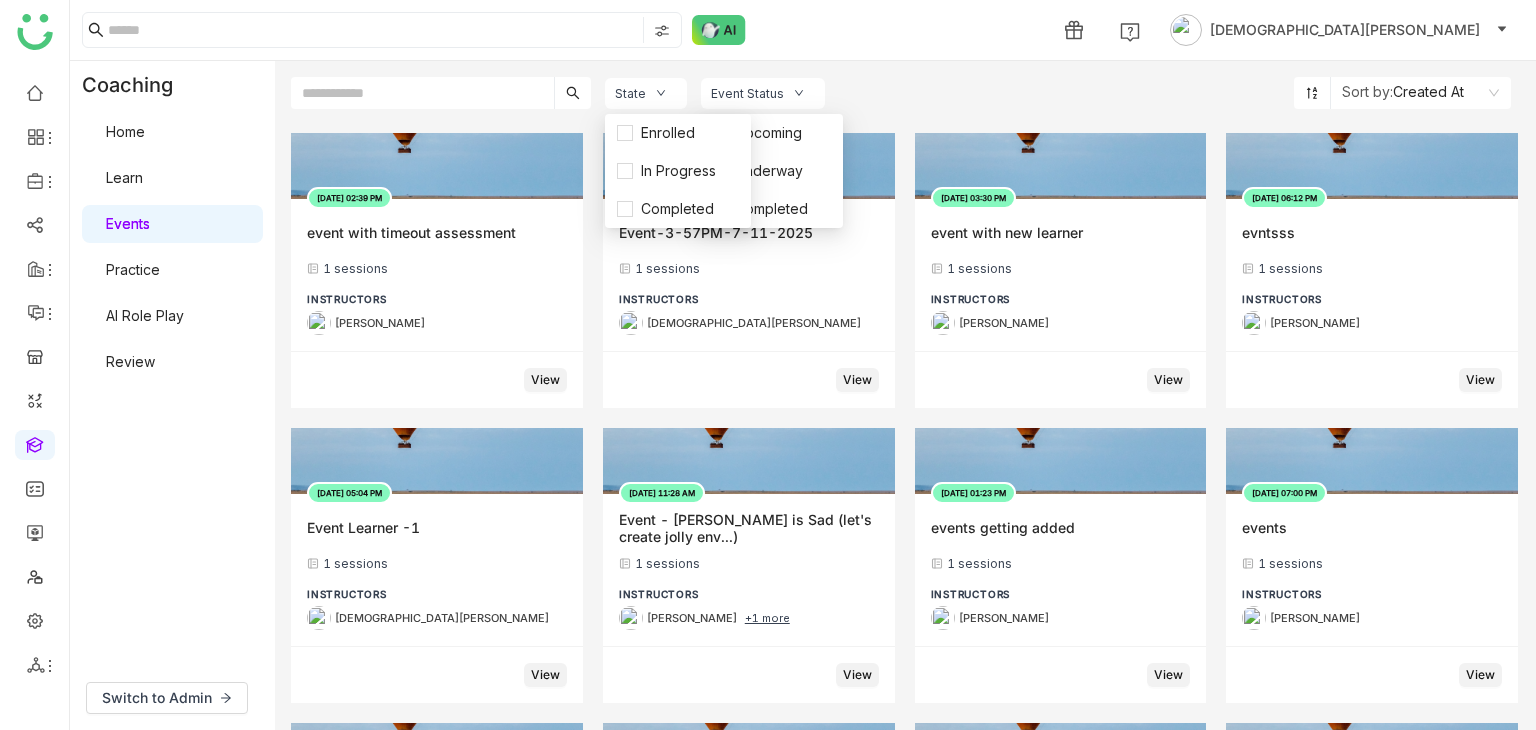 click on "State" 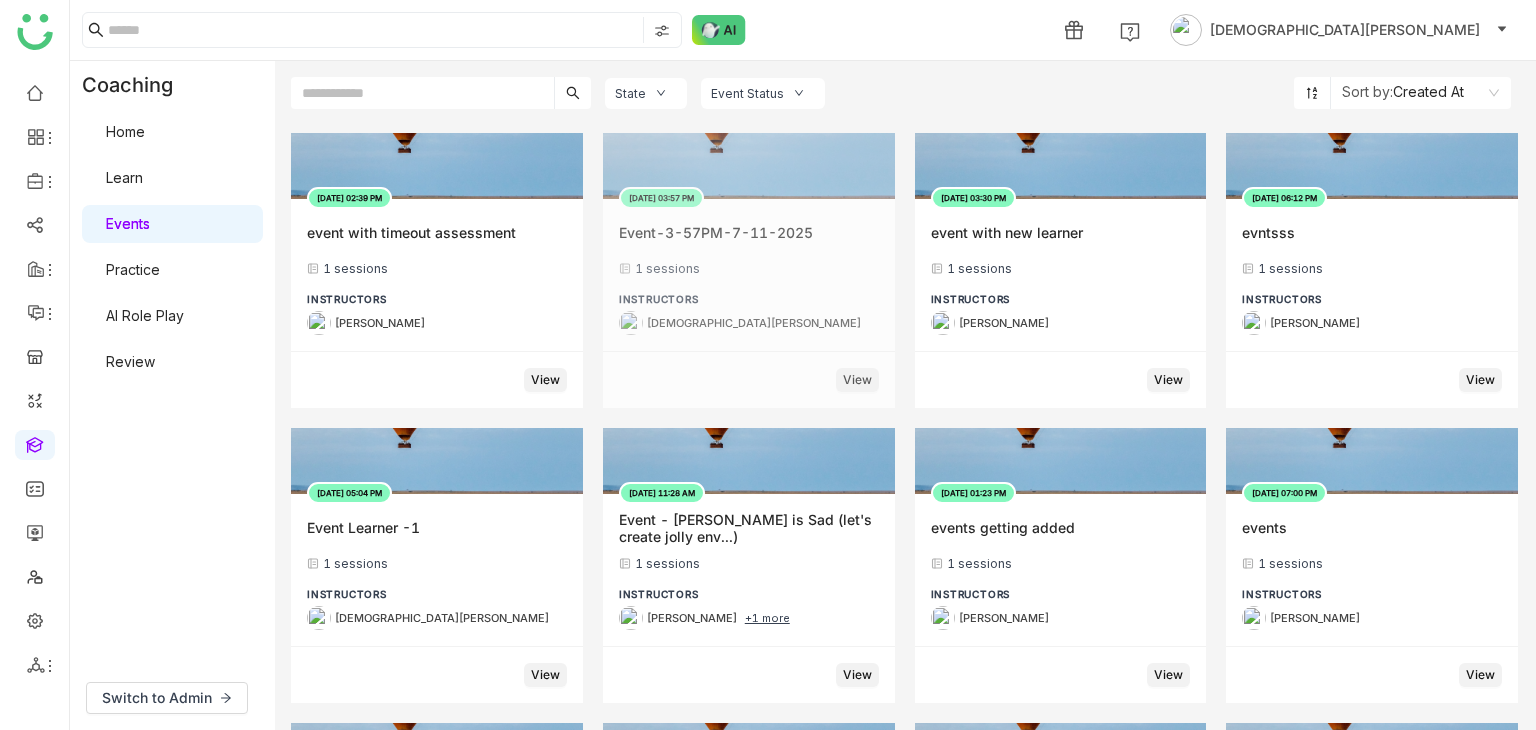 click on "INSTRUCTORS" 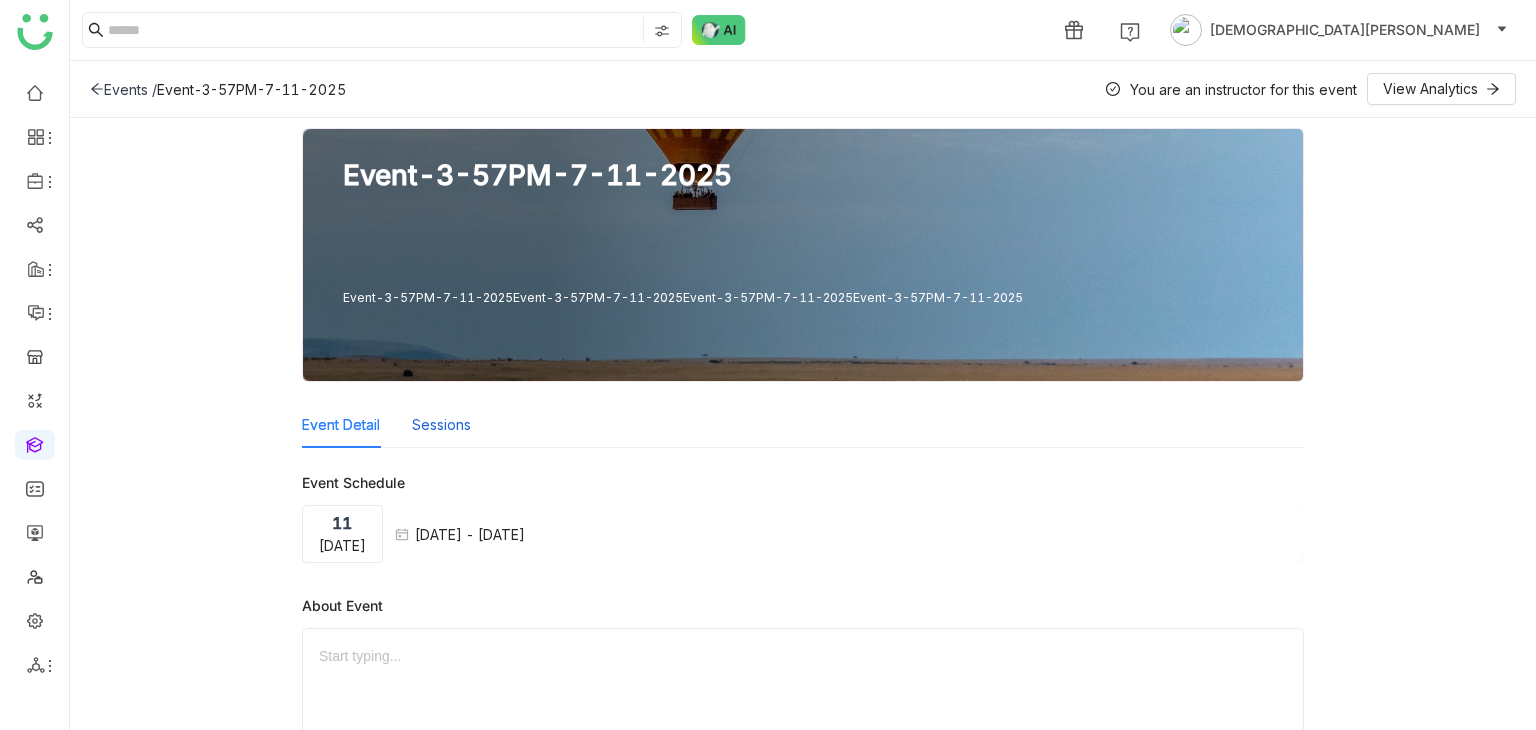 click on "Sessions" at bounding box center (441, 425) 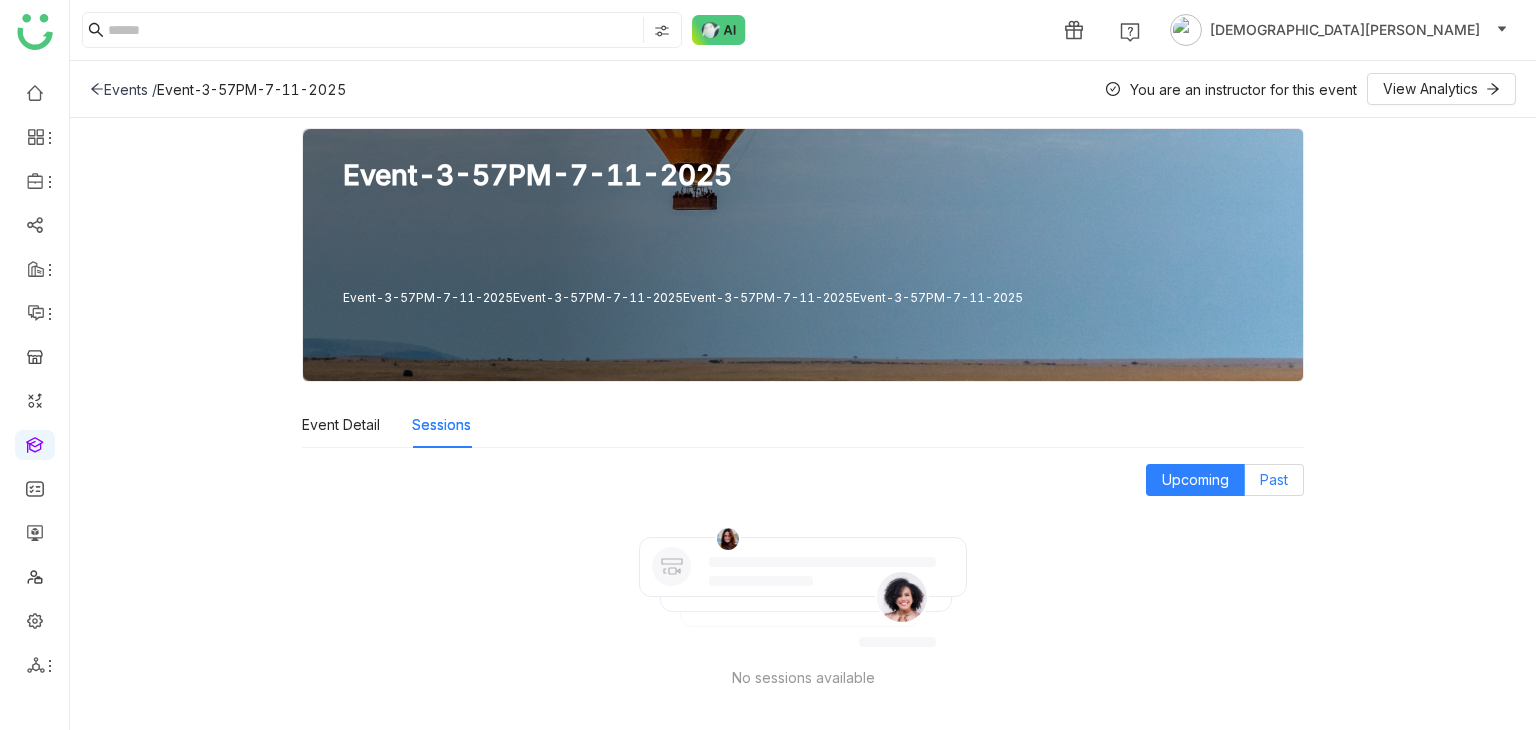 click on "Past" at bounding box center [1274, 480] 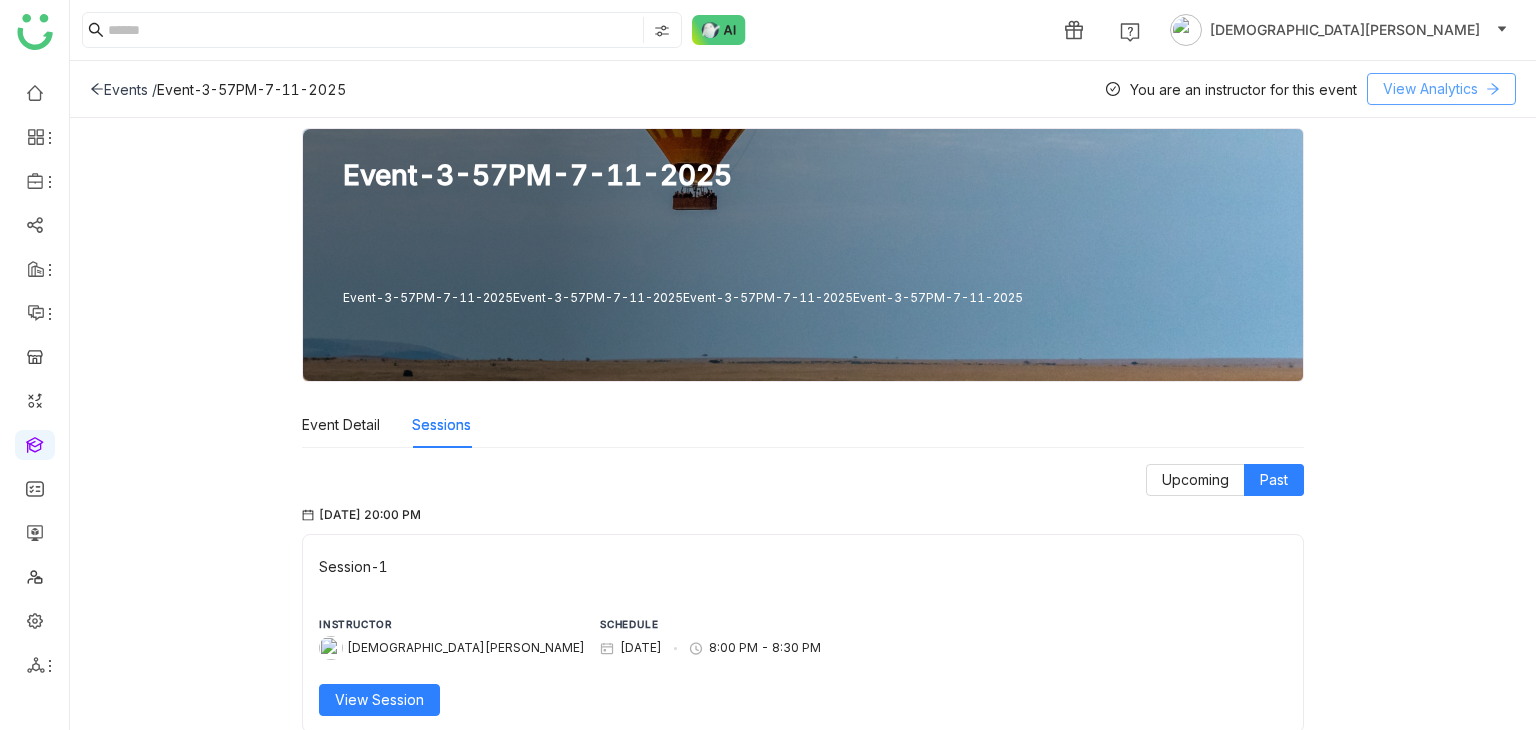 click on "View Analytics" 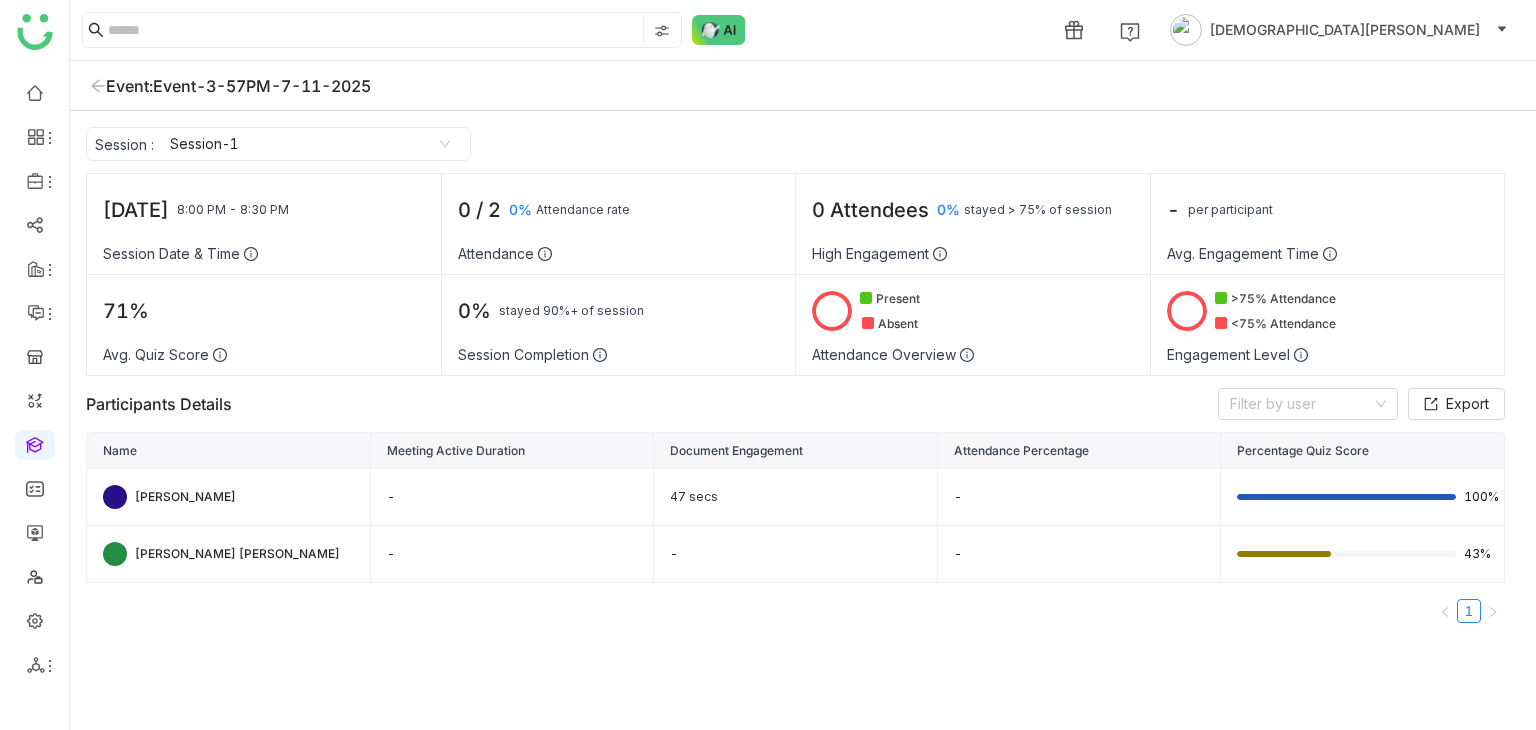 click 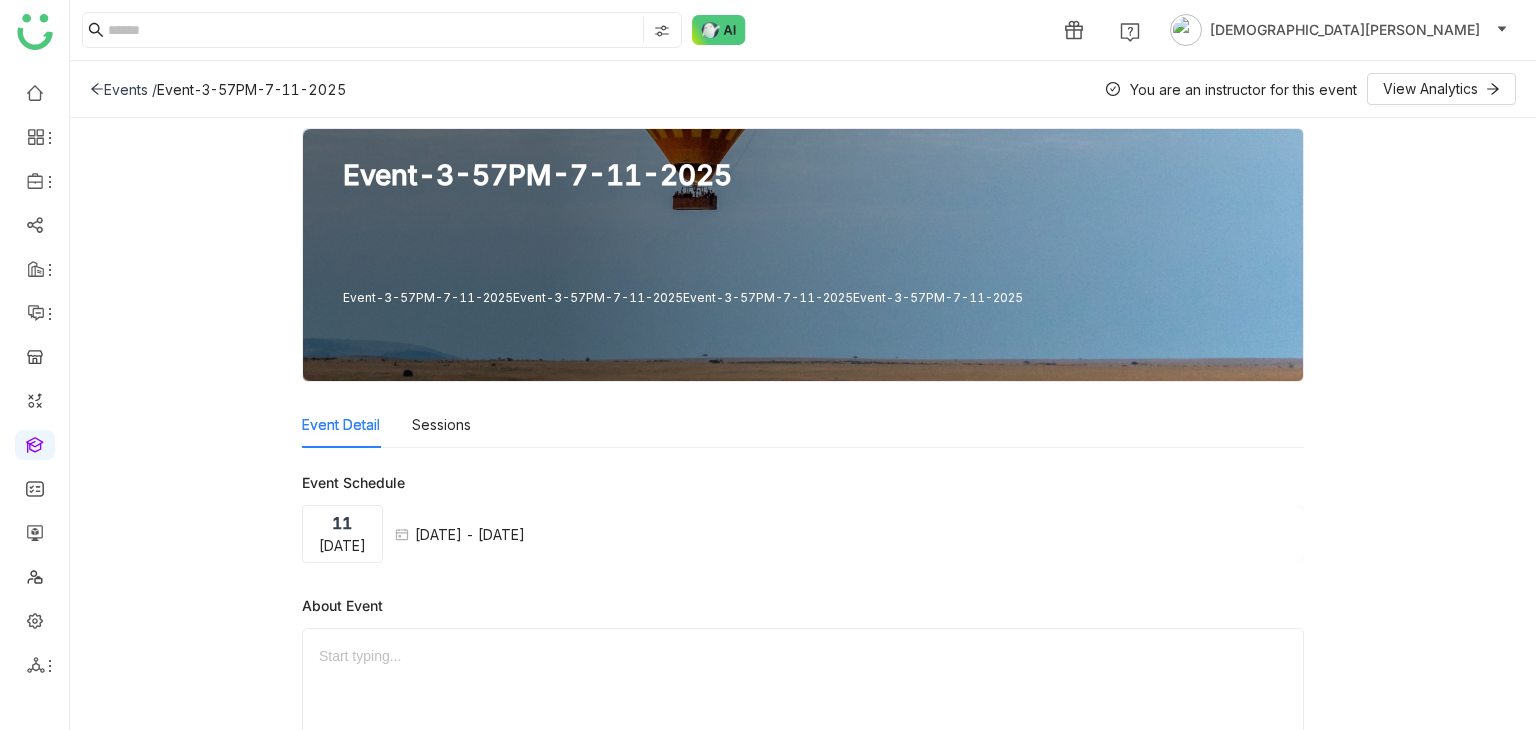 click on "Events /" 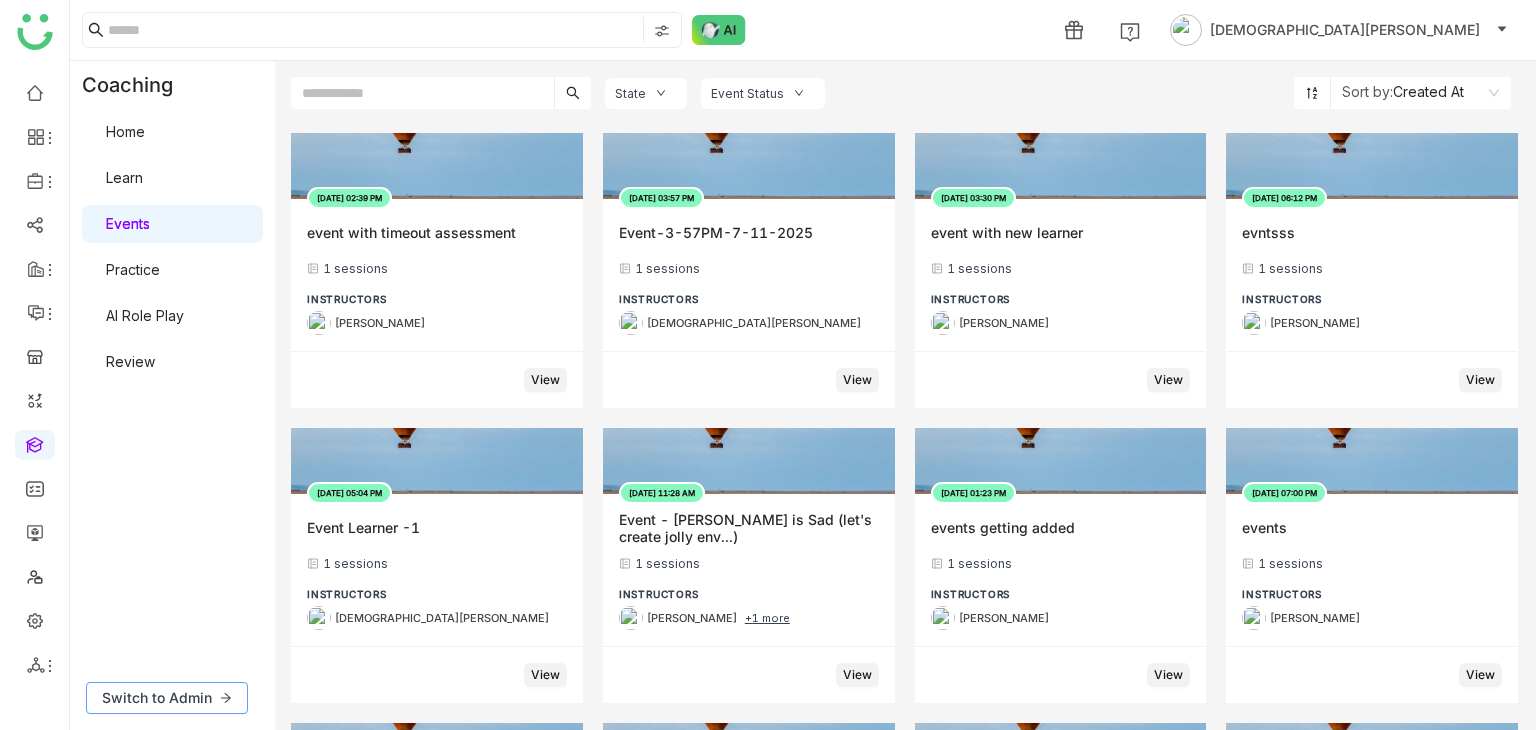 click on "Switch to Admin" 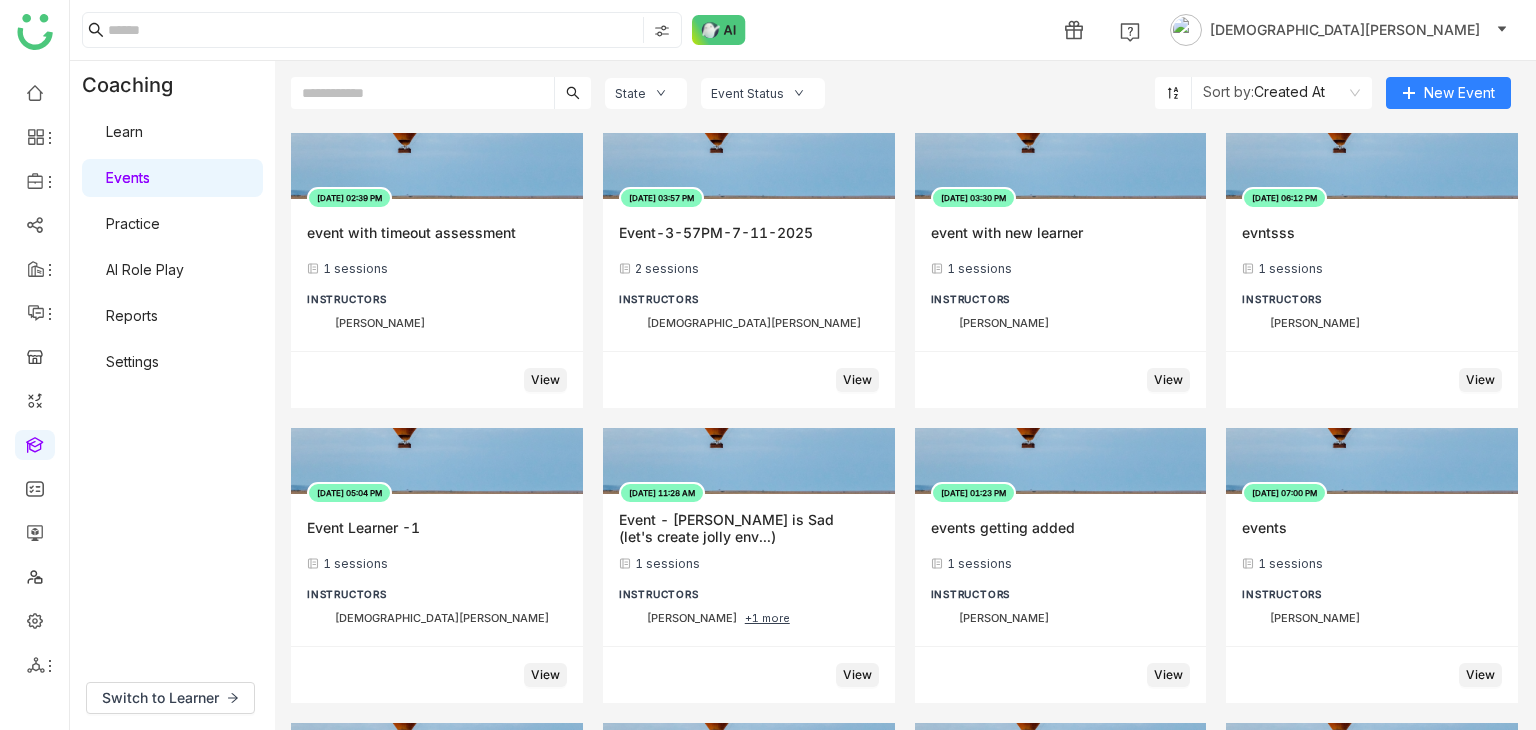 click on "State" 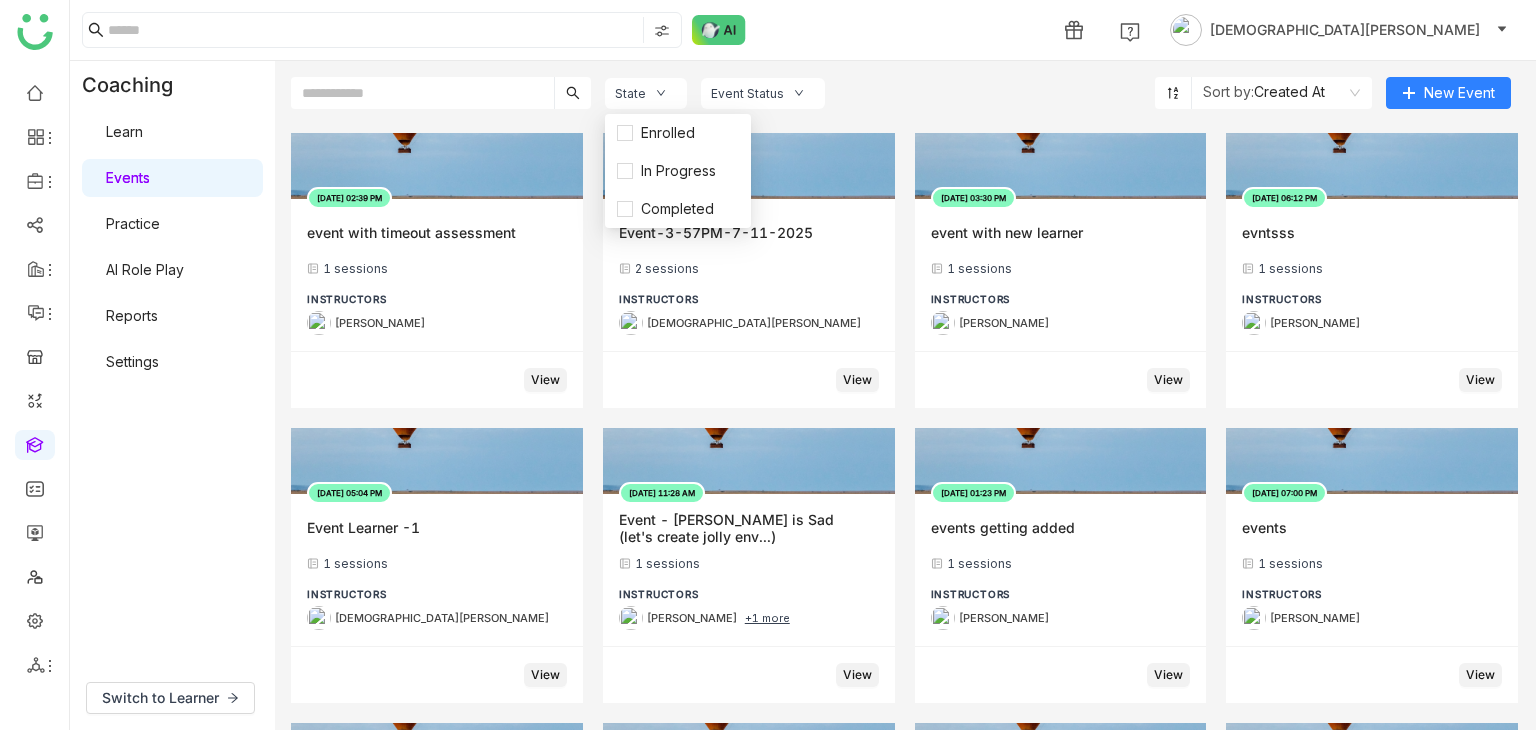 click on "State Event Status" 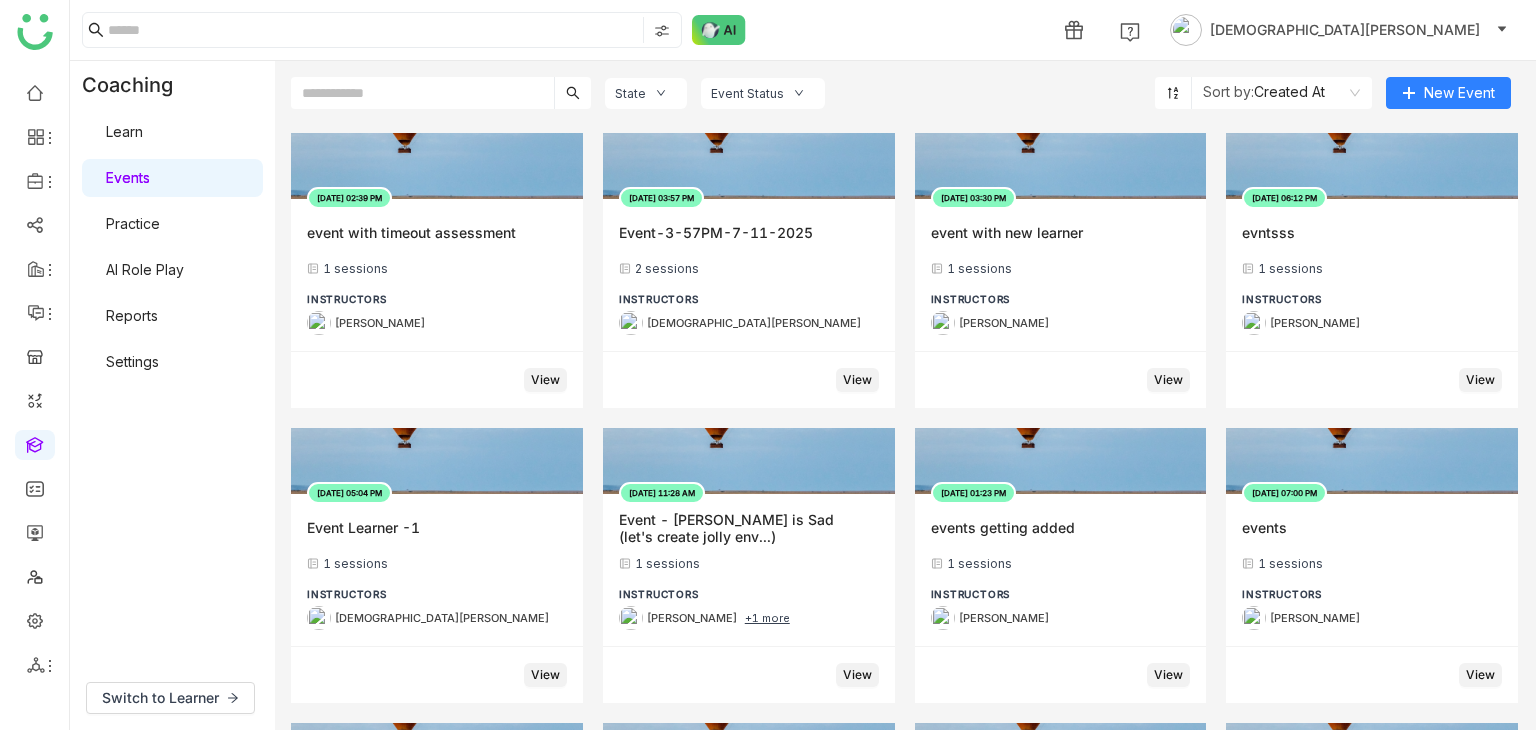 click on "Sort by:  Created At" 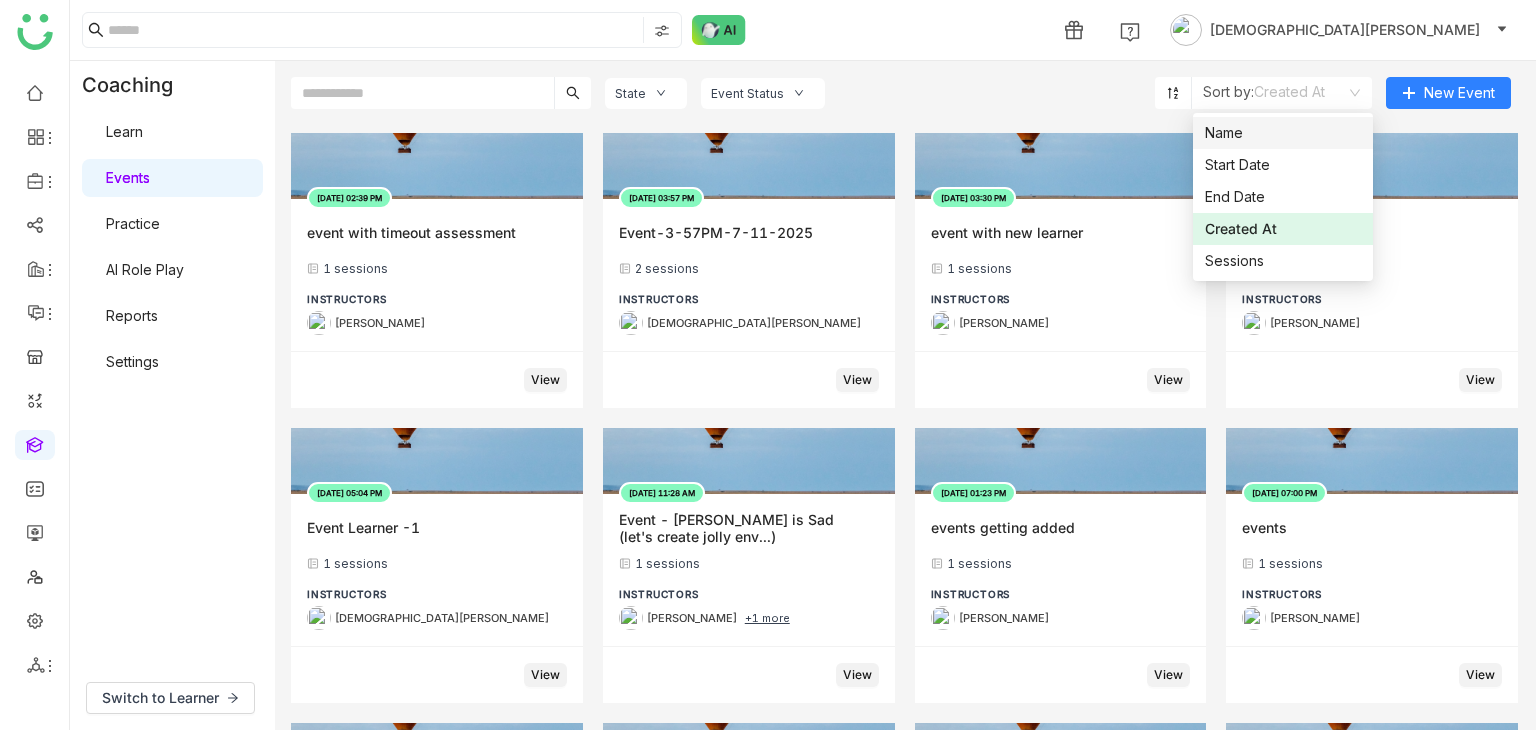 click on "State Event Status" 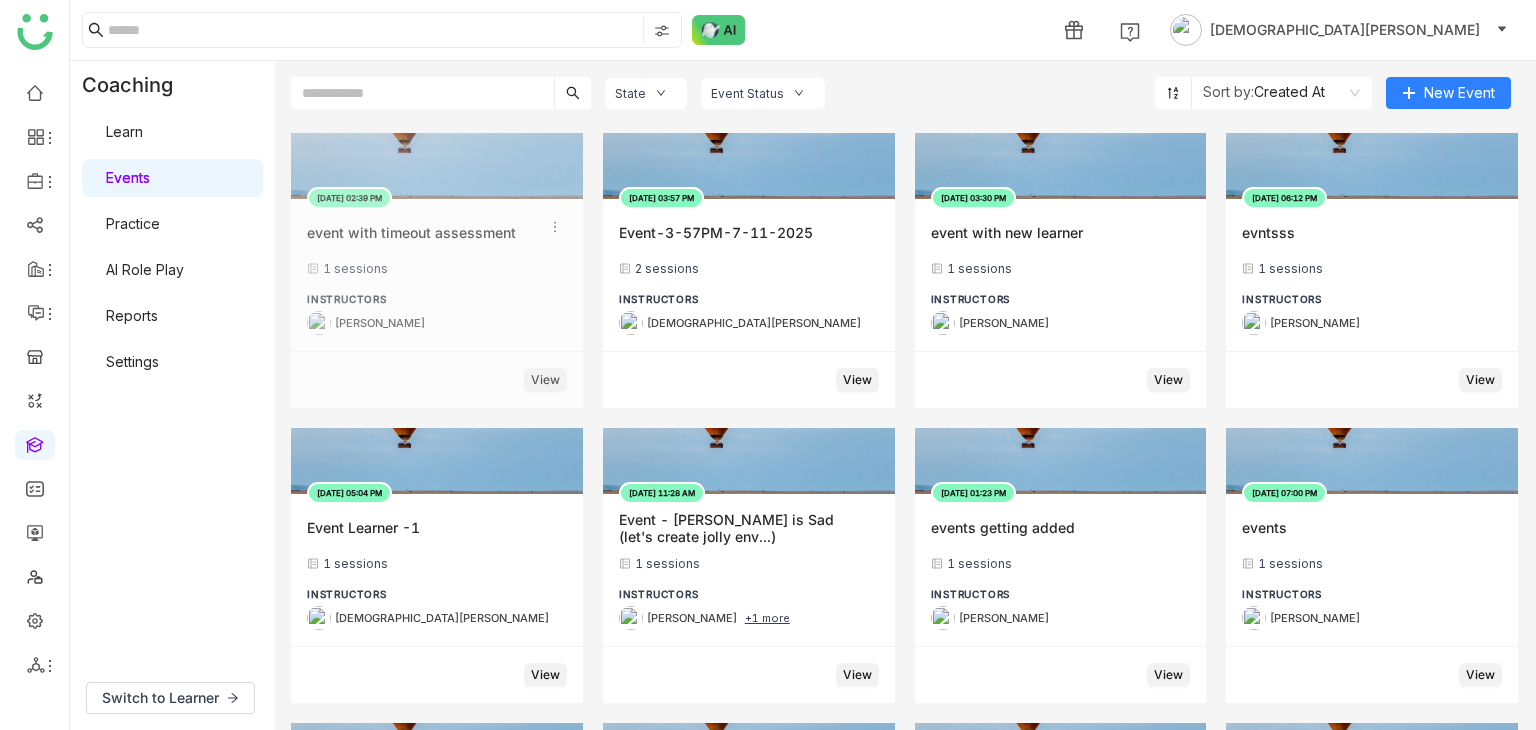 click on "Jul 17, 2025 02:39 PM   event with timeout assessment   1 sessions  INSTRUCTORS Uday Bhanu" 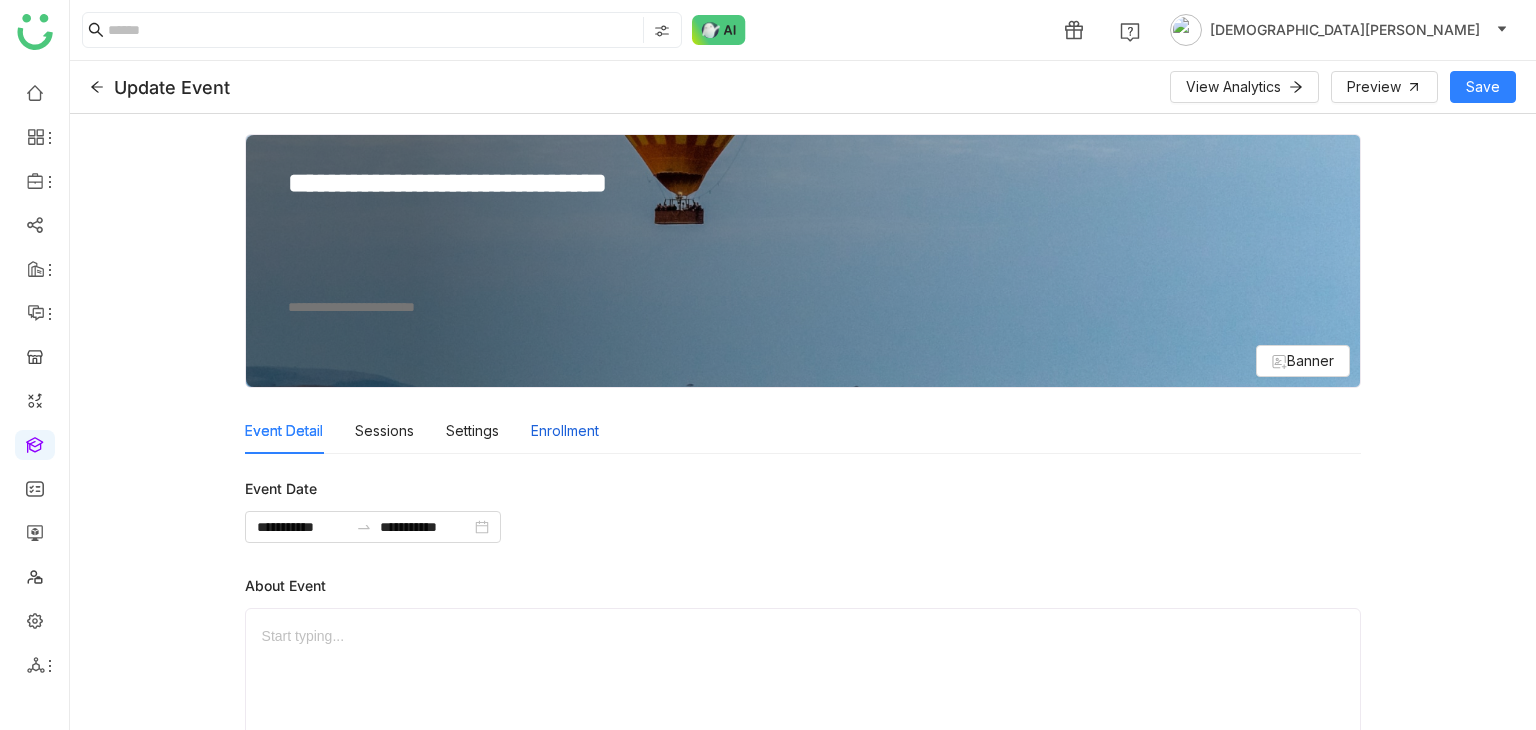 click on "Enrollment" at bounding box center [565, 431] 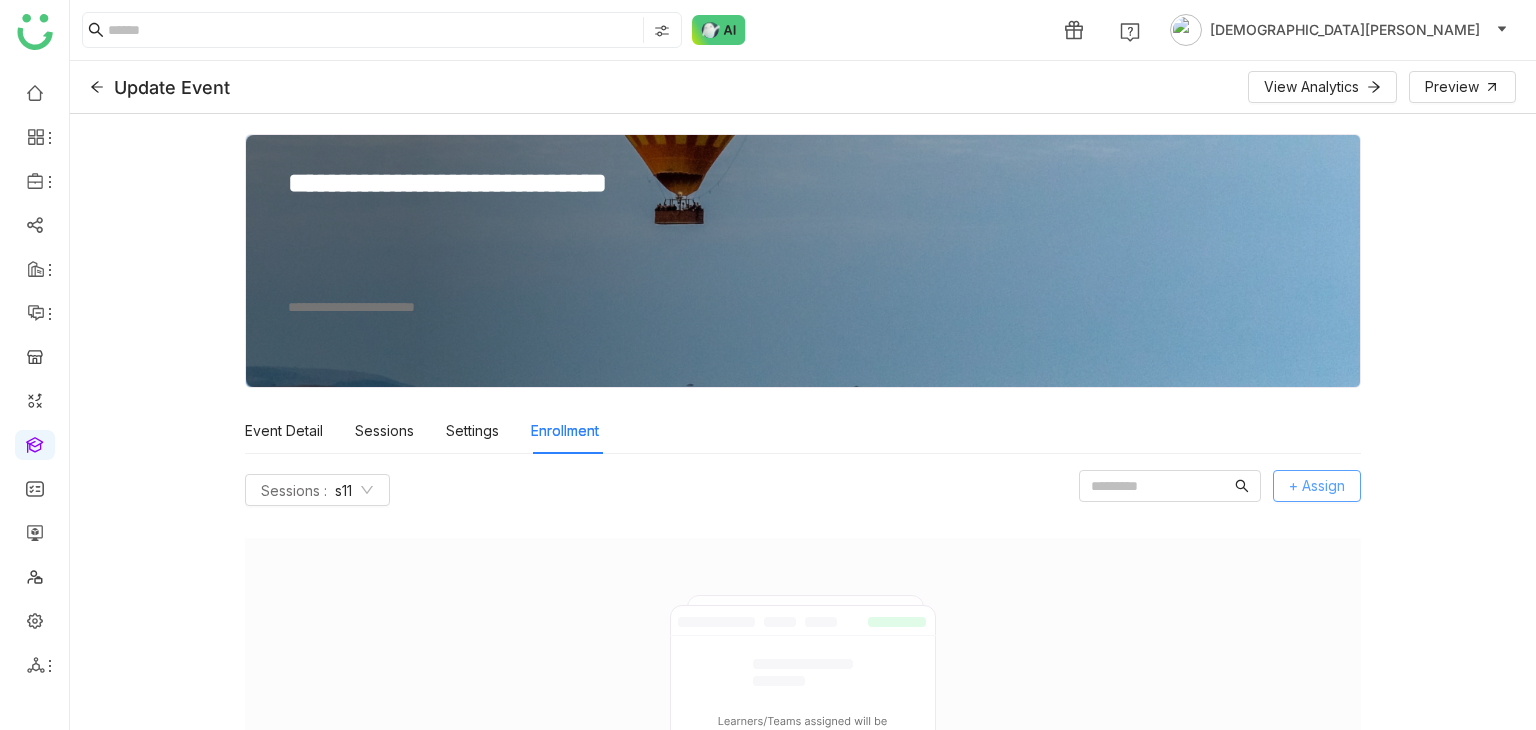 click on "+ Assign" at bounding box center [1317, 486] 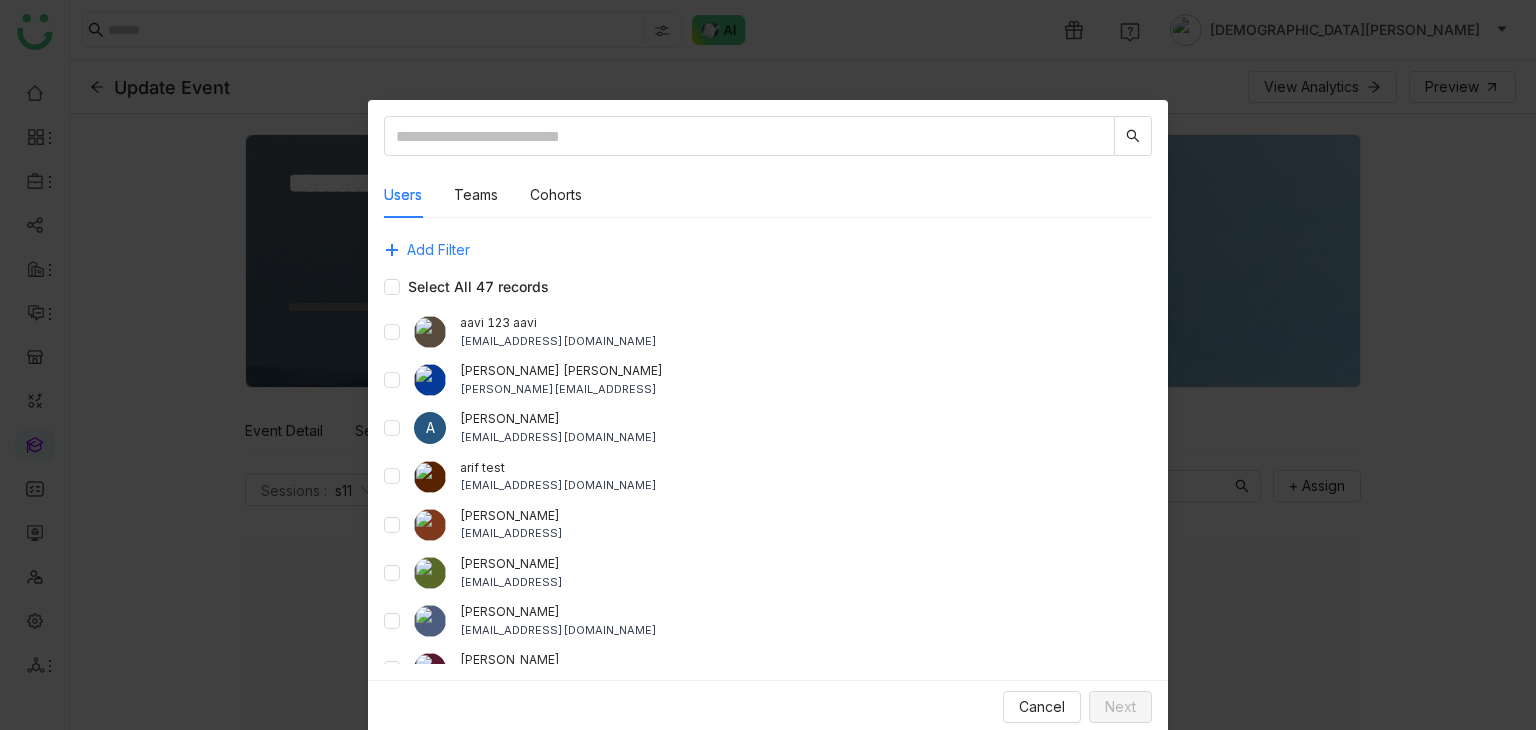 click on "aavi 123 aavi aavi@gtmcloud.net" at bounding box center (768, 332) 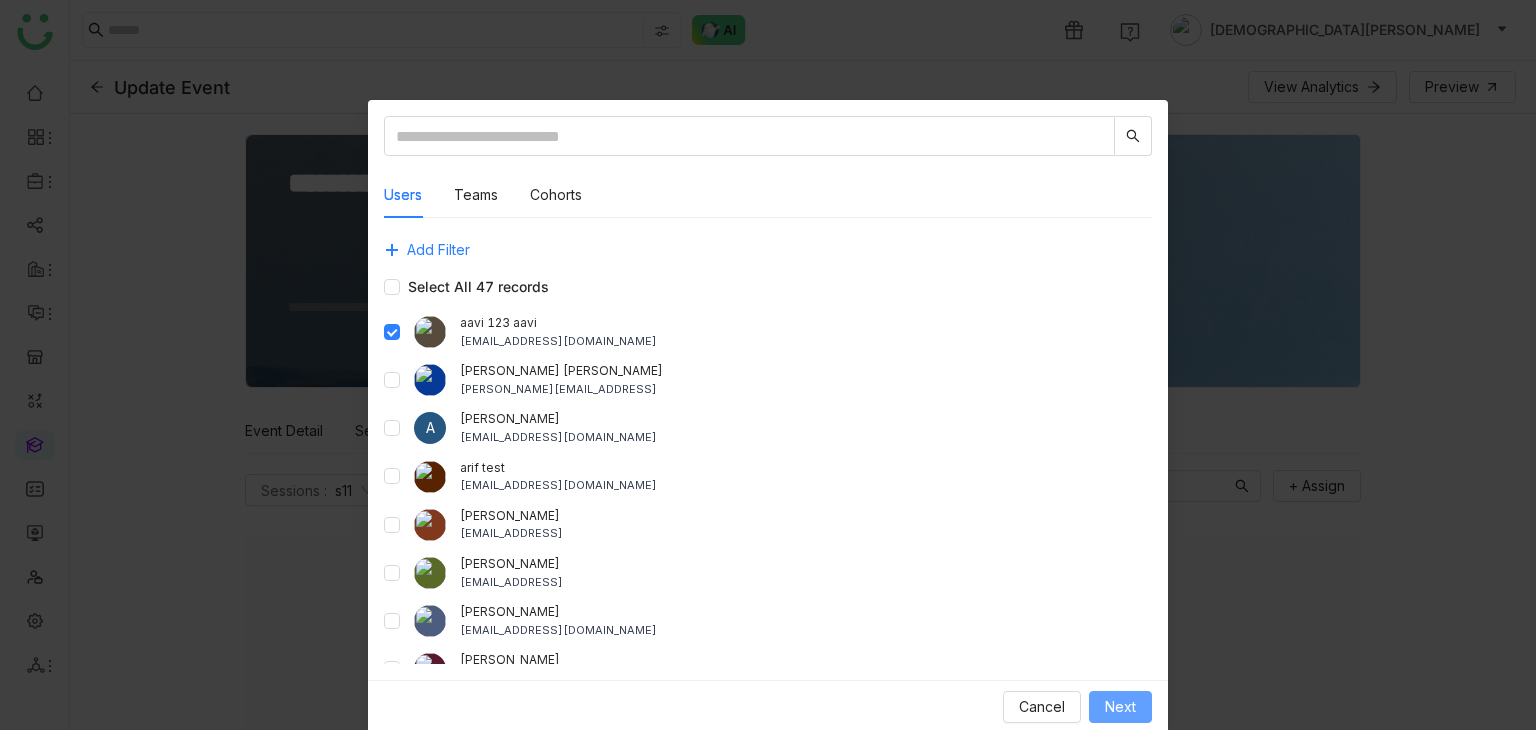 click on "Next" at bounding box center [1120, 707] 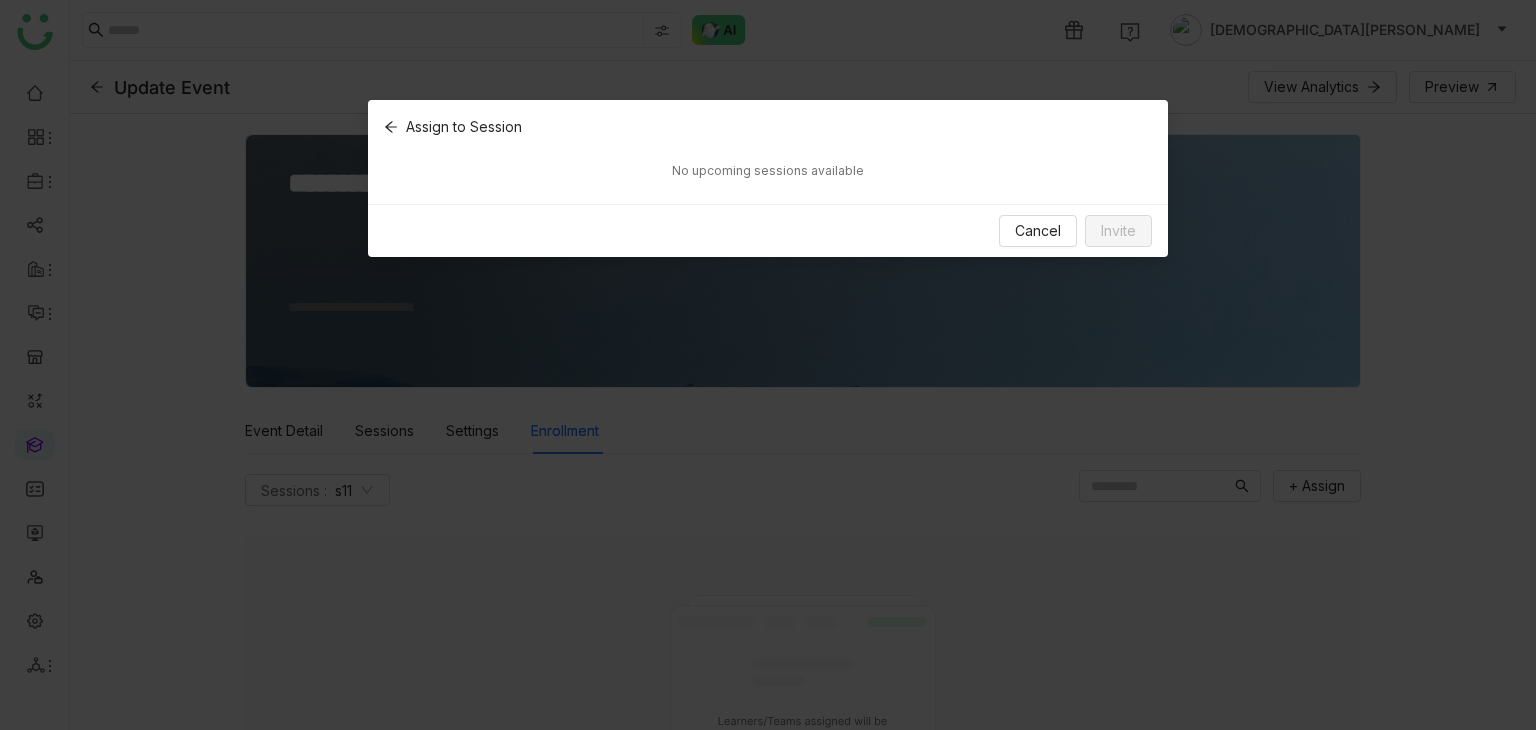 click 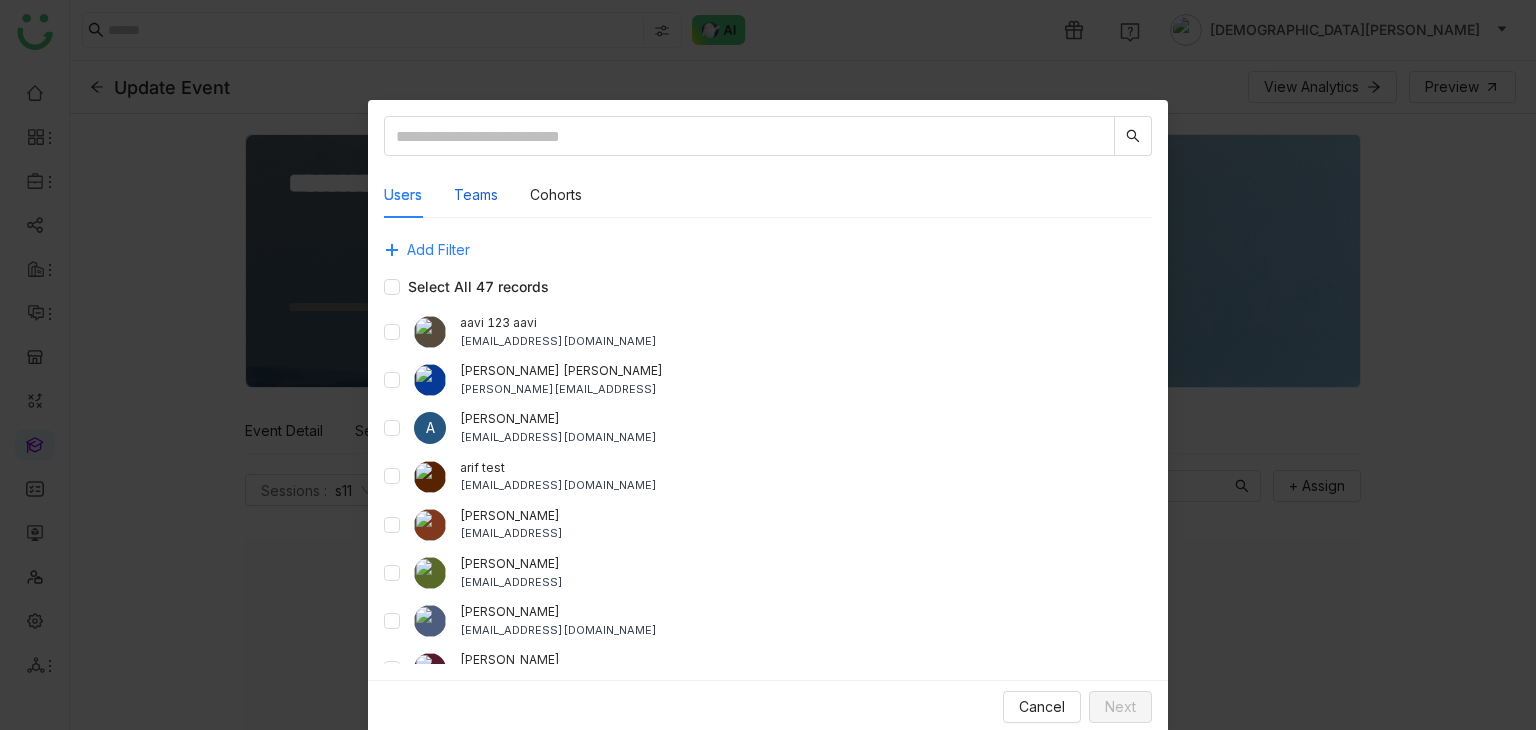 click on "Teams" at bounding box center [476, 195] 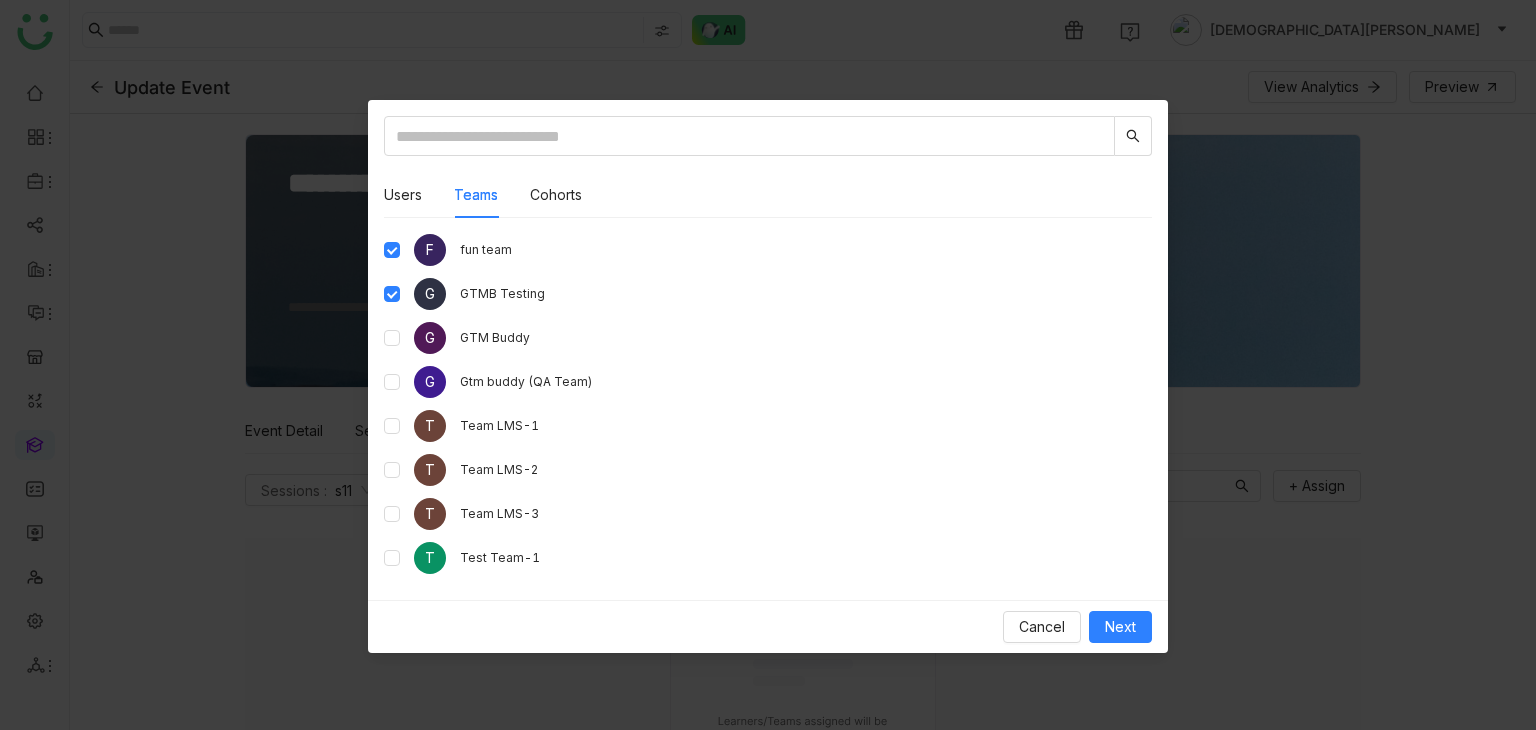 click on "Cancel   Next" at bounding box center [768, 626] 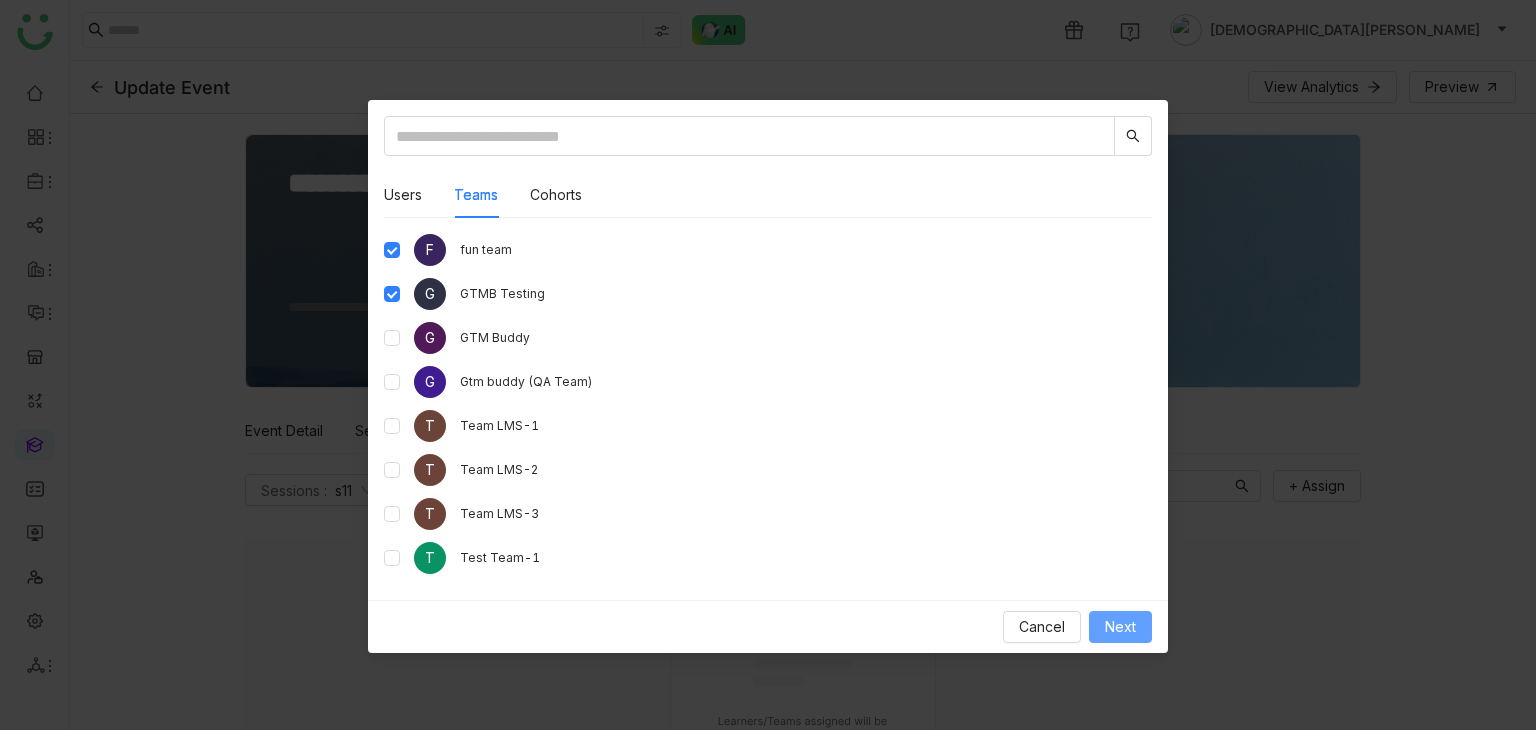 click on "Next" at bounding box center (1120, 627) 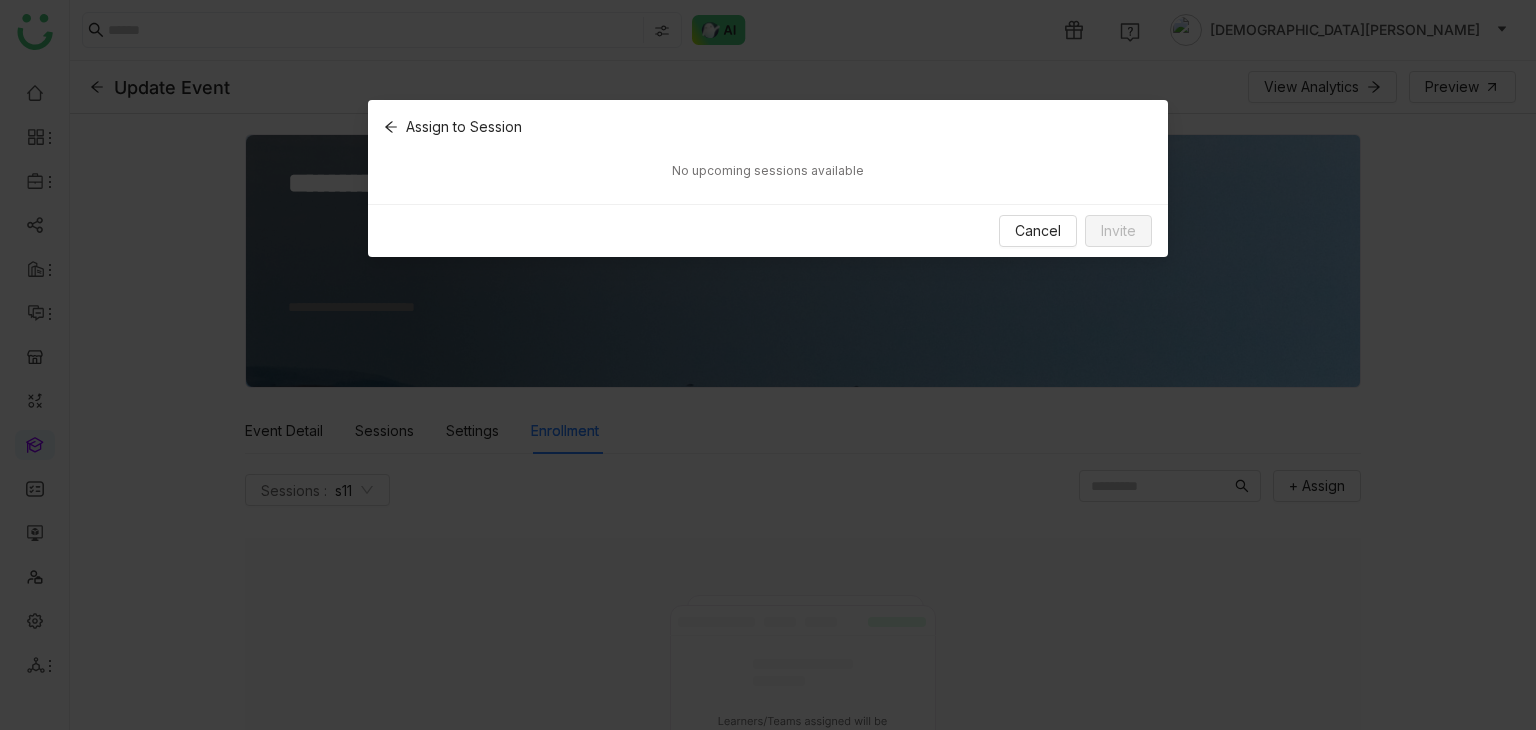 click on "Assign to Session" at bounding box center [768, 127] 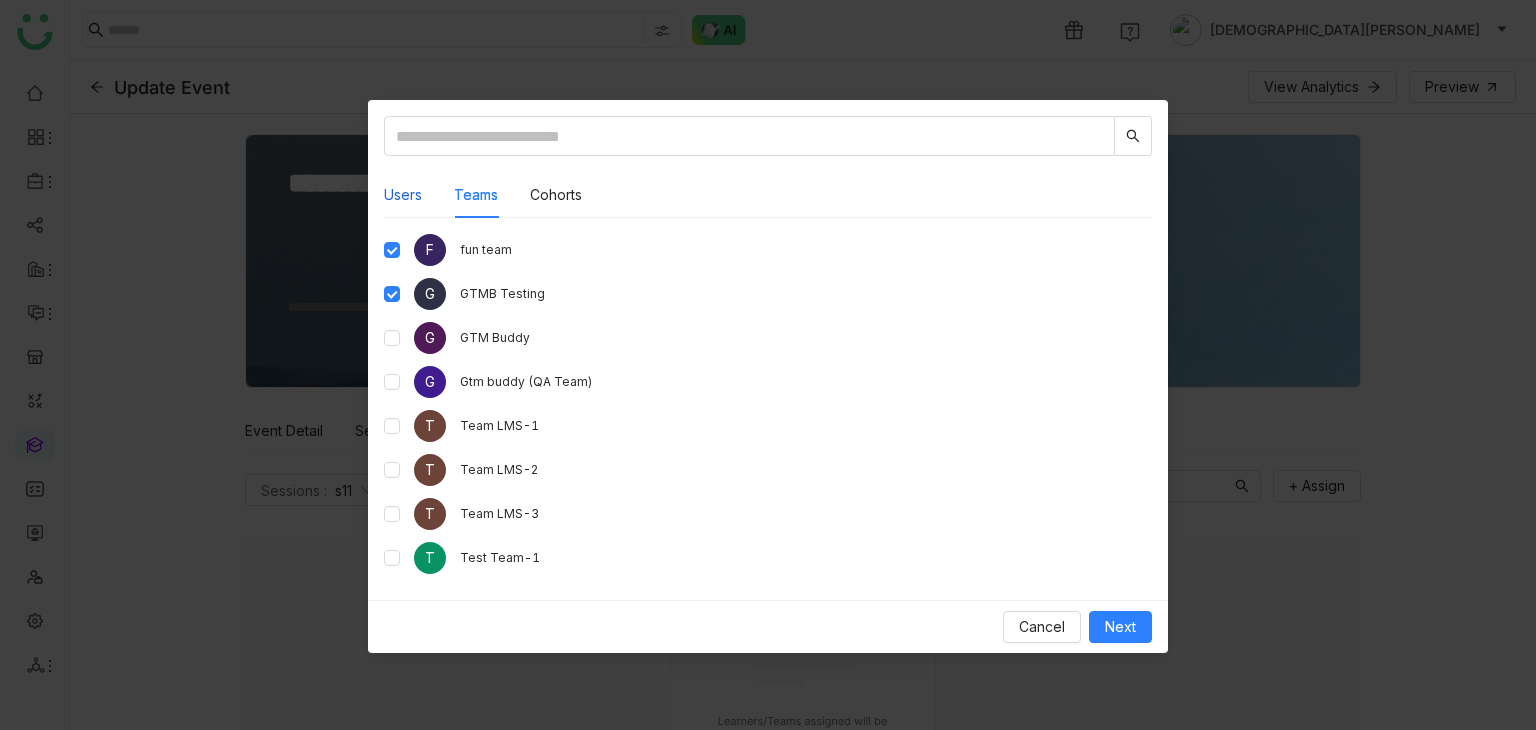 click on "Users" at bounding box center [403, 195] 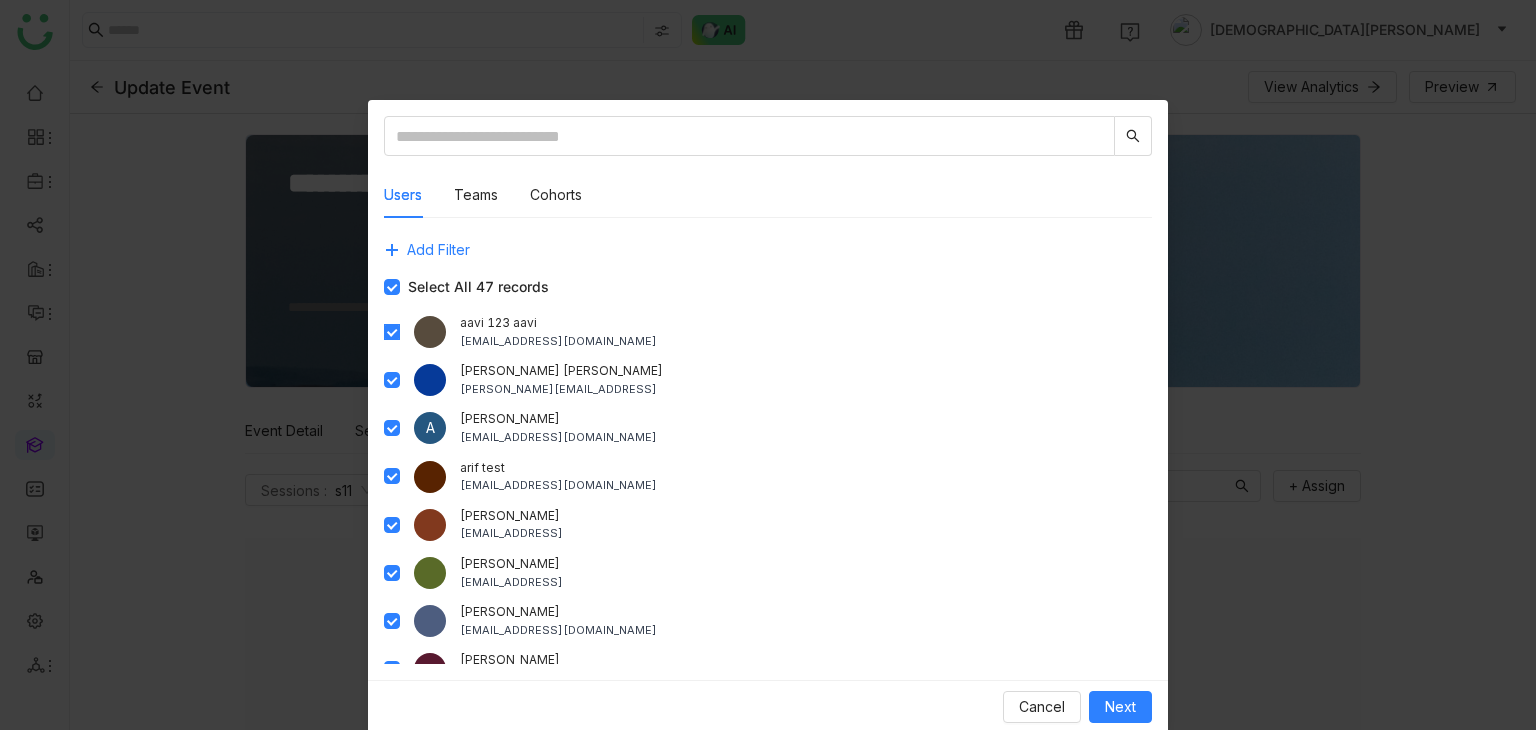 click at bounding box center (392, 332) 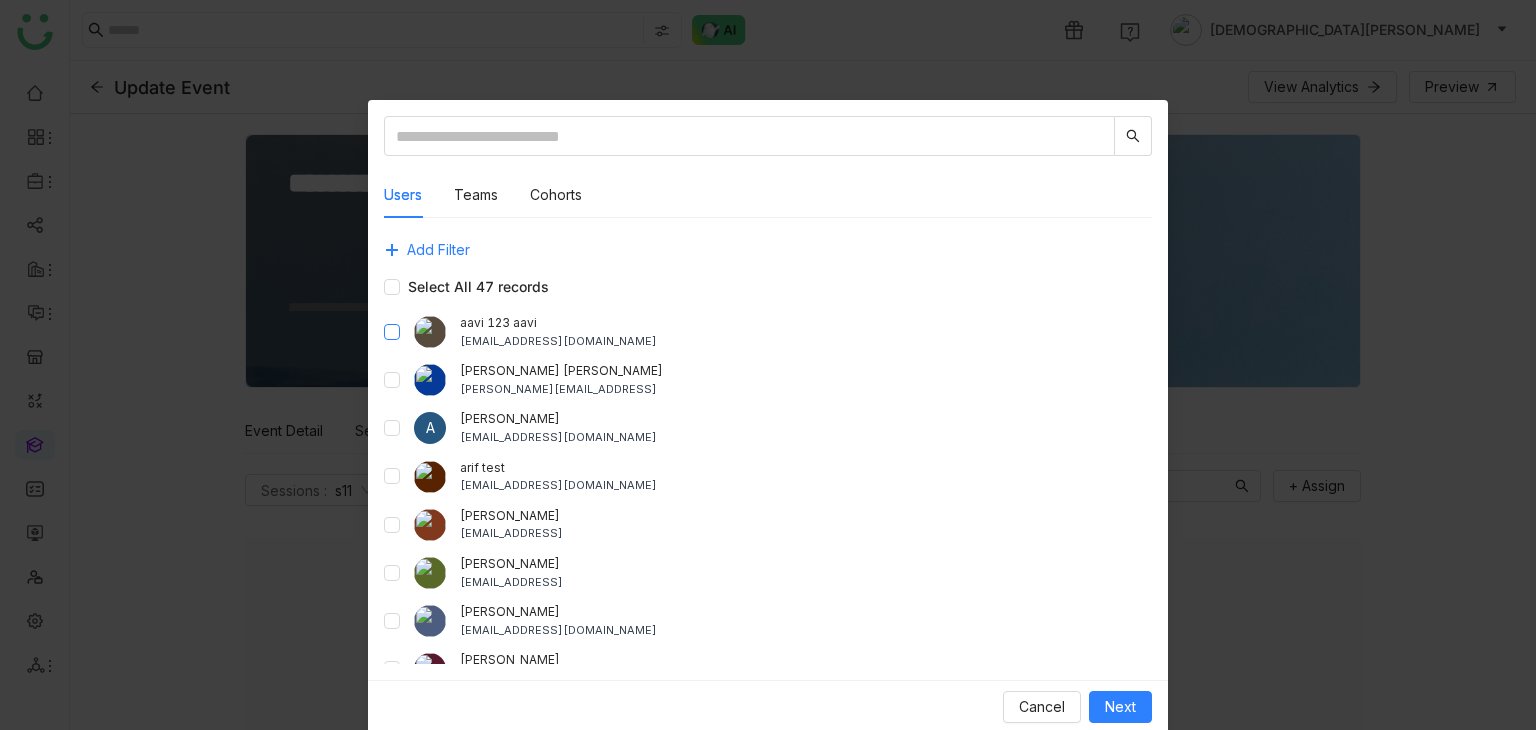 click at bounding box center [392, 332] 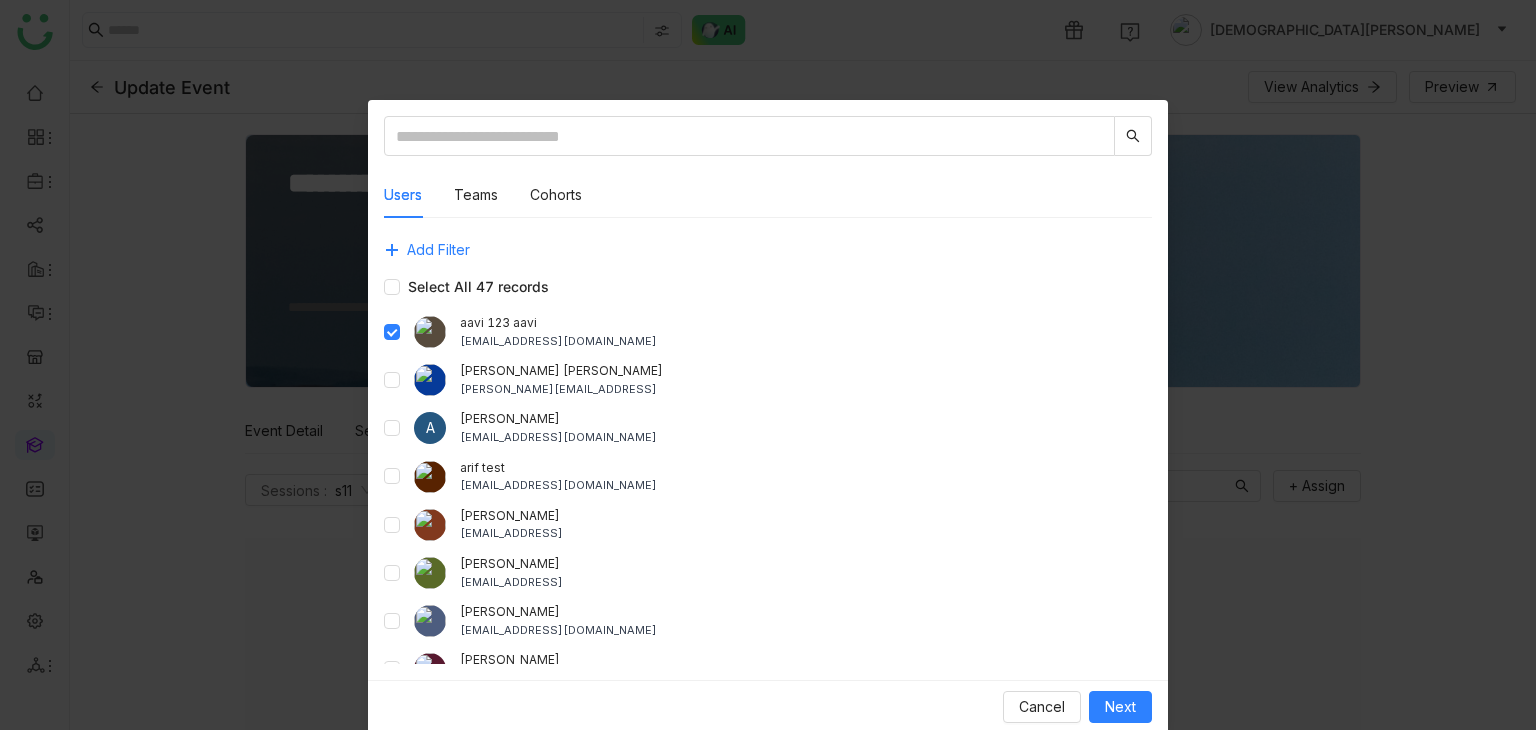 click on "Users   Teams   Cohorts   Add Filter  Select All 47 records  aavi 123 aavi aavi@gtmcloud.net Anil Reddy Kesireddy anilk@gtmbuddy.ai A arif ariuddinkhan24@gmail.com arif test bugtest1mail@gmail.com Arif uddin arifu@gtmbuddy.ai Avneesh Srivastava avneeshs@gtmbuddy.ai Azam Hussain azamhussain9247@gmail.com Azam Hussain azamh@gtmbuddy.ai Azhar Uddin azharuddin@gtmbuddy.ai Bhanu Parihar bhanup@gtmbuddy.ai Bhupendra Singh Bhandari bhupendra@gtmbuddy.ai Chandramani Tiwary mani@gtmbuddy.ai chiru balaya chirubalaya216@gmail.com Deepa Kushwaha deepa@gtmbuddy.ai Devdutta (Diya) Sen devduttas@gtmbuddy.ai F fun team G GTMB Testing  G GTM Buddy G Gtm buddy (QA Team) T Team LMS-1 T Team LMS-2 T Team LMS-3 T Test Team-1" at bounding box center (768, 390) 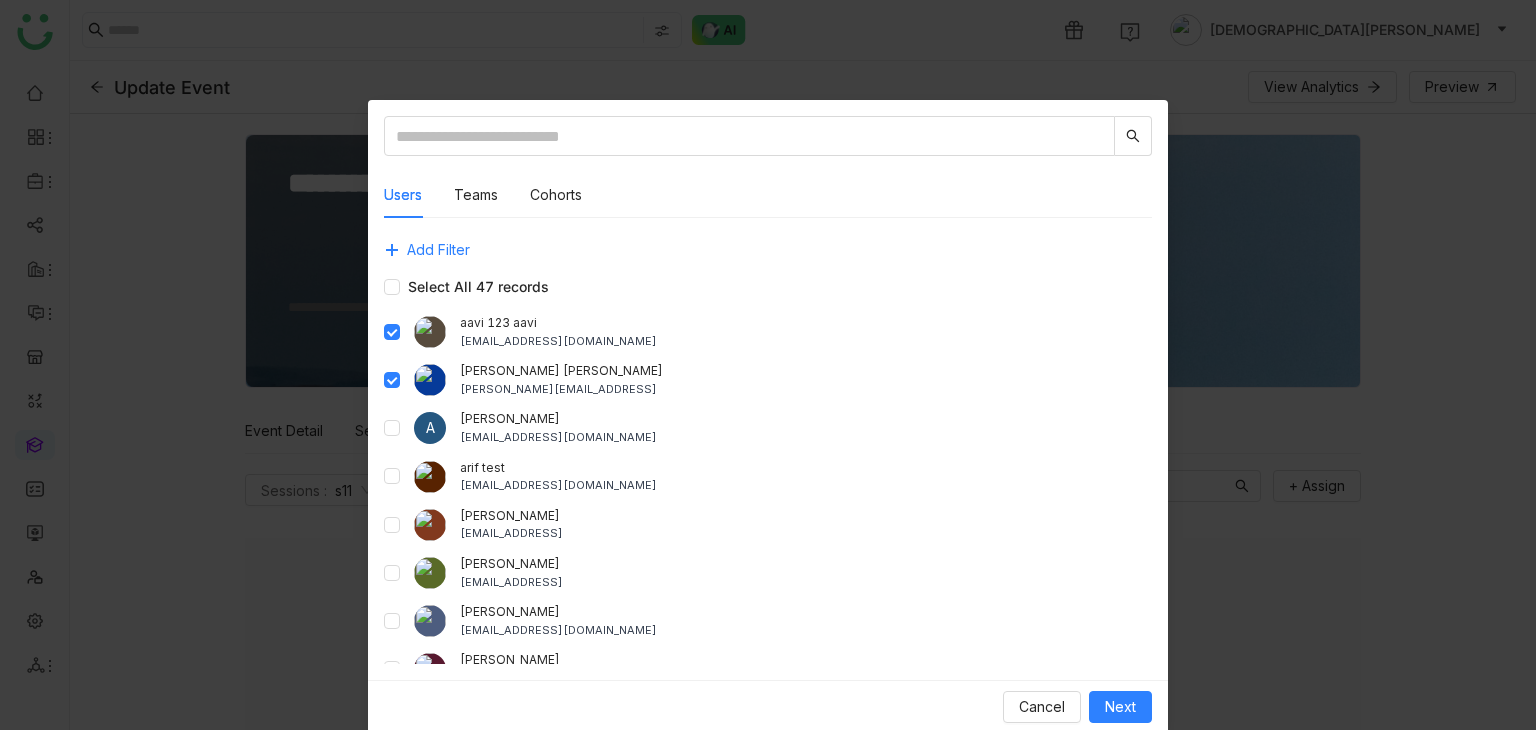 click on "Users   Teams   Cohorts   Add Filter  Select All 47 records  aavi 123 aavi aavi@gtmcloud.net Anil Reddy Kesireddy anilk@gtmbuddy.ai A arif ariuddinkhan24@gmail.com arif test bugtest1mail@gmail.com Arif uddin arifu@gtmbuddy.ai Avneesh Srivastava avneeshs@gtmbuddy.ai Azam Hussain azamhussain9247@gmail.com Azam Hussain azamh@gtmbuddy.ai Azhar Uddin azharuddin@gtmbuddy.ai Bhanu Parihar bhanup@gtmbuddy.ai Bhupendra Singh Bhandari bhupendra@gtmbuddy.ai Chandramani Tiwary mani@gtmbuddy.ai chiru balaya chirubalaya216@gmail.com Deepa Kushwaha deepa@gtmbuddy.ai Devdutta (Diya) Sen devduttas@gtmbuddy.ai F fun team G GTMB Testing  G GTM Buddy G Gtm buddy (QA Team) T Team LMS-1 T Team LMS-2 T Team LMS-3 T Test Team-1" at bounding box center [768, 390] 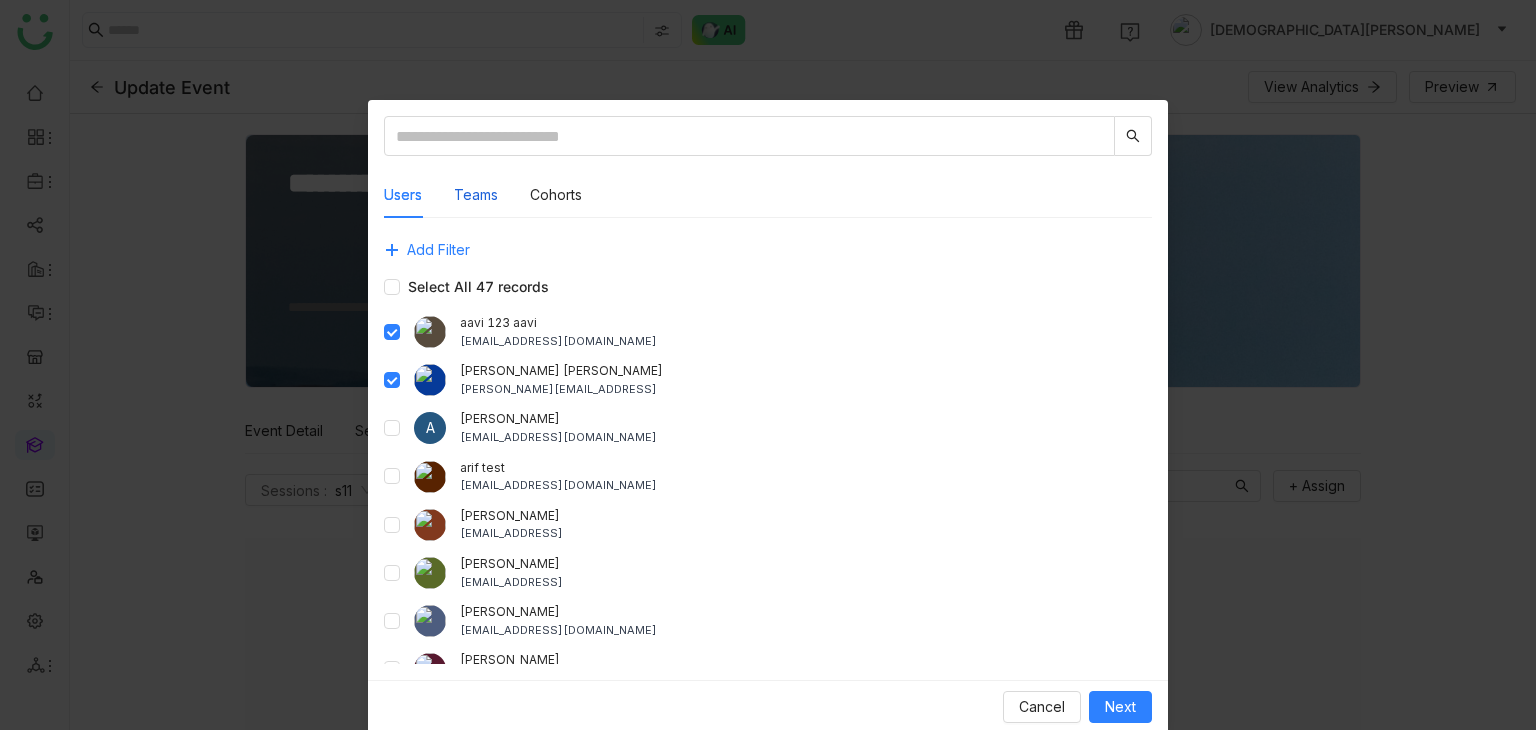 click on "Teams" at bounding box center (476, 195) 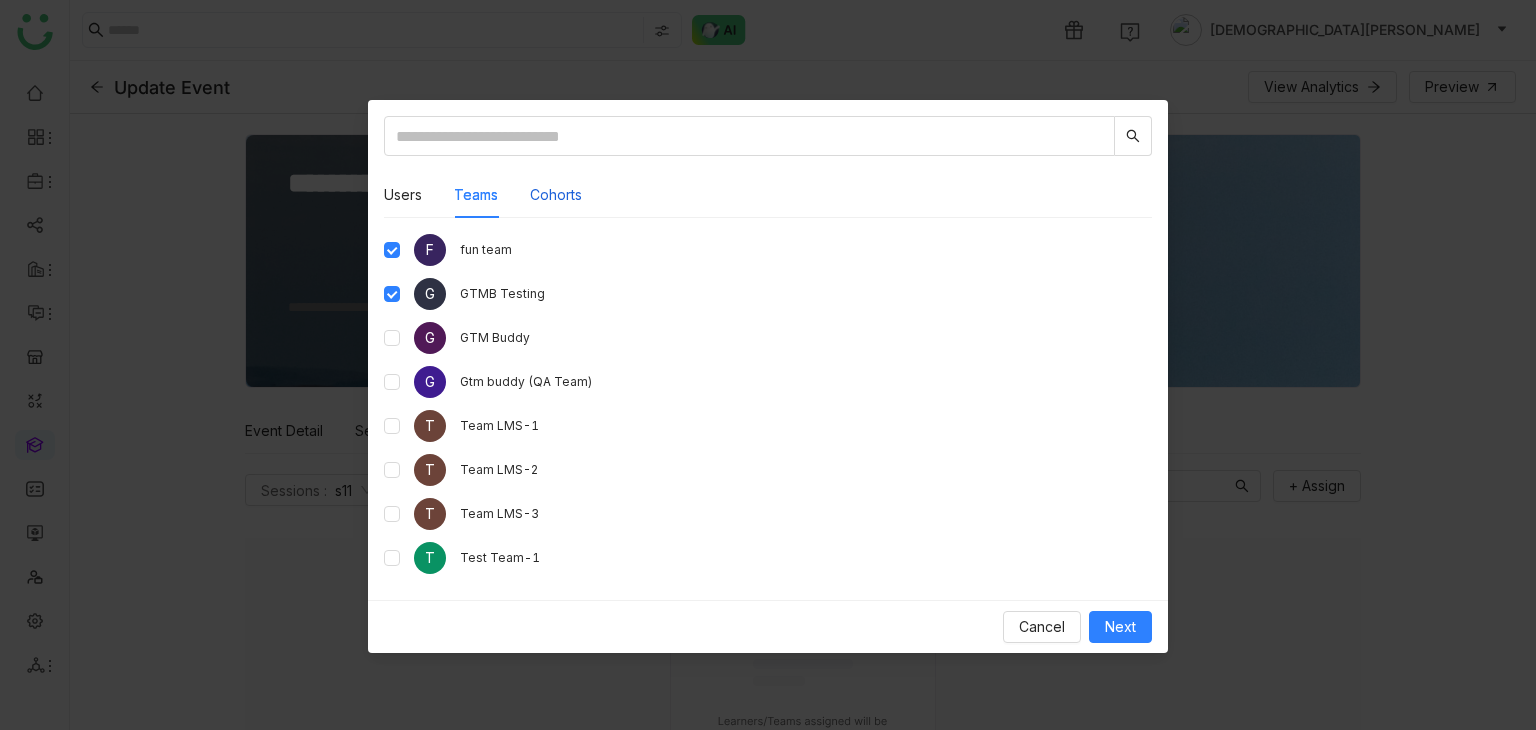 click on "Cohorts" at bounding box center [556, 195] 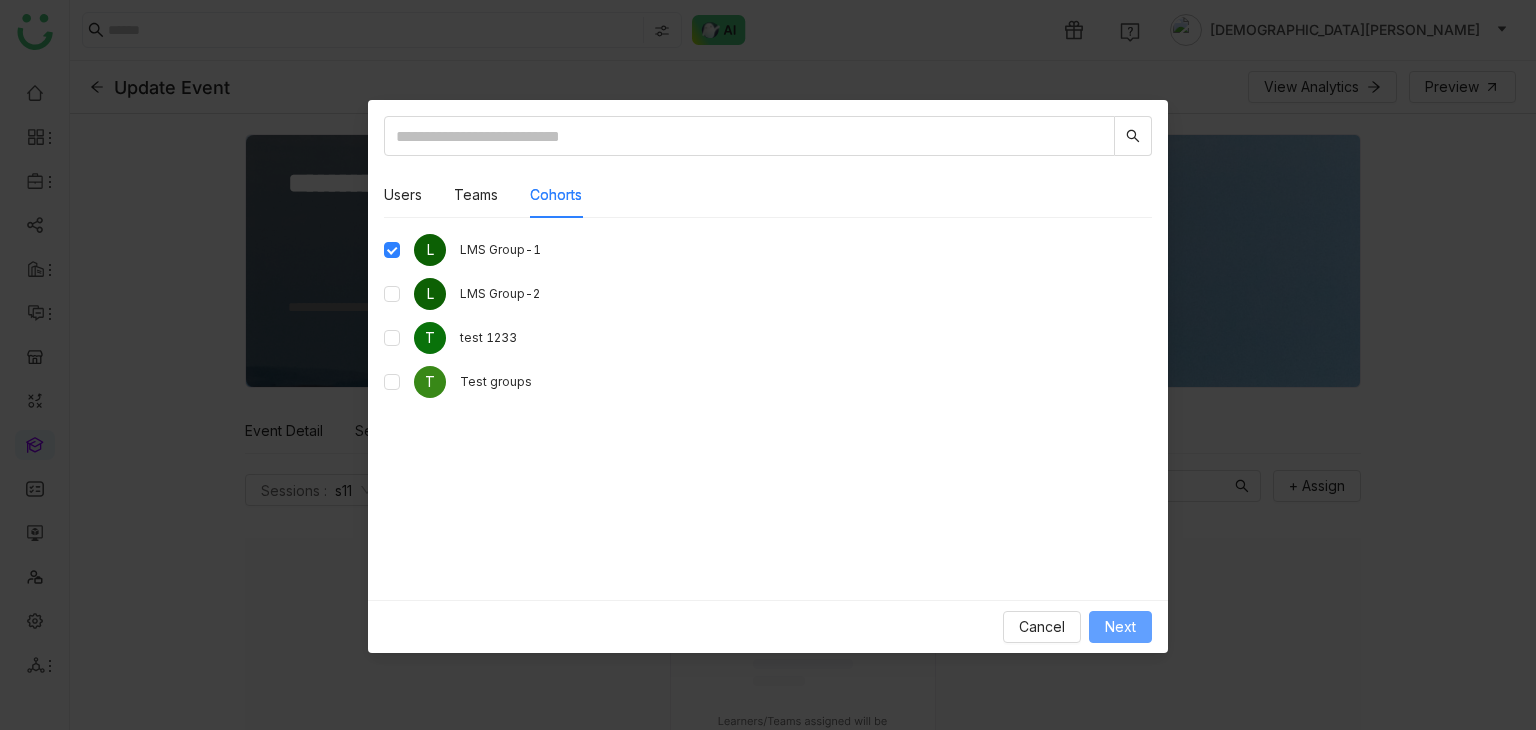 click on "Next" at bounding box center [1120, 627] 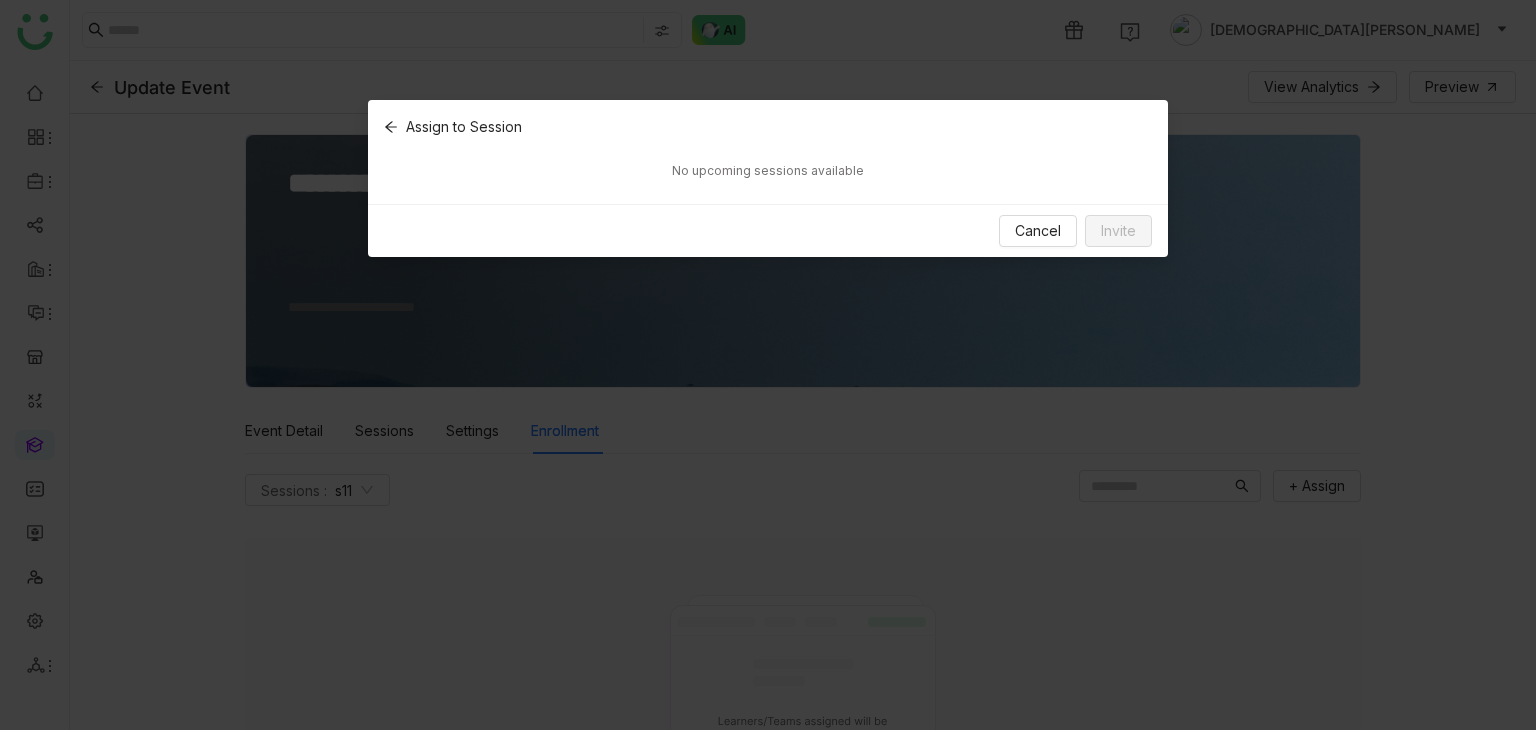 click 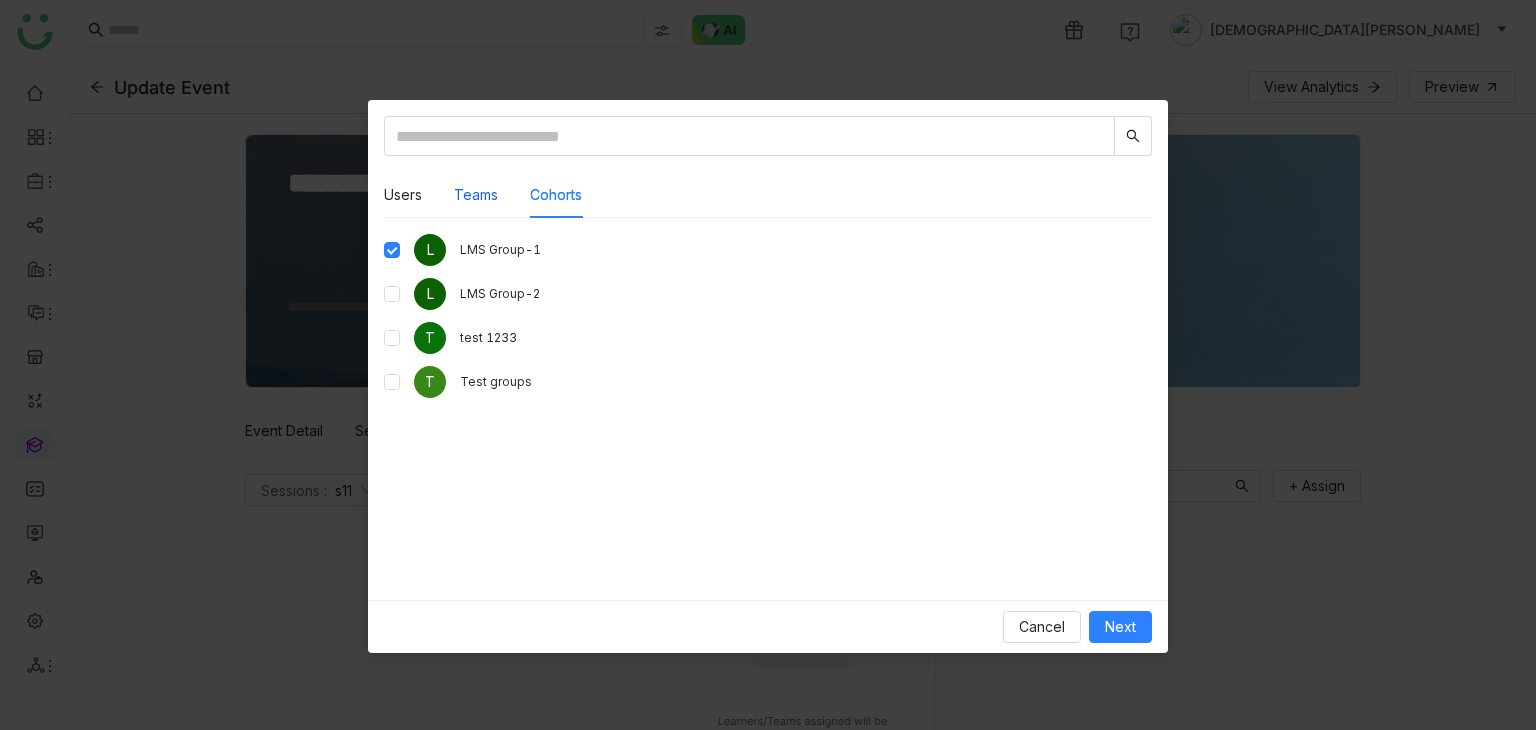 click on "Teams" at bounding box center [476, 195] 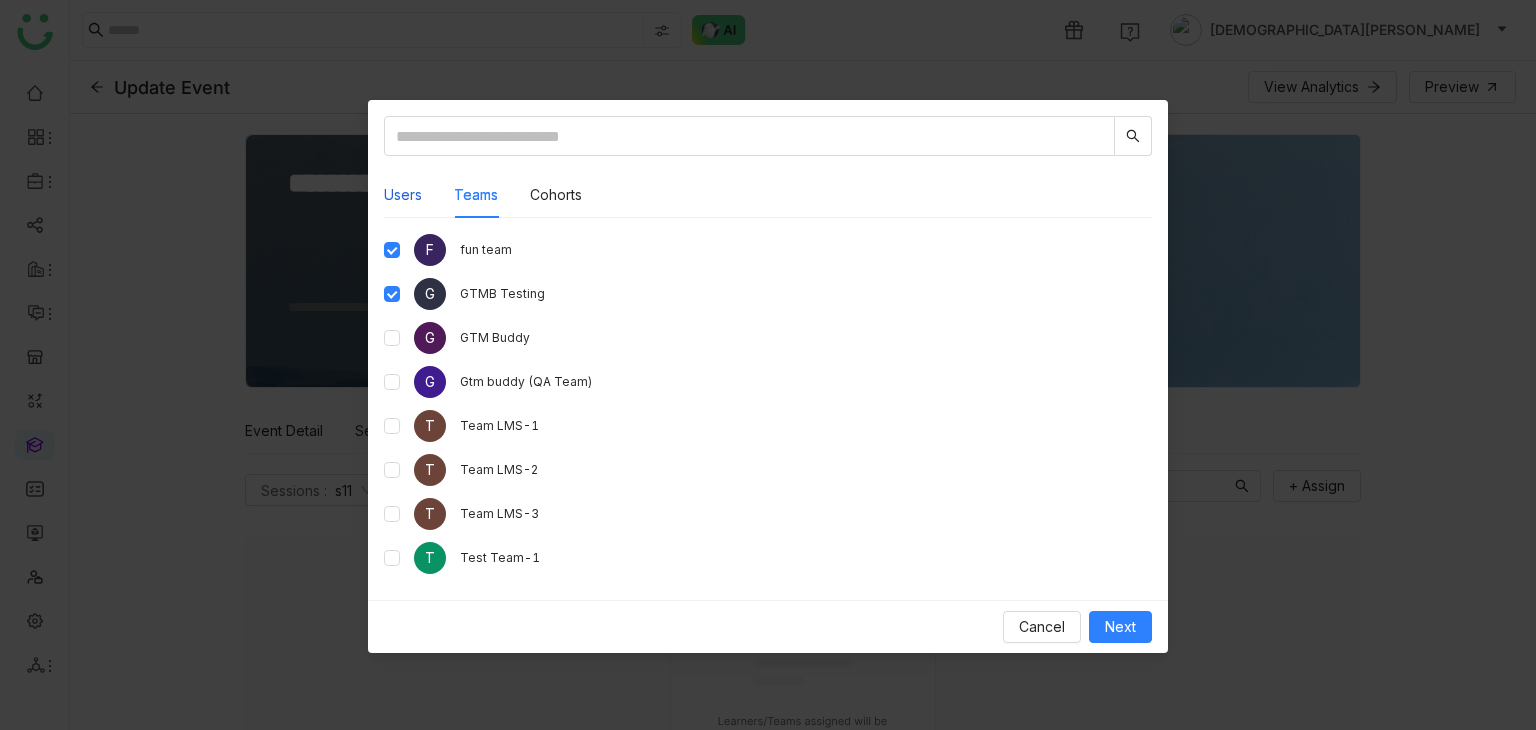 click on "Users" at bounding box center (403, 195) 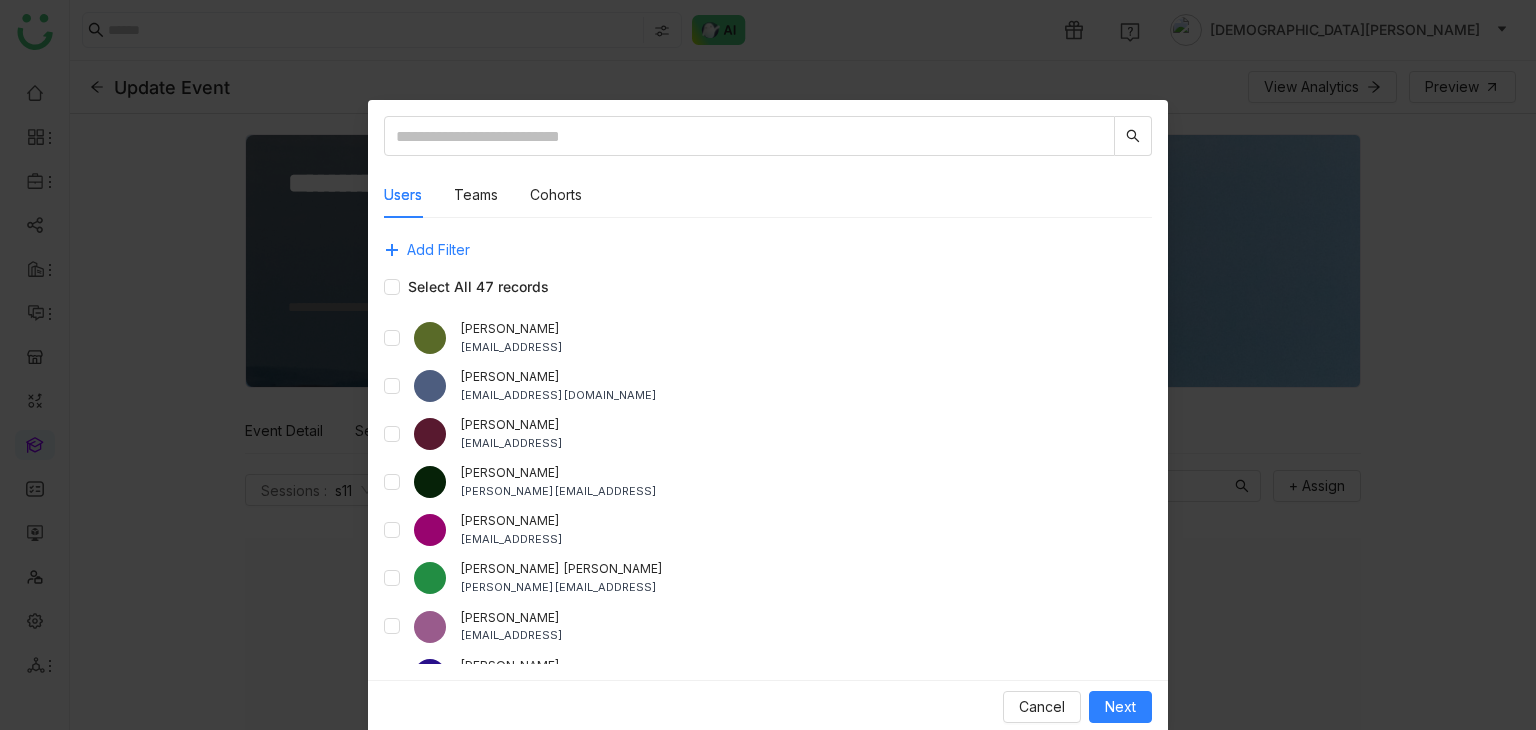 scroll, scrollTop: 359, scrollLeft: 0, axis: vertical 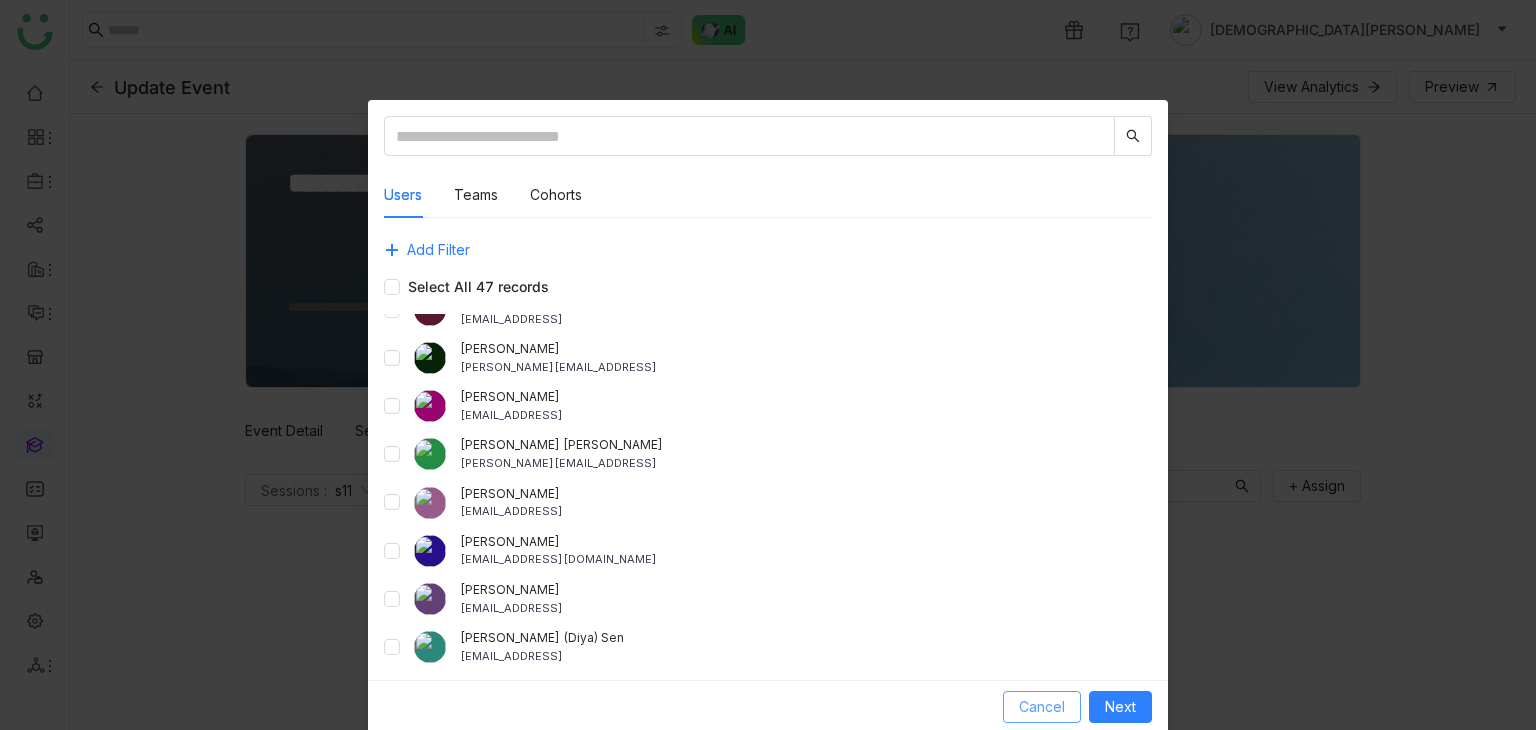 click on "Cancel" at bounding box center (1042, 707) 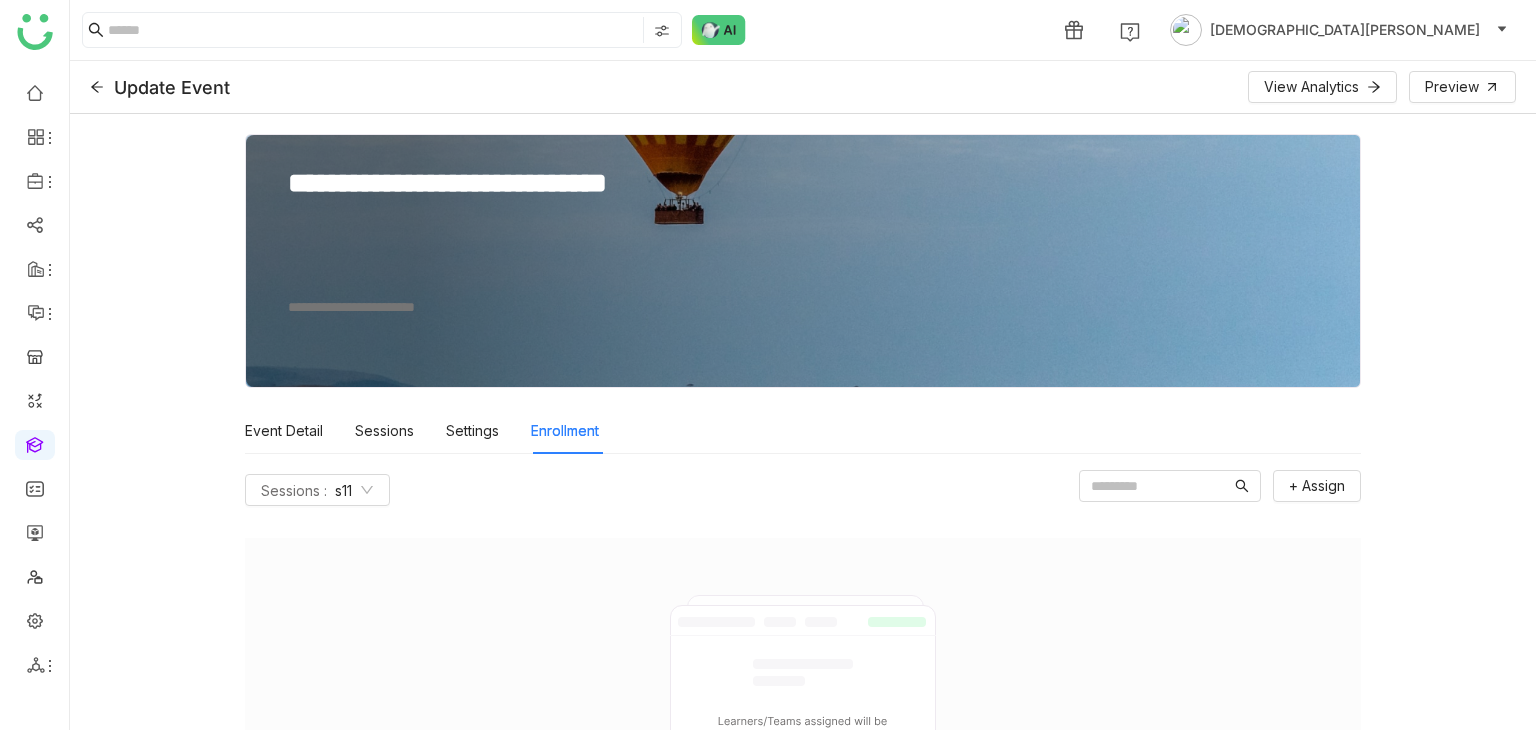click 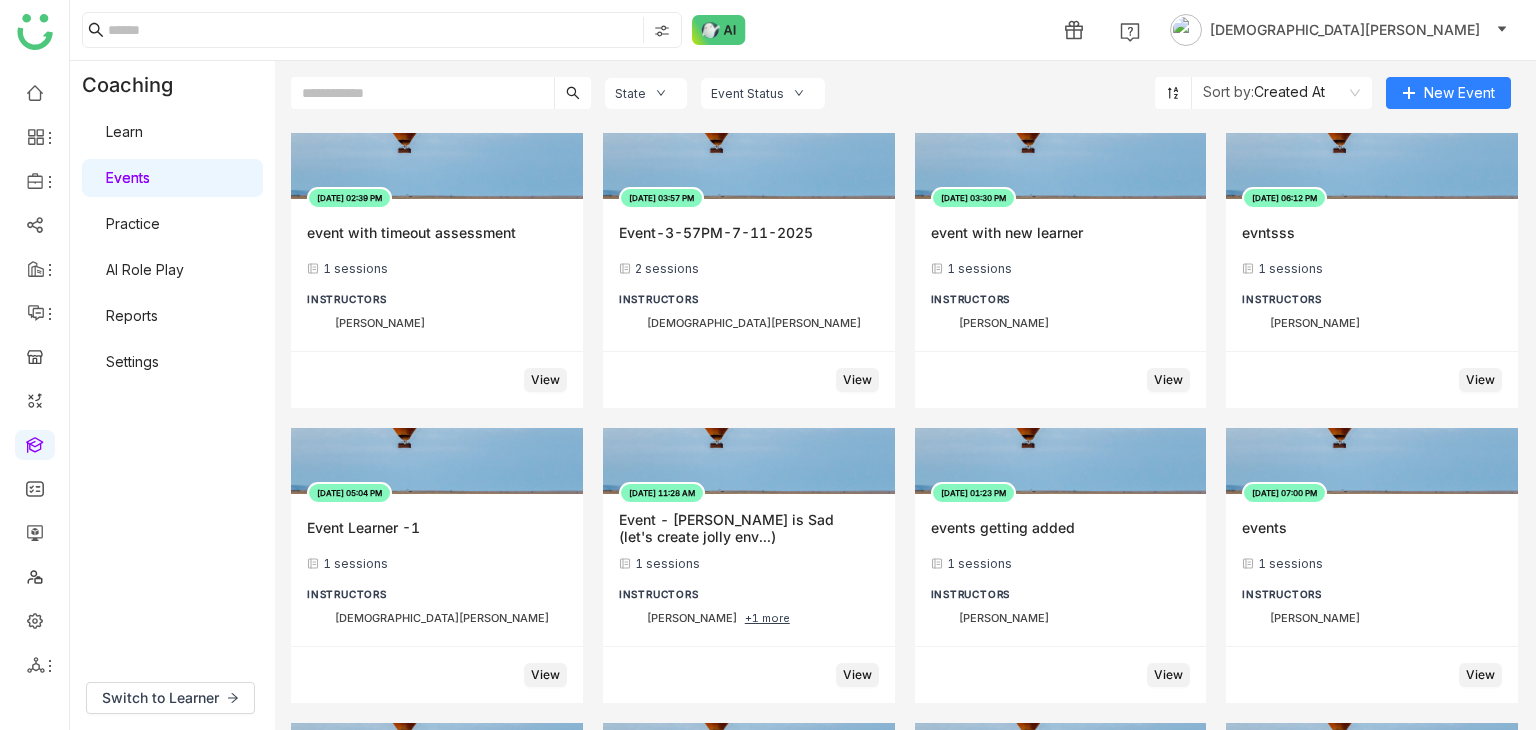 click on "Practice" at bounding box center (133, 223) 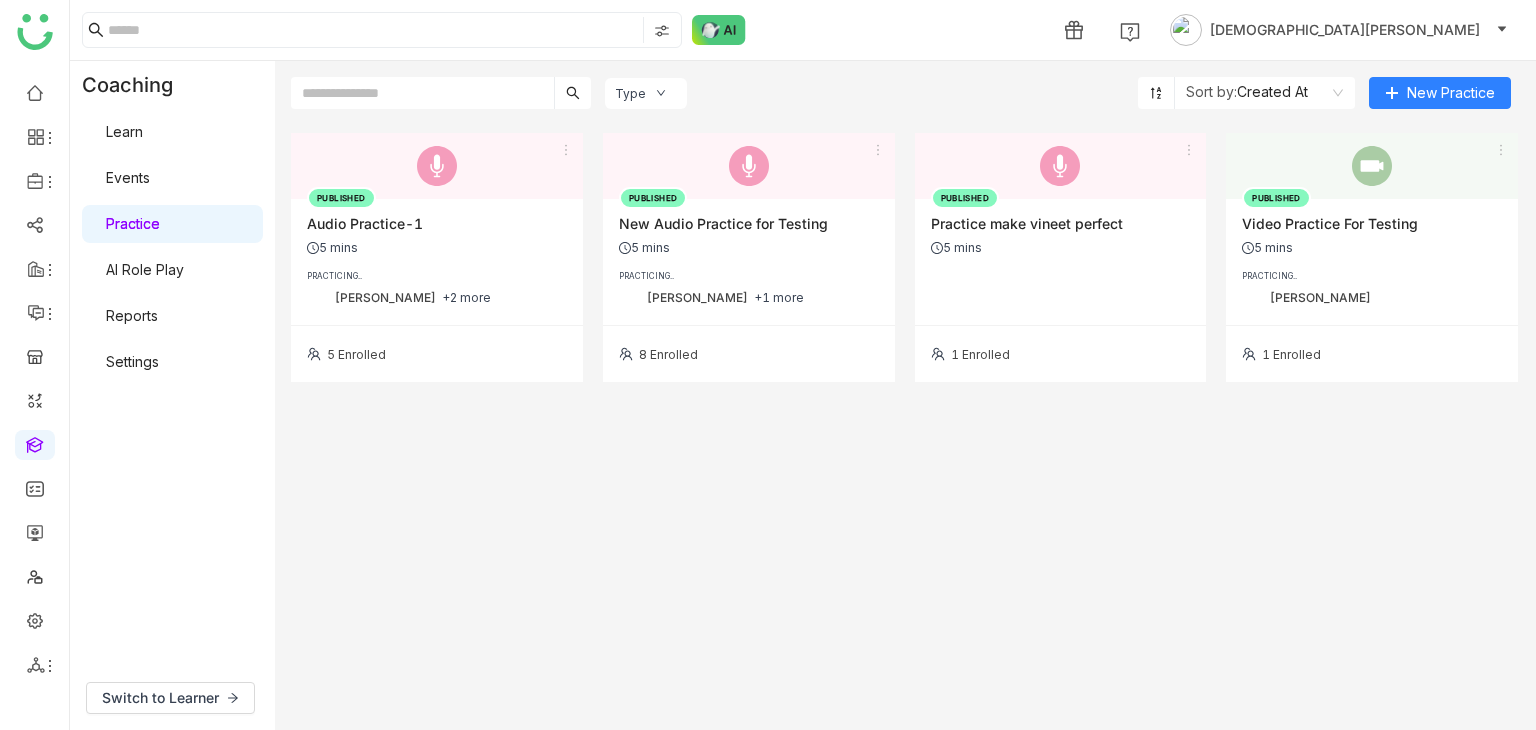 click on "5 mins" 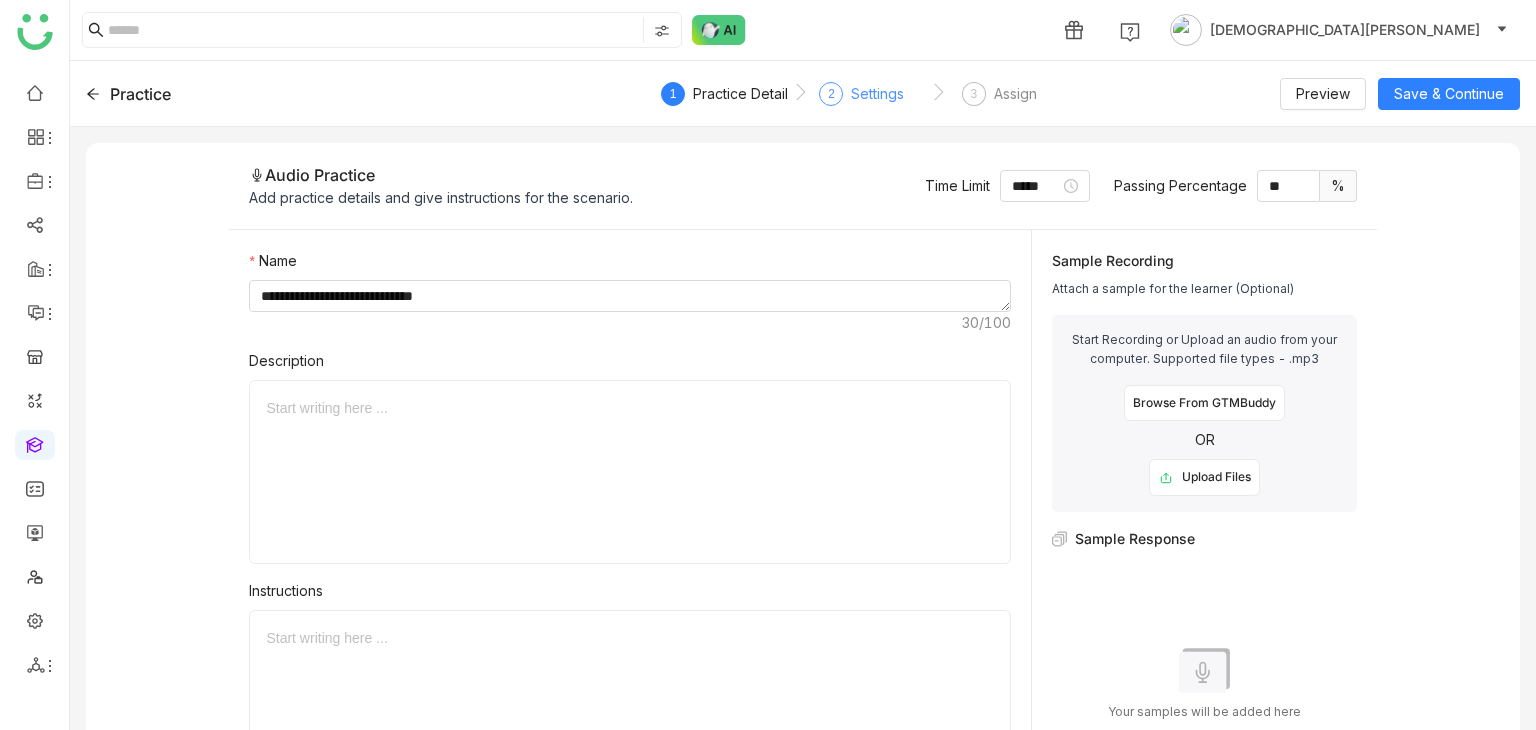 click on "2  Settings" 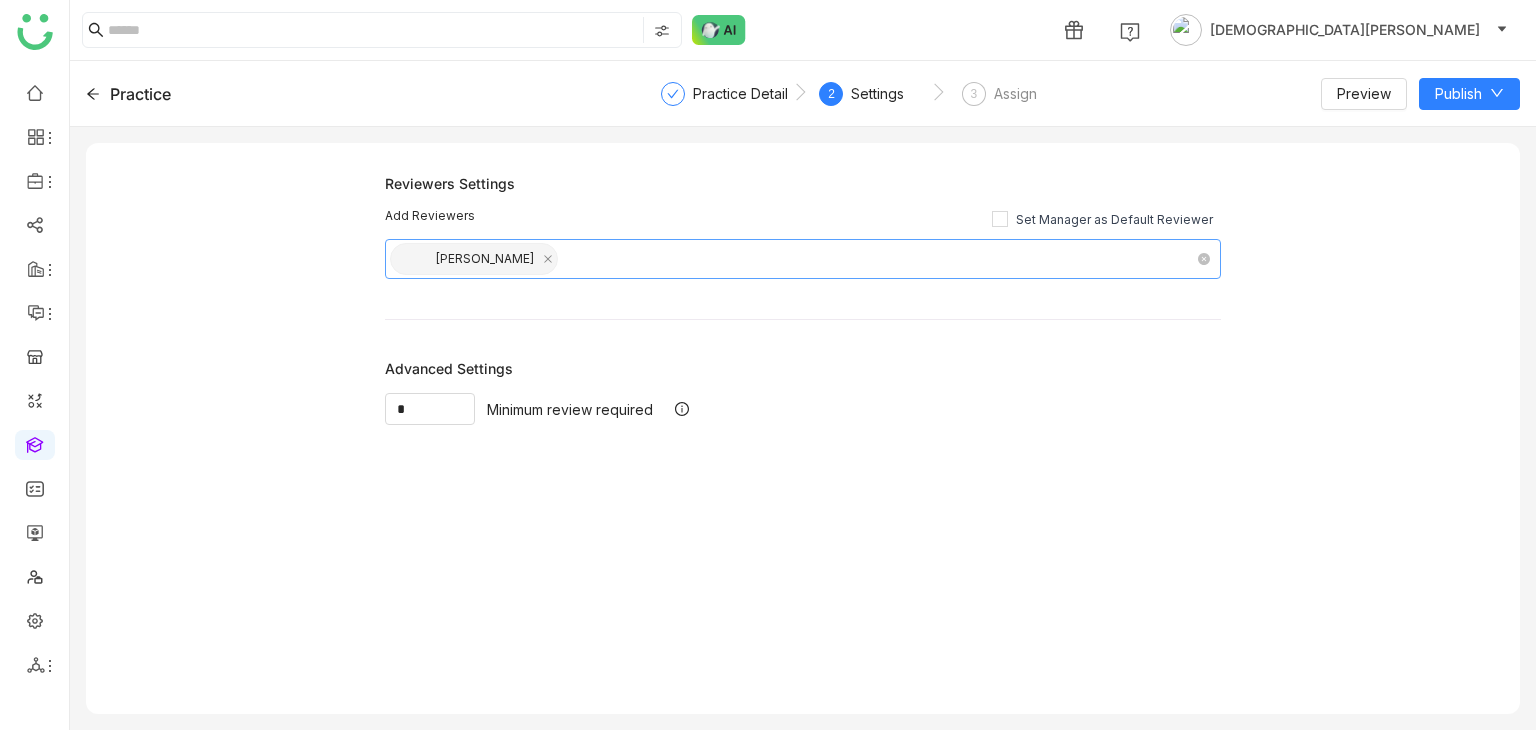click on "Sravani Jatoth" 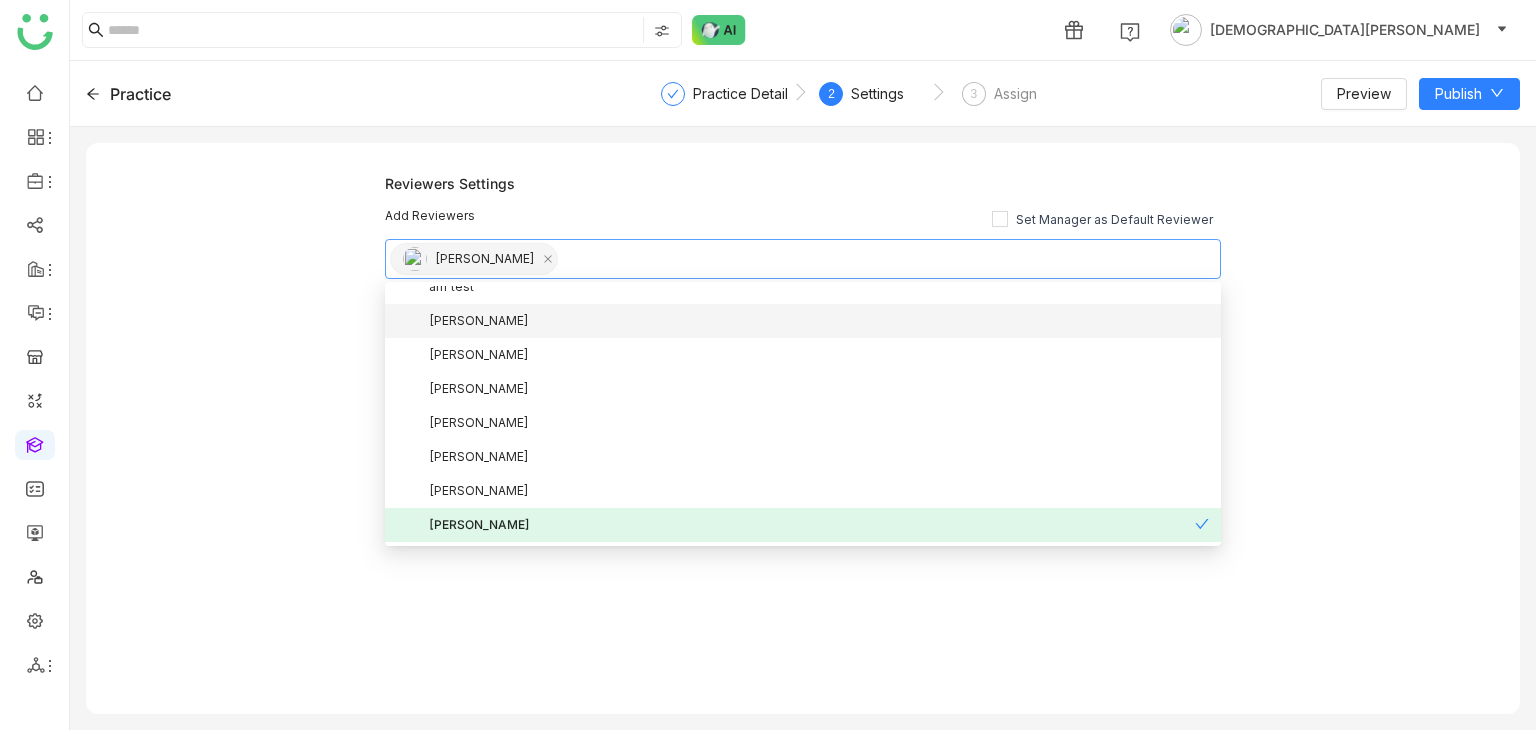 scroll, scrollTop: 0, scrollLeft: 0, axis: both 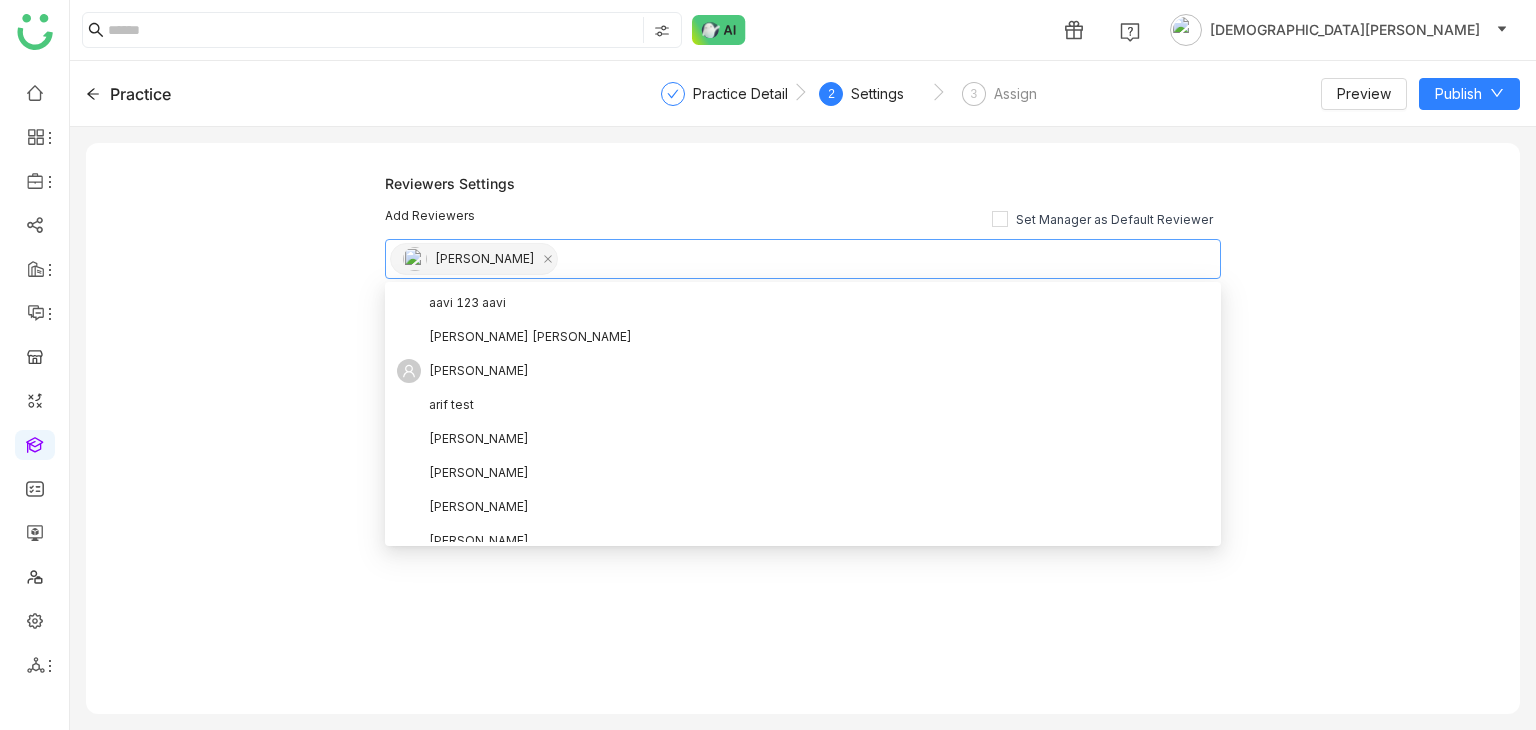 click on "Reviewers Settings Add Reviewers Set Manager as Default Reviewer Sravani Jatoth   Advanced Settings *  Minimum review required" 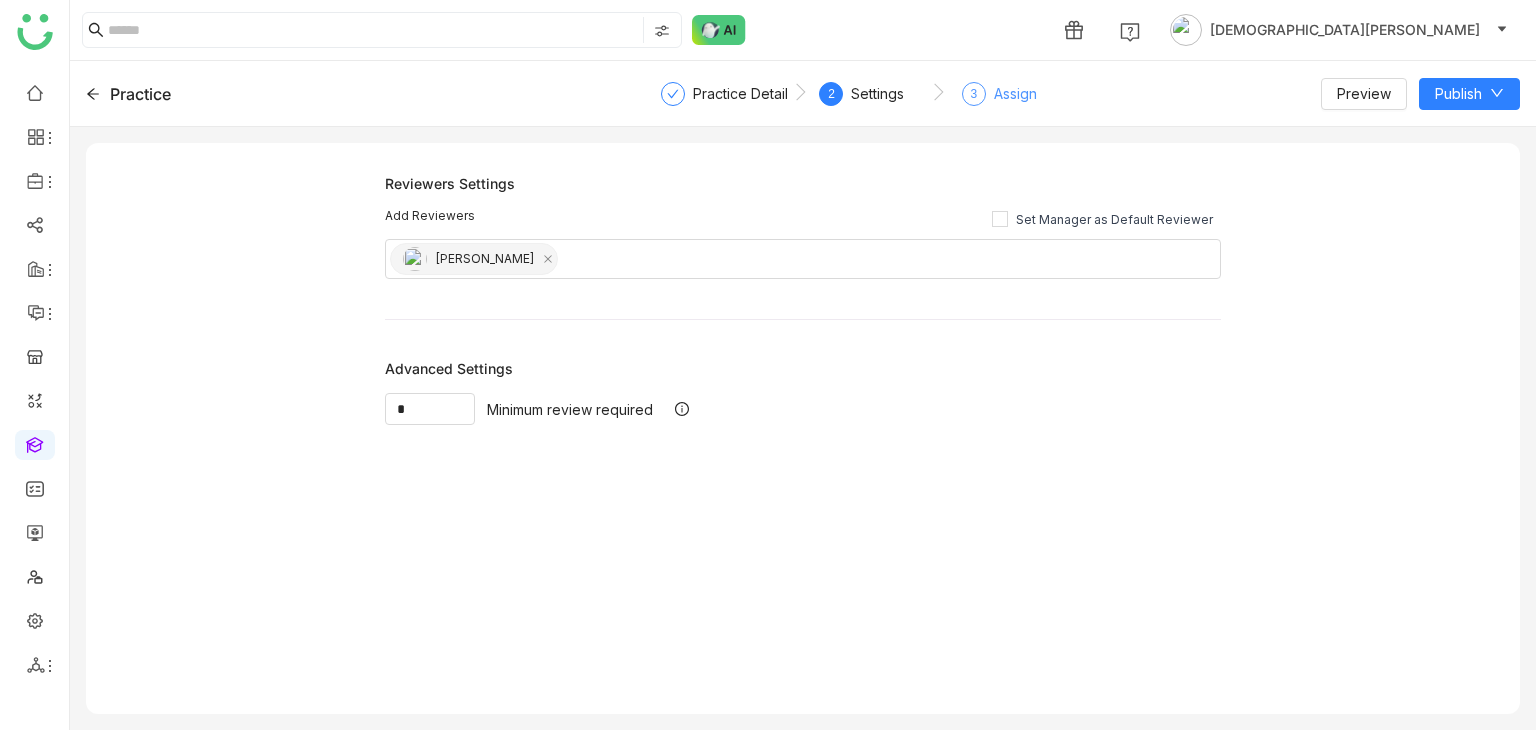 click on "Assign" 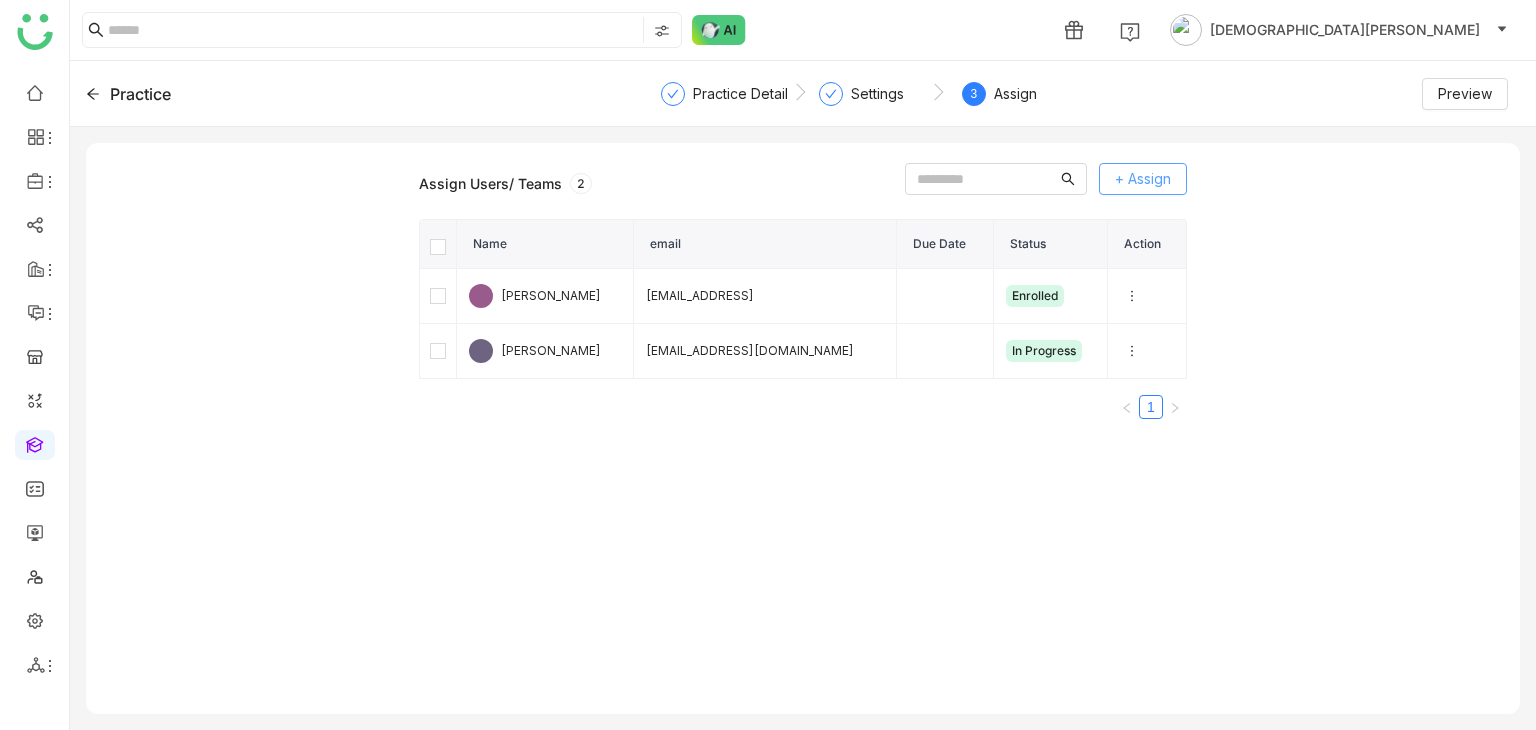 click on "+ Assign" 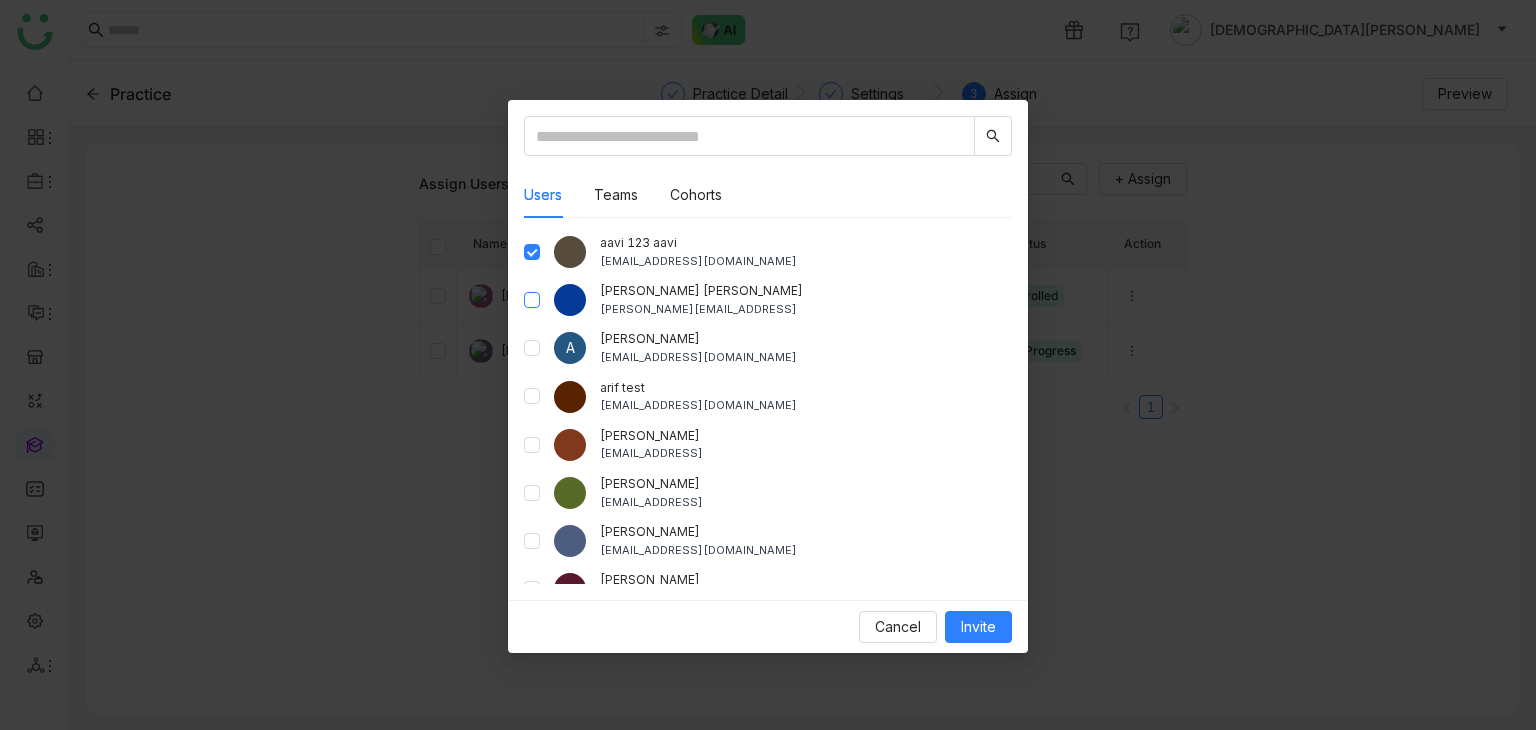 click at bounding box center (532, 300) 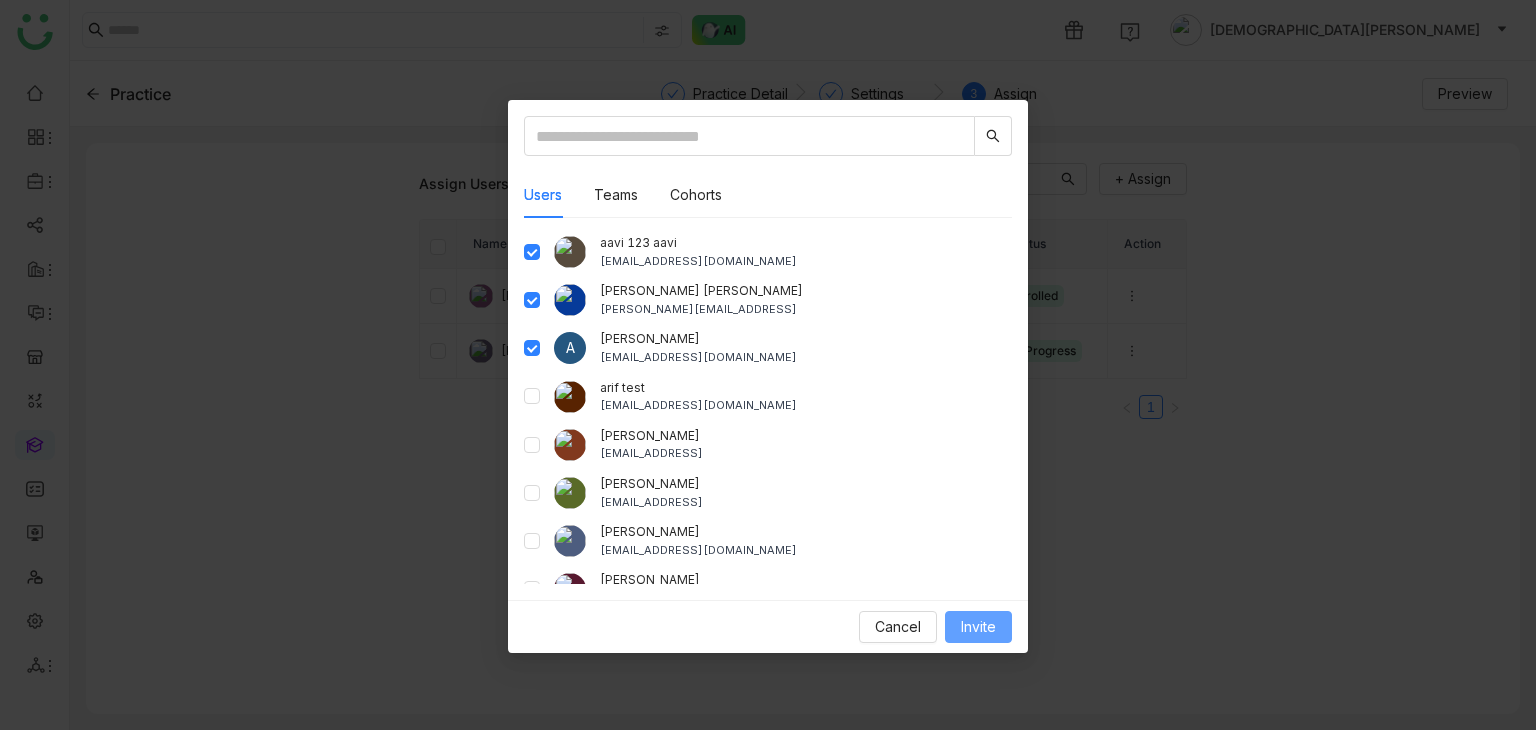 click on "Invite" at bounding box center [978, 627] 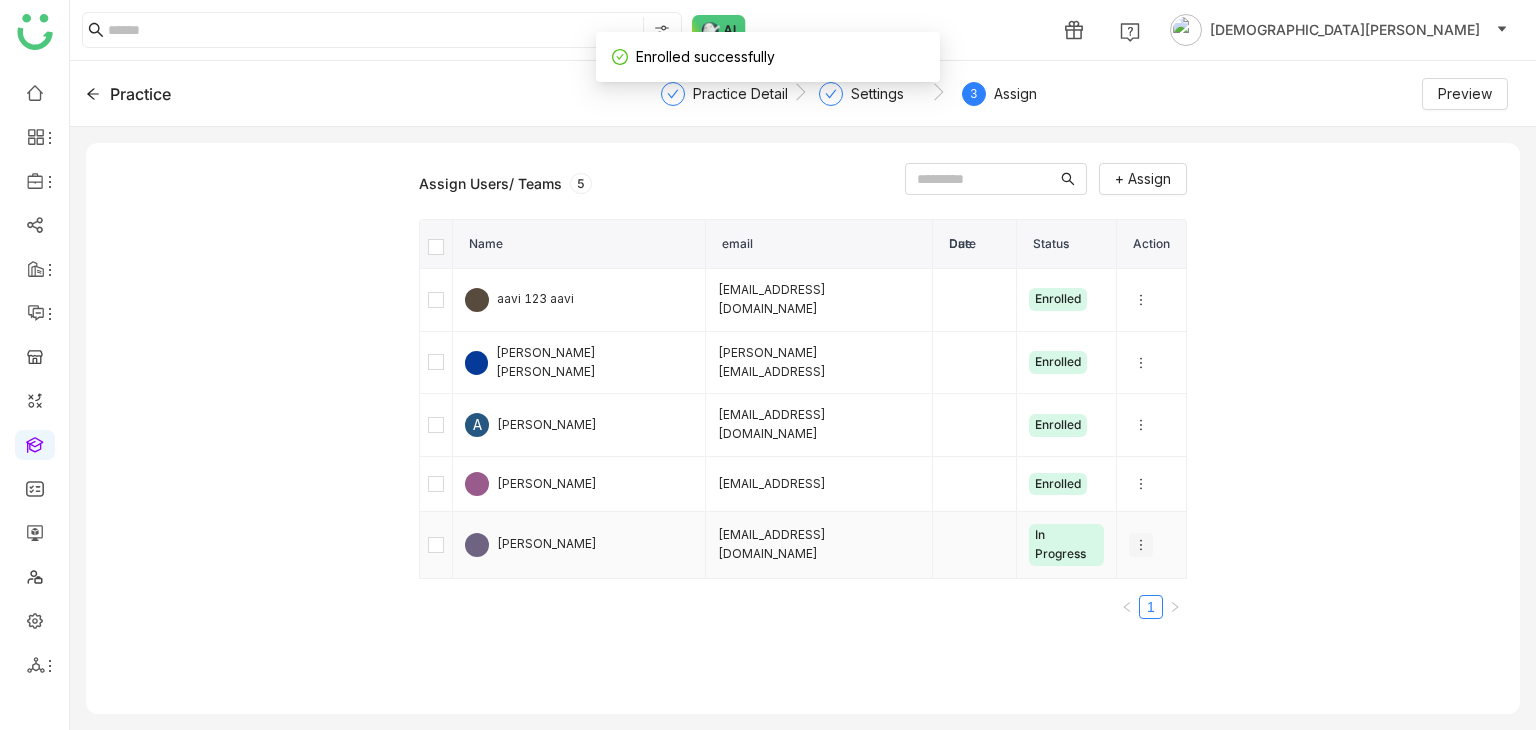 click 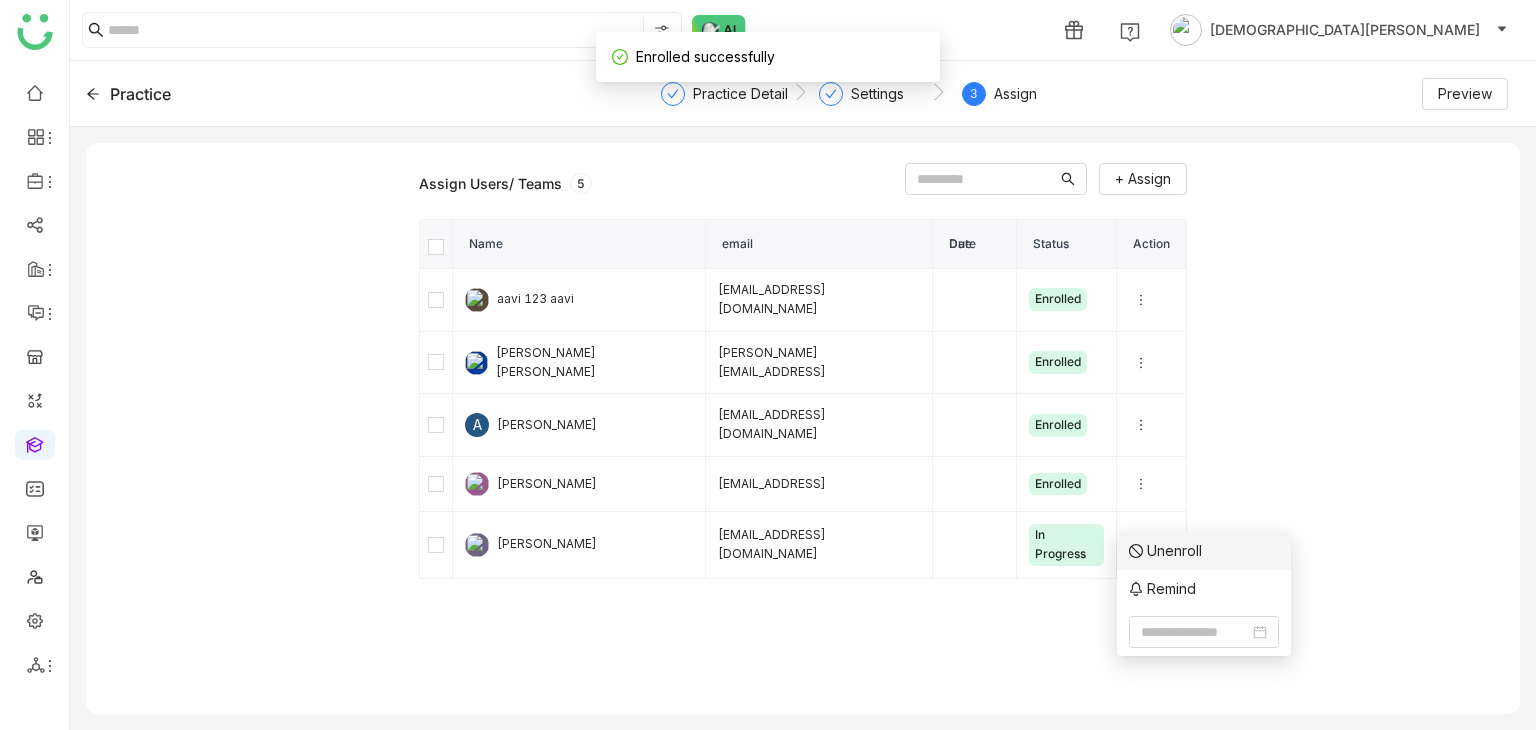 click on "Unenroll" at bounding box center [1165, 551] 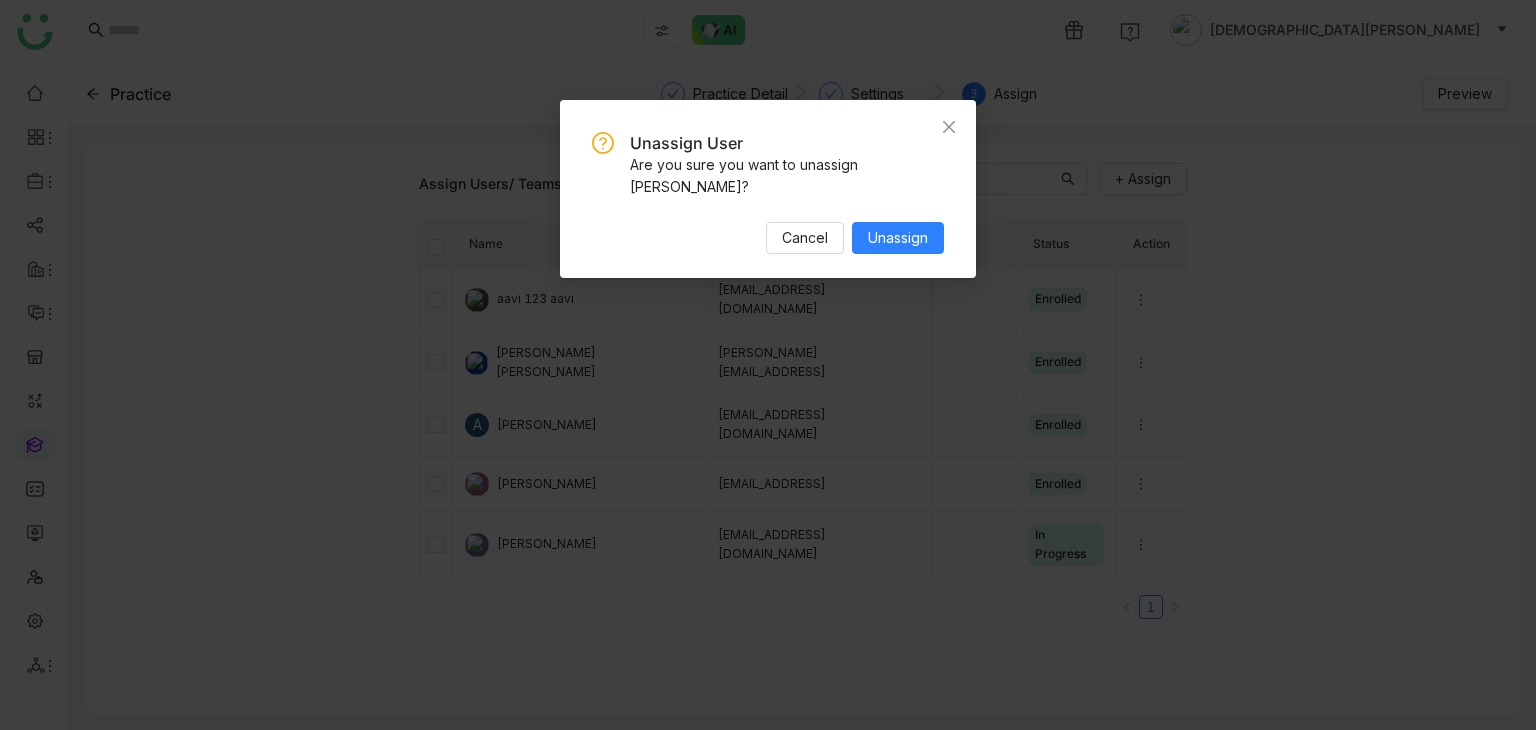 click on "Cancel   Unassign" at bounding box center (768, 238) 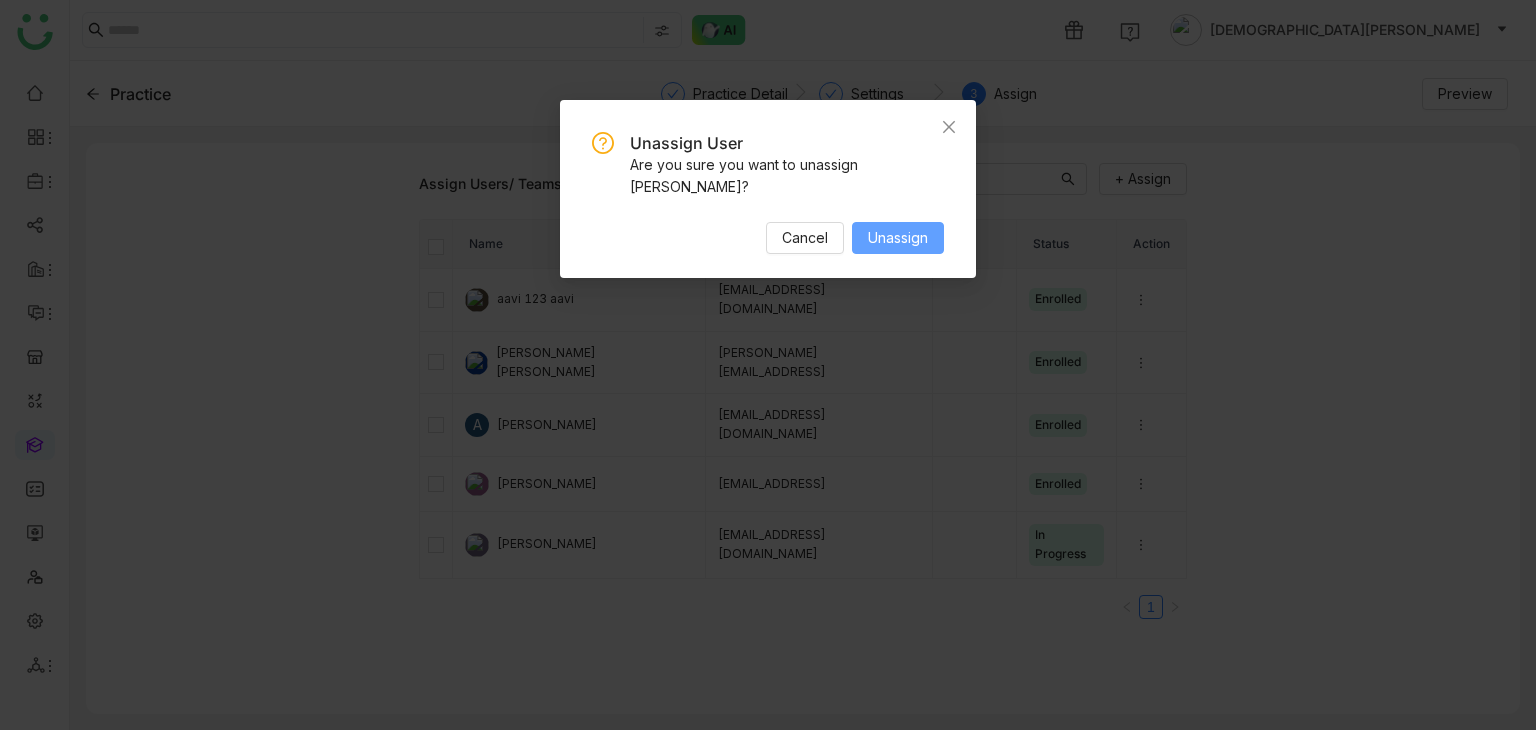 click on "Unassign" at bounding box center (898, 238) 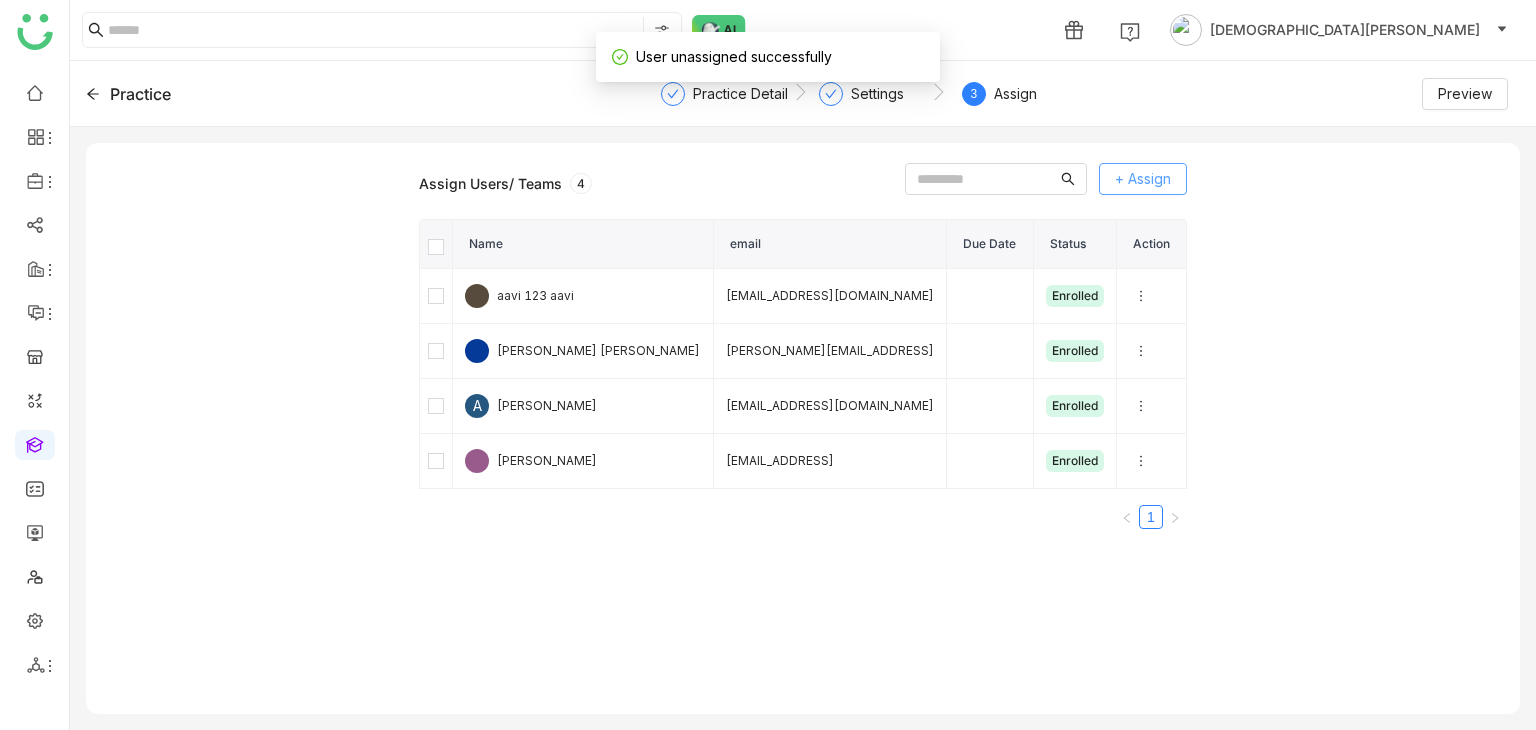 click on "+ Assign" 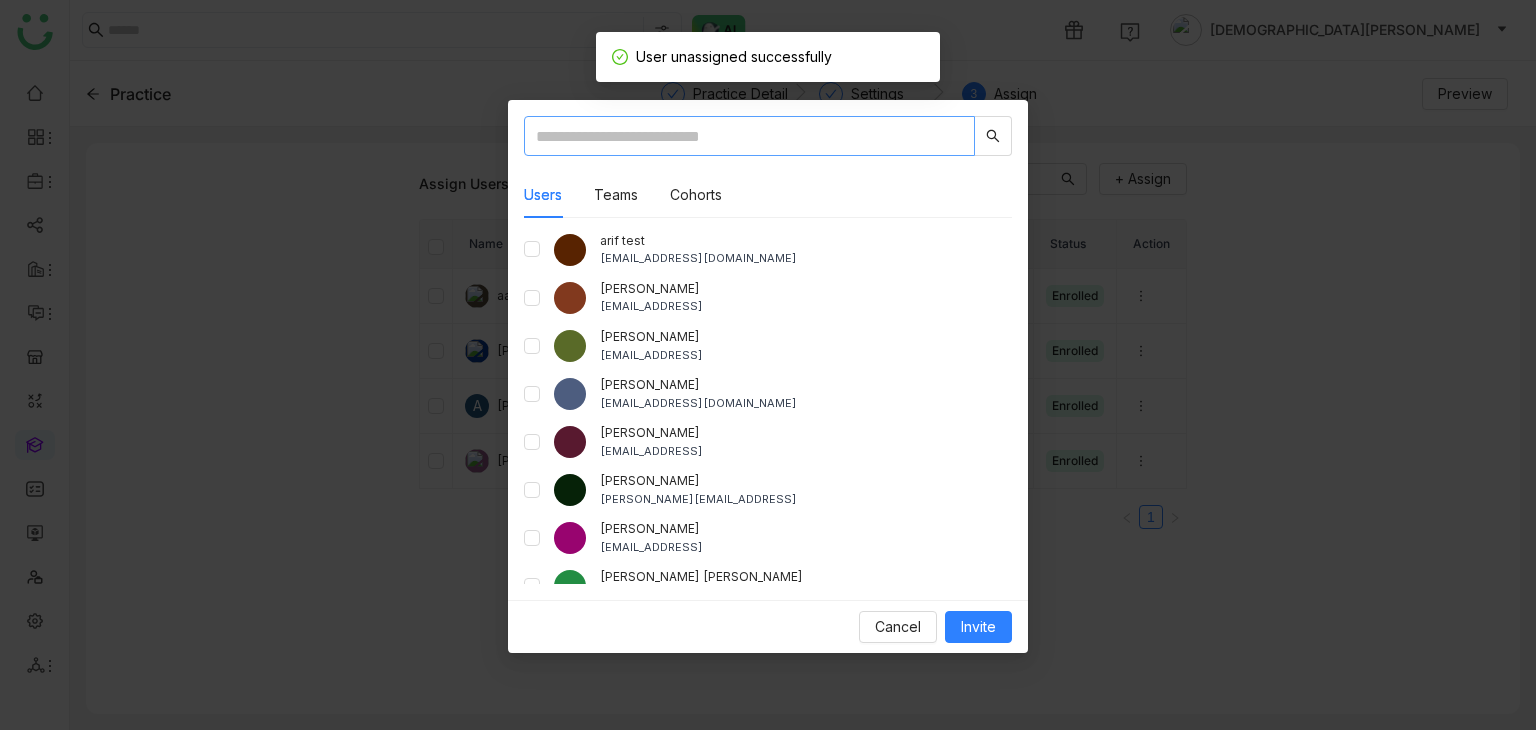 scroll, scrollTop: 0, scrollLeft: 0, axis: both 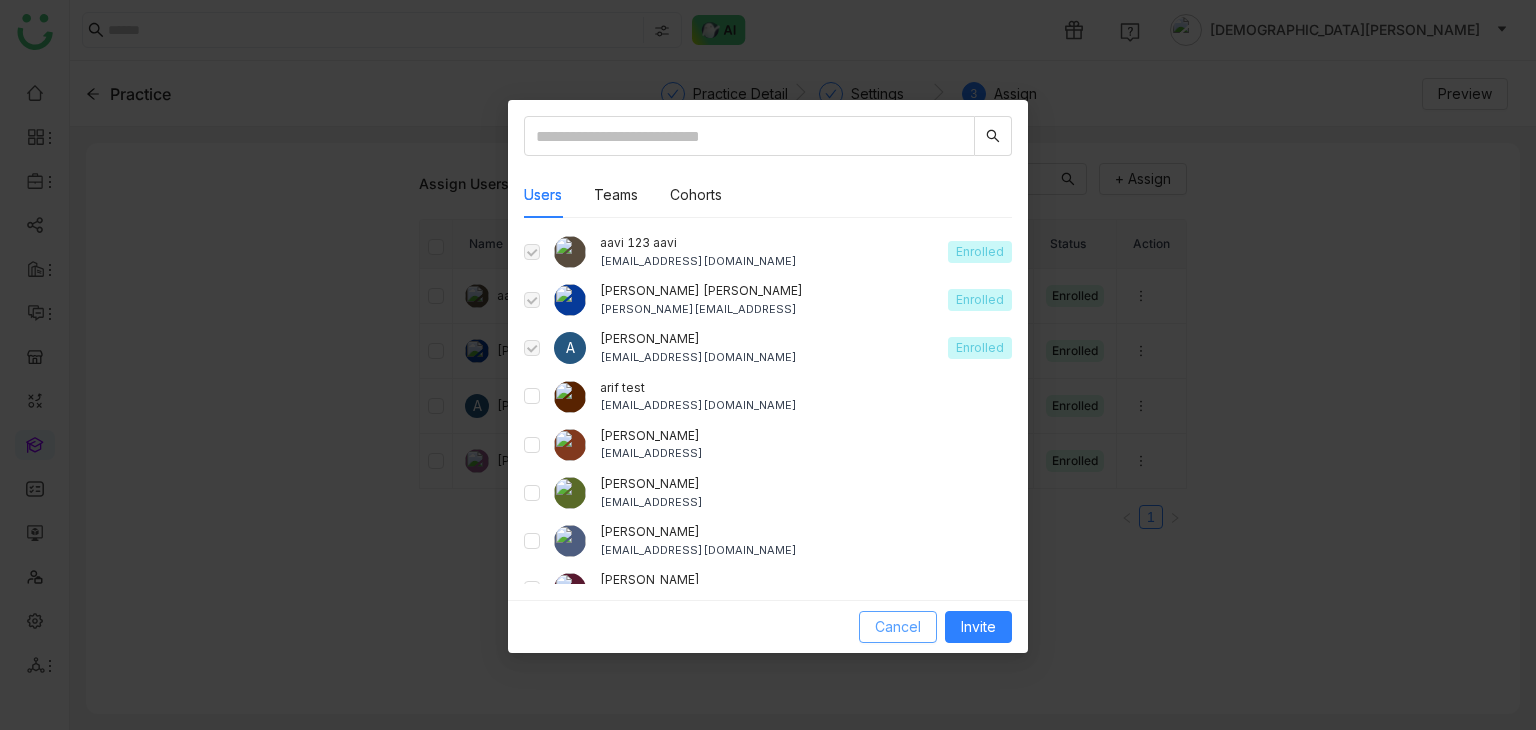 click on "Cancel" at bounding box center [898, 627] 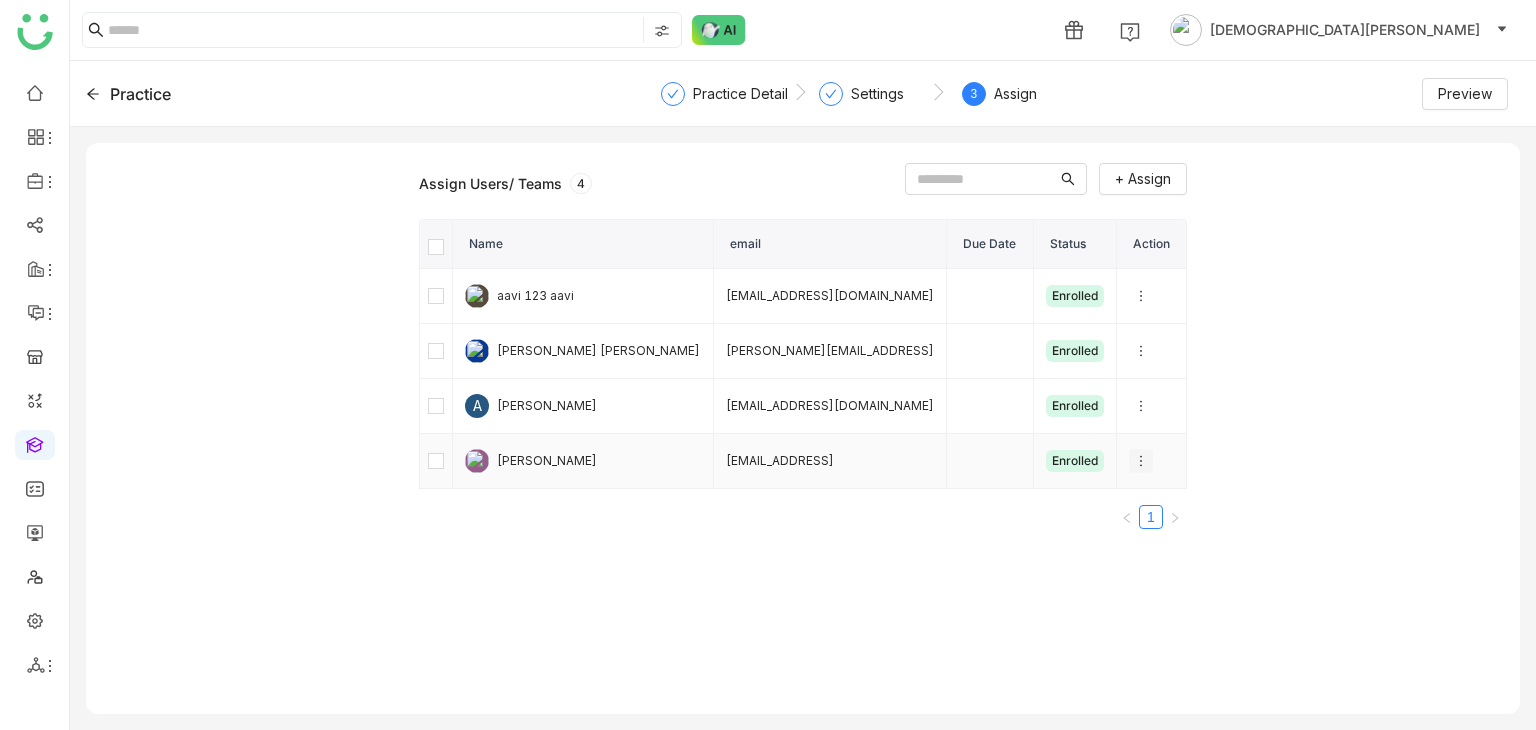click 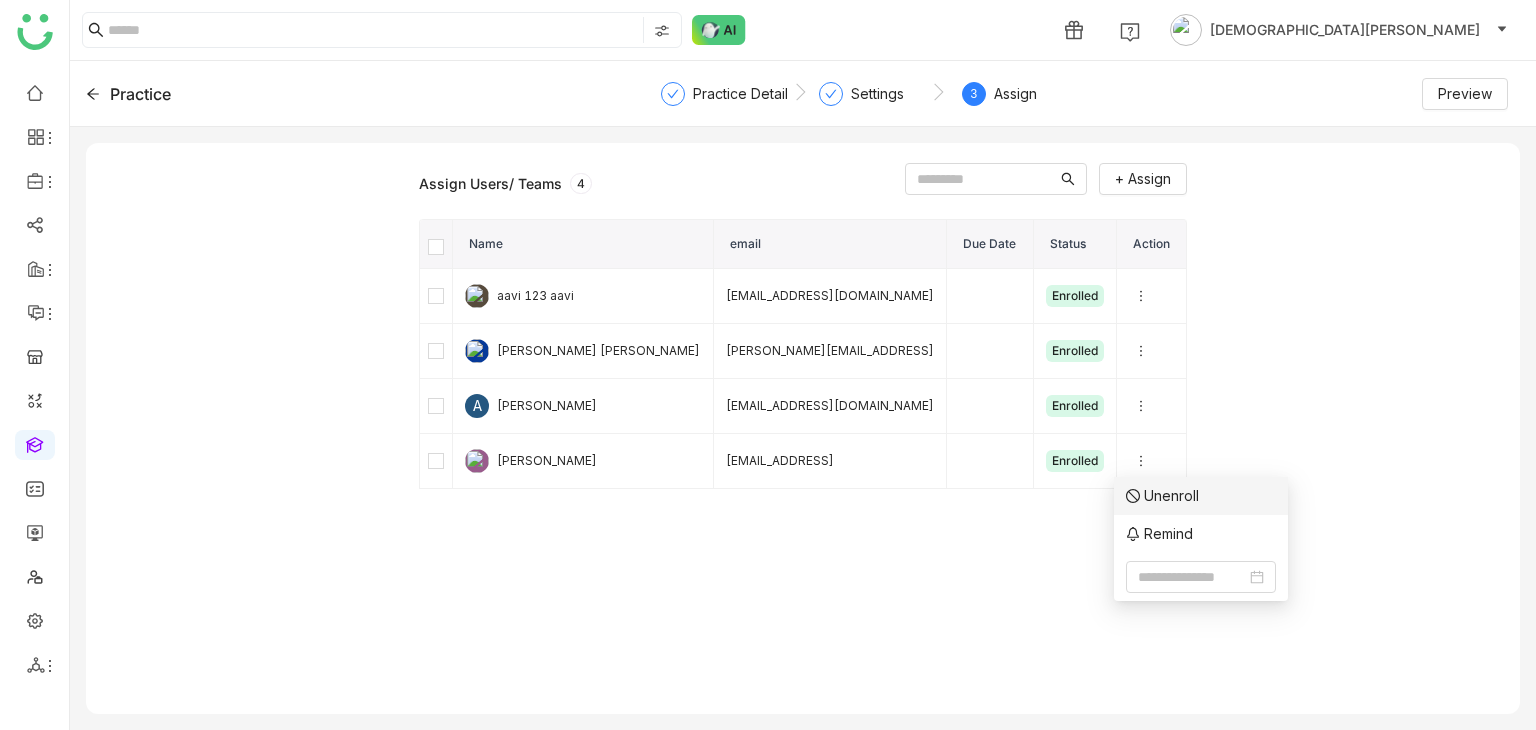 click on "Unenroll" at bounding box center [1201, 496] 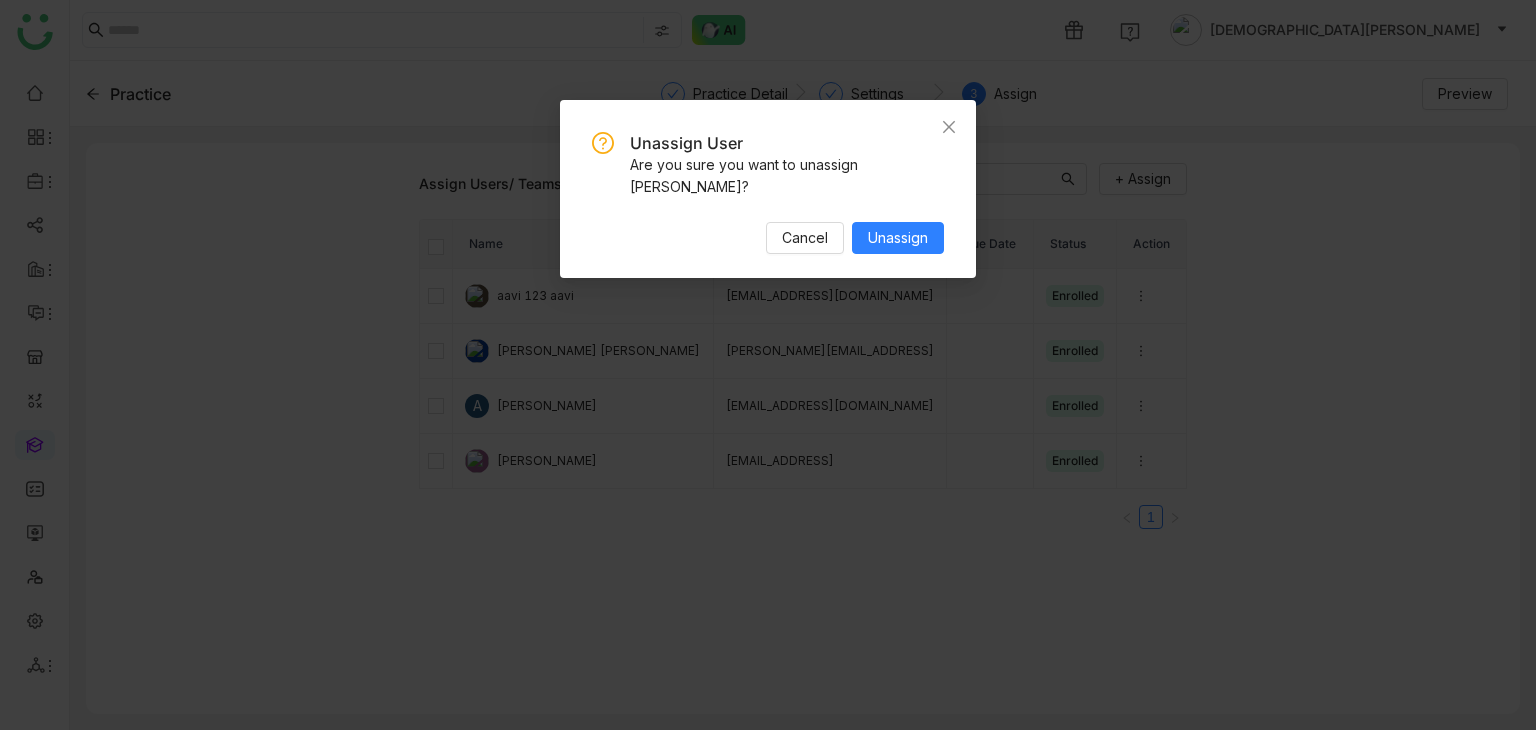 click on "Unassign User Are you sure you want to unassign Chandramani Tiwary?  Cancel   Unassign" at bounding box center [768, 193] 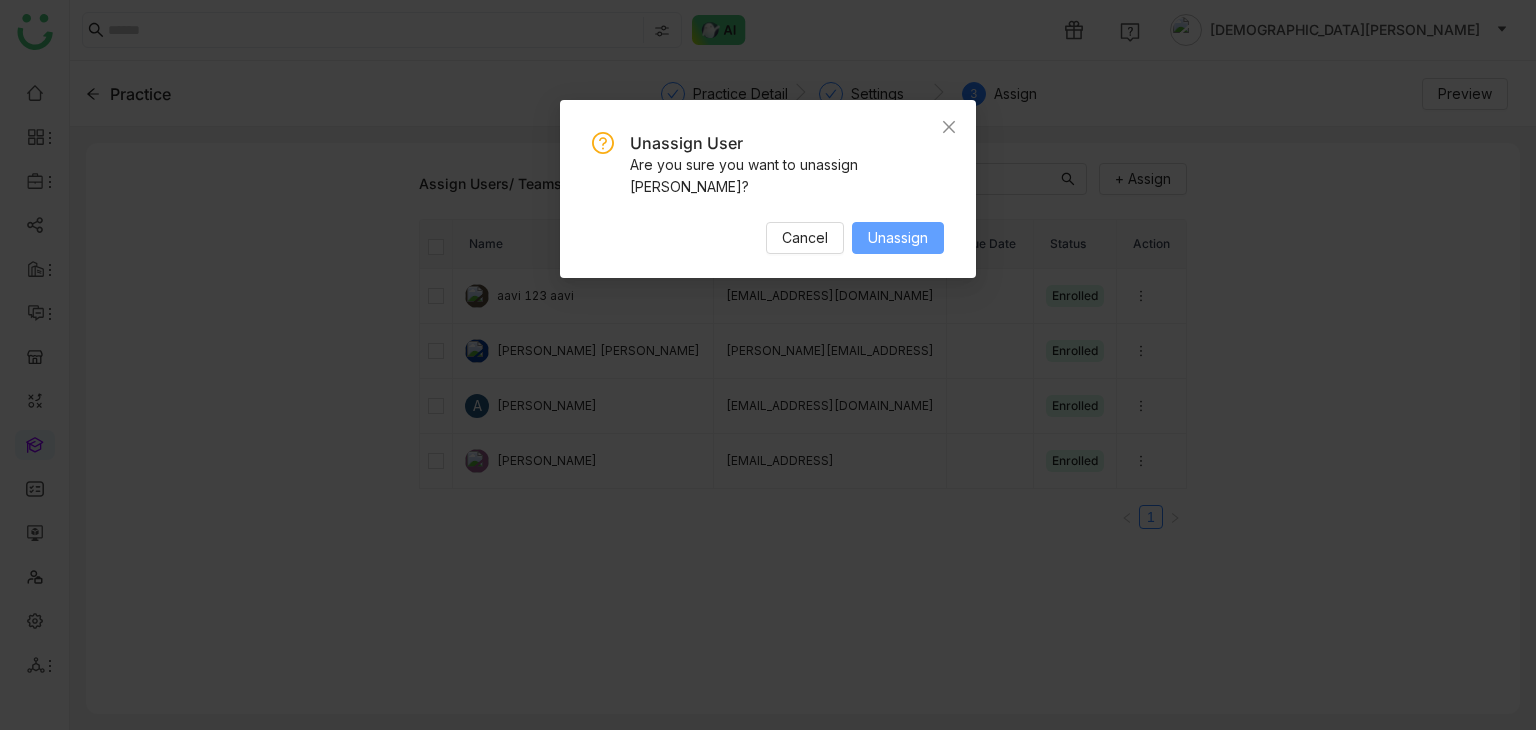 click on "Unassign" at bounding box center (898, 238) 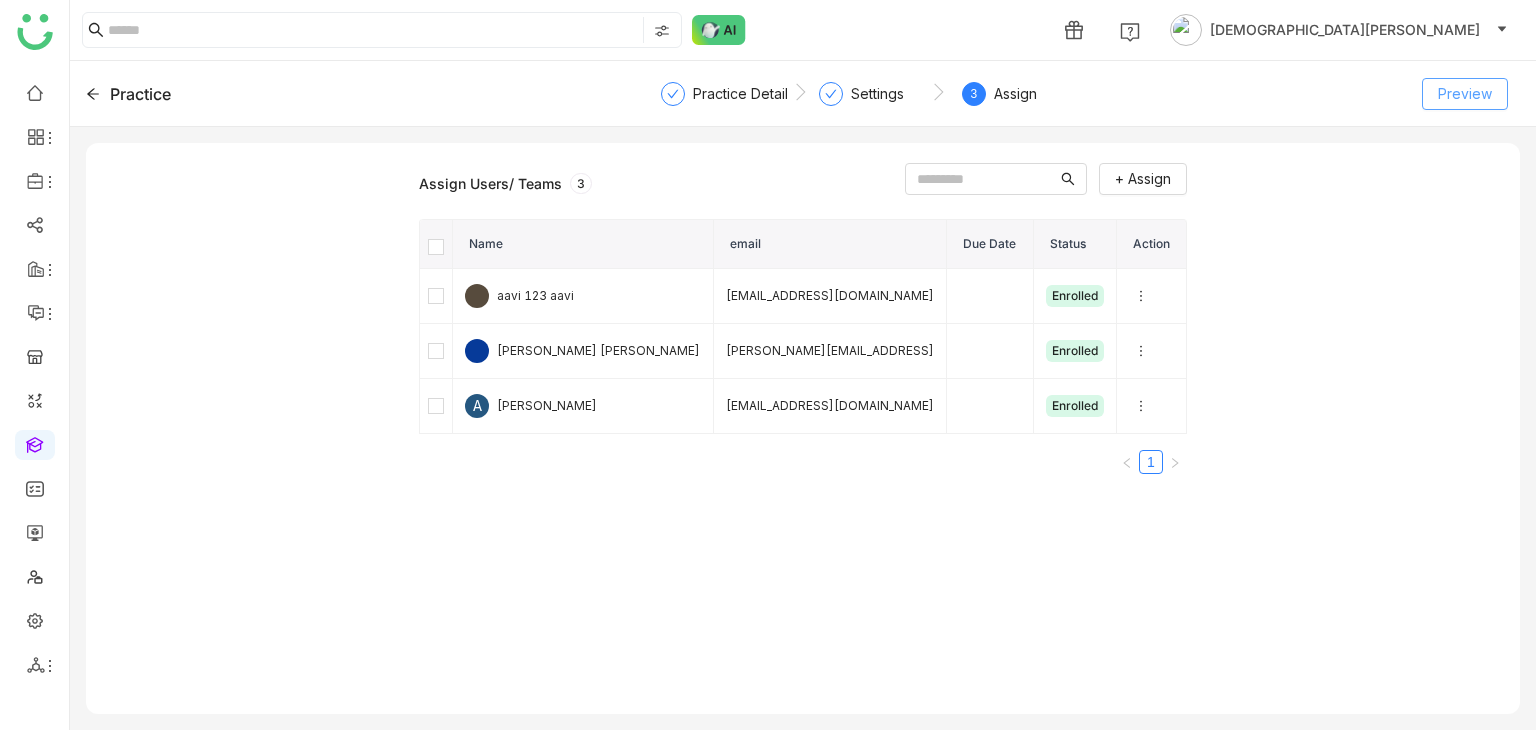 click on "Preview" 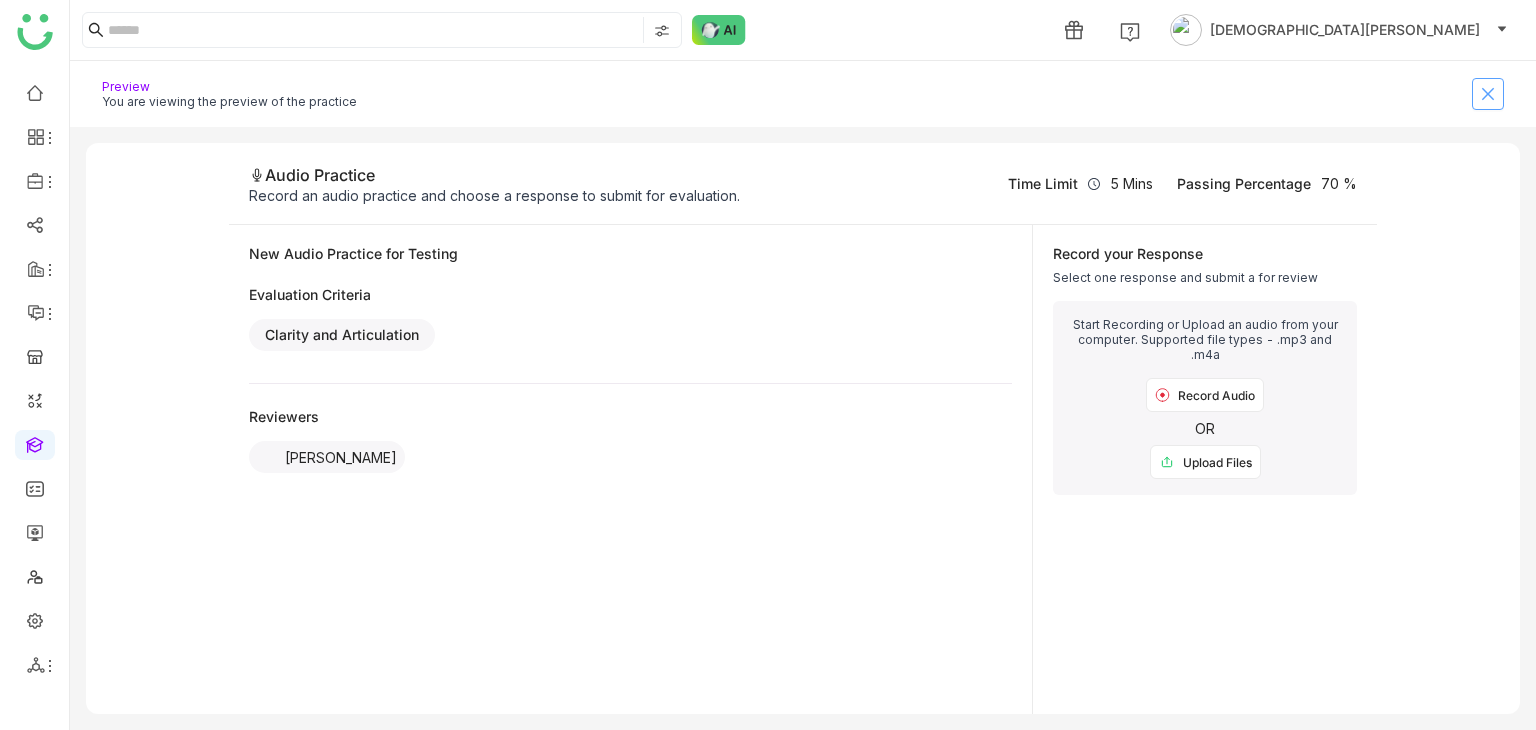 click 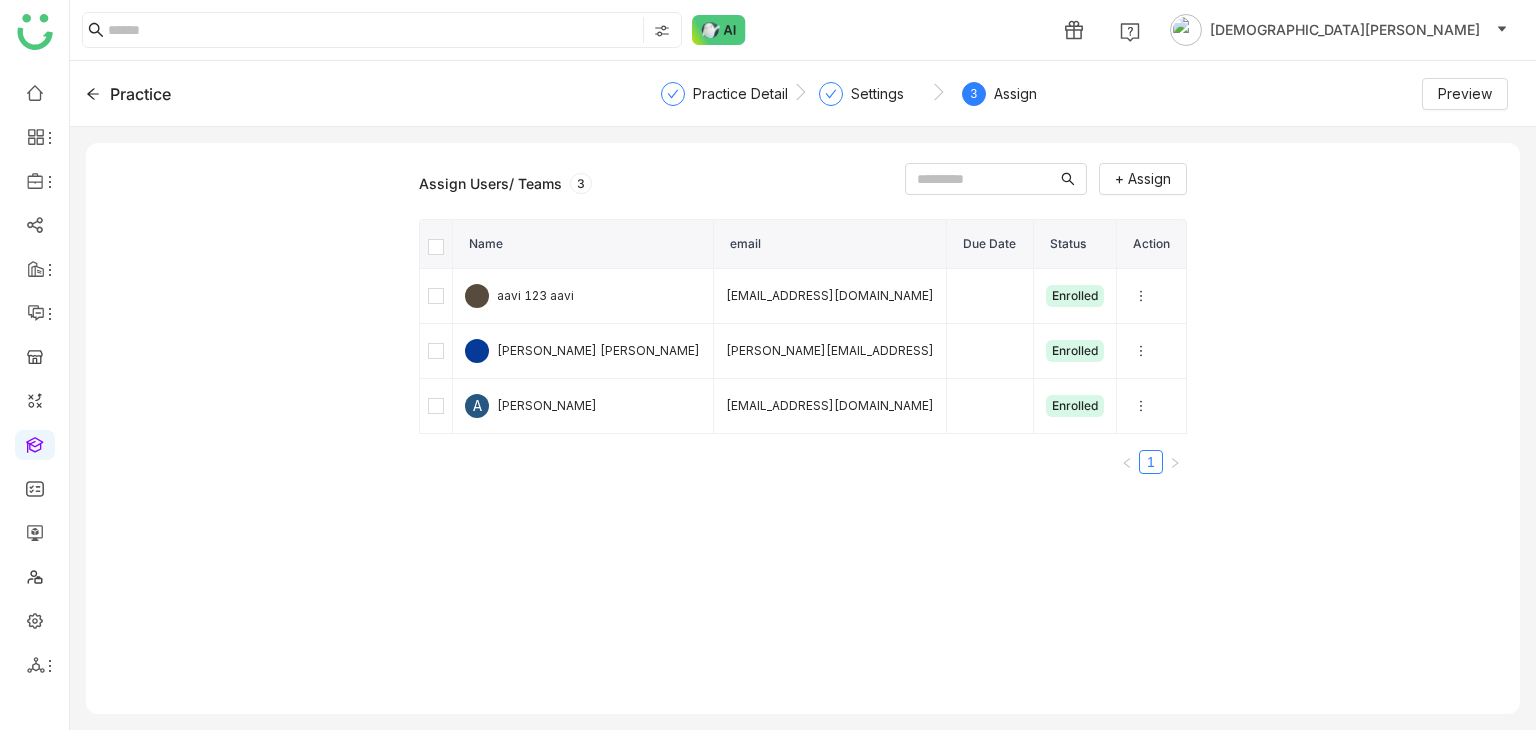 click on "Practice" 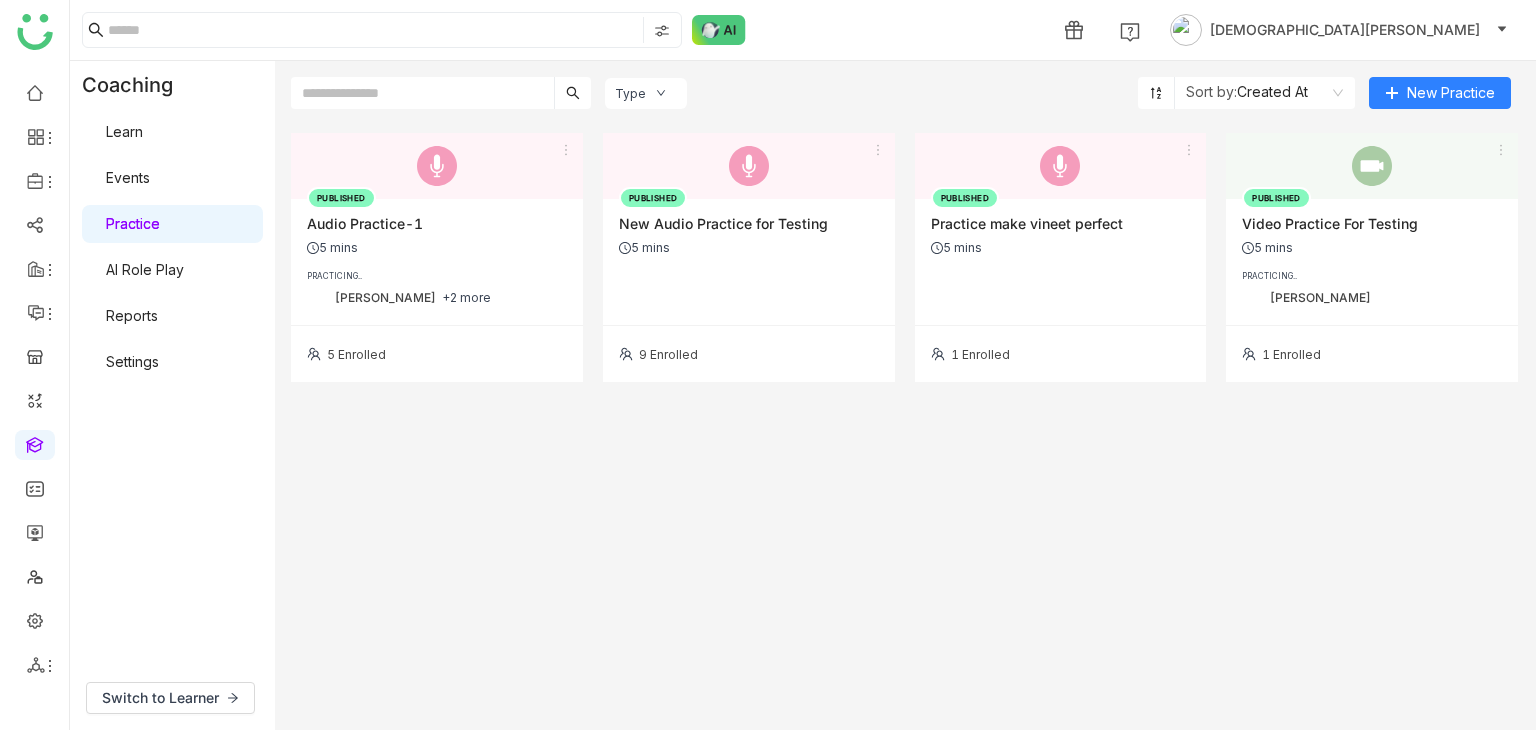 click on "AI Role Play" at bounding box center [145, 269] 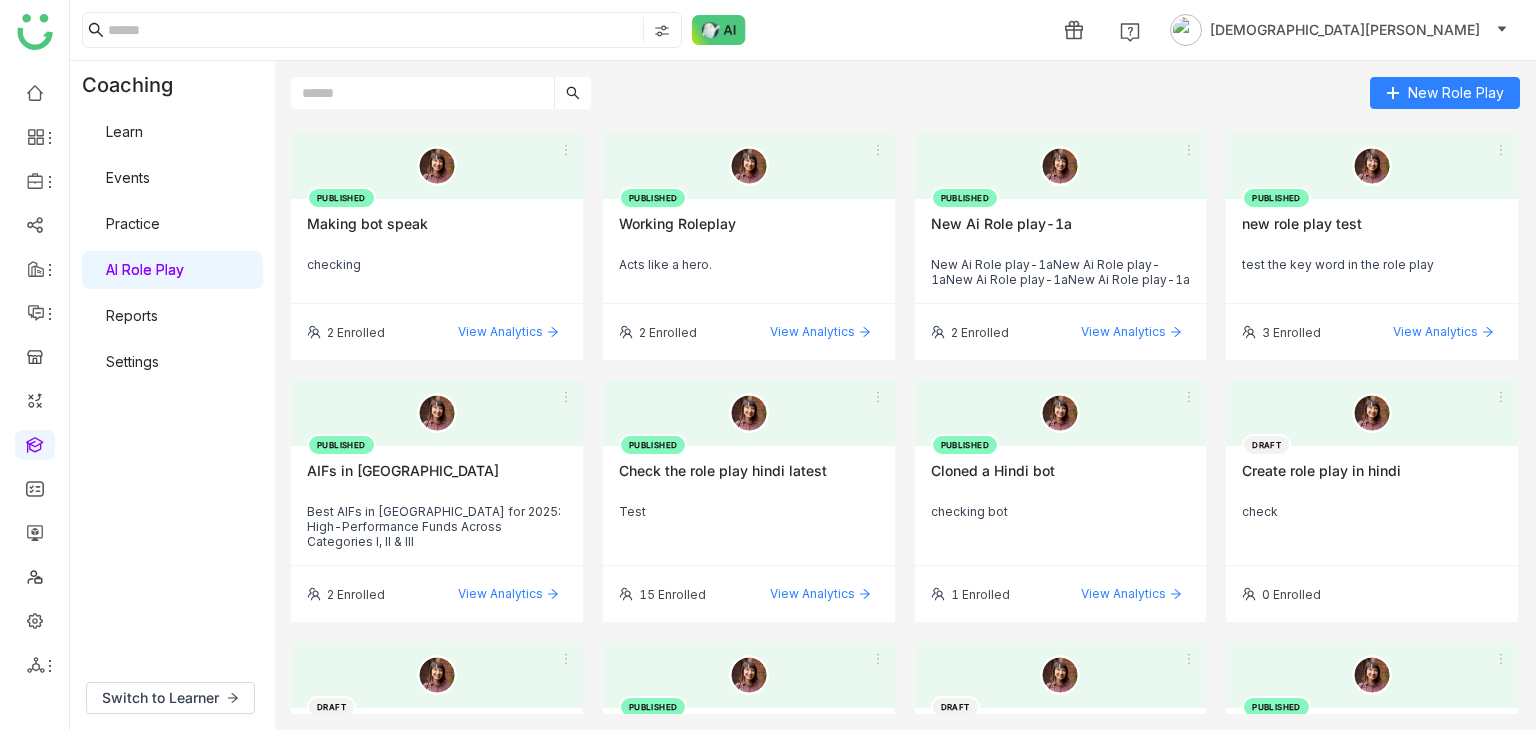 click on "PUBLISHED  Making bot speak   checking" 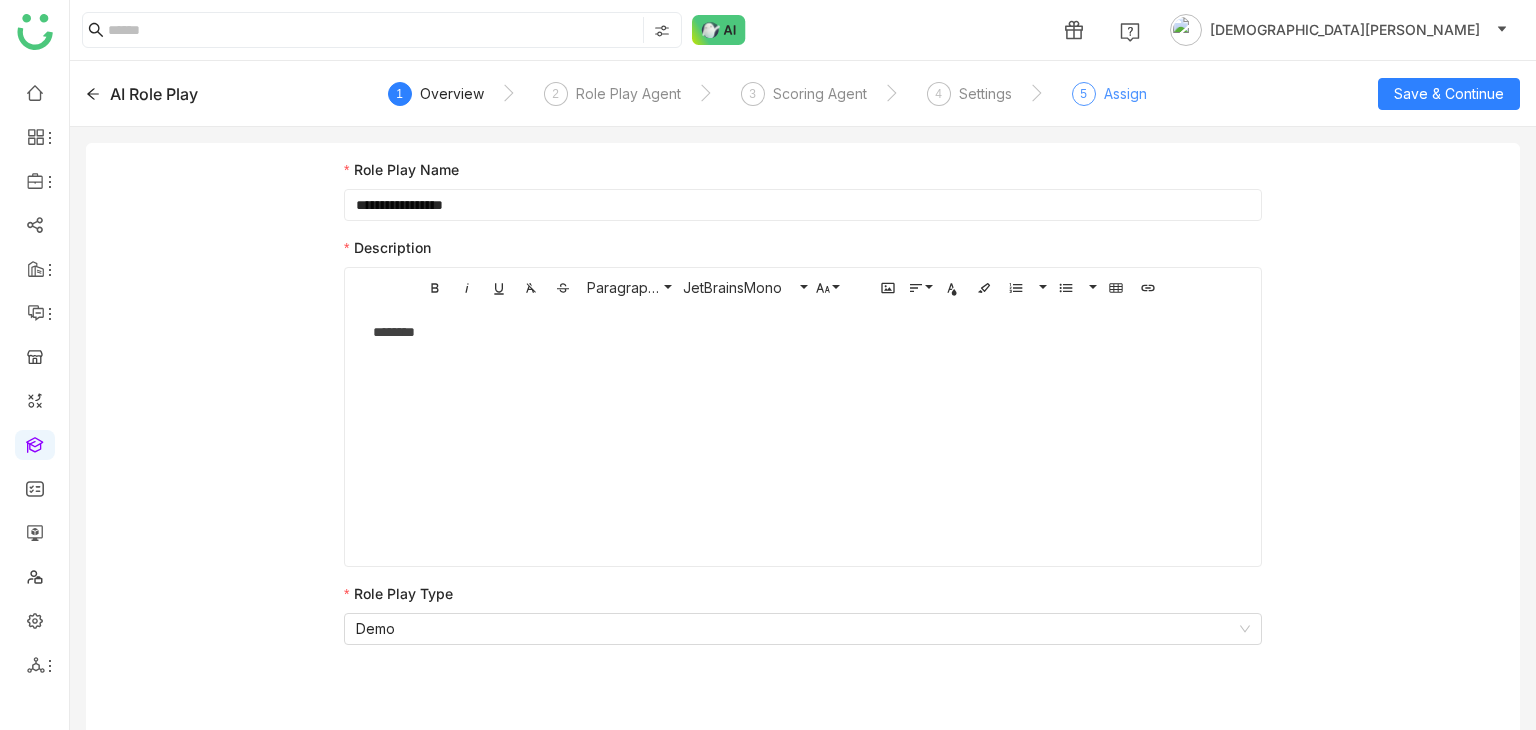 click on "Assign" 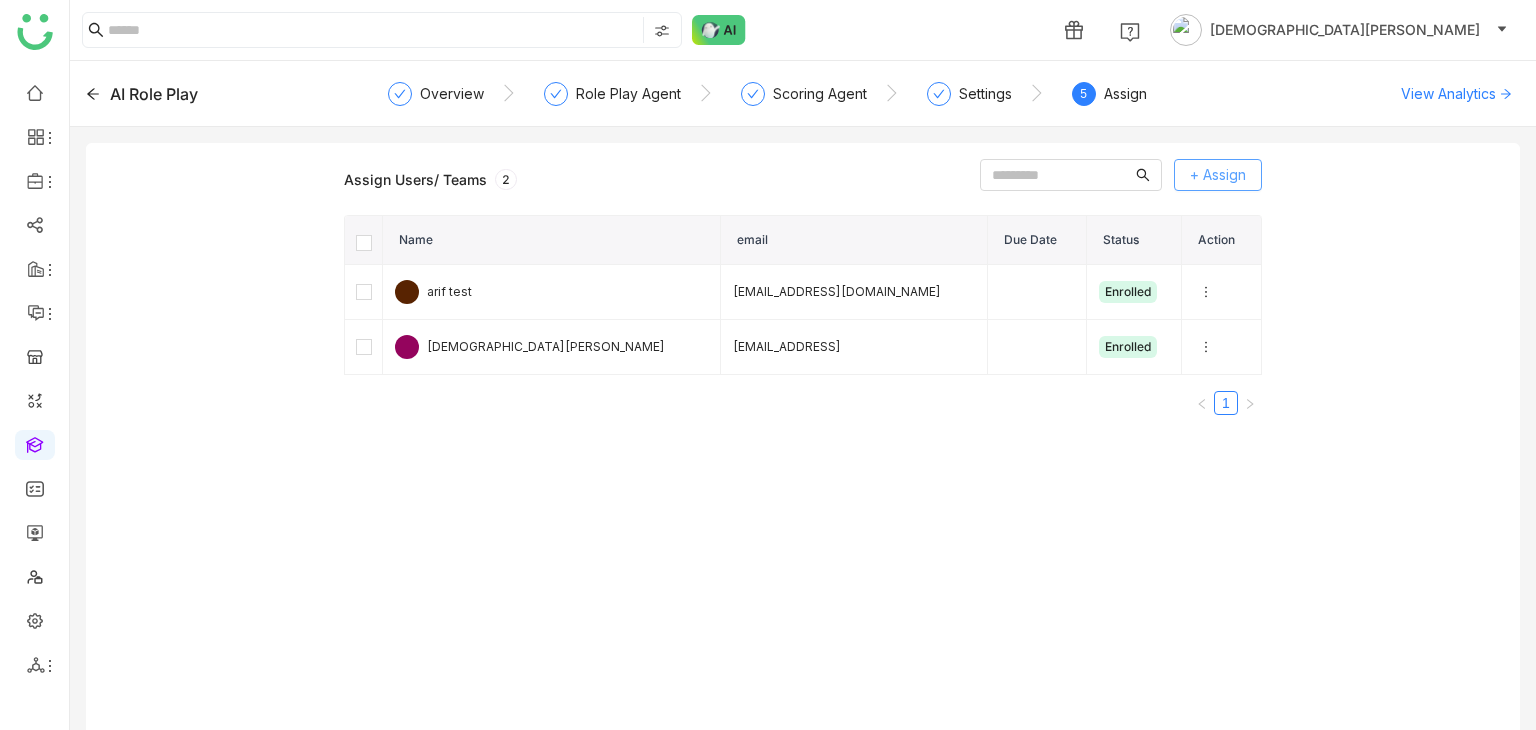 click on "+ Assign" 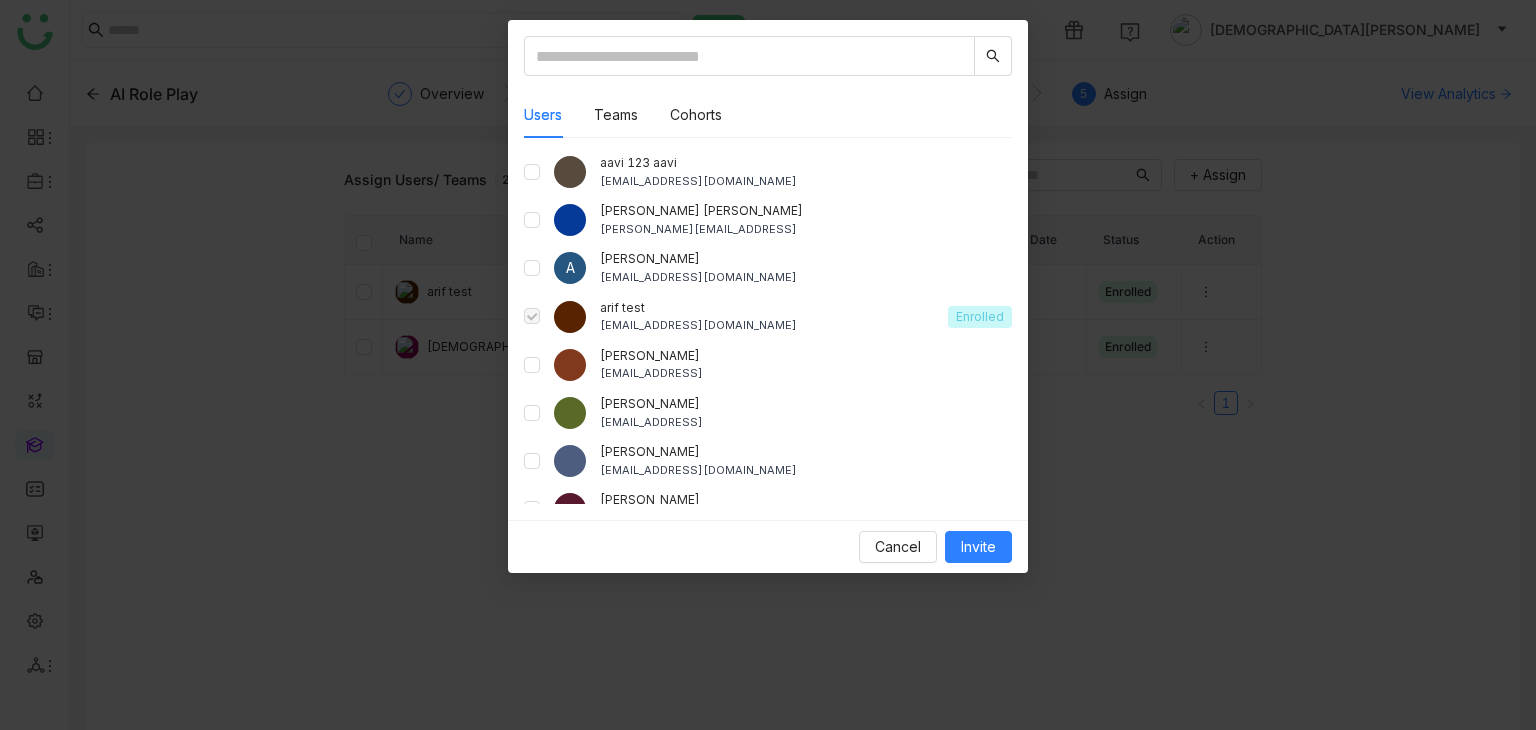 click on "aavi 123 aavi aavi@gtmcloud.net" at bounding box center [768, 172] 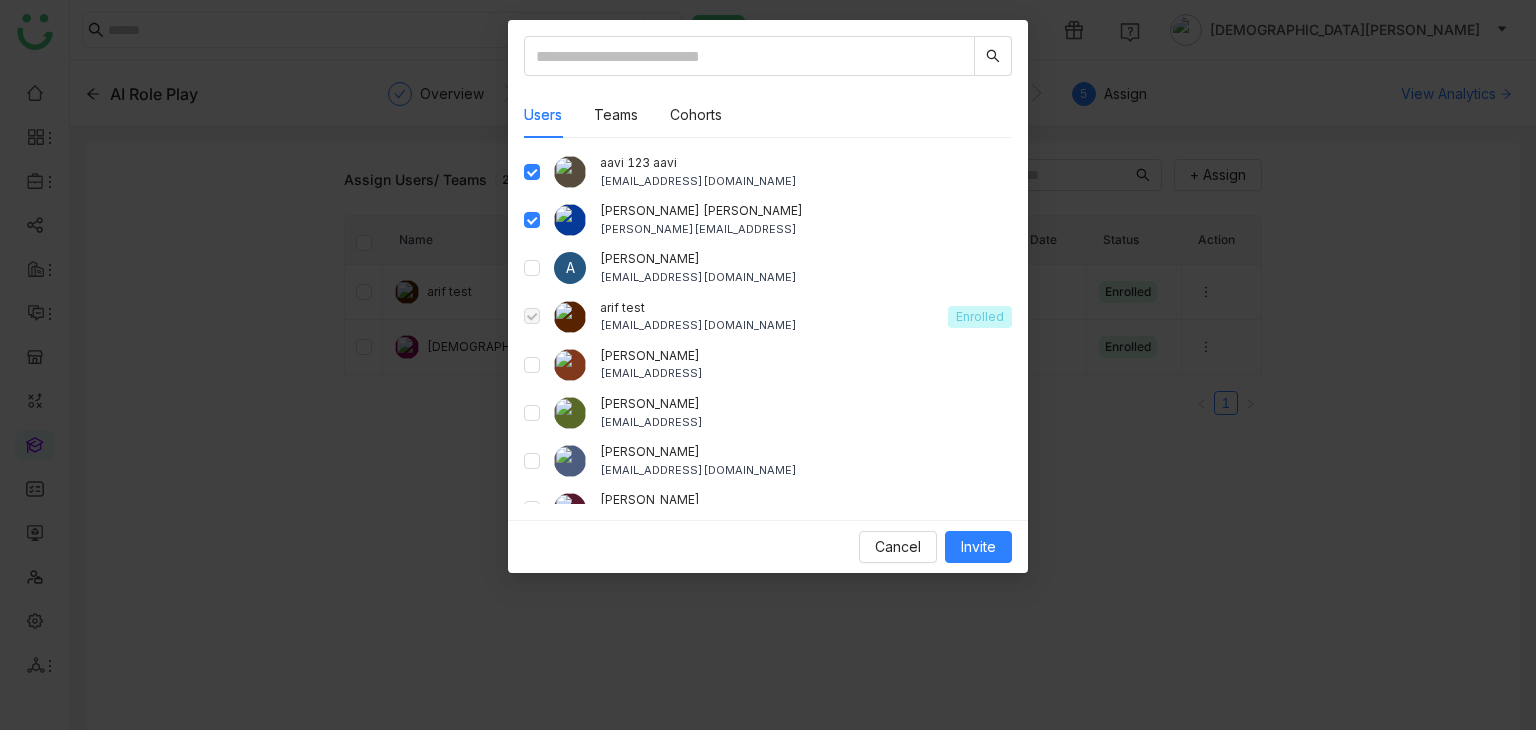 click on "Users   Teams   Cohorts" 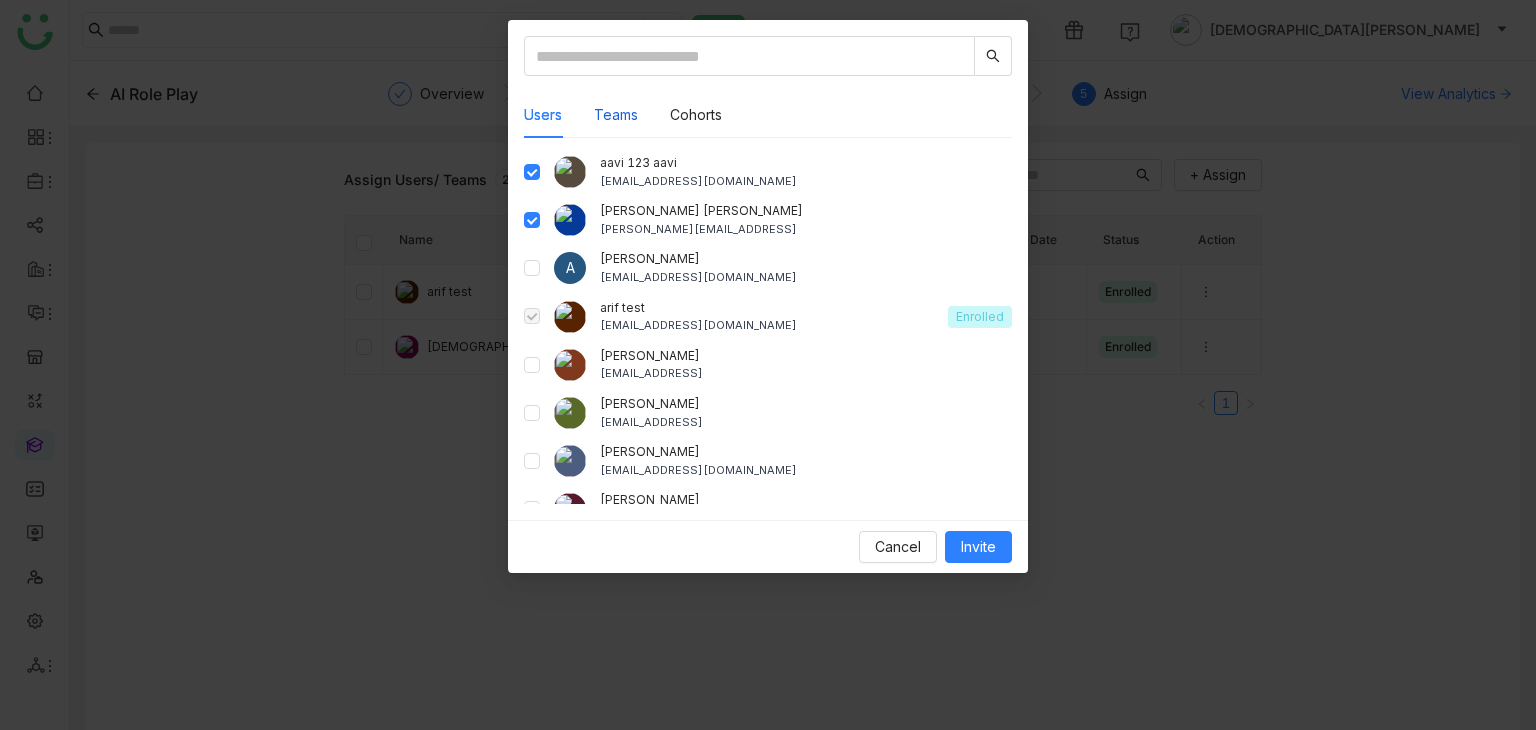 click on "Teams" at bounding box center (616, 115) 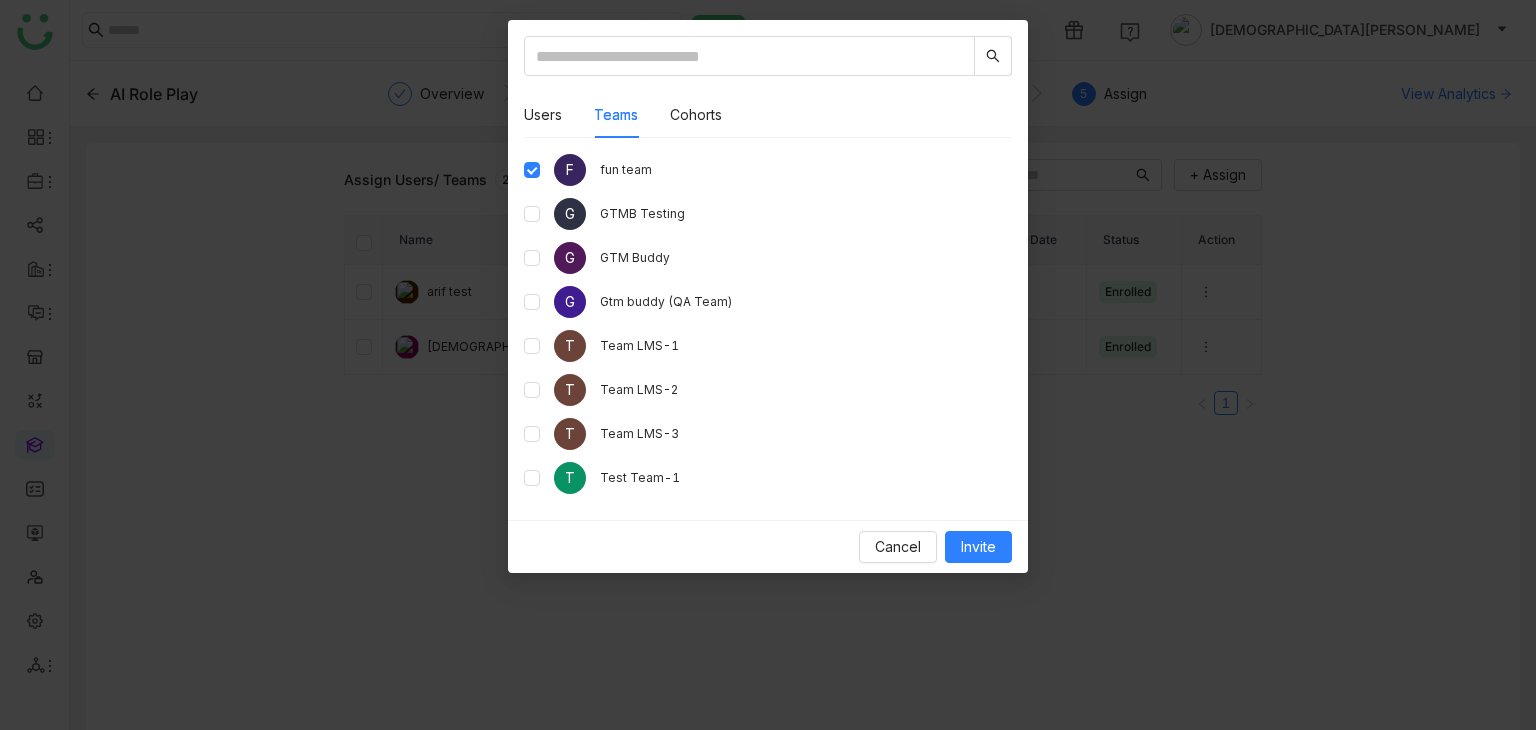 click on "Users   Teams   Cohorts" 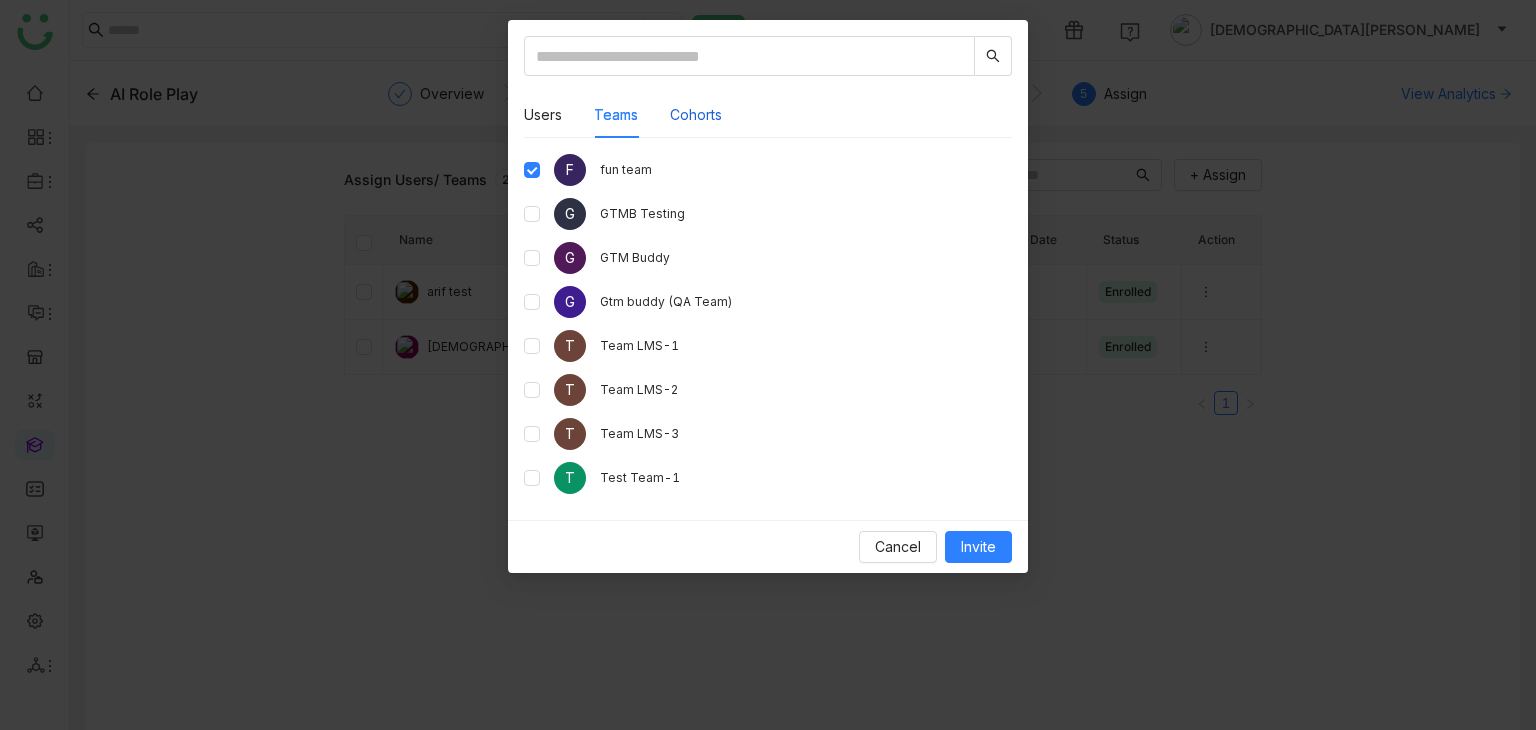 click on "Cohorts" at bounding box center (696, 115) 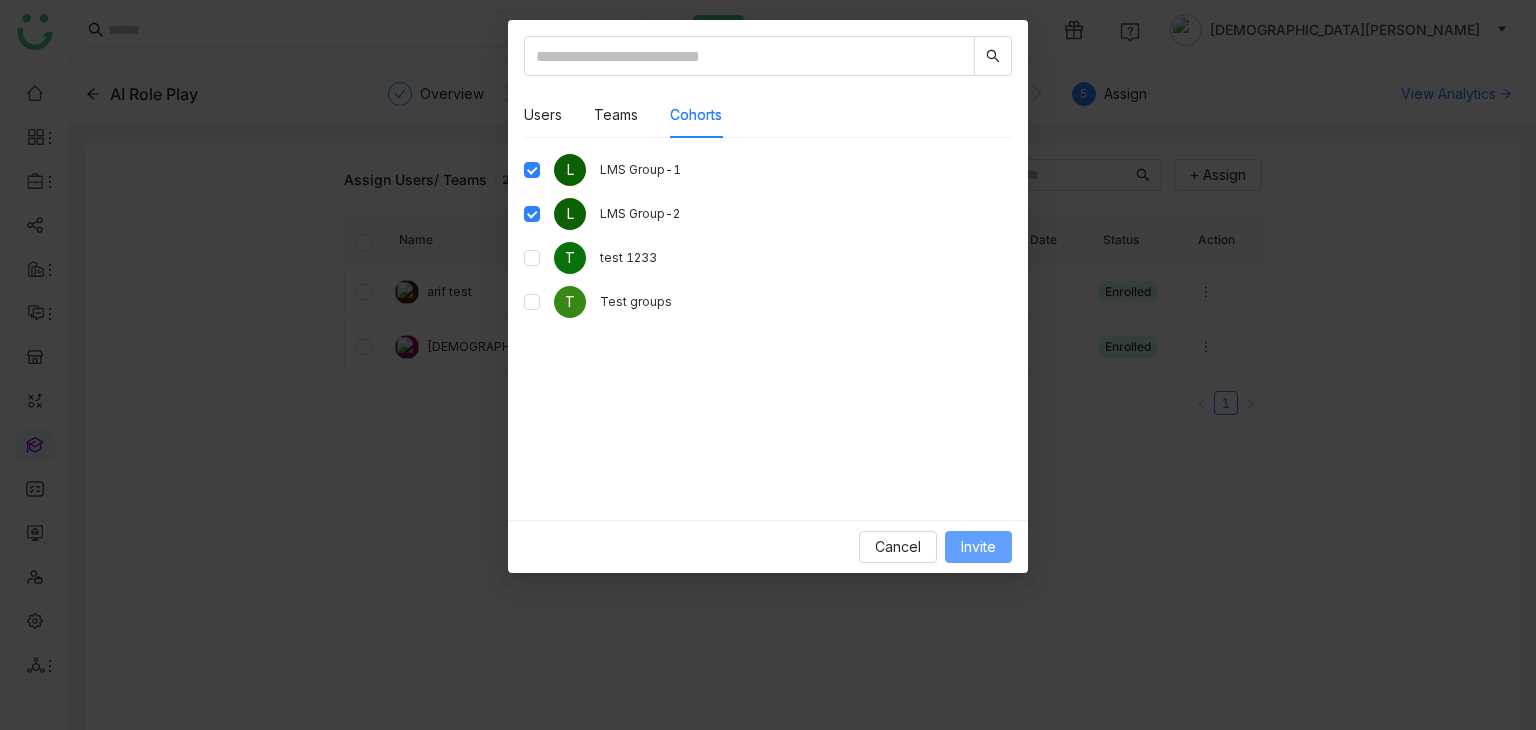 click on "Invite" at bounding box center (978, 547) 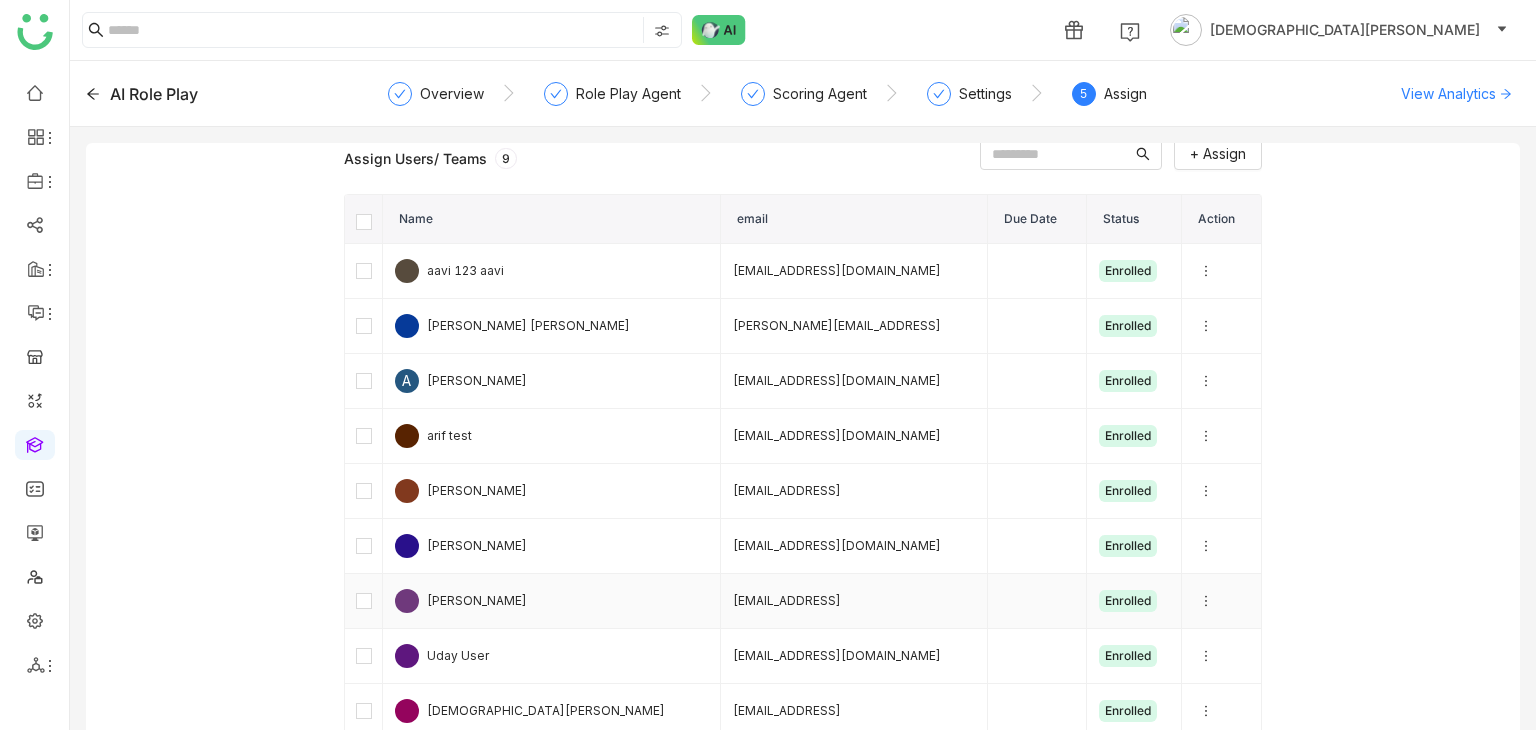 scroll, scrollTop: 0, scrollLeft: 0, axis: both 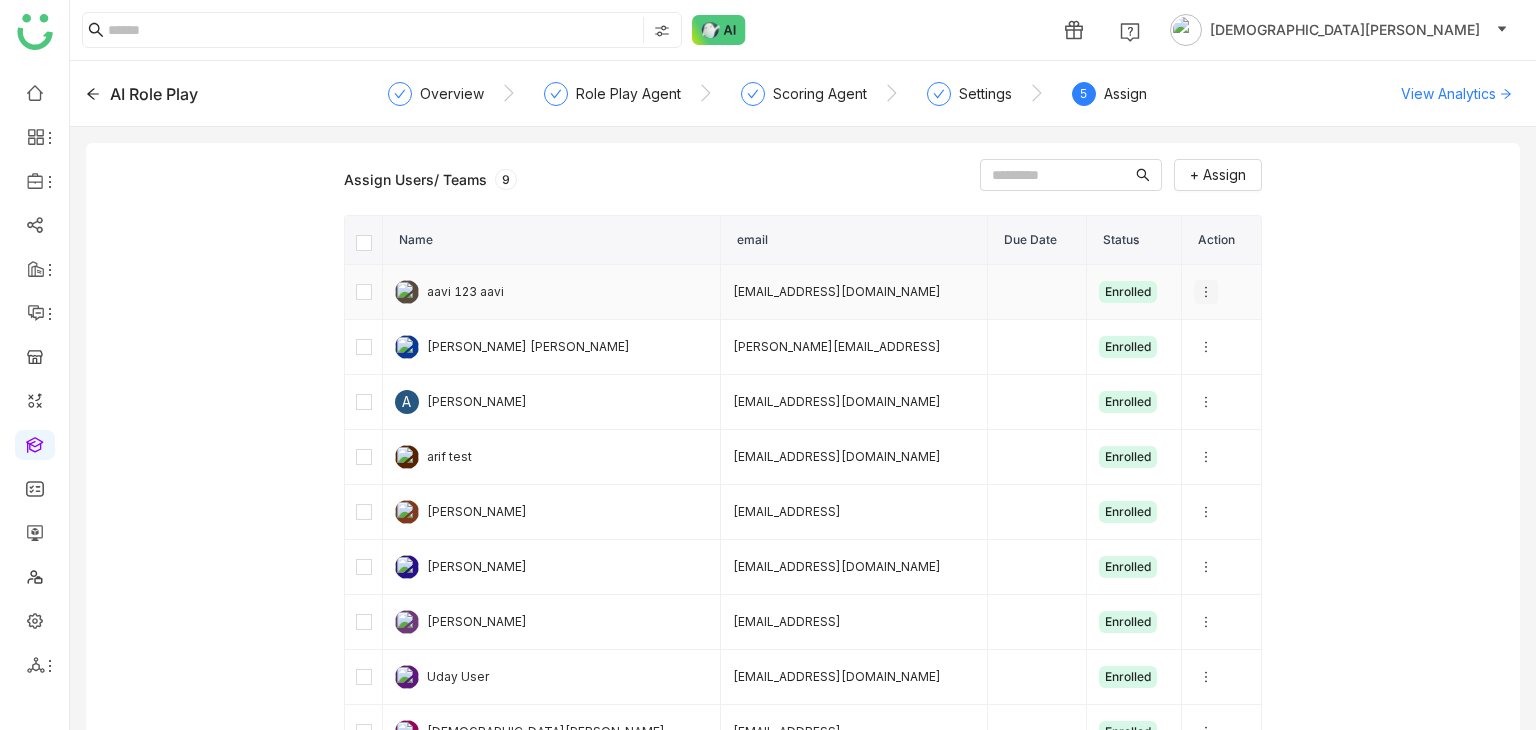 click 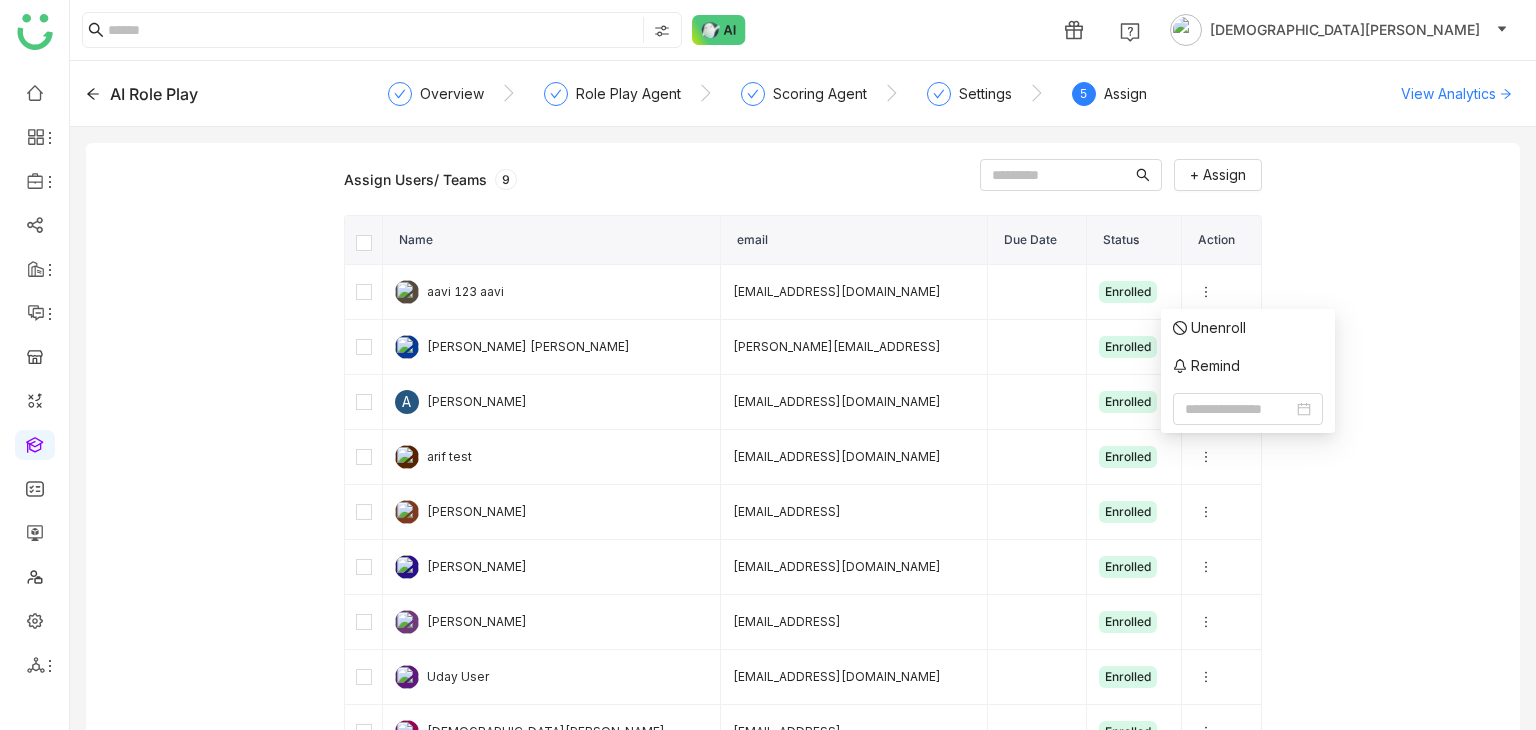 click on "Name email Due Date Status Action" 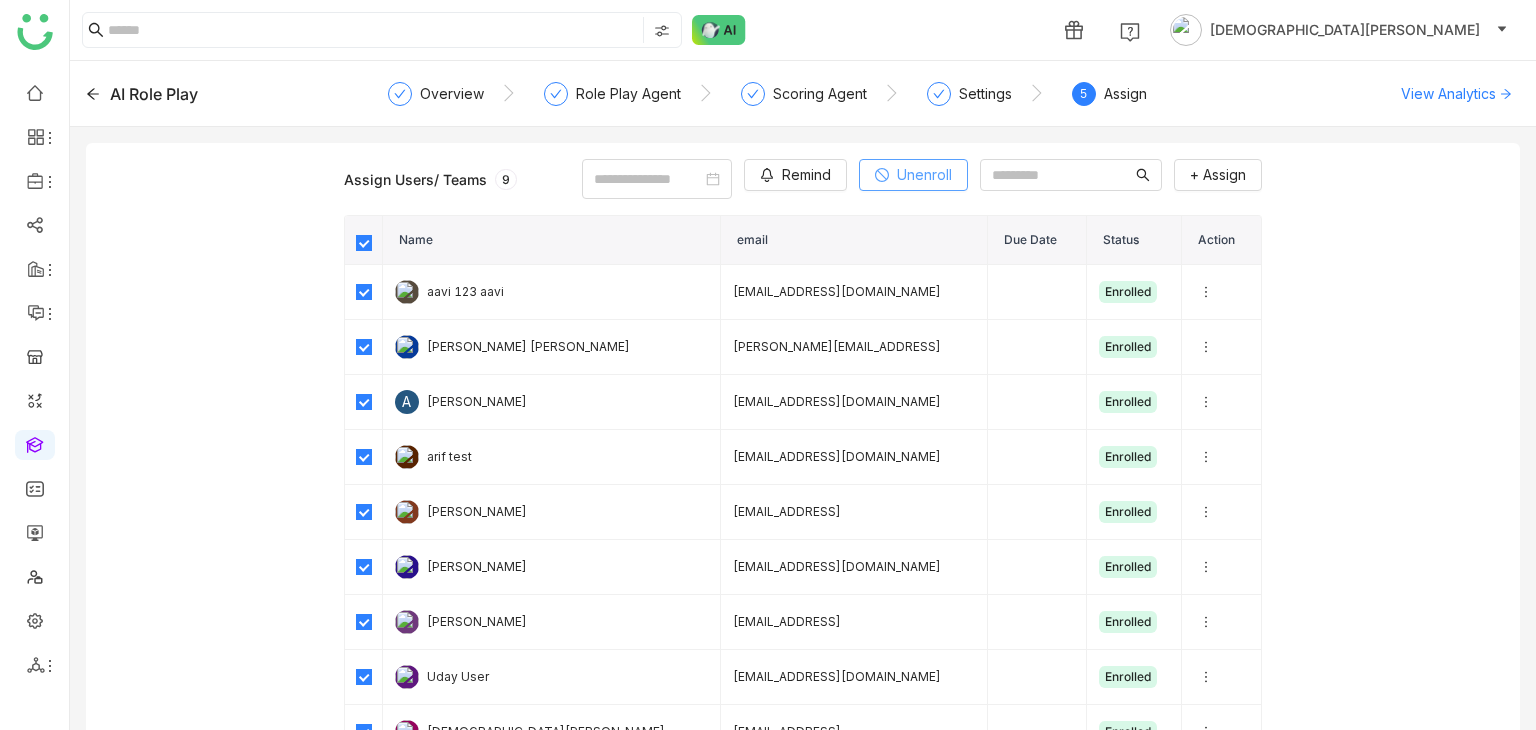 click on "Unenroll" 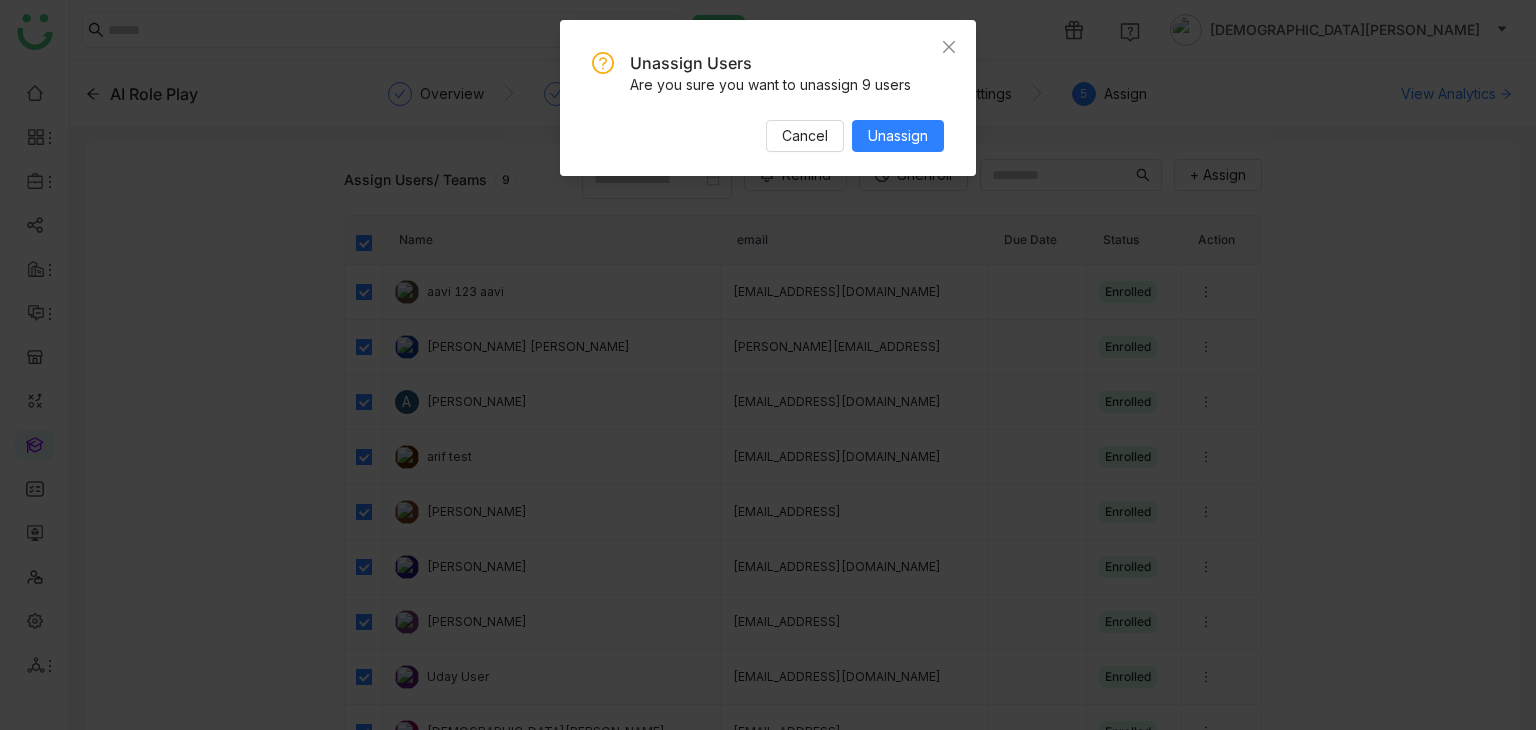 click on "Unassign Users Are you sure you want to unassign 9 users  Cancel   Unassign" at bounding box center (768, 365) 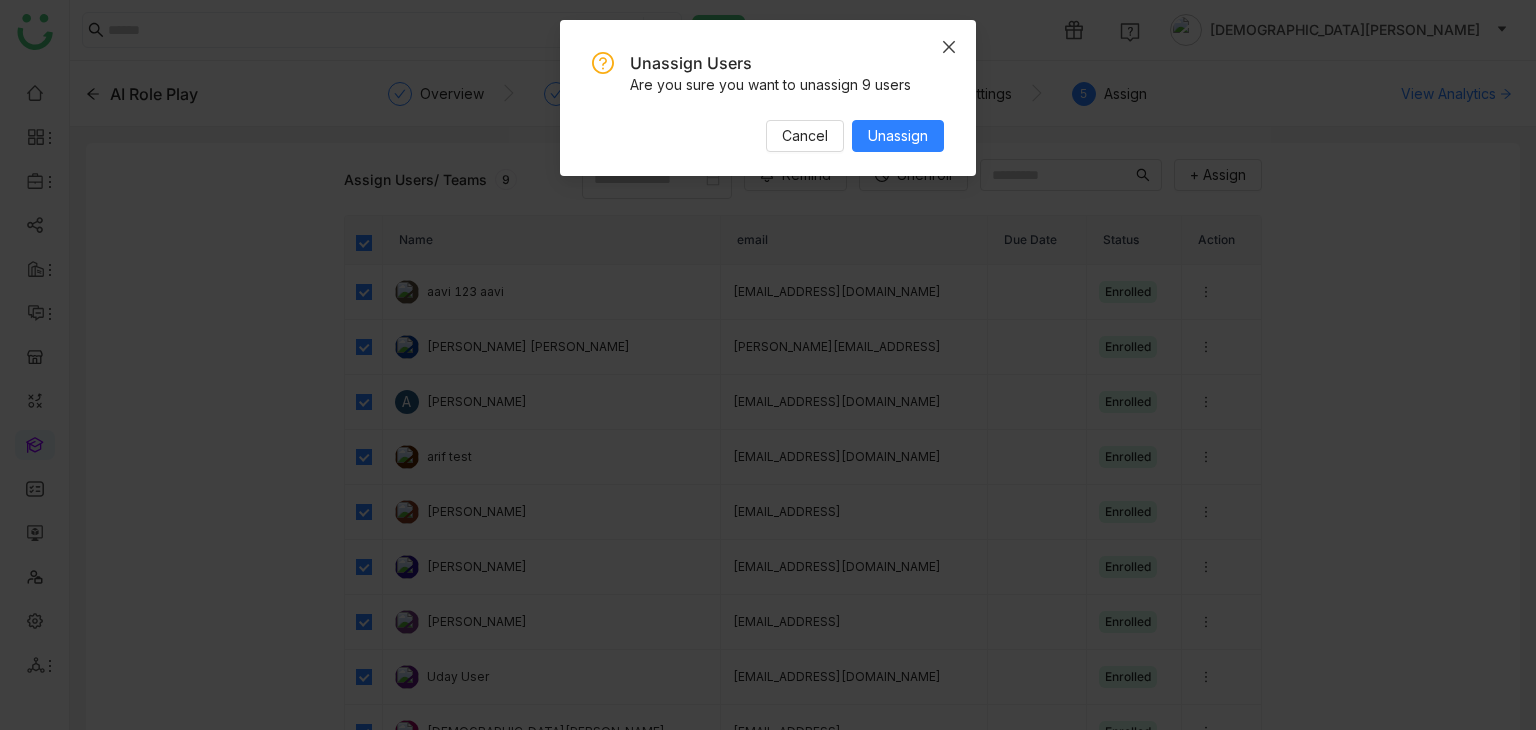 click at bounding box center (949, 47) 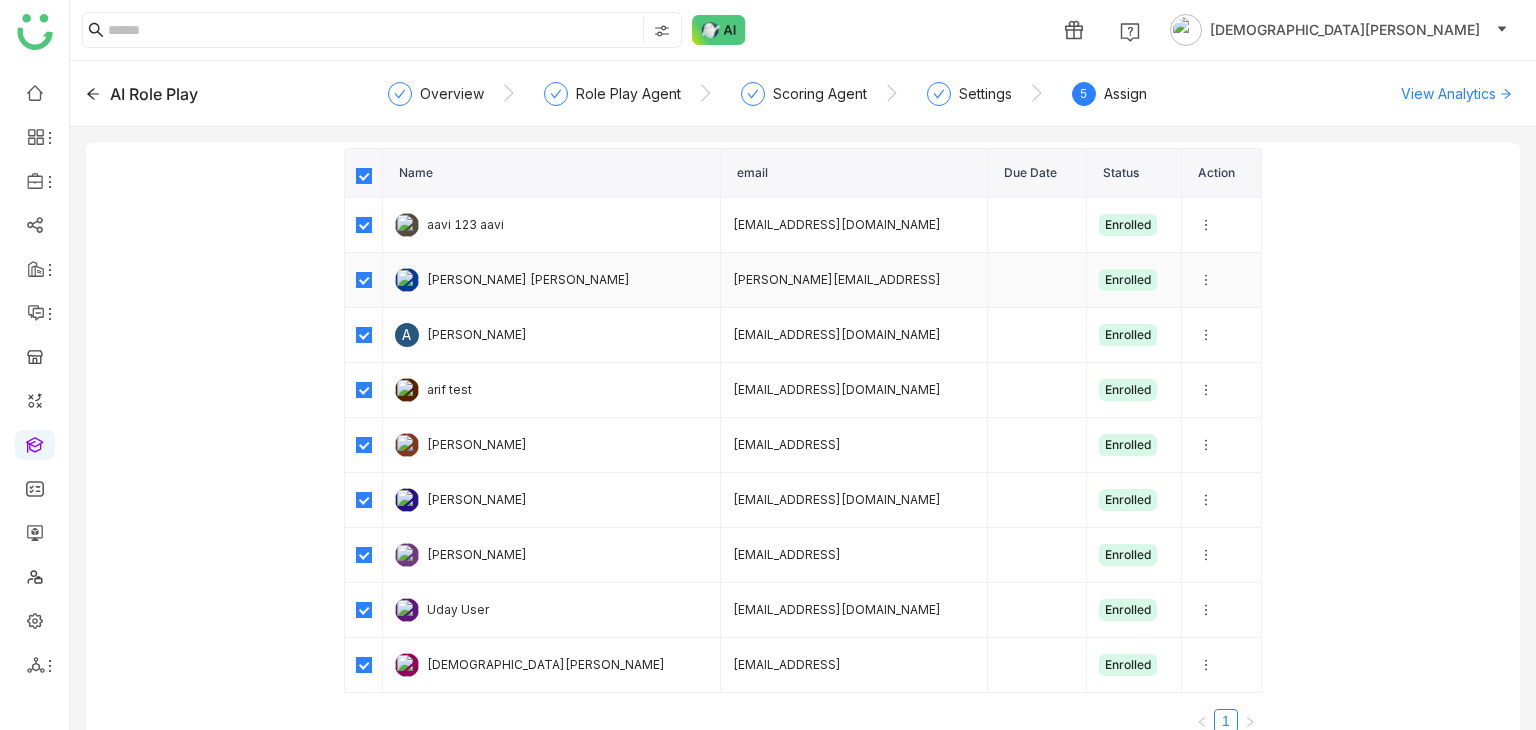 scroll, scrollTop: 0, scrollLeft: 0, axis: both 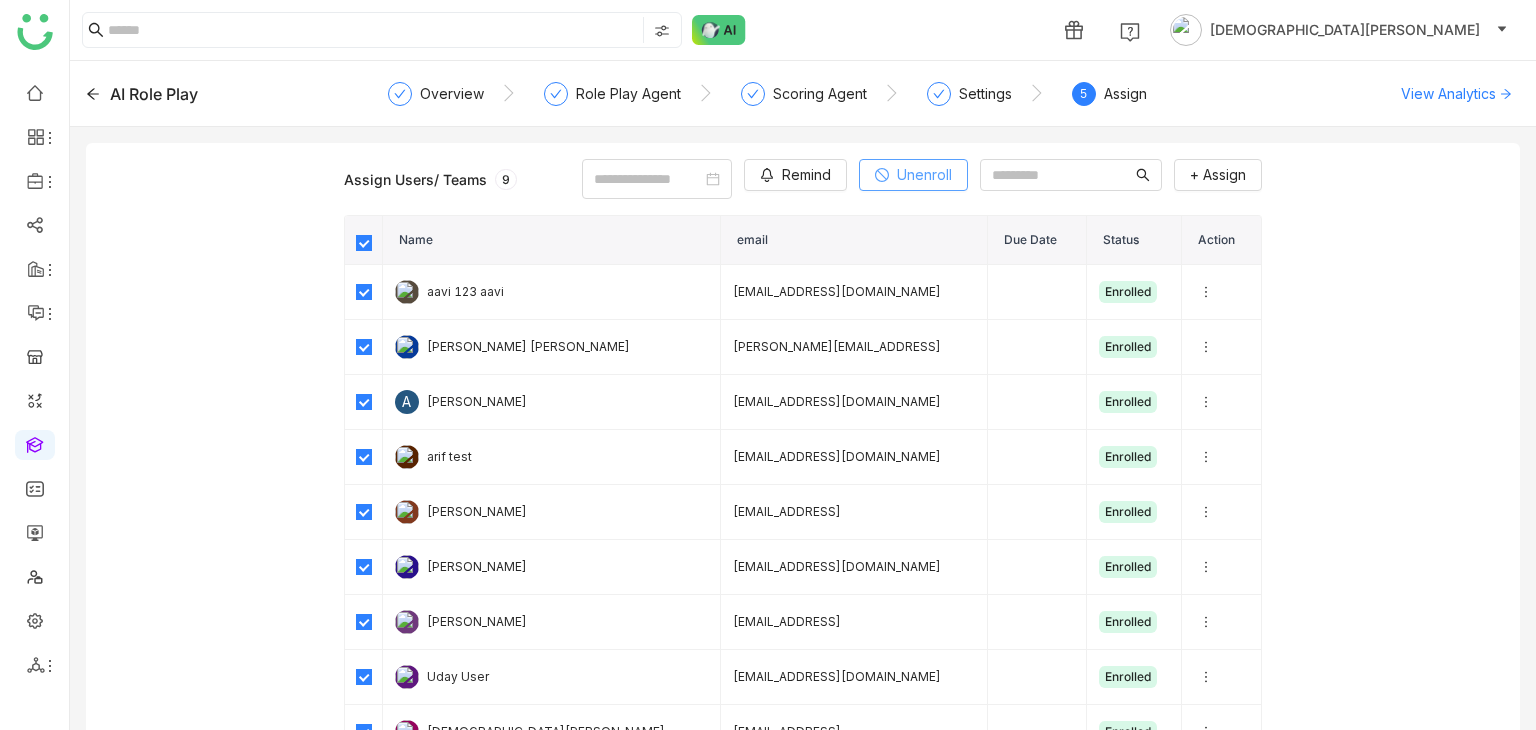 click on "Unenroll" 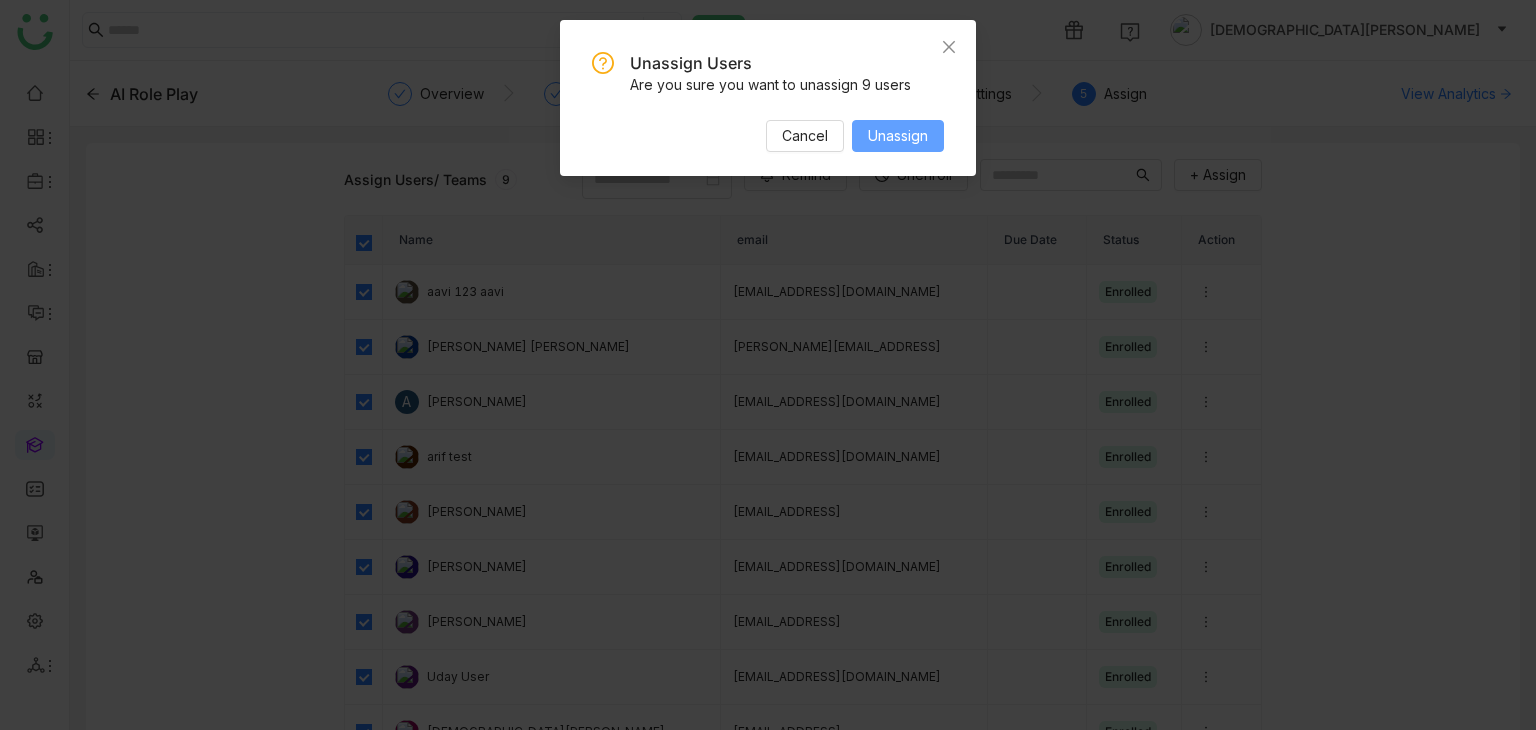 click on "Unassign" at bounding box center (898, 136) 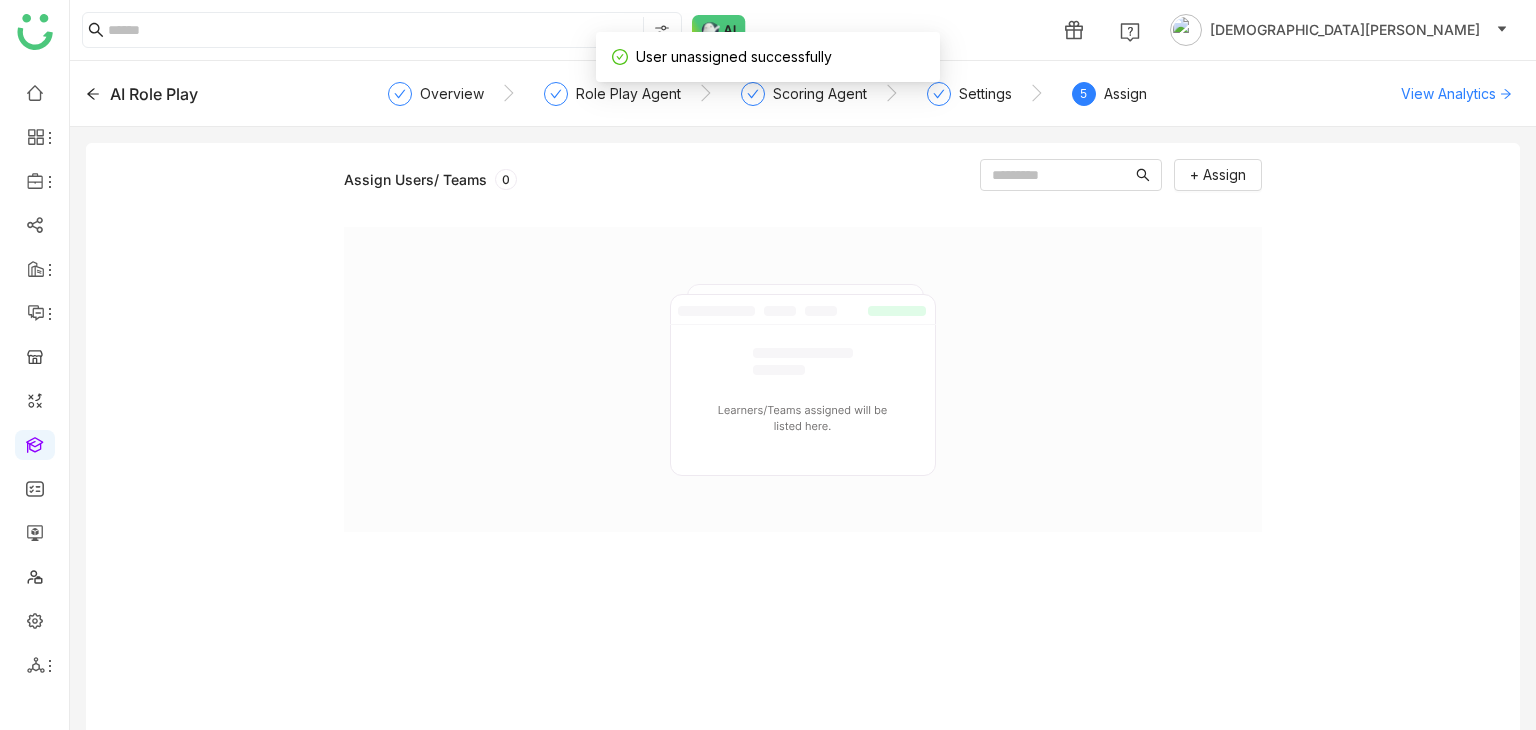 click on "AI Role Play Overview Role Play Agent Scoring Agent Settings  5  Assign  View Analytics" 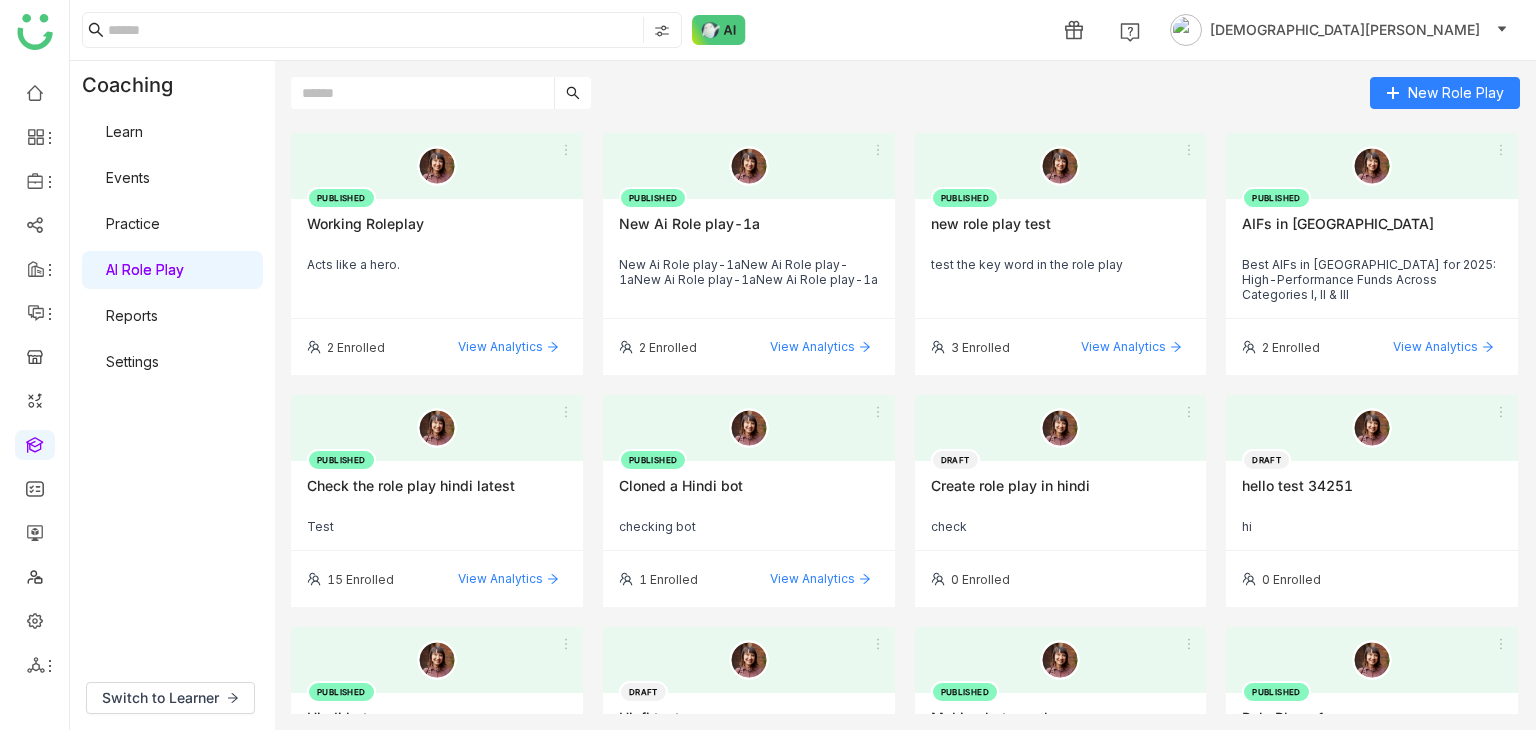 click on "Reports" at bounding box center [132, 315] 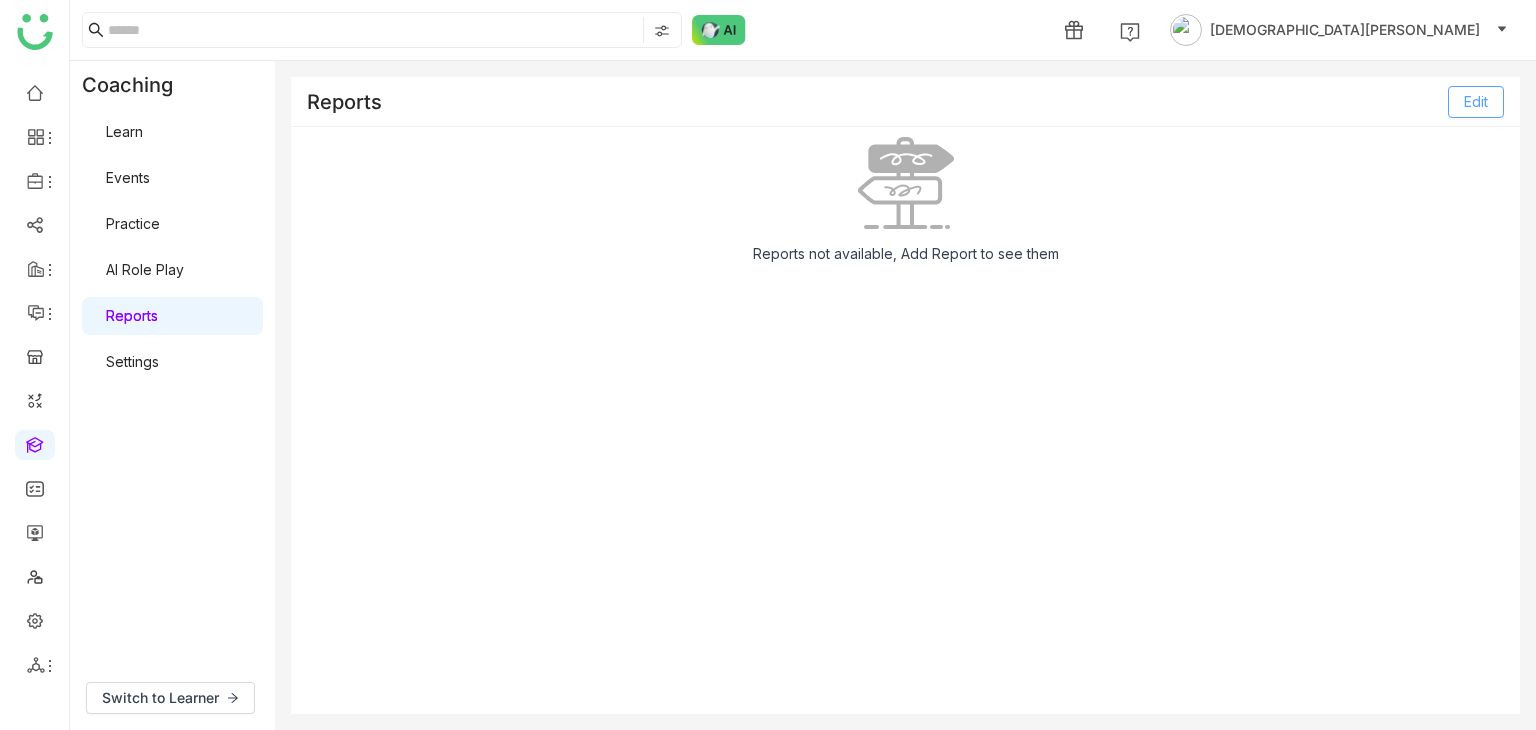 click on "Edit" 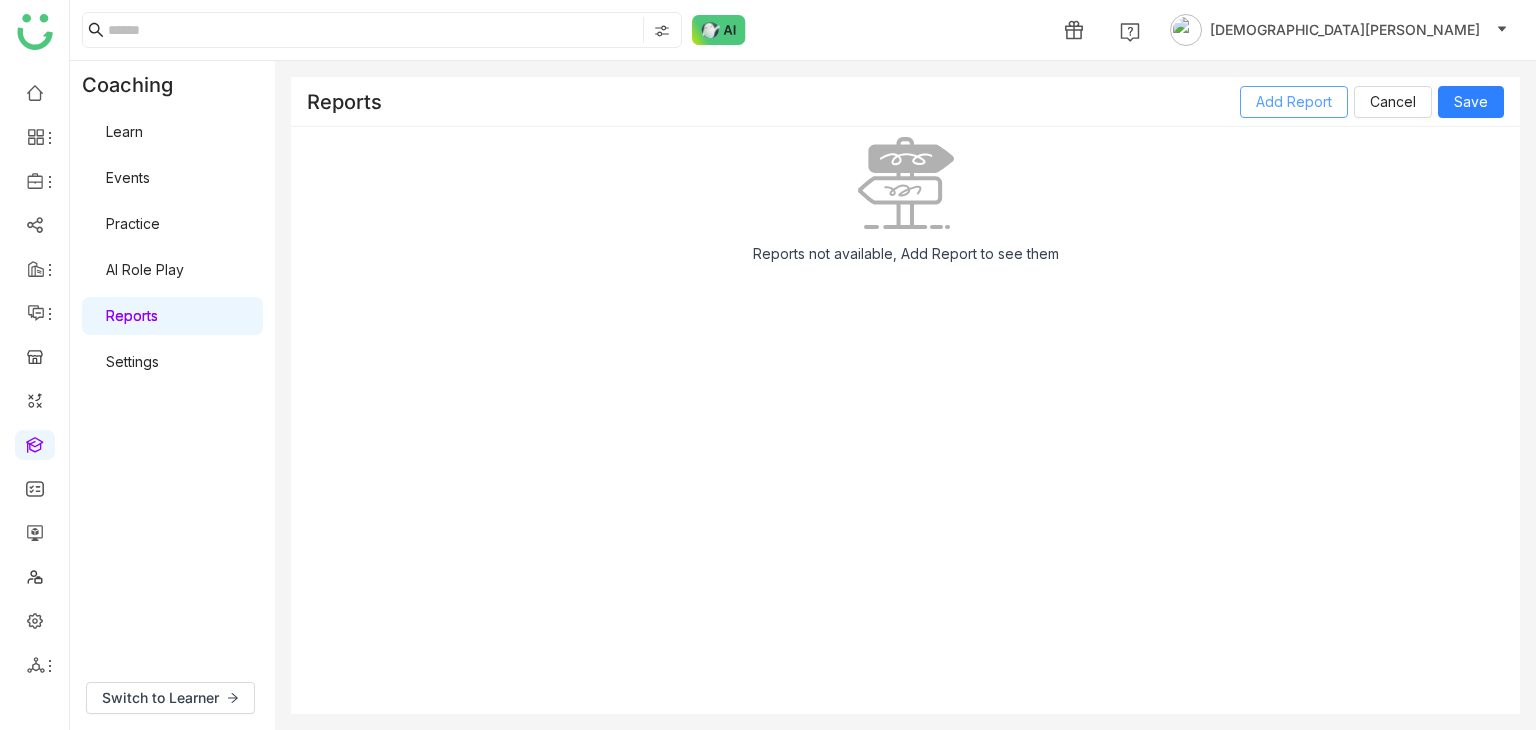 click on "Add Report" 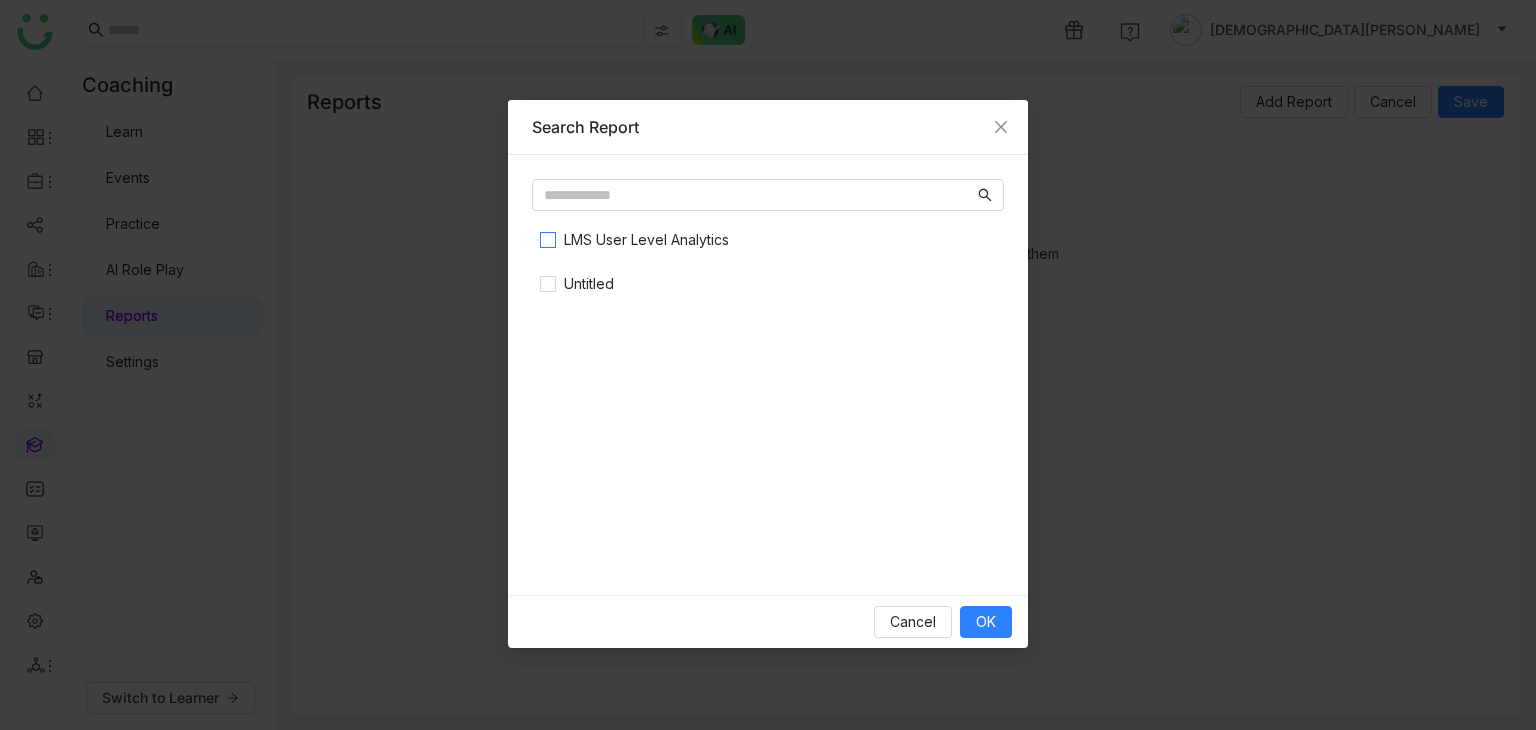 click on "LMS User Level Analytics" at bounding box center [646, 240] 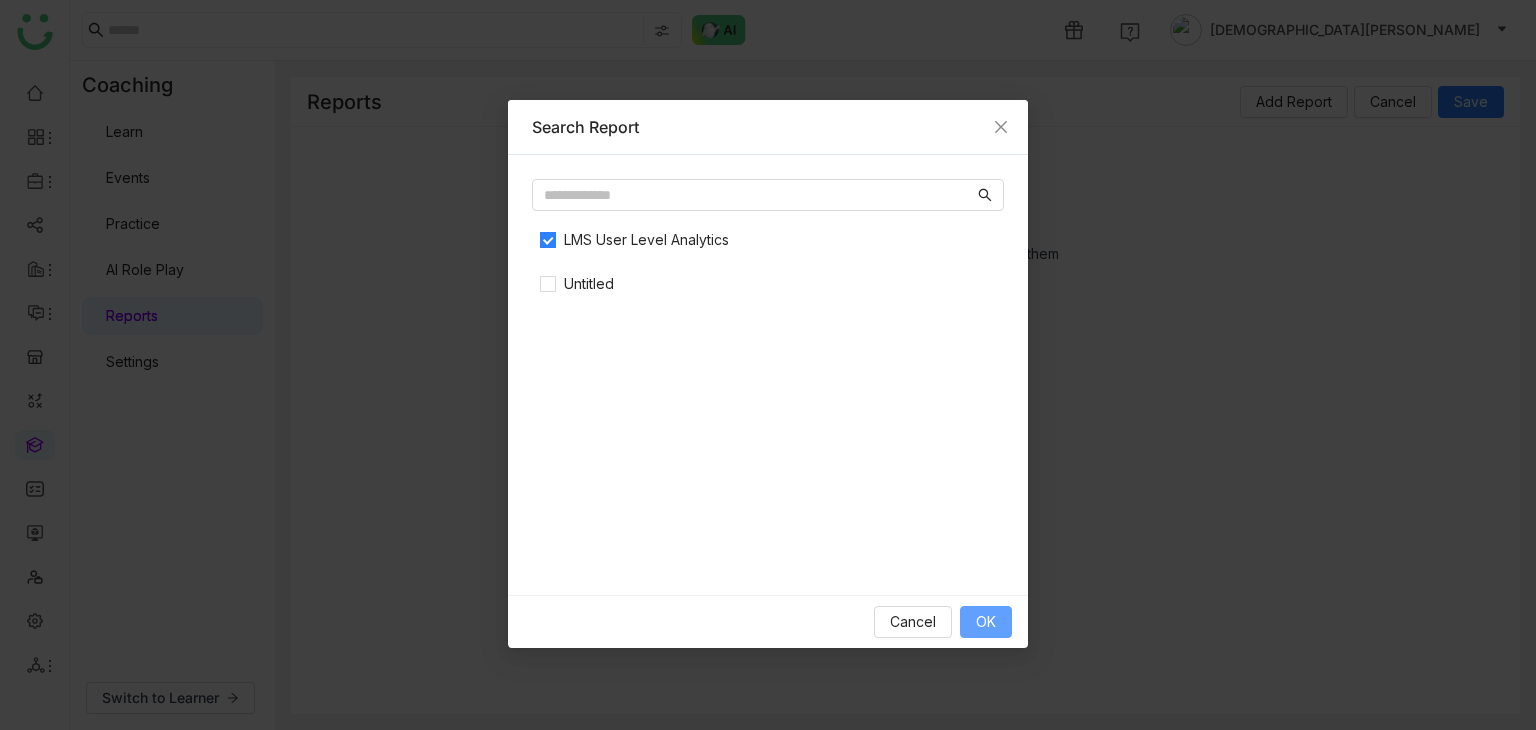 click on "OK" at bounding box center (986, 622) 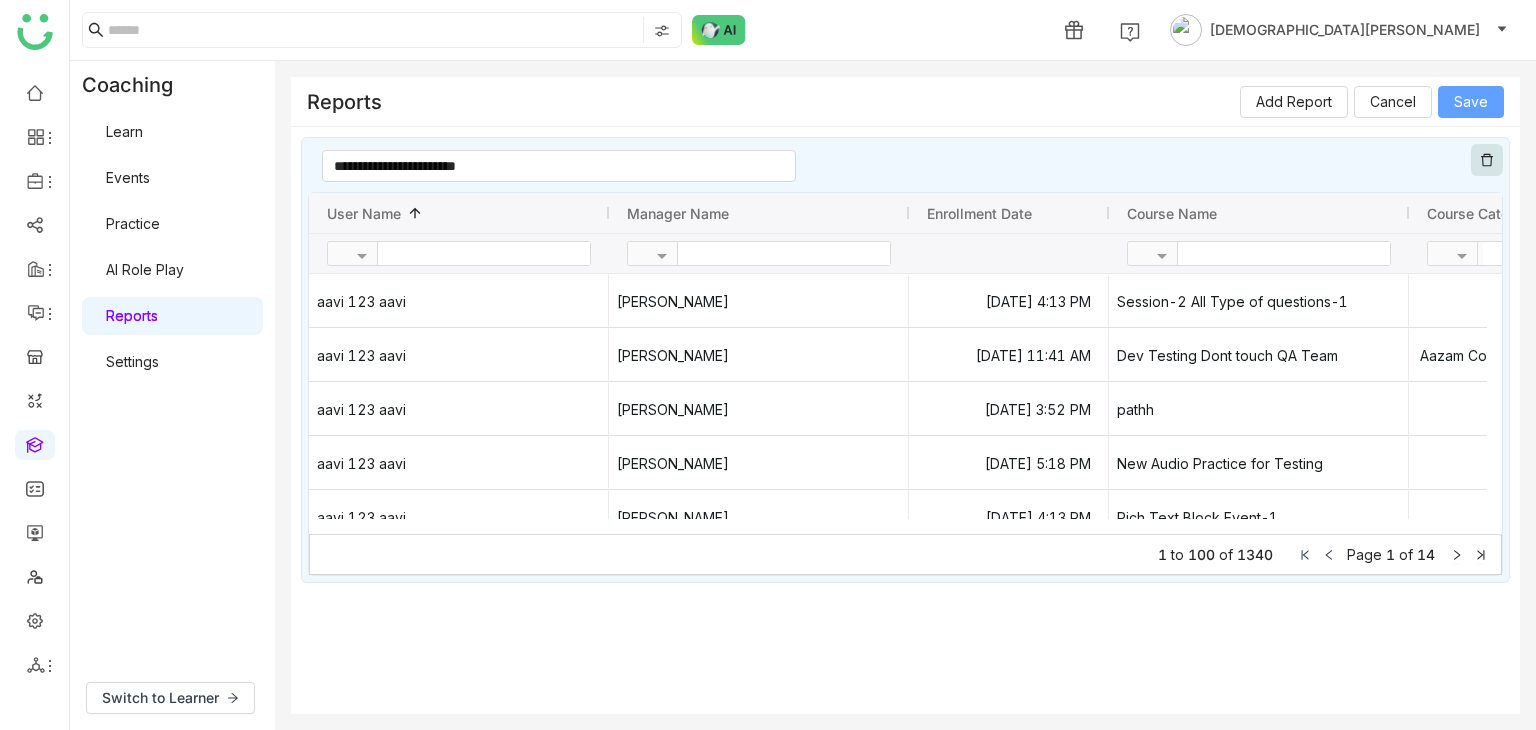 click on "Save" 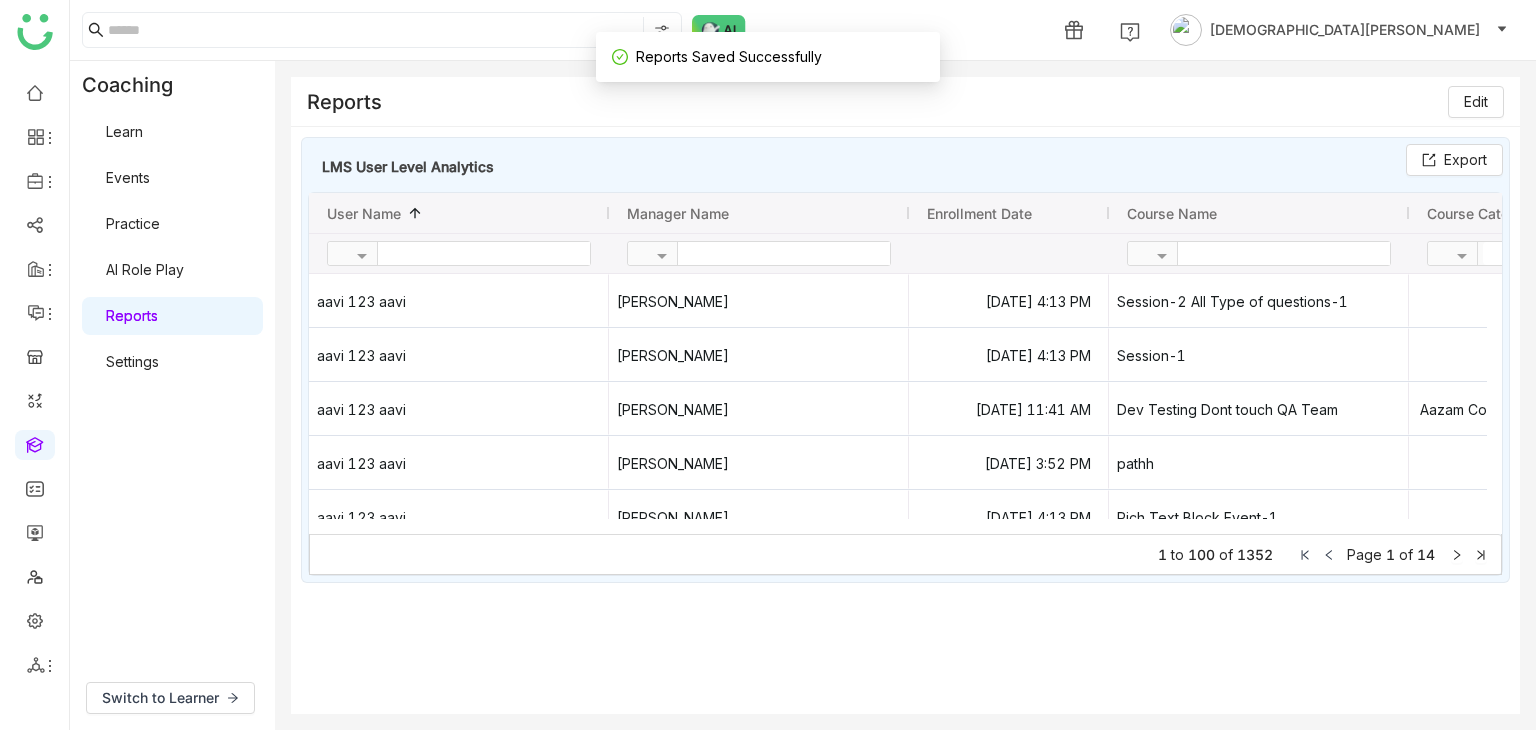 click on "Events" at bounding box center (128, 177) 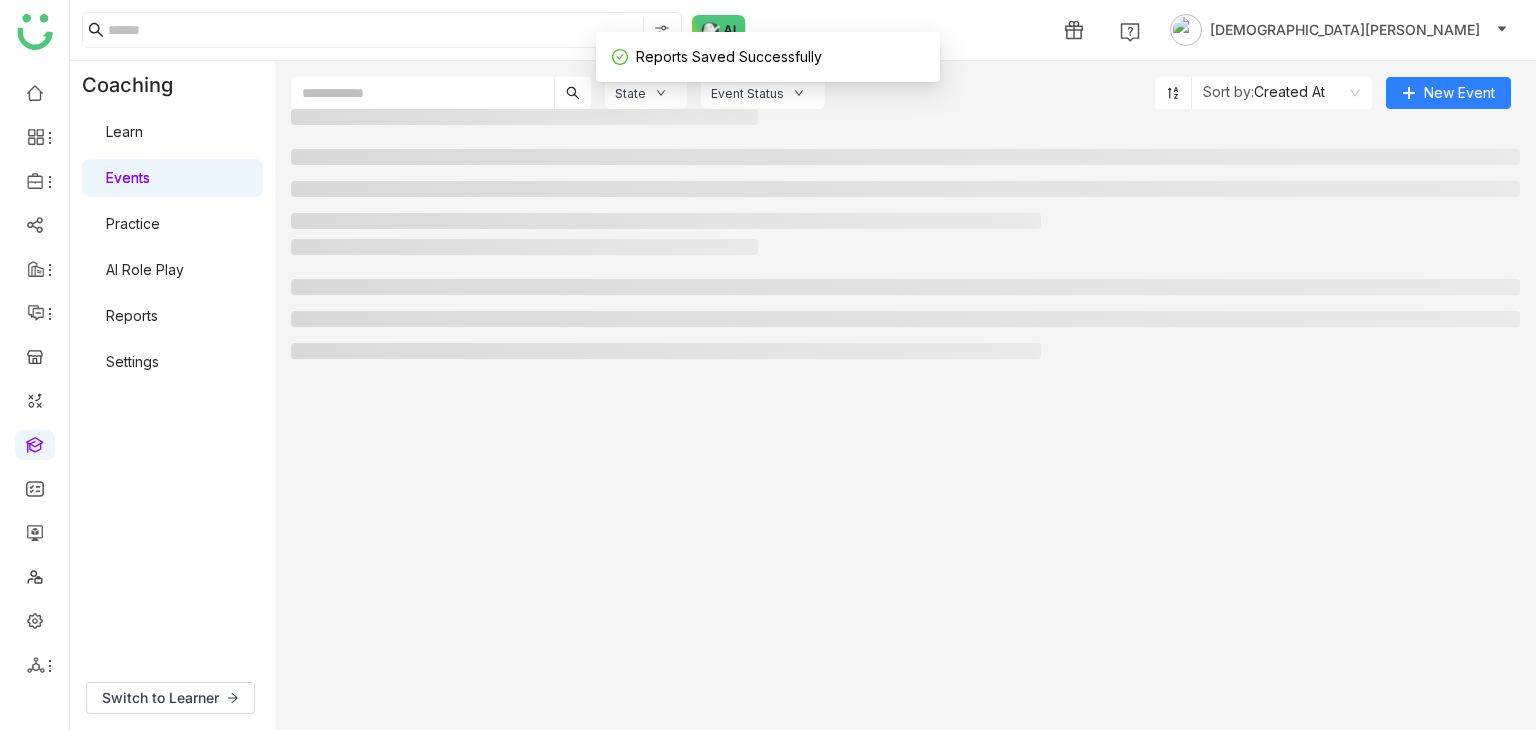 click on "Learn" at bounding box center [124, 131] 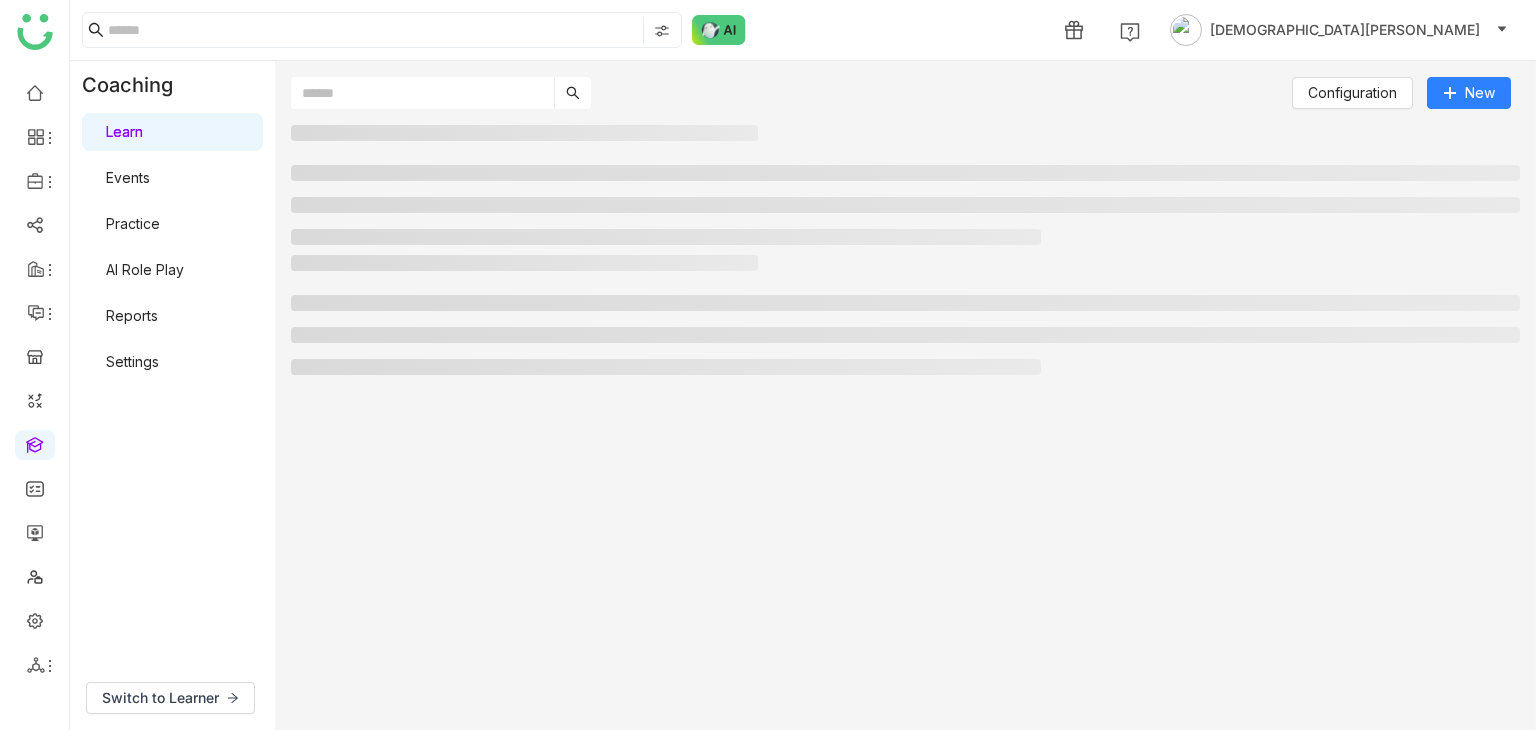click on "Learn" at bounding box center (124, 131) 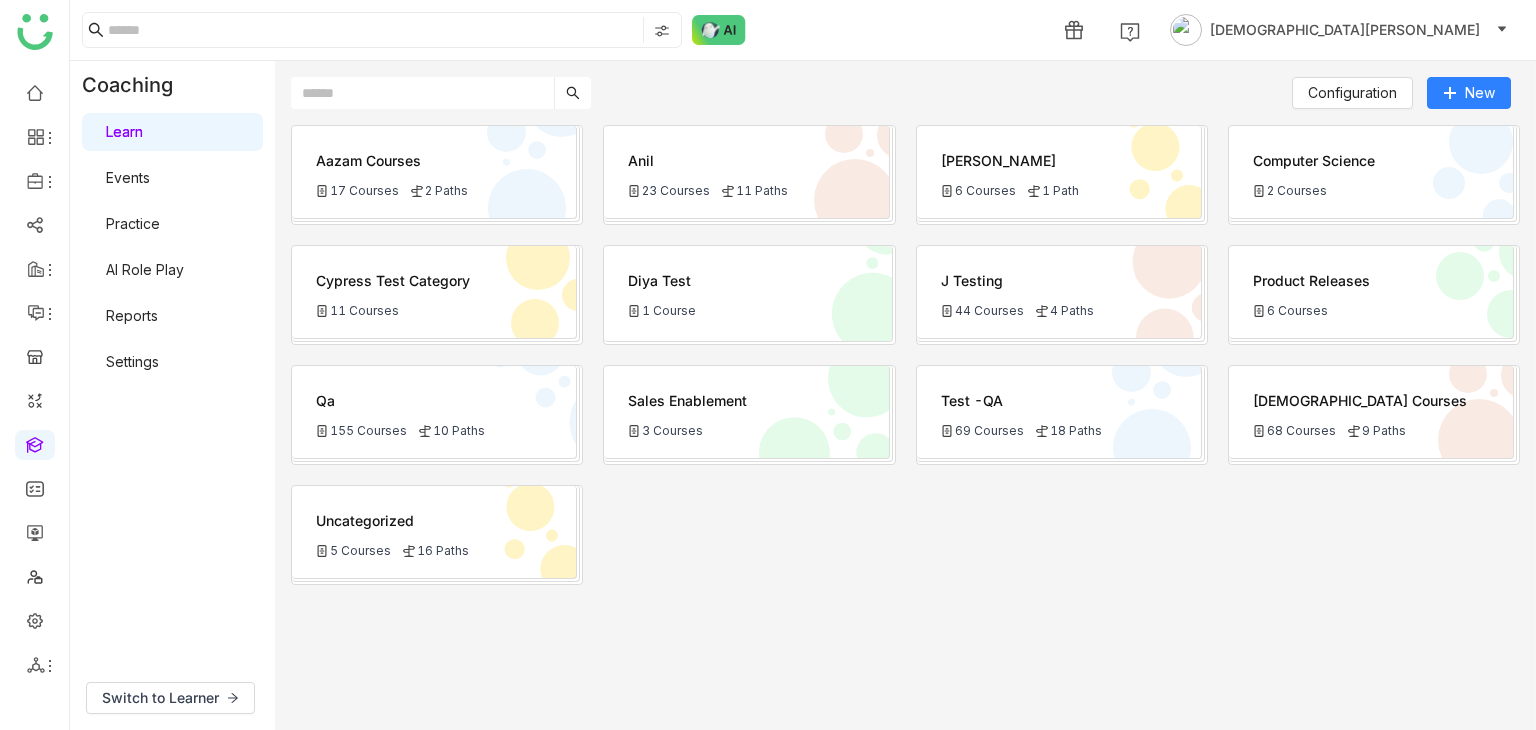 click on "Test -QA" 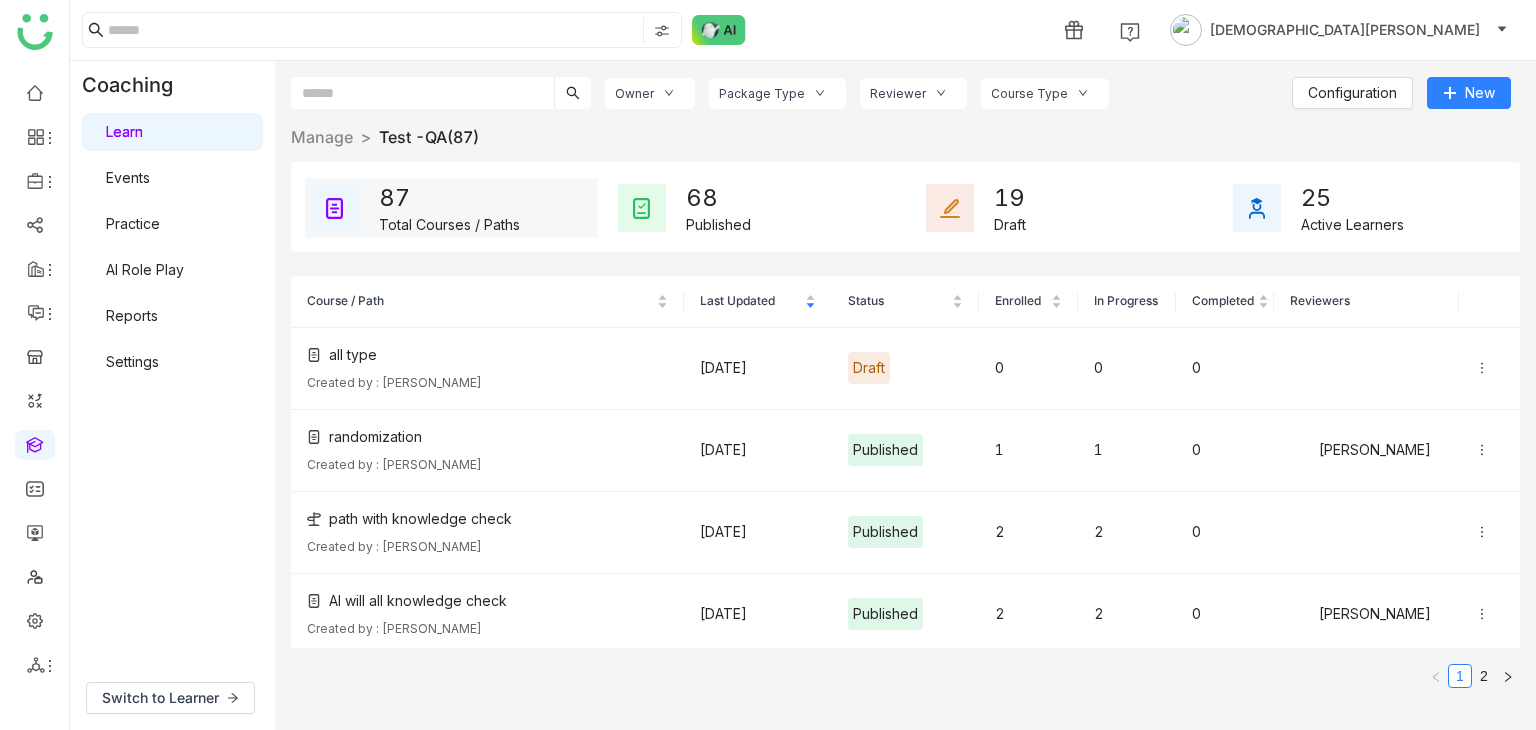 click on "Owner" 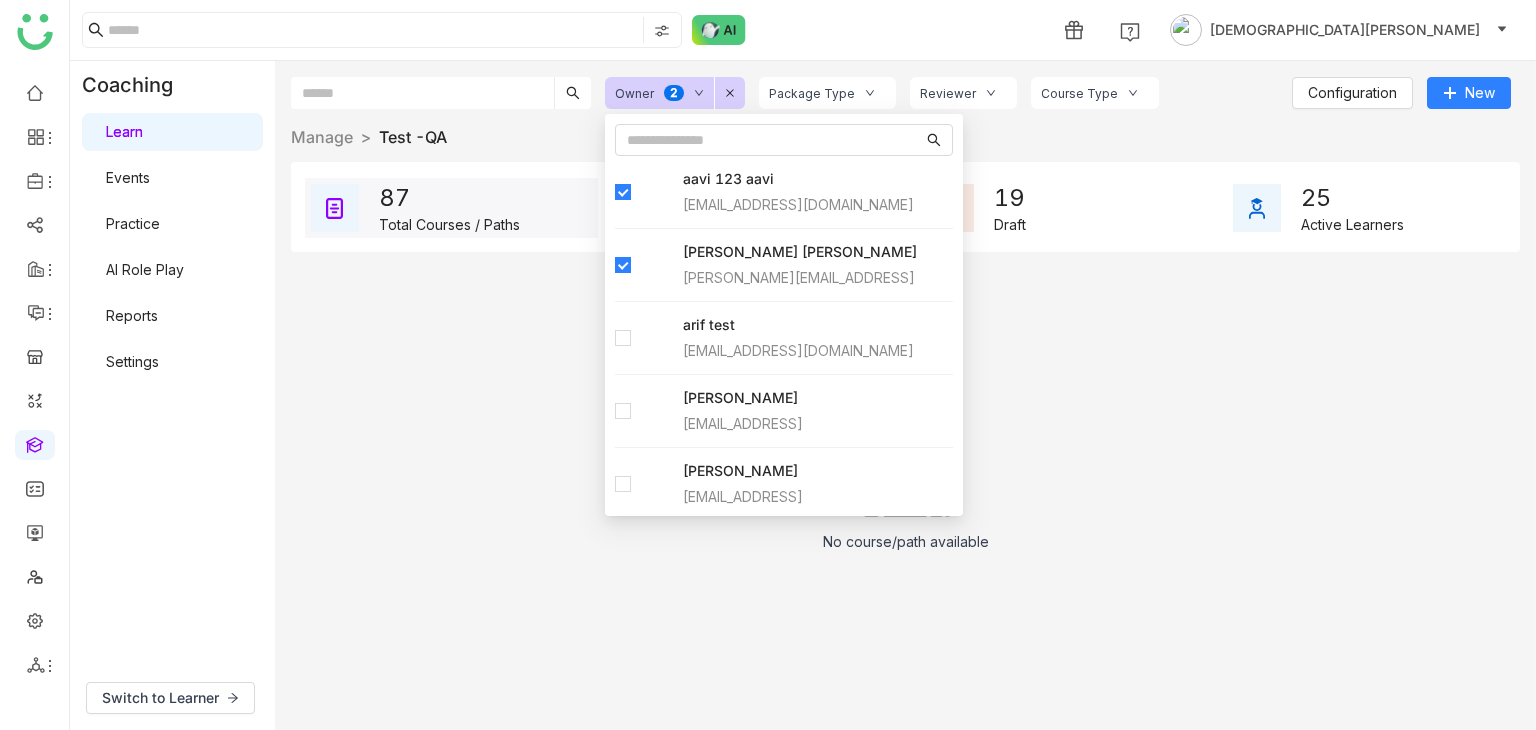 click on "No course/path available" 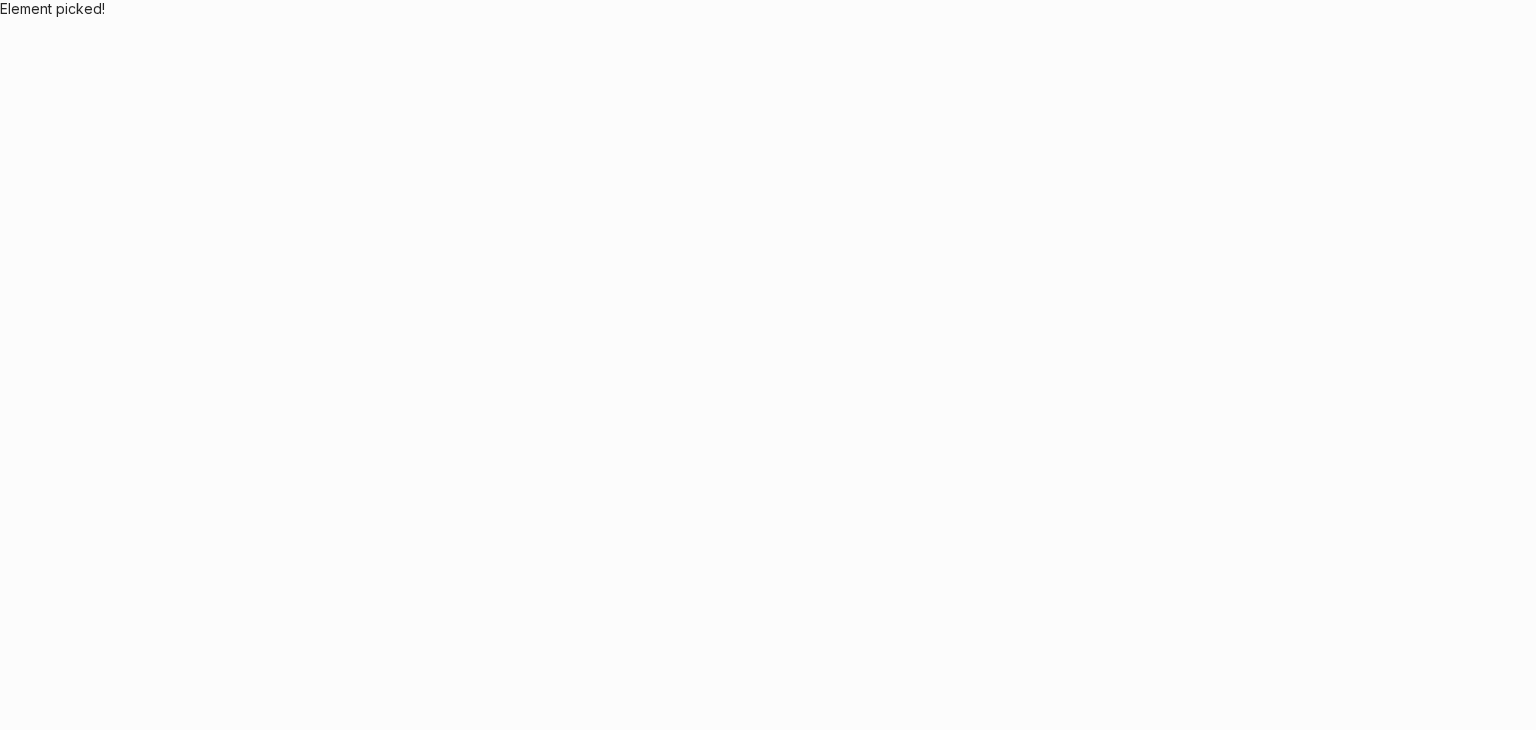 scroll, scrollTop: 0, scrollLeft: 0, axis: both 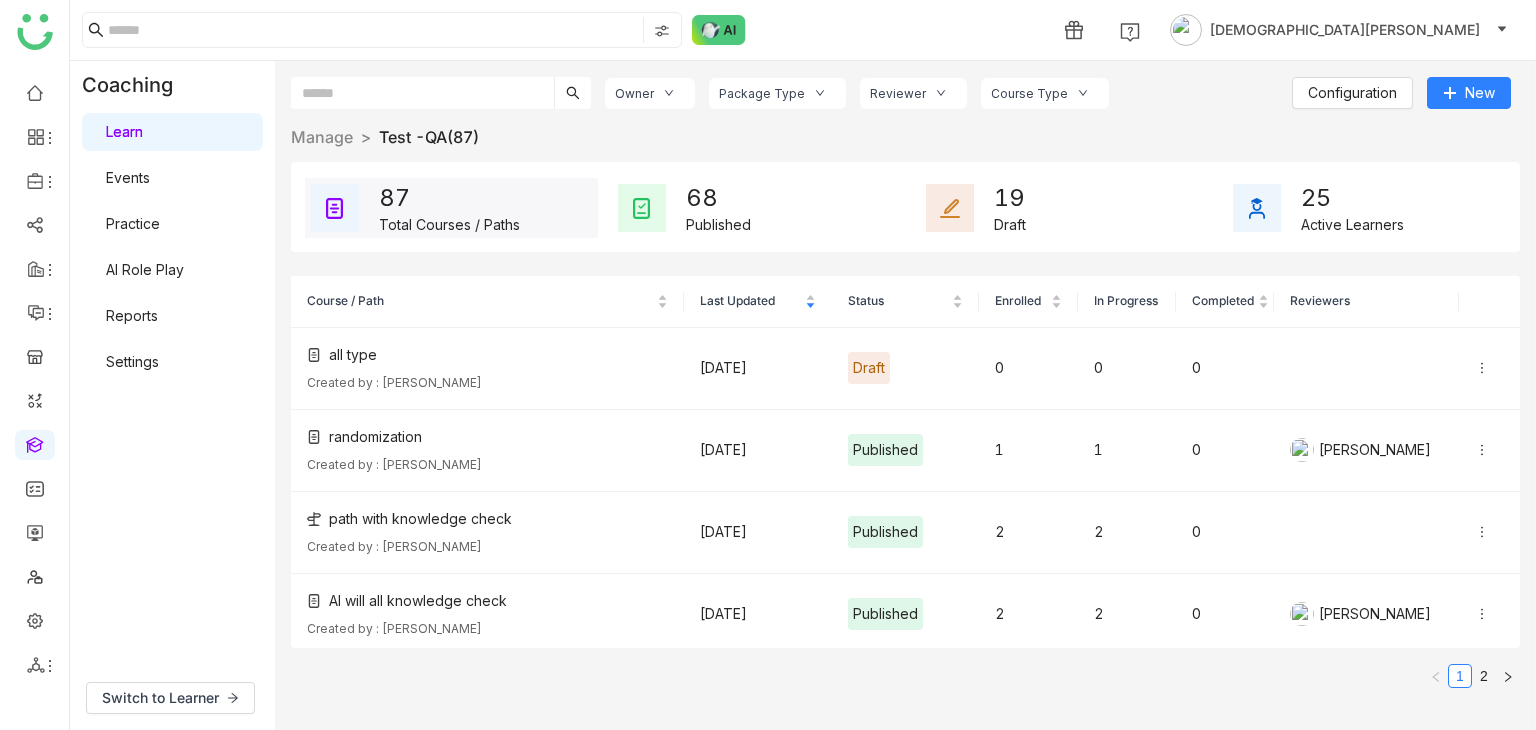 click on "Owner" 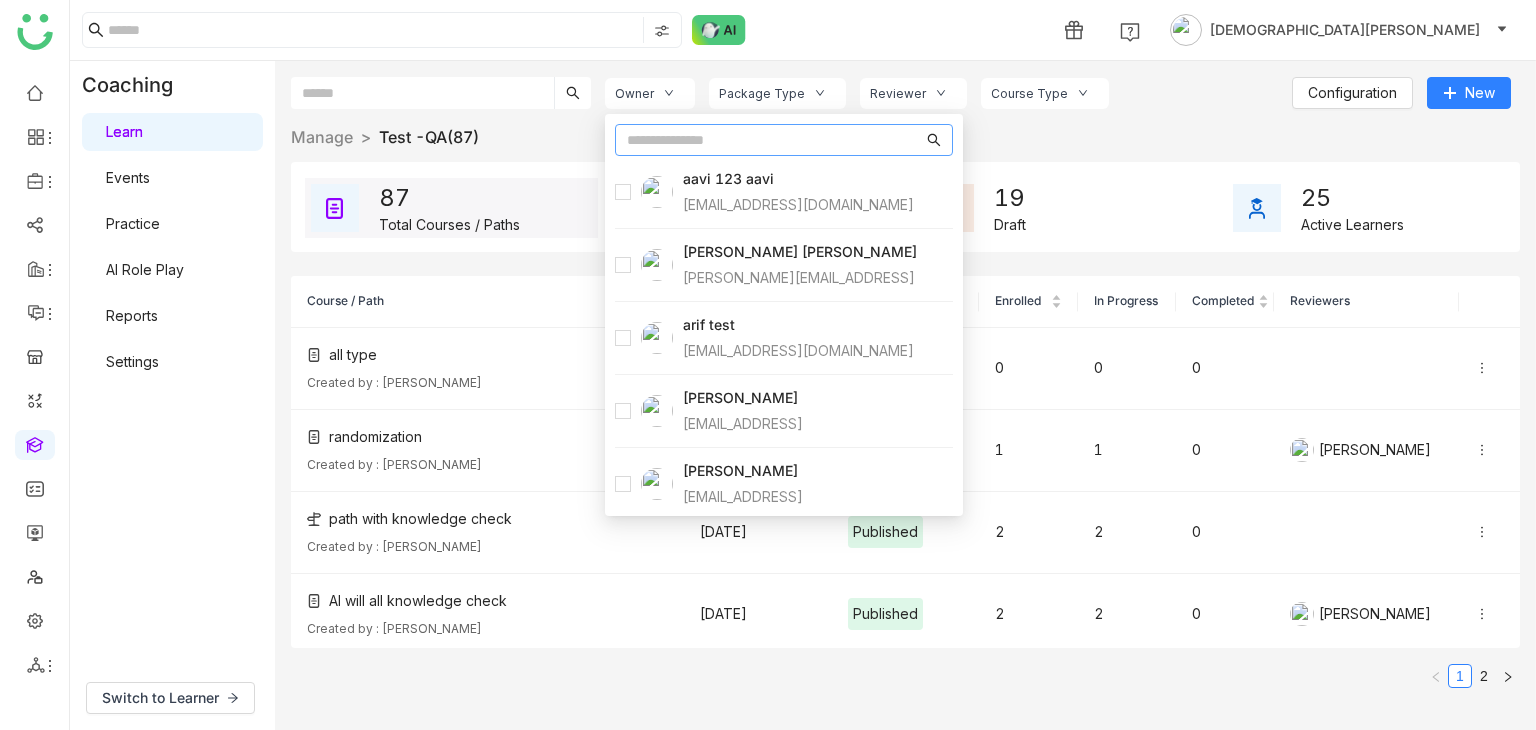 drag, startPoint x: 733, startPoint y: 84, endPoint x: 784, endPoint y: 97, distance: 52.63079 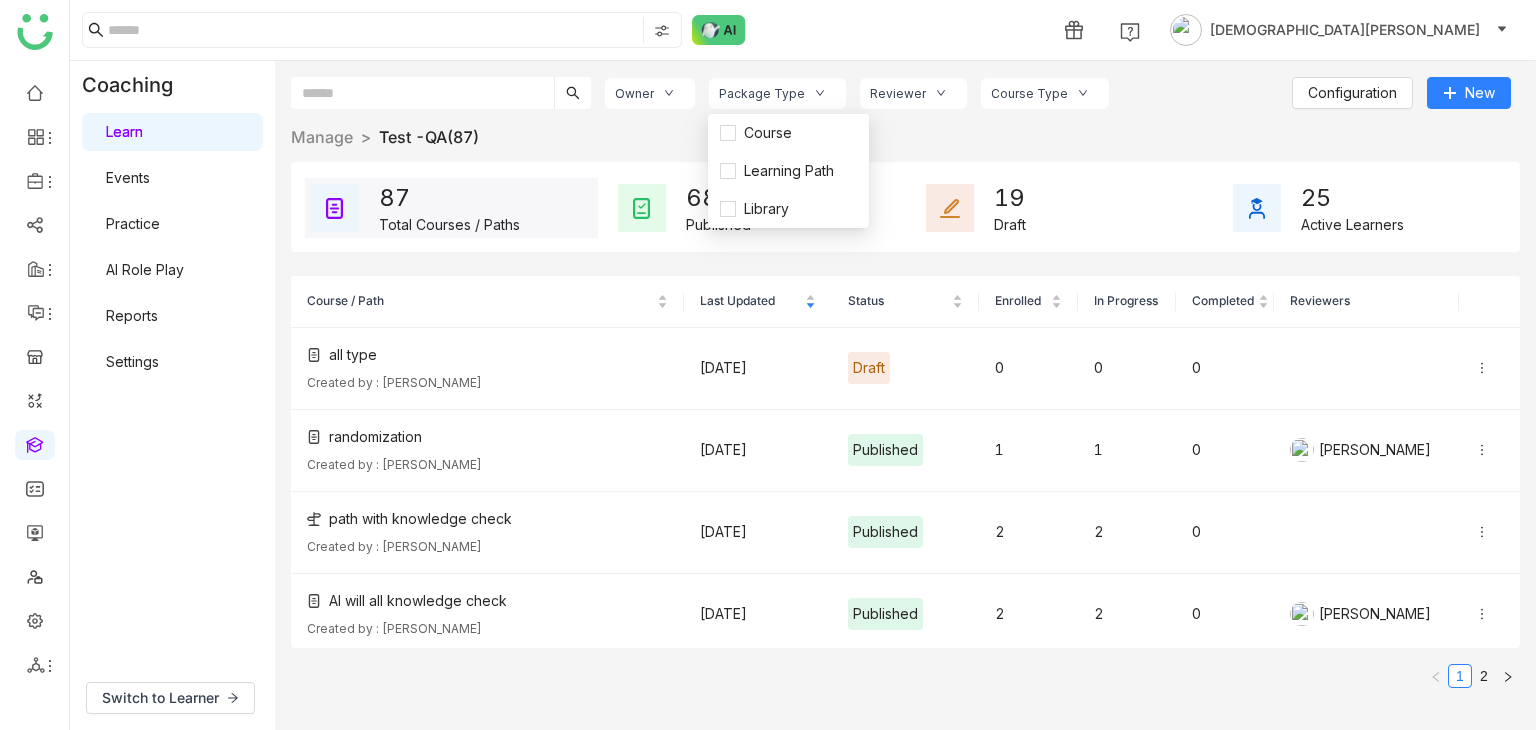 click on "Reviewer" 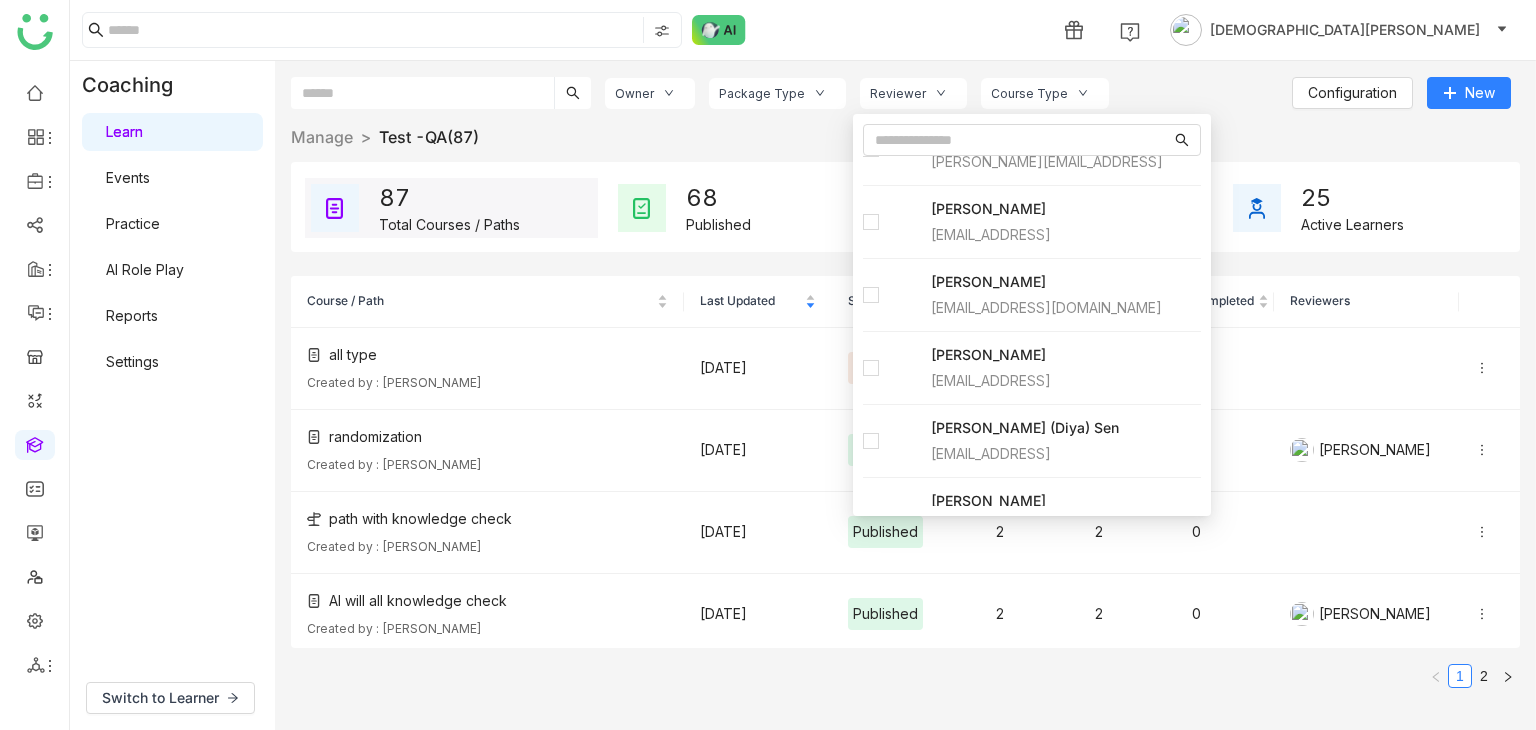 scroll, scrollTop: 1300, scrollLeft: 0, axis: vertical 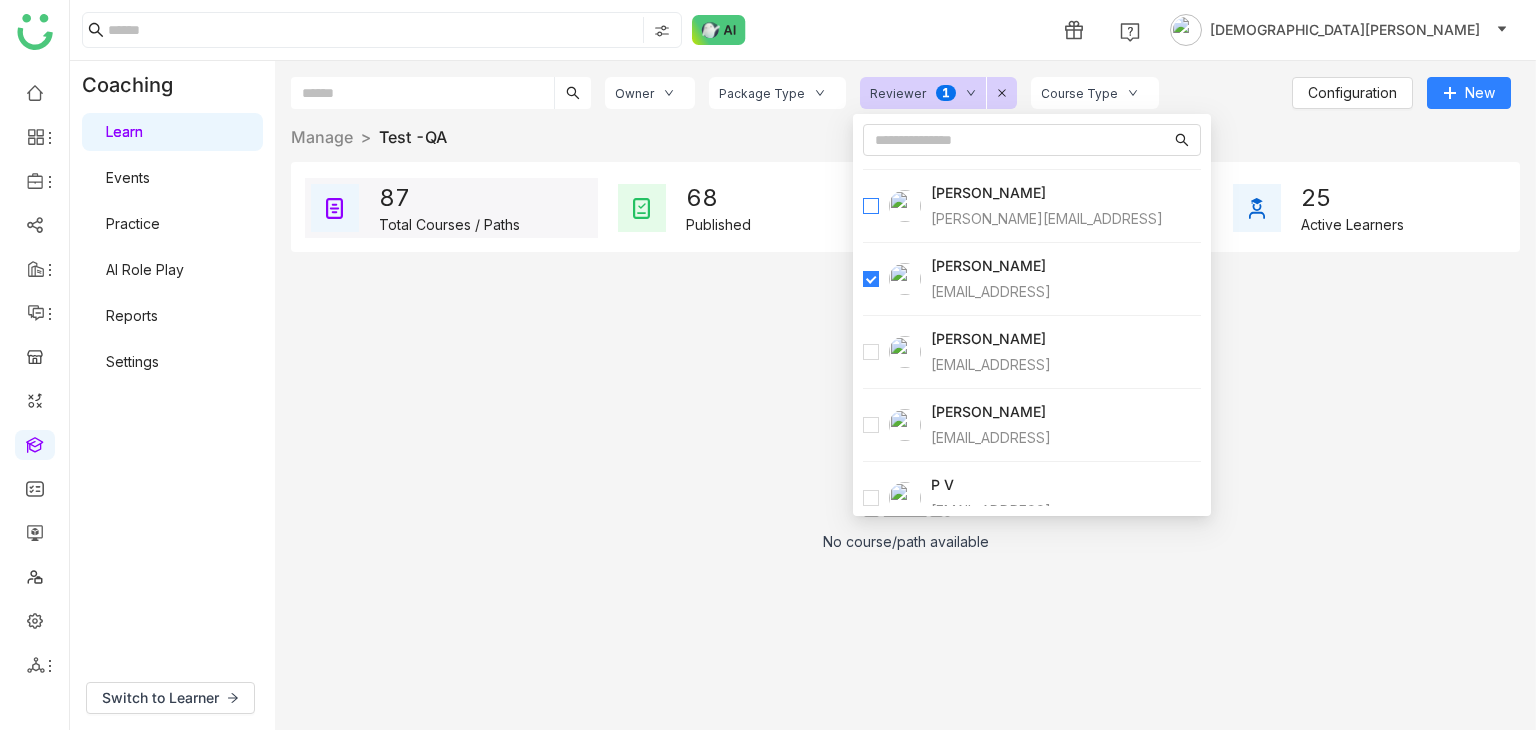 click at bounding box center (871, 206) 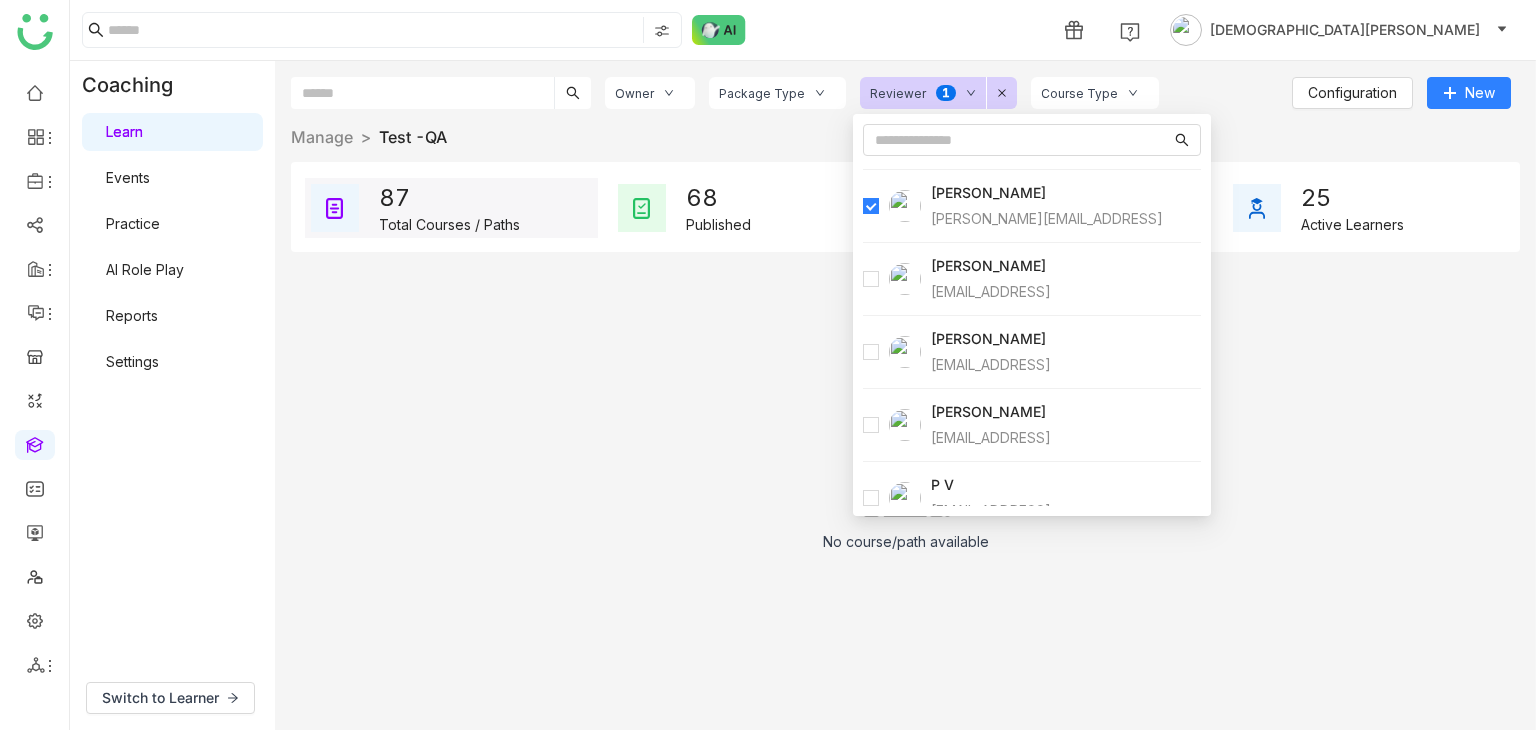 click 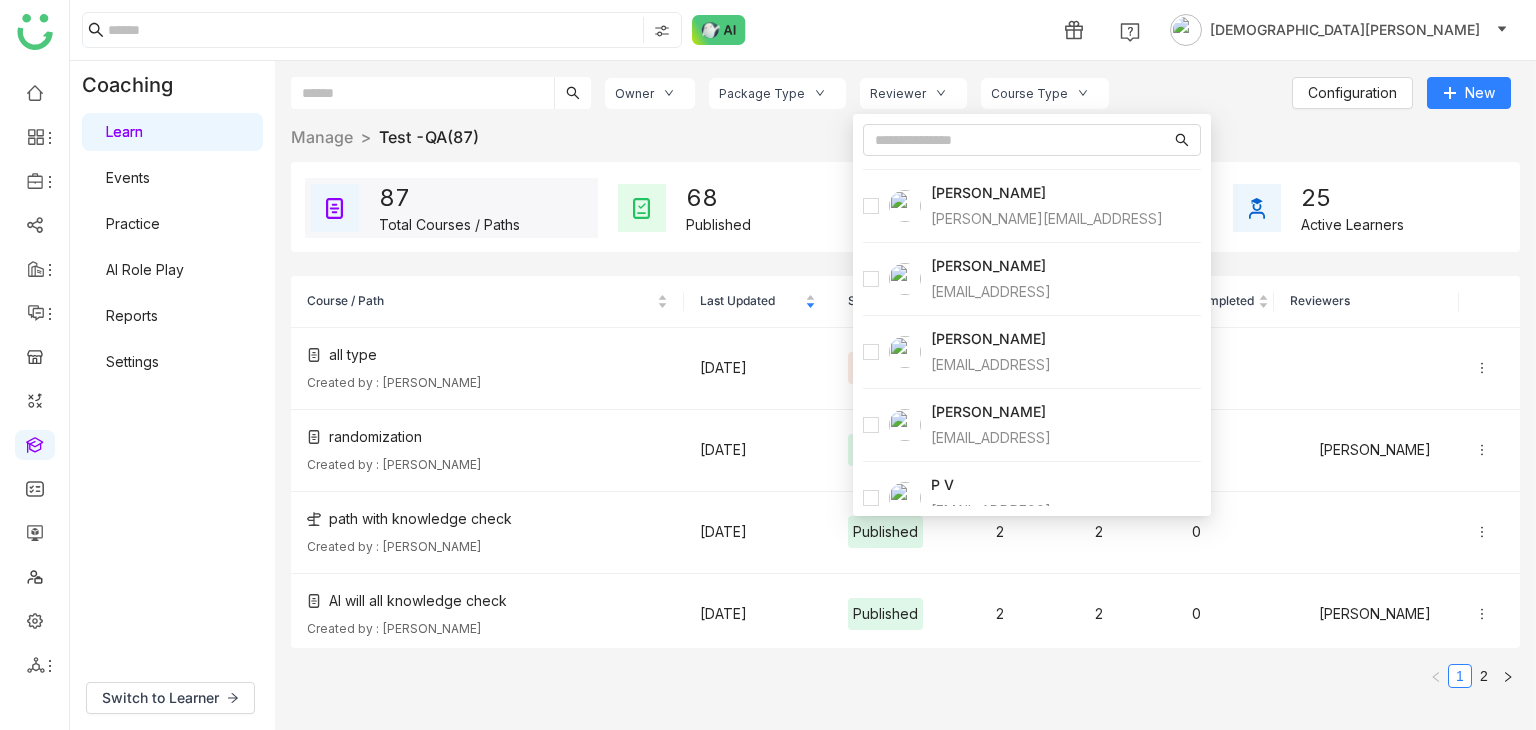scroll, scrollTop: 1600, scrollLeft: 0, axis: vertical 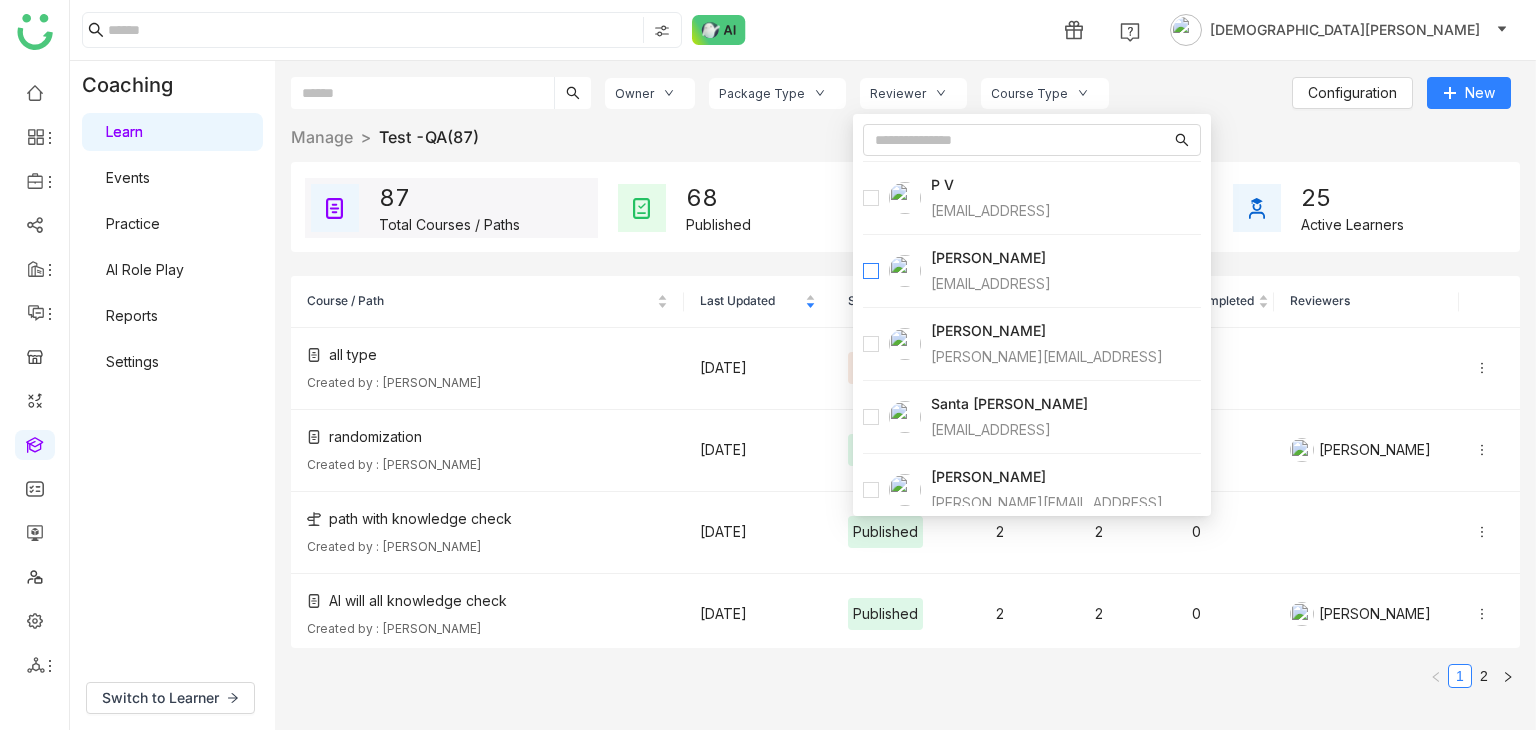 click at bounding box center [871, 271] 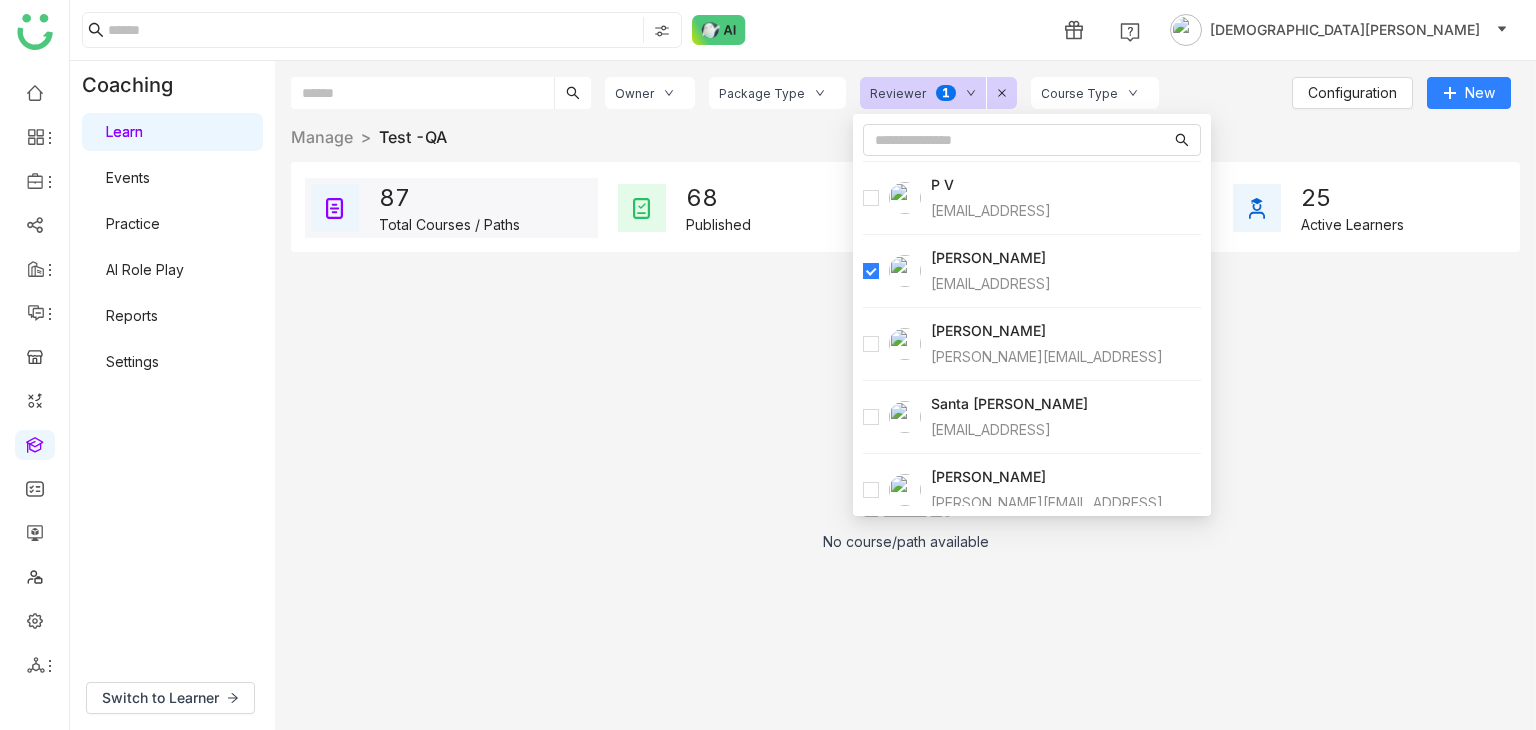 click on "Users   aavi 123 [PERSON_NAME]   [PERSON_NAME][EMAIL_ADDRESS][DOMAIN_NAME]   [PERSON_NAME] Kesireddy   [EMAIL_ADDRESS]   arif test   [EMAIL_ADDRESS][DOMAIN_NAME]   [PERSON_NAME]   [PERSON_NAME][EMAIL_ADDRESS]   [PERSON_NAME]   [EMAIL_ADDRESS]   [PERSON_NAME]   [EMAIL_ADDRESS][DOMAIN_NAME]   [PERSON_NAME]   [PERSON_NAME][EMAIL_ADDRESS]   Azhar Uddin   [EMAIL_ADDRESS]   [PERSON_NAME]   [EMAIL_ADDRESS]   [PERSON_NAME] Bhandari   [EMAIL_ADDRESS]   [PERSON_NAME]   [EMAIL_ADDRESS]   chiru balaya   [EMAIL_ADDRESS][DOMAIN_NAME]   [PERSON_NAME]   [EMAIL_ADDRESS]   Devdutta (Diya) Sen   [EMAIL_ADDRESS]   [PERSON_NAME]   [EMAIL_ADDRESS]   [PERSON_NAME]   [EMAIL_ADDRESS]   jaya gdemo   [EMAIL_ADDRESS][DOMAIN_NAME]   Jayasrees Lekkalapudi   [EMAIL_ADDRESS]   karthick Linganathan   [EMAIL_ADDRESS]   [PERSON_NAME]   [EMAIL_ADDRESS]   [PERSON_NAME]   [EMAIL_ADDRESS]   [PERSON_NAME]   [EMAIL_ADDRESS]   P V   [EMAIL_ADDRESS]   [PERSON_NAME]   [PERSON_NAME][EMAIL_ADDRESS]   [PERSON_NAME]   [PERSON_NAME][EMAIL_ADDRESS]" at bounding box center [1032, 315] 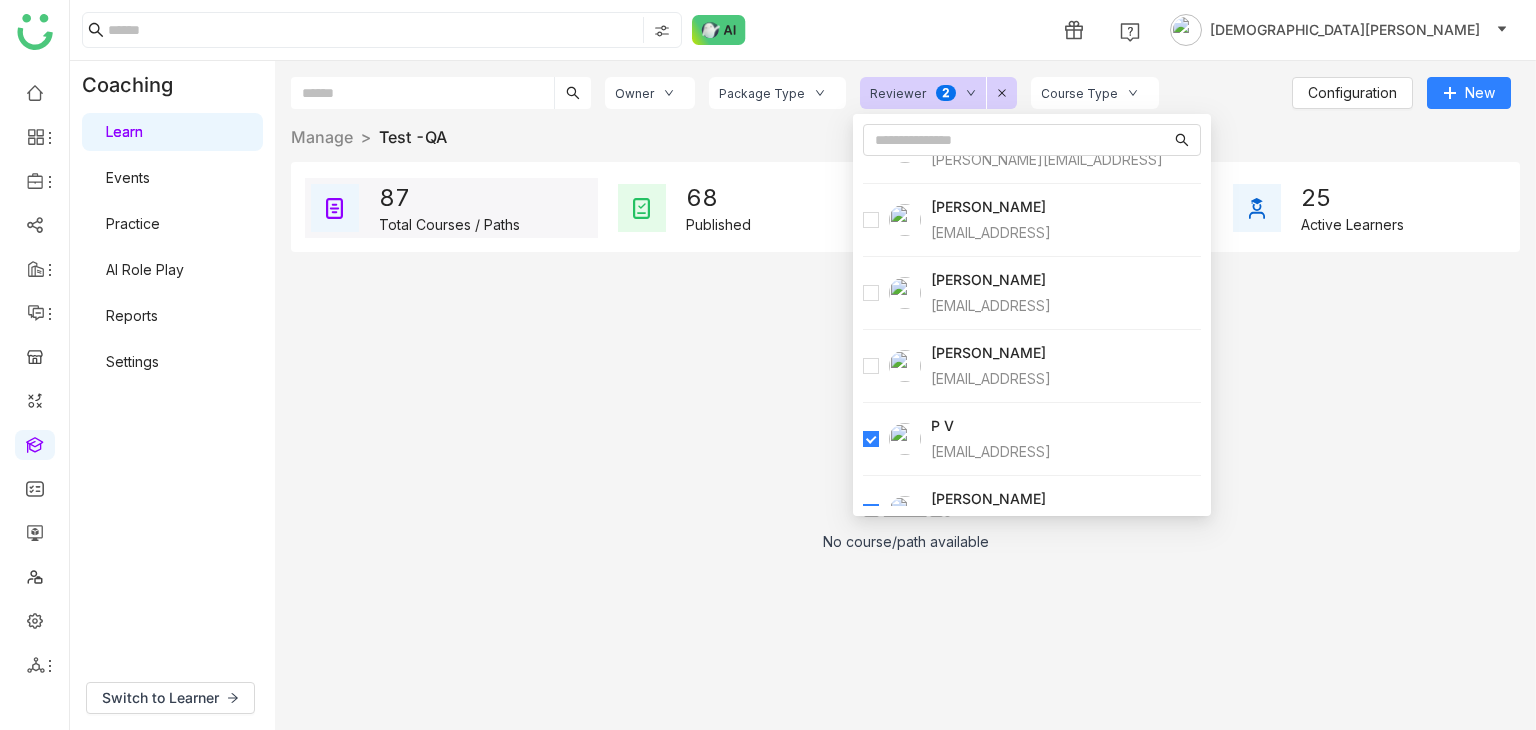 scroll, scrollTop: 1000, scrollLeft: 0, axis: vertical 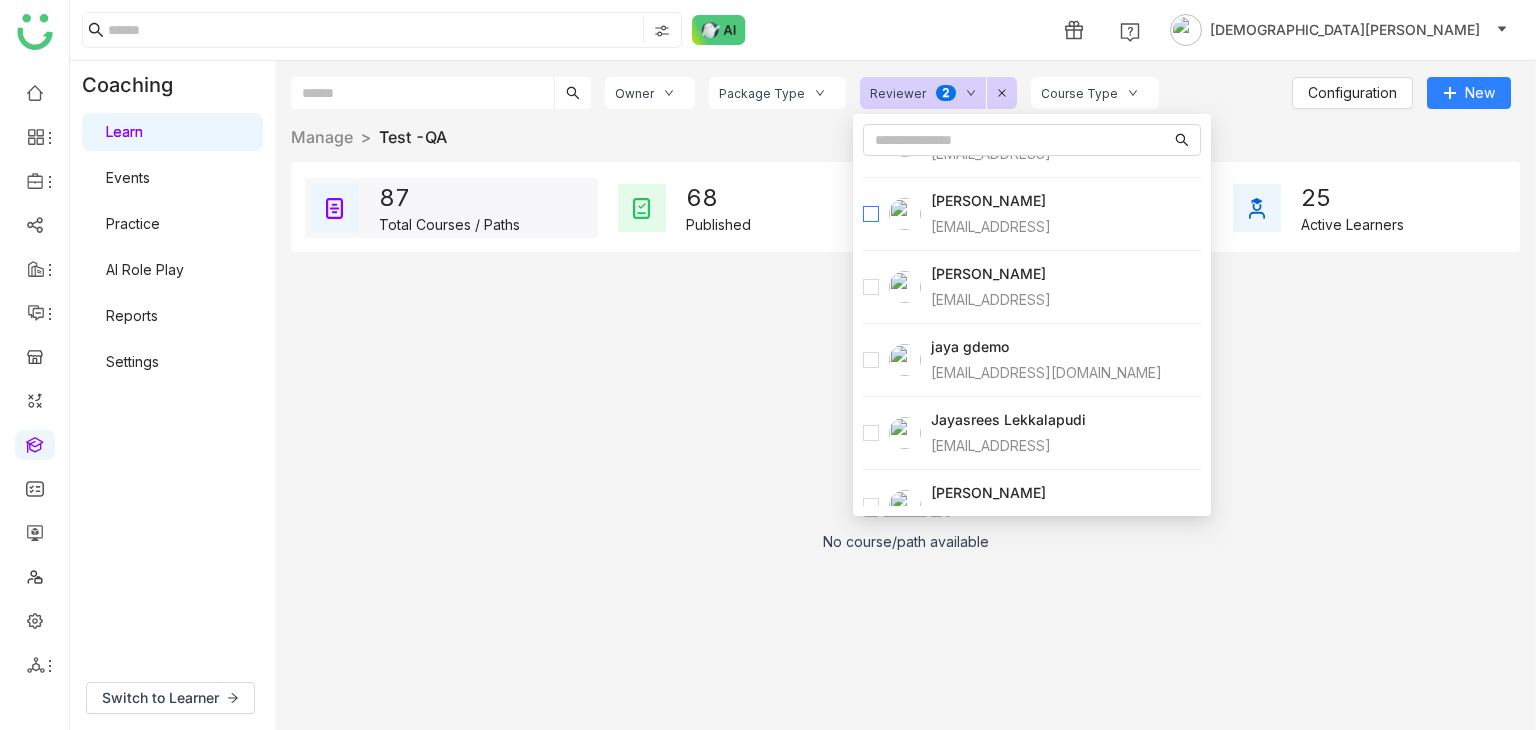 click at bounding box center [871, 214] 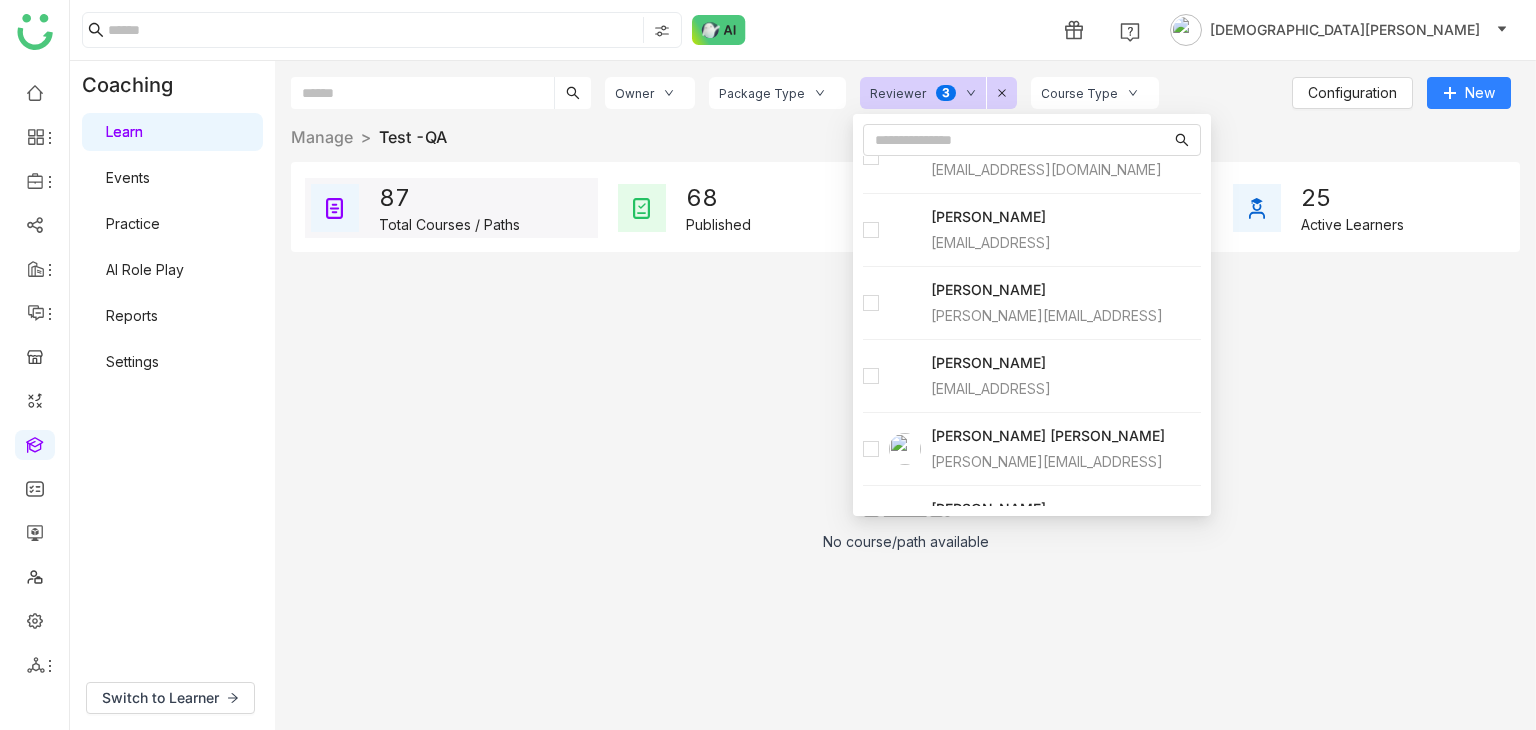 scroll, scrollTop: 0, scrollLeft: 0, axis: both 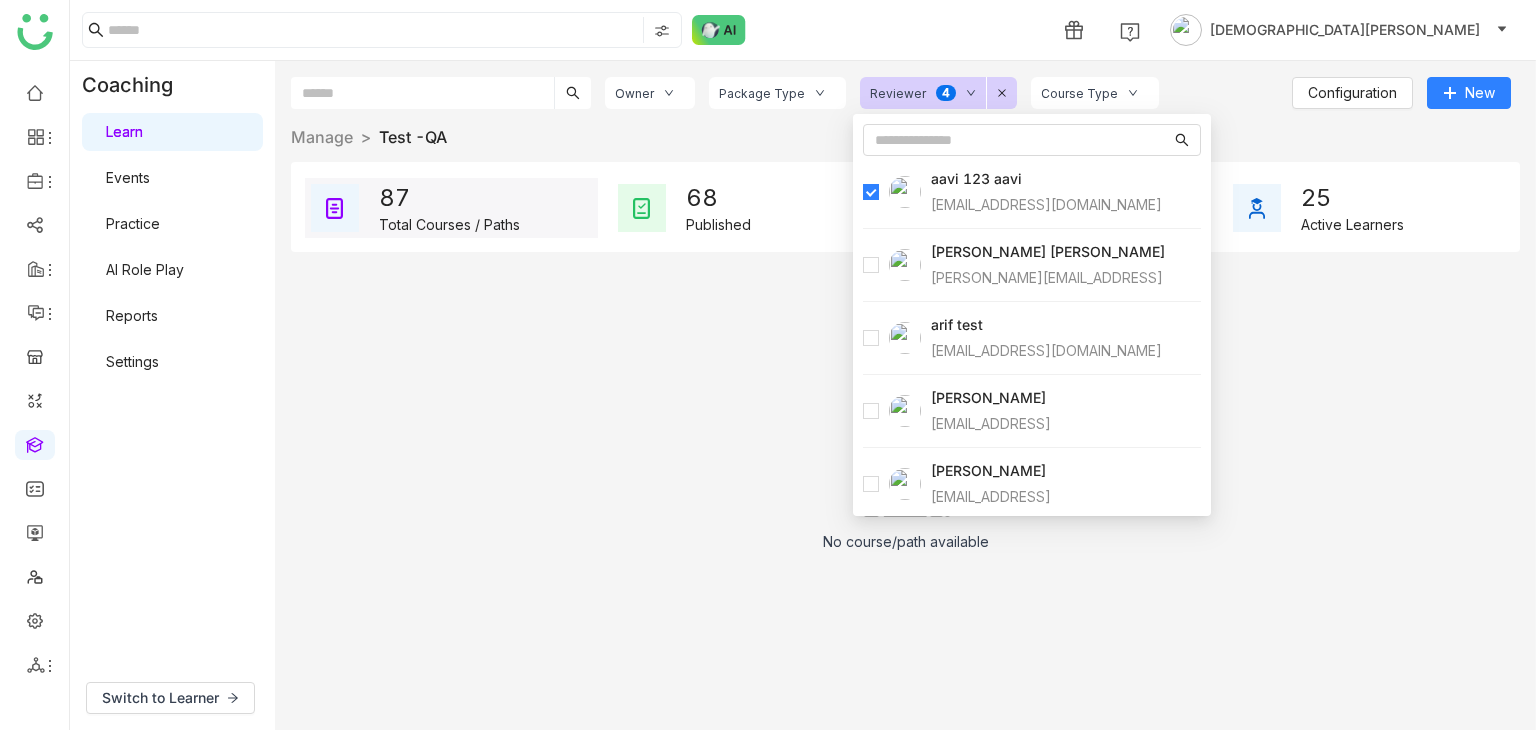 click on "Reviewer  0   1   2   3   4   5   6   7   8   9" 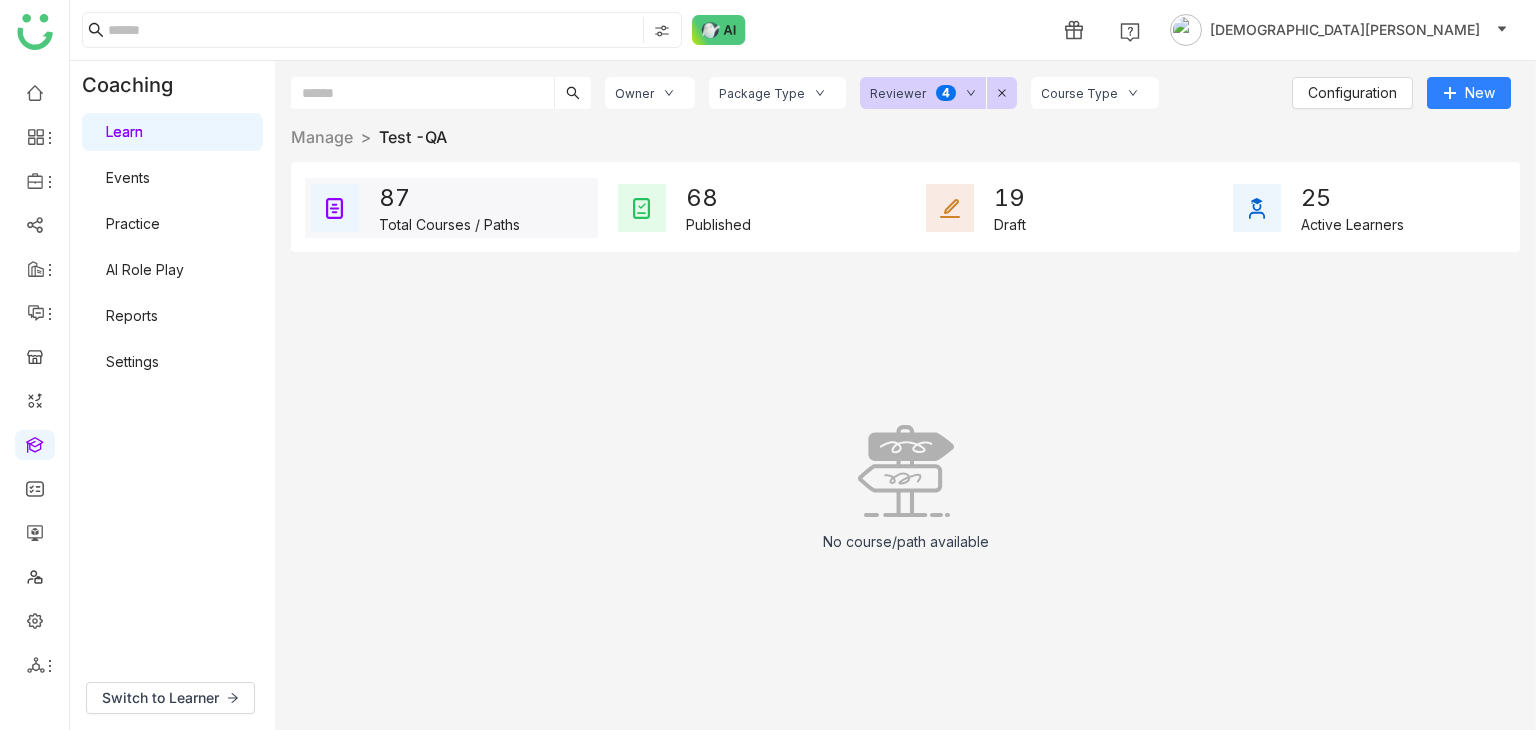 click 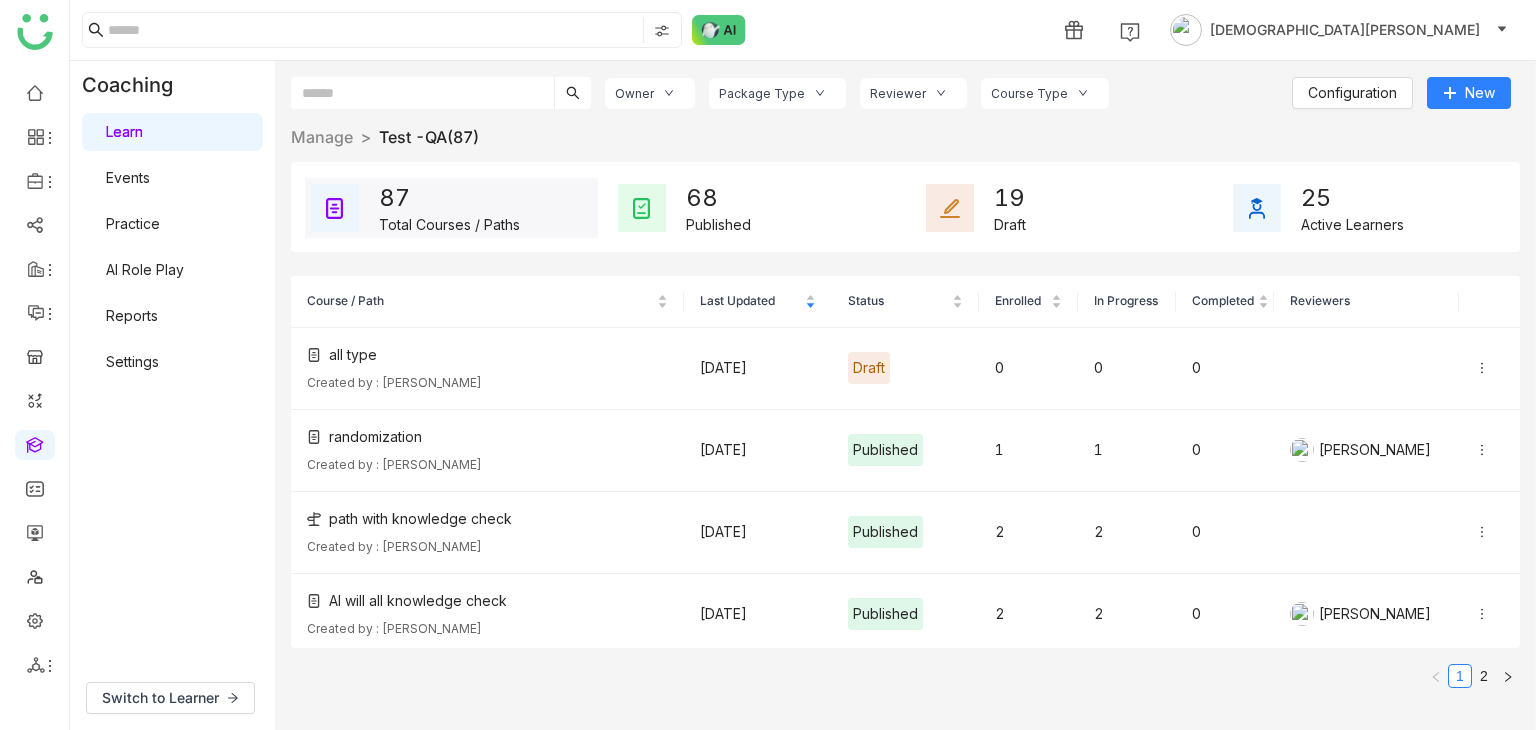click on "Reviewer" 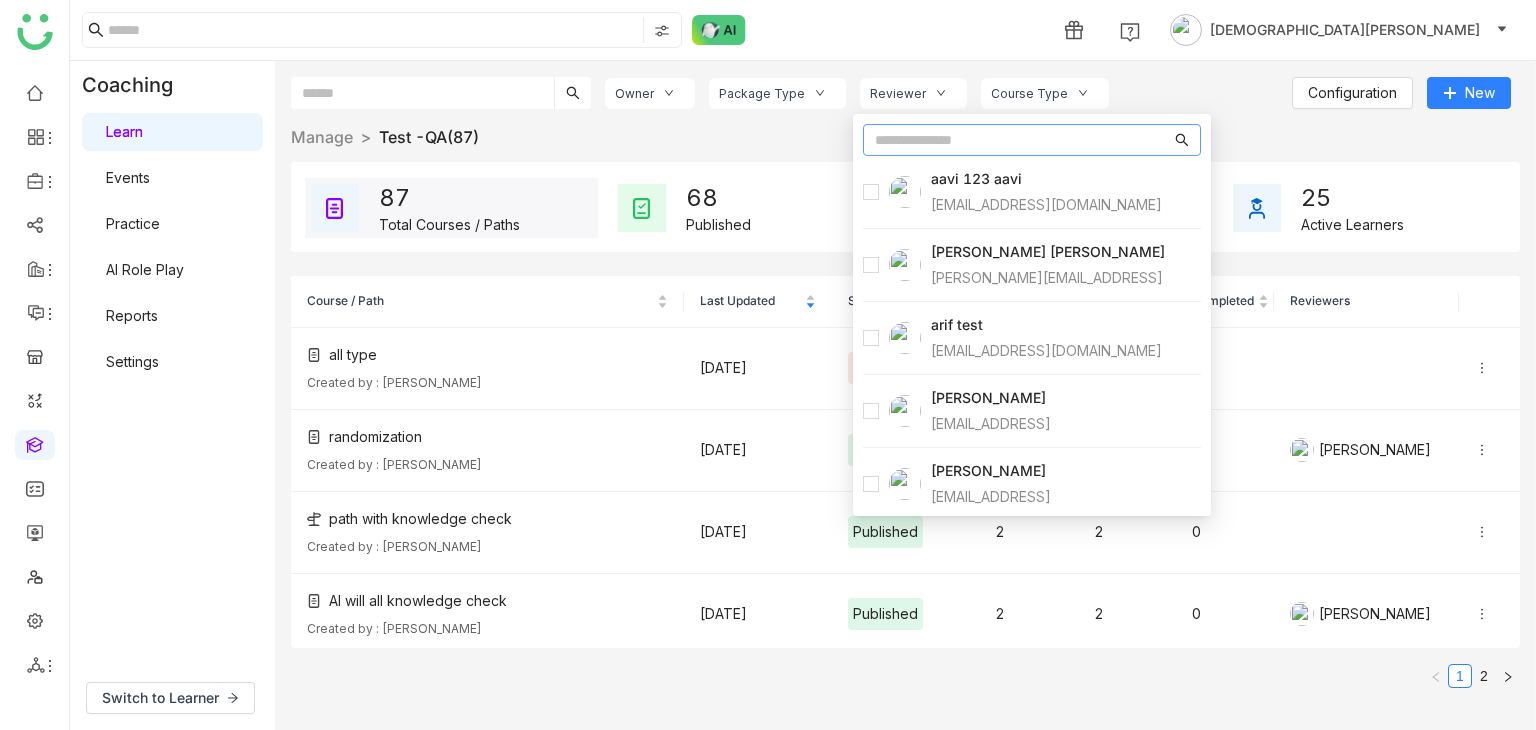 click at bounding box center [1023, 140] 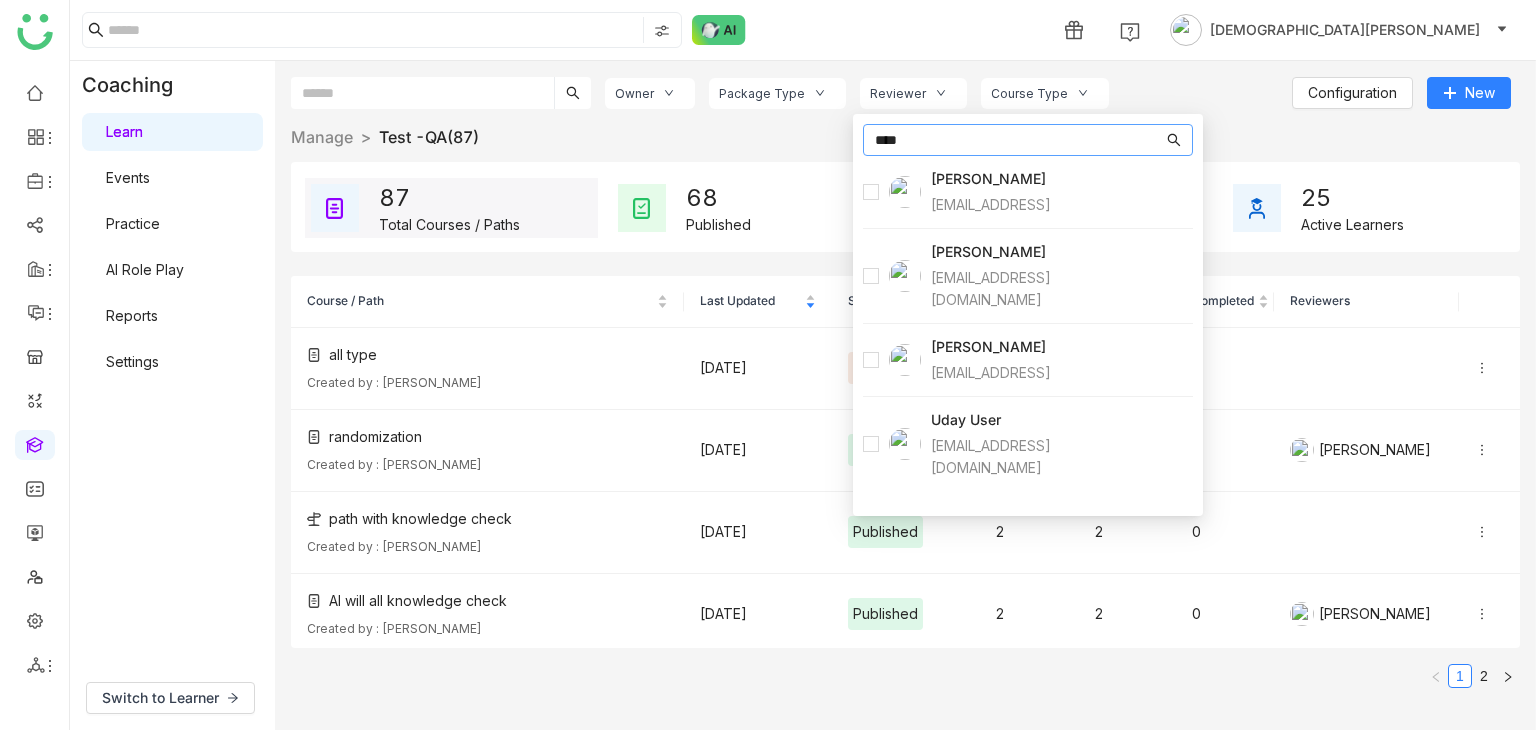 type on "****" 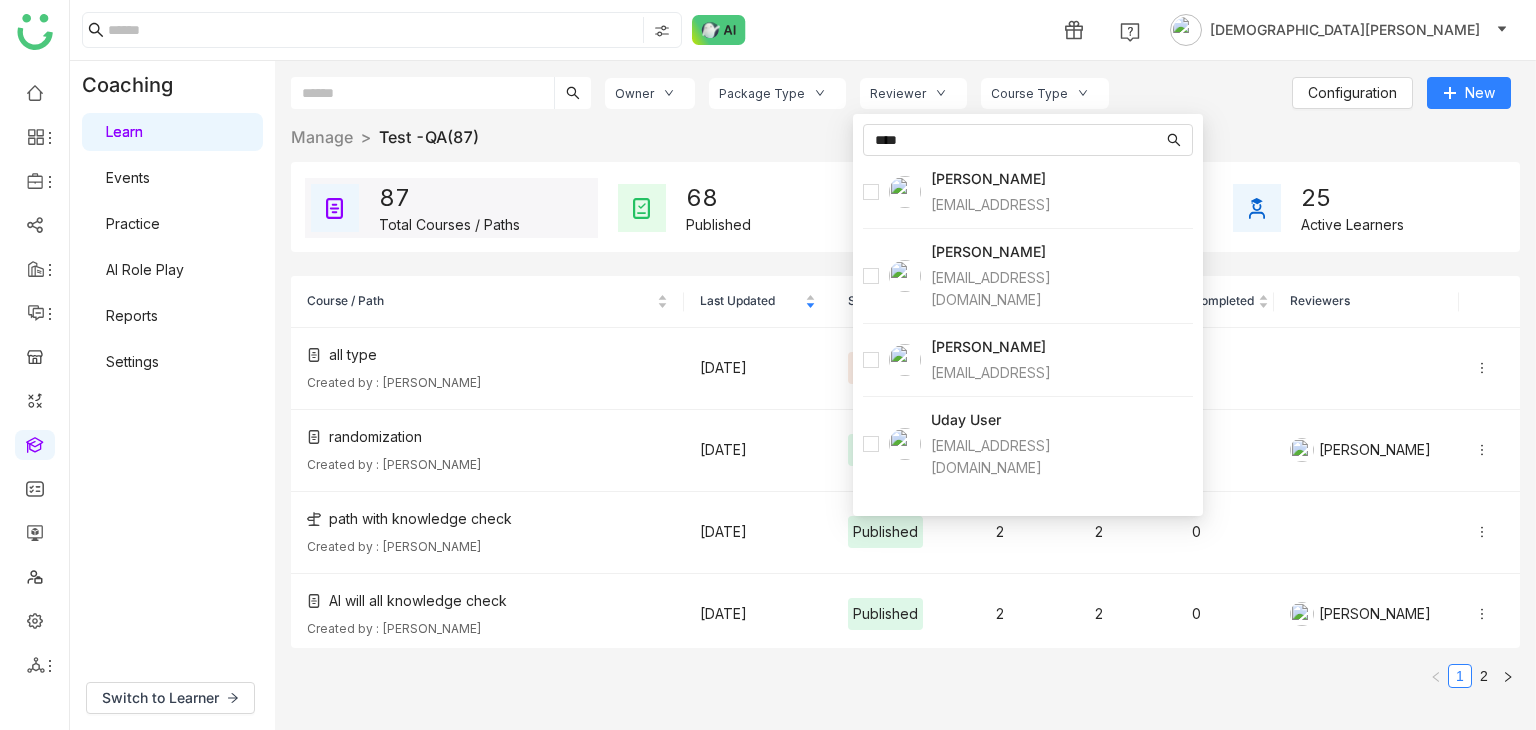 click at bounding box center (892, 192) 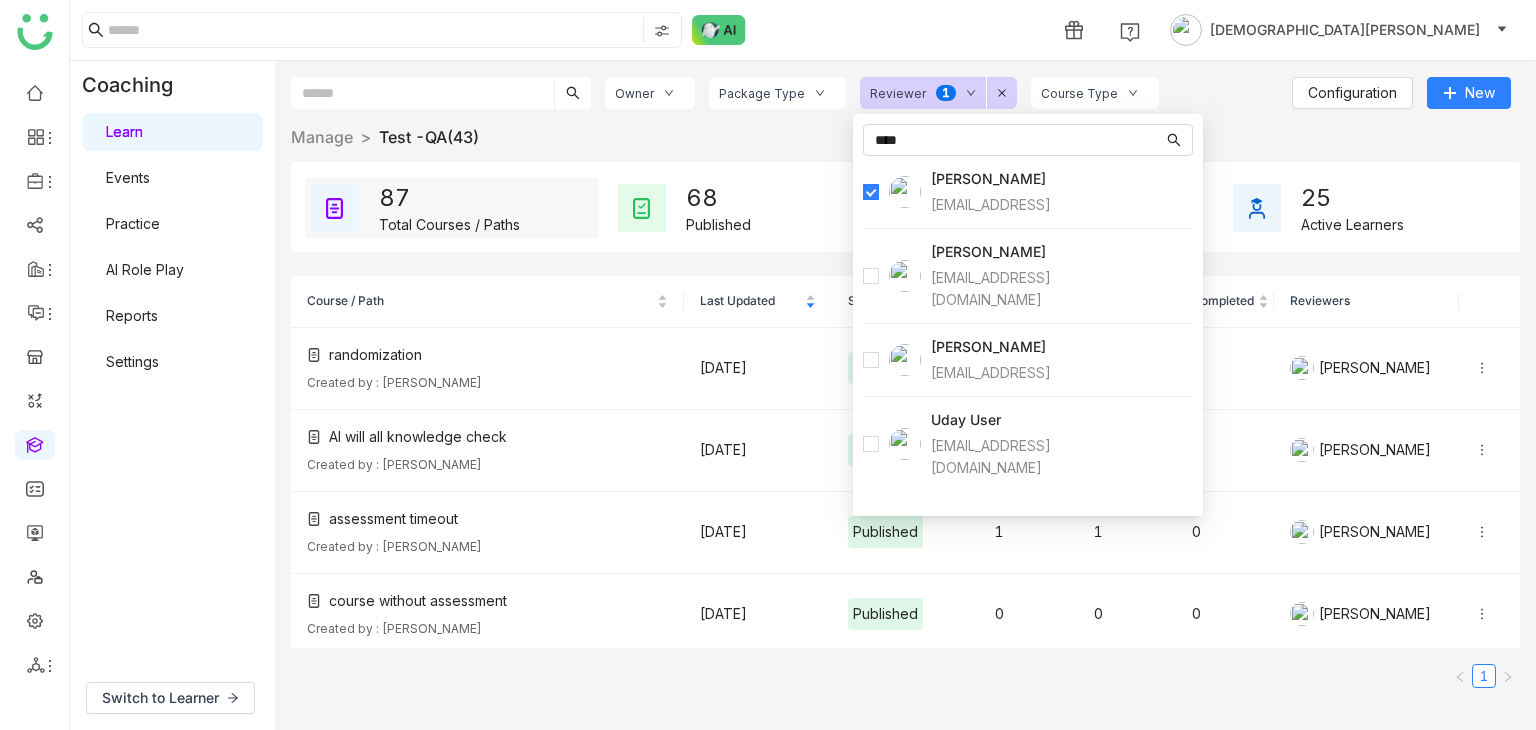 click on "Owner Package Type Reviewer  0   1   2   3   4   5   6   7   8   9  Course Type  Configuration   New  Manage  >   Test -QA   (43)   >   87   Total Courses / Paths   68   Published   19   Draft   25   Active Learners   Course / Path   Last Updated   Status   Enrolled   In Progress   Completed   Reviewers     randomization  Created by : Uday Bhanu  Jul 18, 2025  Published  1 1 0  Uday Bhanu  AI will all knowledge check    Created by : Uday Bhanu  Jul 18, 2025  Published  2 2 0  Uday Bhanu  assessment timeout   Created by : Uday Bhanu  Jul 17, 2025  Published  1 1 0  Uday Bhanu  course without assessment  Created by : Uday Bhanu  Jul 17, 2025  Published  0 0 0  Uday Bhanu  course 10:50  Created by : Uday Bhanu  Jul 17, 2025  Published  17 0 0  Uday Bhanu  course with the assessment settings   Created by : Uday Bhanu  Jul 15, 2025  Published  1 1 0  Uday Bhanu  new assessment settings test  Created by : Uday Bhanu  Jul 15, 2025  Published  1 1 0  Uday Bhanu  guide with the AI neww  Created by : Uday Bhanu  0 0 0" 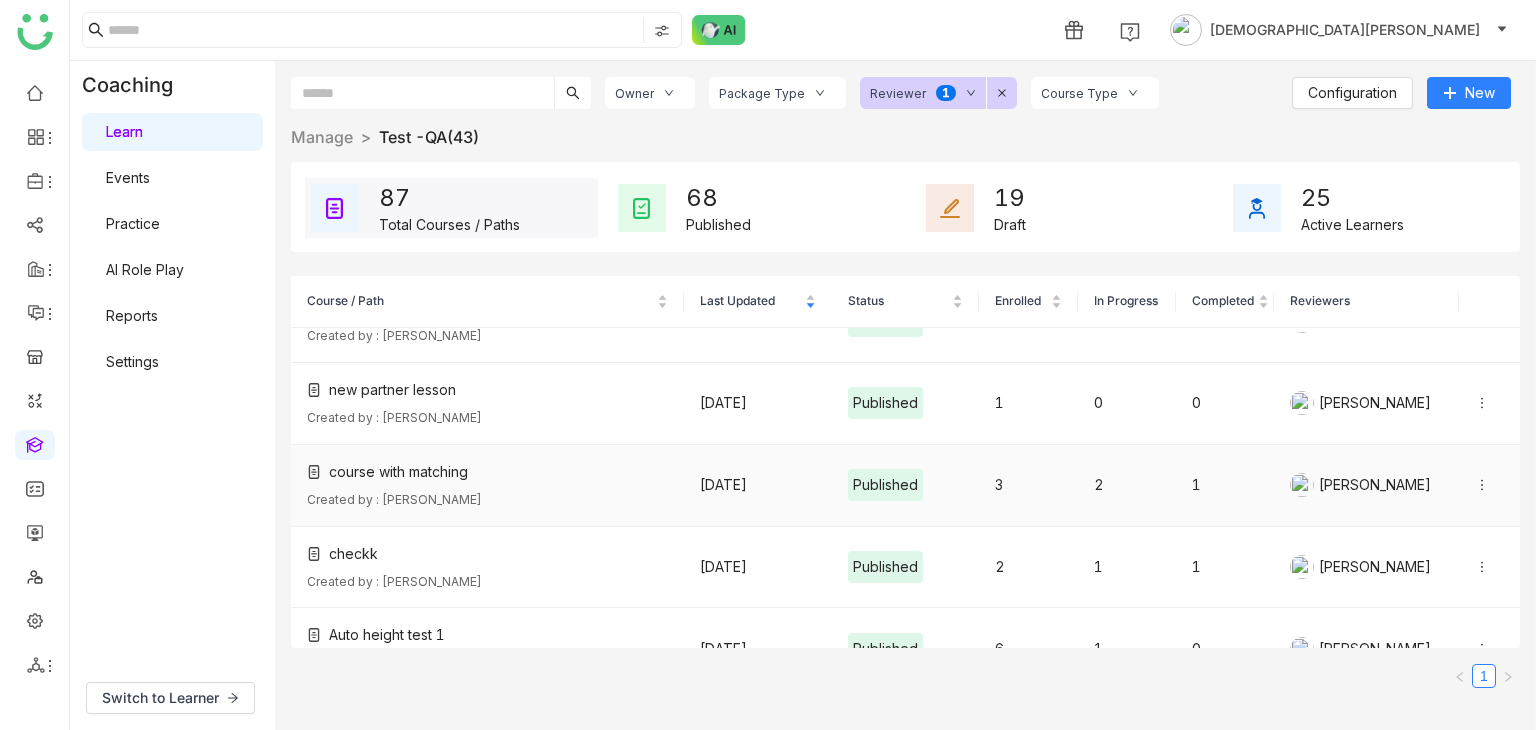 scroll, scrollTop: 3191, scrollLeft: 0, axis: vertical 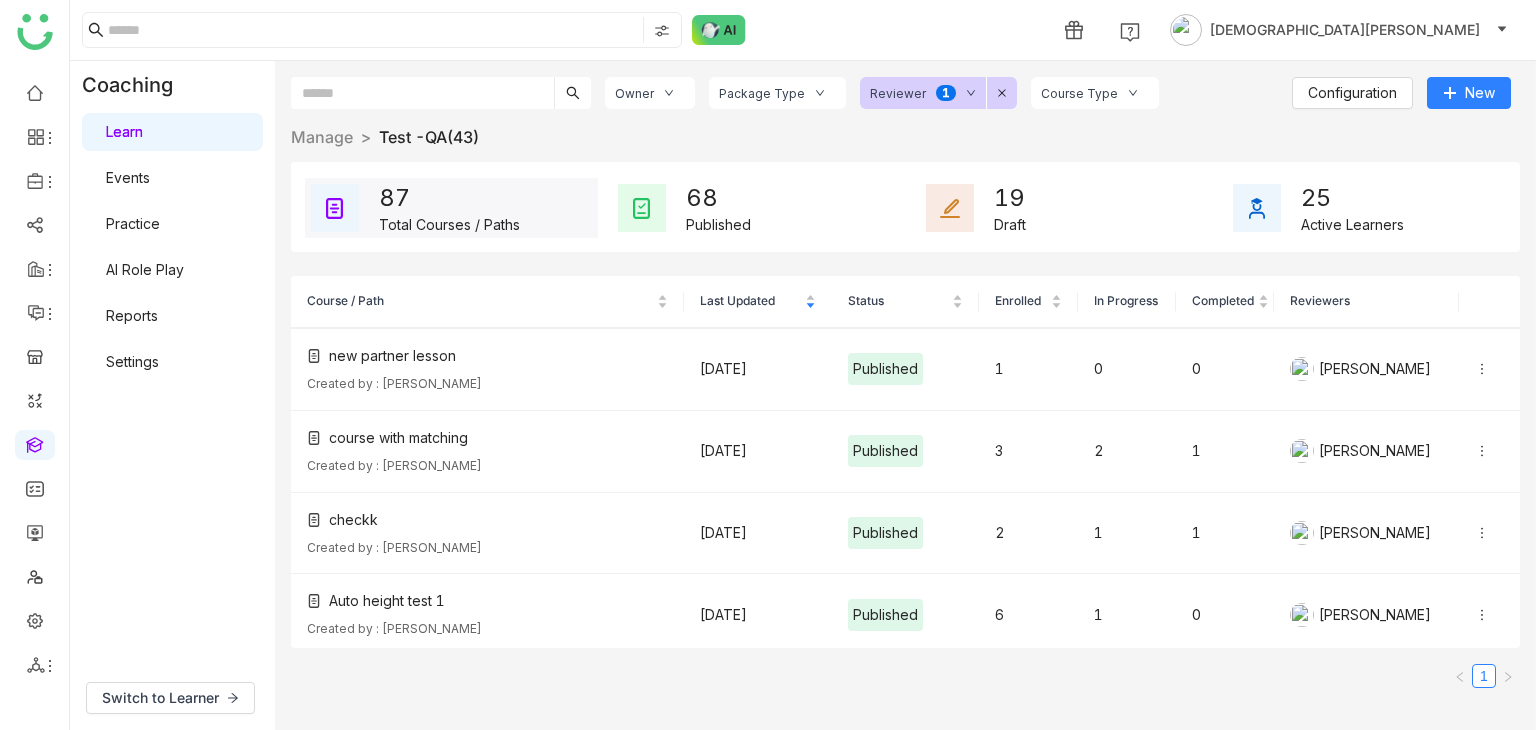 click on "Owner" 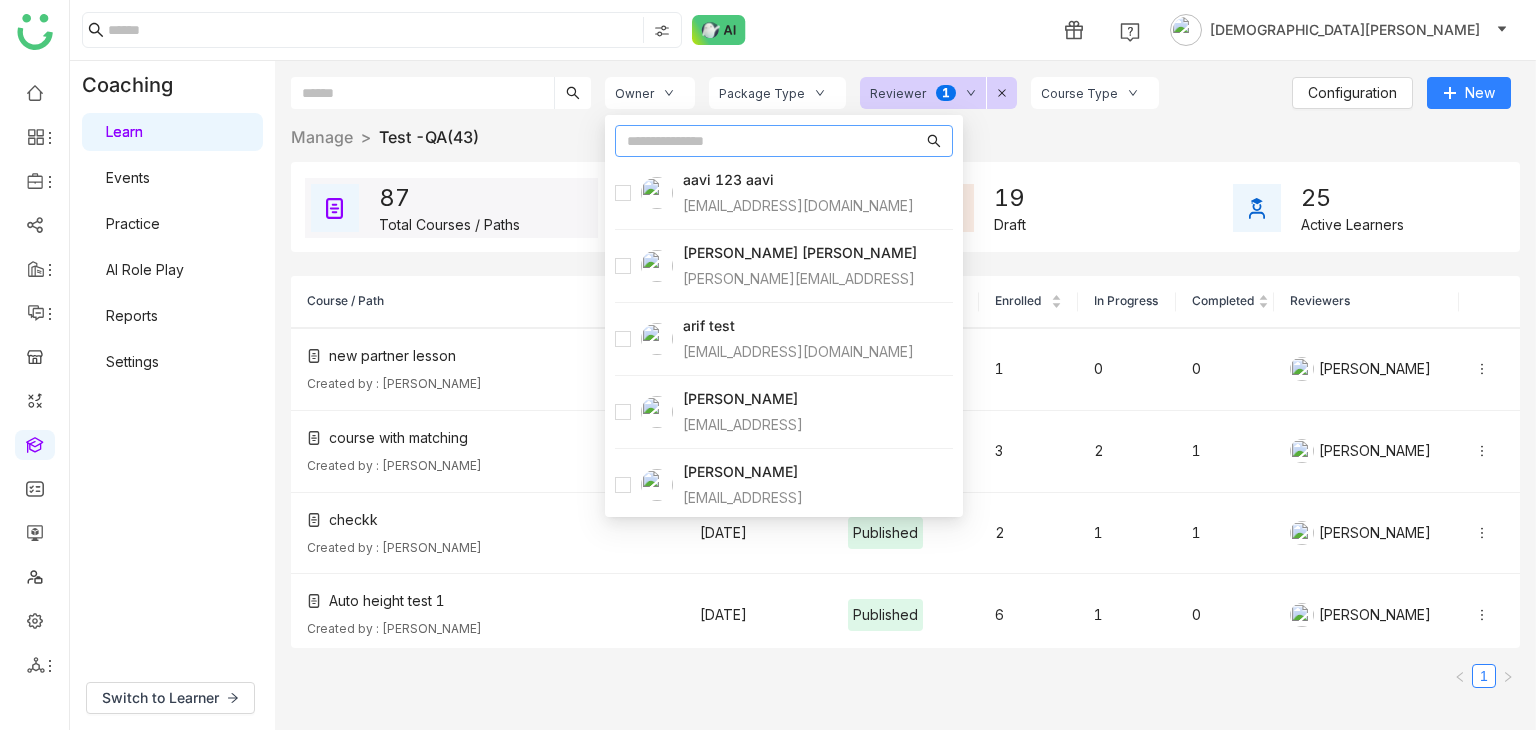 click at bounding box center [775, 141] 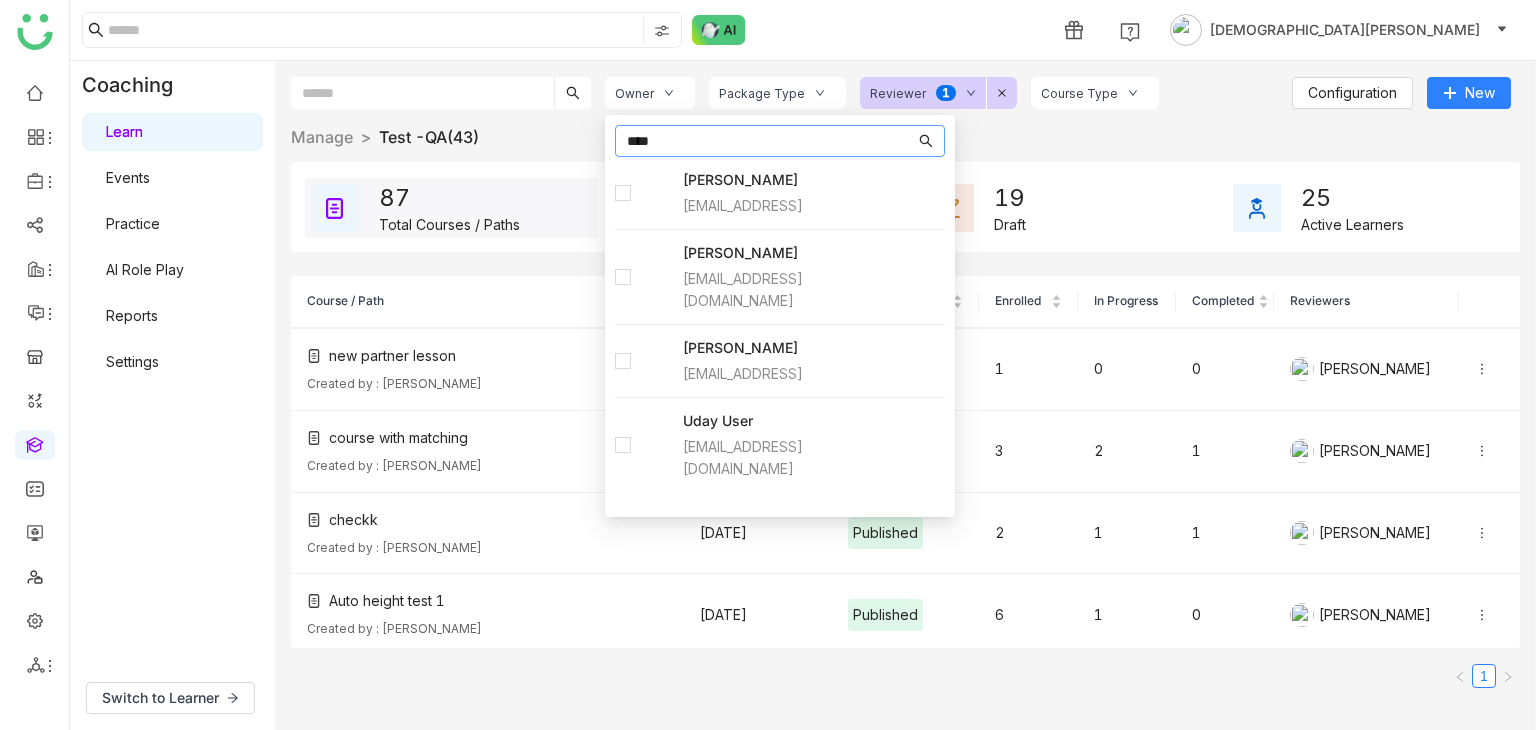 type on "****" 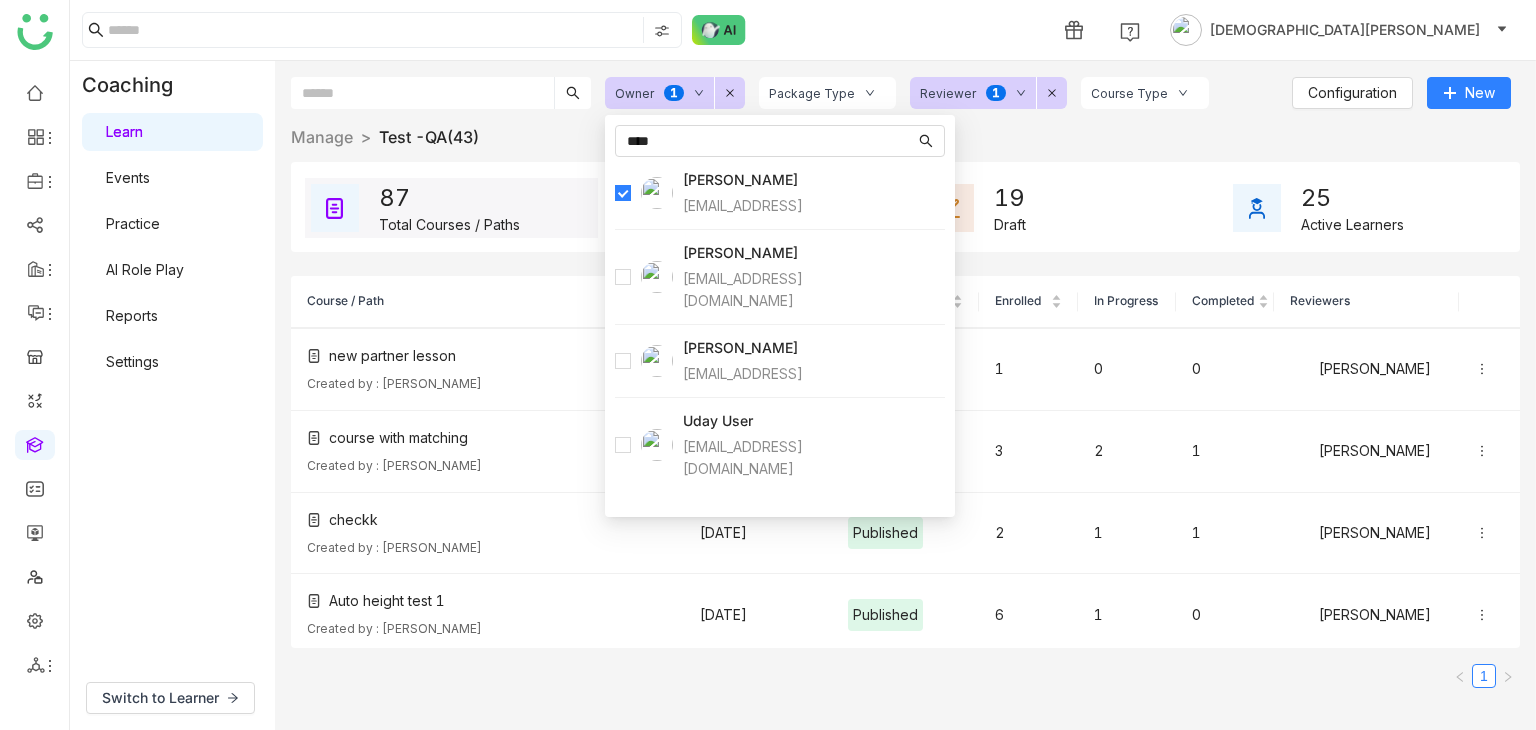 click on "Manage  >   Test -QA   (43)   >" 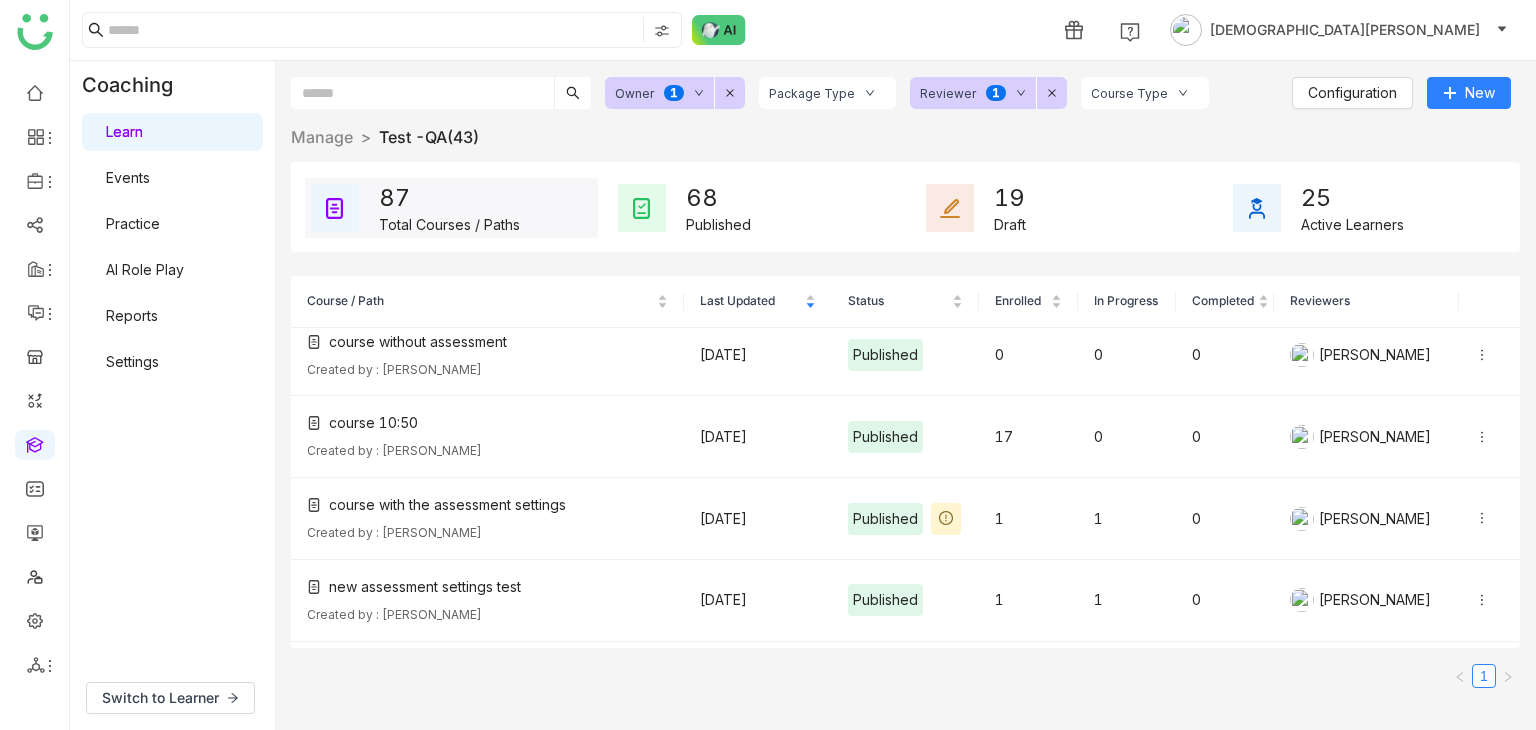 scroll, scrollTop: 0, scrollLeft: 0, axis: both 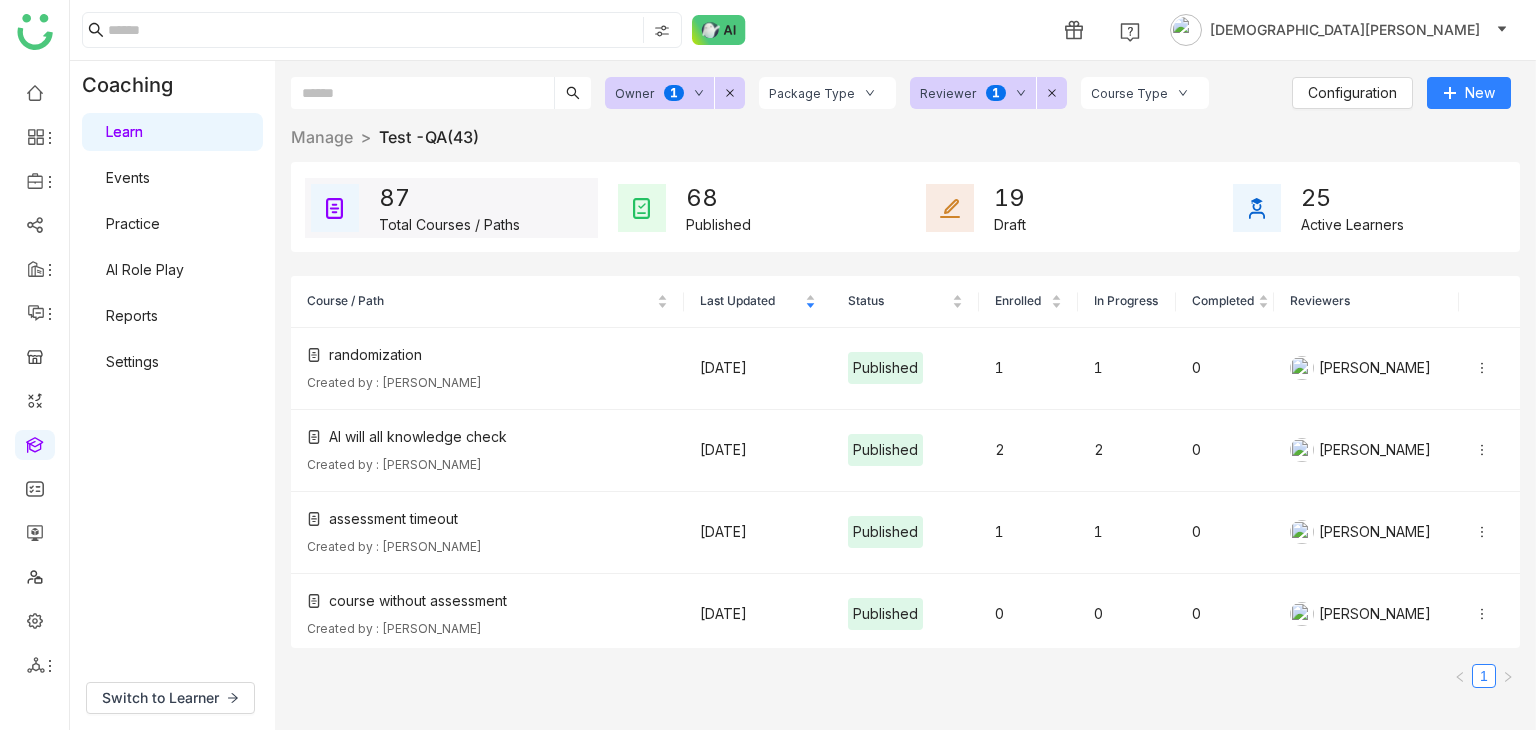click on "Package Type" 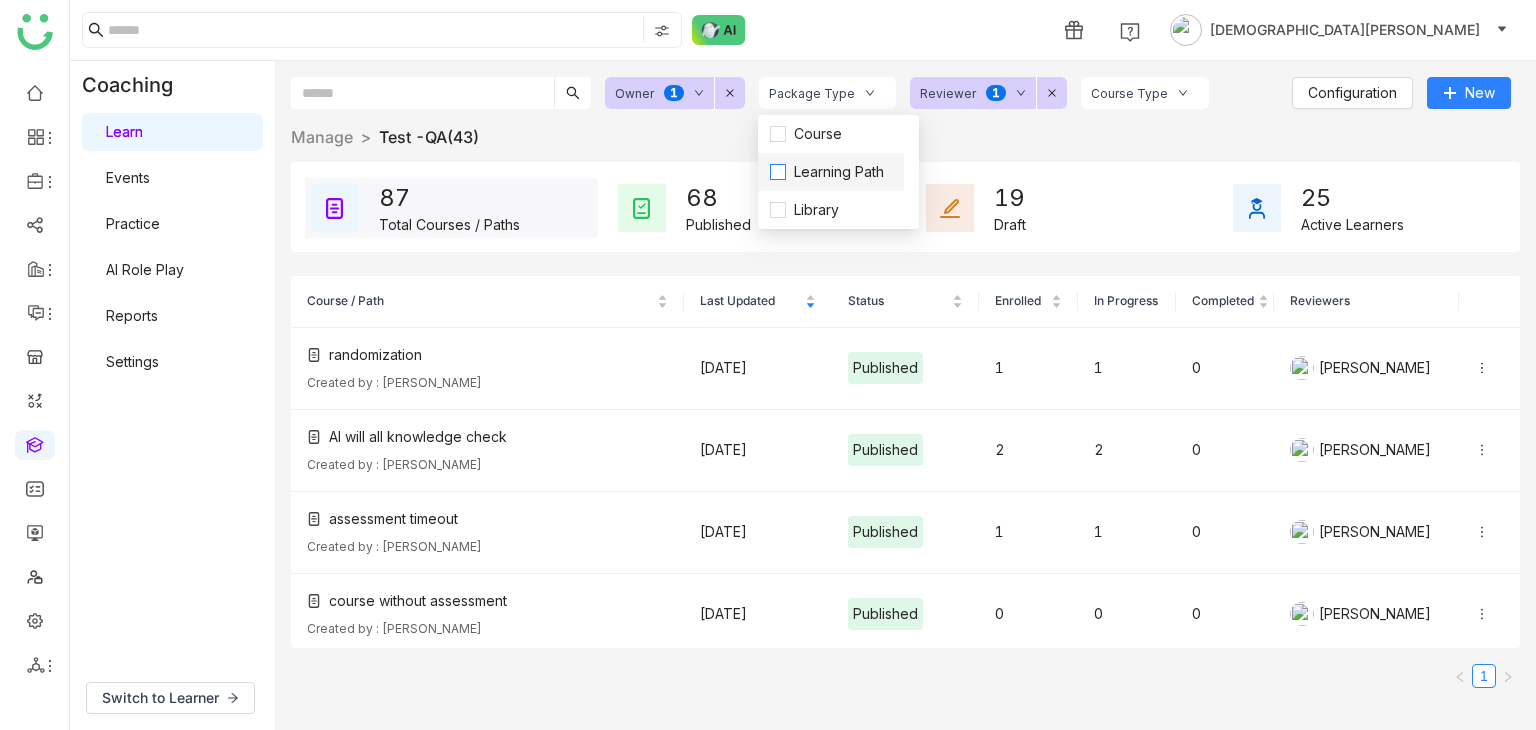 click on "Learning Path" at bounding box center (839, 172) 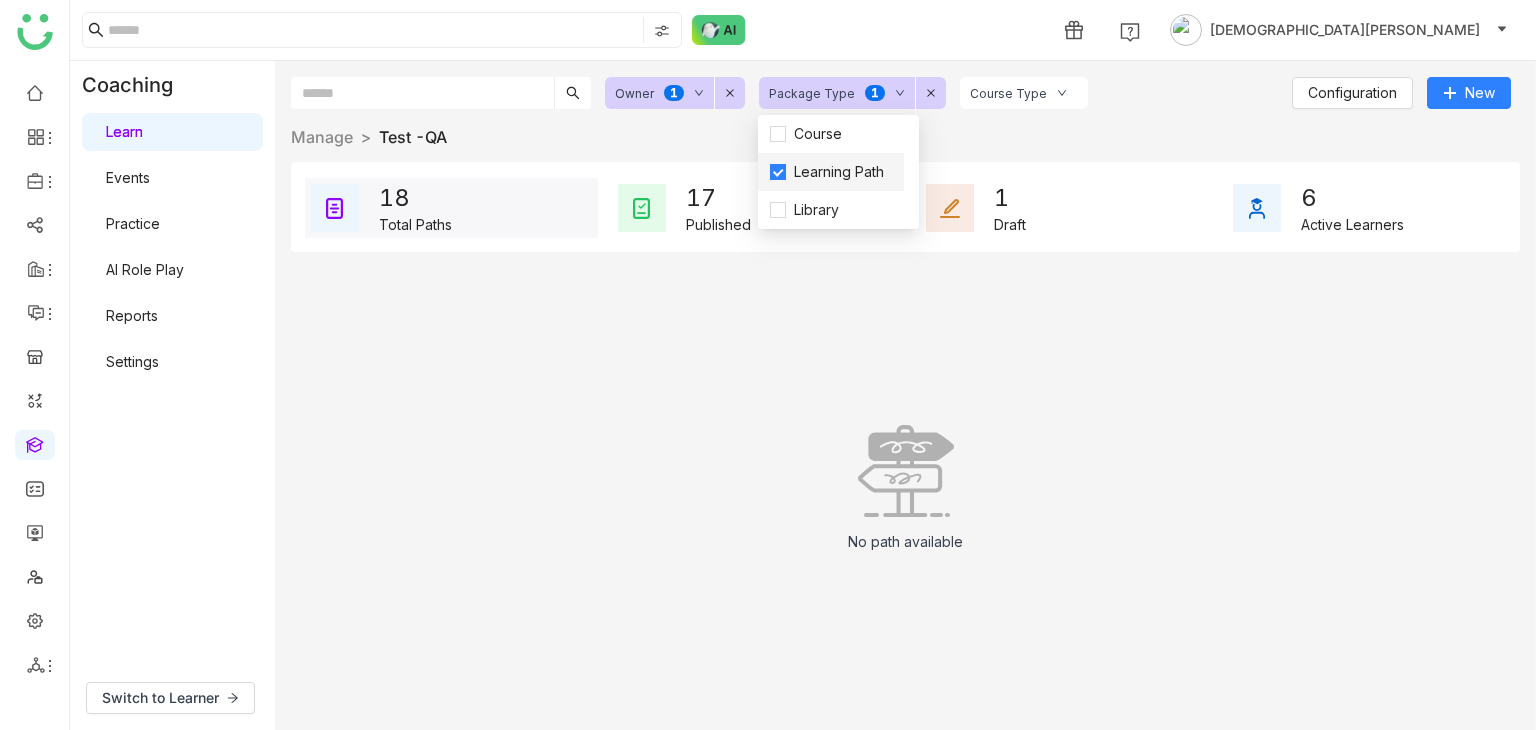 click on "Learning Path" at bounding box center [839, 172] 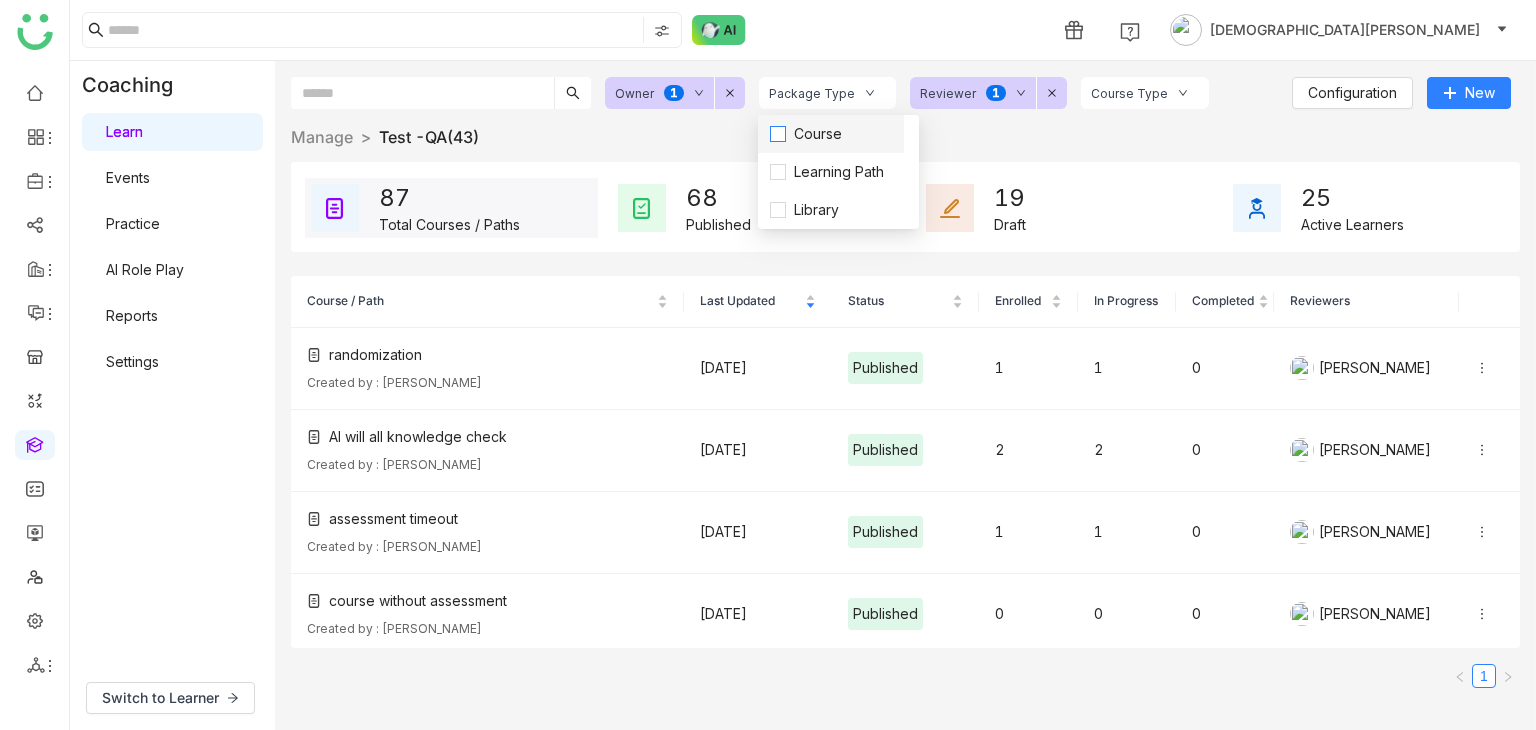click on "Course" at bounding box center (818, 134) 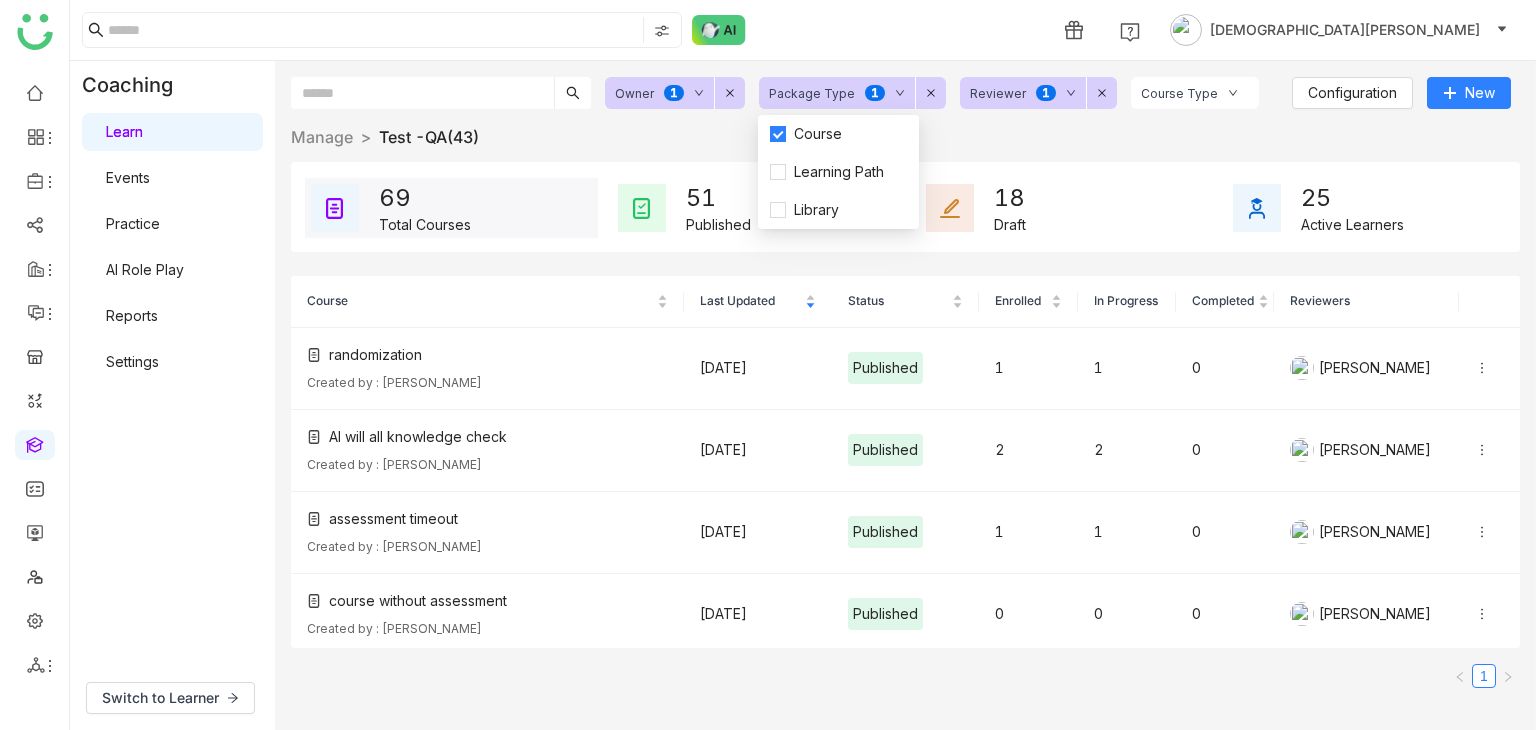 click on "Manage  >   Test -QA   (43)   >" 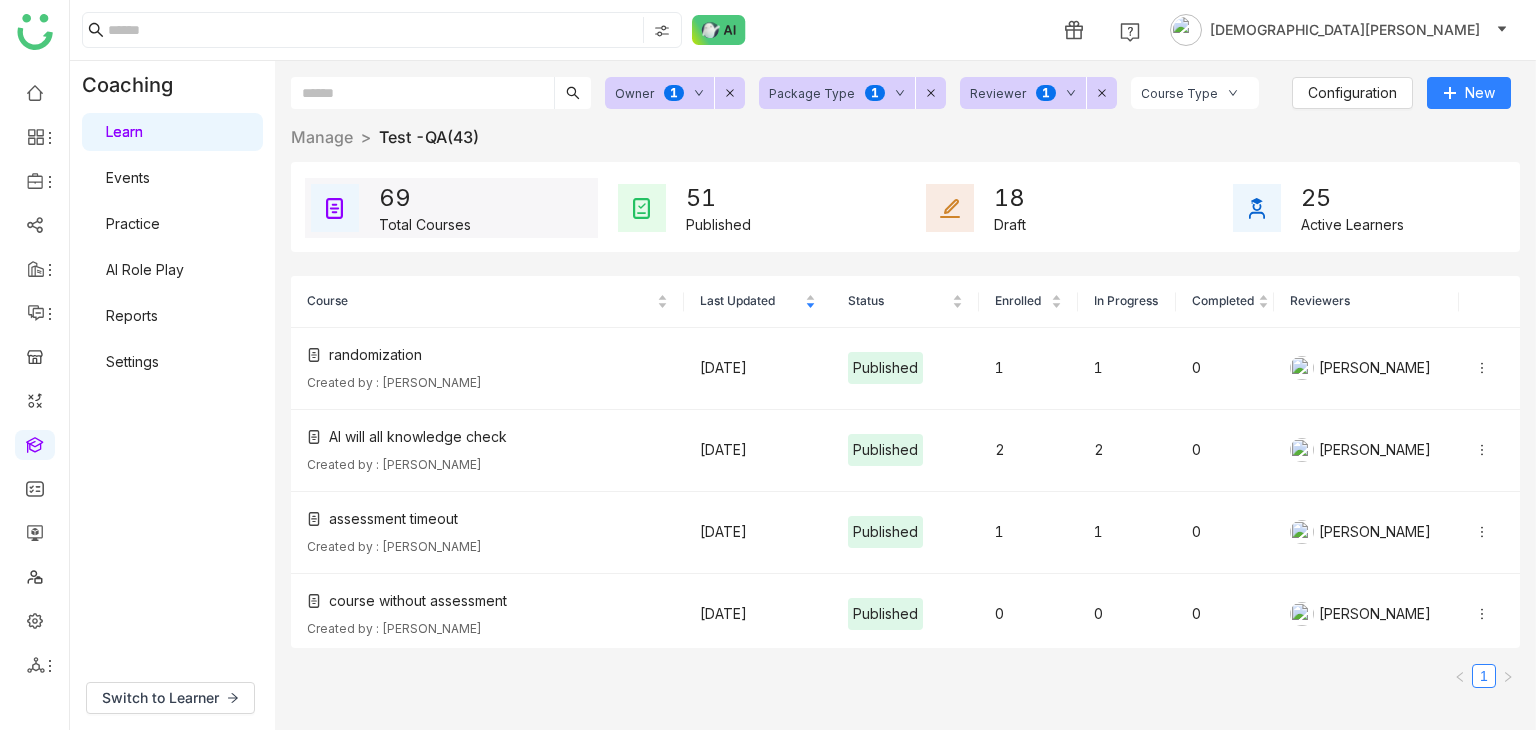 click on "Course Type" 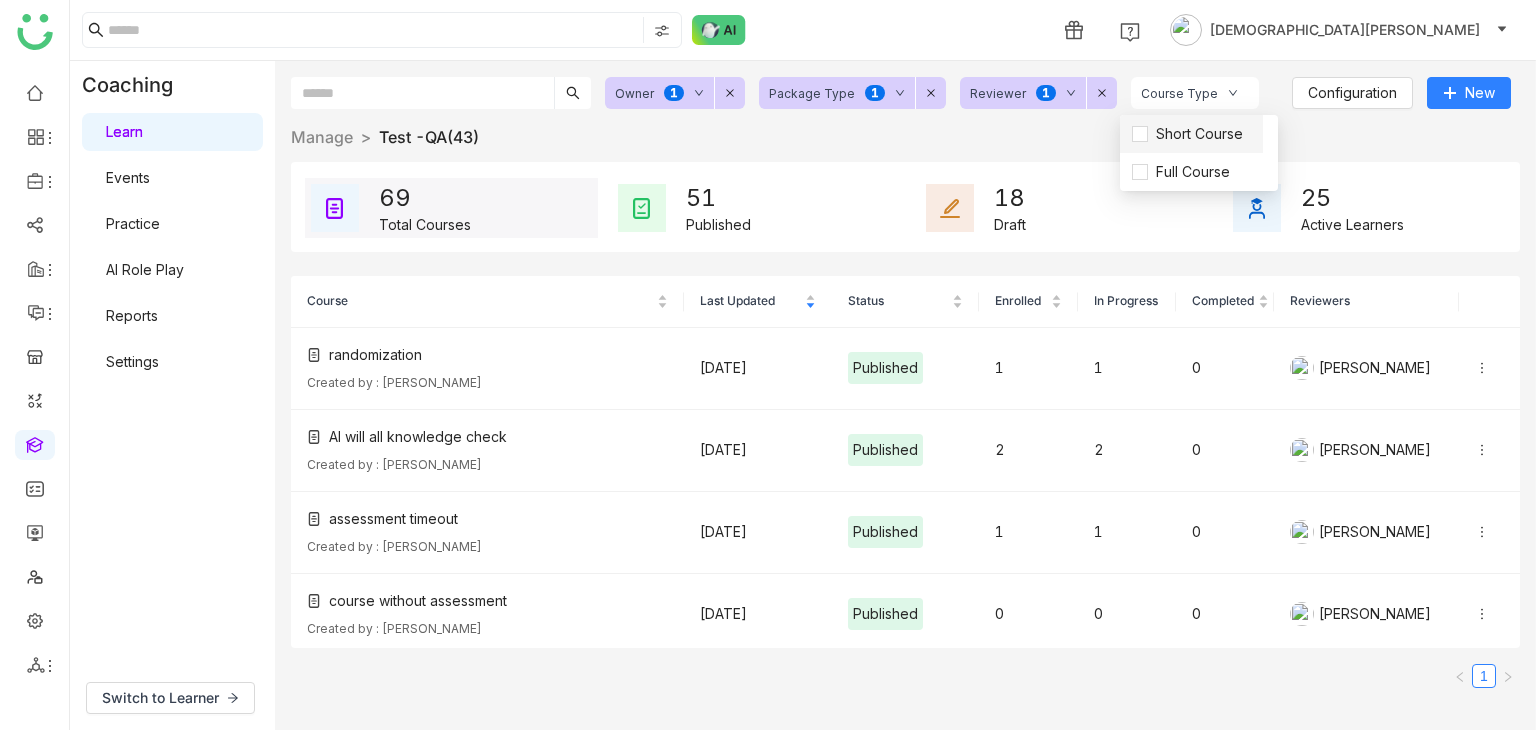 click on "Short Course" at bounding box center [1191, 134] 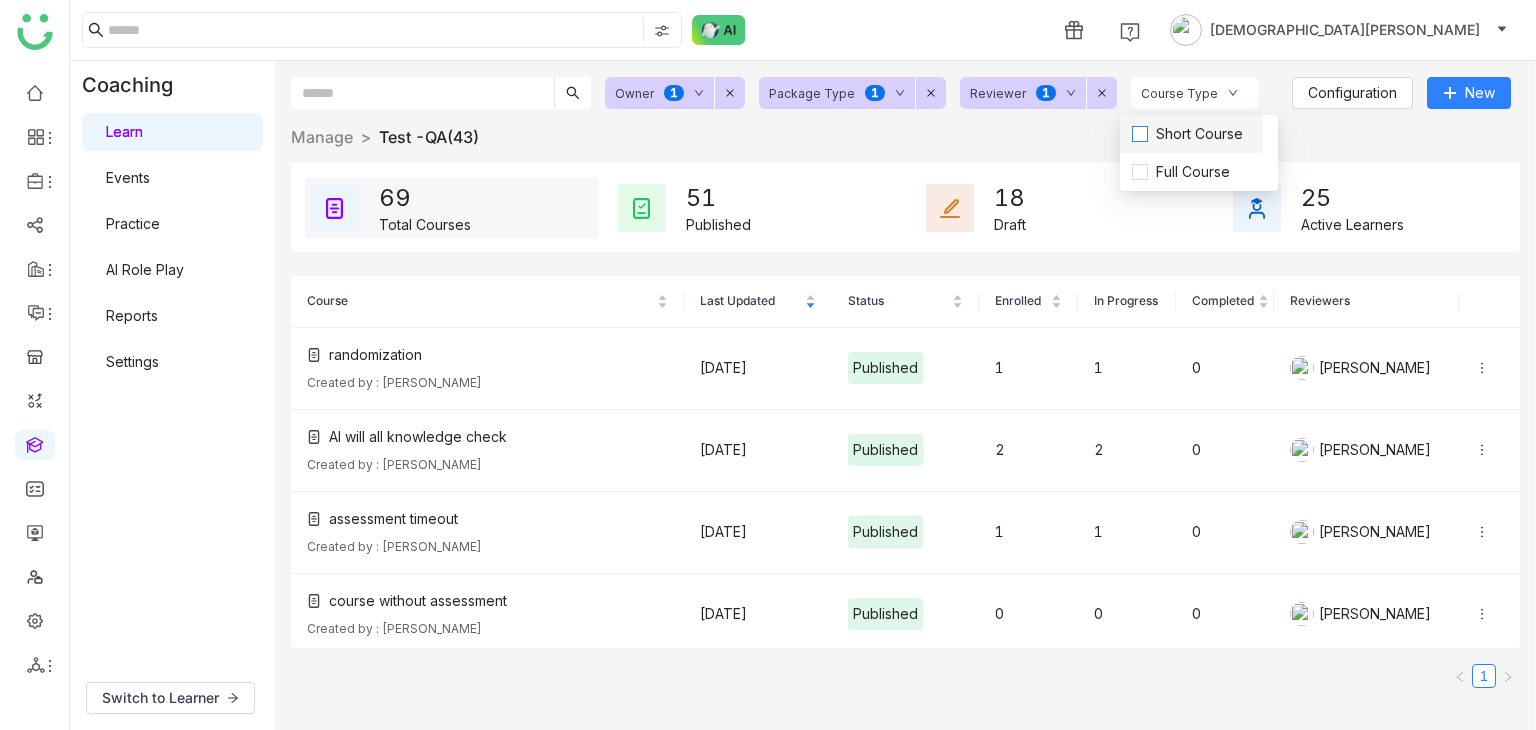 click on "Short Course" at bounding box center (1199, 134) 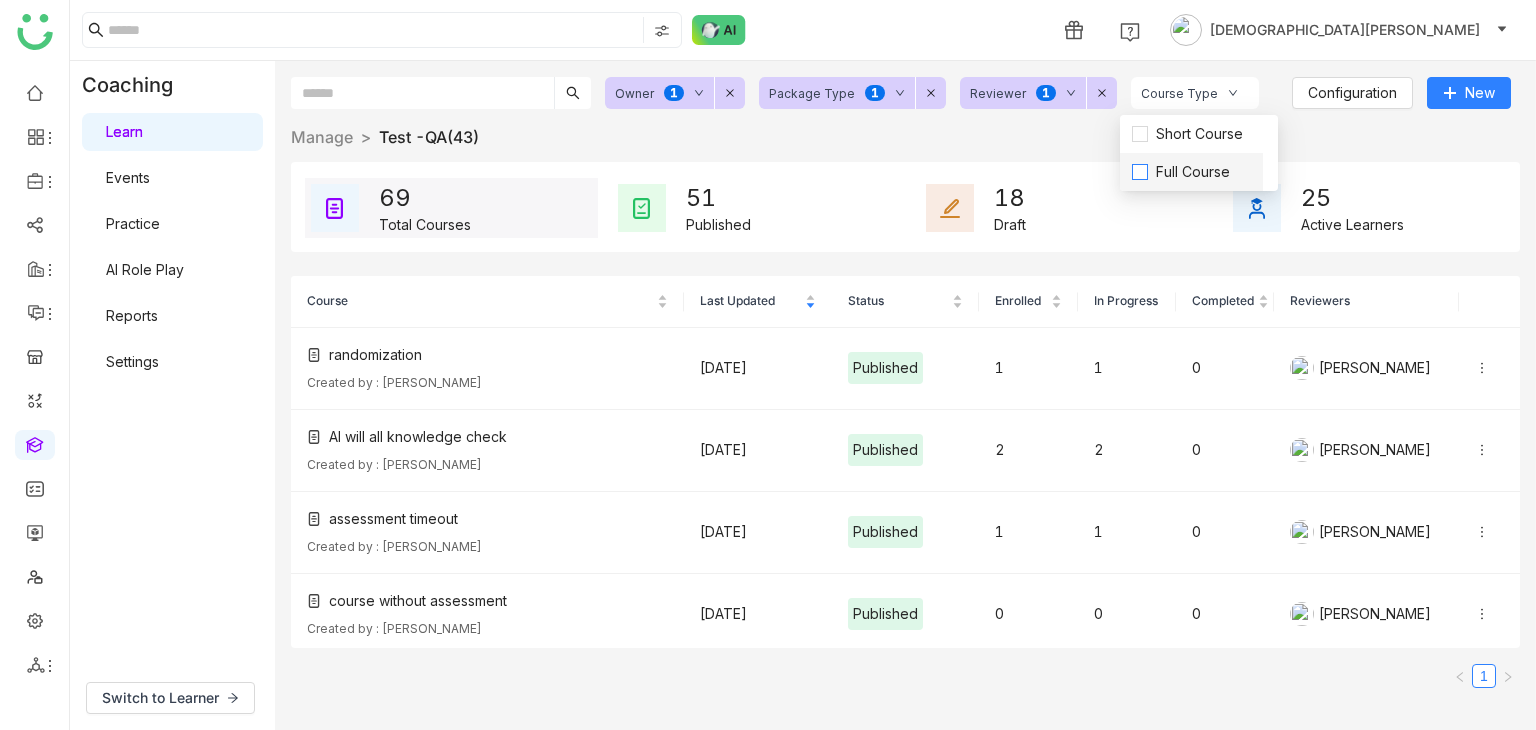 click on "Full Course" at bounding box center (1193, 172) 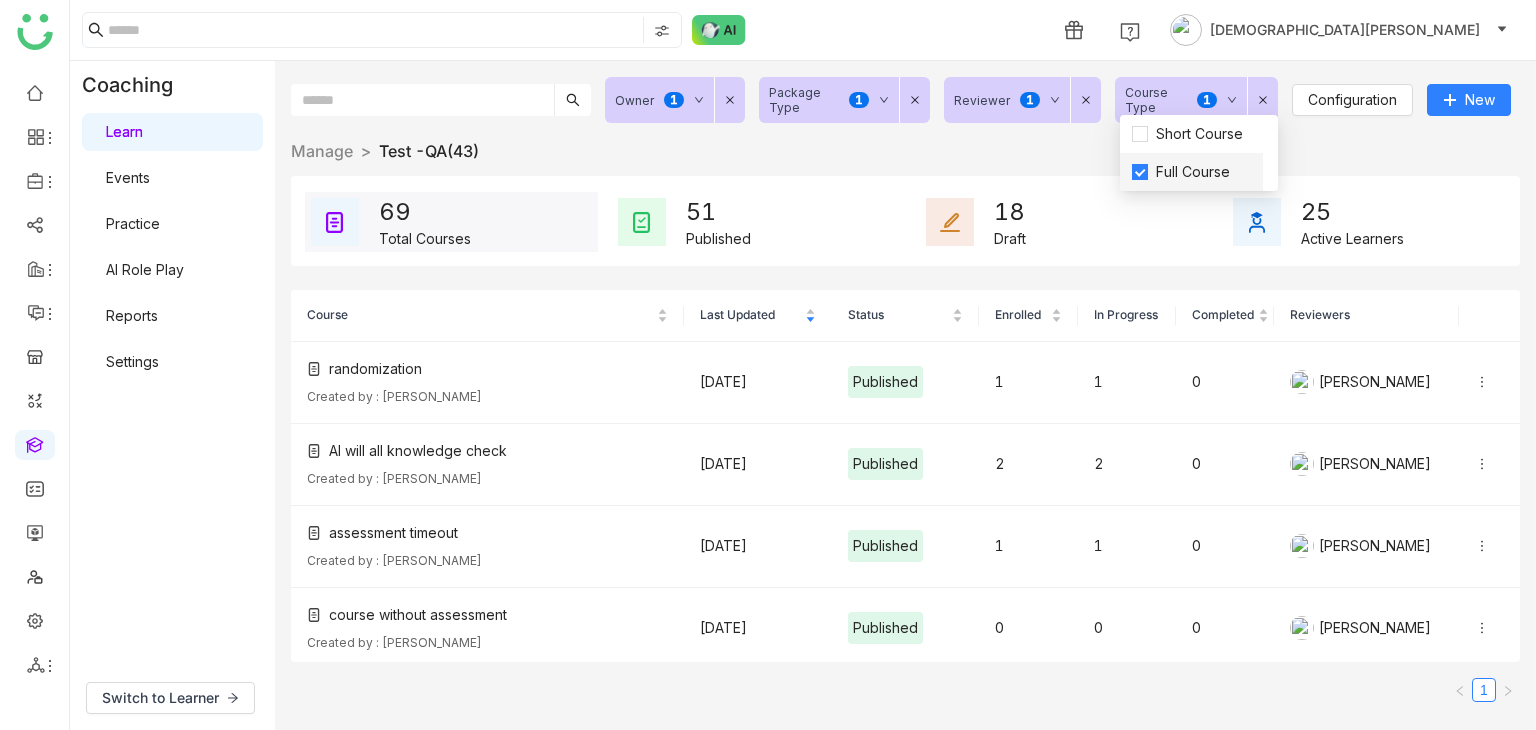 click on "Full Course" at bounding box center [1193, 172] 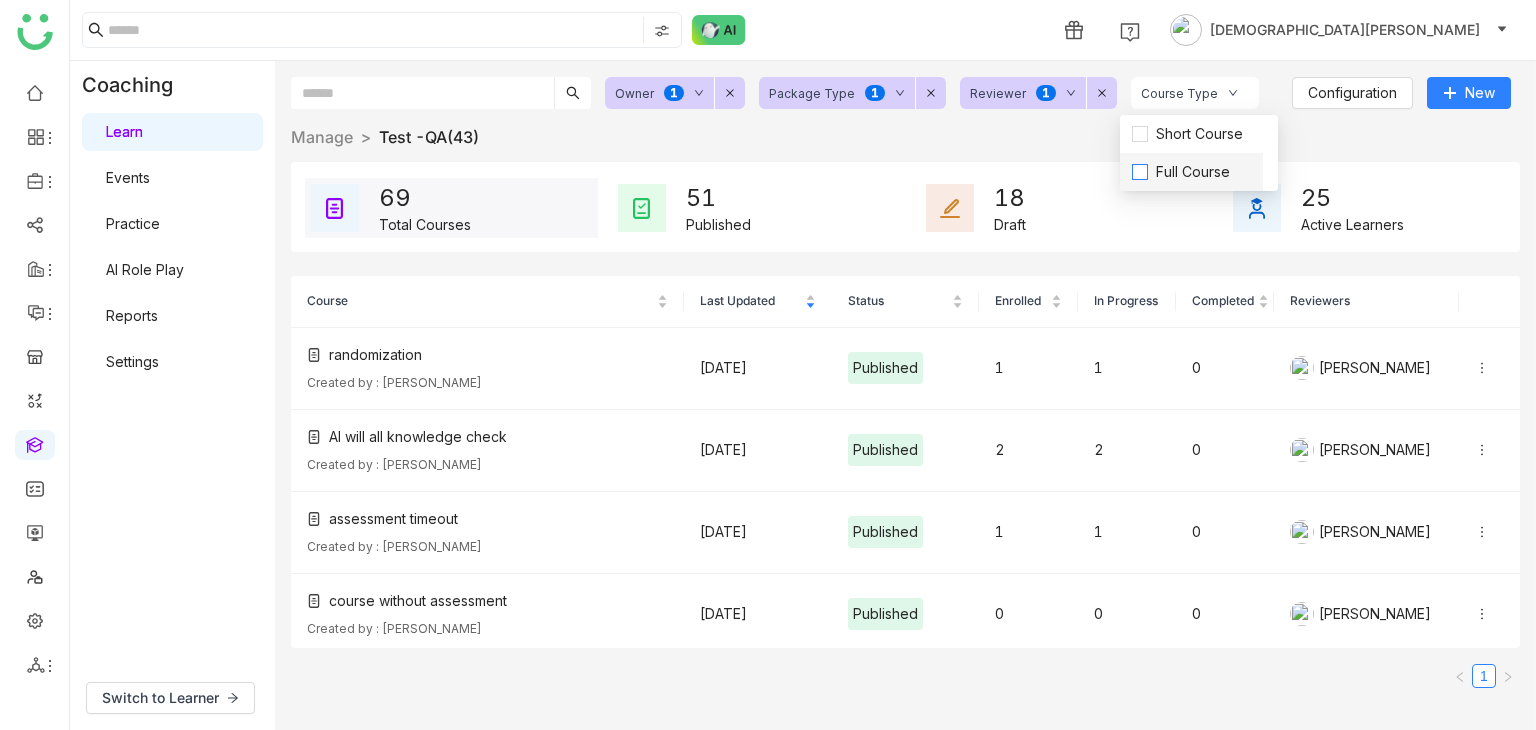 click on "Full Course" at bounding box center [1193, 172] 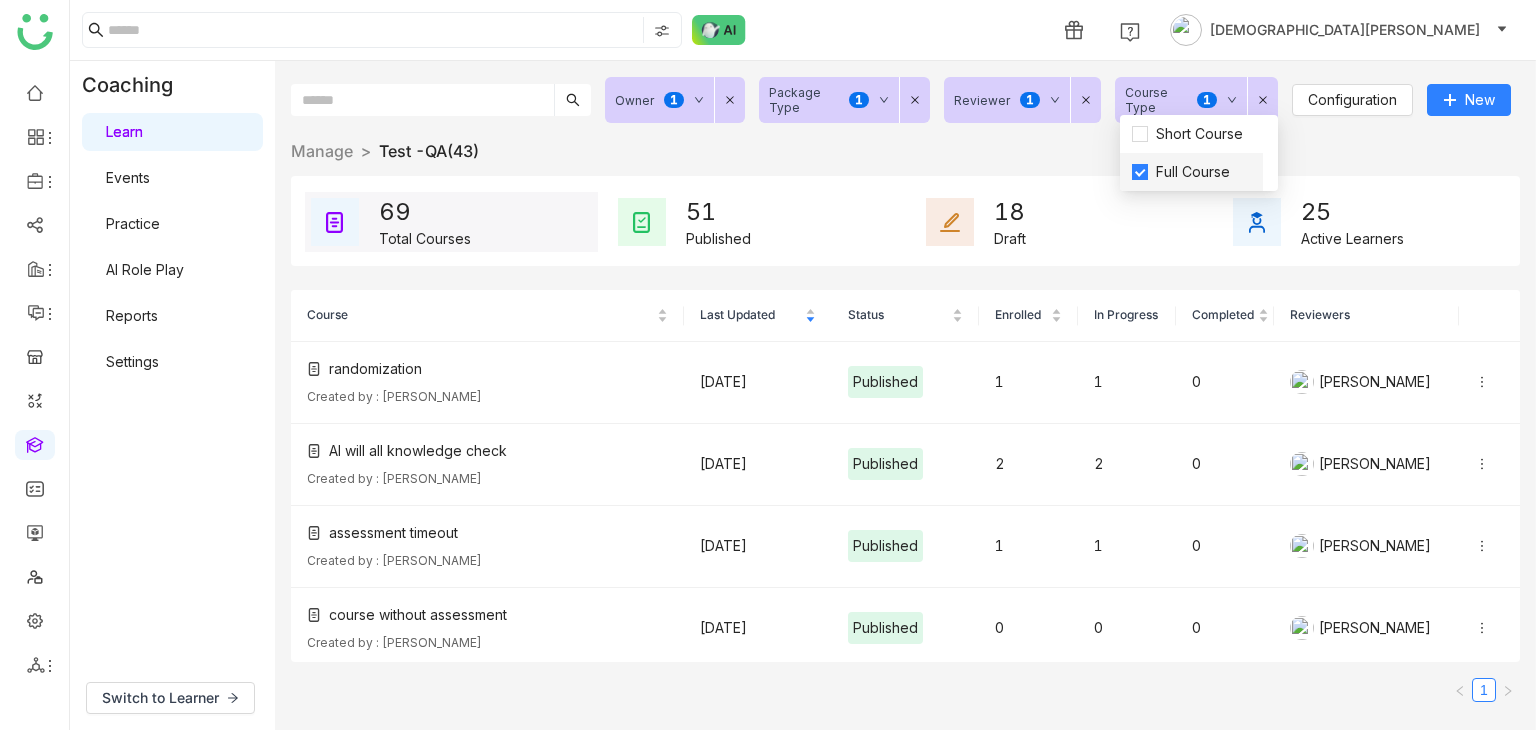 click on "Full Course" at bounding box center [1193, 172] 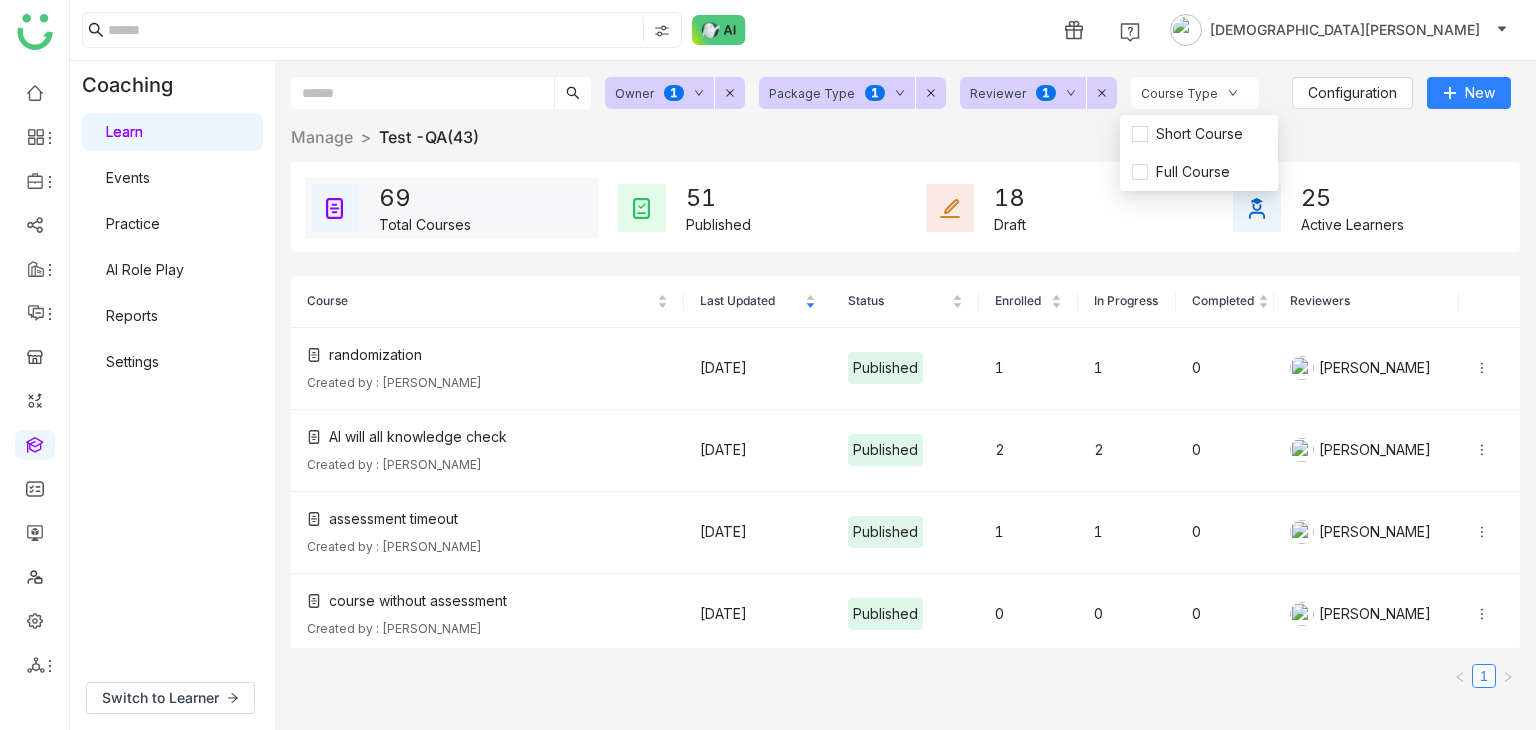 click on "Manage  >   Test -QA   (43)   >" 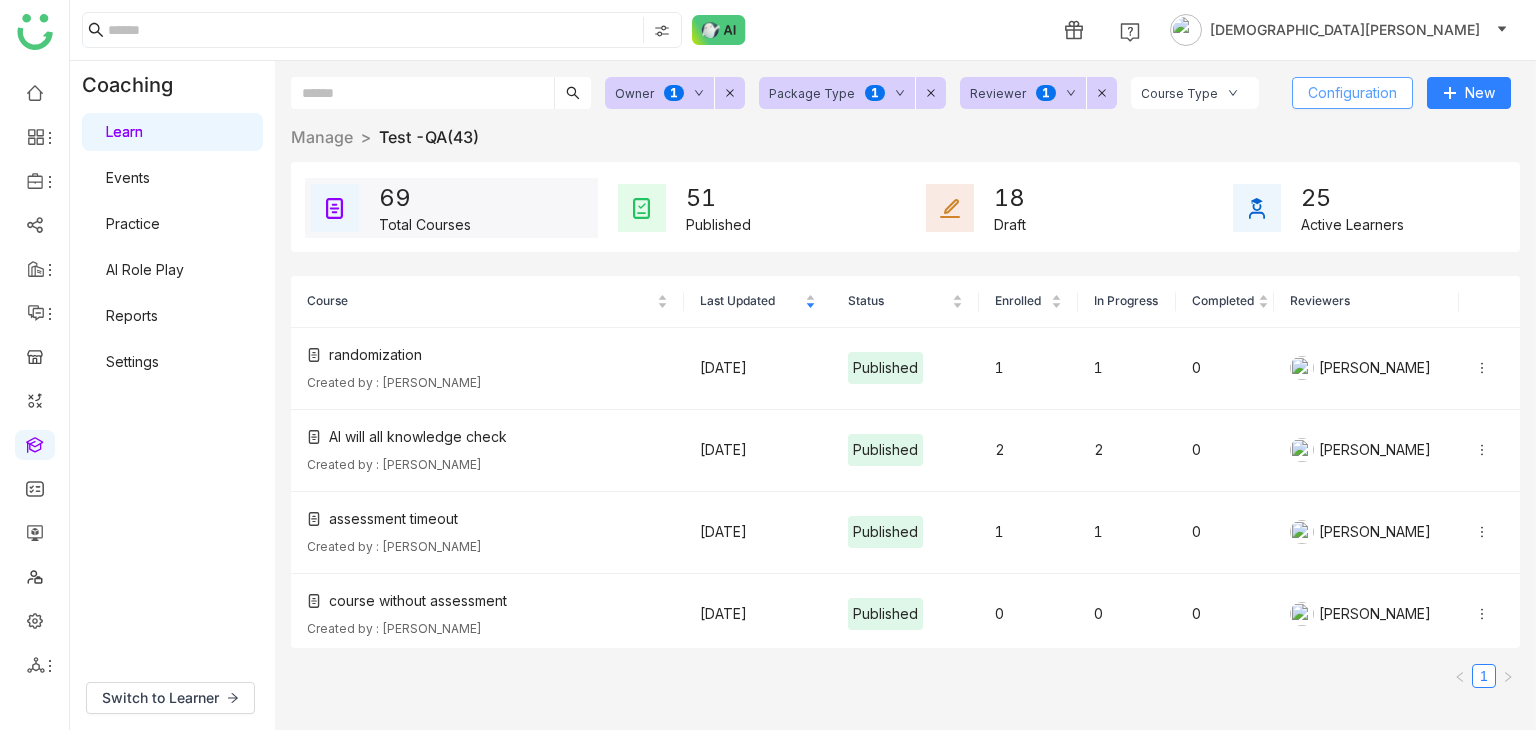 click on "Configuration" 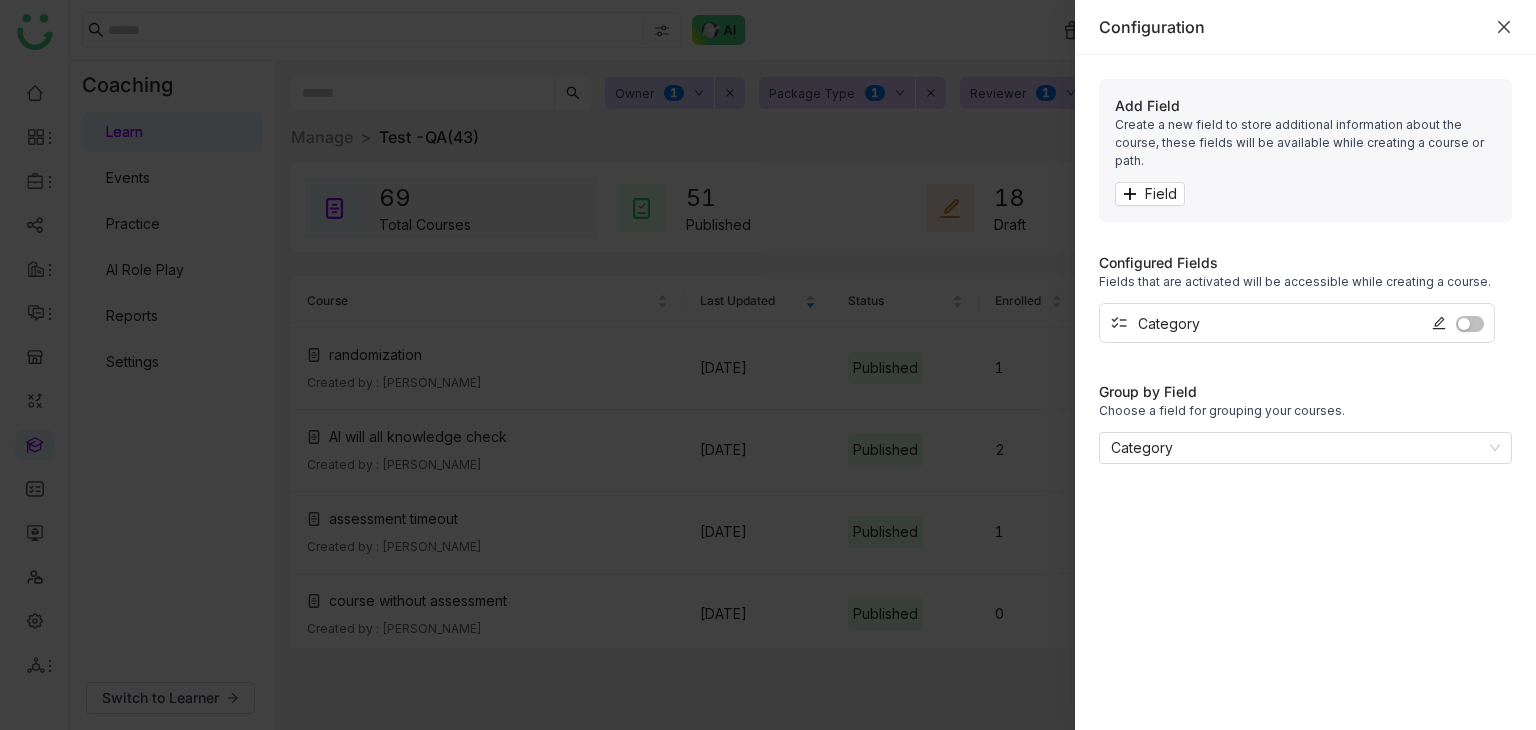 click on "Configuration" at bounding box center (1305, 27) 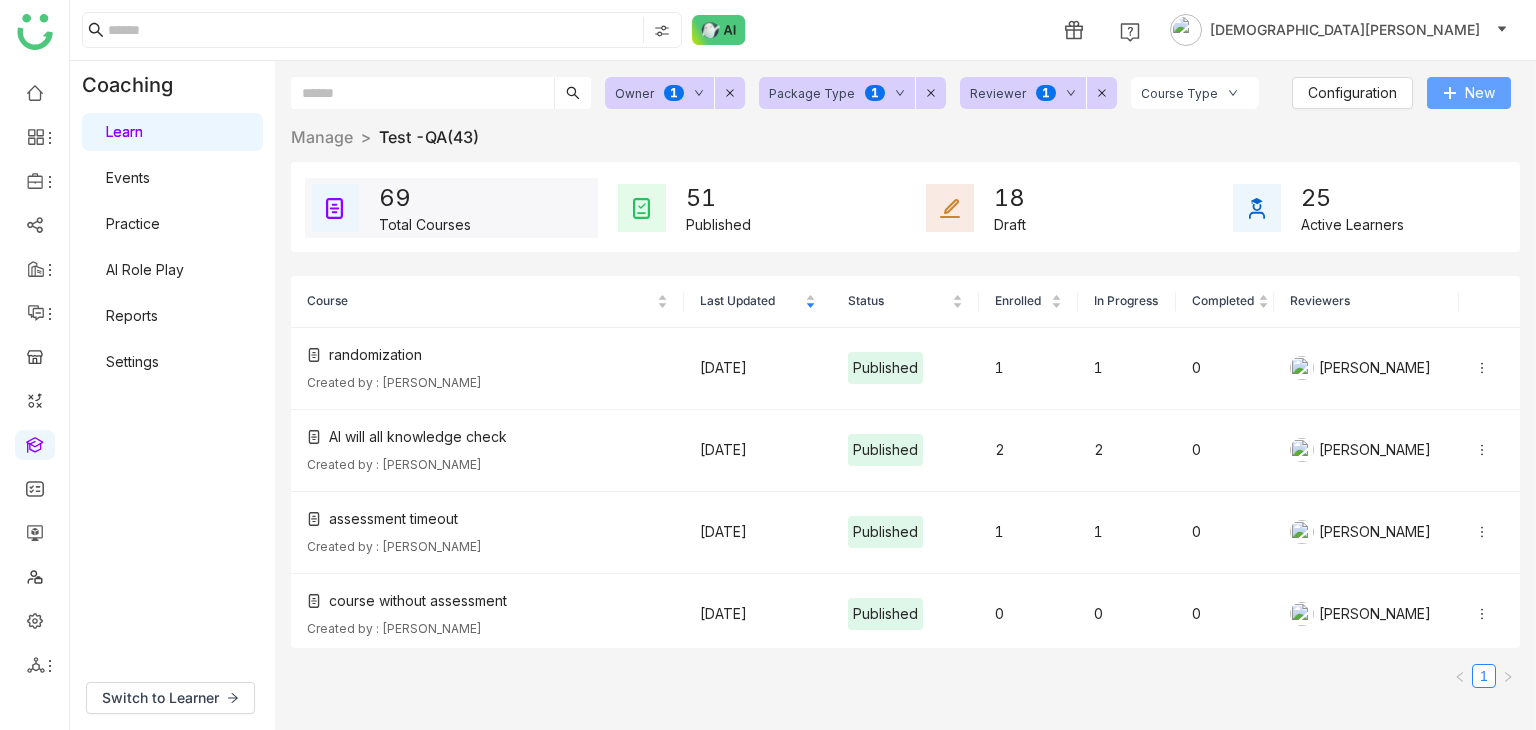 click on "New" 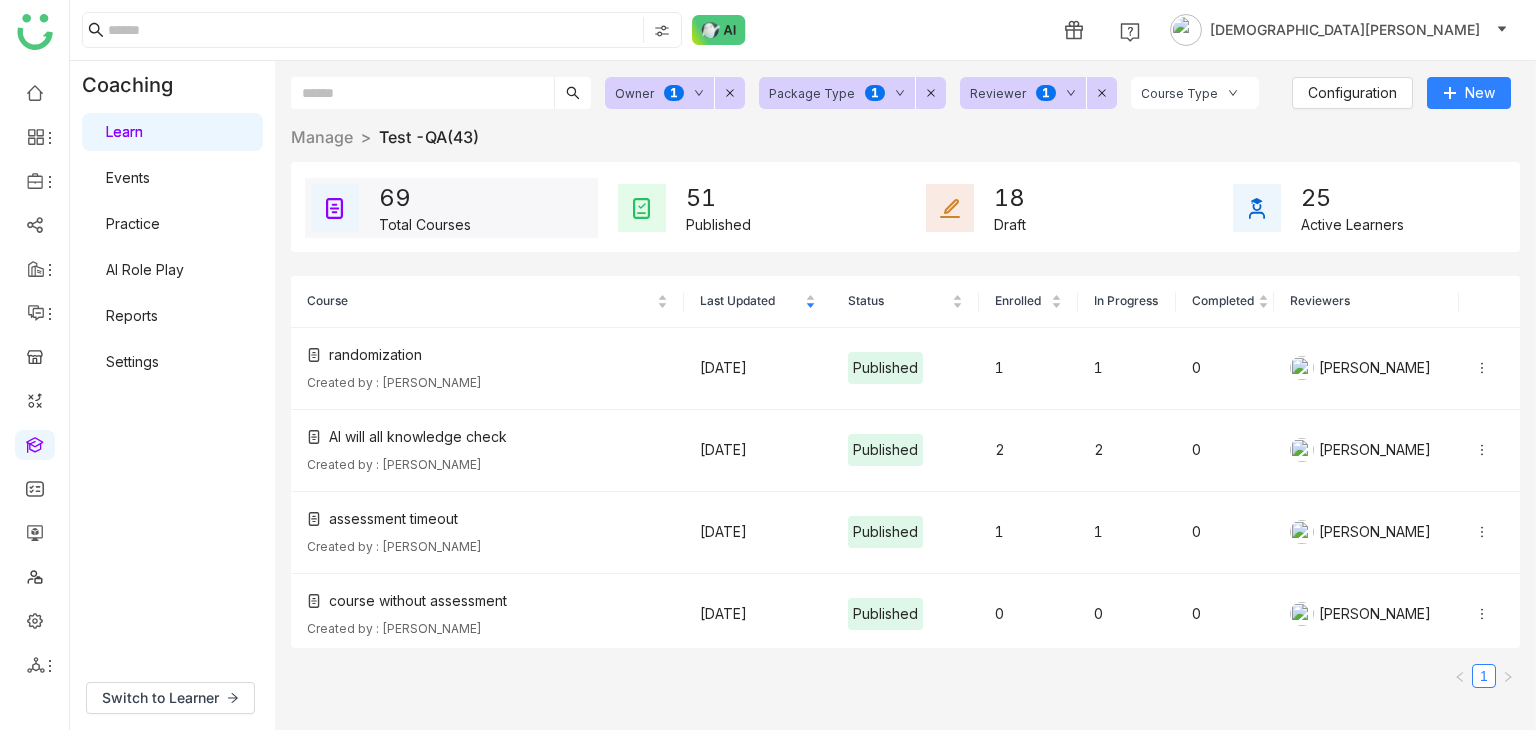 click on "Manage  >   Test -QA   (43)   >" 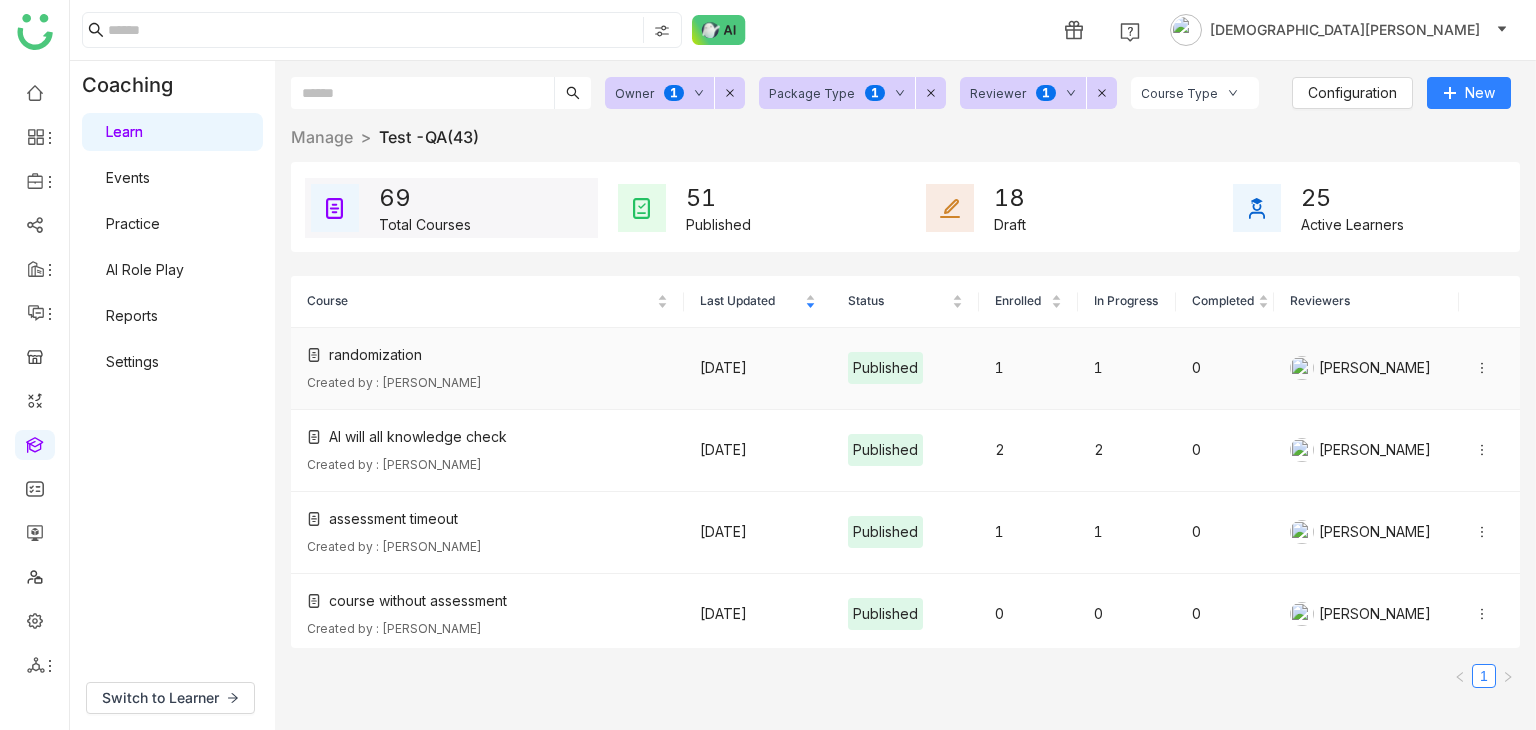 click 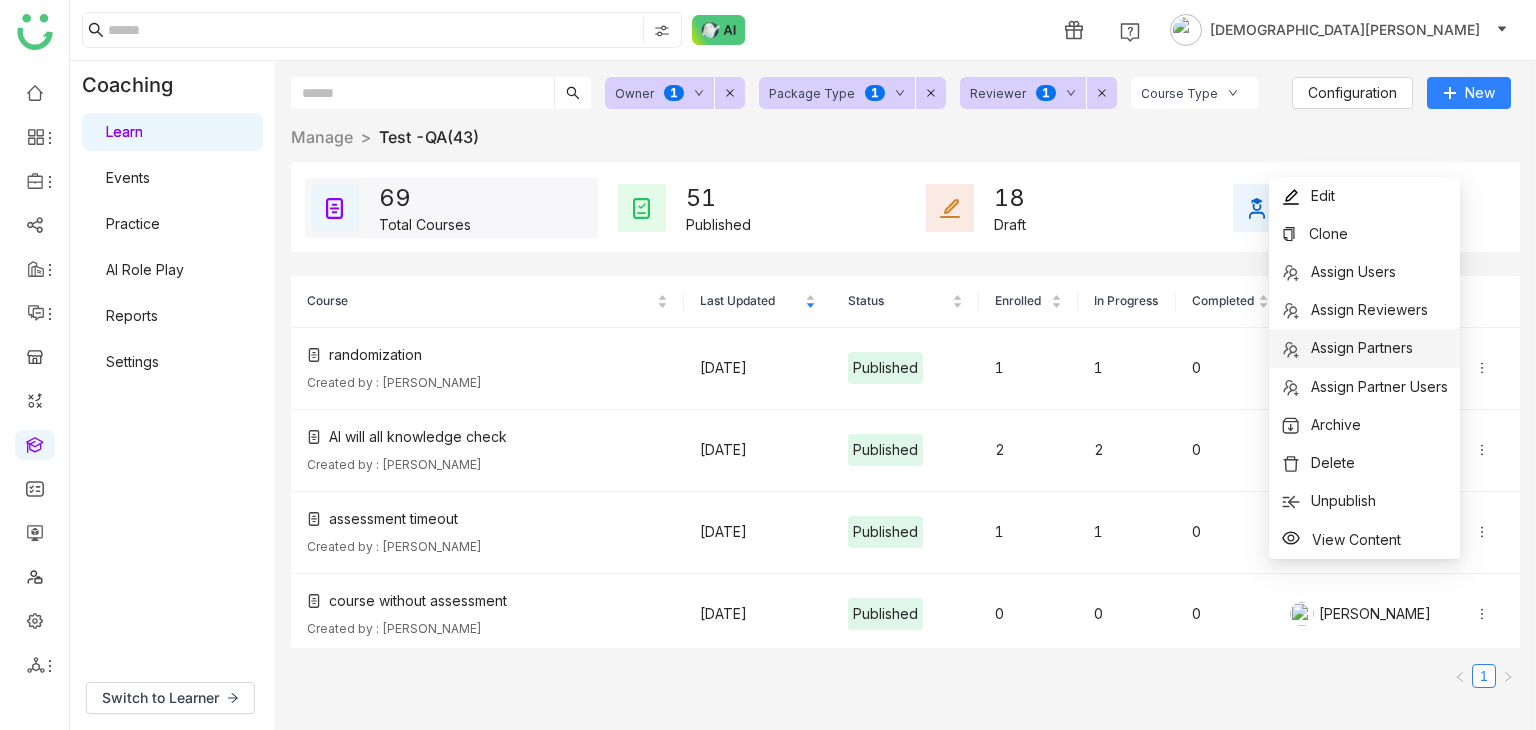 click on "Assign Partners" at bounding box center [1364, 348] 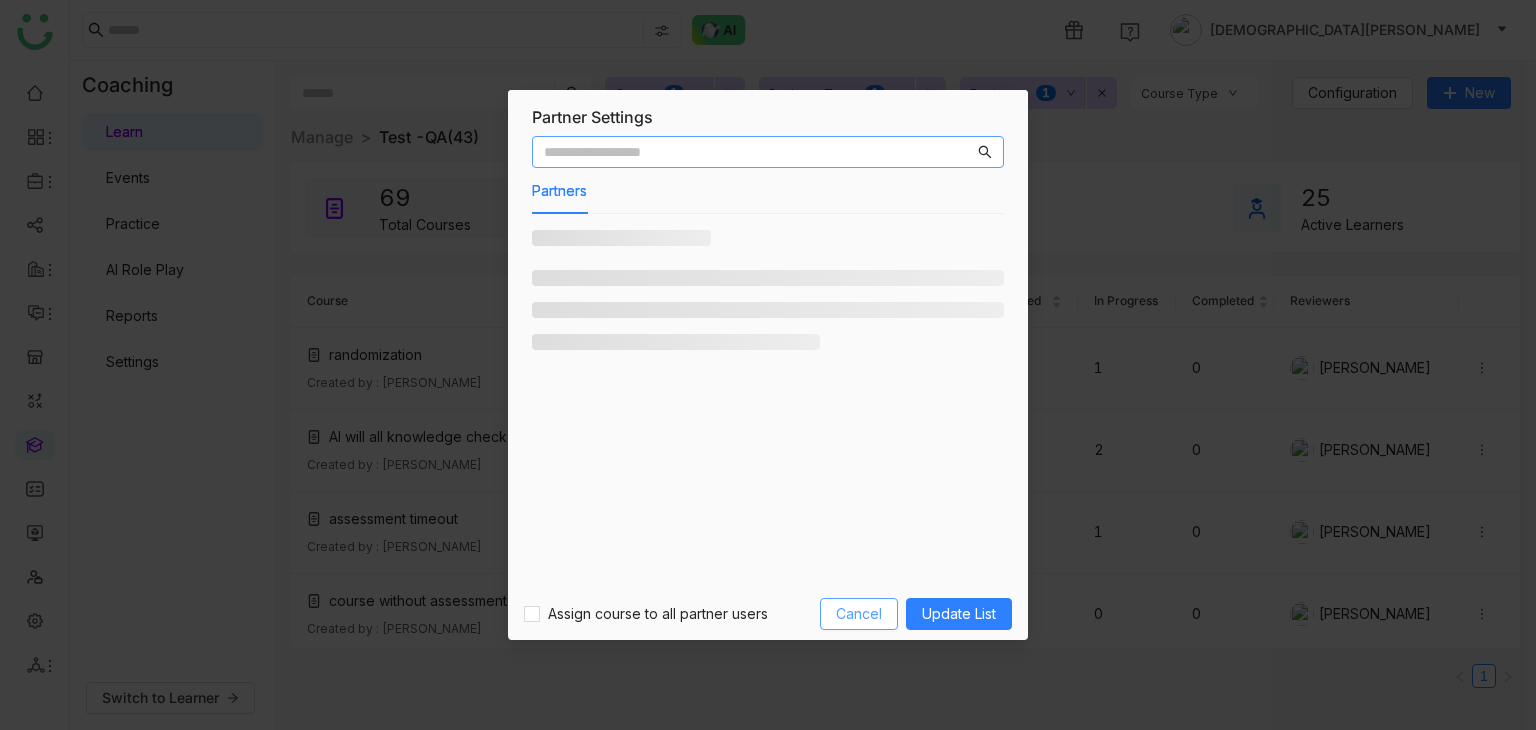 click on "Cancel" at bounding box center [859, 614] 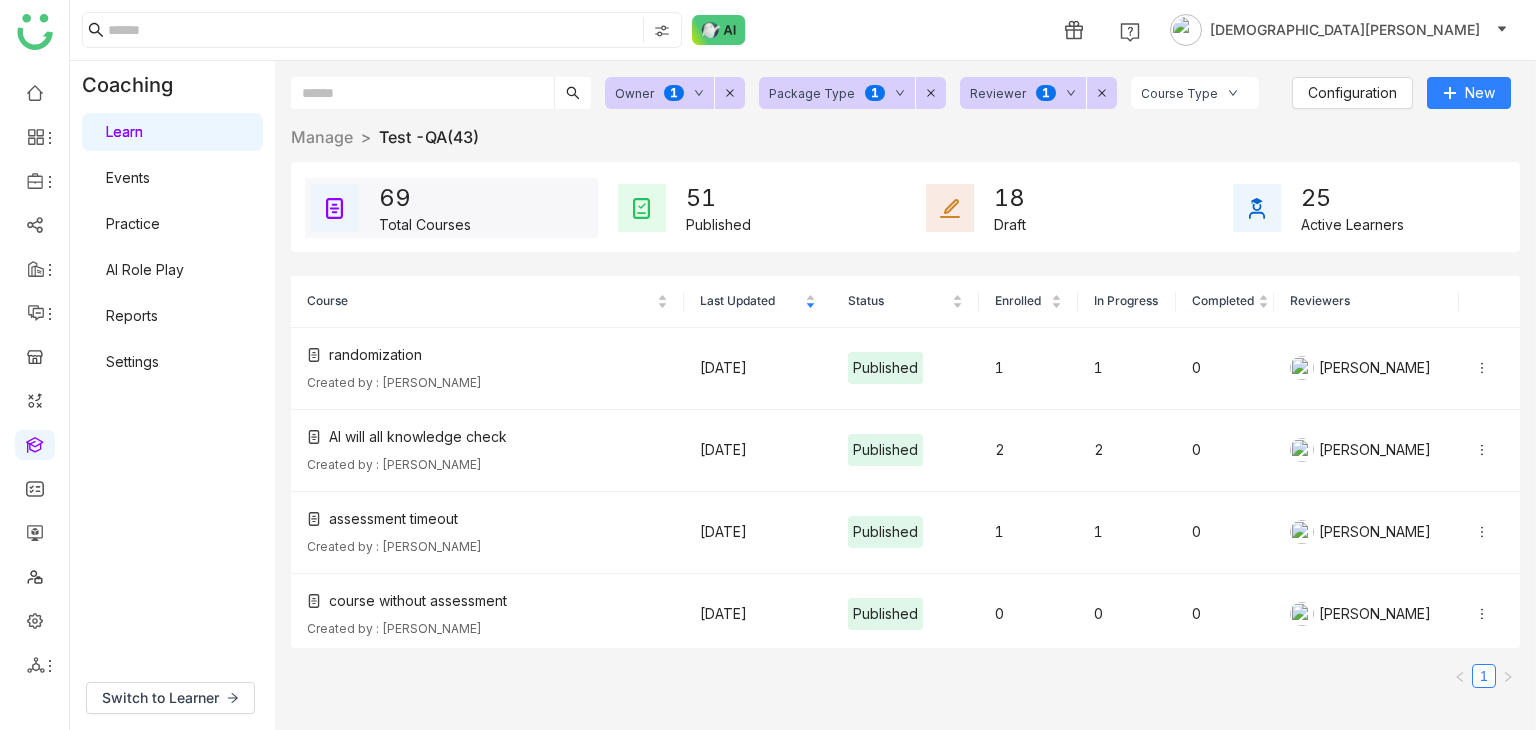click 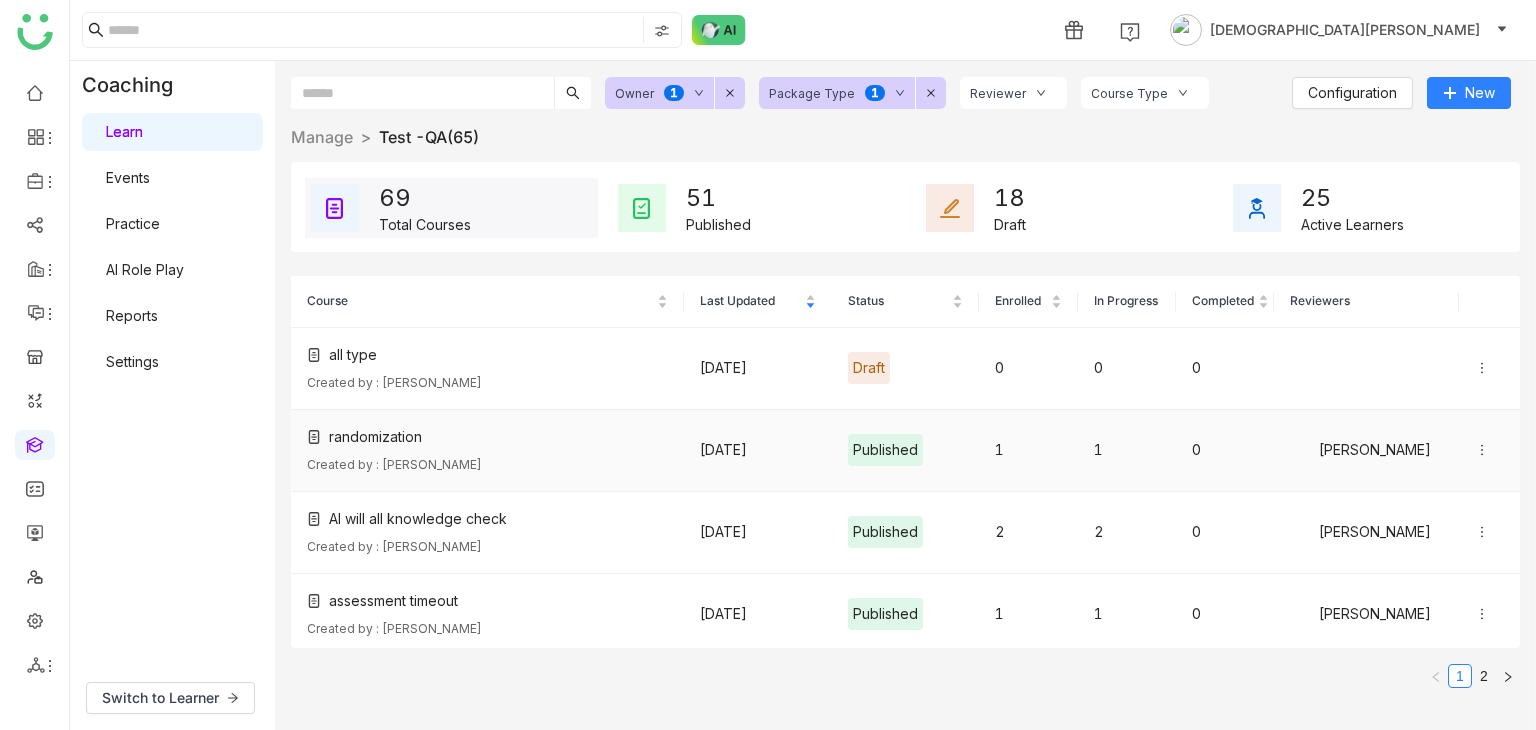 click 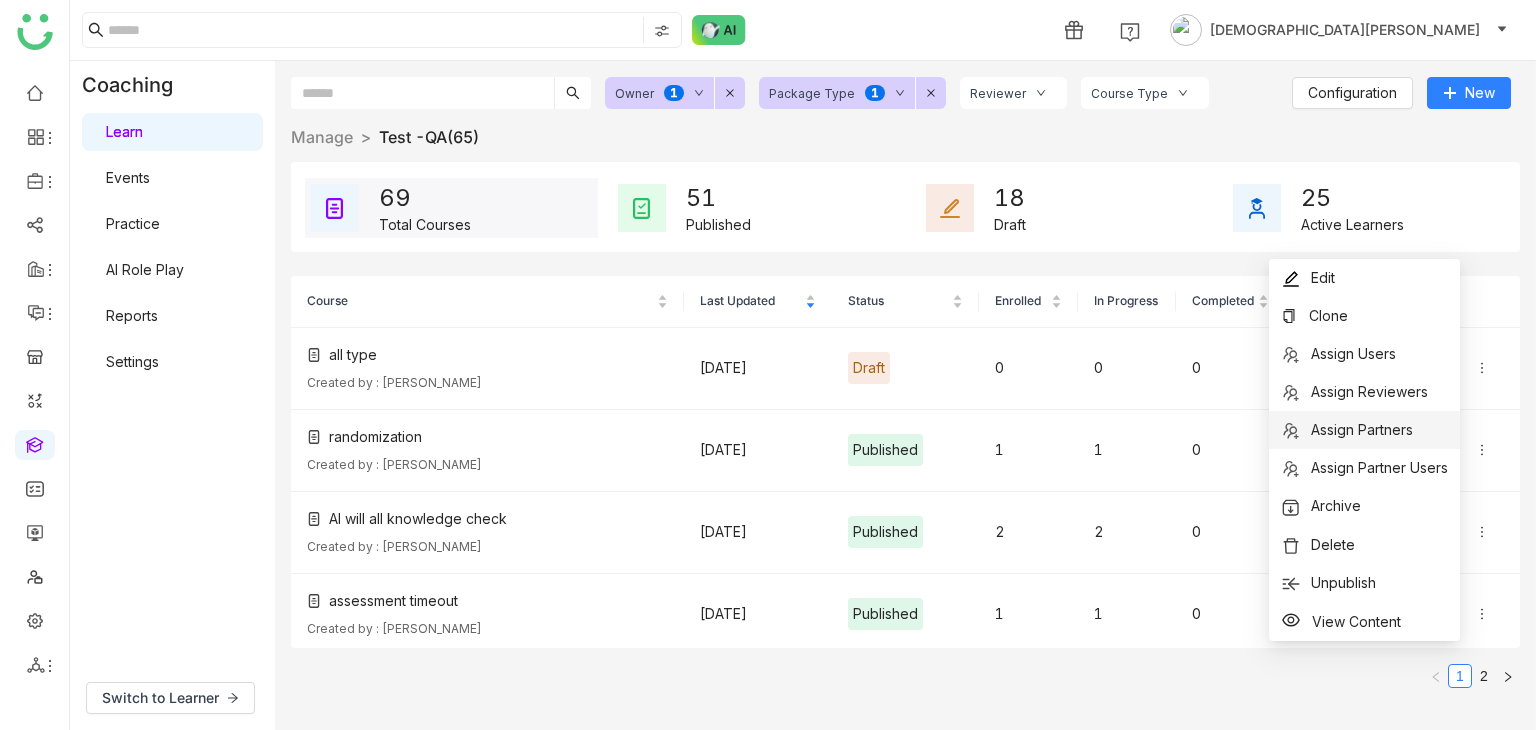 click on "Assign Partners" at bounding box center [1362, 429] 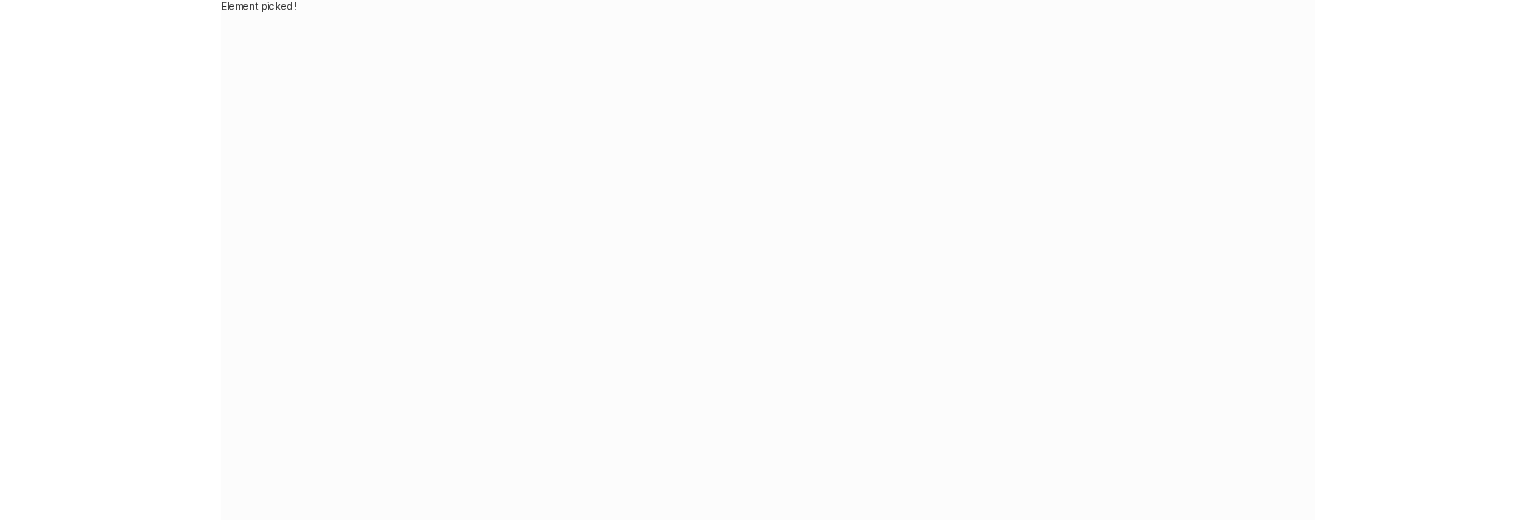 scroll, scrollTop: 0, scrollLeft: 0, axis: both 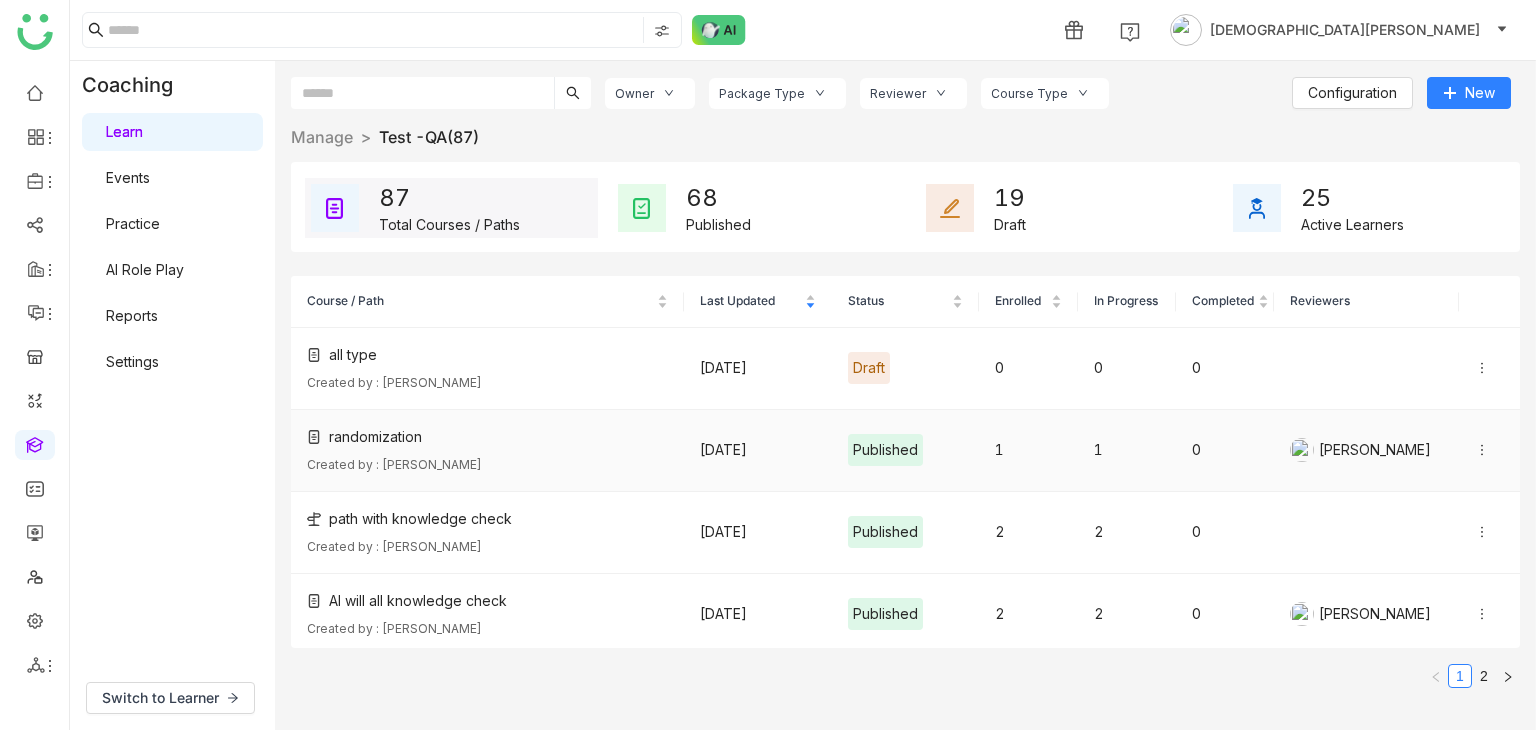 click 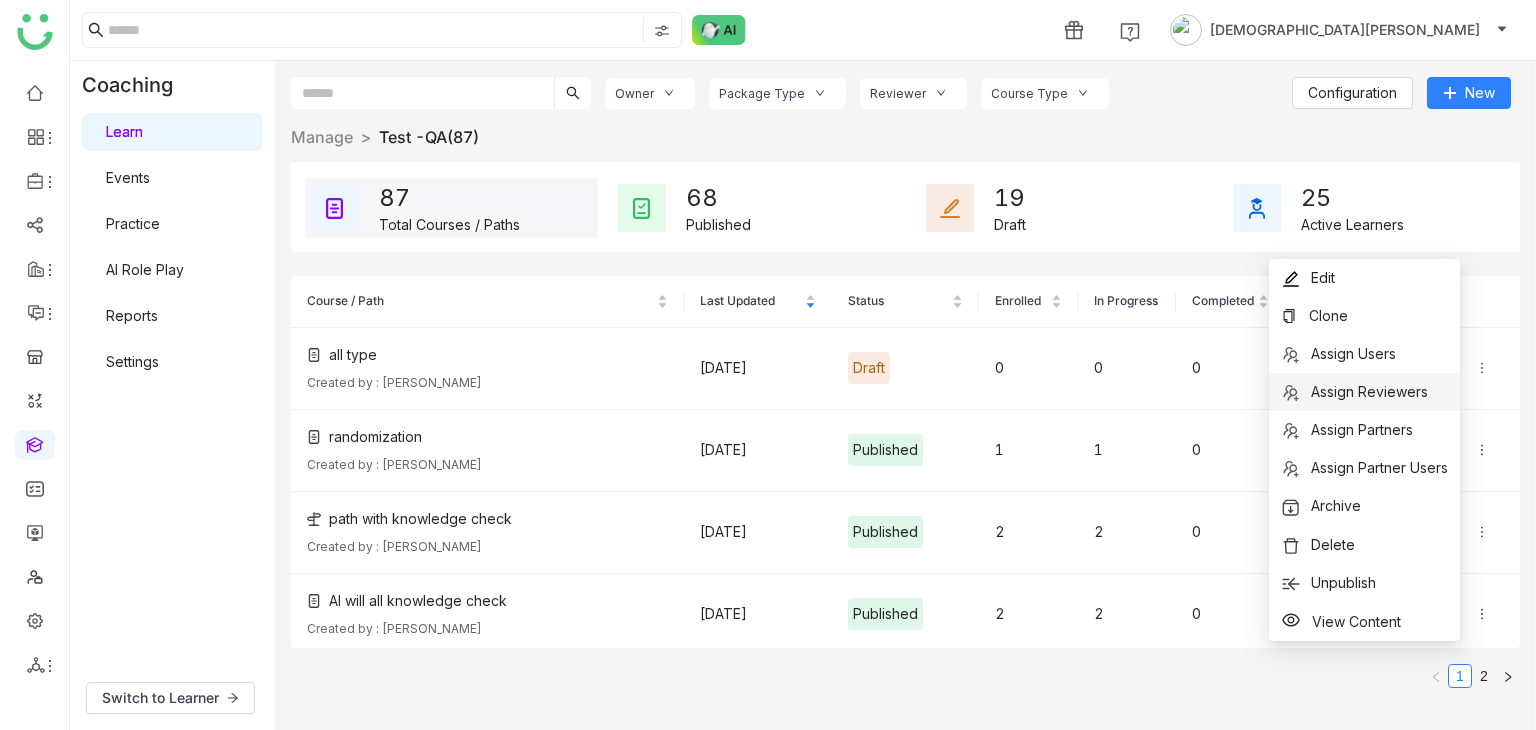 click on "Assign Reviewers" at bounding box center [1354, 392] 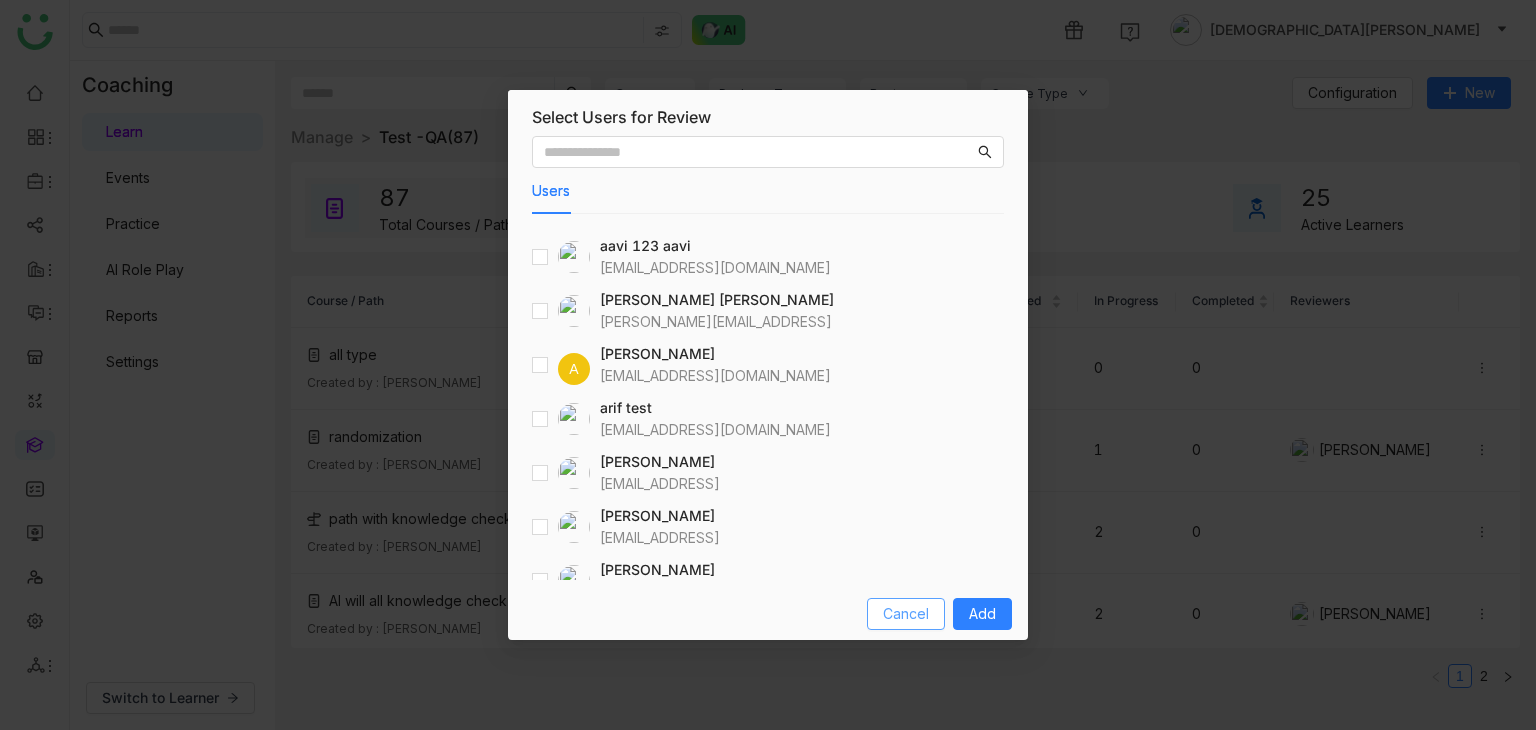 click on "Cancel" at bounding box center [906, 614] 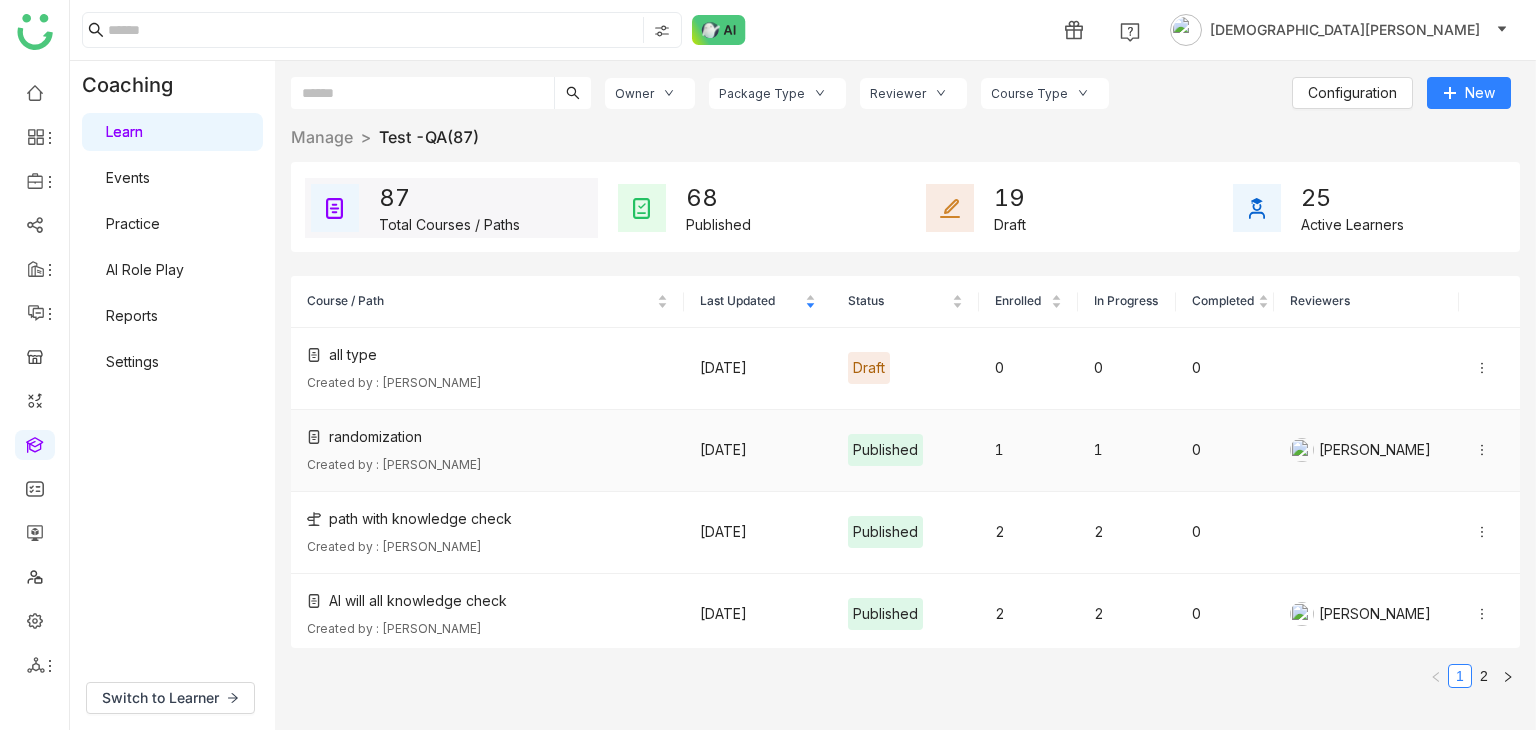 click 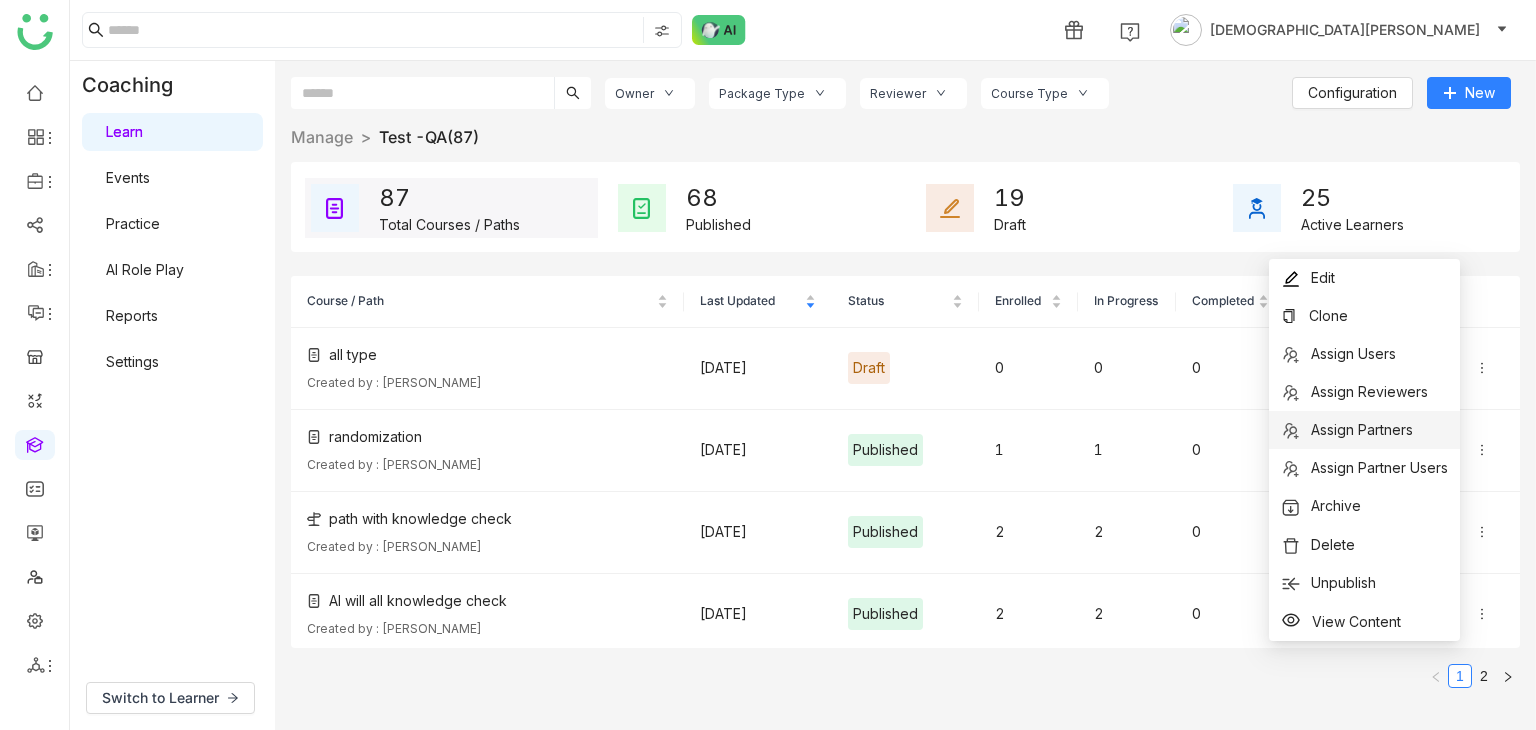click on "Assign Partners" at bounding box center (1362, 429) 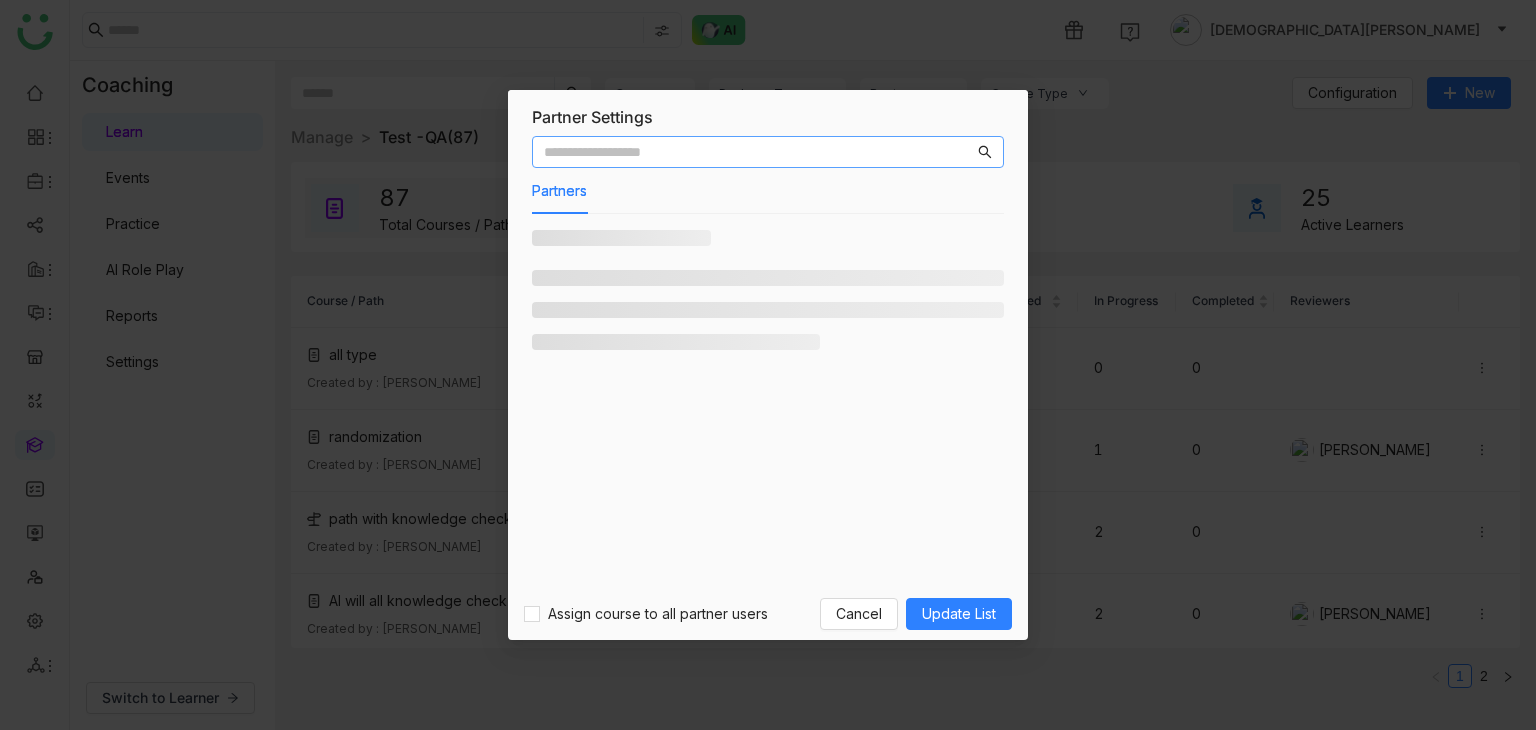 click at bounding box center (768, 405) 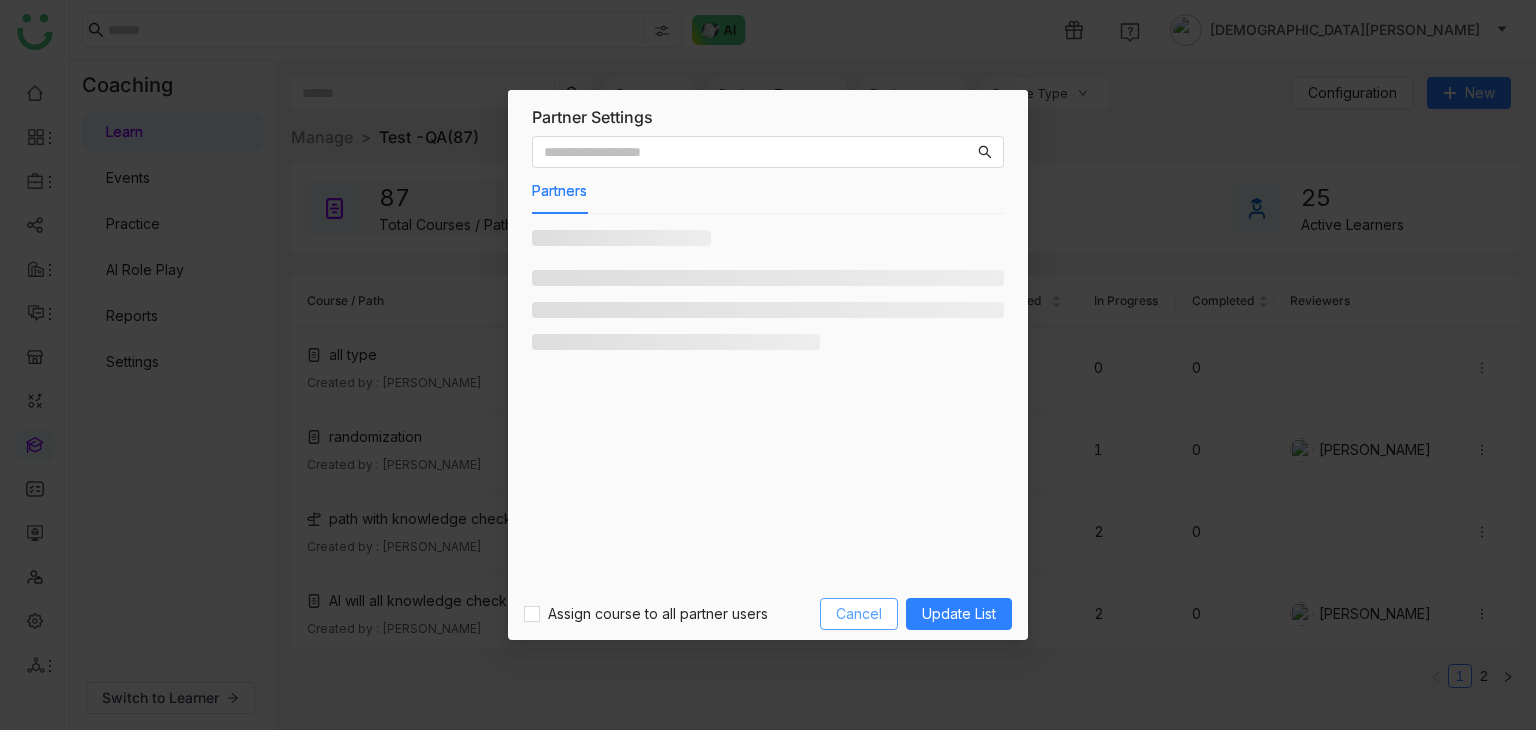 click on "Cancel" at bounding box center [859, 614] 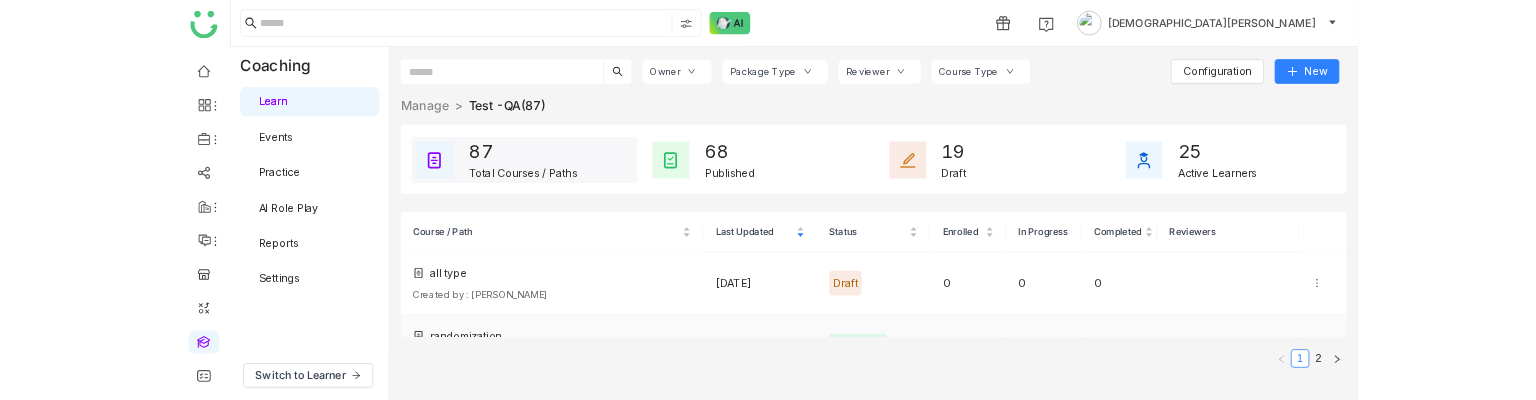scroll, scrollTop: 100, scrollLeft: 0, axis: vertical 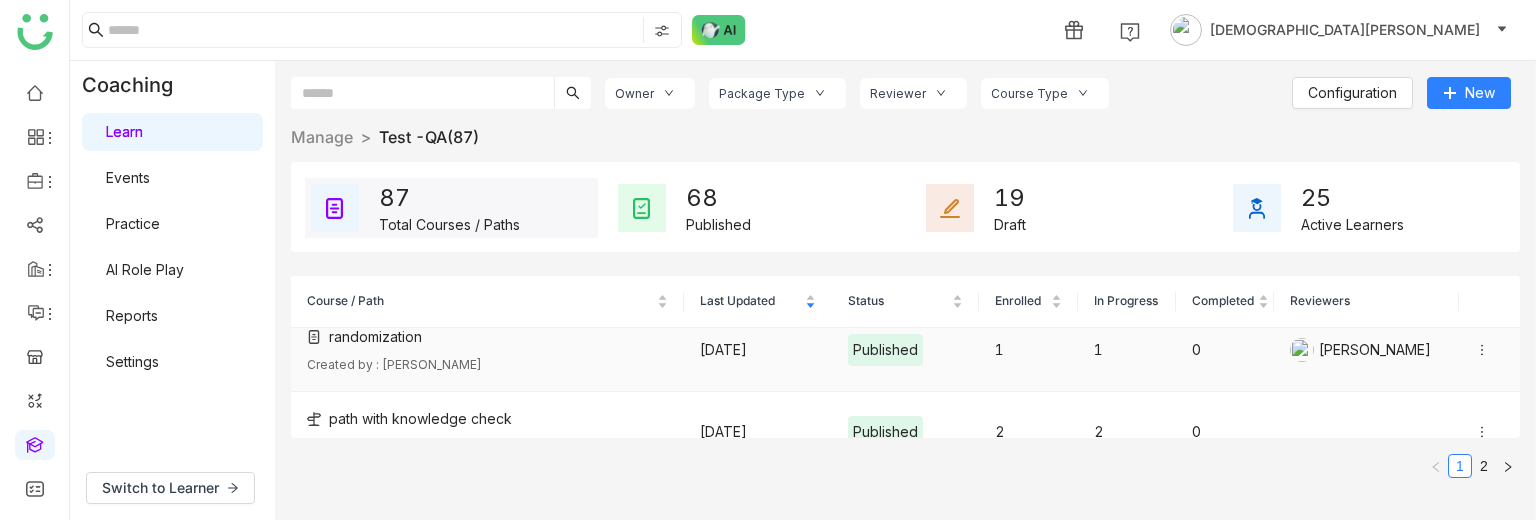 click 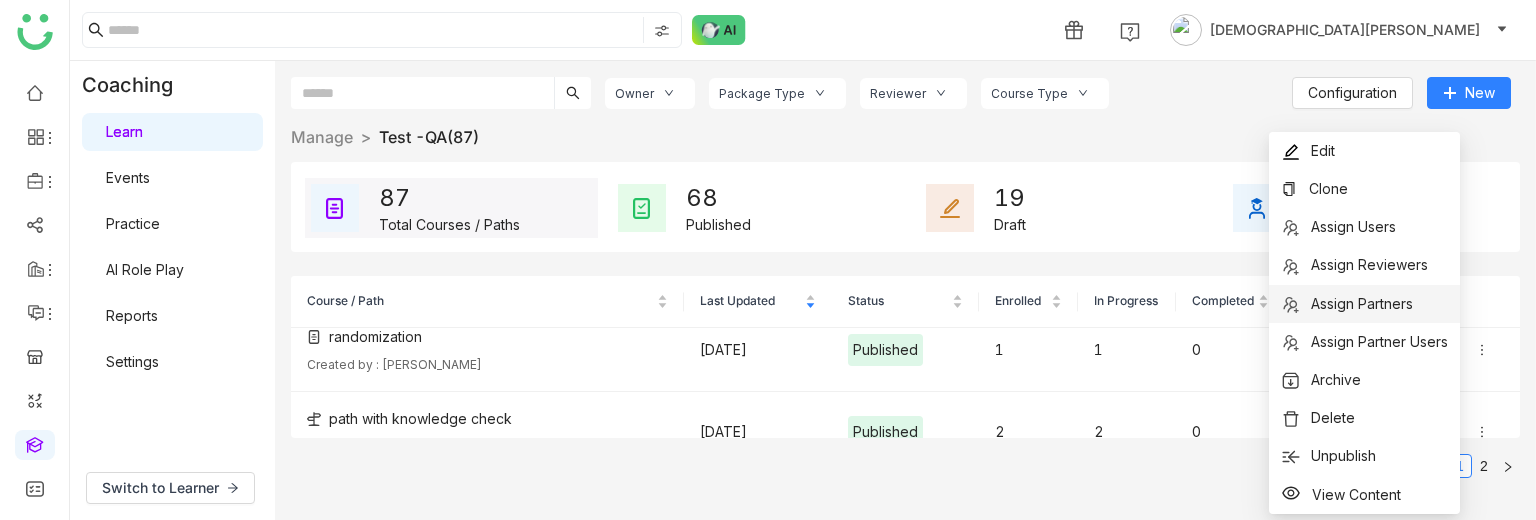 click on "Assign Partners" at bounding box center (1362, 303) 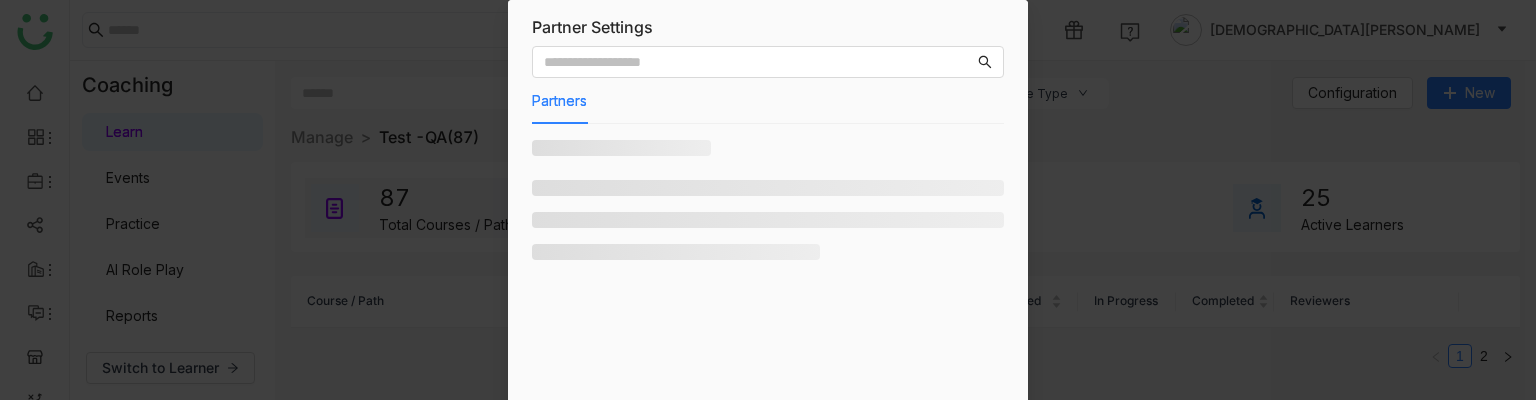 click at bounding box center [676, 252] 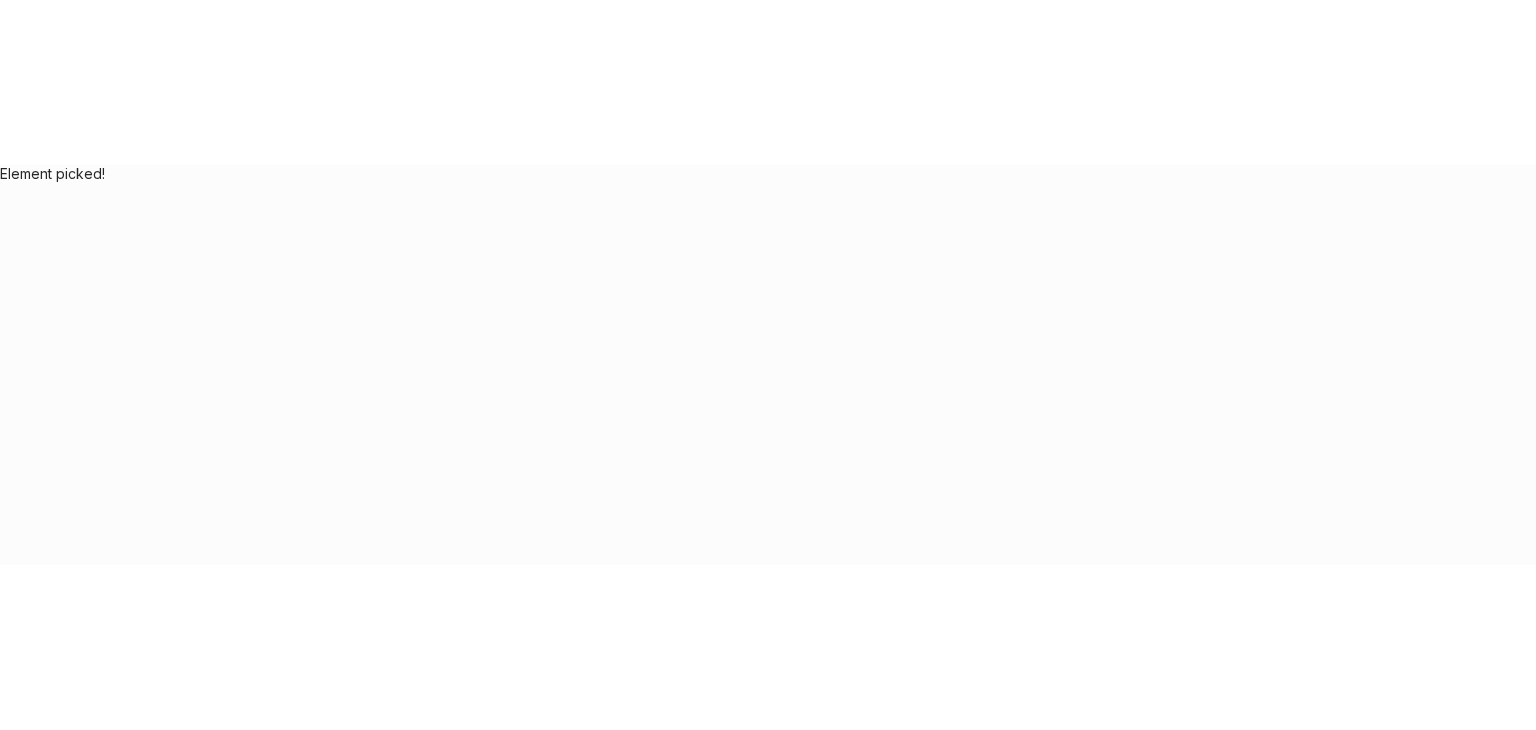 scroll, scrollTop: 0, scrollLeft: 0, axis: both 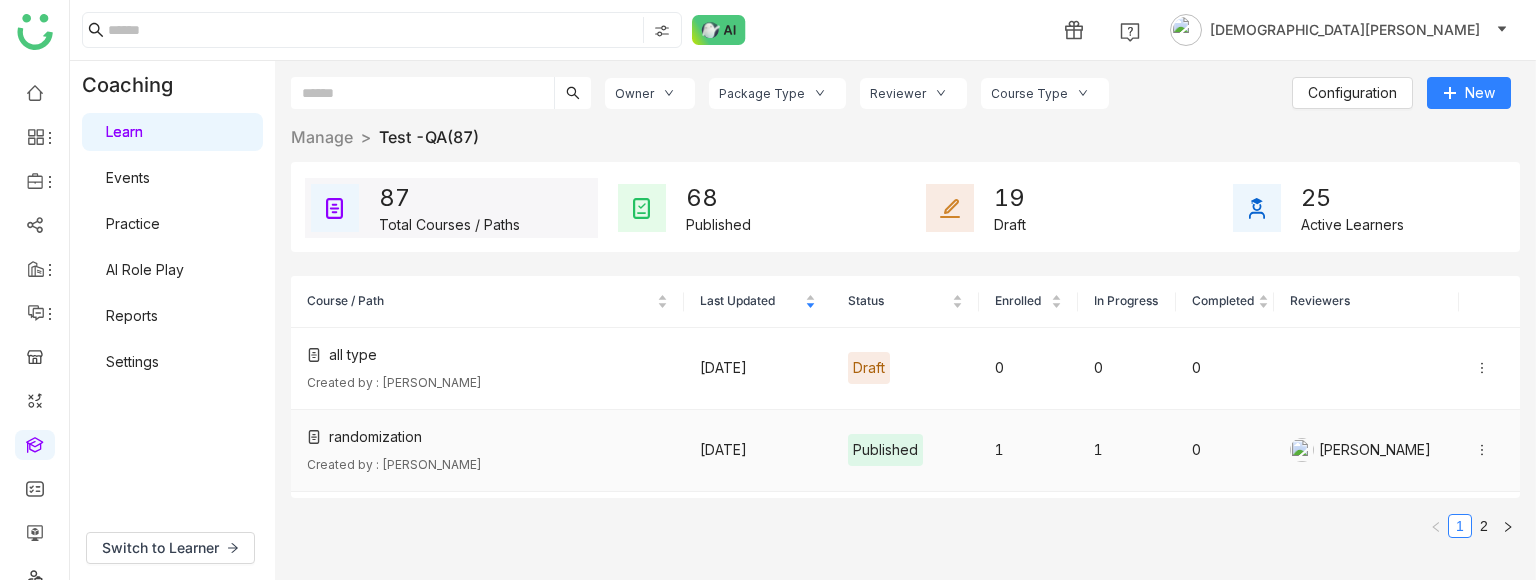 click 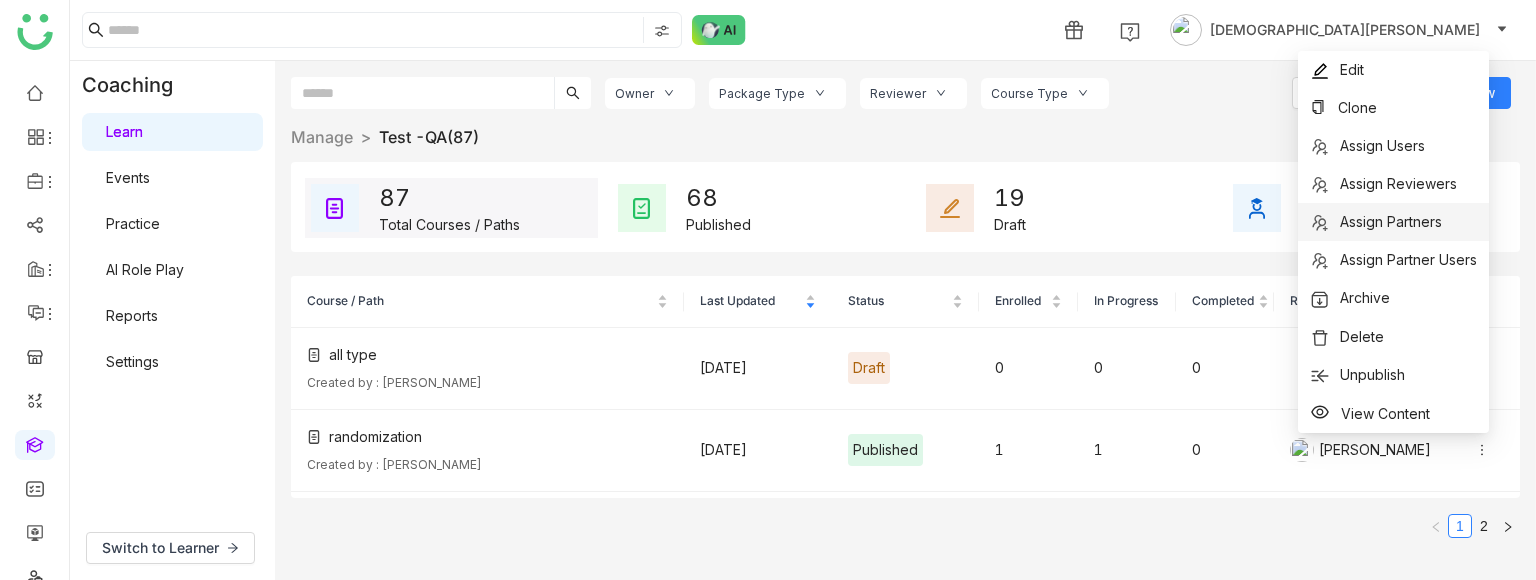 click on "Assign Partners" at bounding box center (1393, 222) 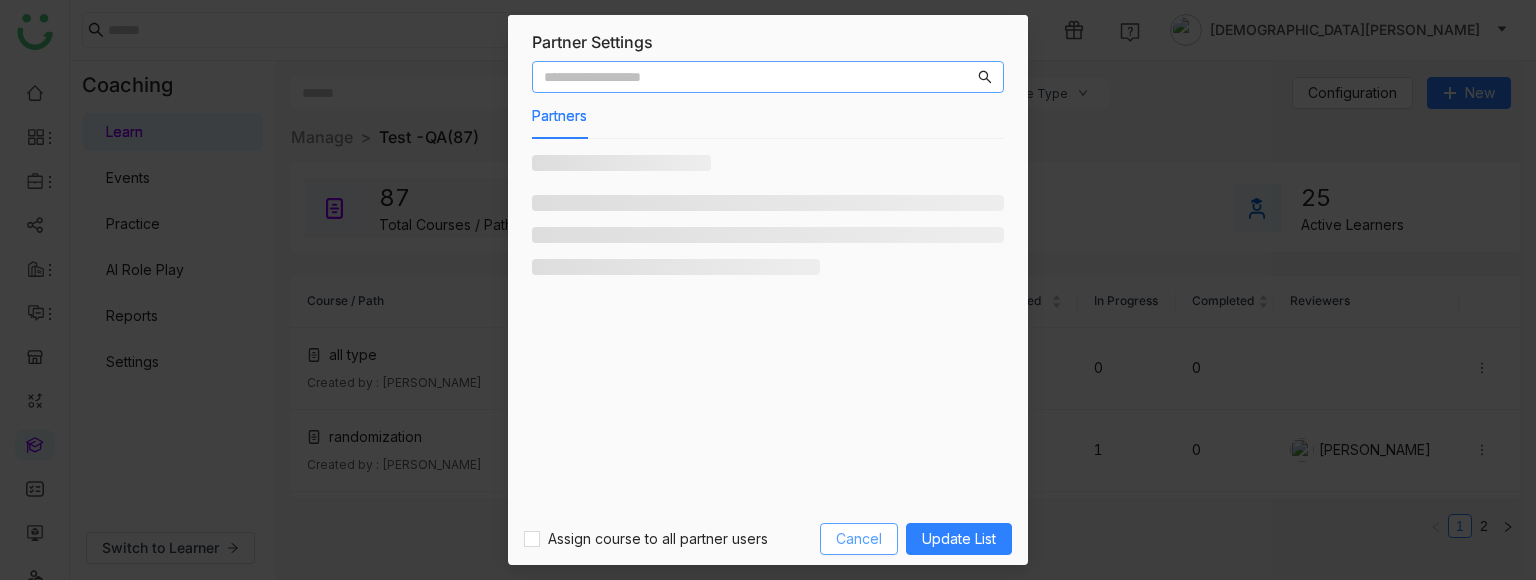 click on "Cancel" at bounding box center (859, 539) 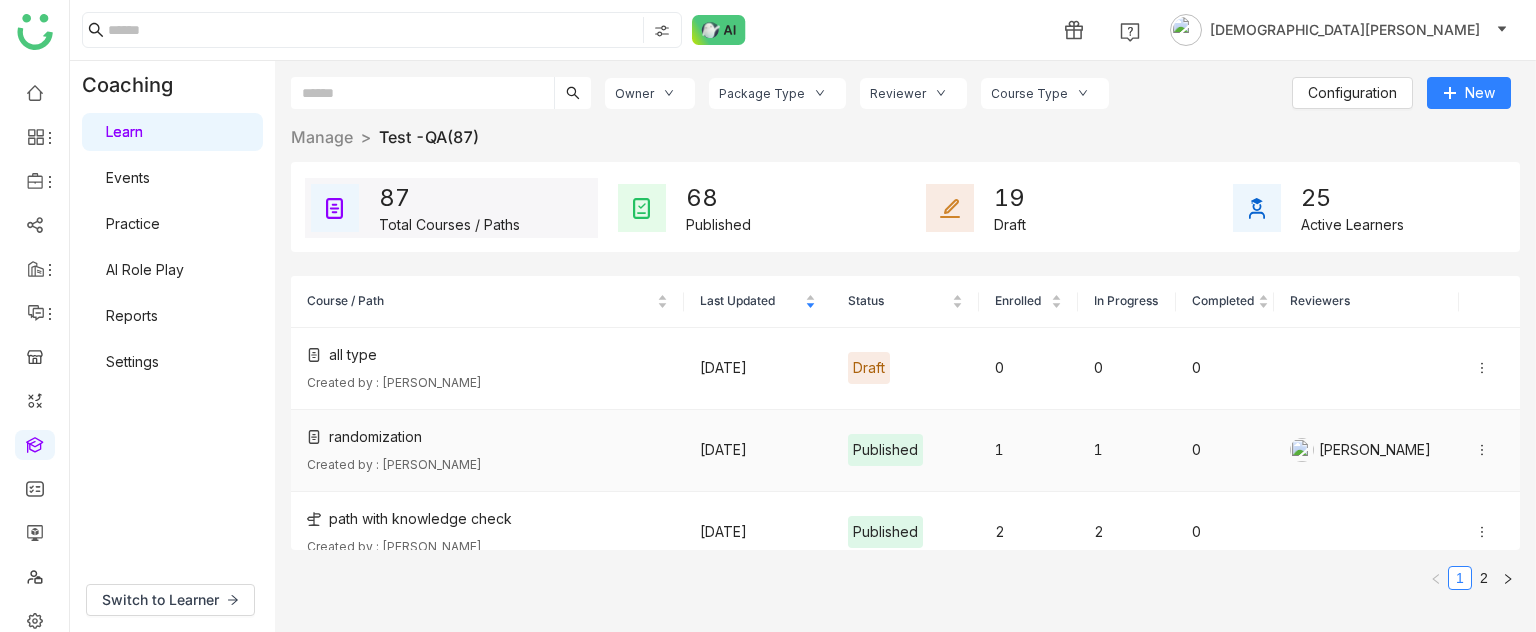 click 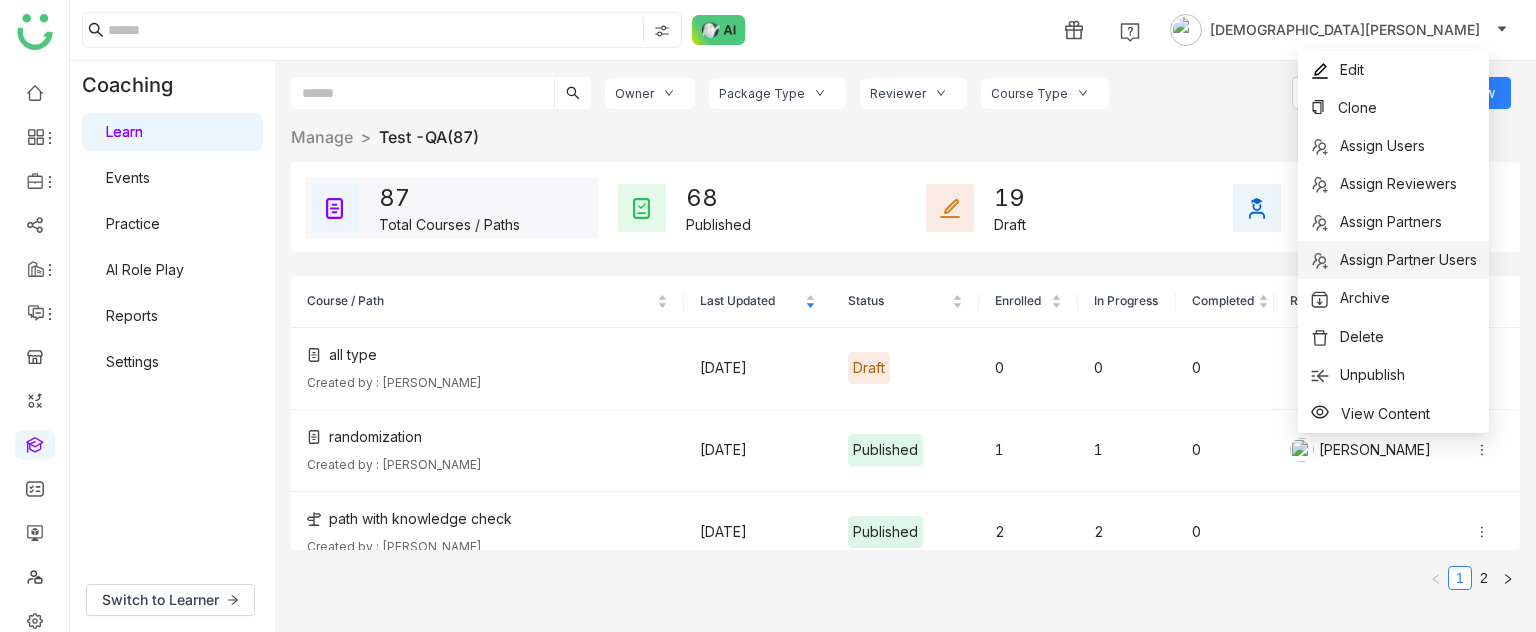 click on "Assign Partner Users" at bounding box center [1408, 259] 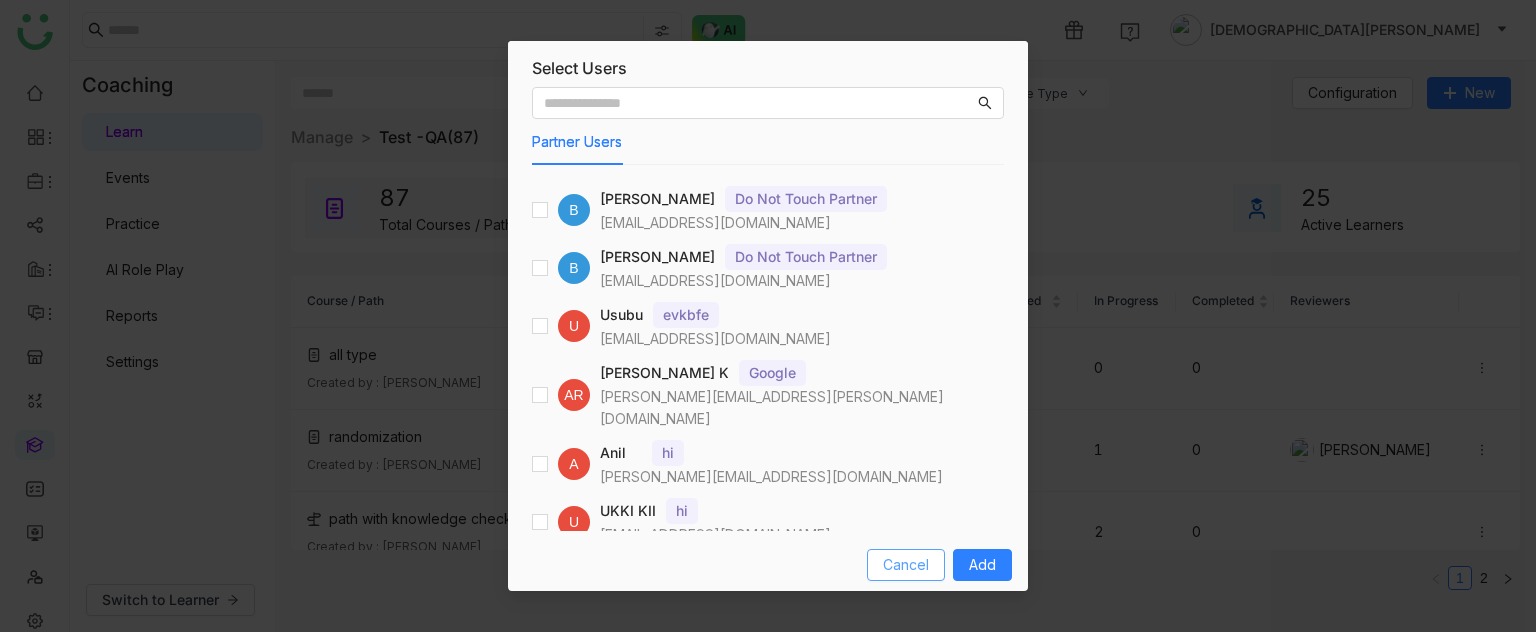 click on "Cancel" at bounding box center (906, 565) 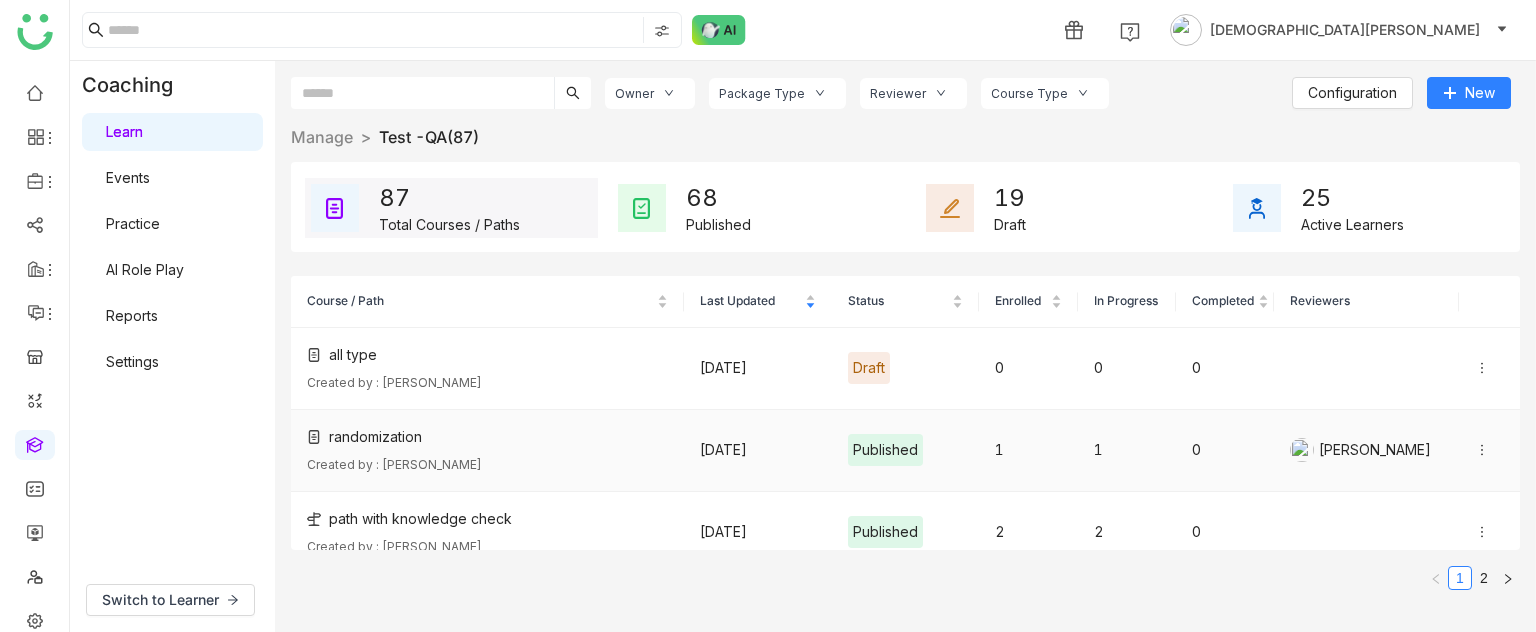 click on "randomization  Created by : [PERSON_NAME]" 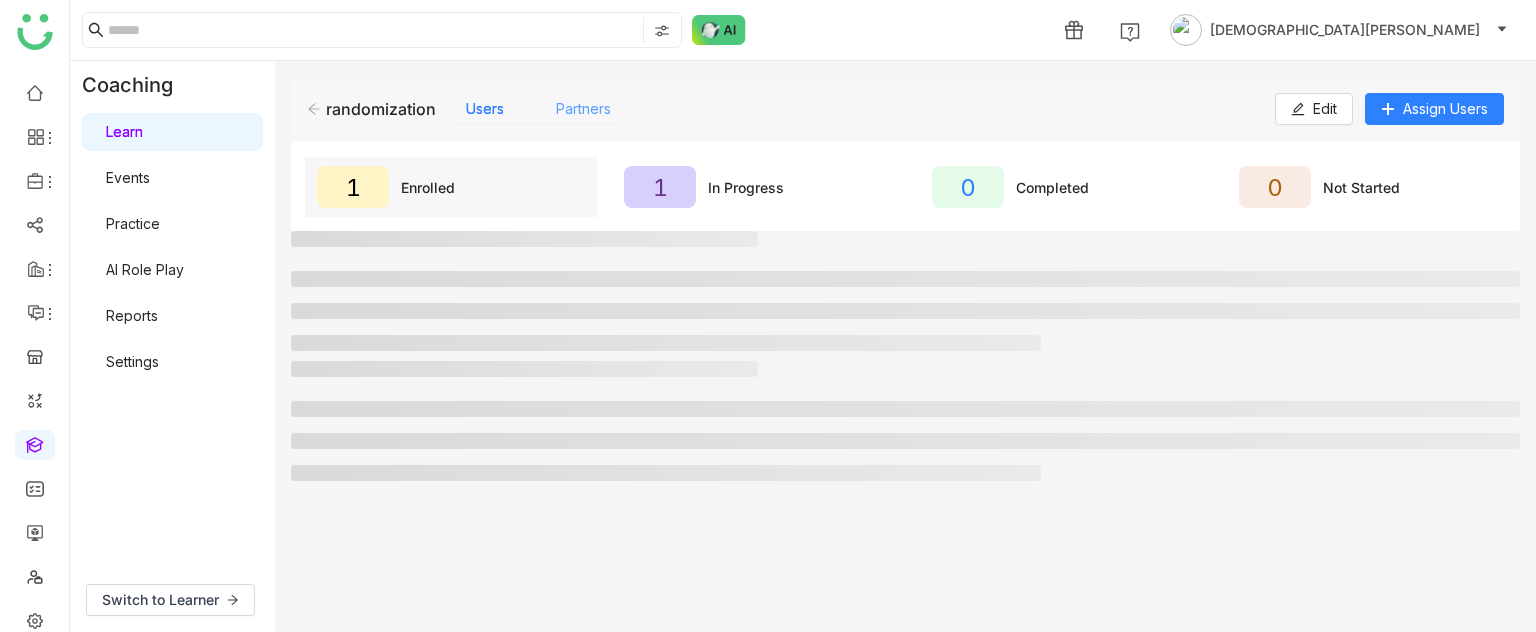click on "Partners" at bounding box center (583, 108) 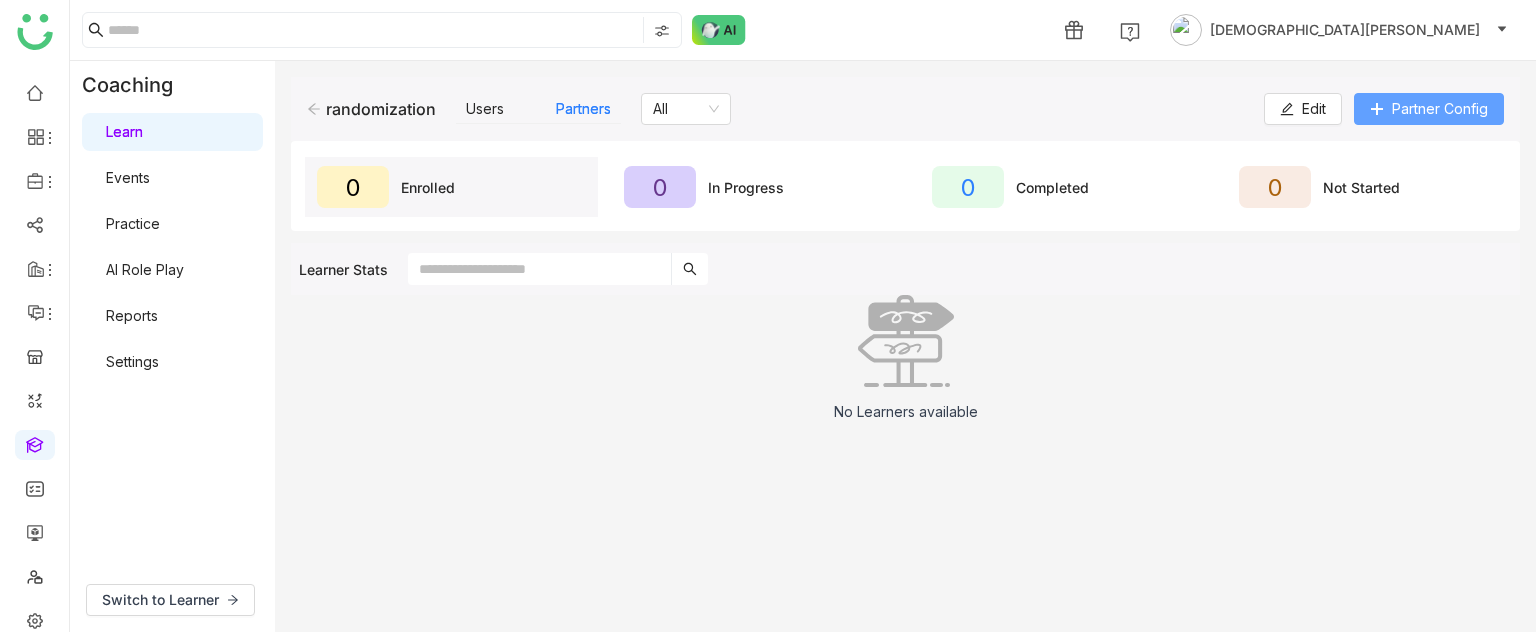 click on "Partner Config" 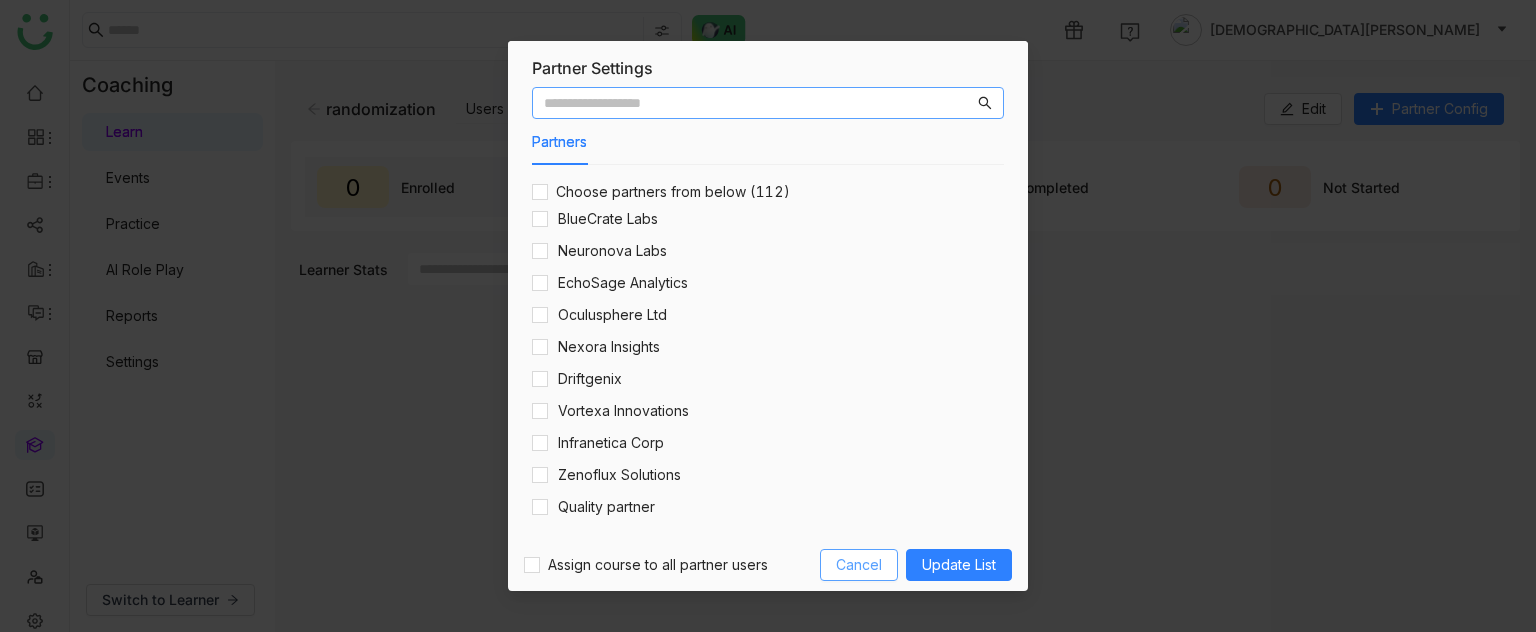 click on "Cancel" at bounding box center [859, 565] 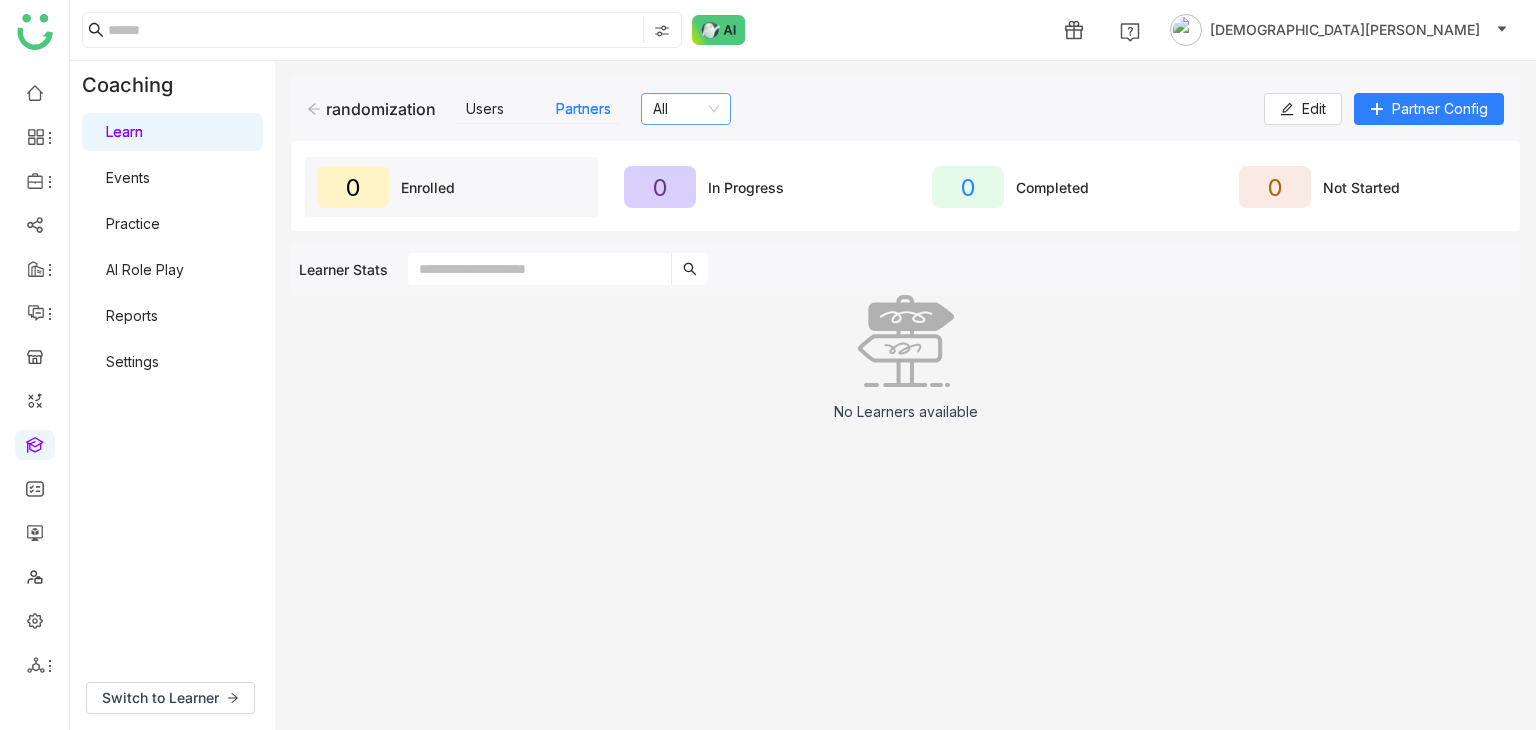 click on "All" 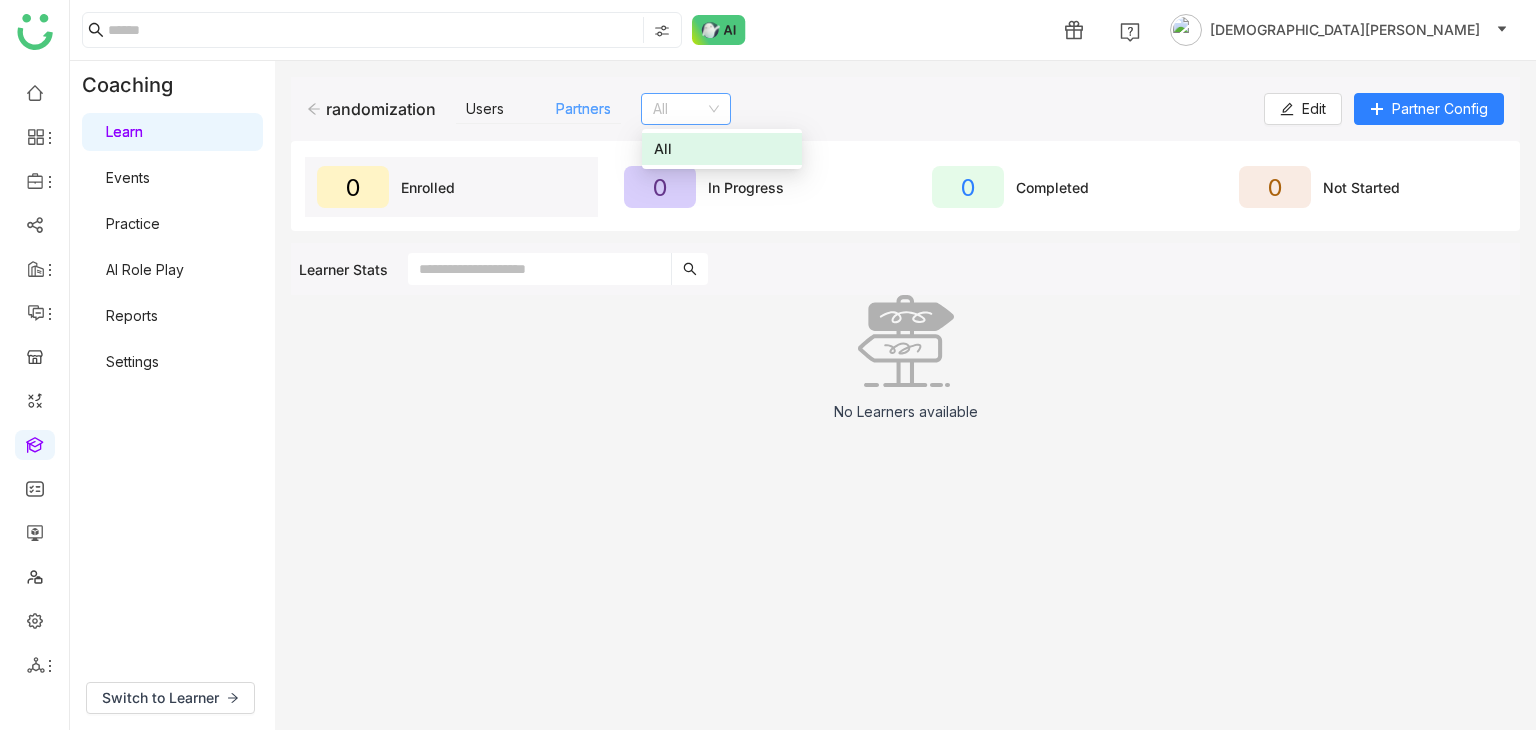 click on "Partners" at bounding box center [583, 108] 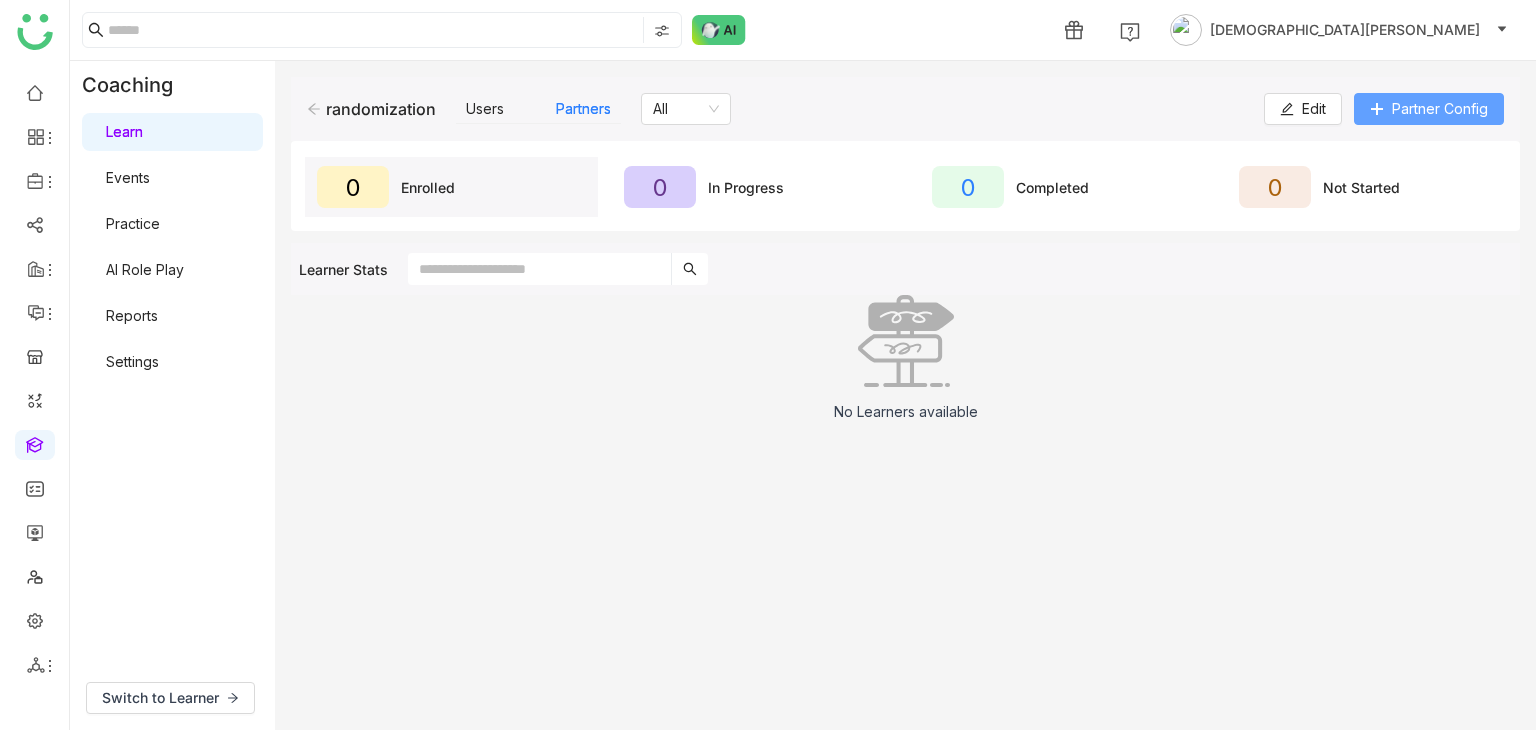 click on "Partner Config" 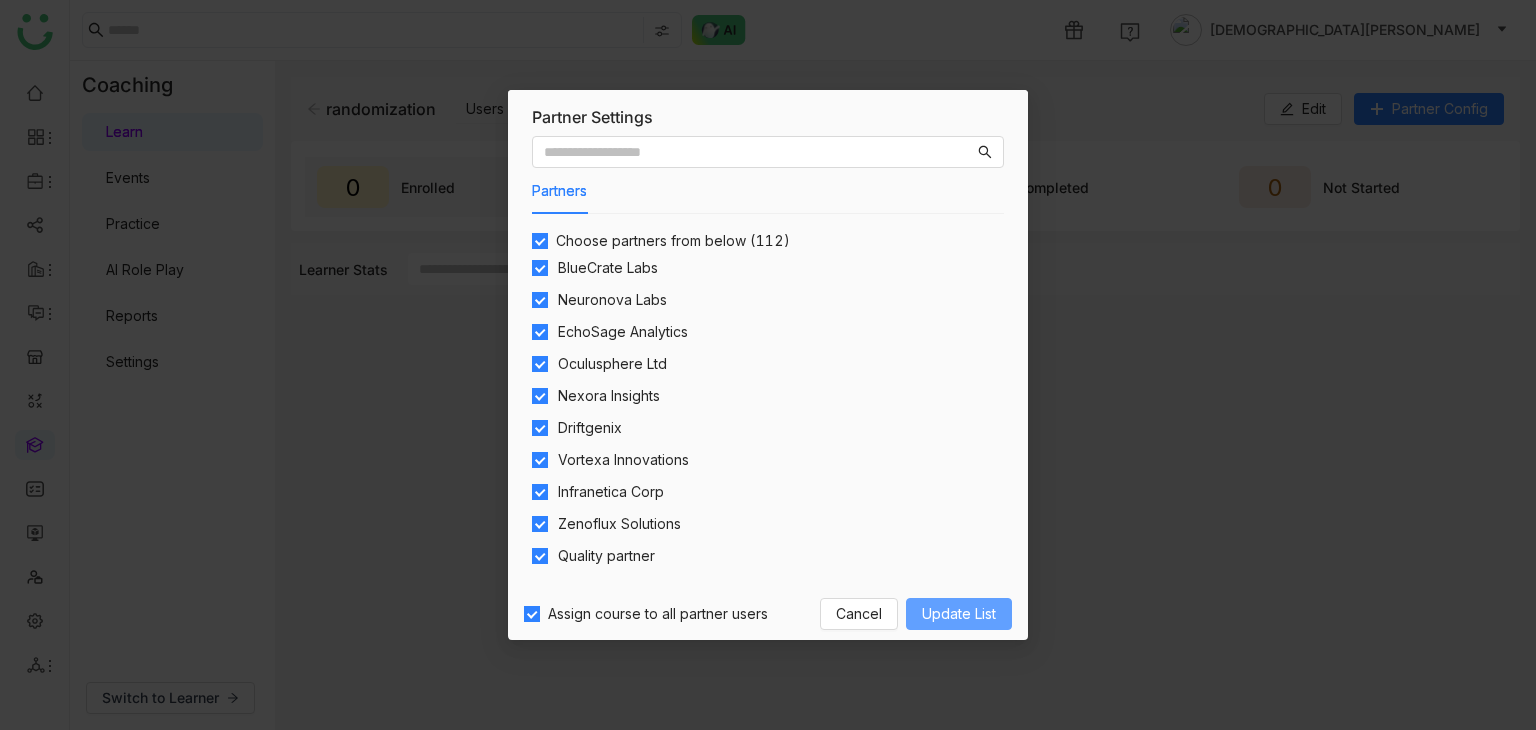 click on "Update List" at bounding box center (959, 614) 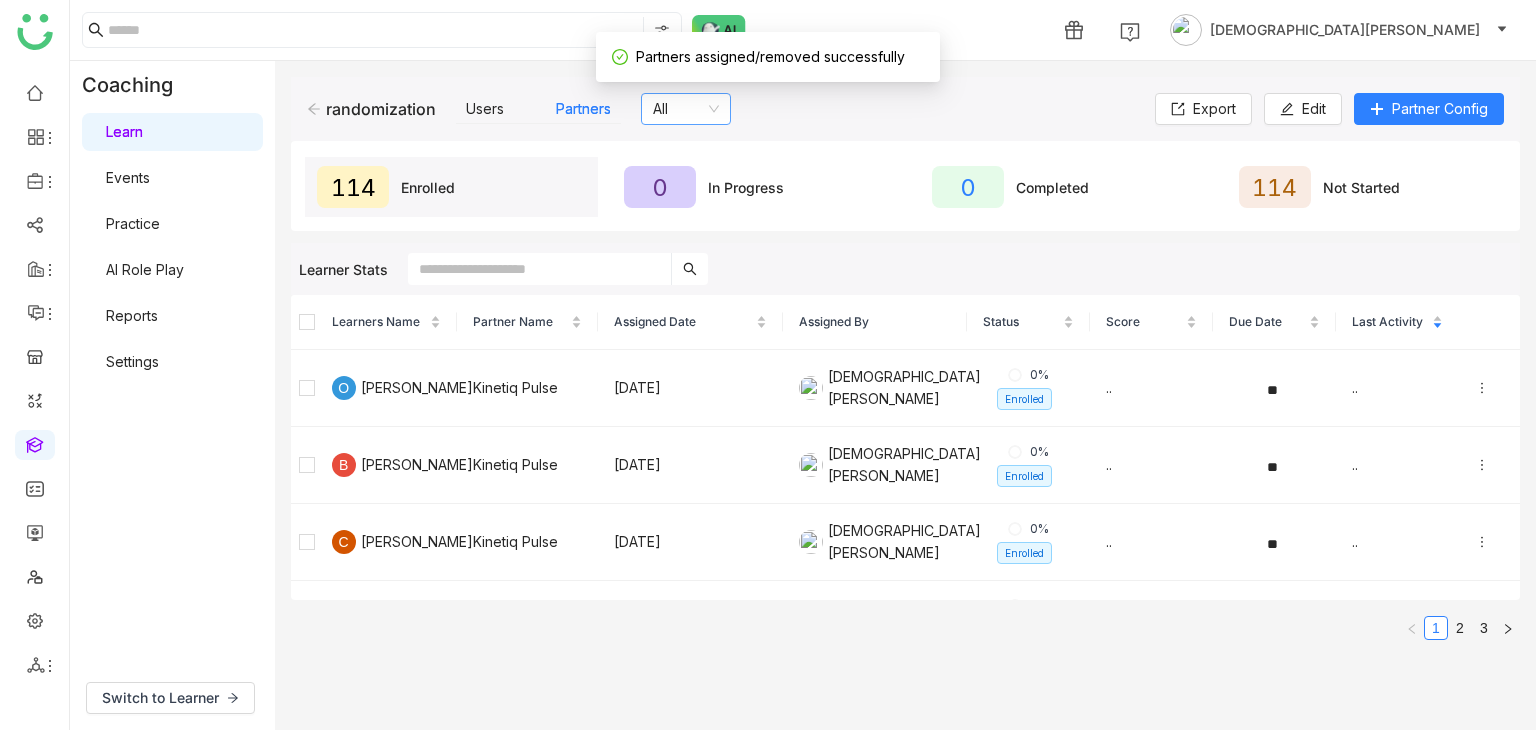 click on "All" 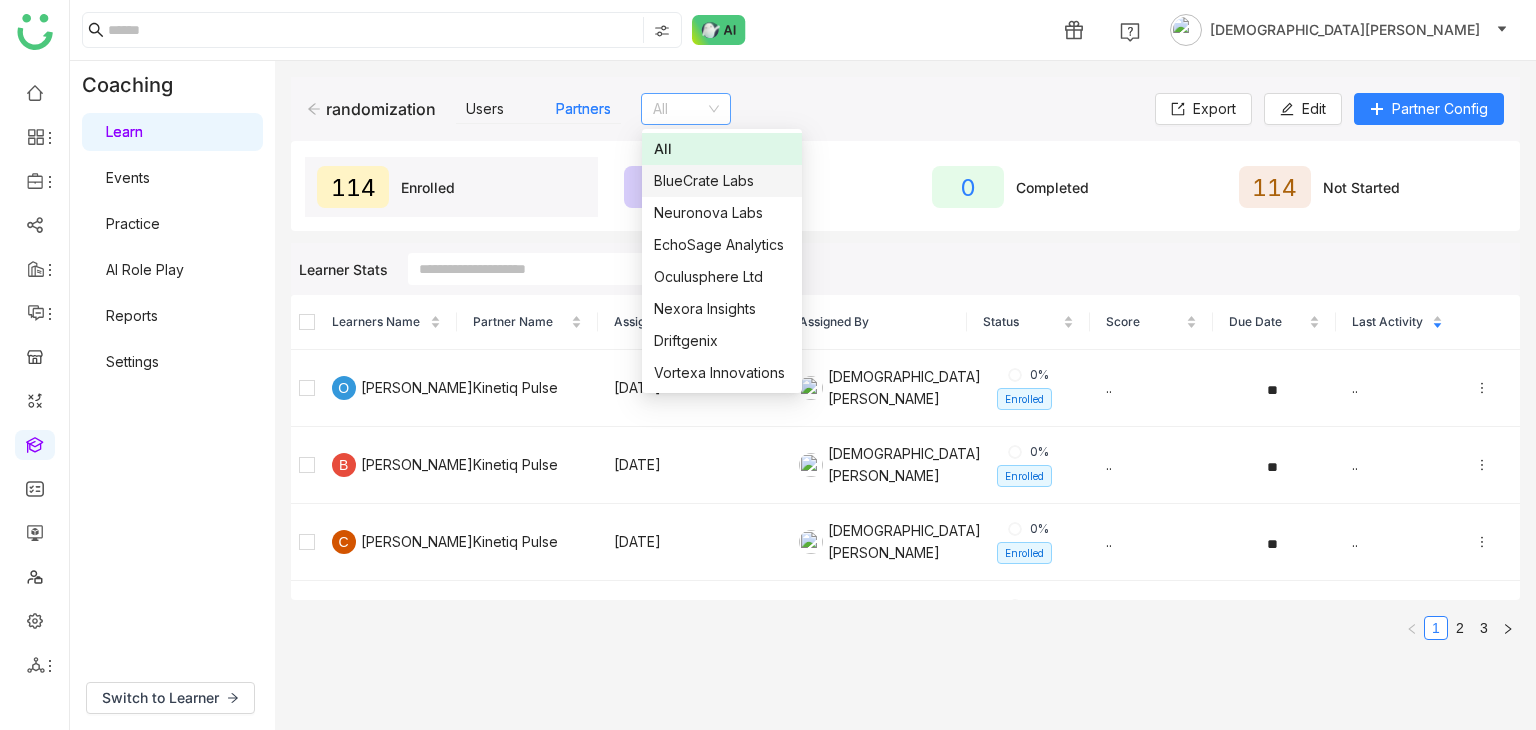 click on "BlueCrate Labs" at bounding box center (722, 181) 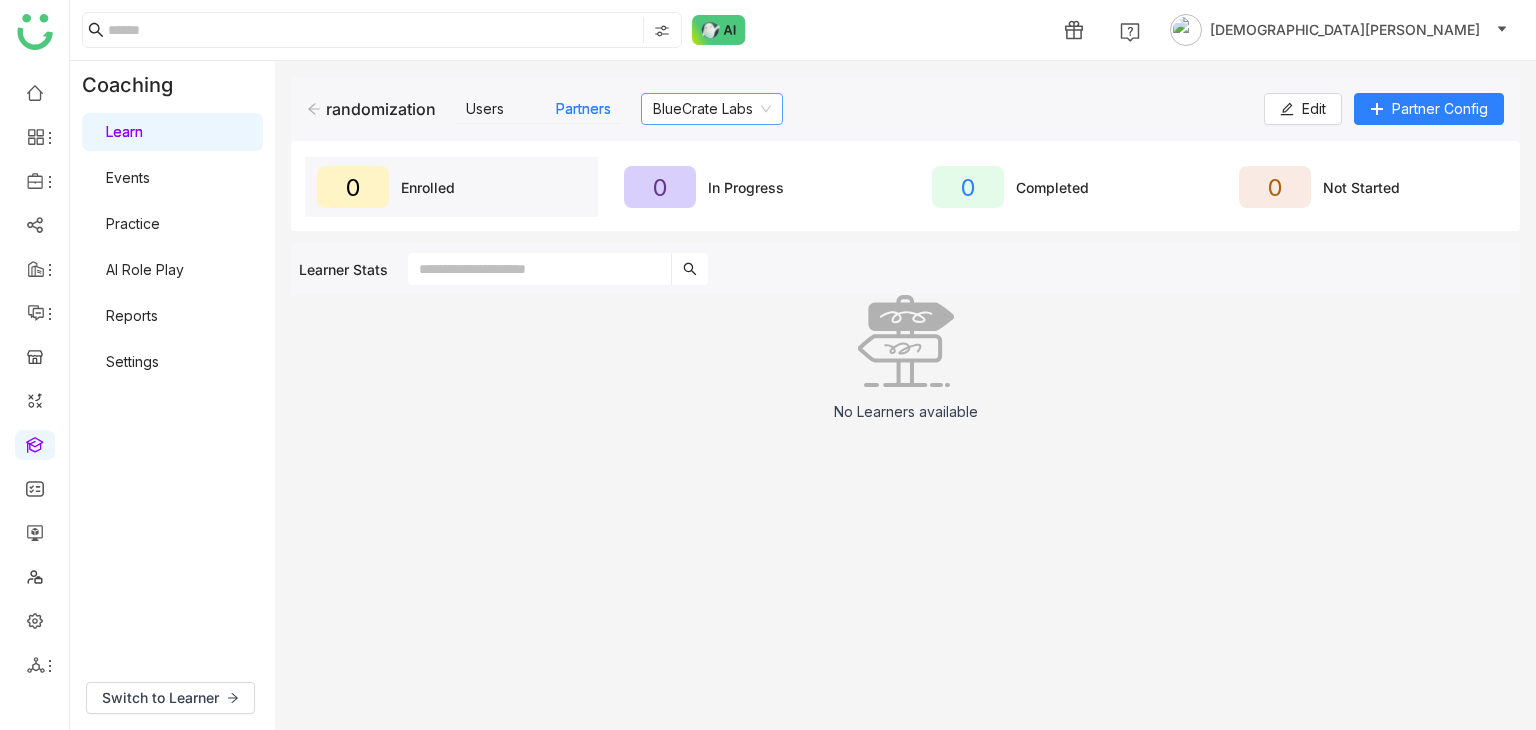 click on "BlueCrate Labs" 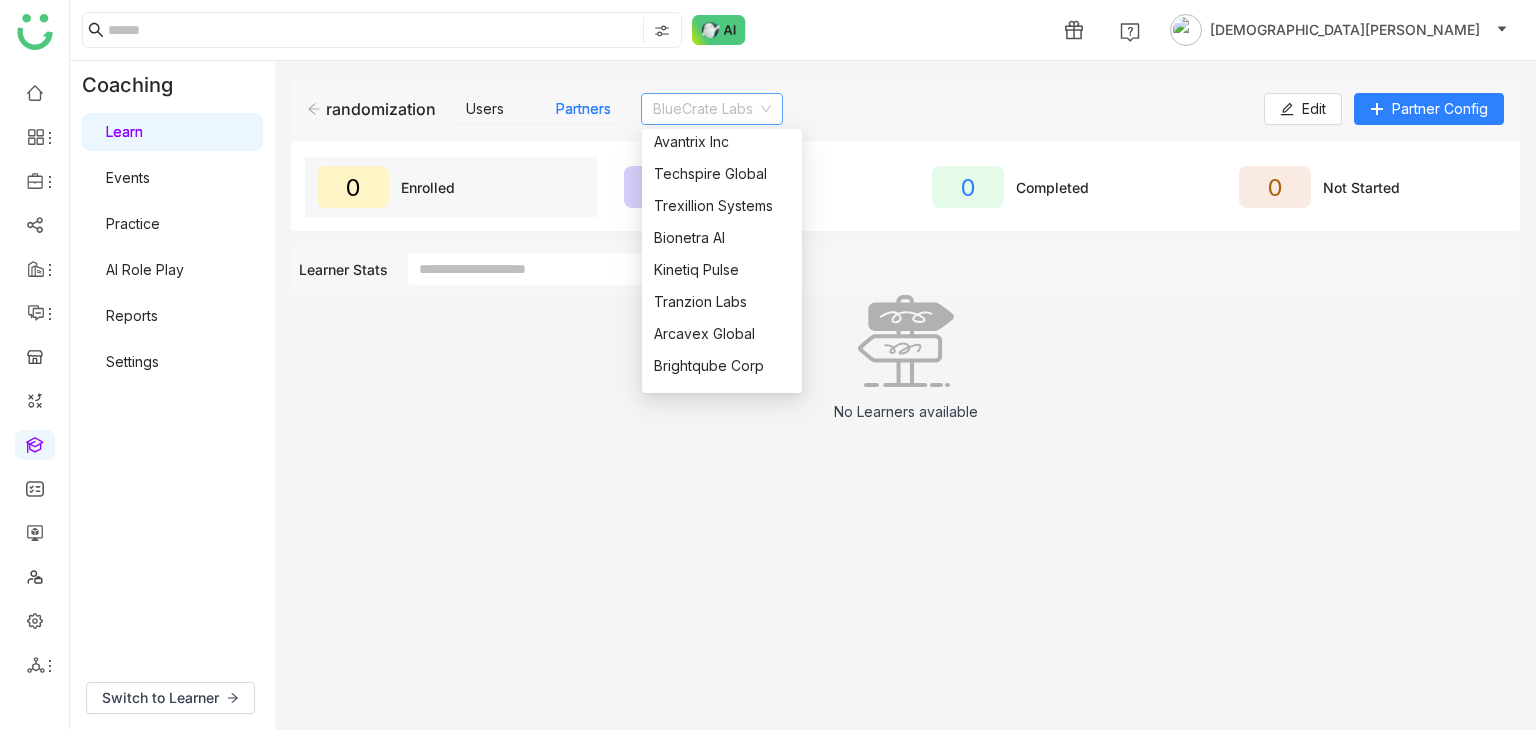 scroll, scrollTop: 3360, scrollLeft: 0, axis: vertical 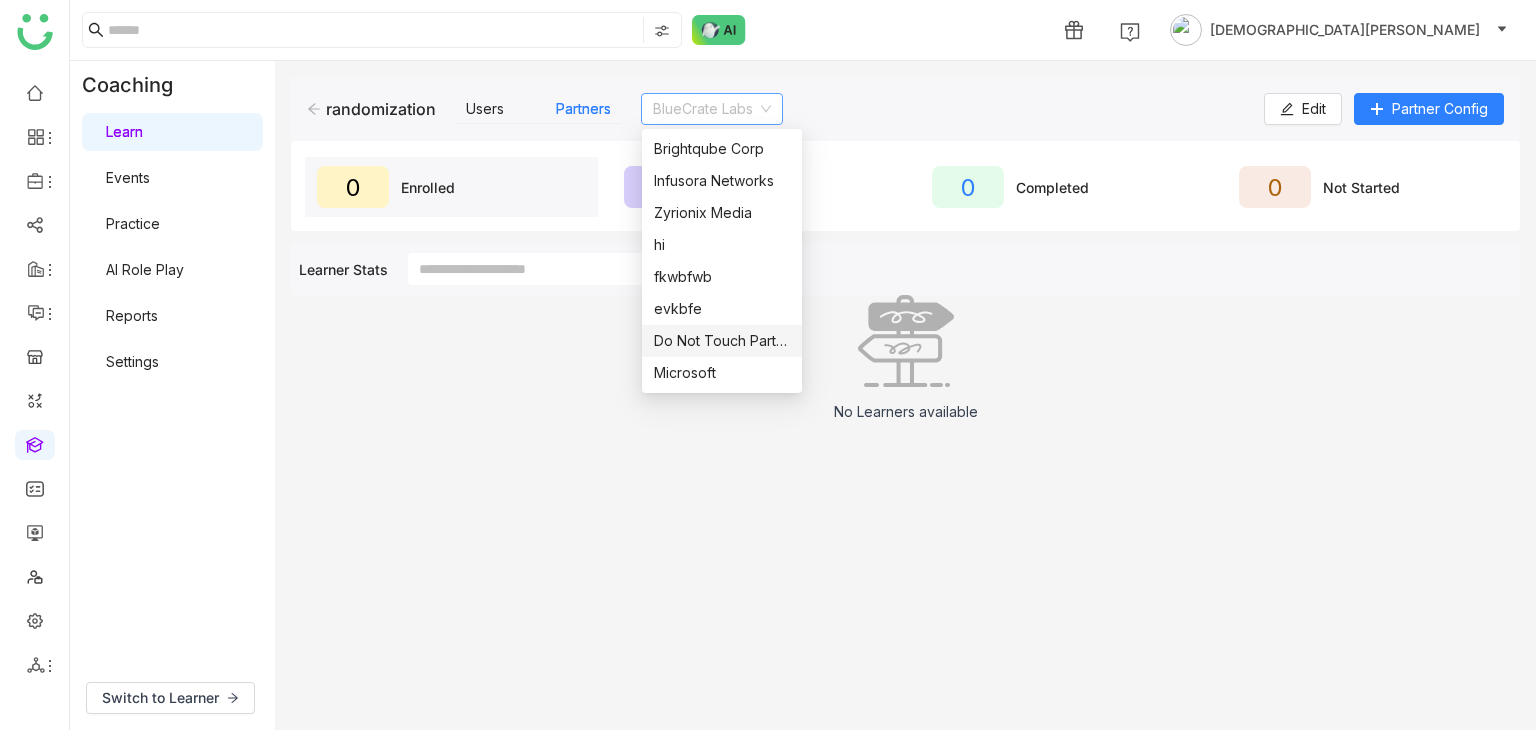 click on "Do Not Touch Partner" at bounding box center [722, 341] 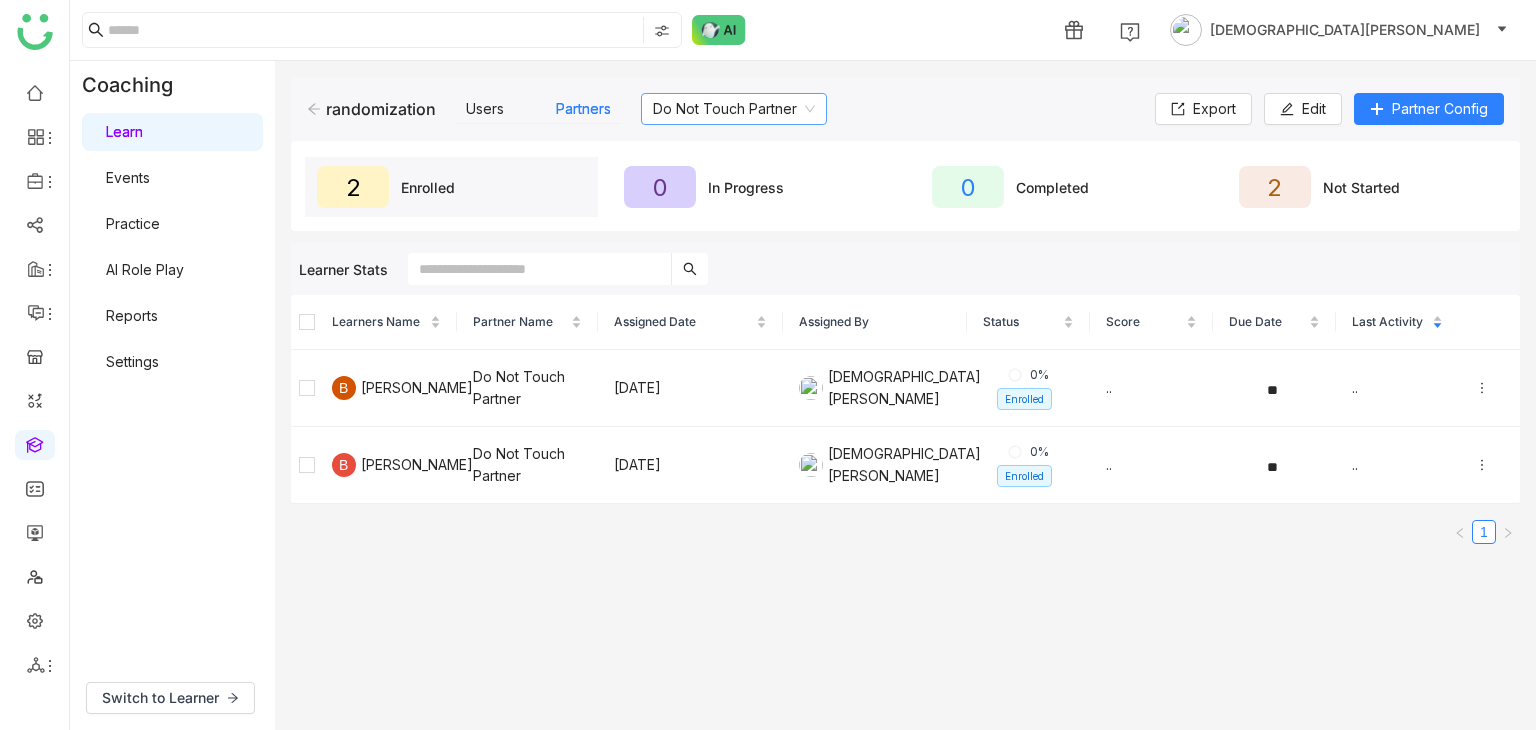 click 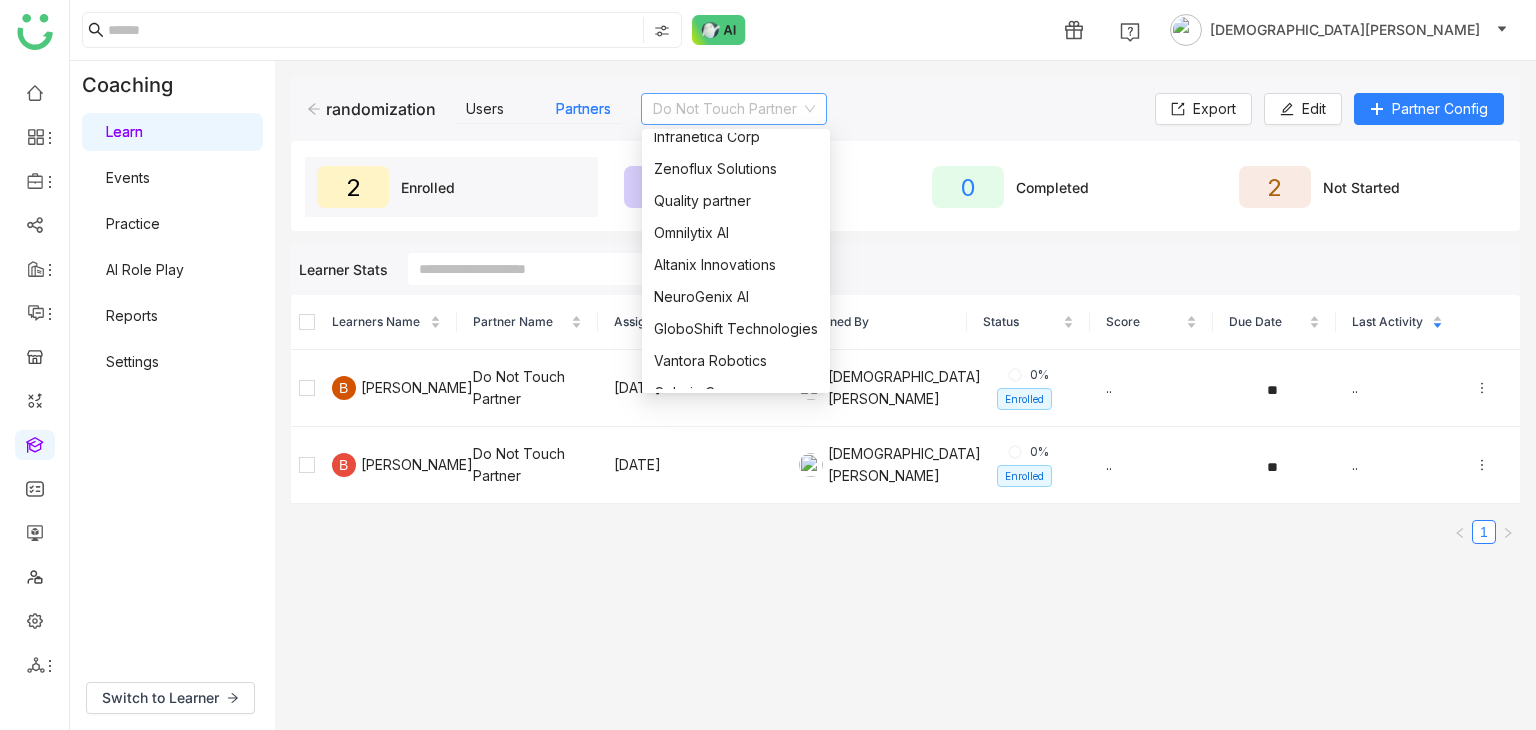 scroll, scrollTop: 0, scrollLeft: 0, axis: both 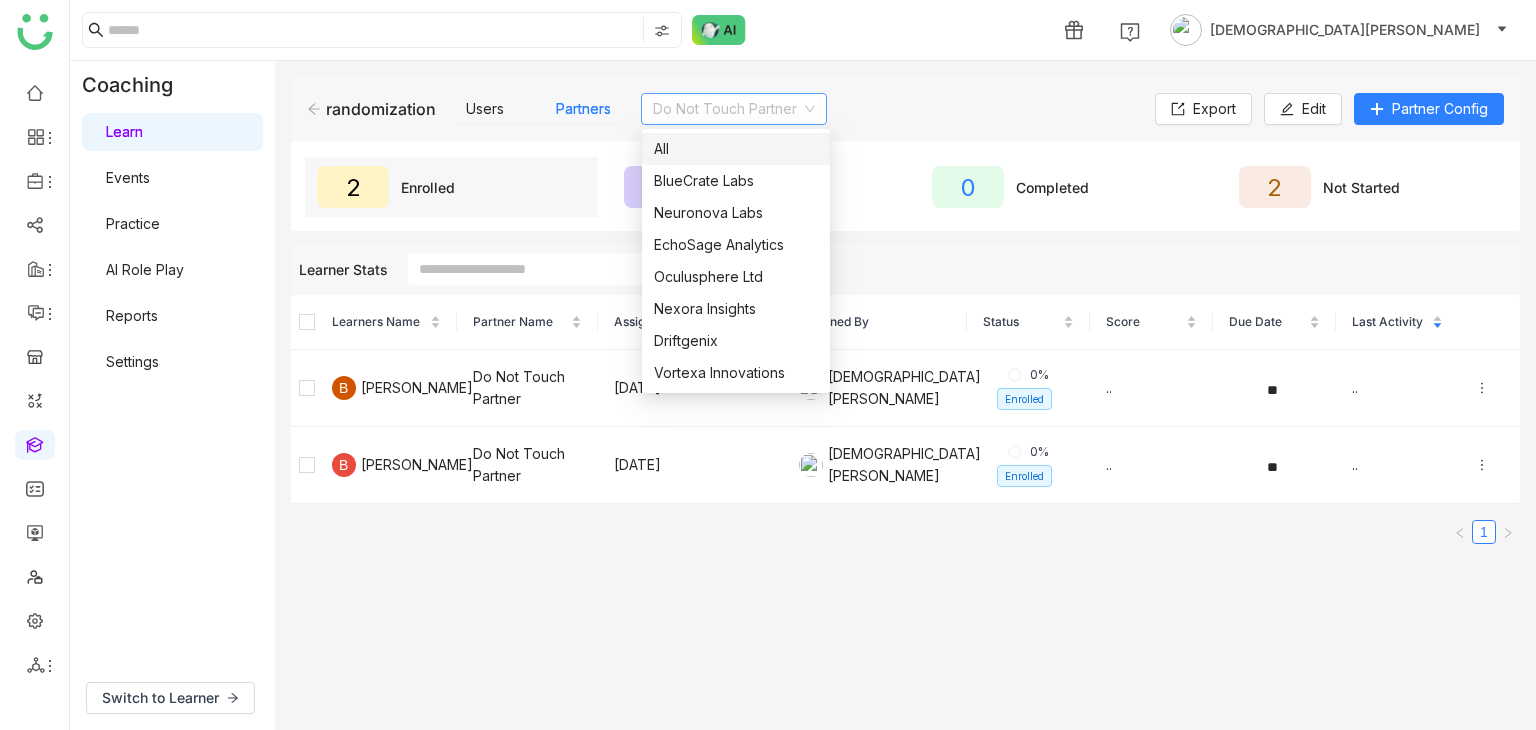 click on "All" at bounding box center [736, 149] 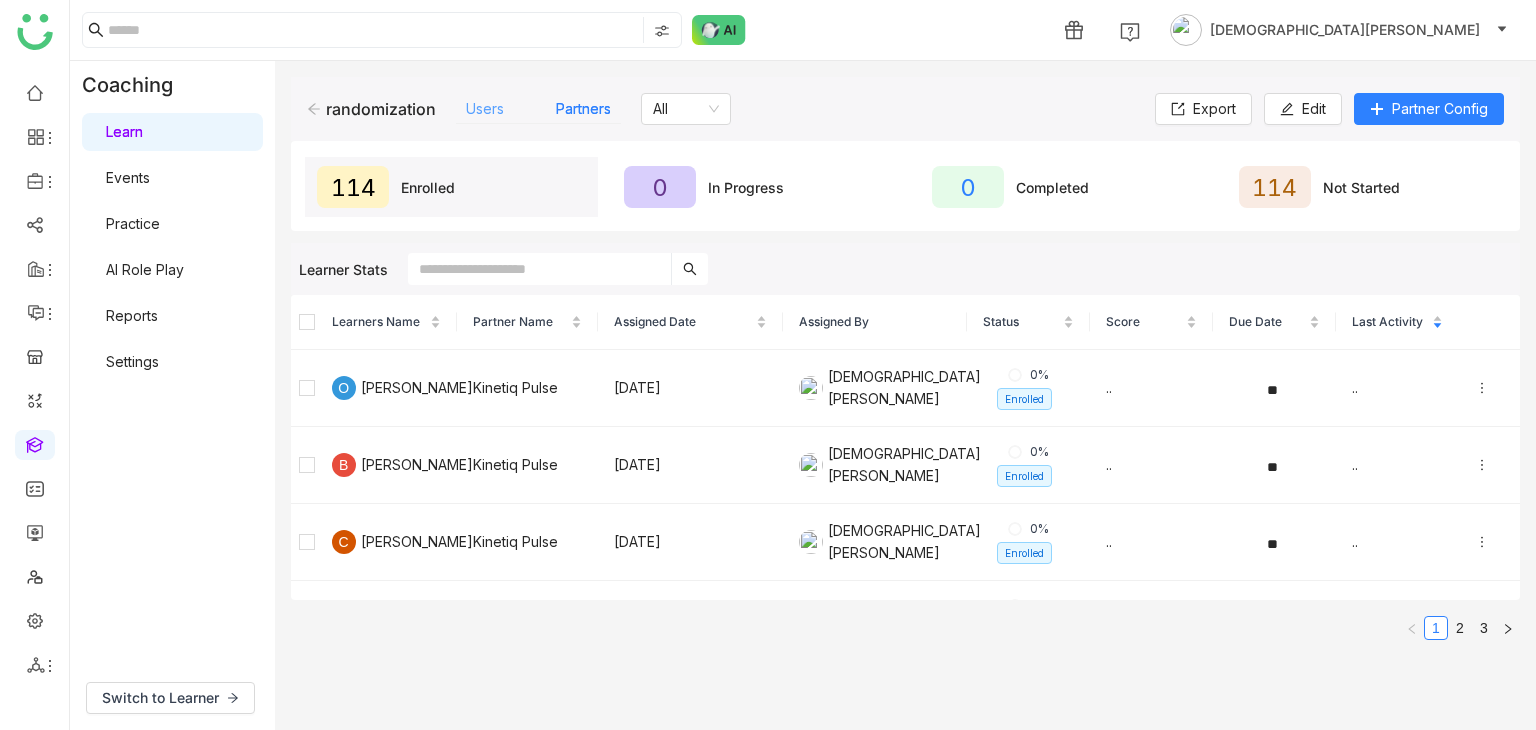 click on "Users" at bounding box center (485, 108) 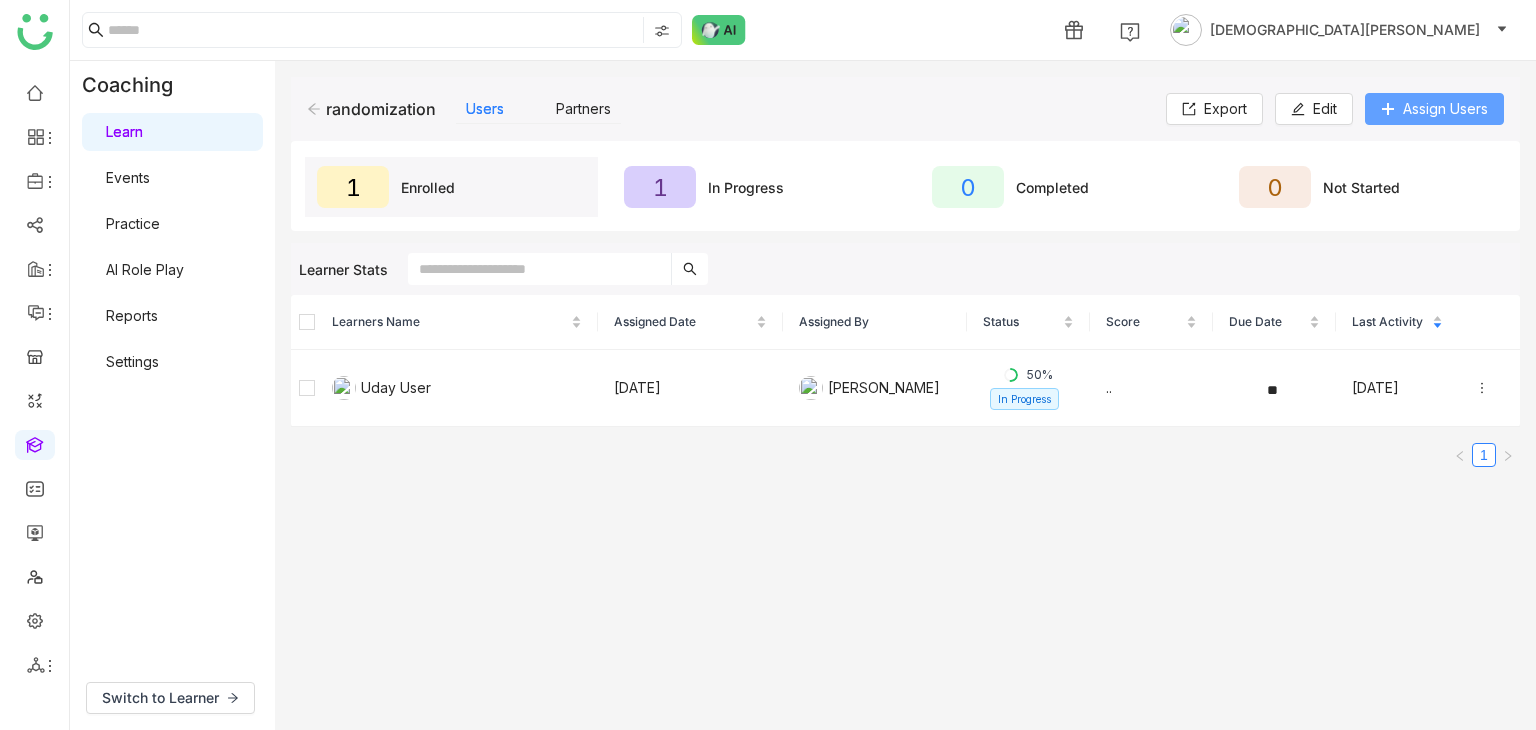 click on "Assign Users" 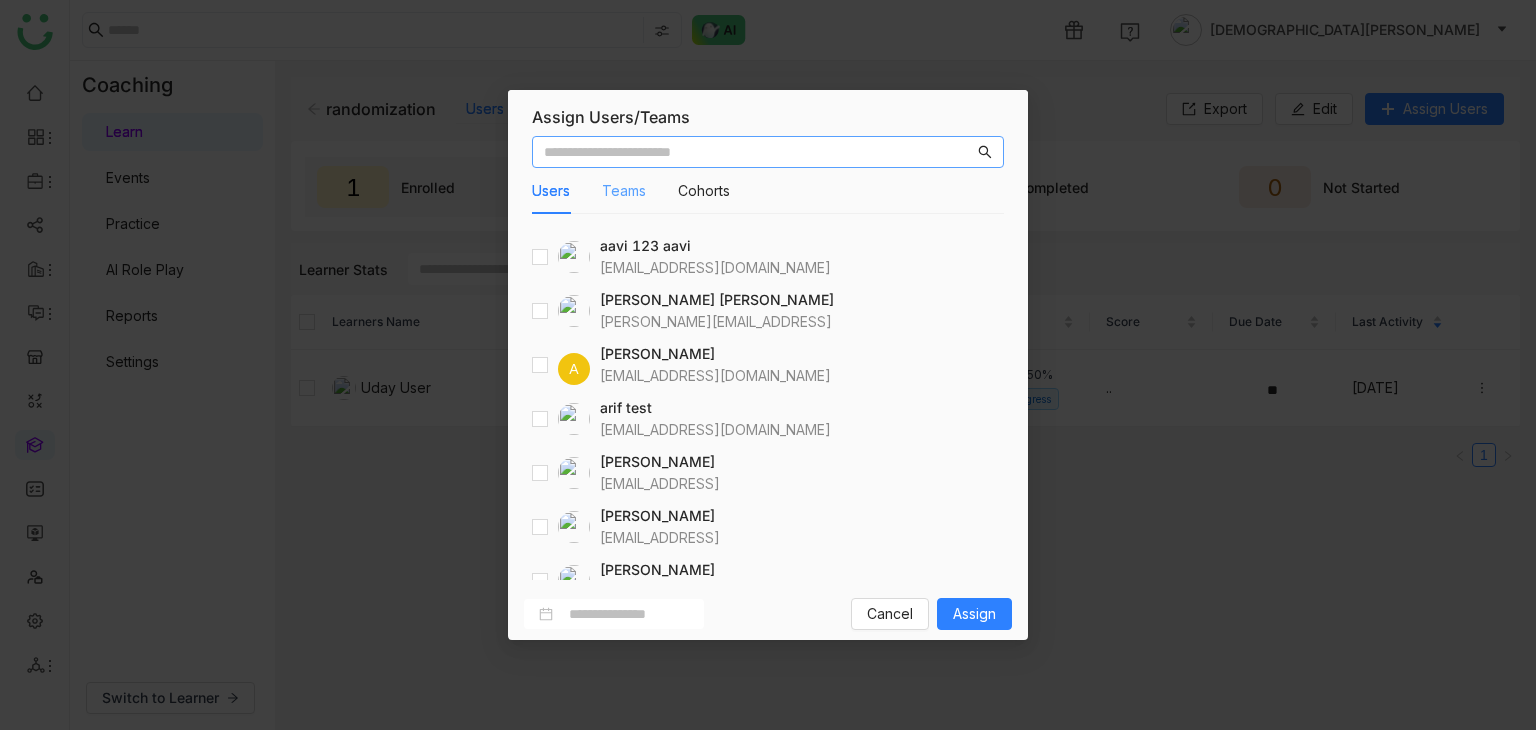 click on "Teams" at bounding box center (624, 191) 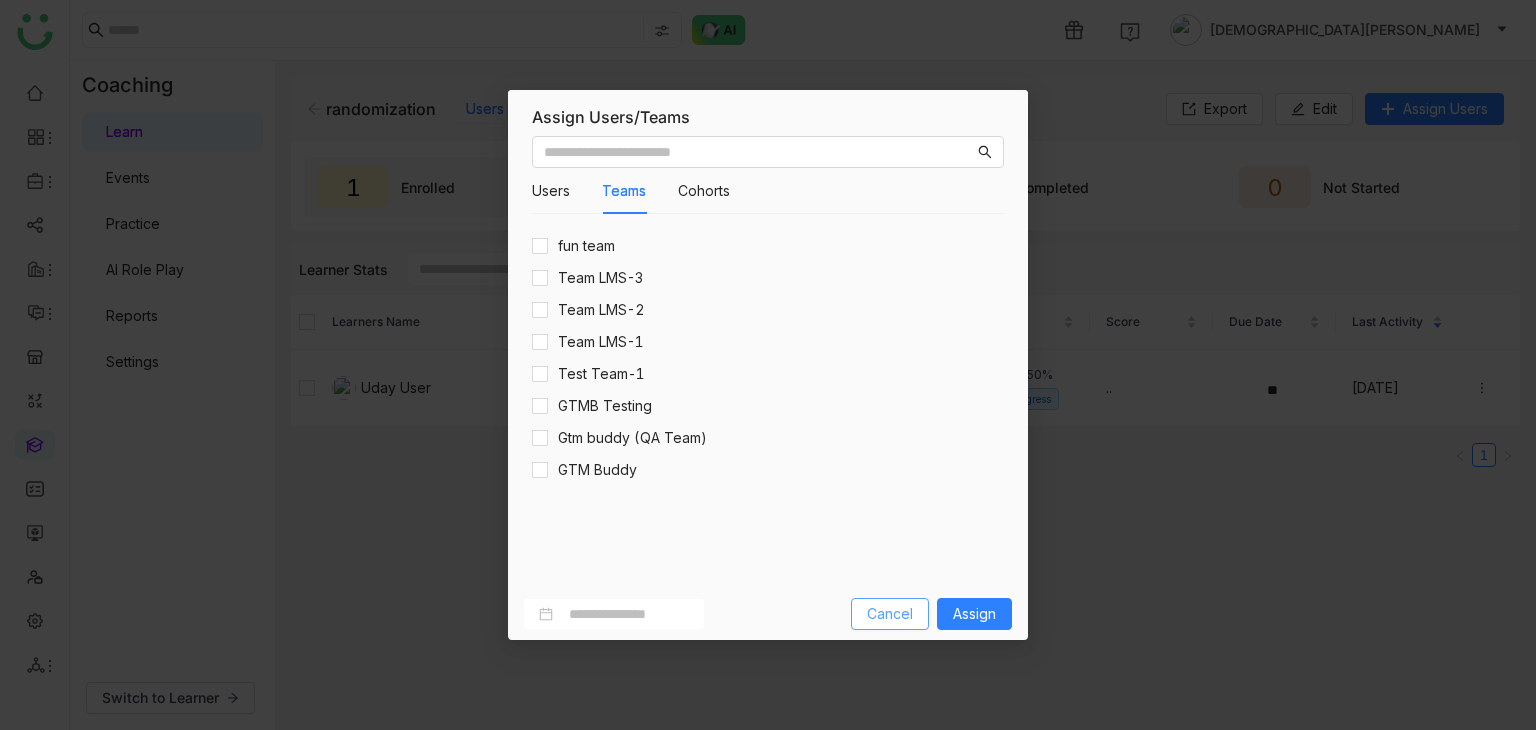 click on "Cancel" at bounding box center [890, 614] 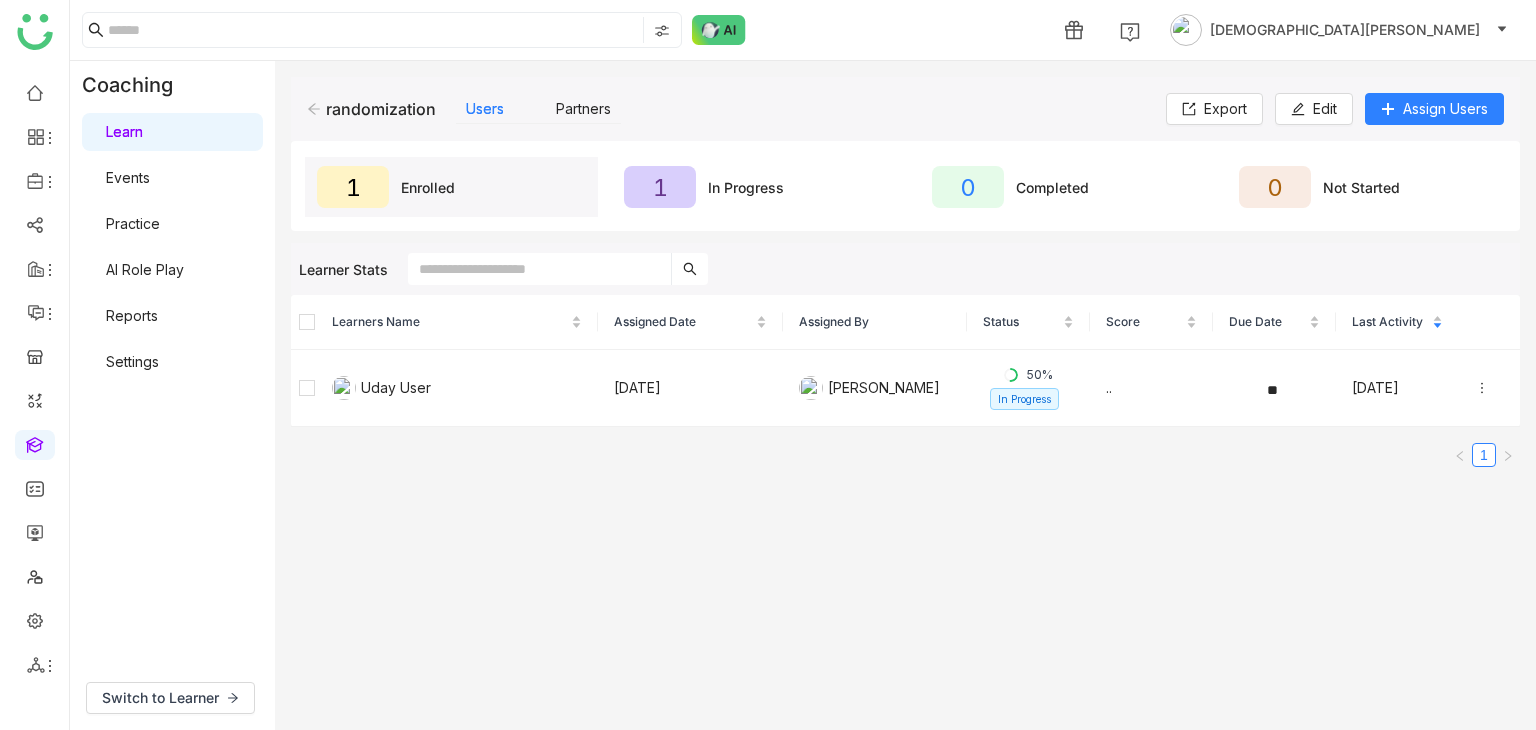 click on "Events" at bounding box center (128, 177) 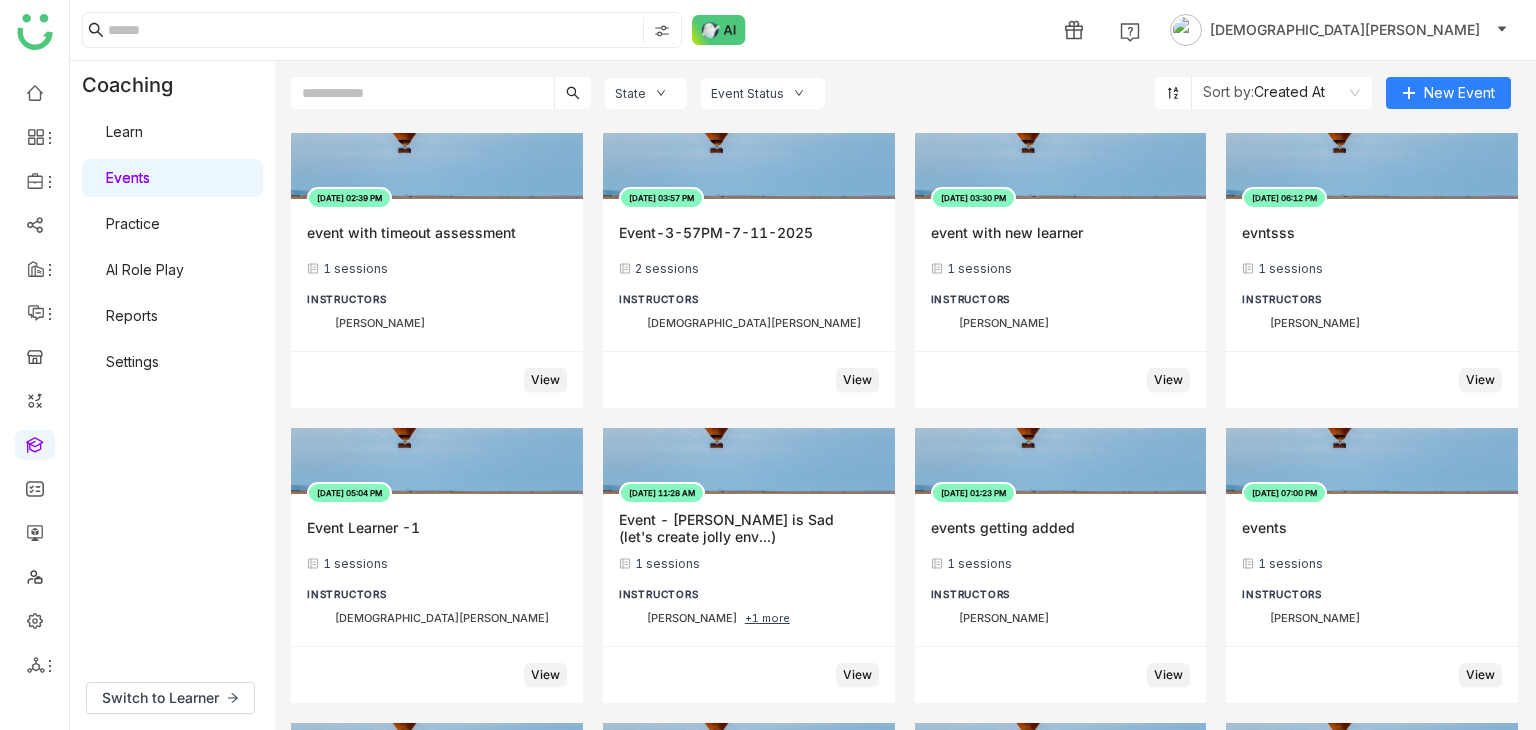 click 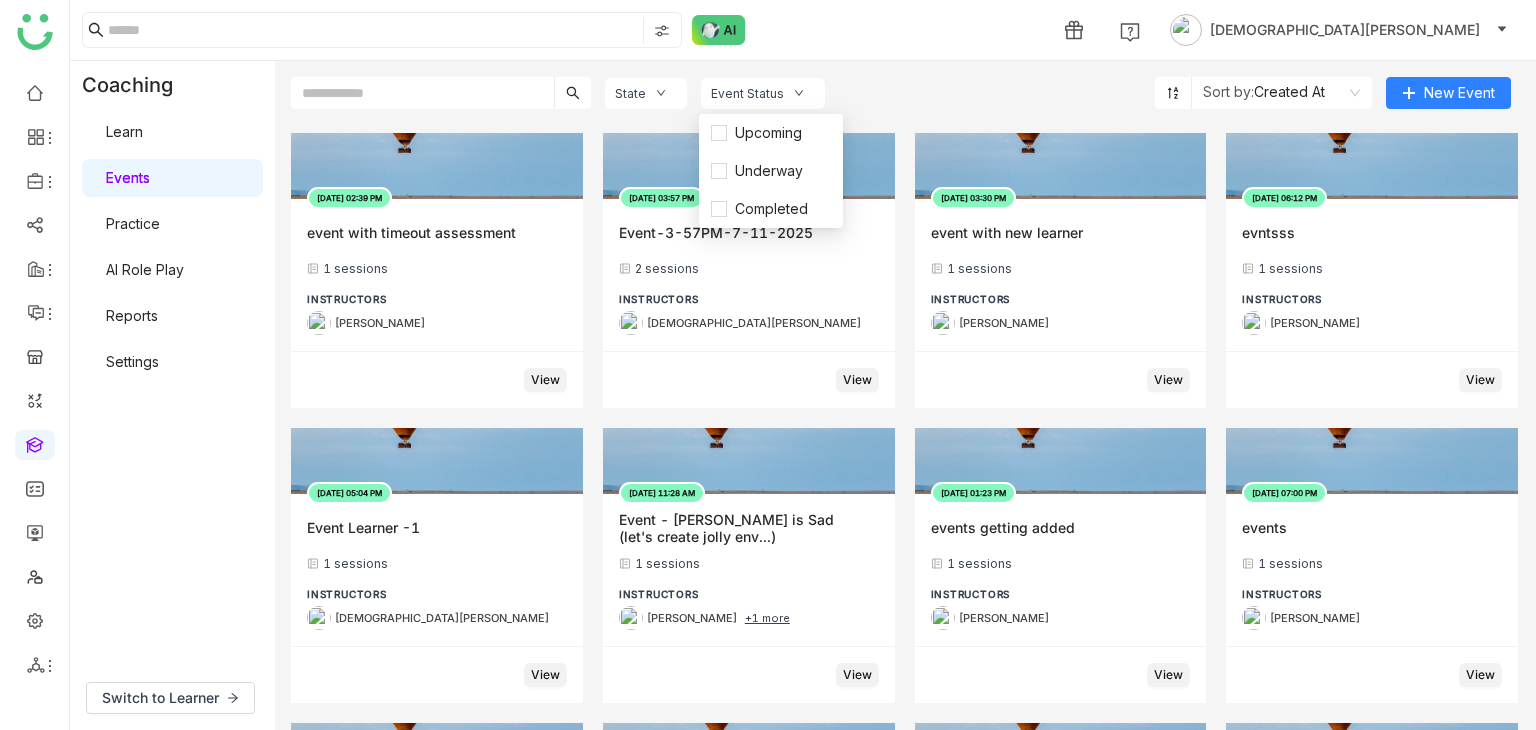 click on "Coaching  Learn   Events   Practice   AI Role Play   Reports   Settings" 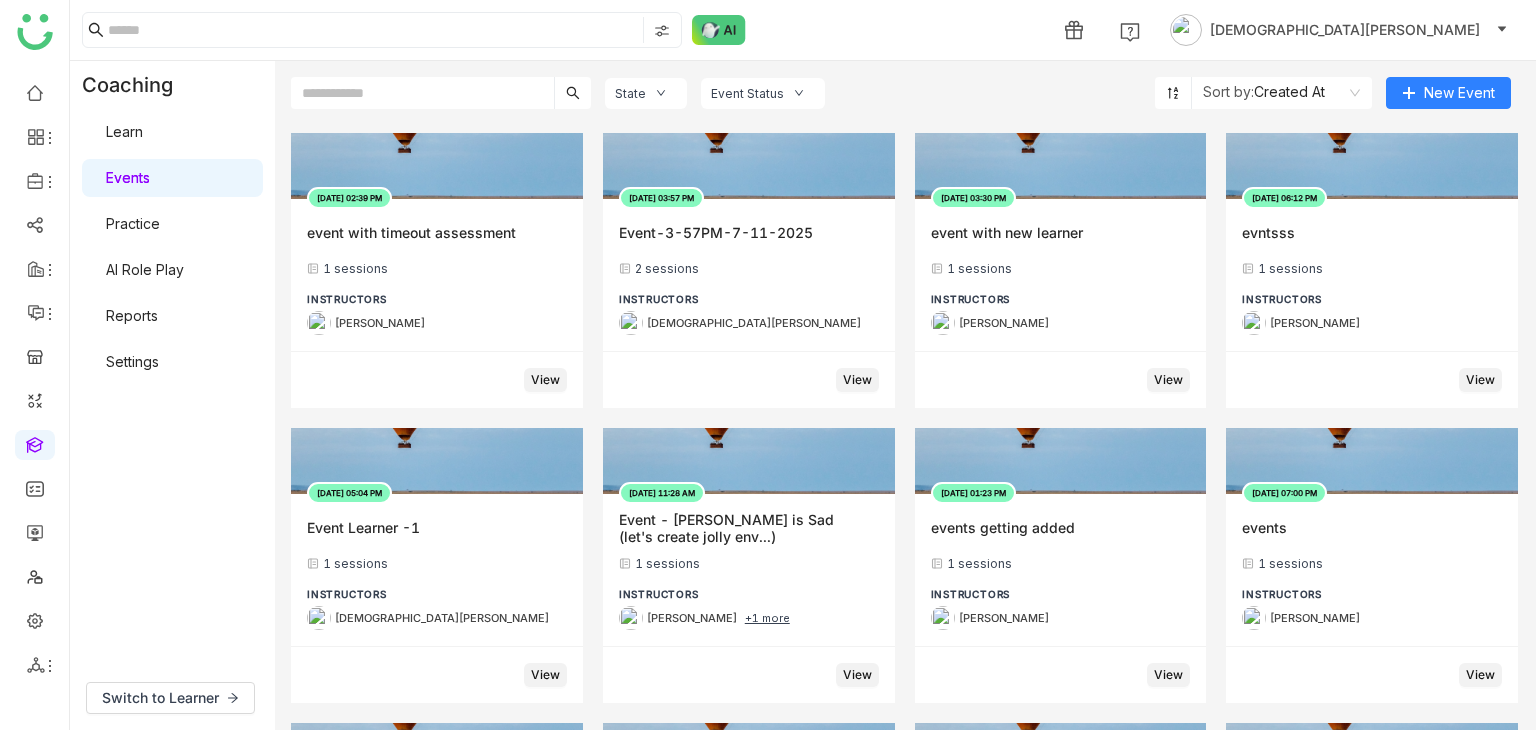 click on "Settings" at bounding box center [132, 361] 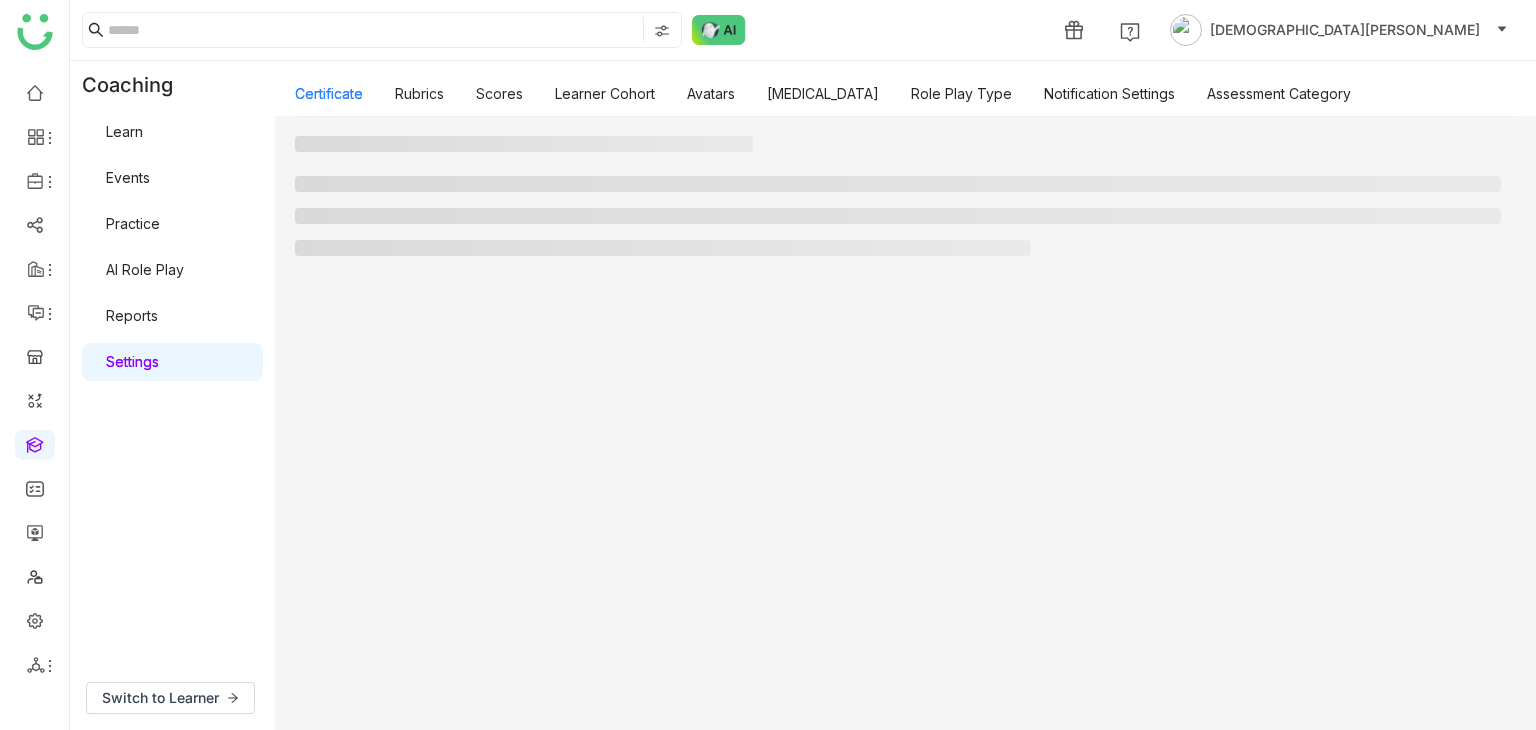 click on "Settings" at bounding box center (132, 361) 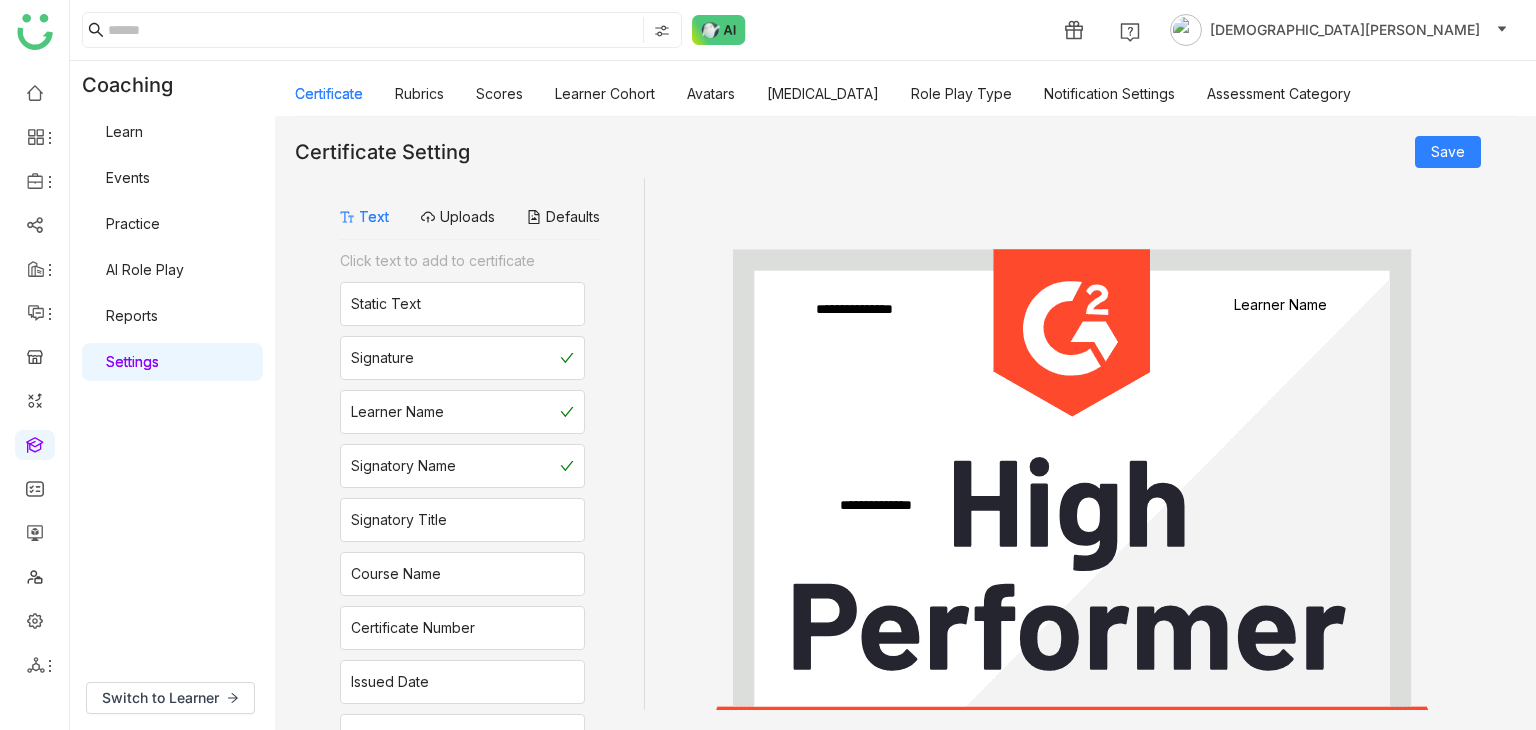 drag, startPoint x: 806, startPoint y: 45, endPoint x: 808, endPoint y: 65, distance: 20.09975 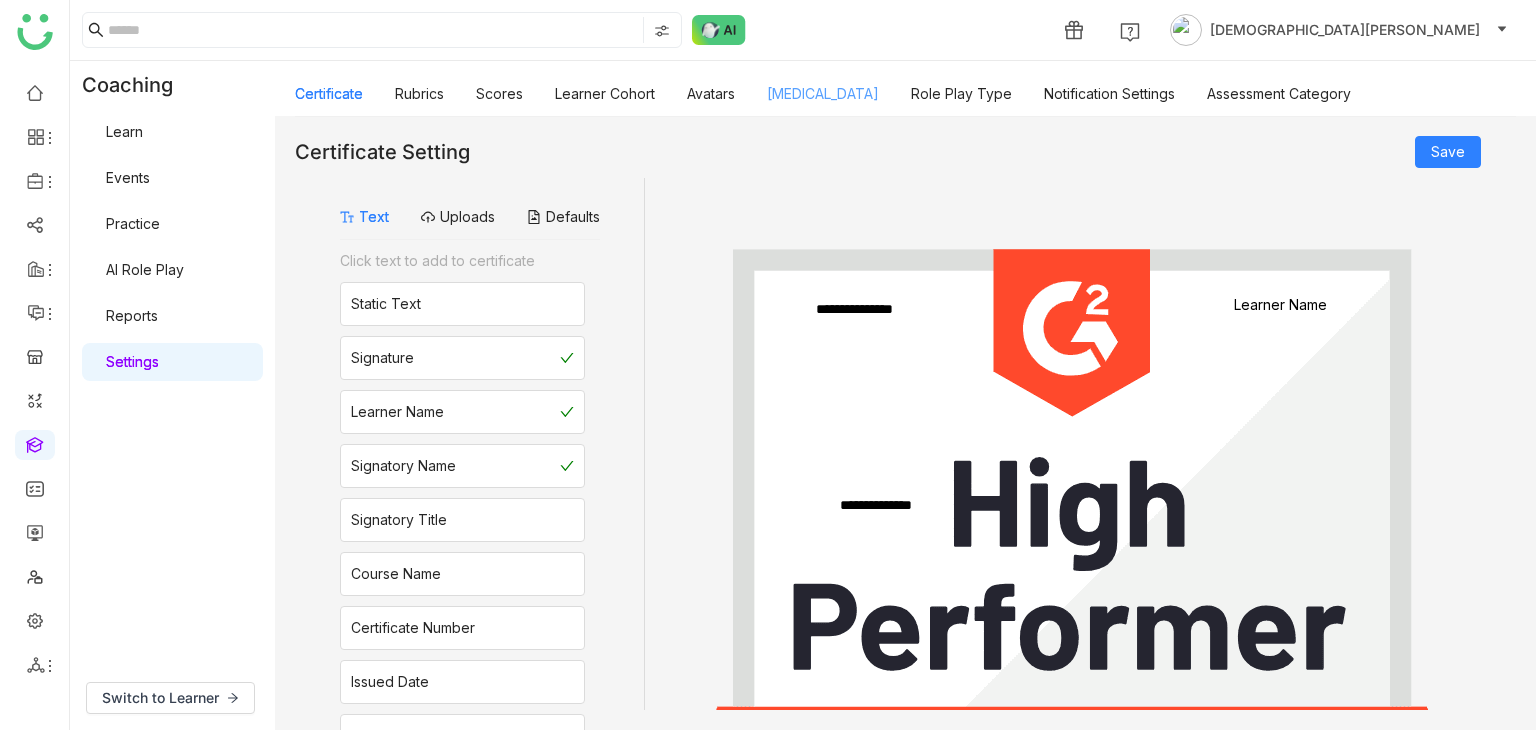 click on "Personality Type" at bounding box center [823, 93] 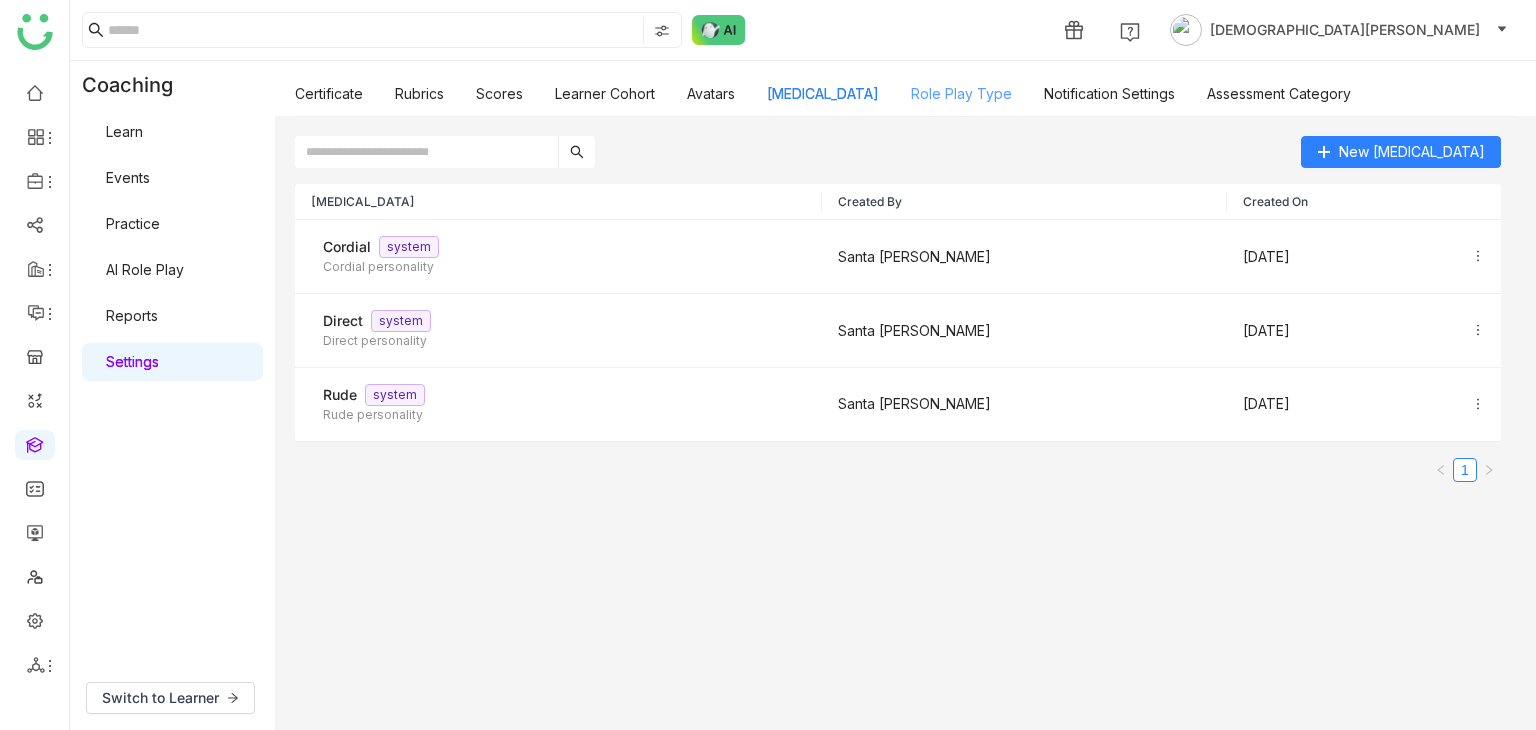 click on "Role Play Type" at bounding box center (961, 93) 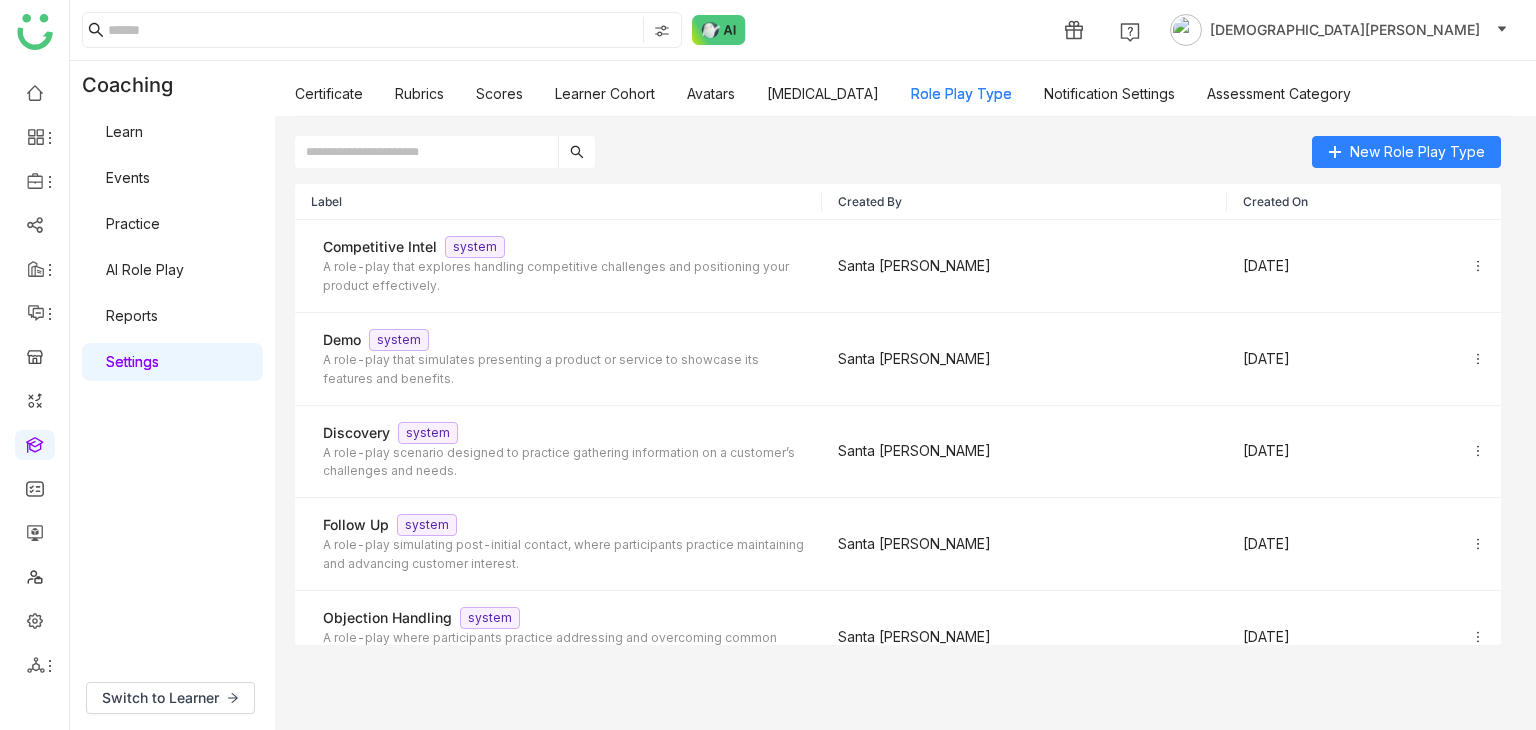click on "Certificate   Rubrics   Scores   Learner Cohort   Avatars   Personality Type   Role Play Type   Notification Settings   Assessment Category" 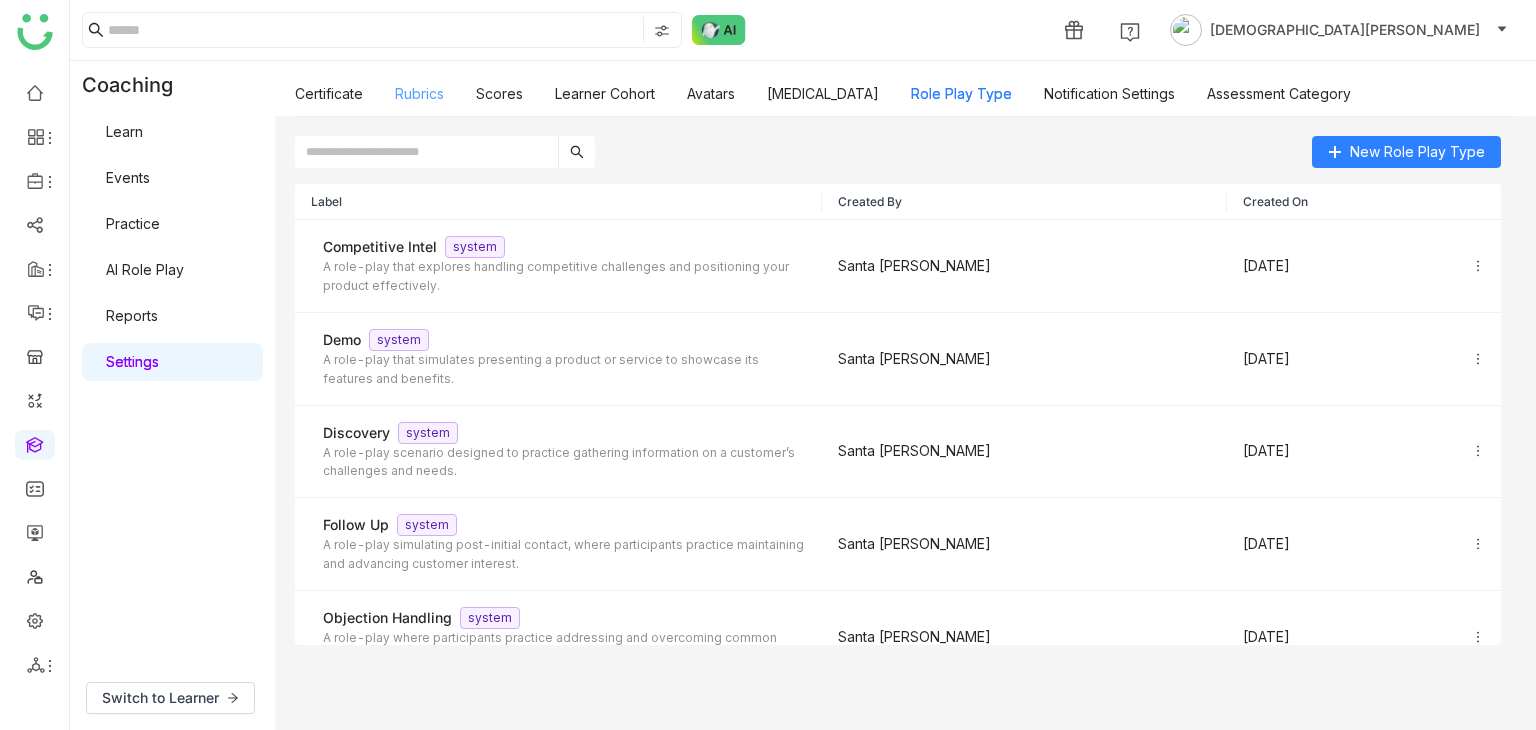 click on "Rubrics" at bounding box center [419, 93] 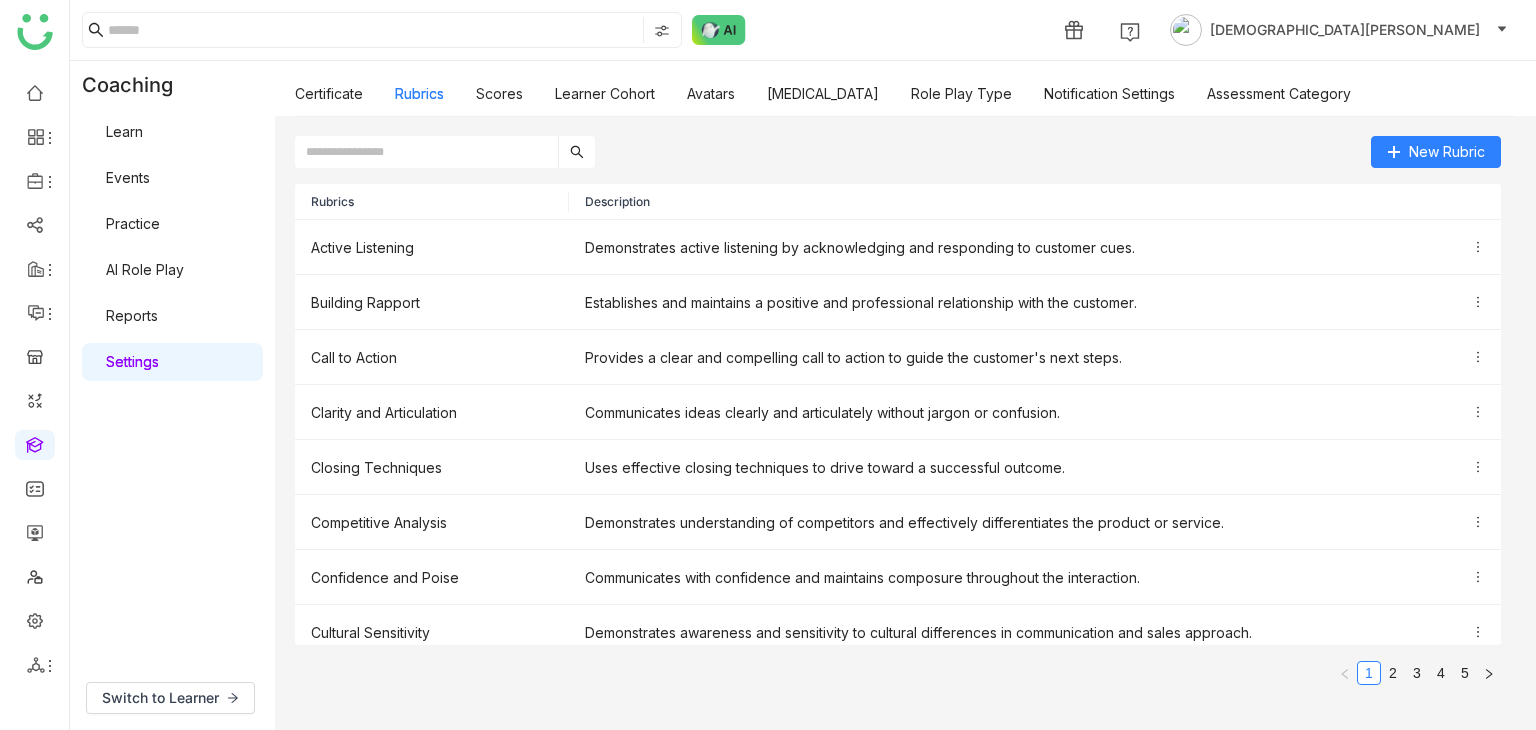 click on "Rubrics Description Active Listening Demonstrates active listening by acknowledging and responding to customer cues. Building Rapport Establishes and maintains a positive and professional relationship with the customer. Call to Action Provides a clear and compelling call to action to guide the customer's next steps. Clarity and Articulation Communicates ideas clearly and articulately without jargon or confusion. Closing Techniques Uses effective closing techniques to drive toward a successful outcome. Competitive Analysis Demonstrates understanding of competitors and effectively differentiates the product or service. Confidence and Poise Communicates with confidence and maintains composure throughout the interaction. Cultural Sensitivity Demonstrates awareness and sensitivity to cultural differences in communication and sales approach. Customer Journey Mapping Effectively maps the customer's journey and tailors the sales pitch to different stages. Customer Needs Identification 1 2 3 4 5" 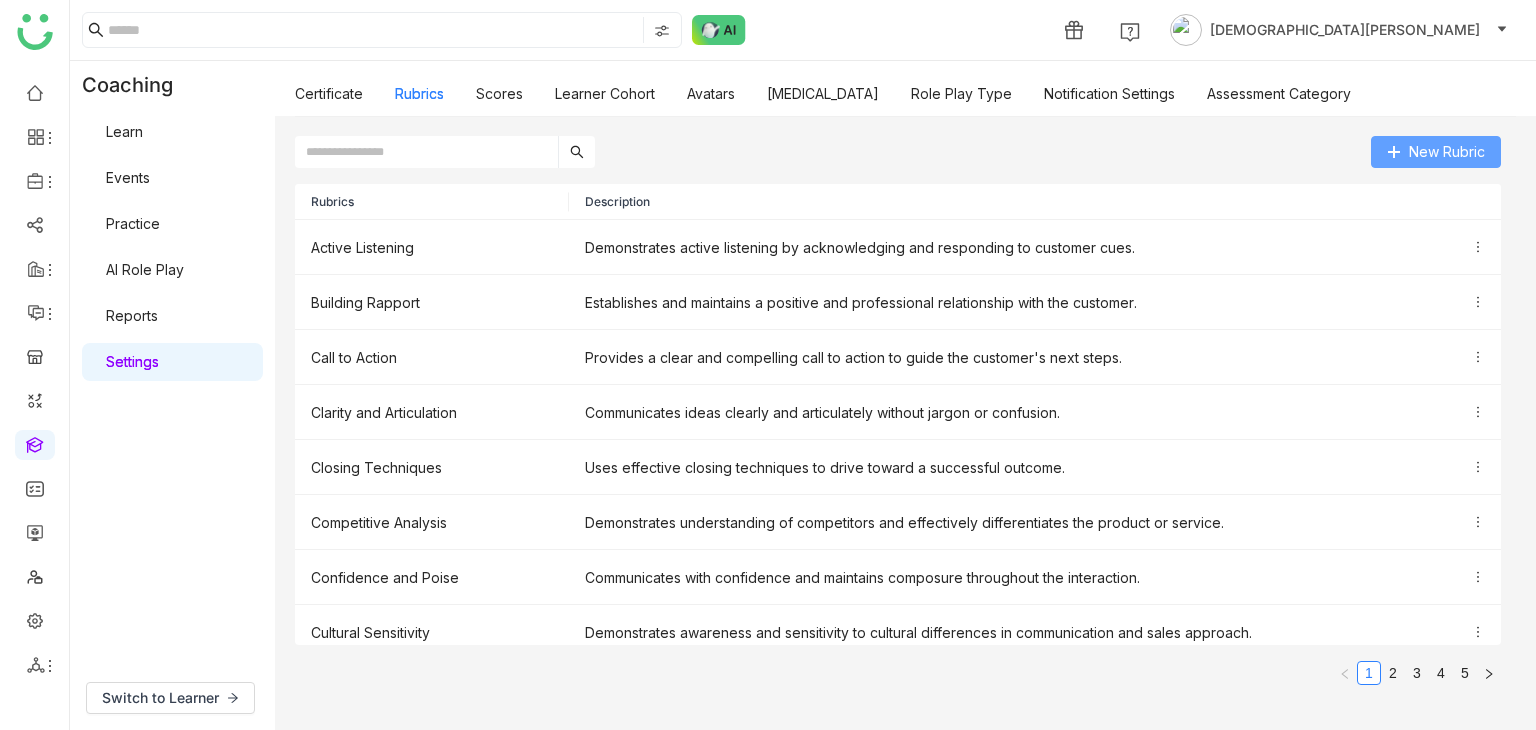 click on "New Rubric" 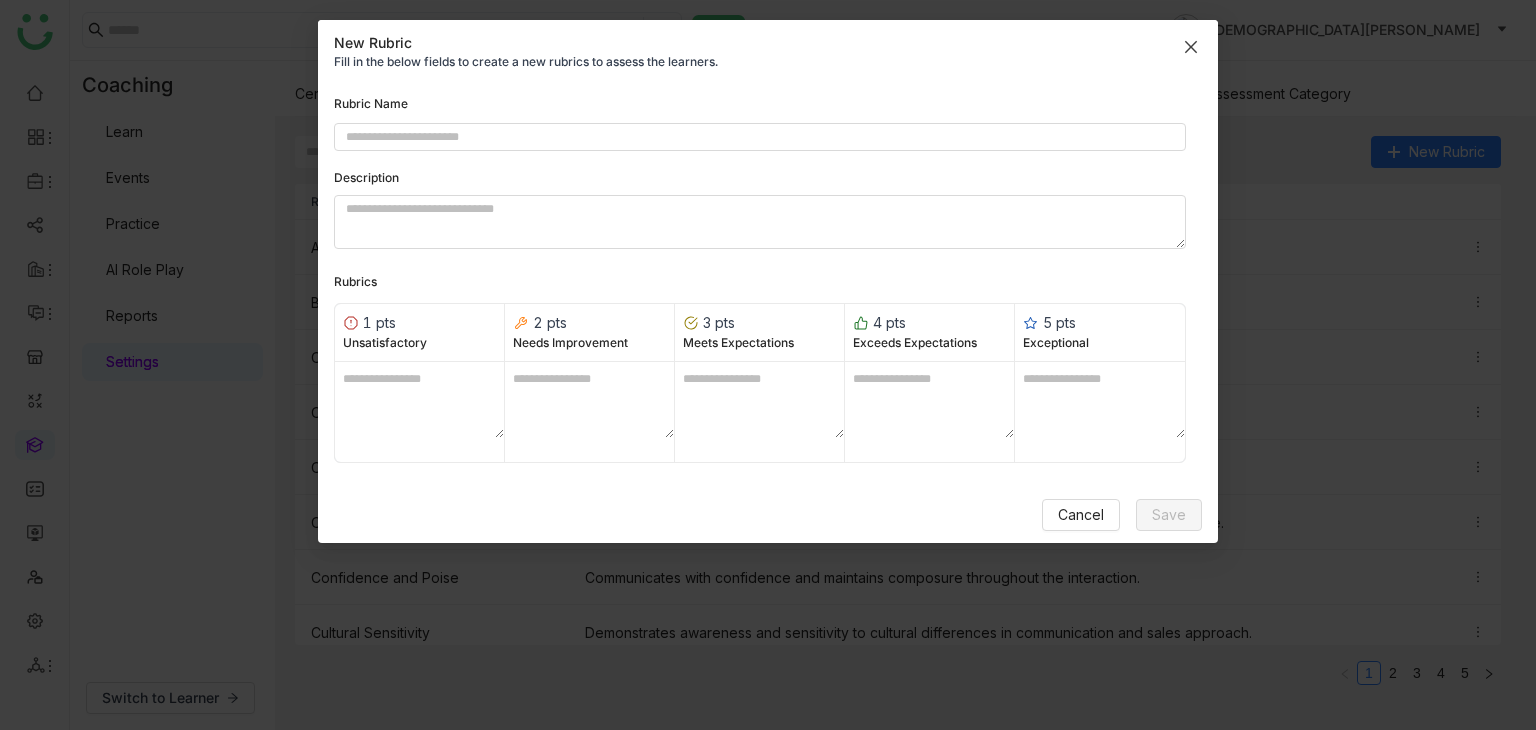 click at bounding box center (1191, 47) 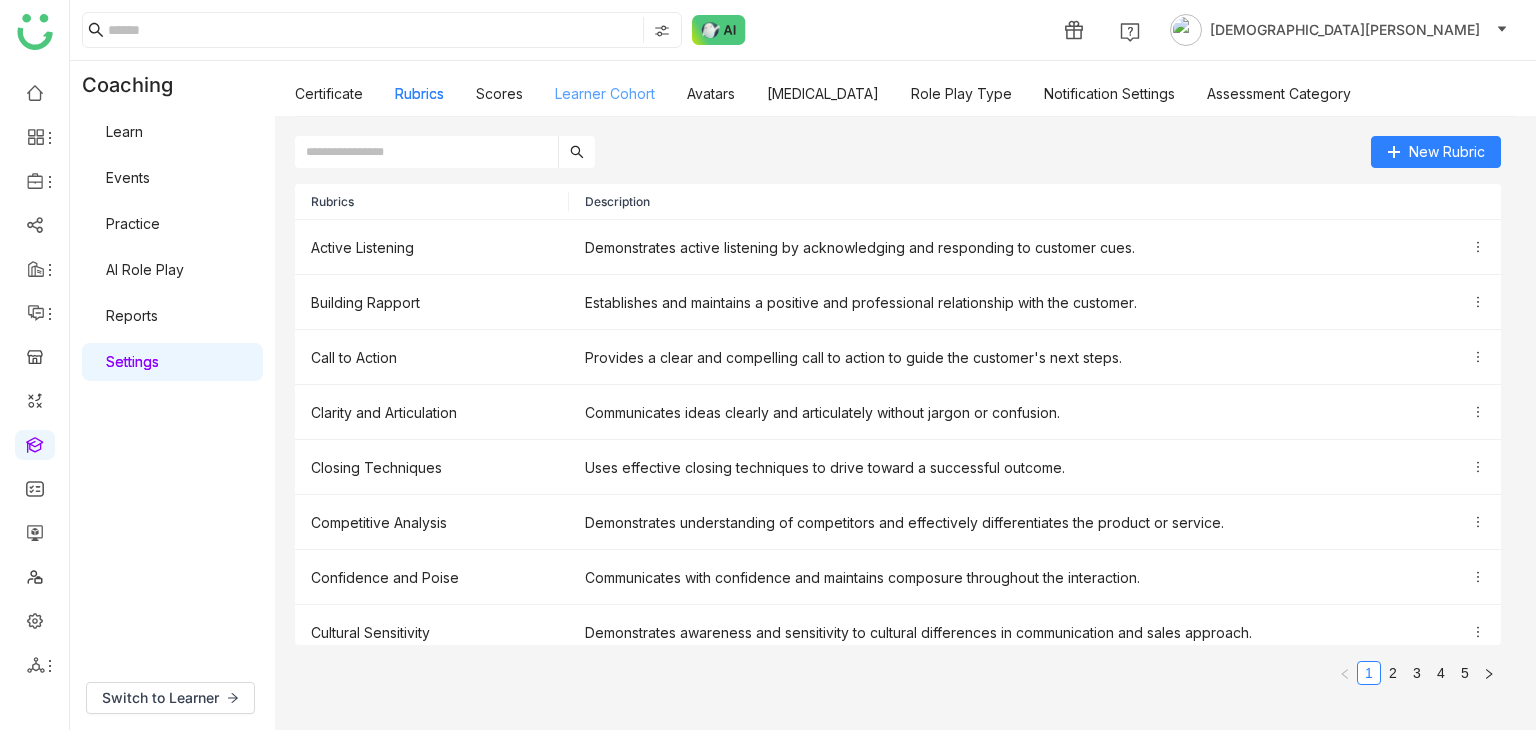 click on "Learner Cohort" at bounding box center (605, 93) 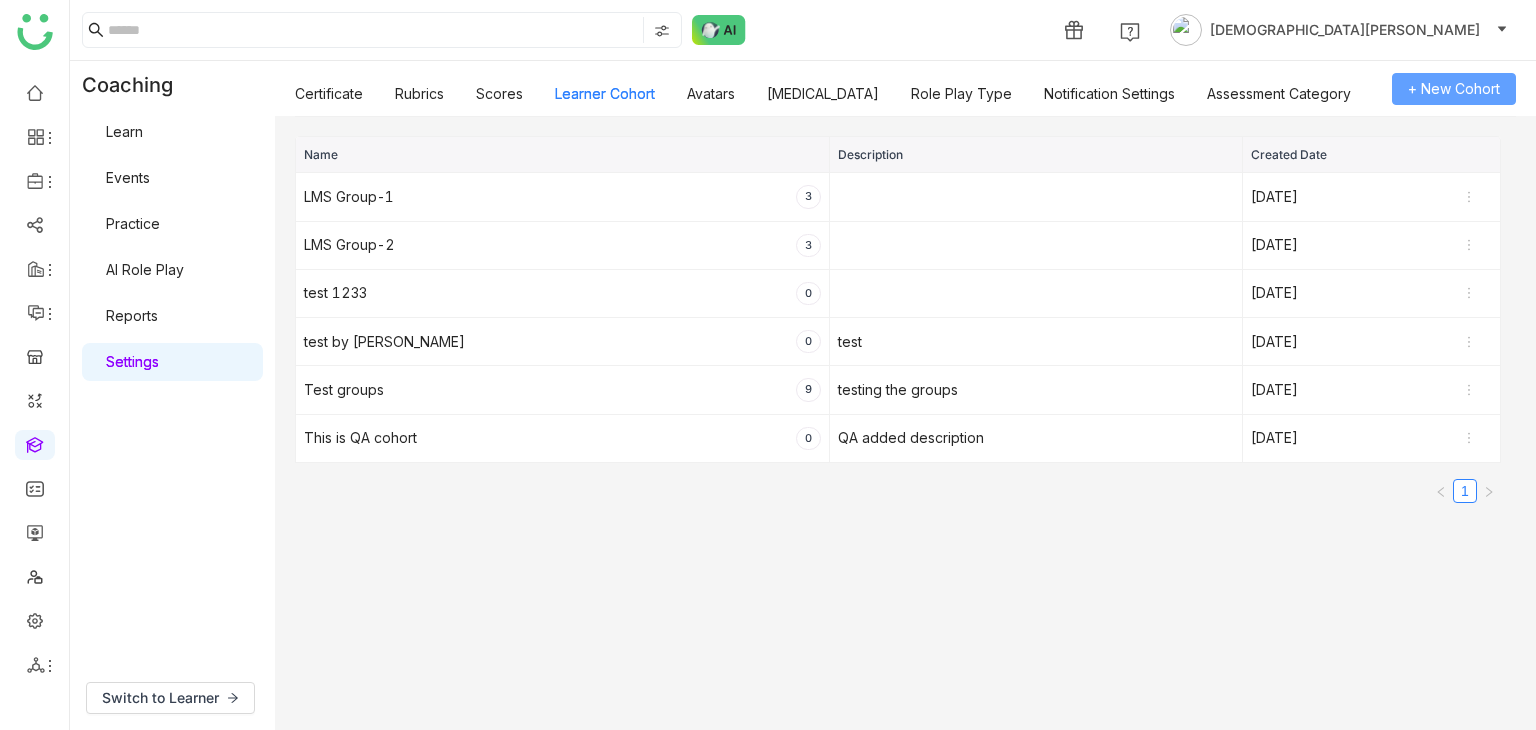 click on "+ New Cohort" at bounding box center (1454, 89) 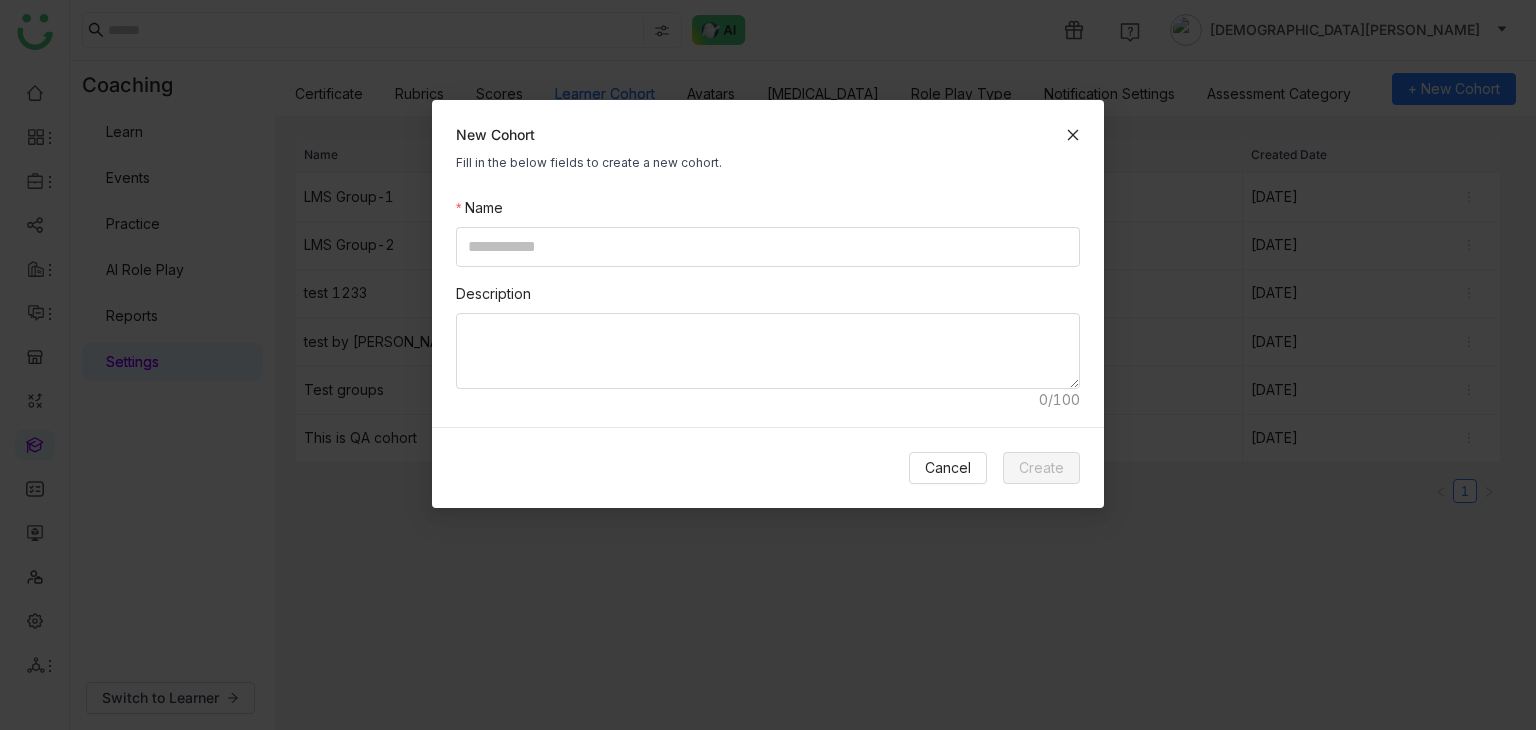 click on "New Cohort" at bounding box center [768, 135] 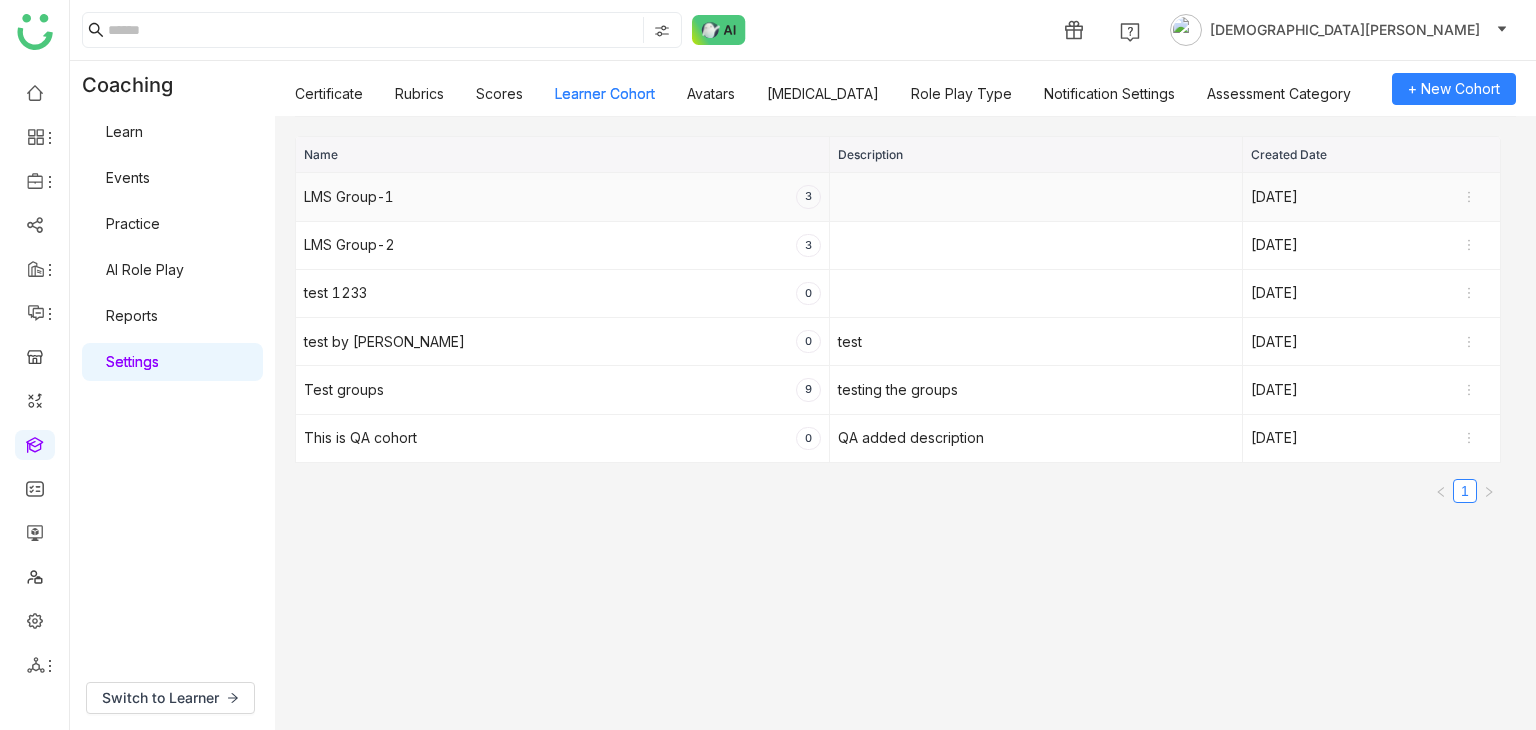 click 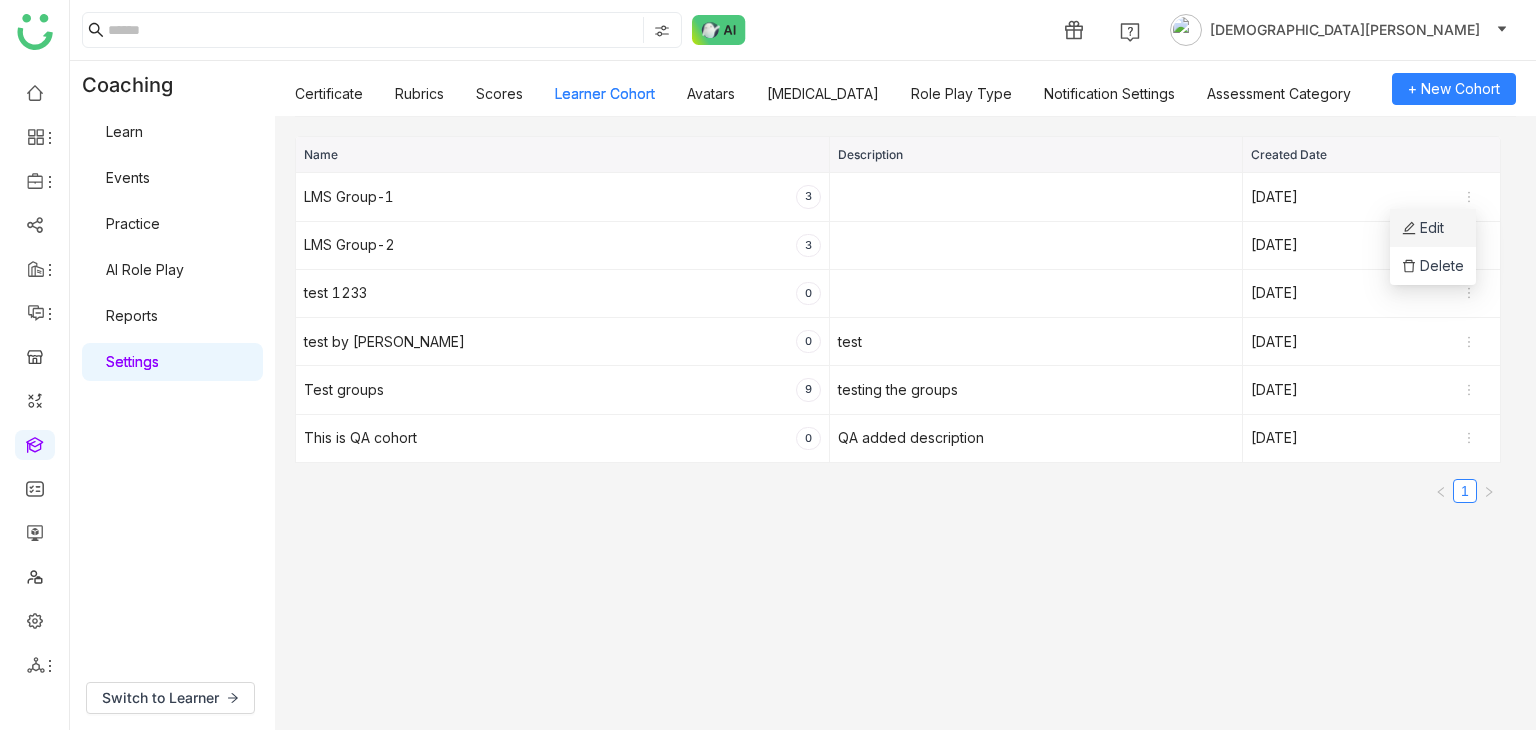 click on "Edit" at bounding box center (1433, 228) 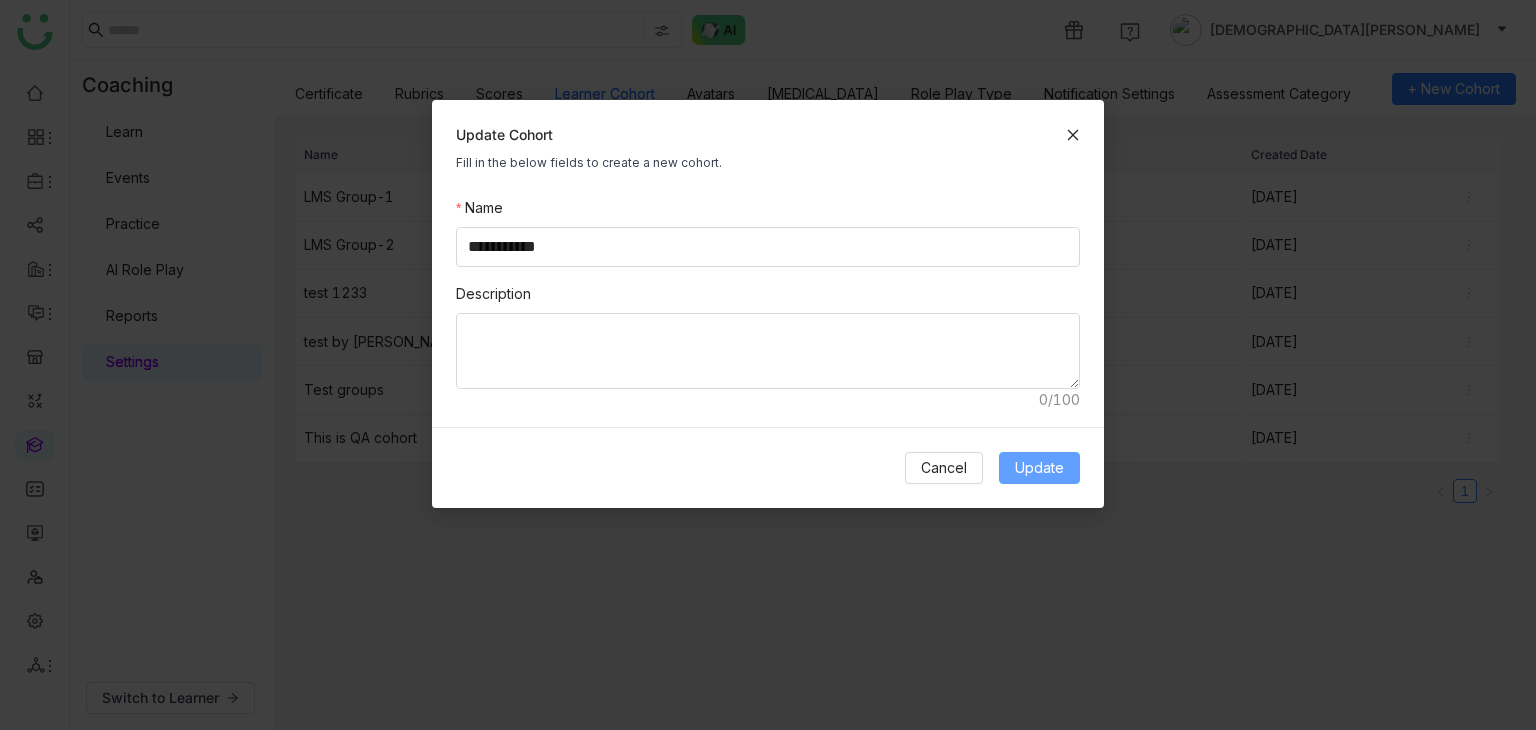 drag, startPoint x: 1040, startPoint y: 461, endPoint x: 1084, endPoint y: 422, distance: 58.796257 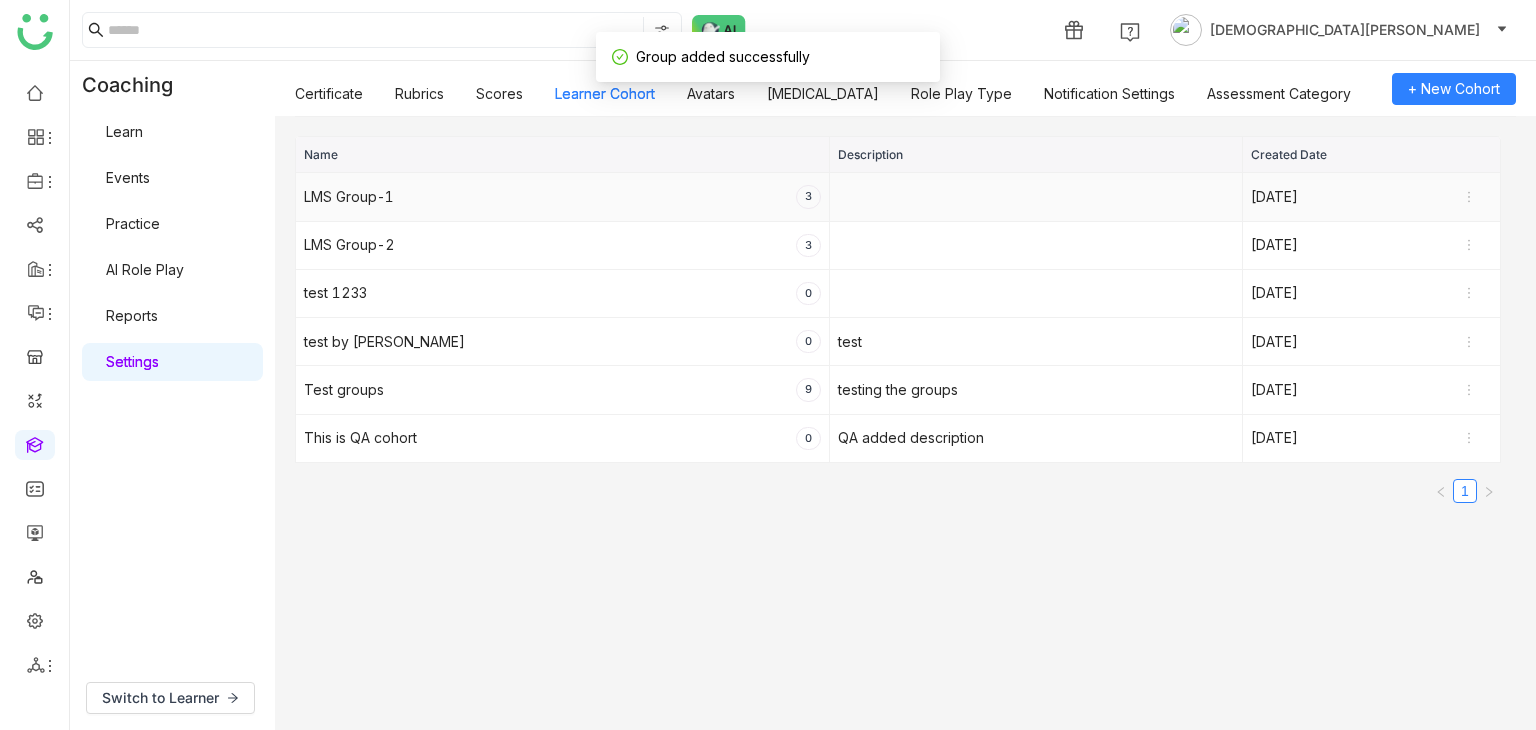 click on "LMS Group-1   3" 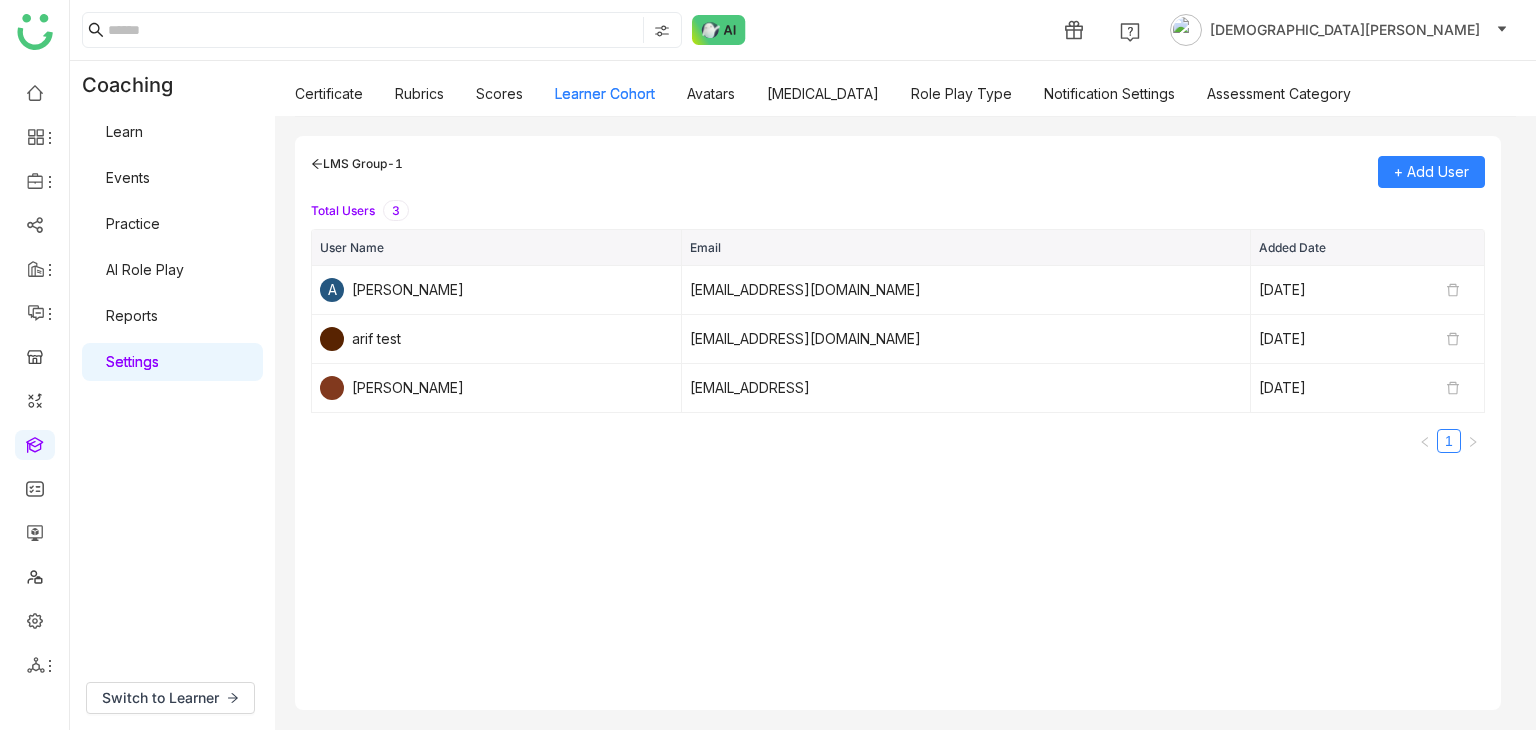 click on "LMS Group-1  + Add User Total Users 3 User Name Email Added Date A  arif  ariuddinkhan24@gmail.com  Jul 18, 2025   arif test  bugtest1mail@gmail.com  Jul 18, 2025   Arif uddin  arifu@gtmbuddy.ai  Jul 18, 2025  1" 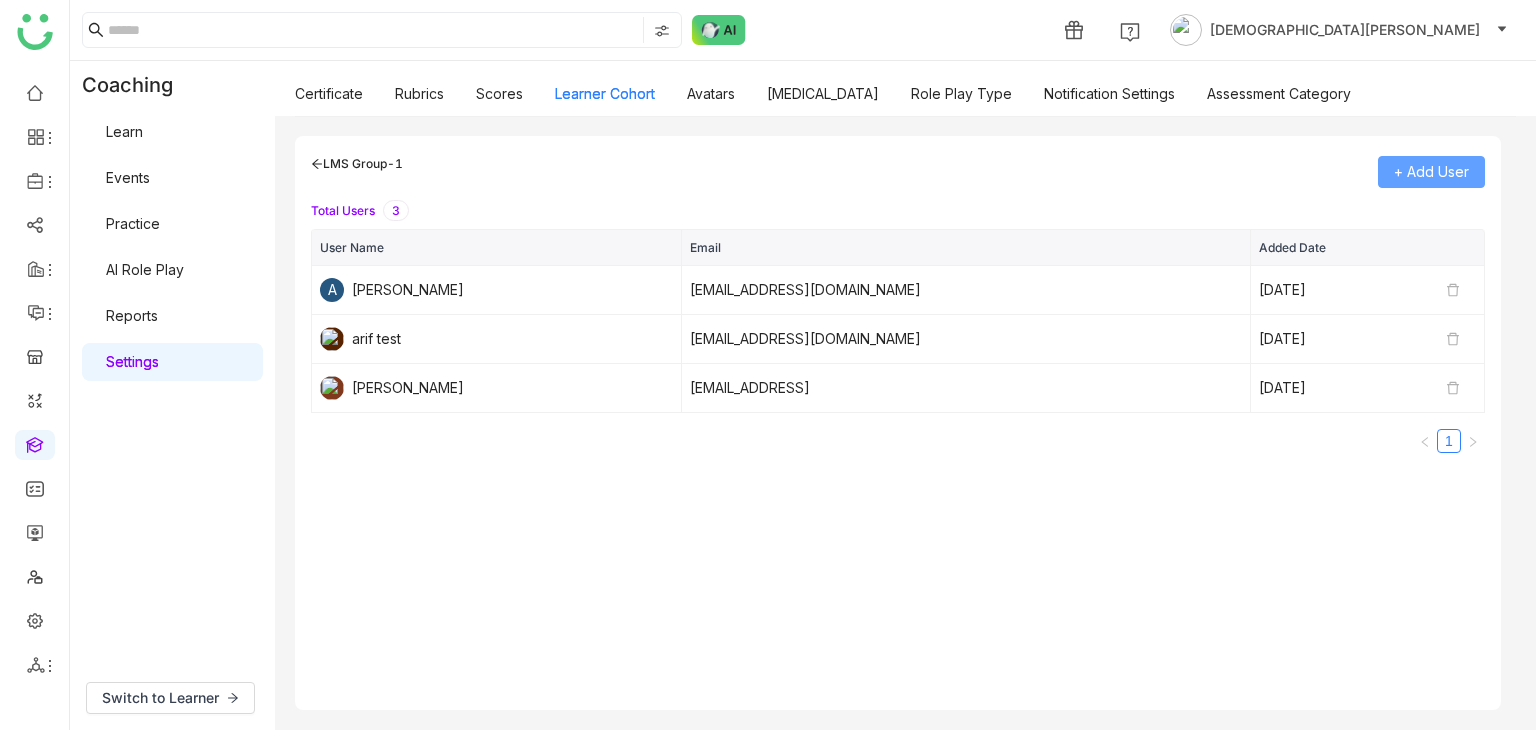 click on "+ Add User" 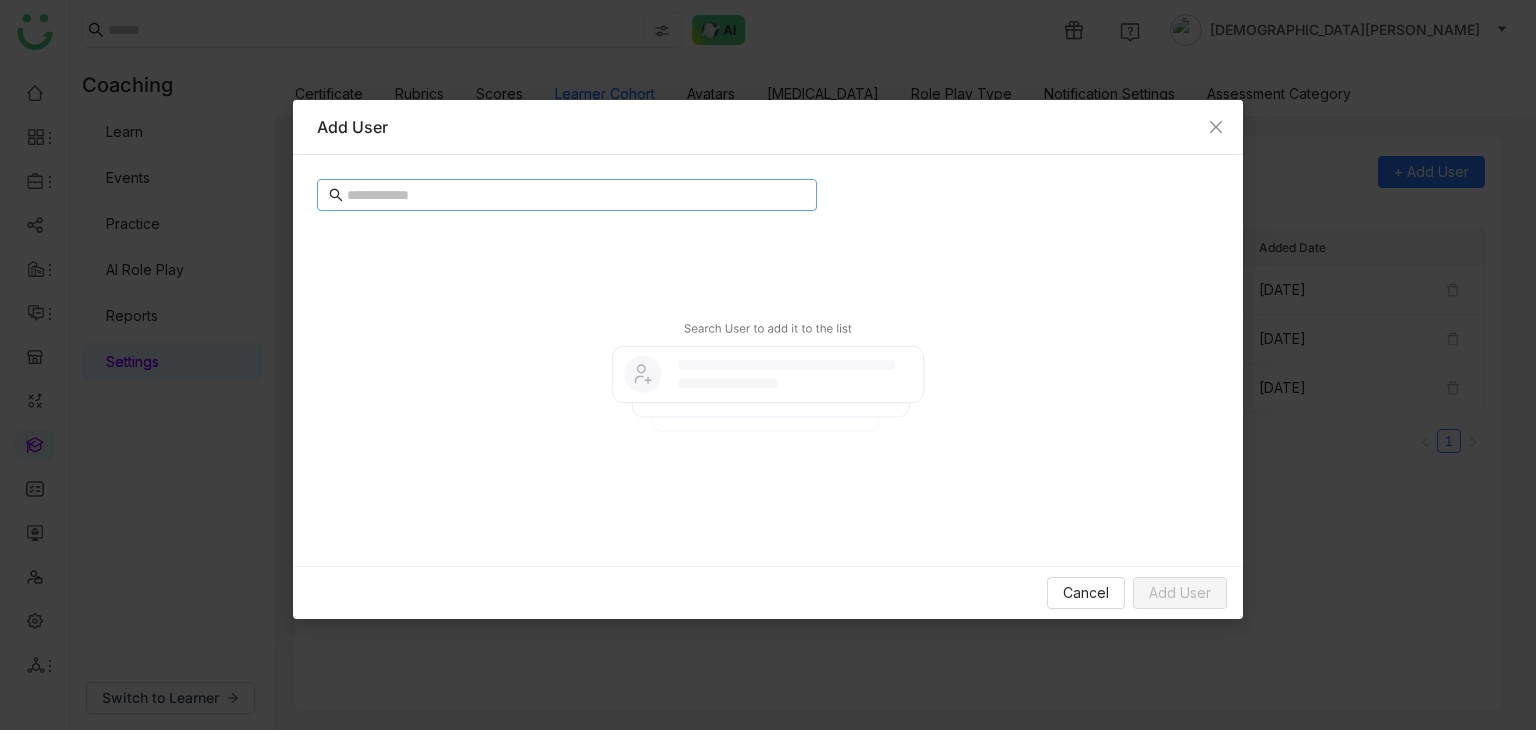 click at bounding box center (576, 195) 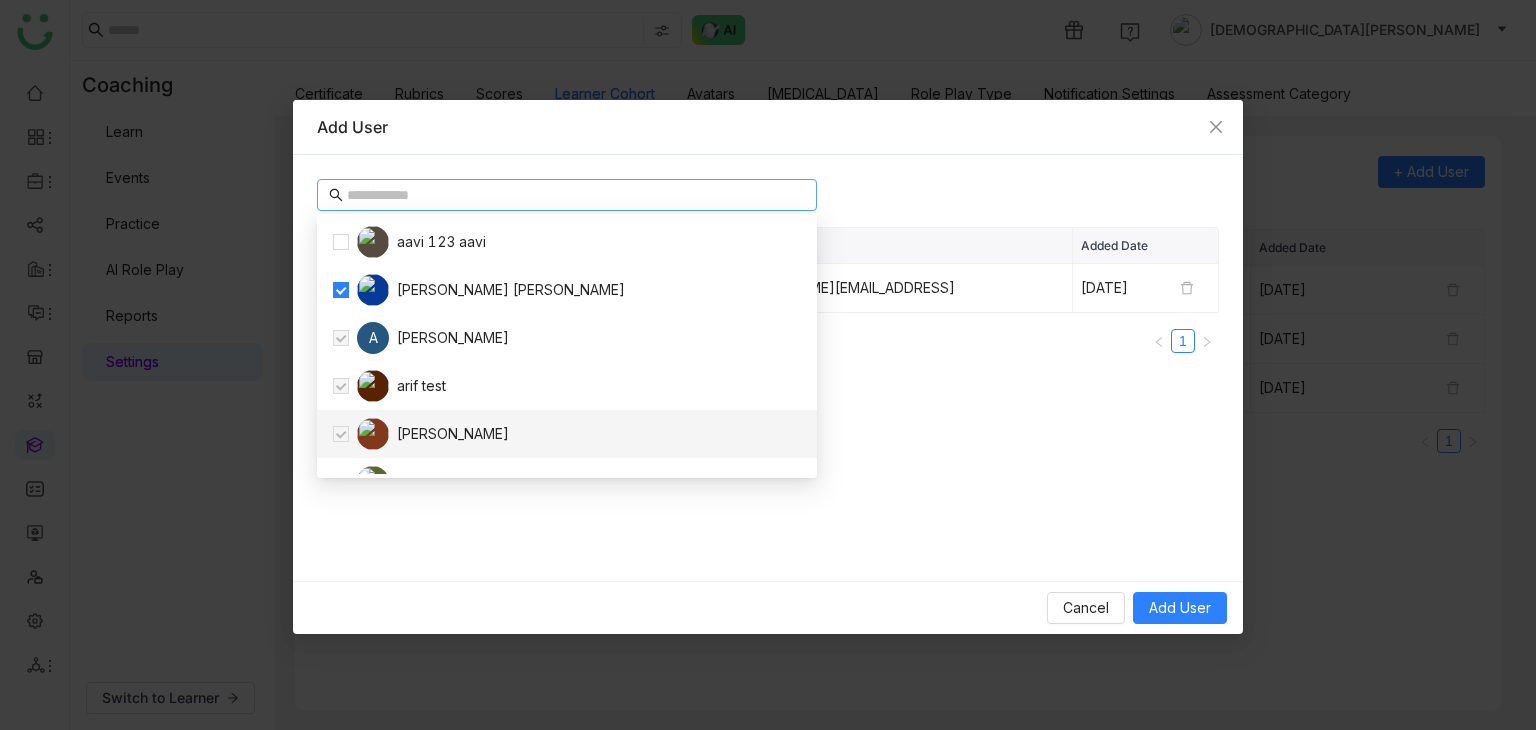 click on "User Name Email Added Date  Anil Reddy Kesireddy  anilk@gtmbuddy.ai  Jul 22, 2025  1" 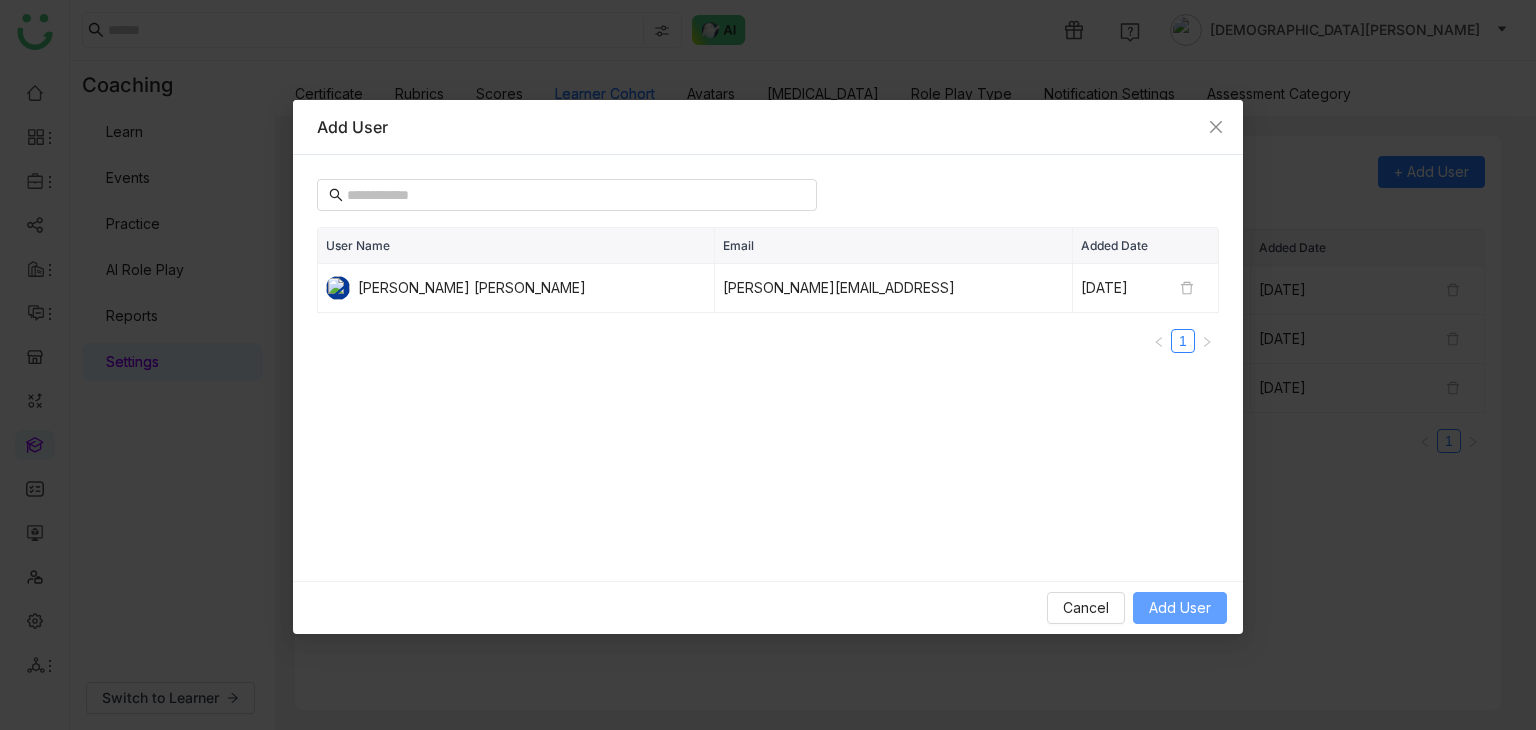 drag, startPoint x: 1173, startPoint y: 593, endPoint x: 1207, endPoint y: 572, distance: 39.962482 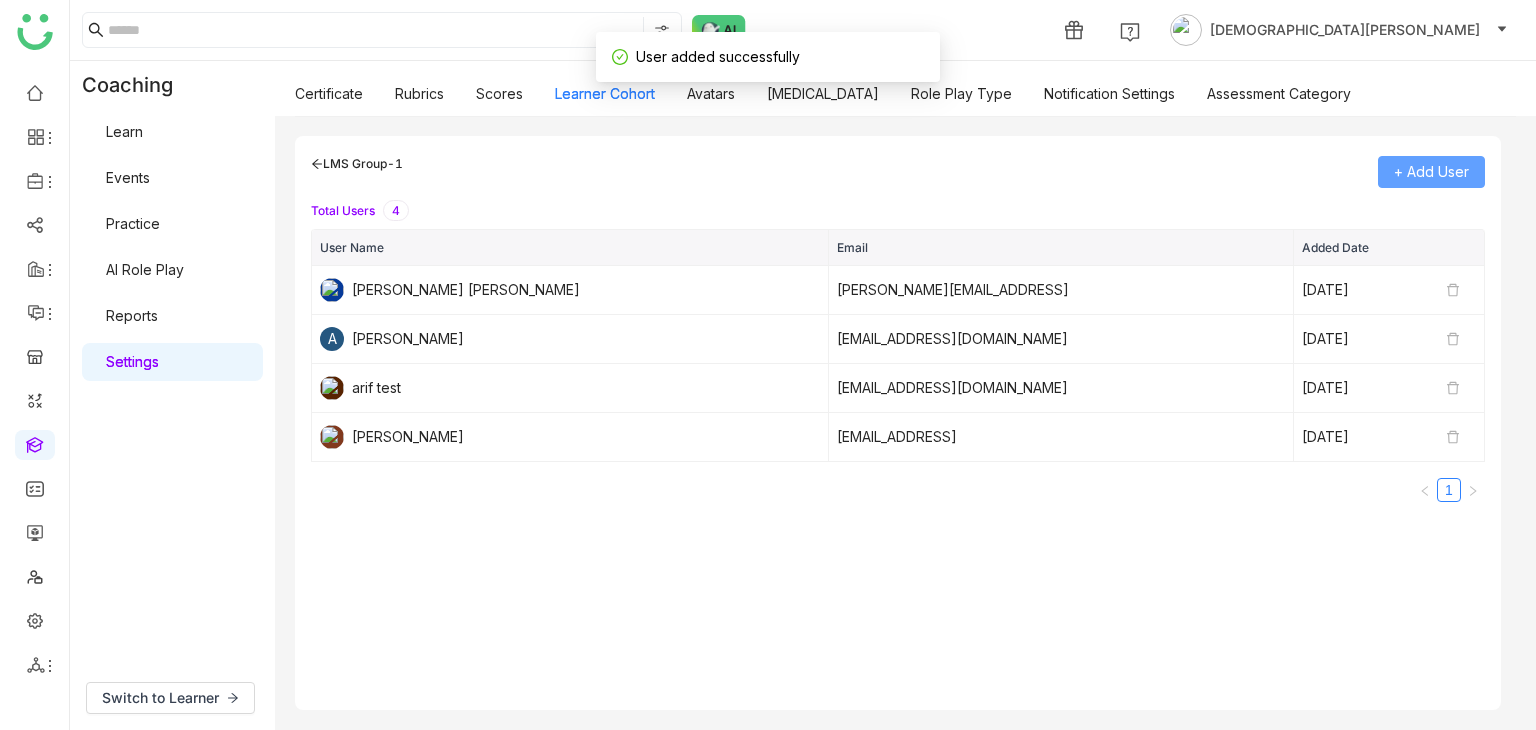 click on "+ Add User" 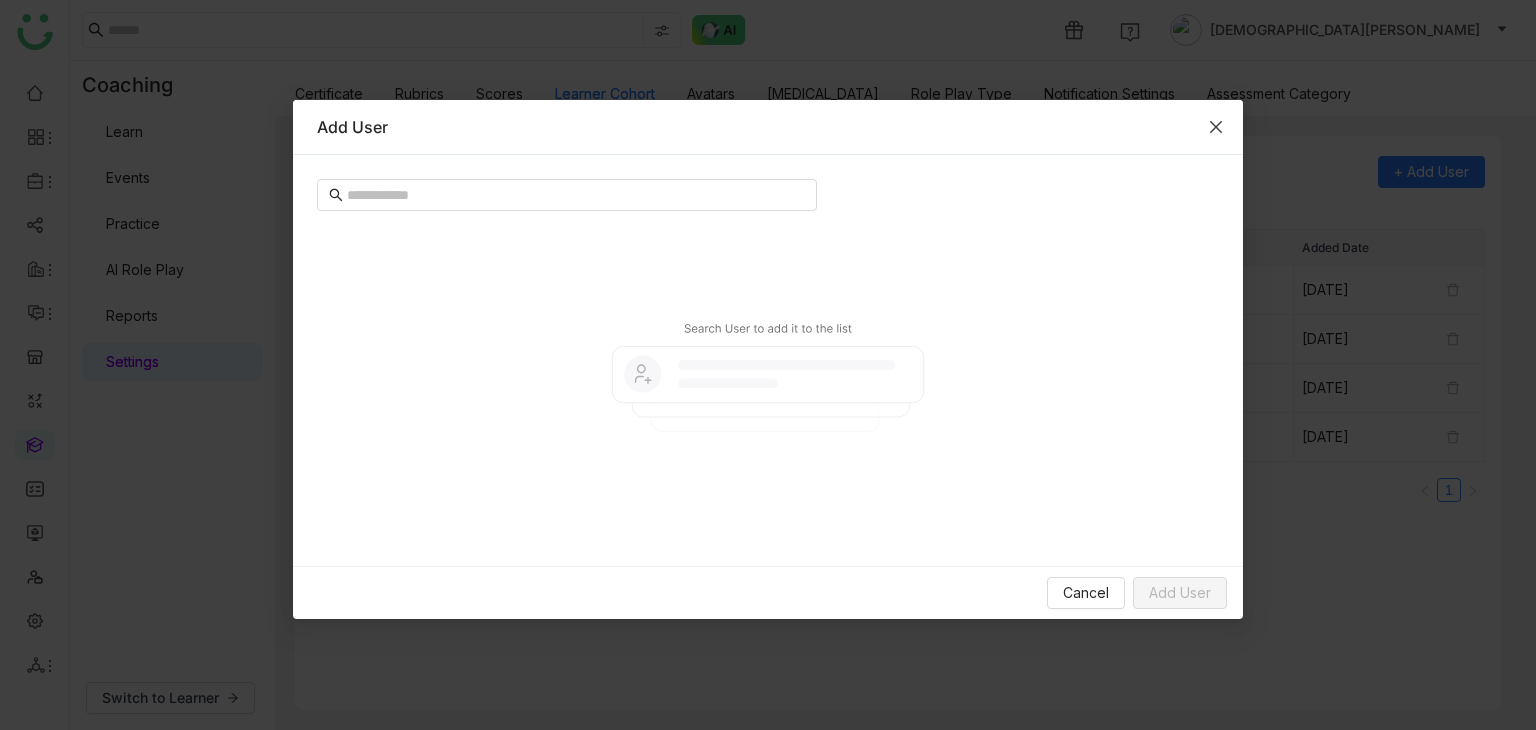 click 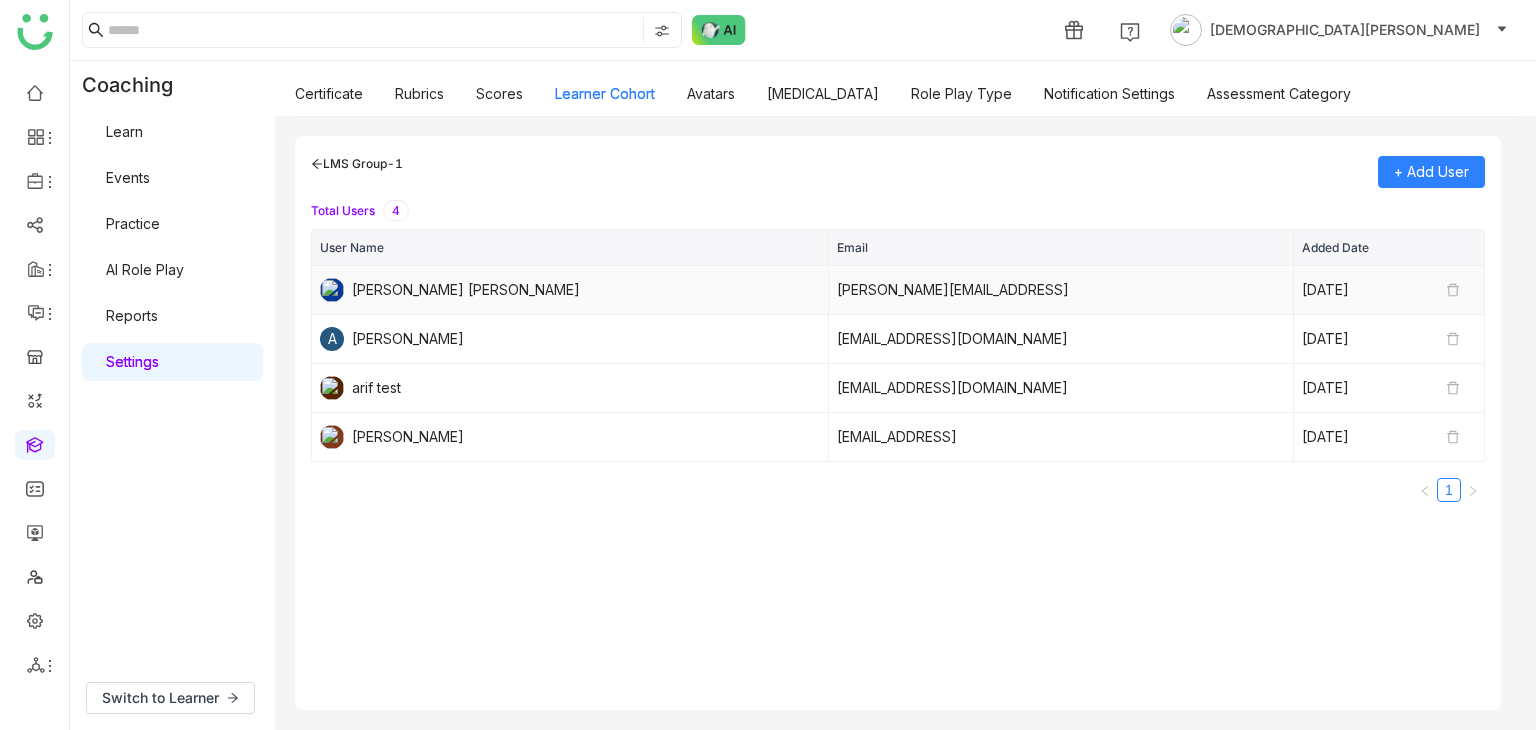 click 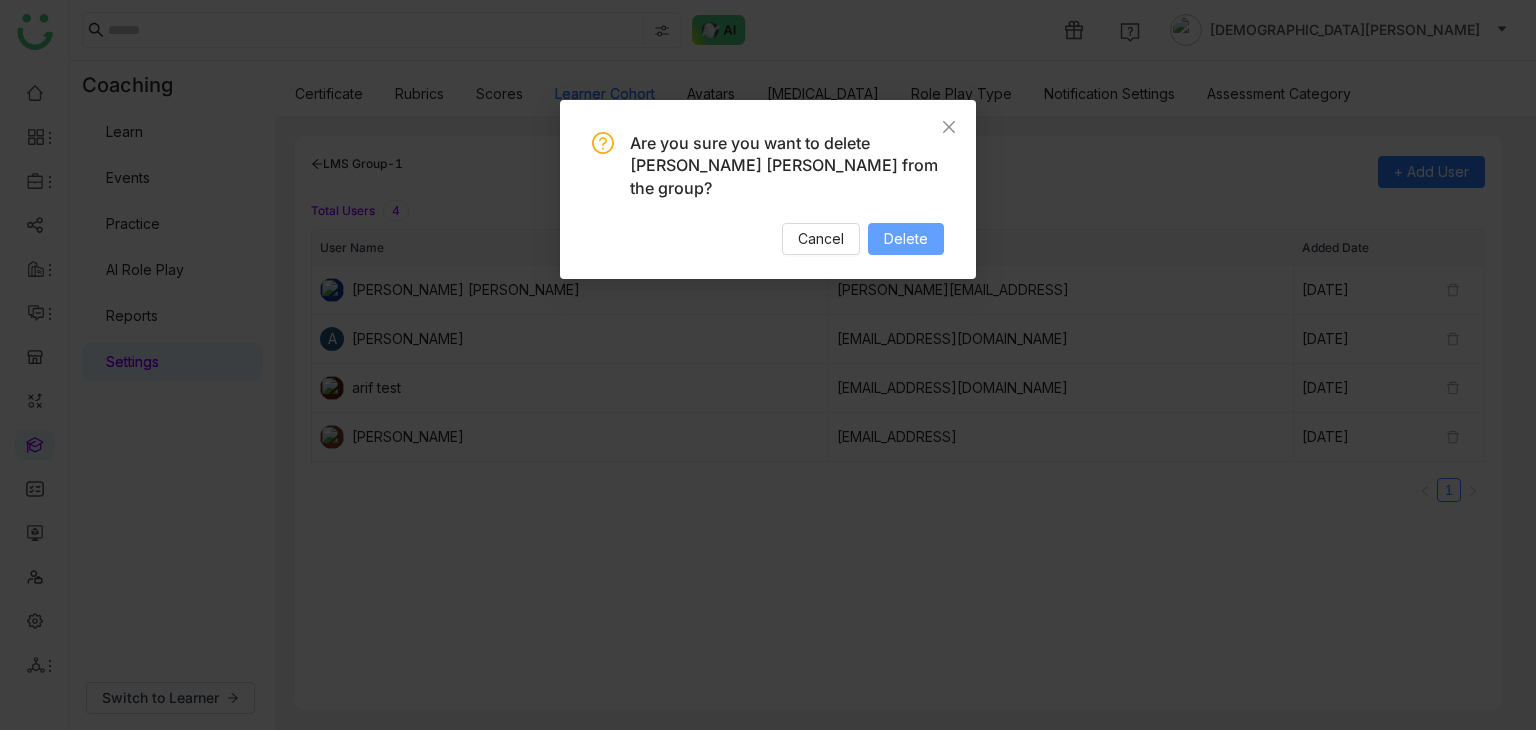click on "Delete" at bounding box center [906, 239] 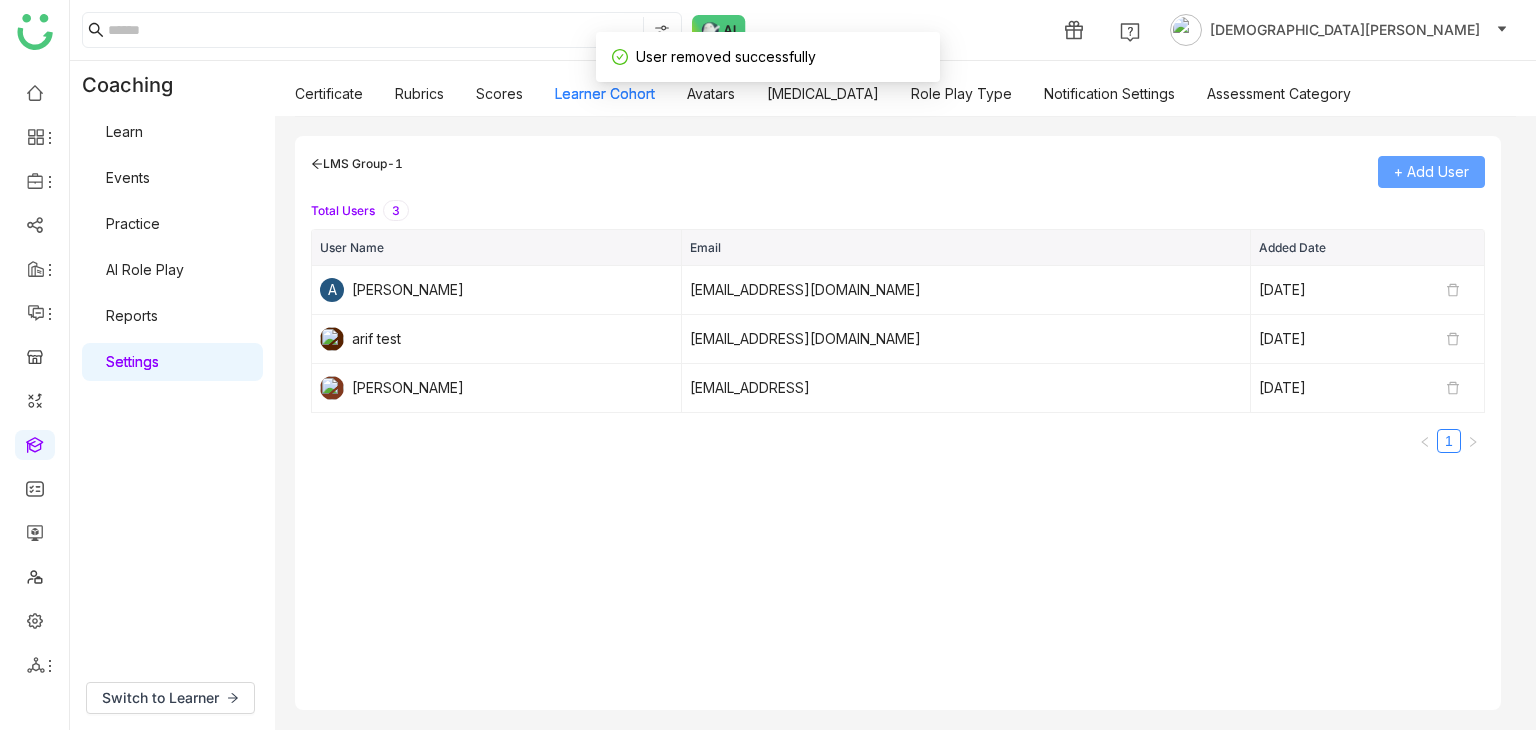 click on "+ Add User" 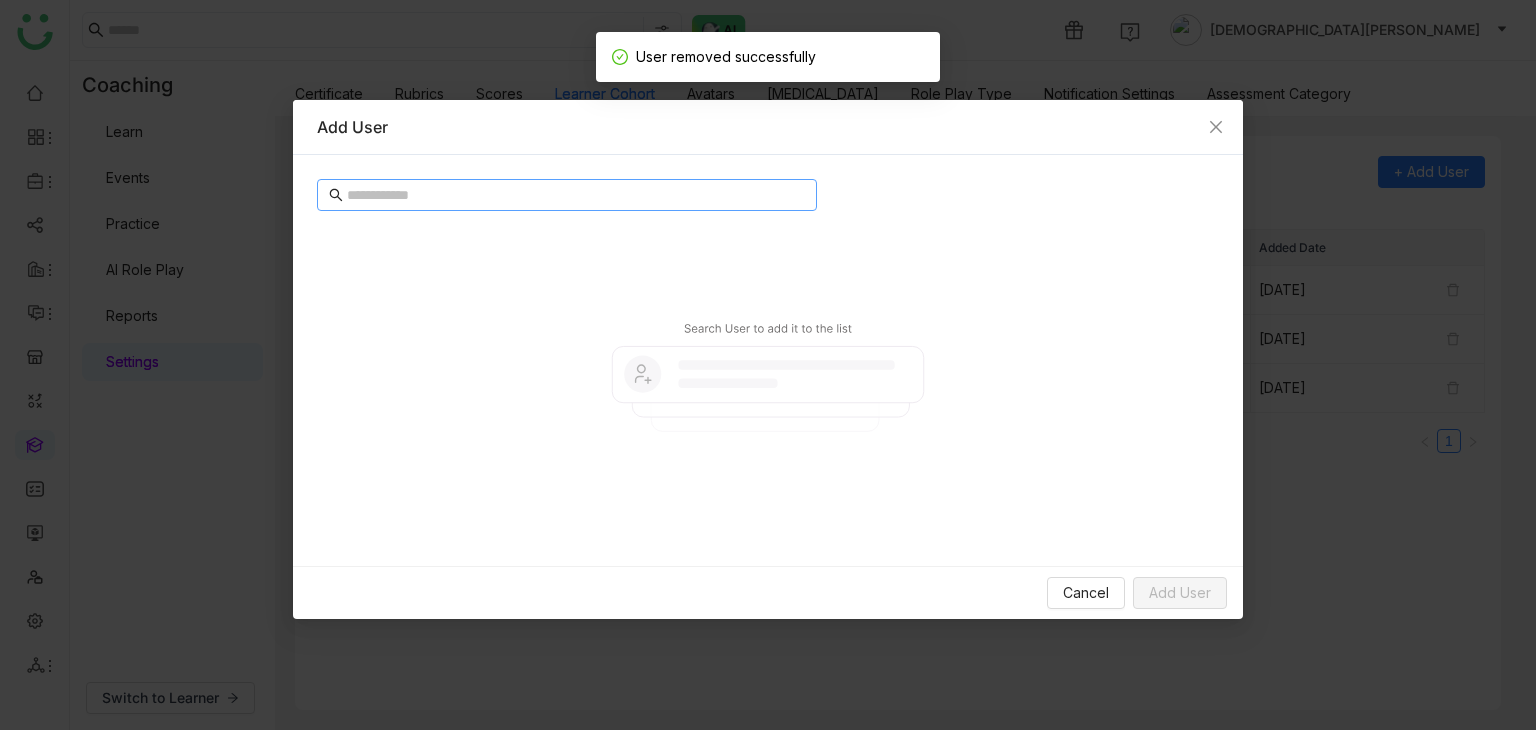 click 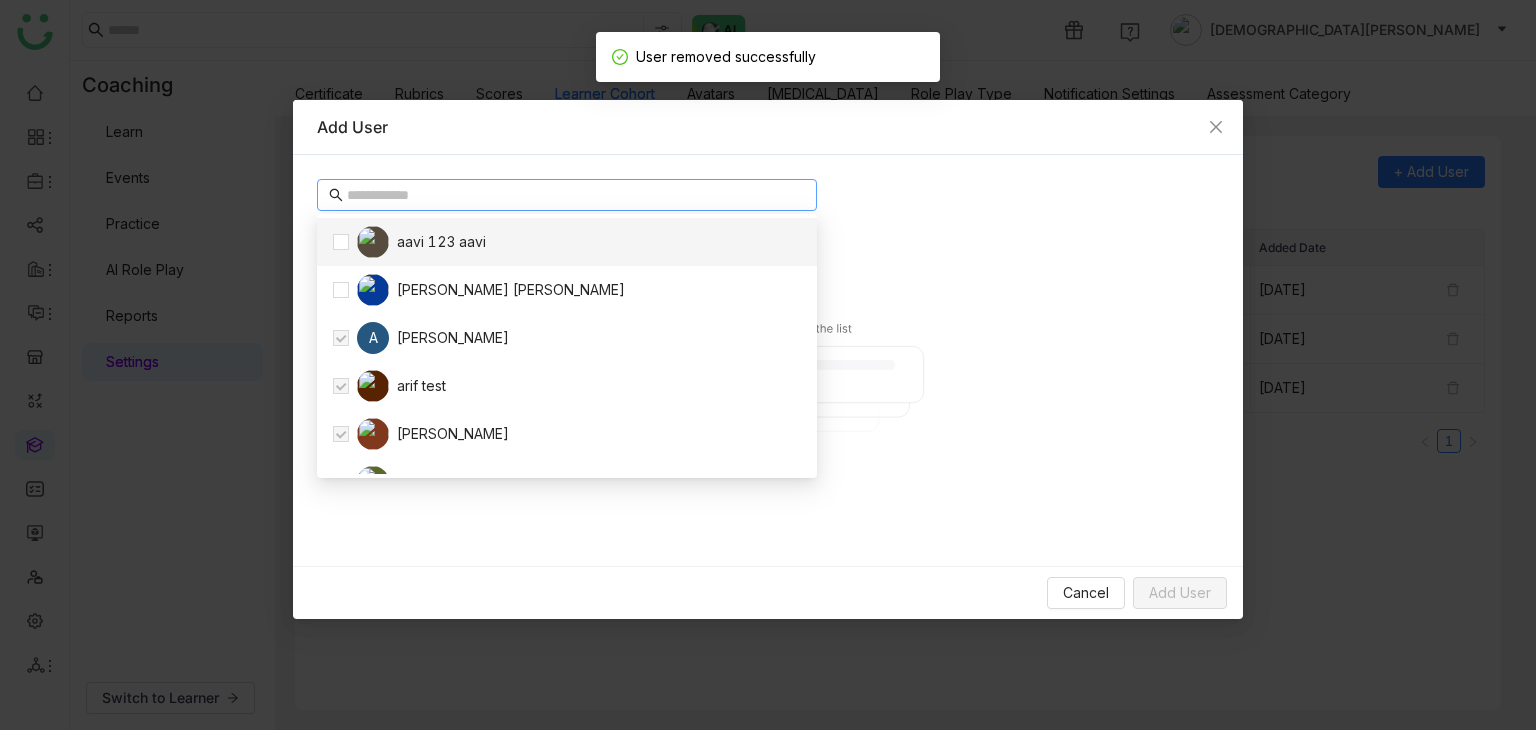 click at bounding box center (576, 195) 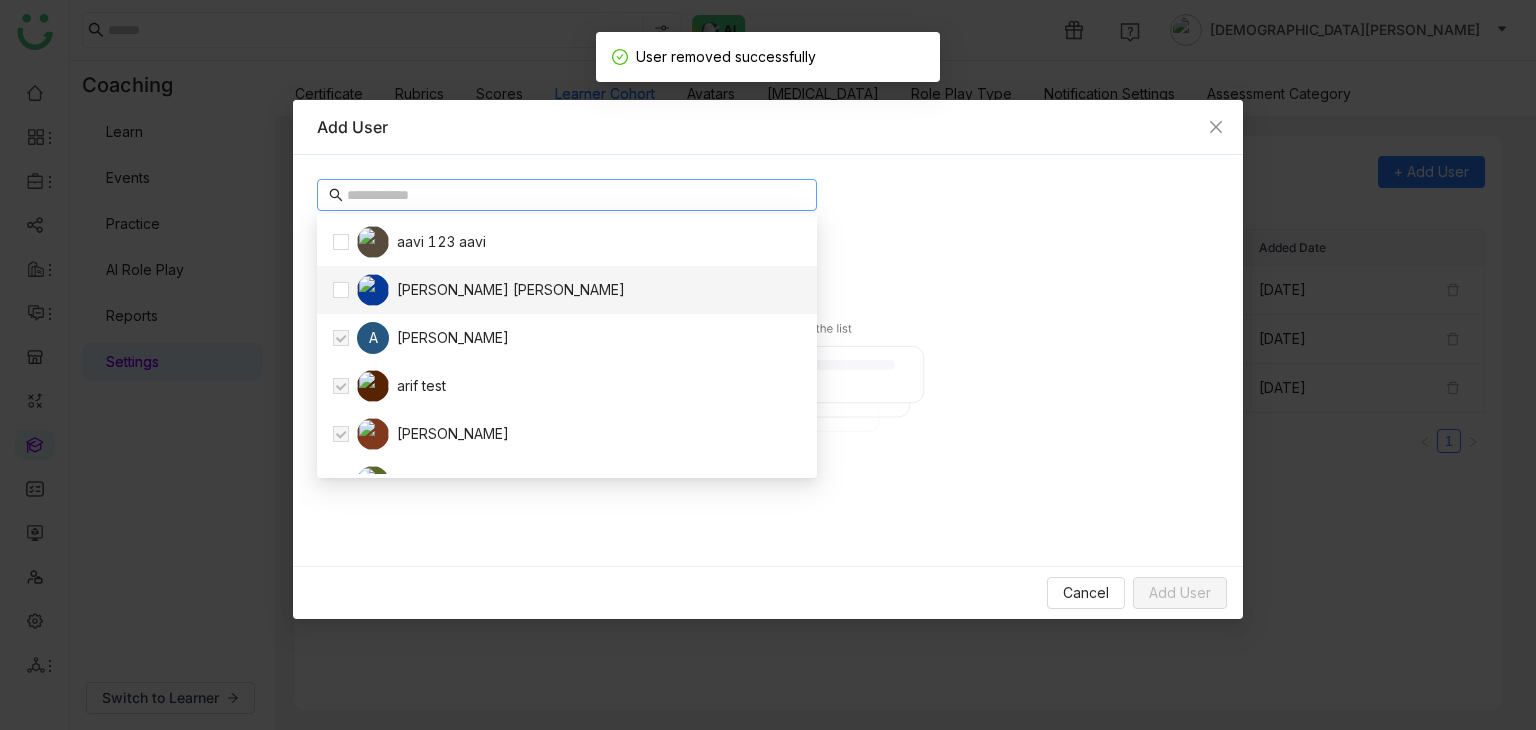 click on "[PERSON_NAME] [PERSON_NAME]" at bounding box center [491, 290] 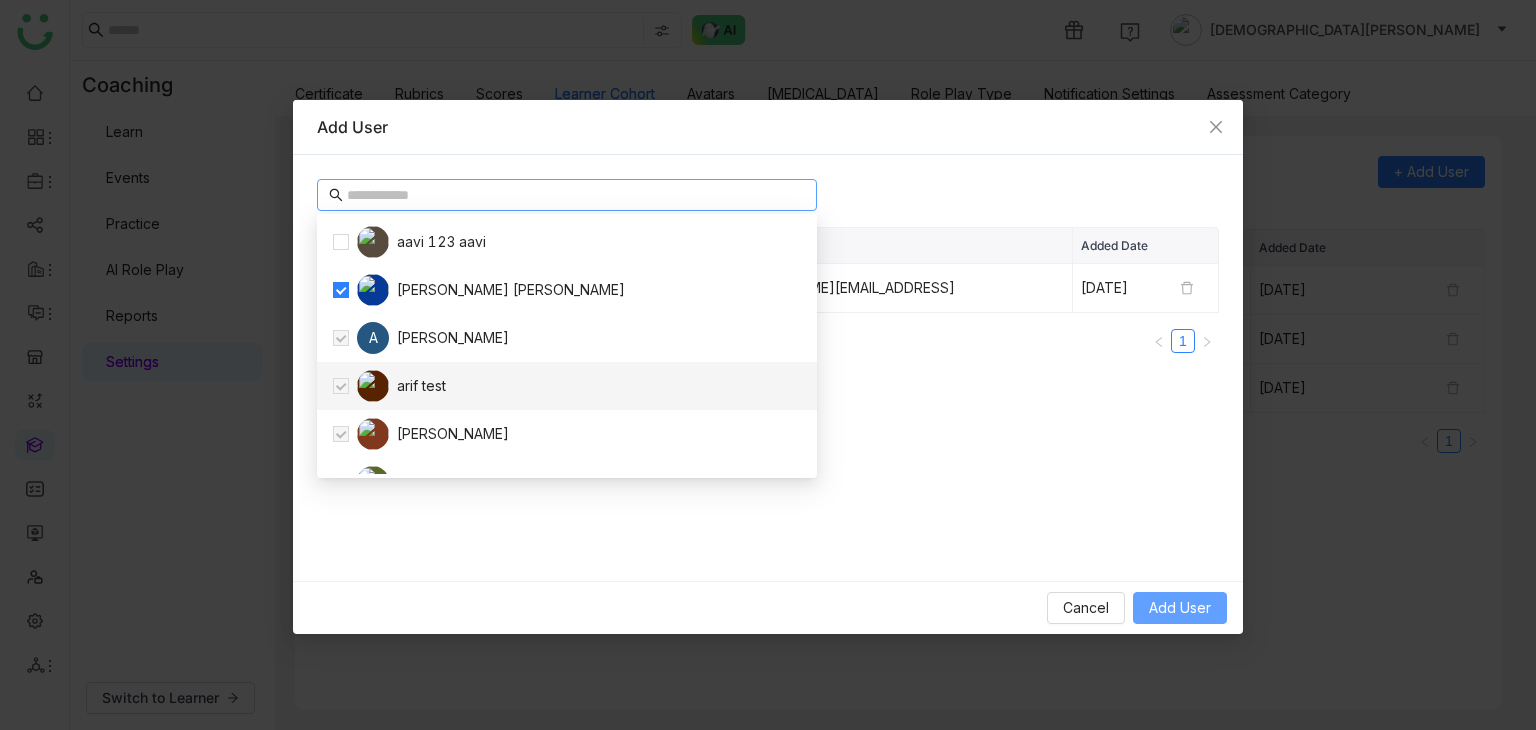 click on "Add User" at bounding box center (1180, 608) 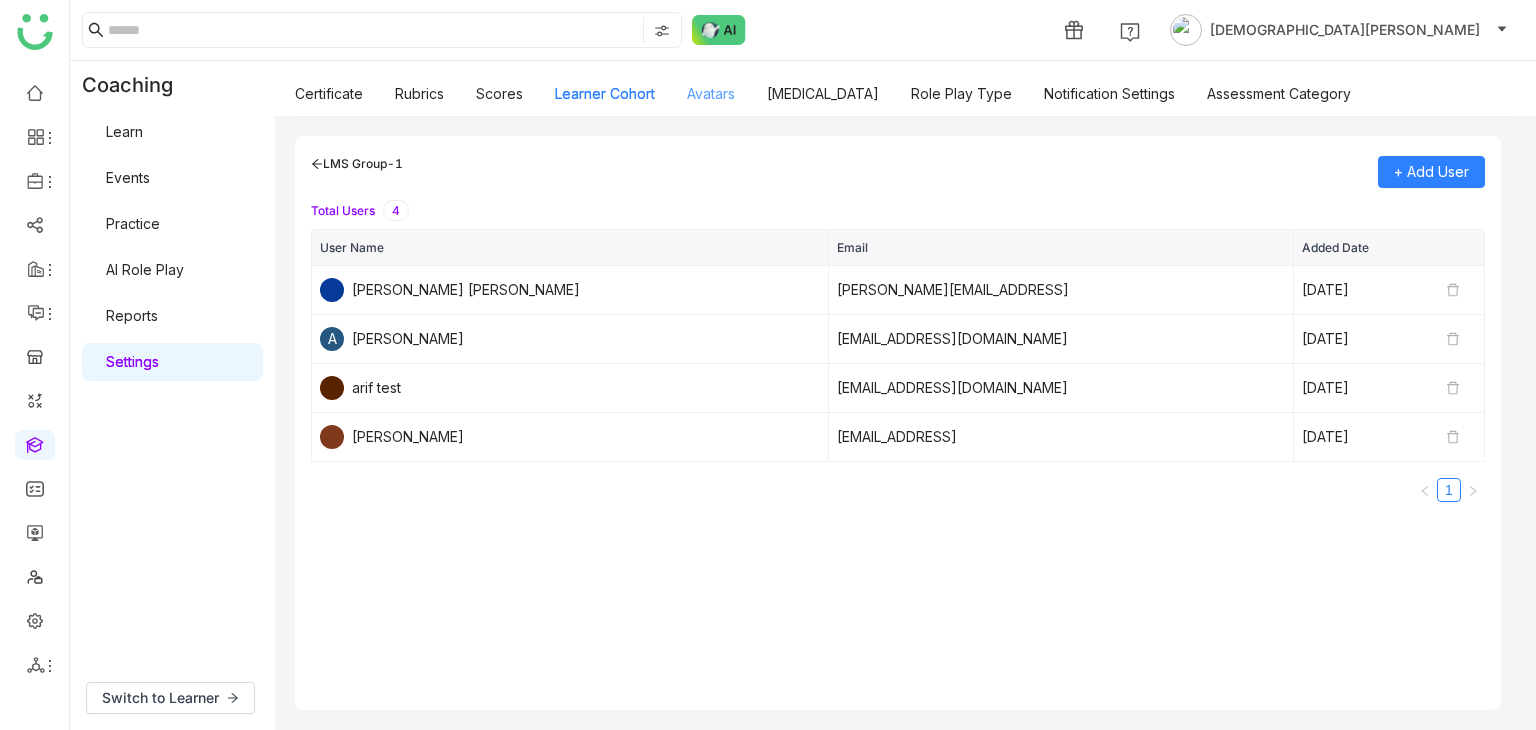 click on "Avatars" at bounding box center [711, 93] 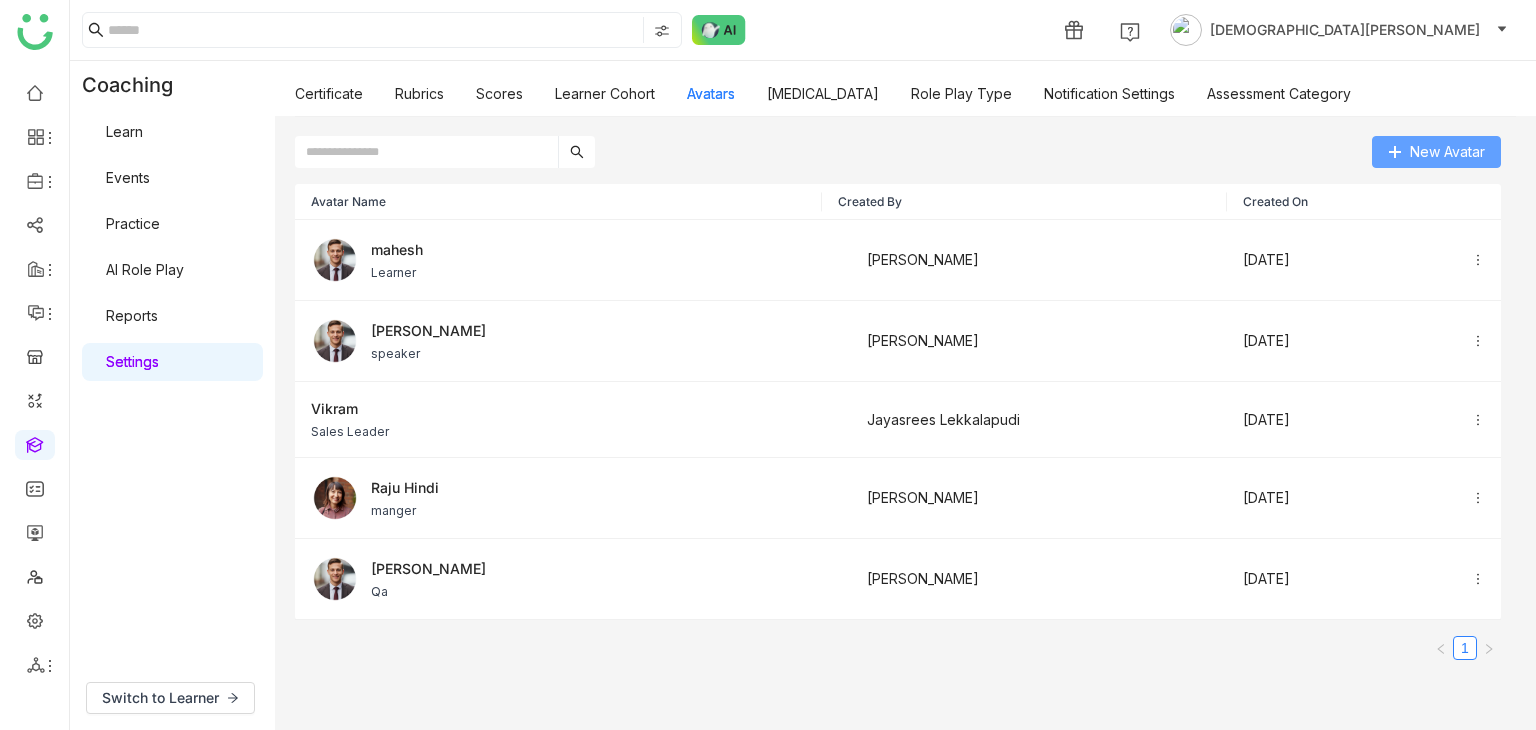 click on "New Avatar" 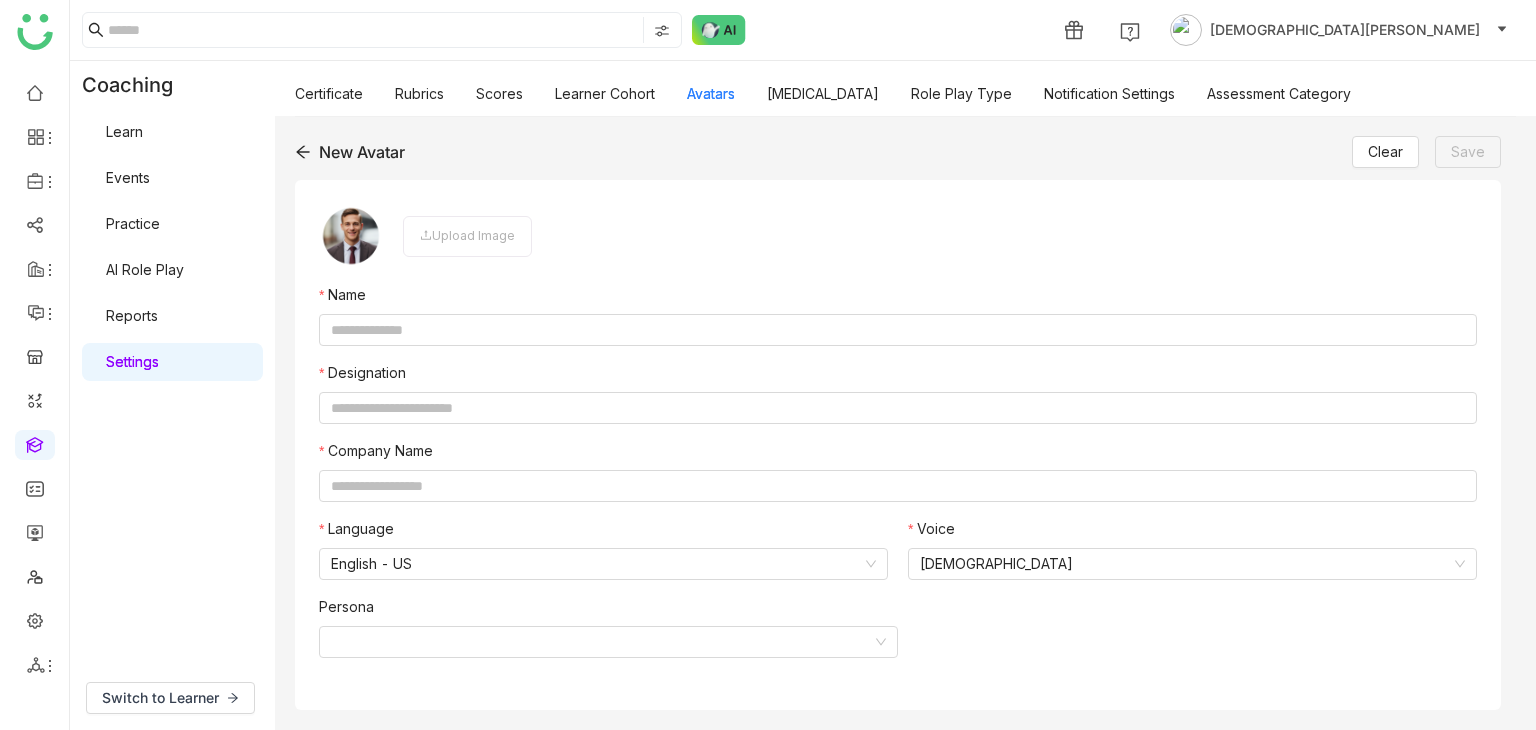 click on "New Avatar" 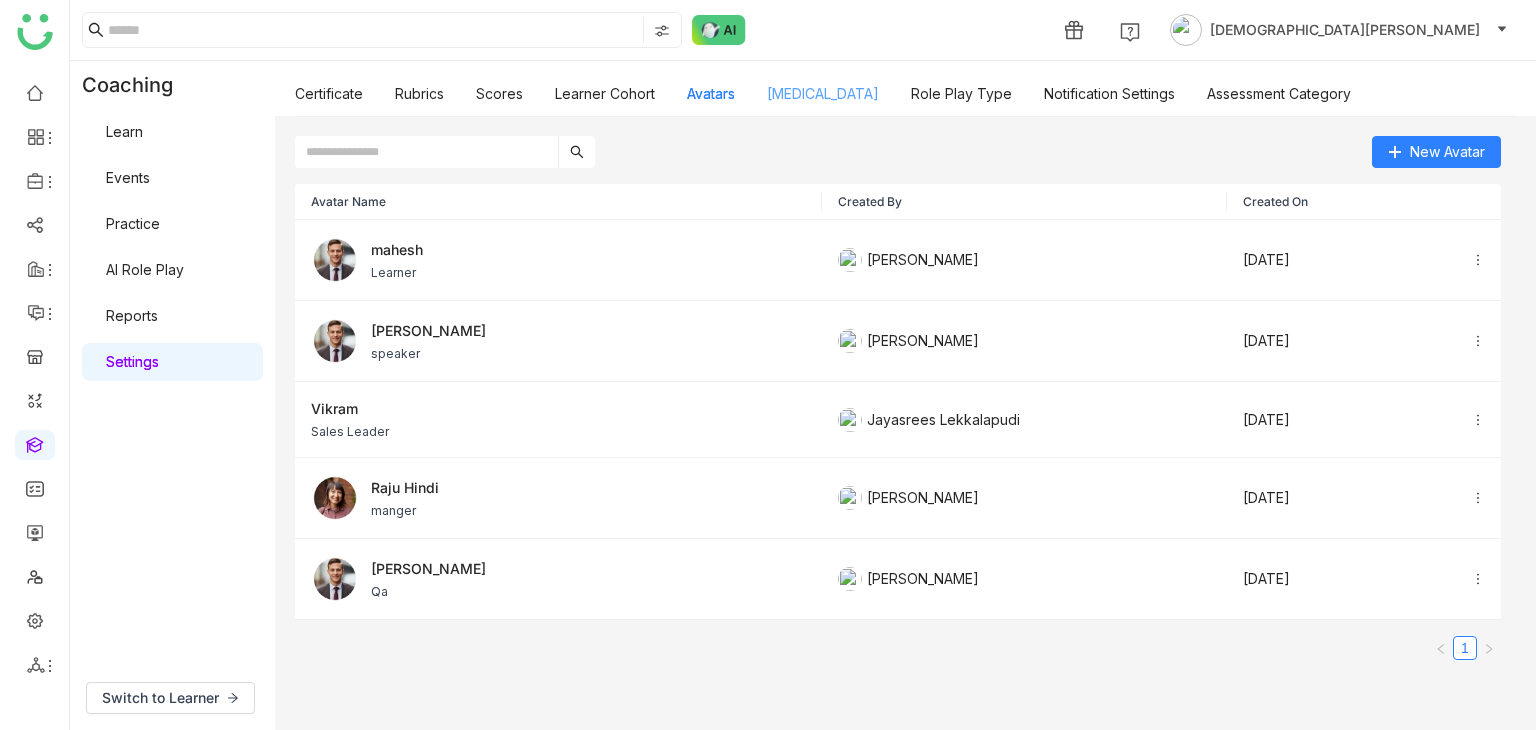 click on "Personality Type" at bounding box center (823, 93) 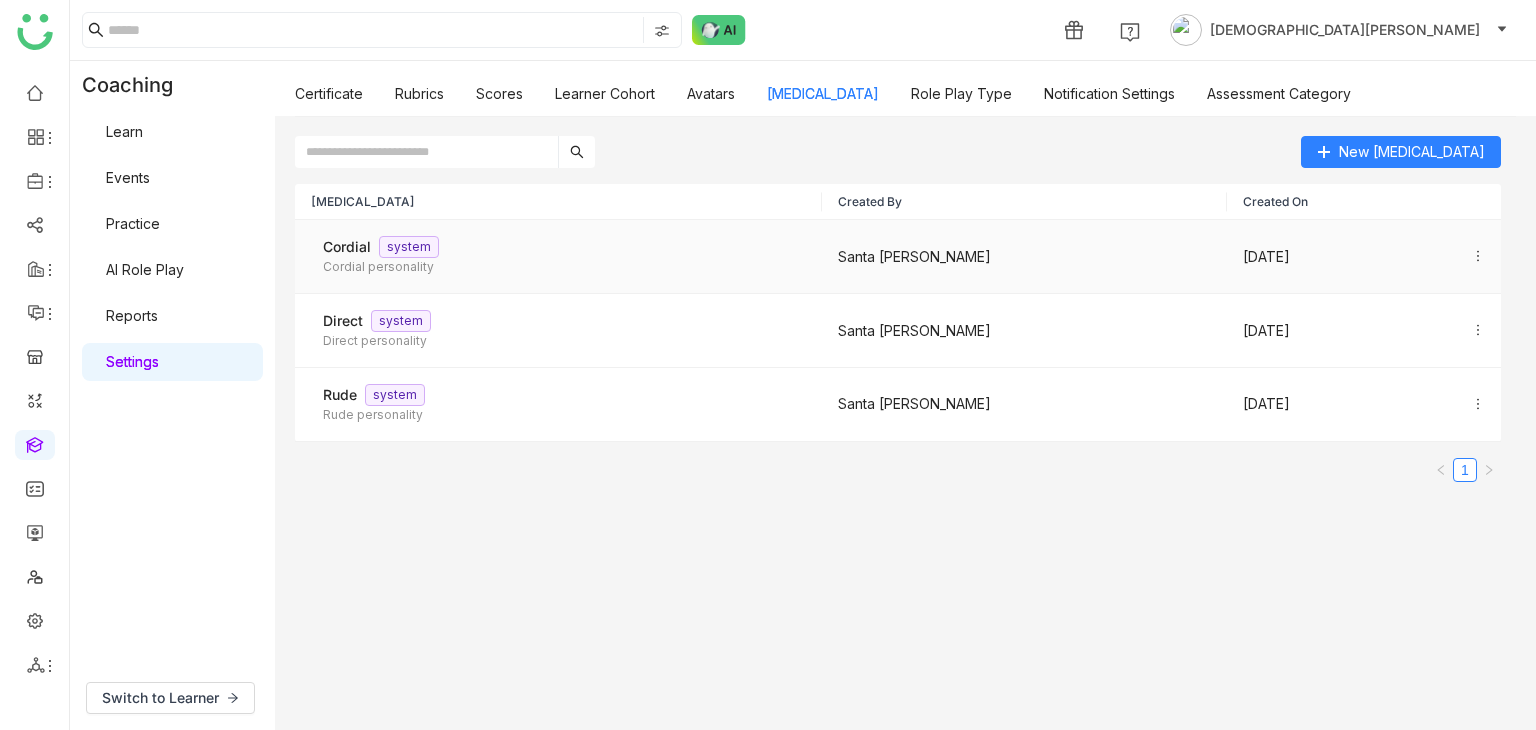 click on "Cordial  system Cordial personality" 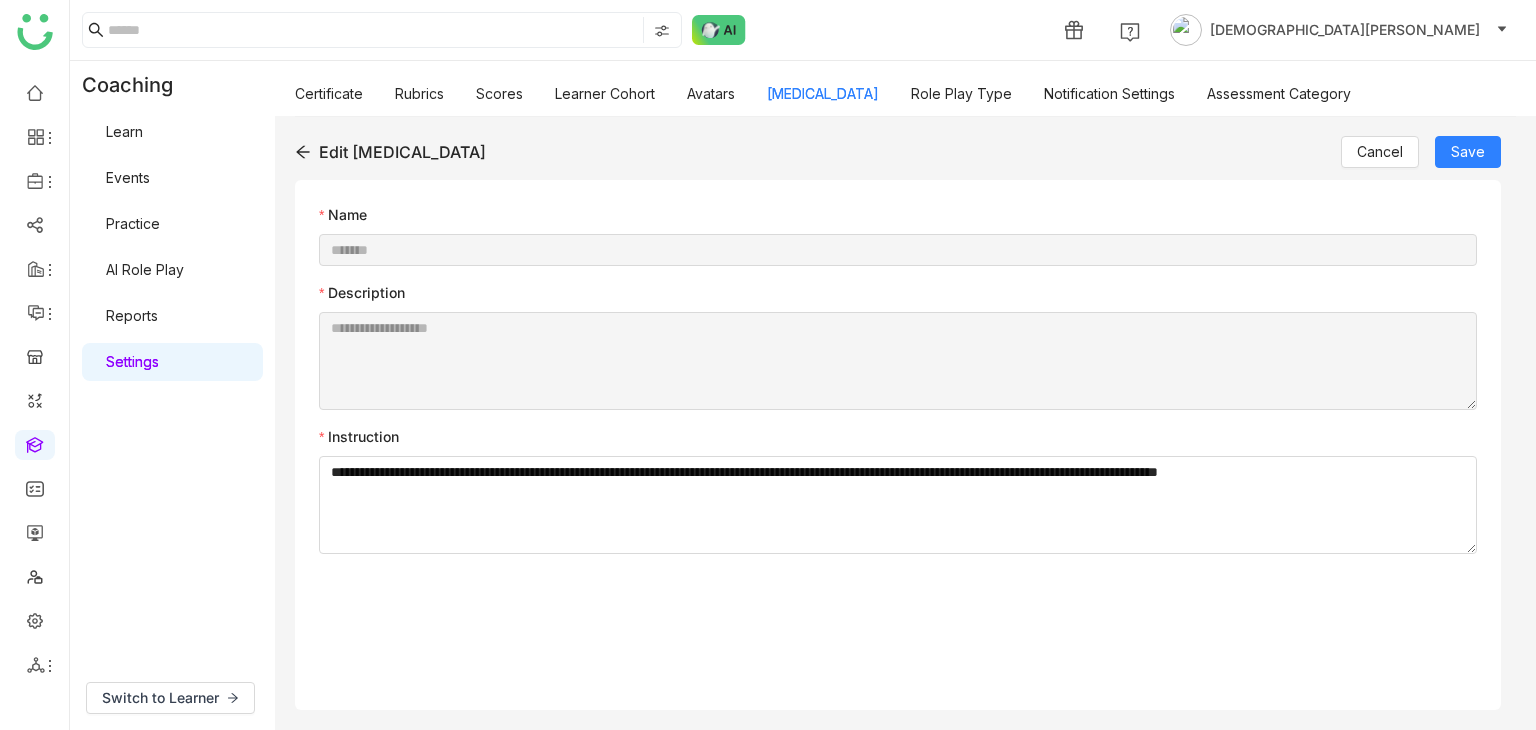 click on "**********" 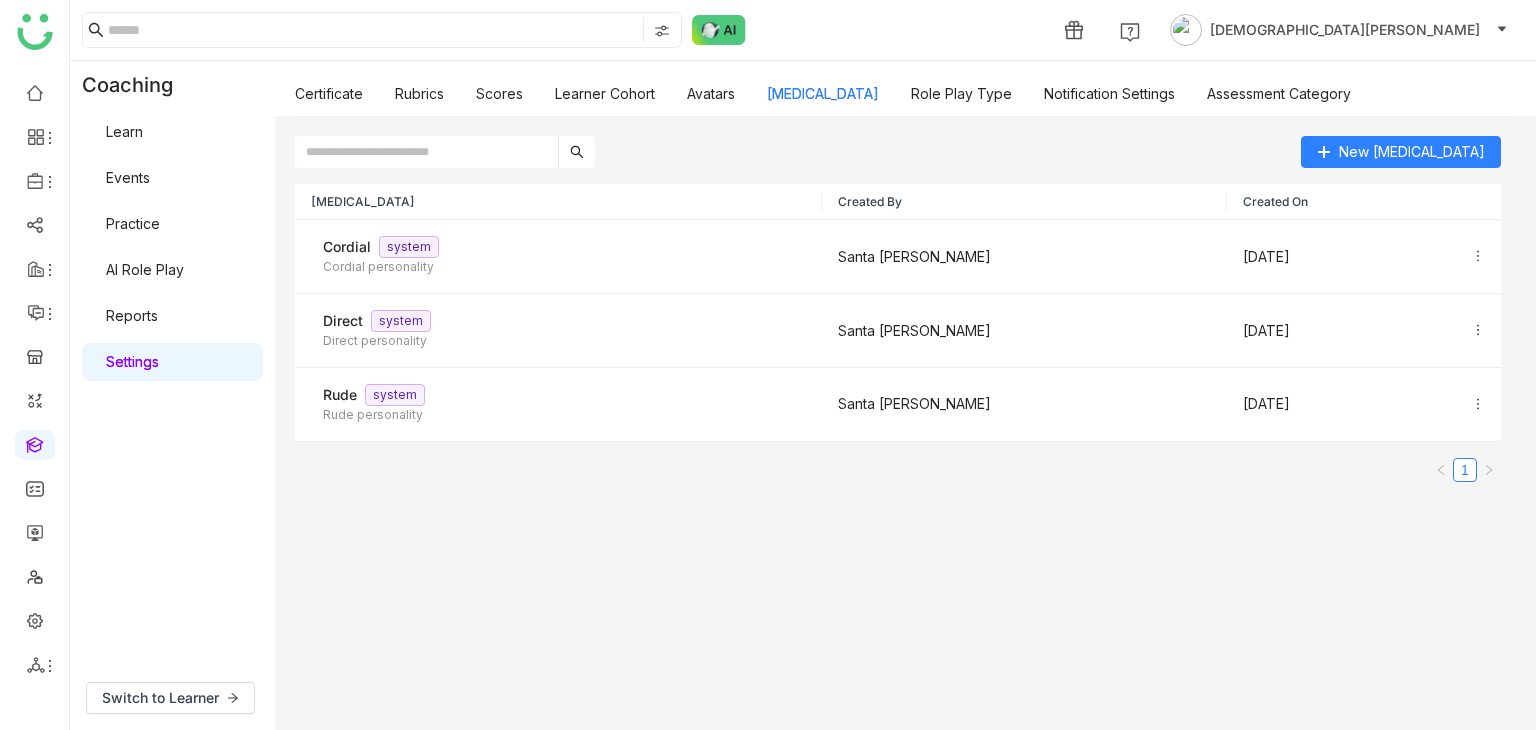 click on "New Personality Type Personality Type Created By Created On  Cordial  system Cordial personality  Santa Thounaojam  Jun 12, 2025  Direct  system Direct personality  Santa Thounaojam  Jun 12, 2025  Rude  system Rude personality  Santa Thounaojam  Jun 12, 2025 1" 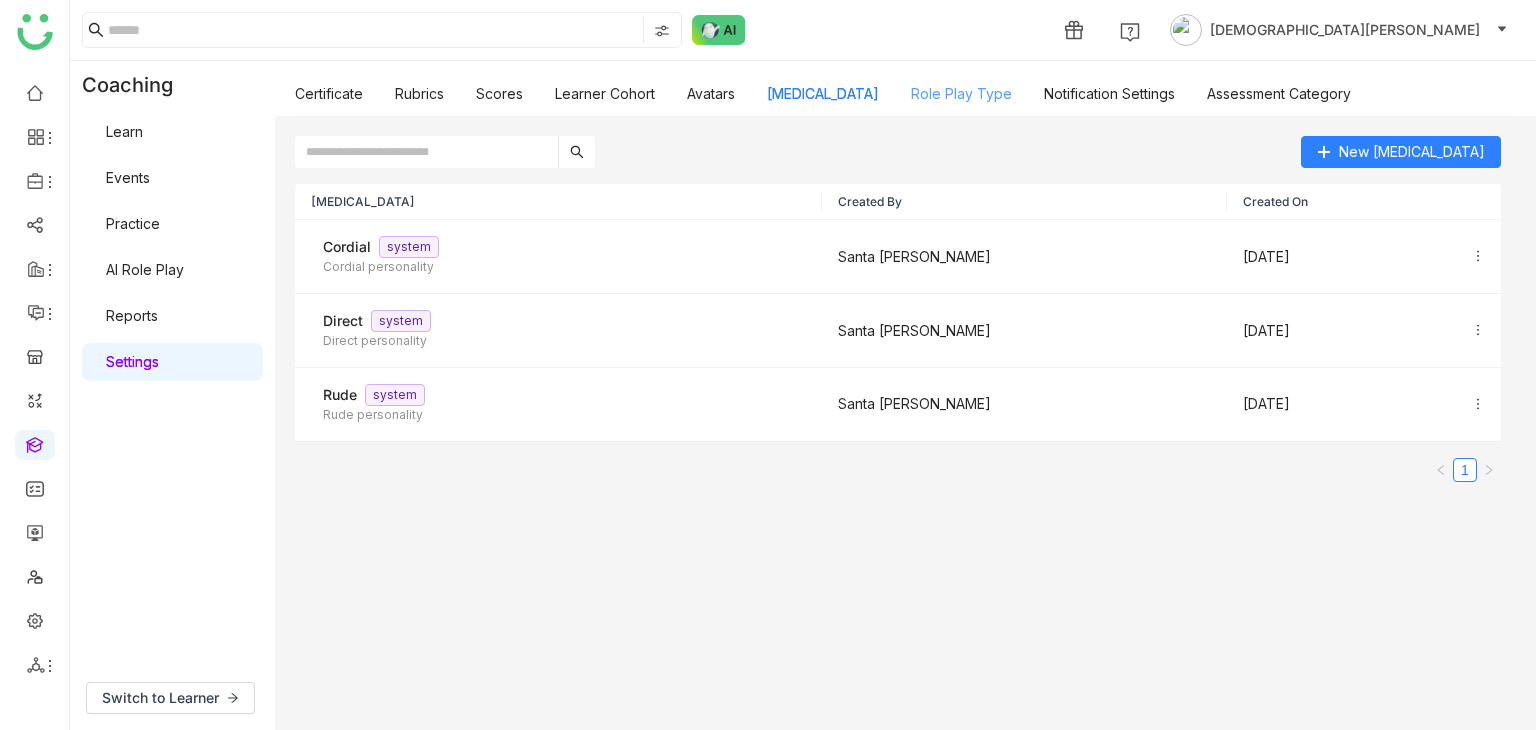 click on "Role Play Type" at bounding box center (961, 93) 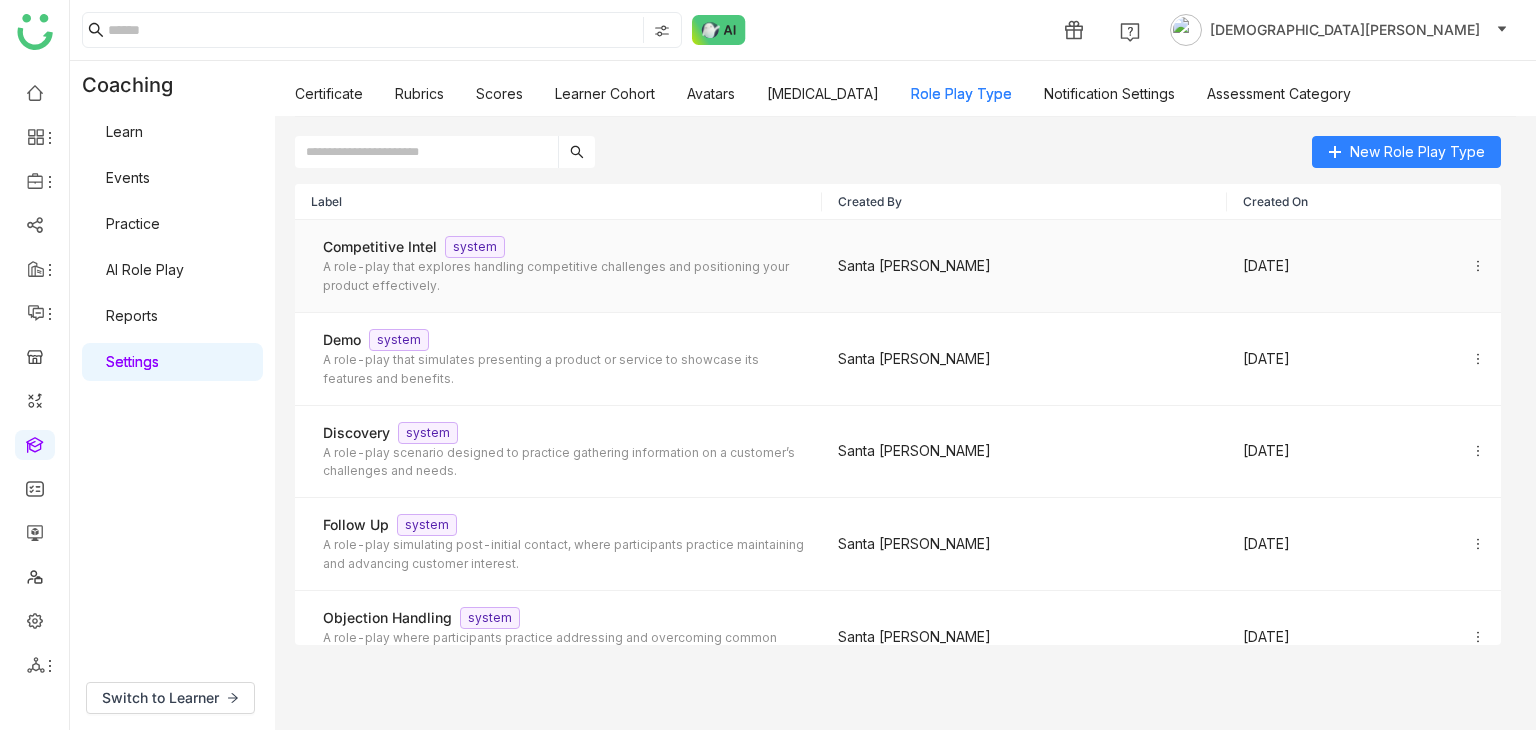 click on "Competitive Intel  system" 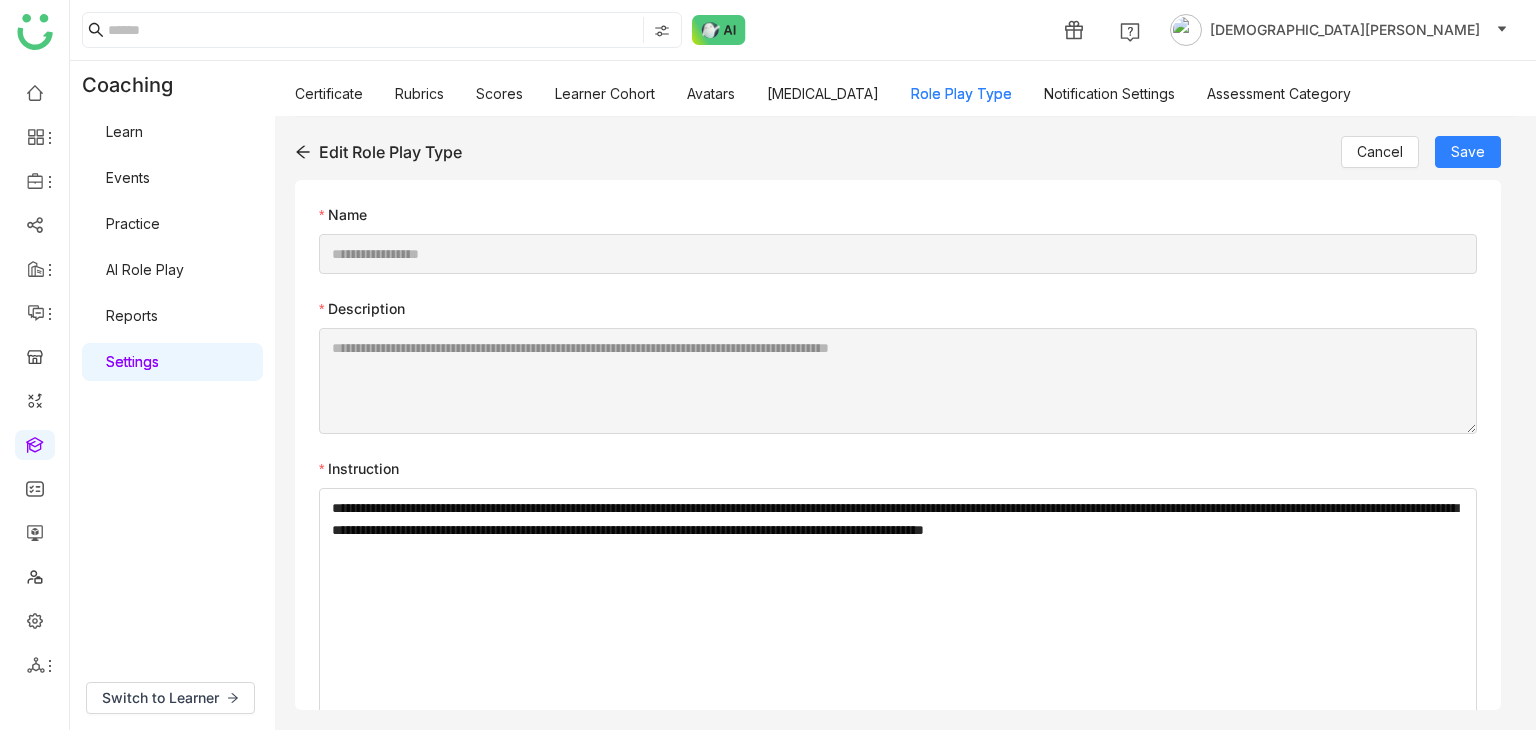 click 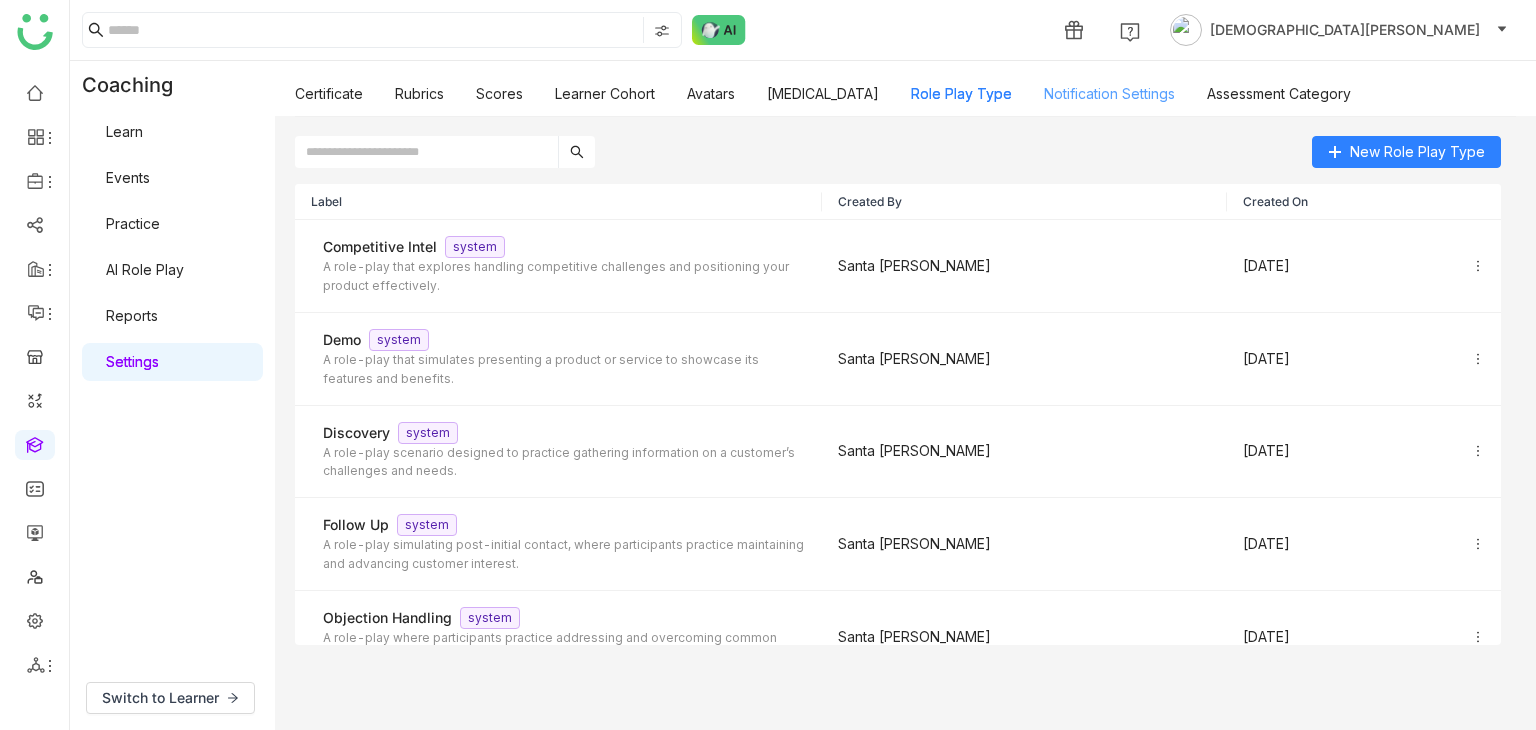 click on "Notification Settings" at bounding box center [1109, 93] 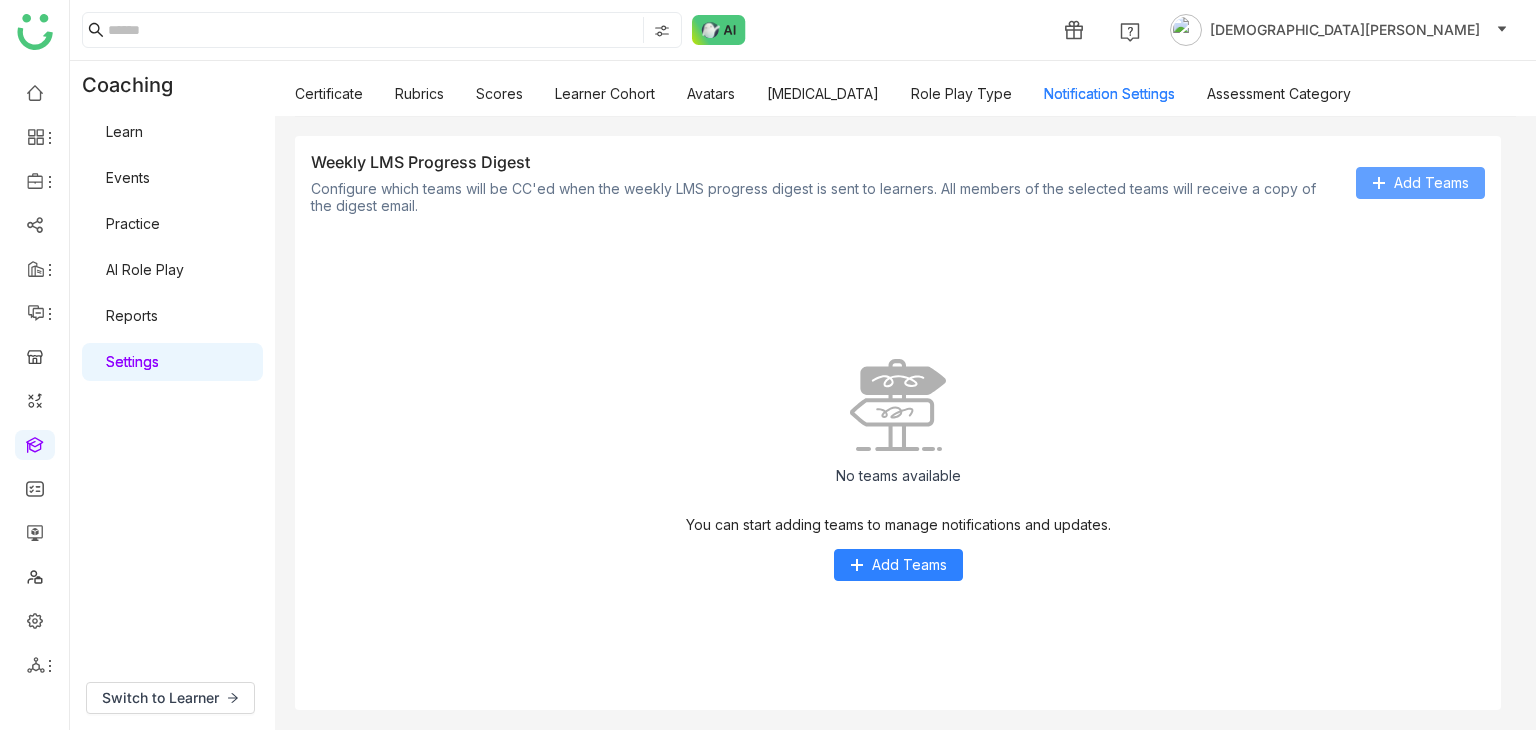 click 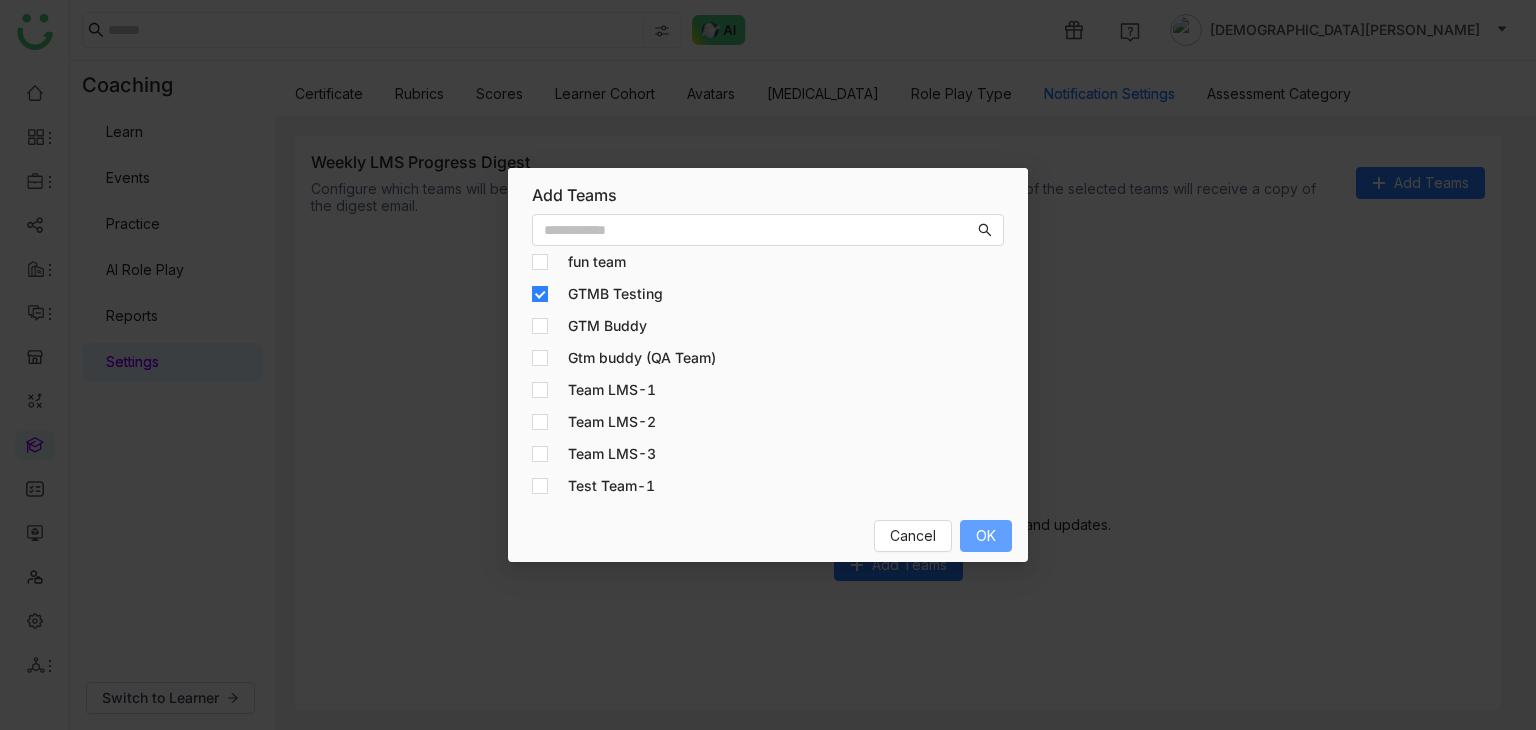 click on "OK" at bounding box center [986, 536] 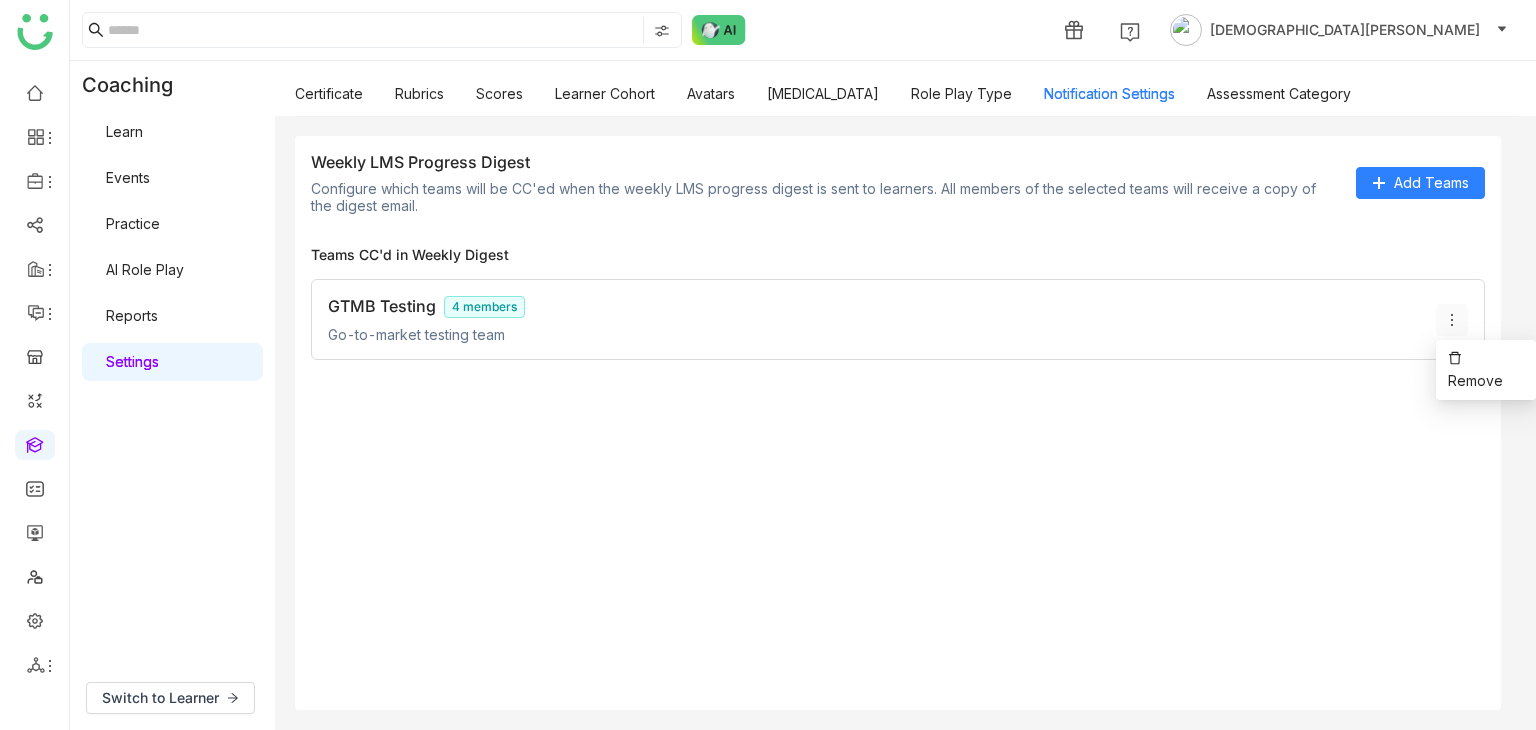 click 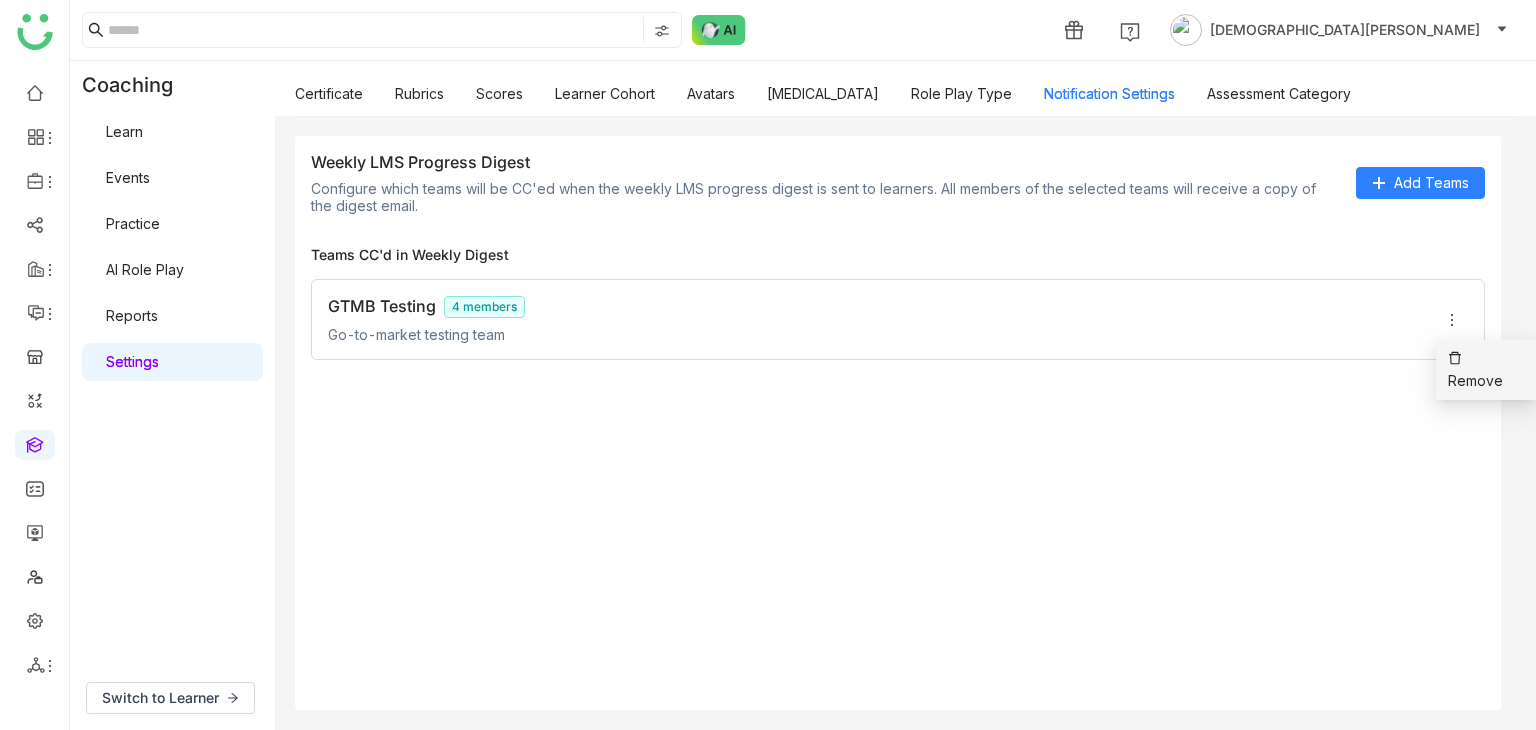 click 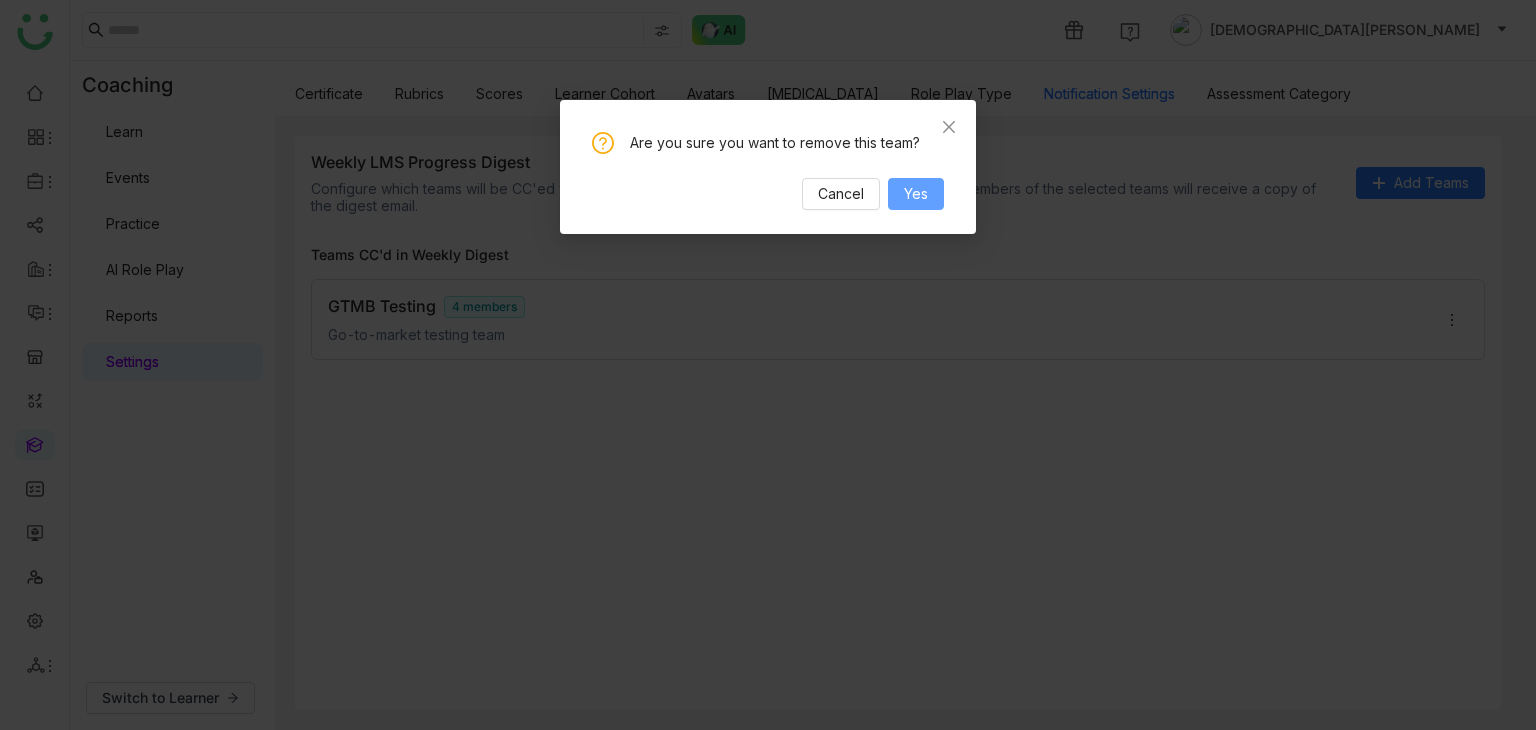 click on "Yes" at bounding box center [916, 194] 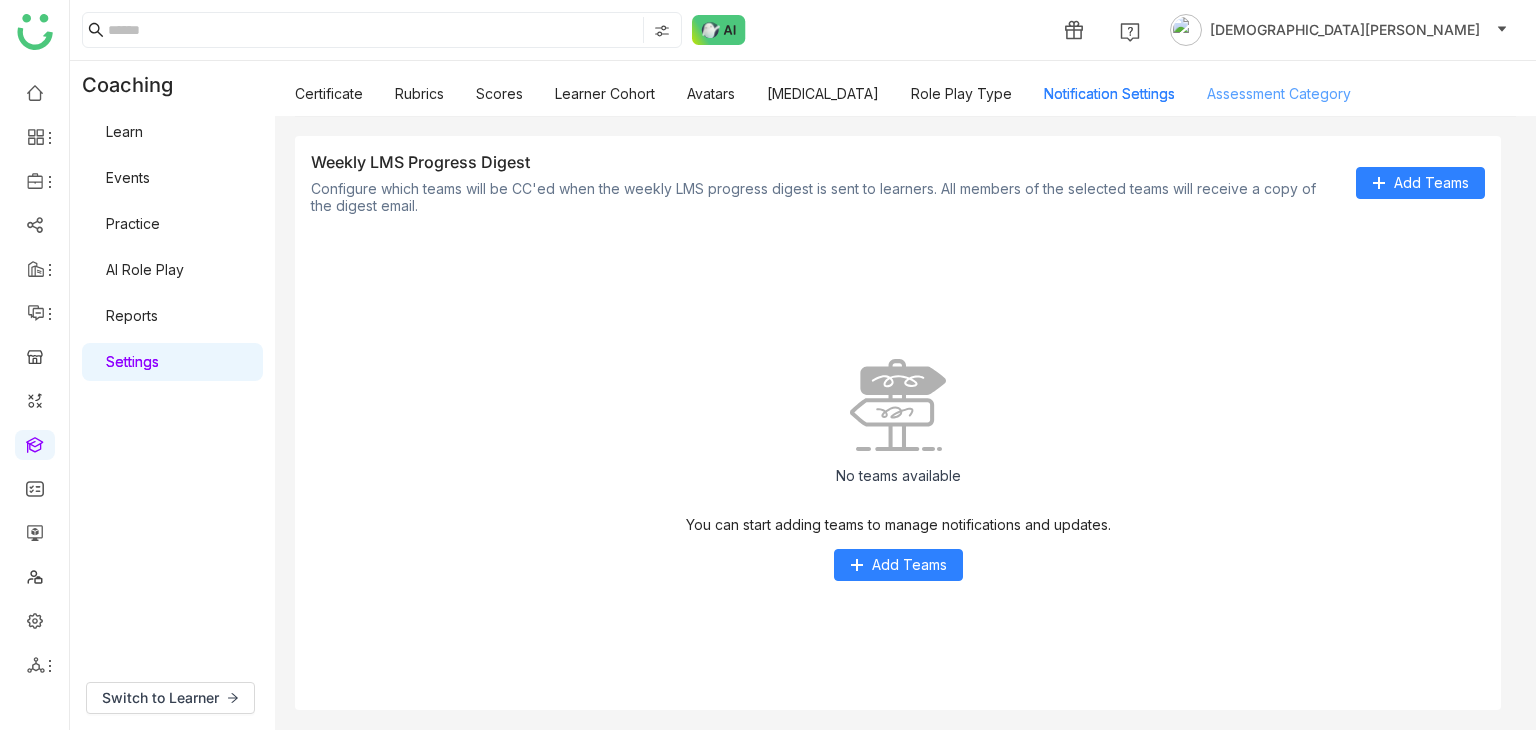 click on "Assessment Category" at bounding box center [1279, 93] 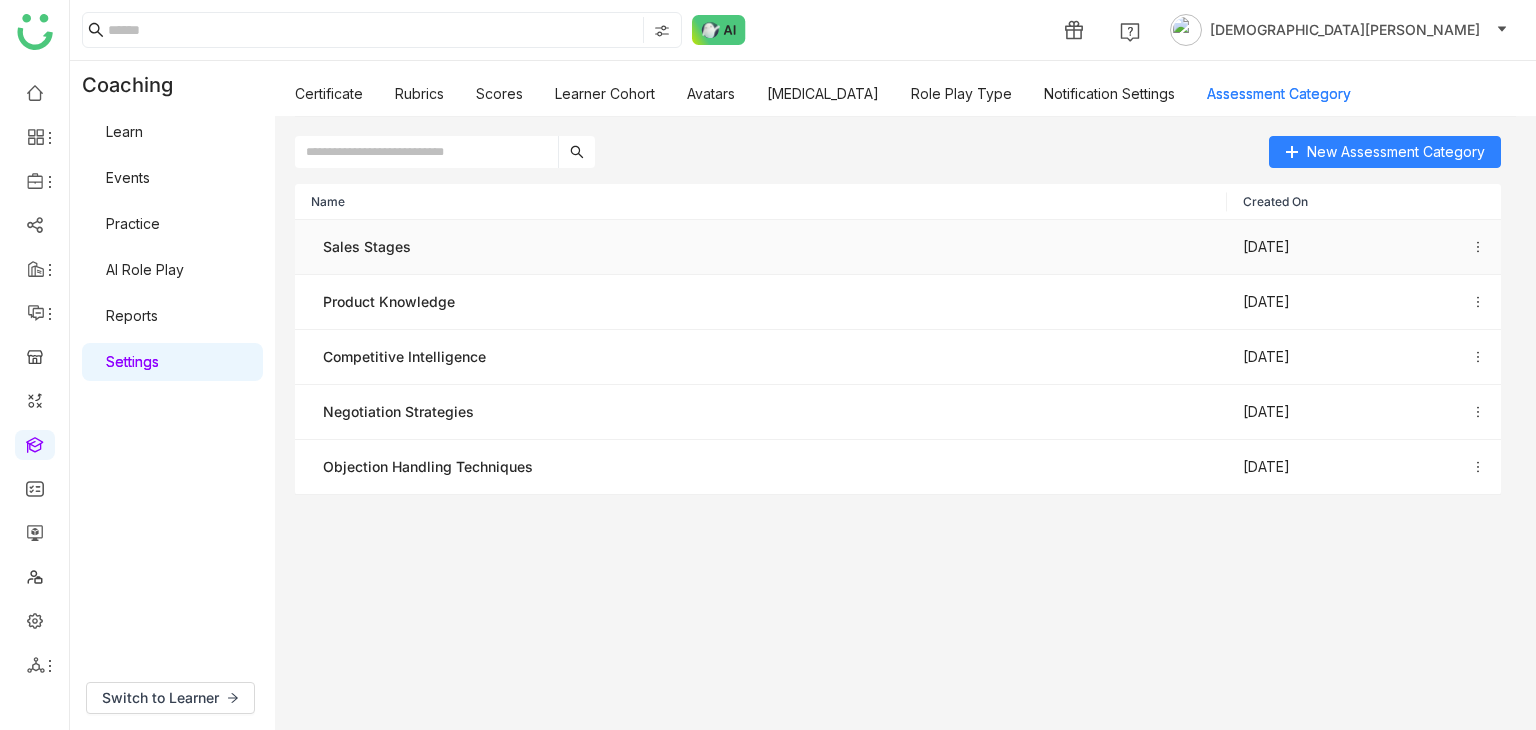 click on "Sales Stages" 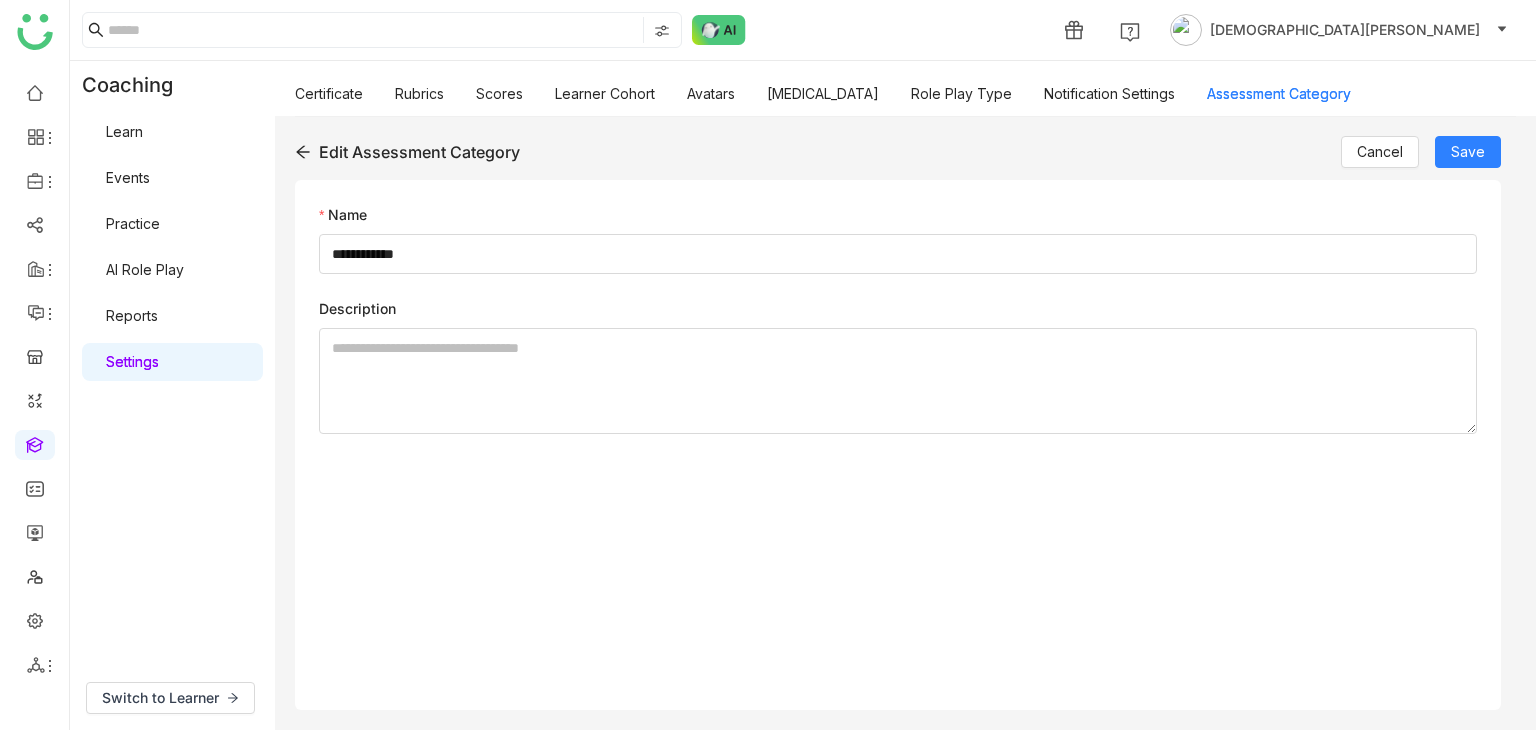 drag, startPoint x: 279, startPoint y: 140, endPoint x: 292, endPoint y: 147, distance: 14.764823 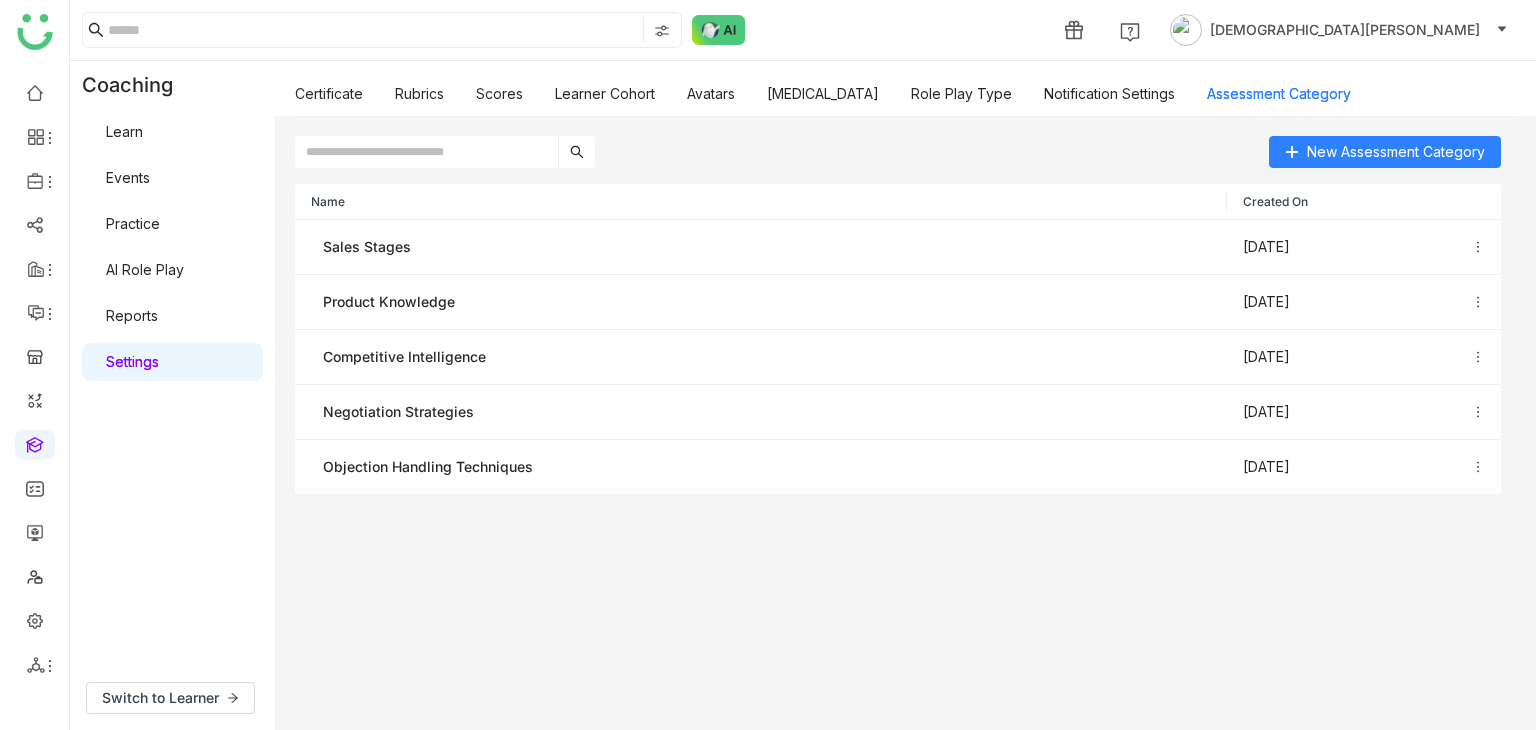 click on "Reports" at bounding box center [132, 315] 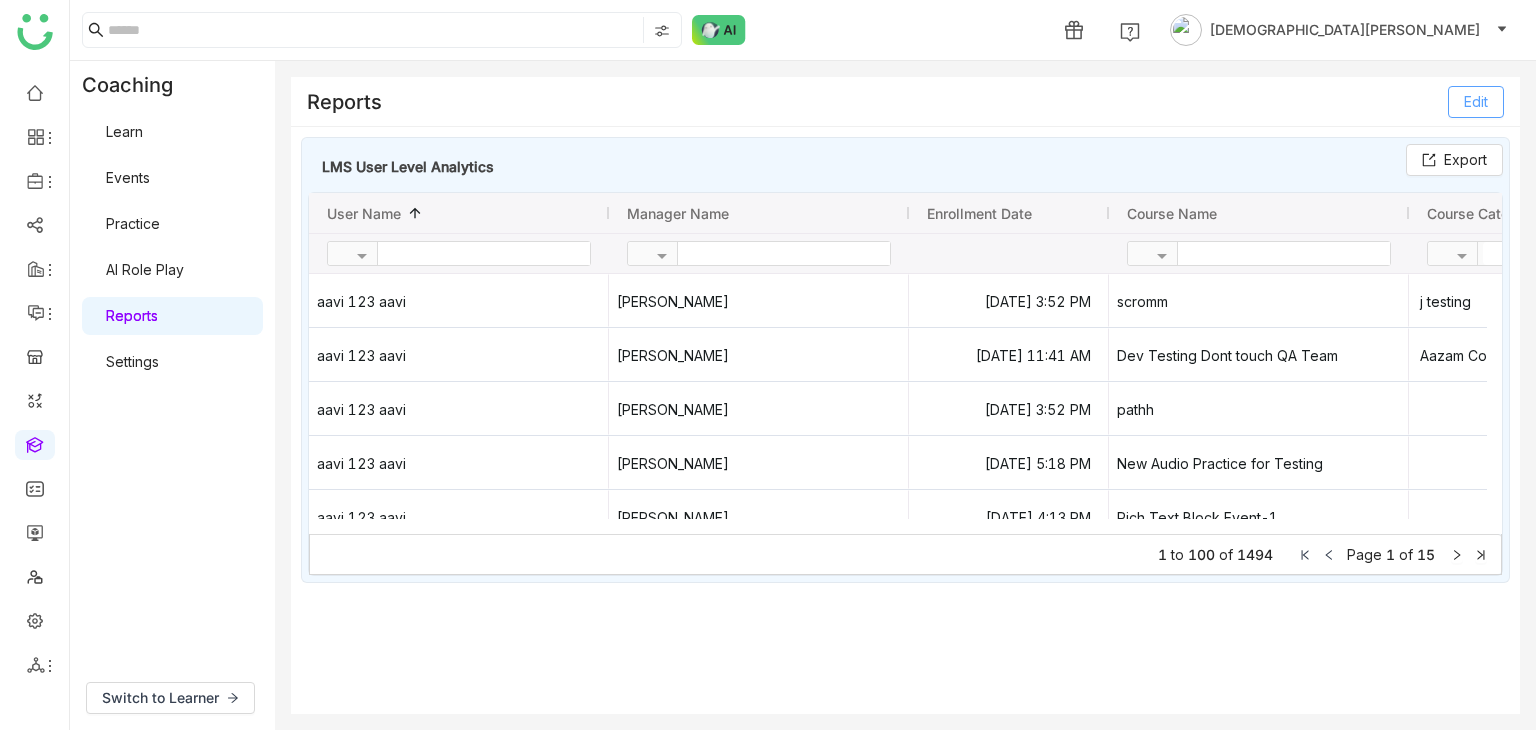 click on "Edit" 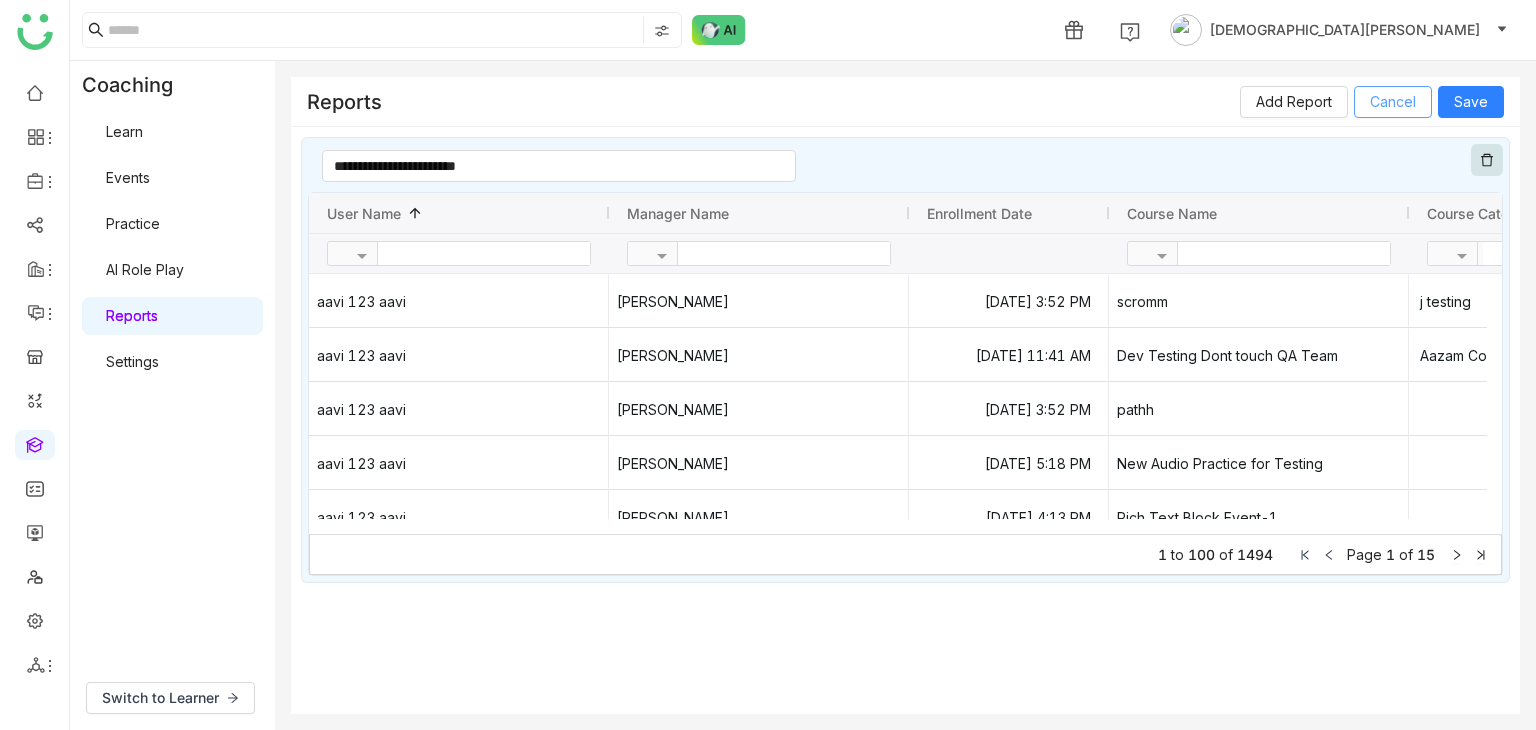 drag, startPoint x: 1407, startPoint y: 110, endPoint x: 1366, endPoint y: 106, distance: 41.19466 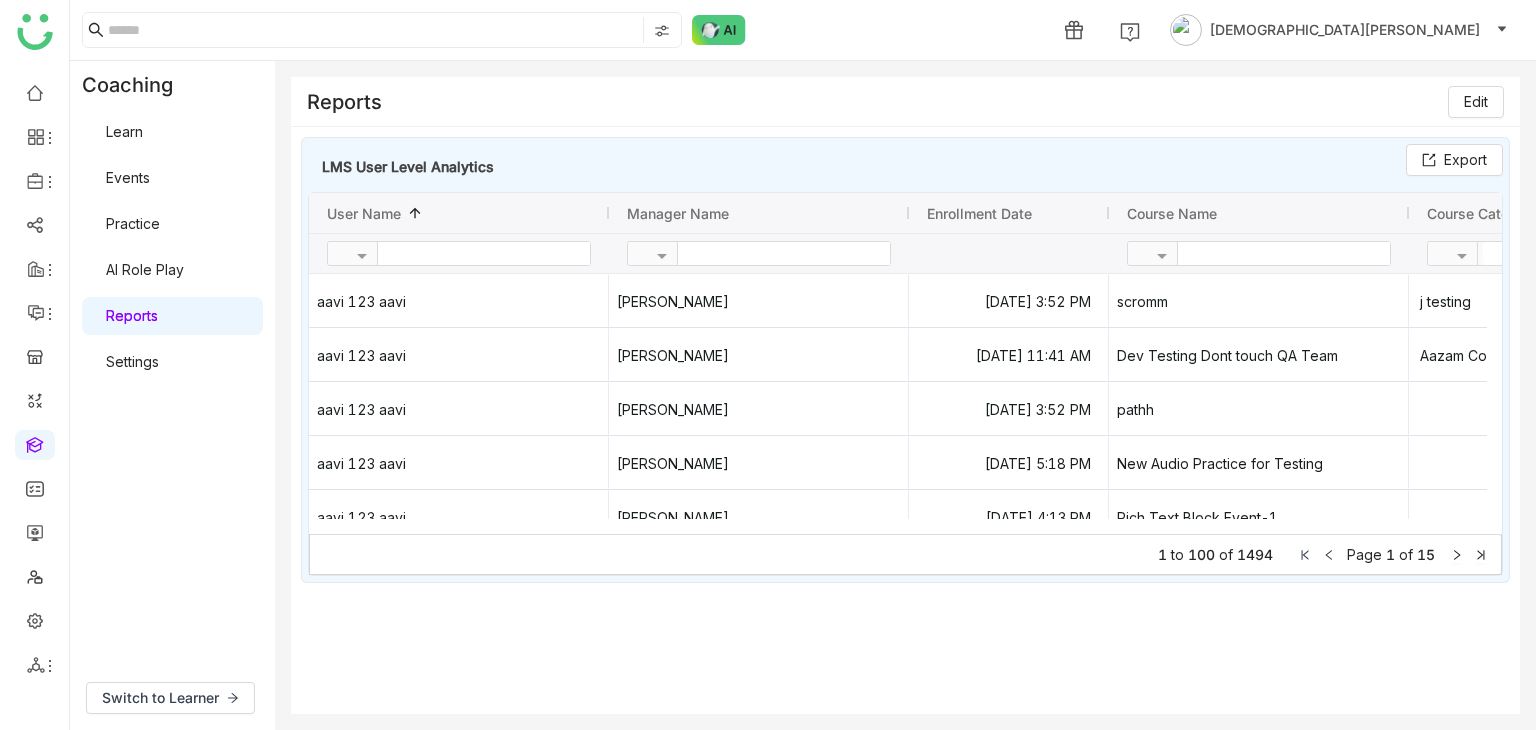click on "AI Role Play" at bounding box center [145, 269] 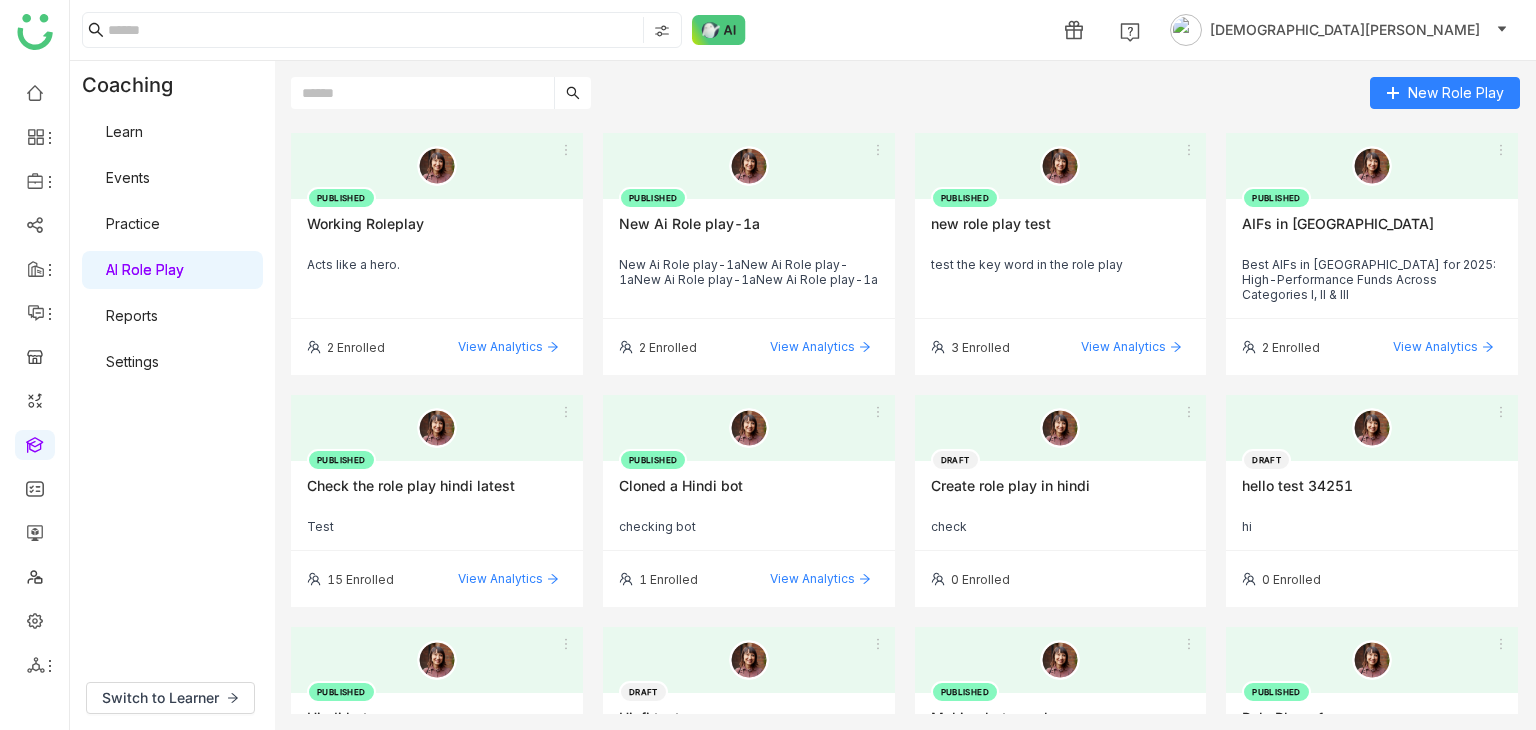 click on "test the key word in the role play" 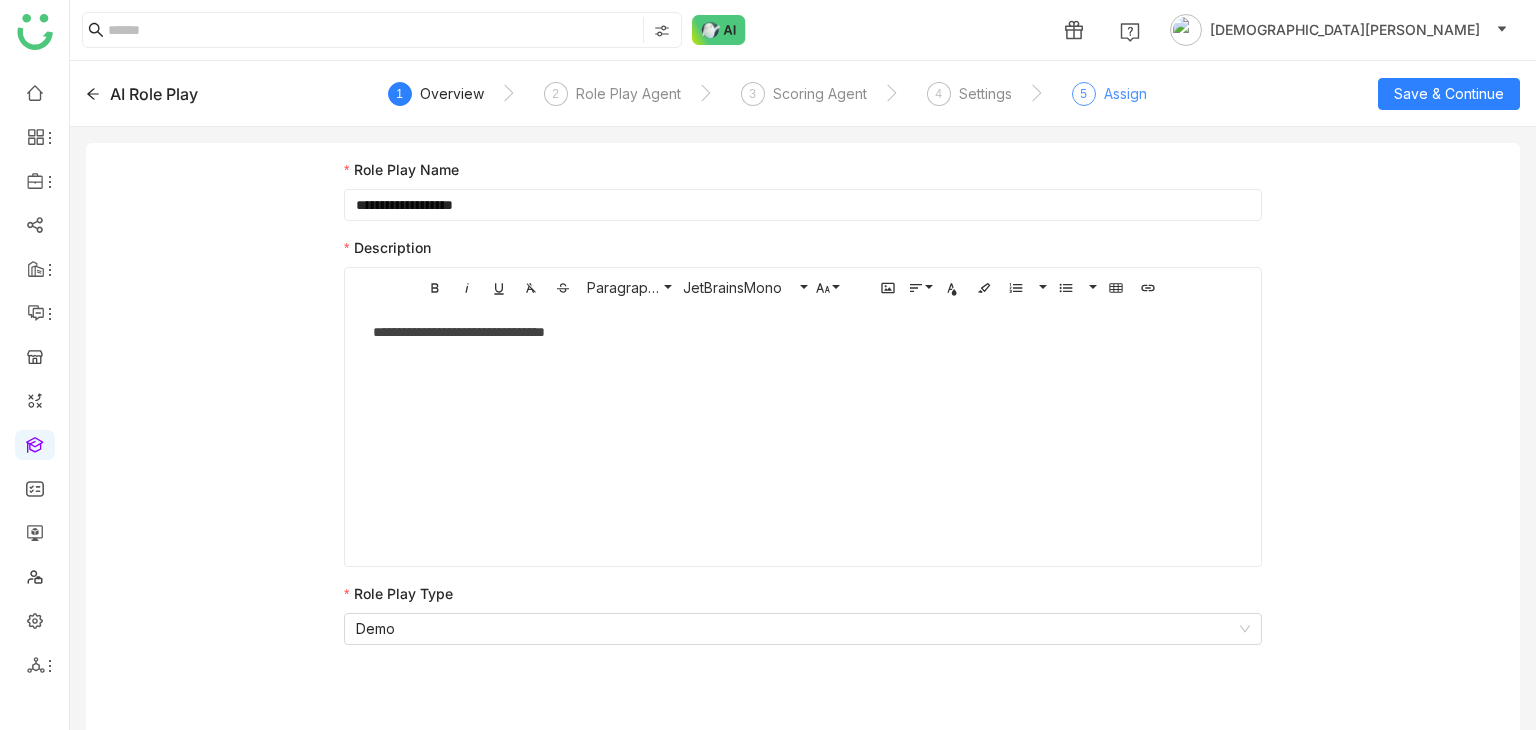 click on "Assign" 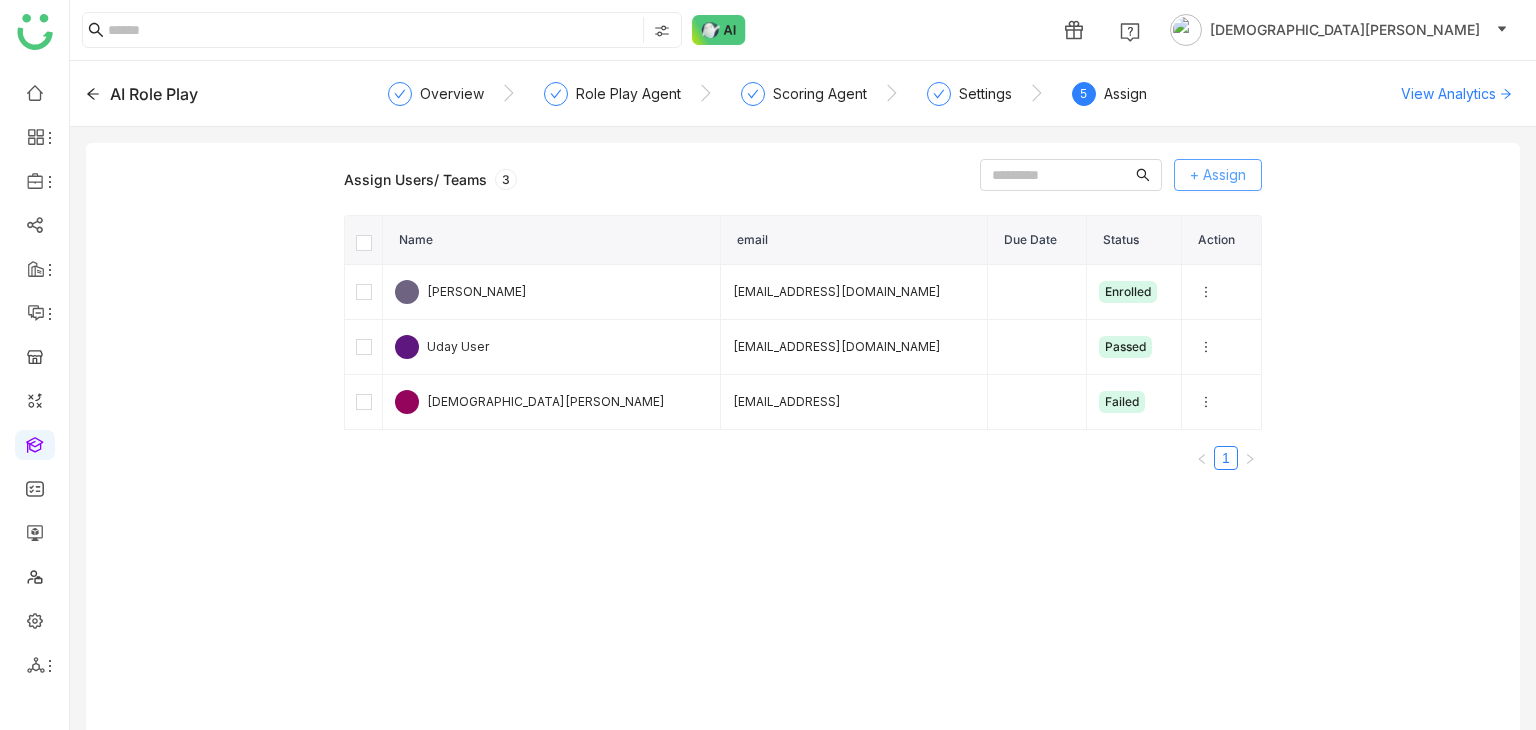 click on "+ Assign" 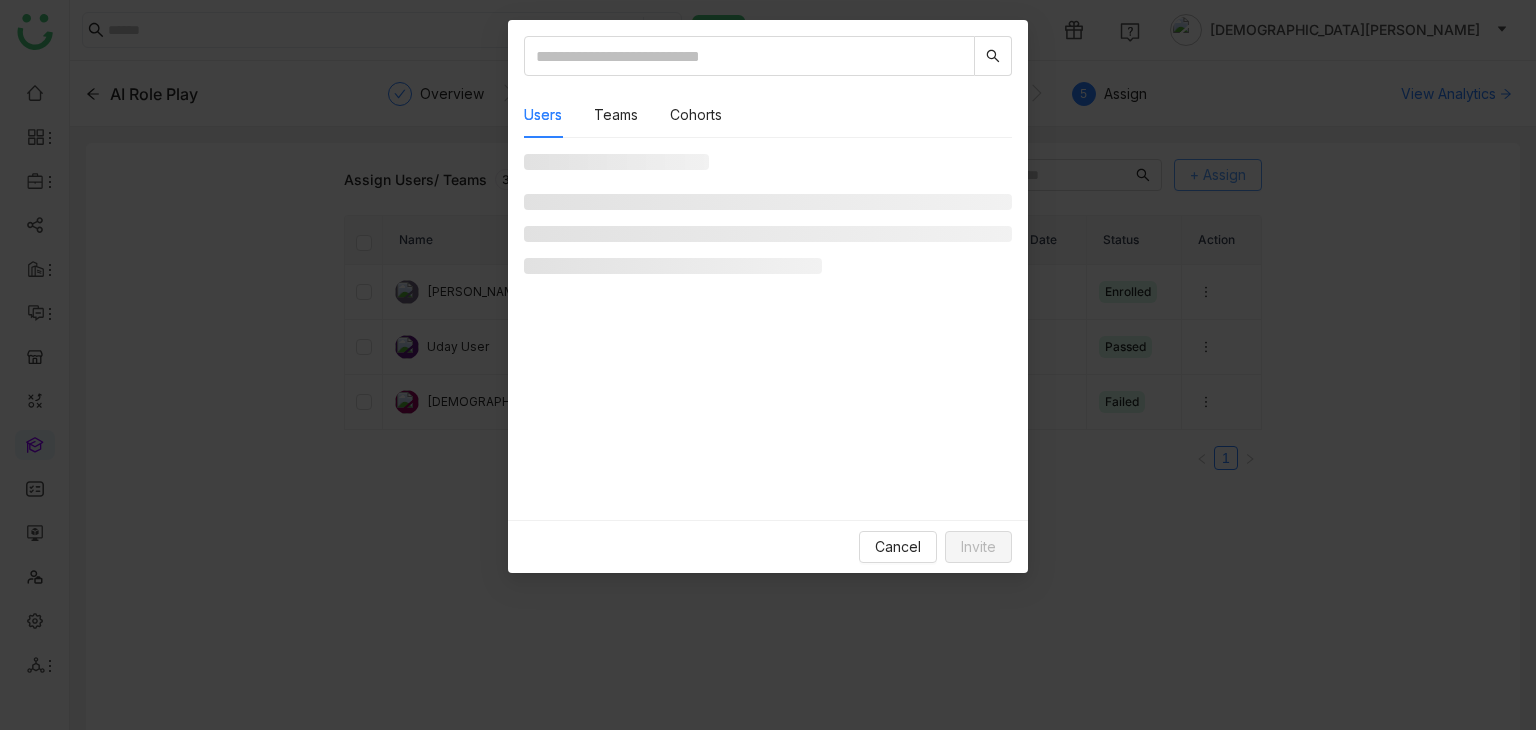 click on "Users   Teams   Cohorts   Cancel   Invite" at bounding box center (768, 365) 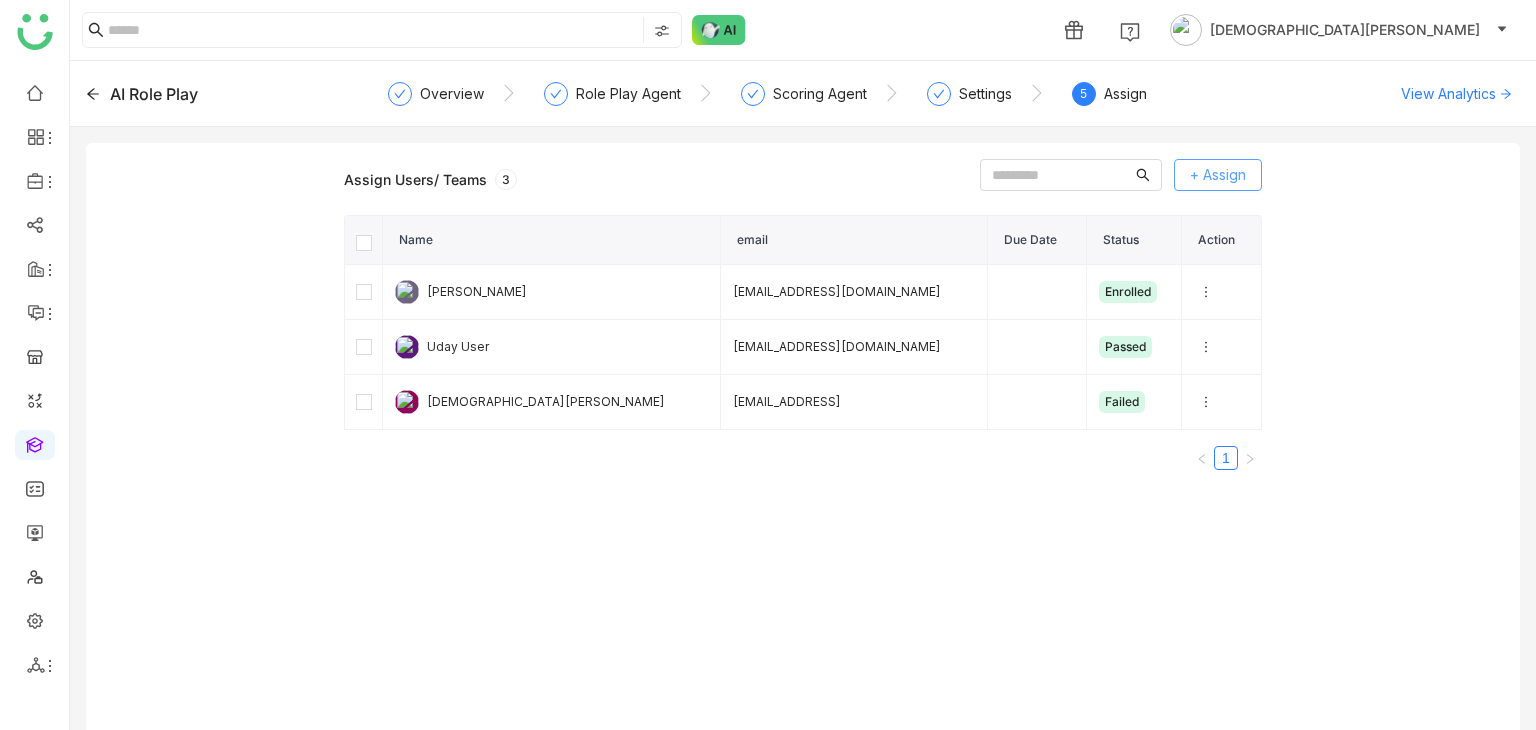 click on "+ Assign" 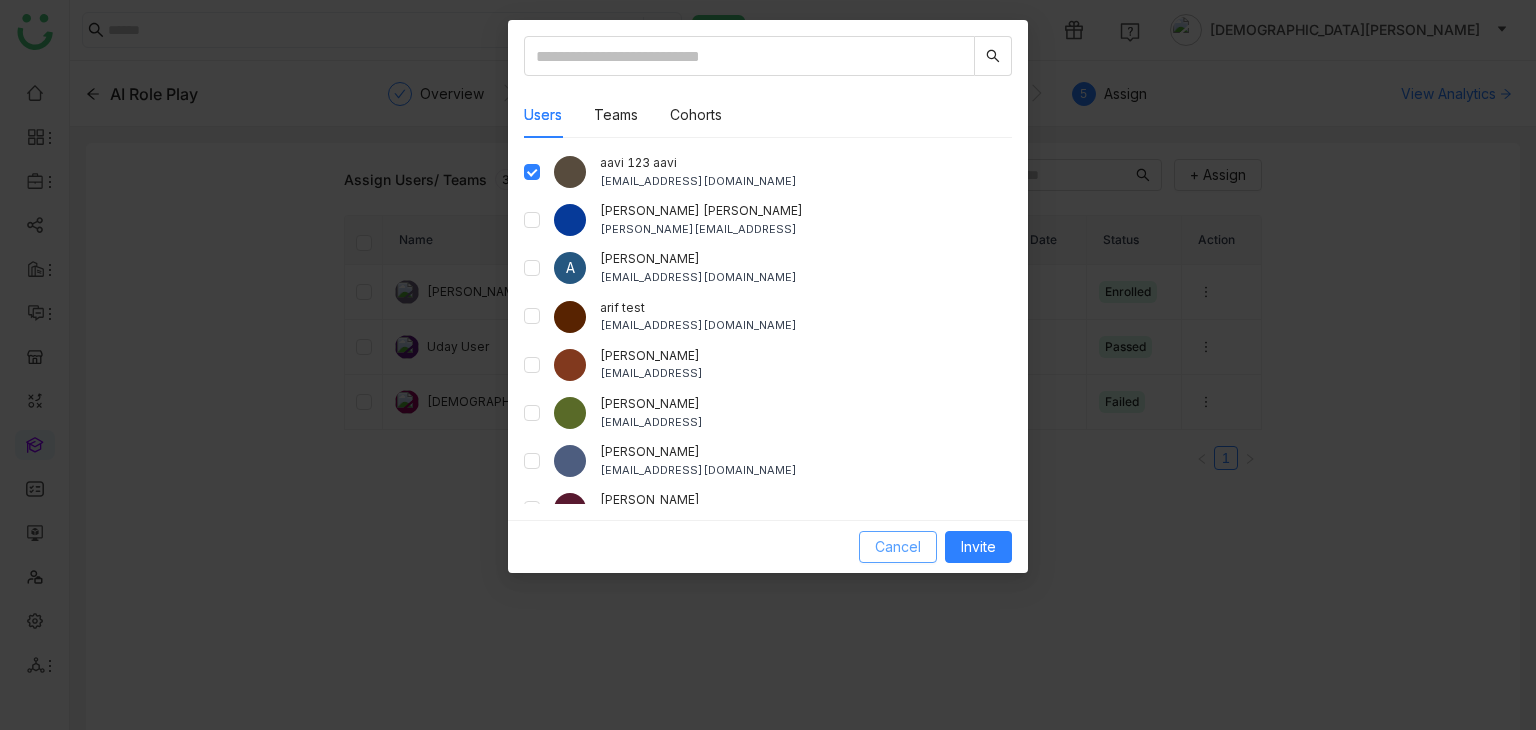 click on "Cancel" at bounding box center (898, 547) 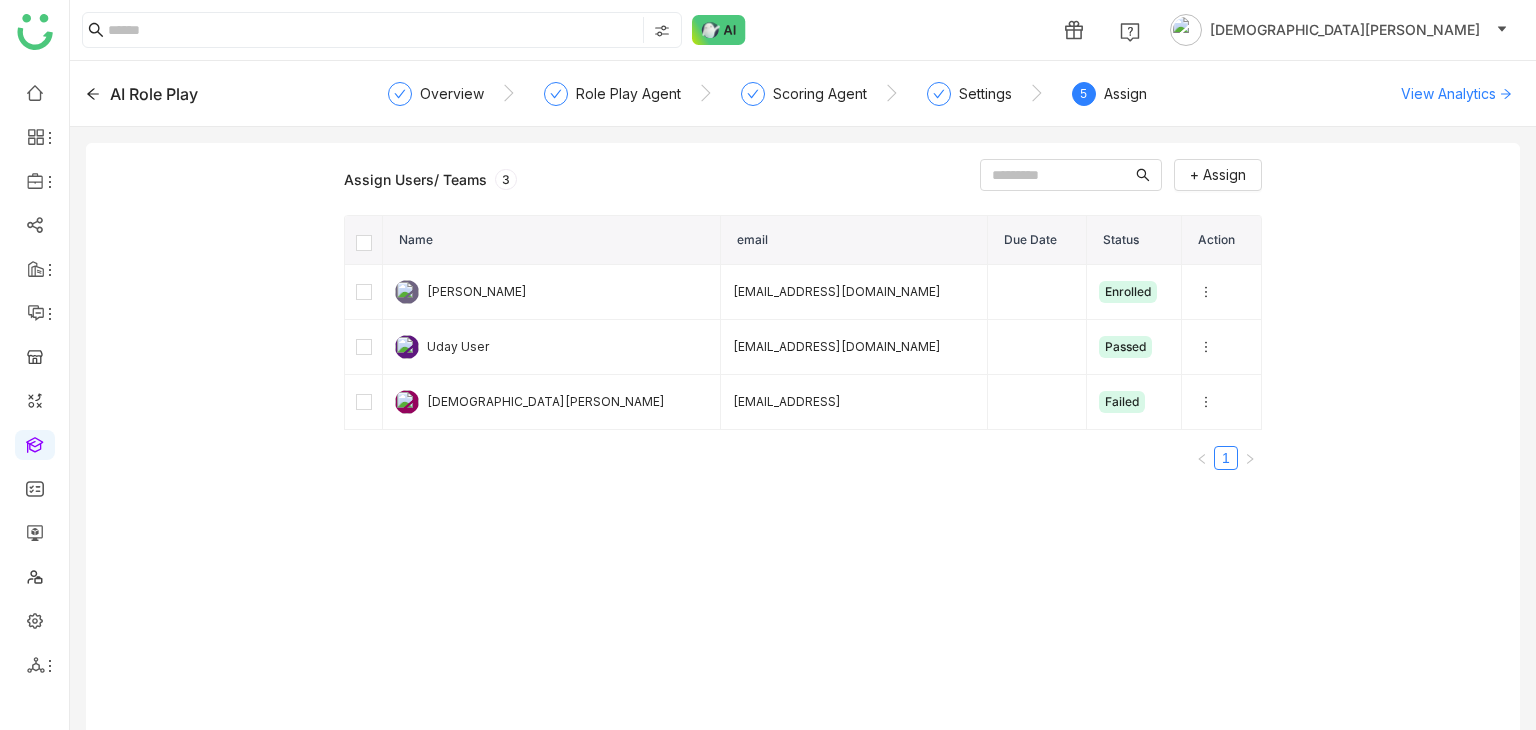 click on "AI Role Play" 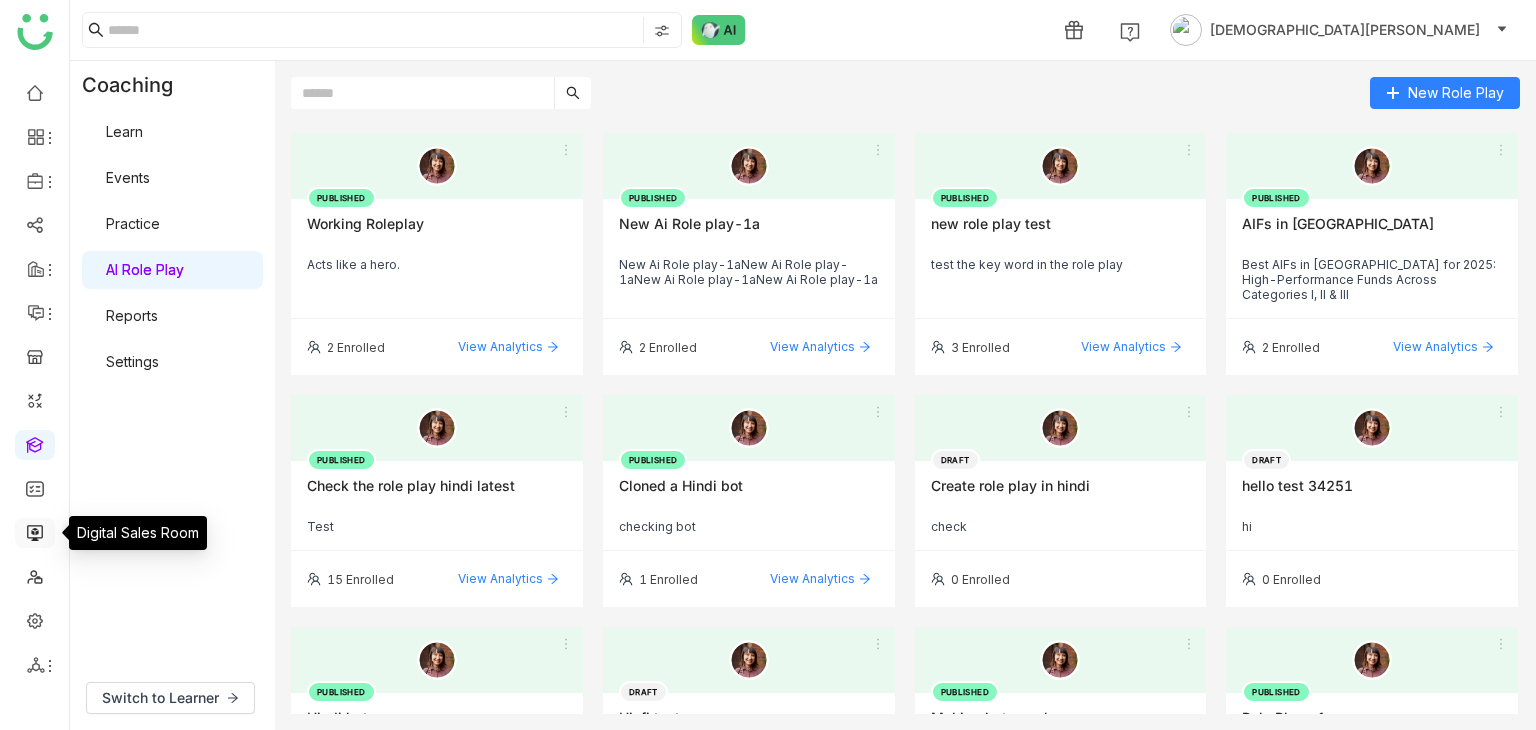 click at bounding box center (35, 531) 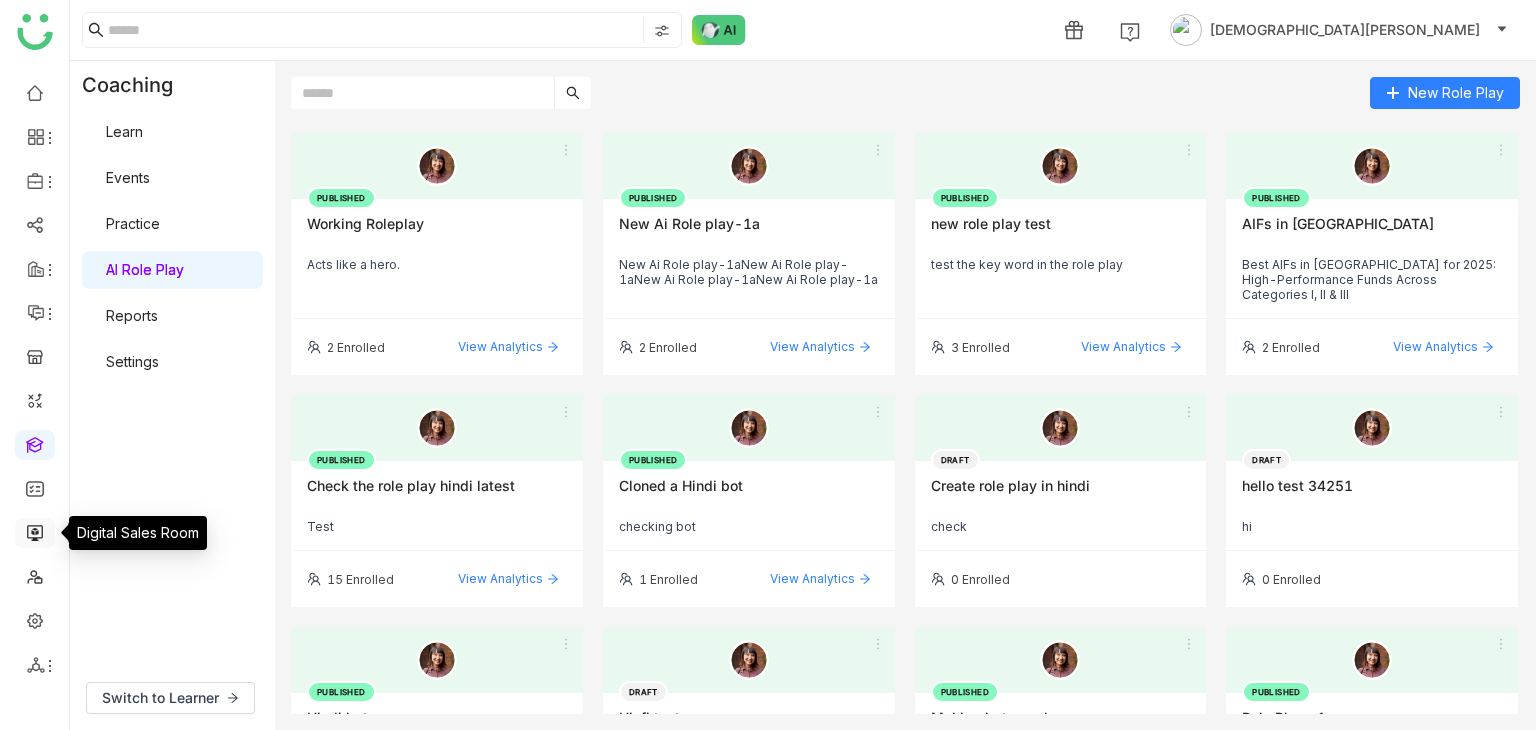 click at bounding box center (35, 531) 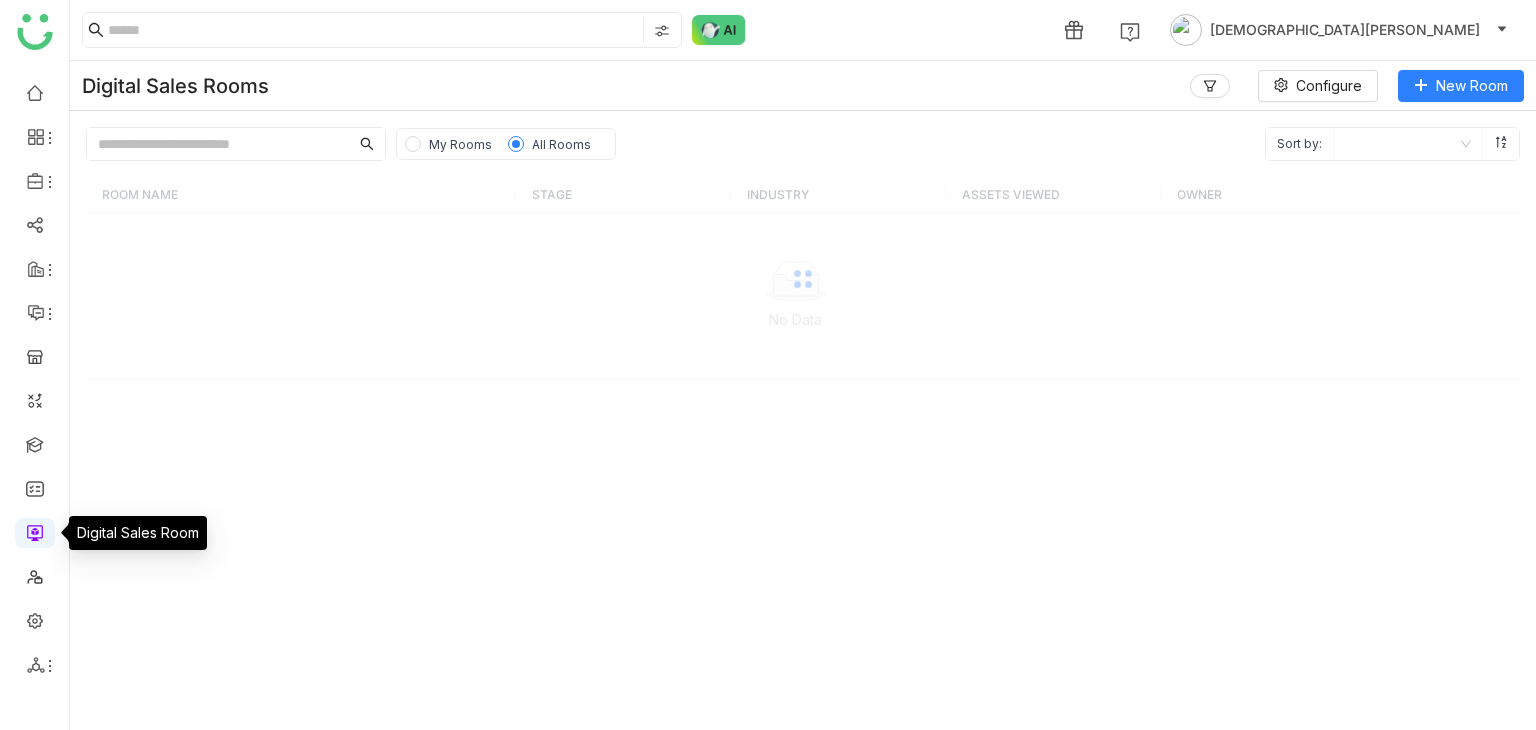 click at bounding box center (35, 531) 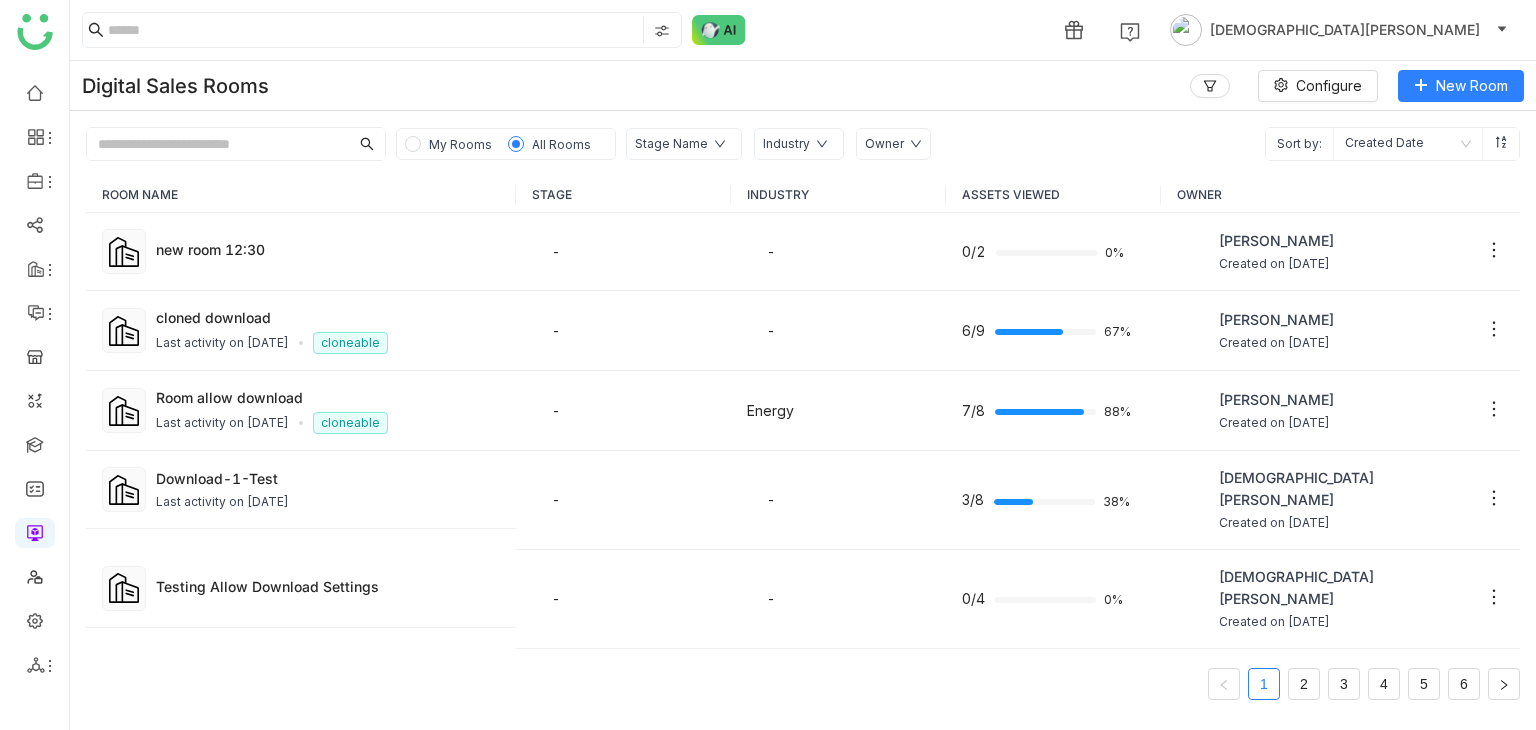 click 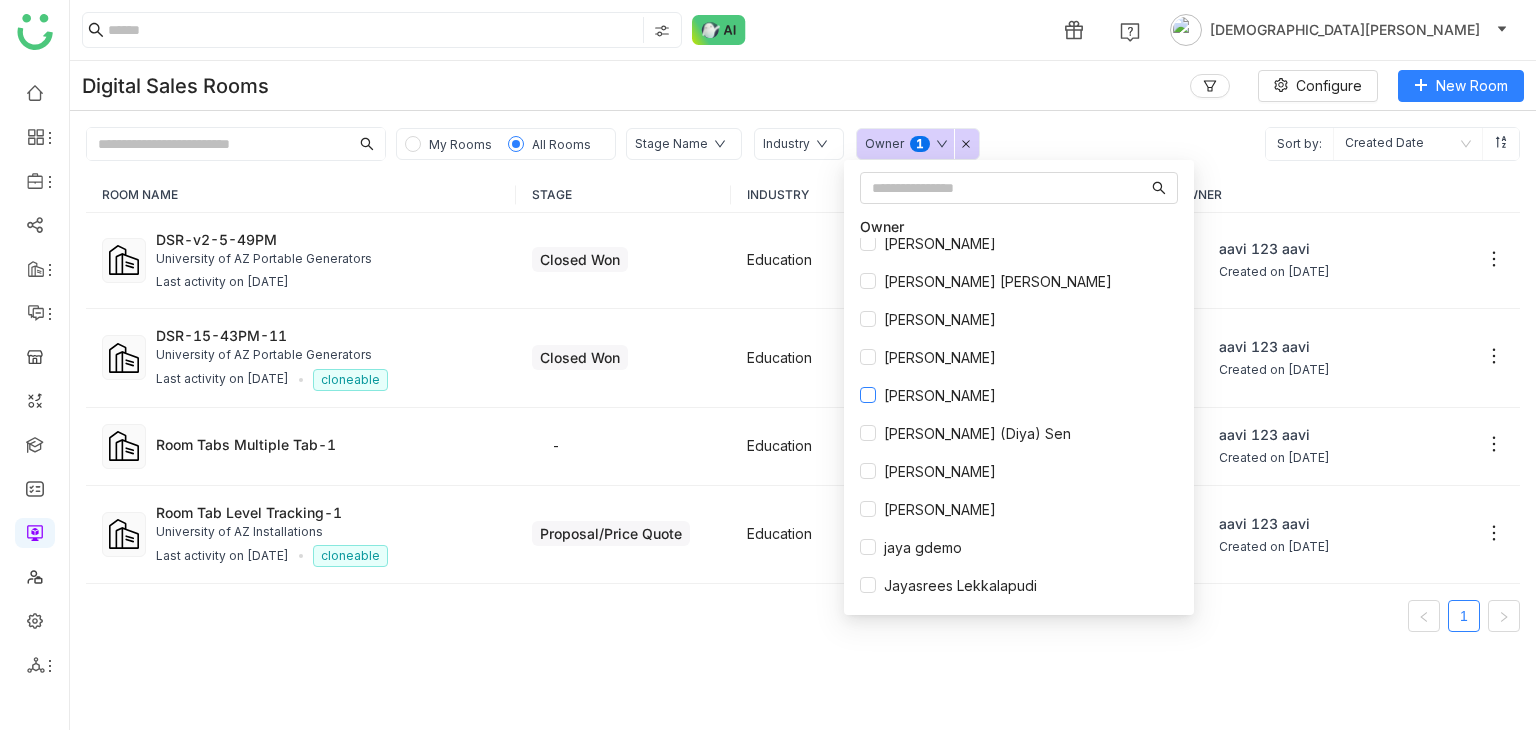scroll, scrollTop: 0, scrollLeft: 0, axis: both 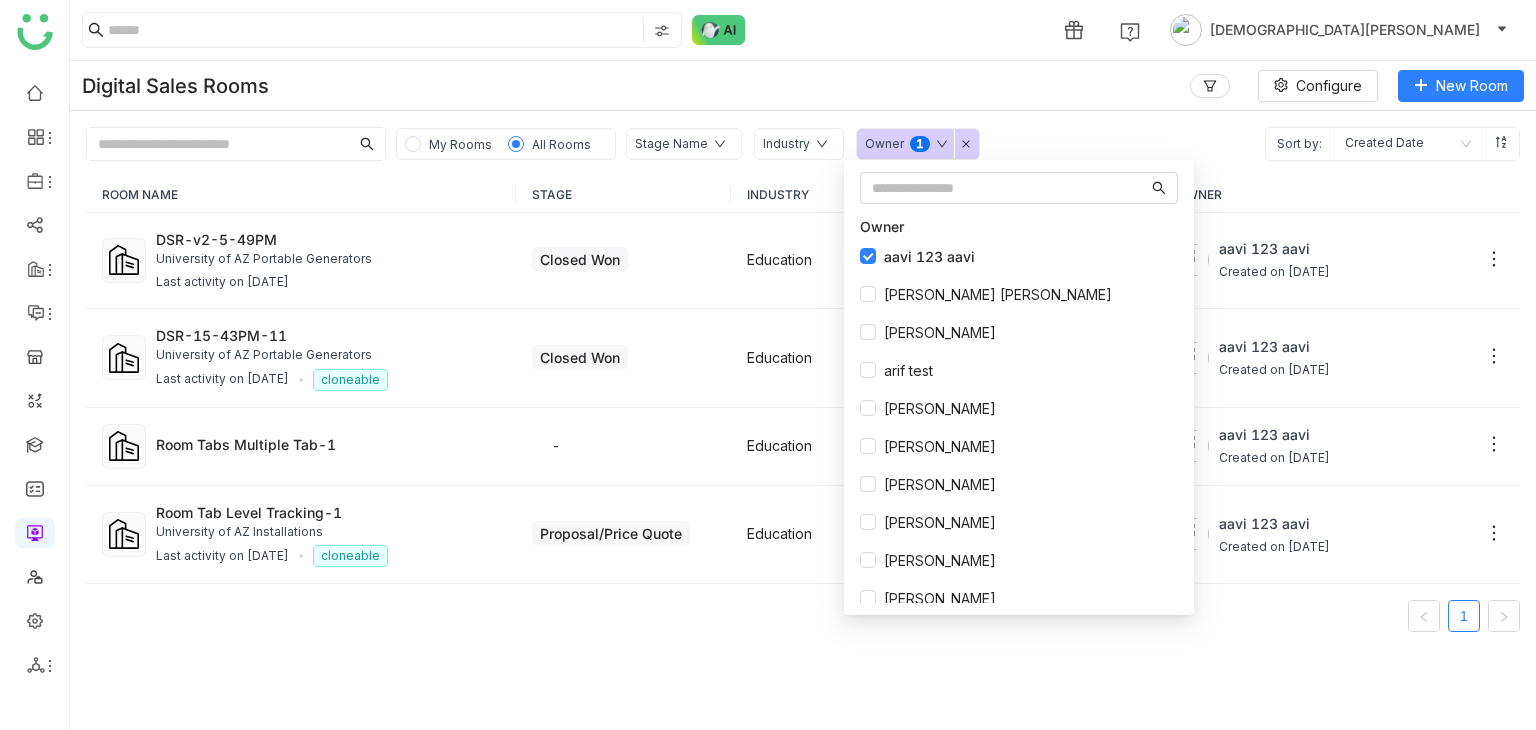 click on "Owner aavi 123 aavi Anil Reddy Kesireddy arif arif test Arif uddin Avneesh Srivastava Azam Hussain Azam Hussain Azhar Uddin Bhanu Parihar Bhupendra Singh Bhandari Chandramani Tiwary chiru balaya Deepa Kushwaha Devdutta (Diya) Sen Hemalatha Balaji Jagadeesh Siripurapu jaya gdemo Jayasrees Lekkalapudi karthick Linganathan Keerthana Pudota Kiran Tanwar Prashanth Chinta Rehan Mirza Rishika  Avadhanam Santa Thounaojam Shreya Muralikrishna Sravani Jatoth Sravs Jatoth Sundar Ve Tanishq Jain Uday Bhanu Uday Kiran Uday Pulasetti Uday User Ugesh Gali Veena Pulicharla Vikash Prasad Vineet Tiwari Vishnu Vardhan" at bounding box center [1019, 387] 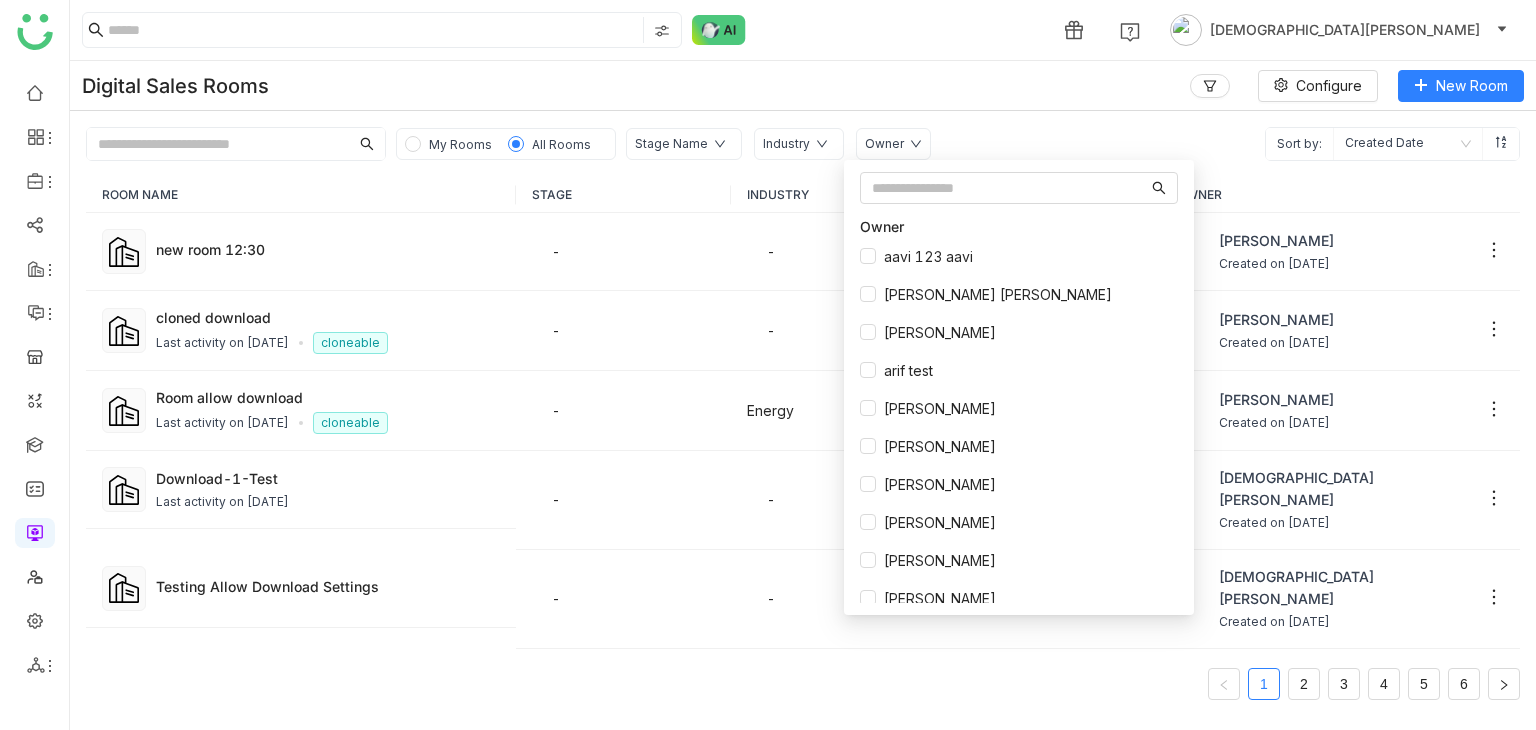 click on "Anil Reddy Kesireddy" at bounding box center [1019, 295] 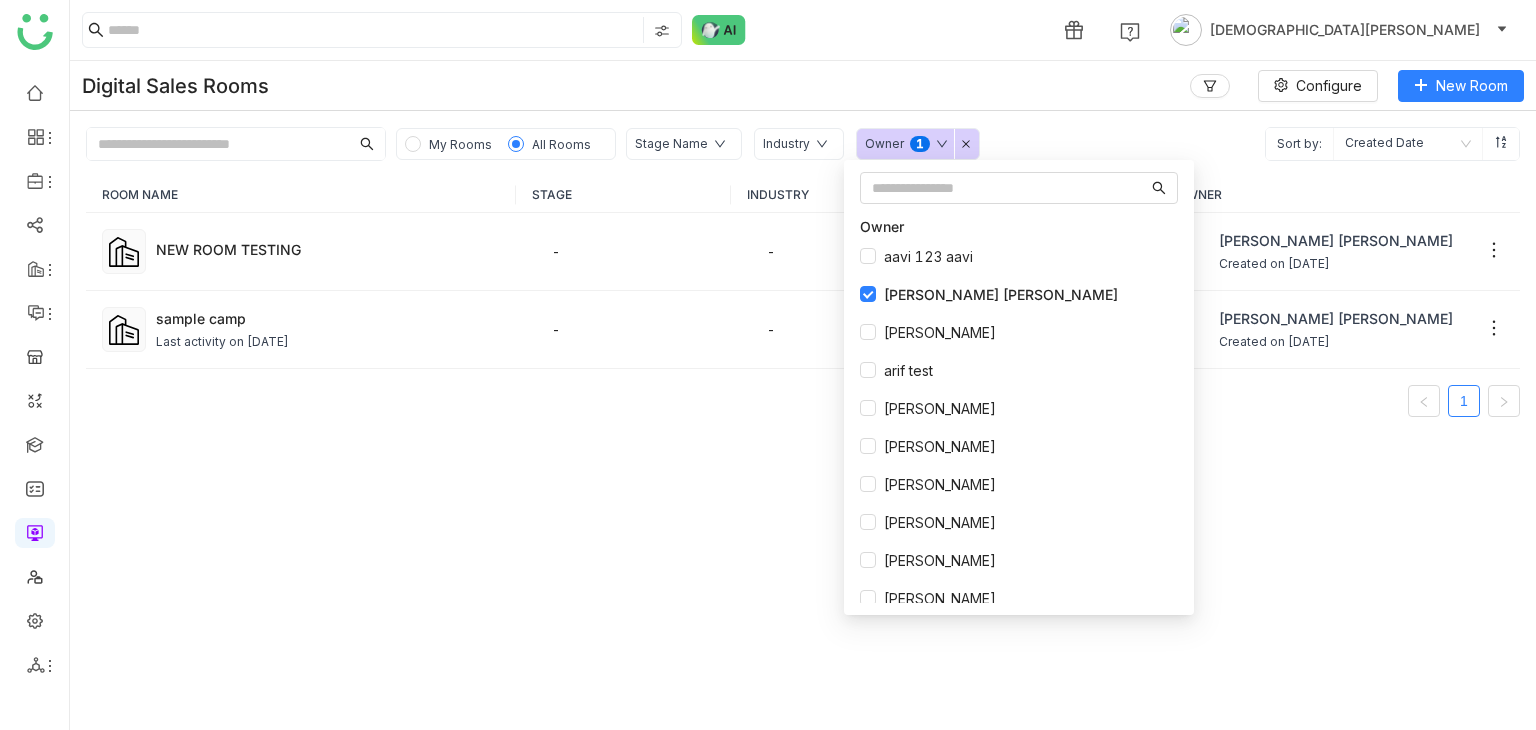 click on "My Rooms All Rooms Stage Name Industry Owner  0   1   2   3   4   5   6   7   8   9  Sort by:  Created Date" 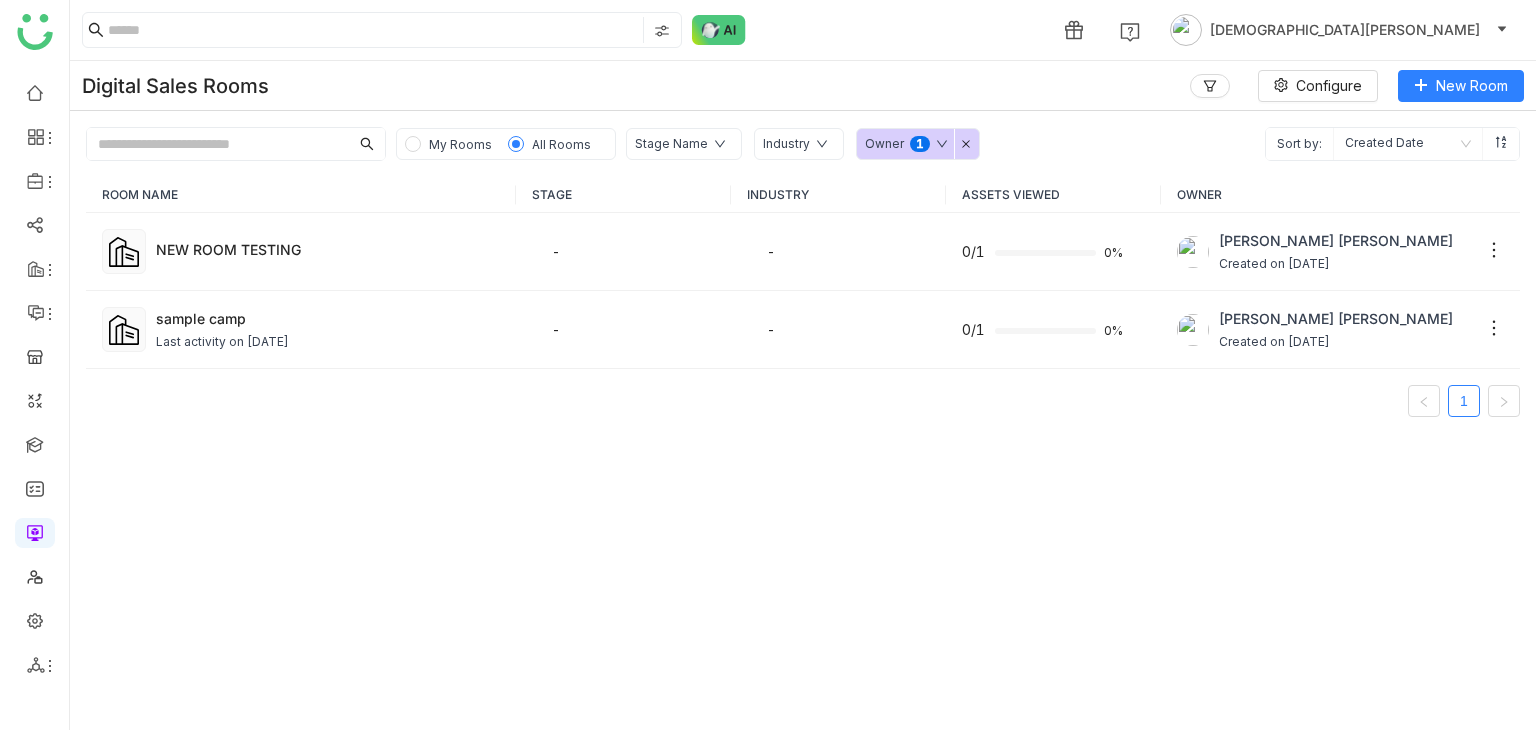 click 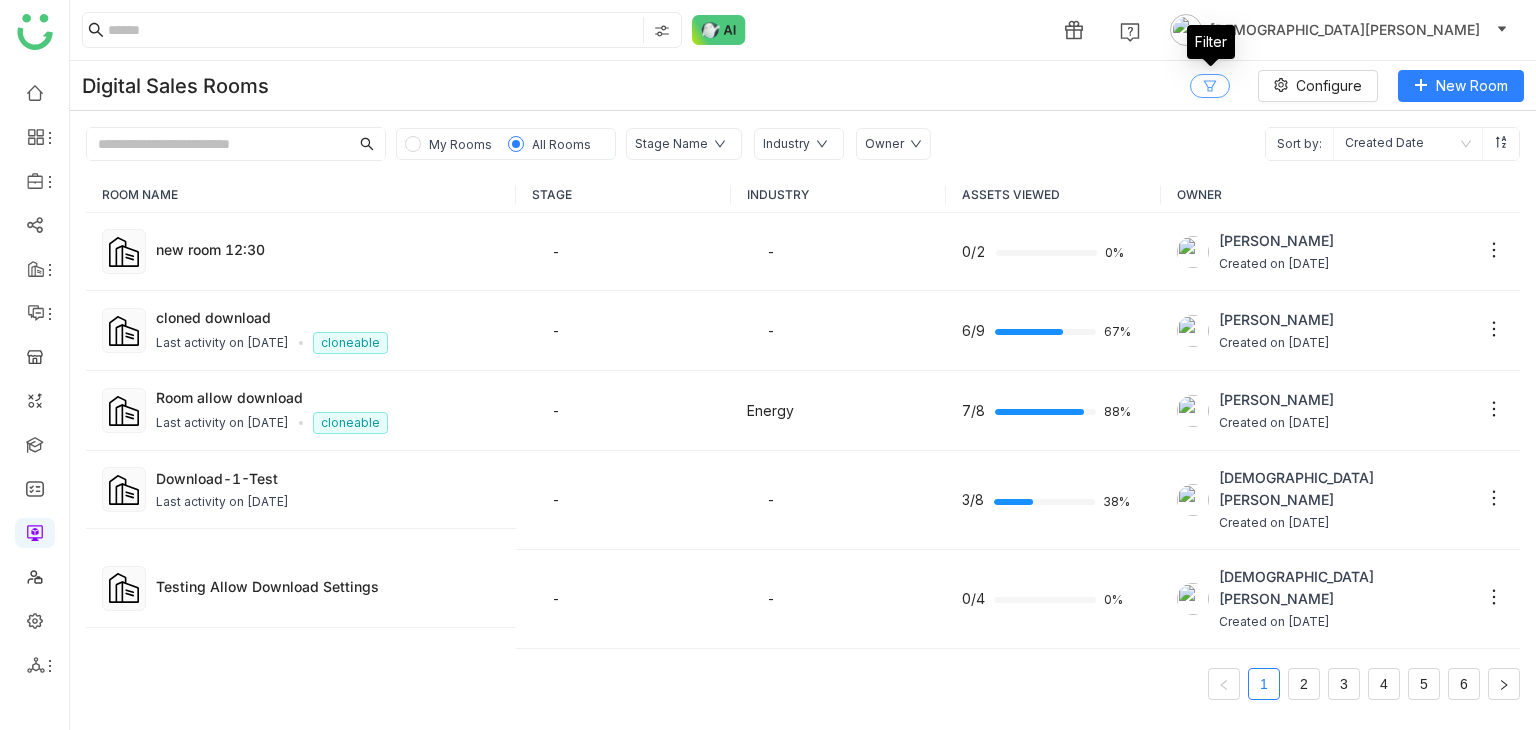 click 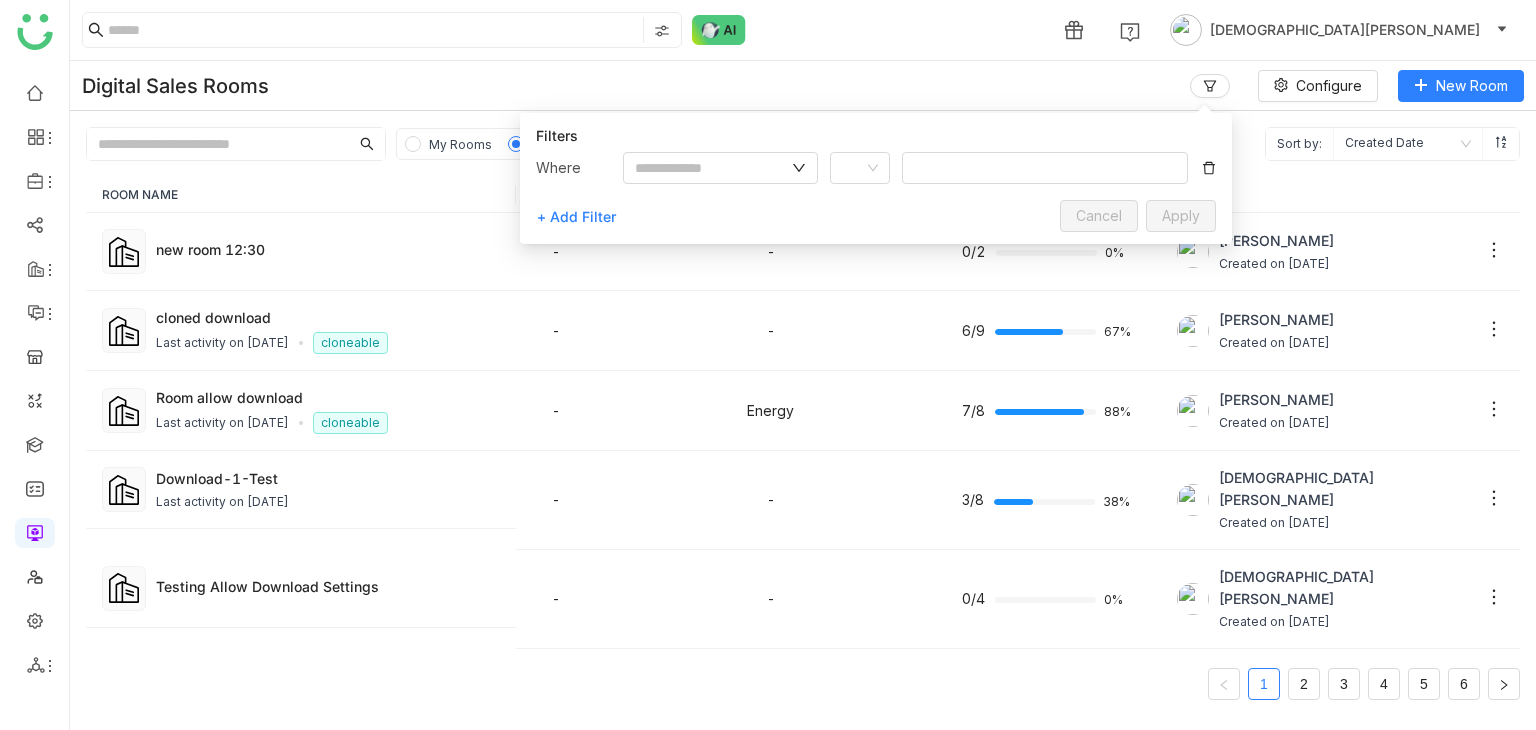 click on "Digital Sales Rooms   Configure   New Room" 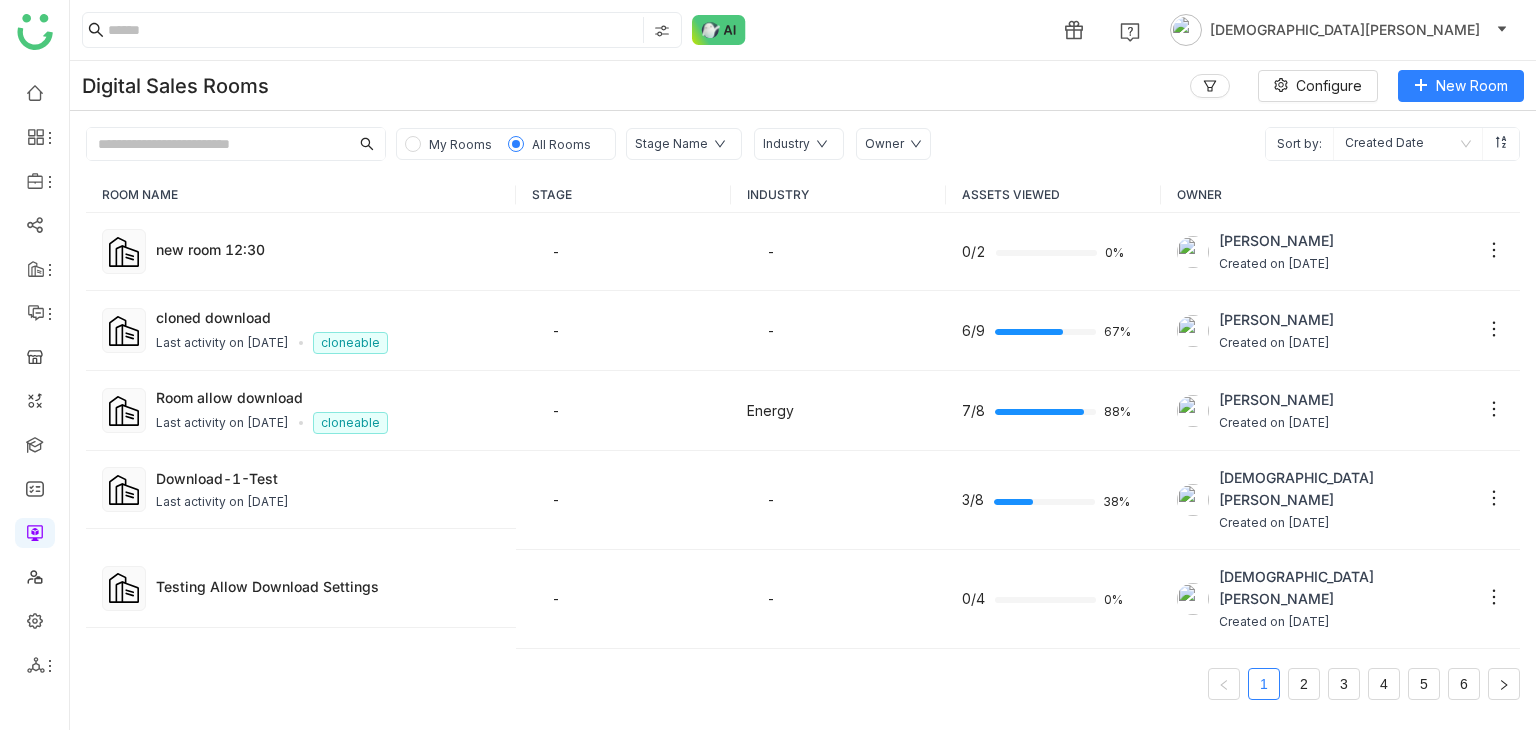 click on "Owner" 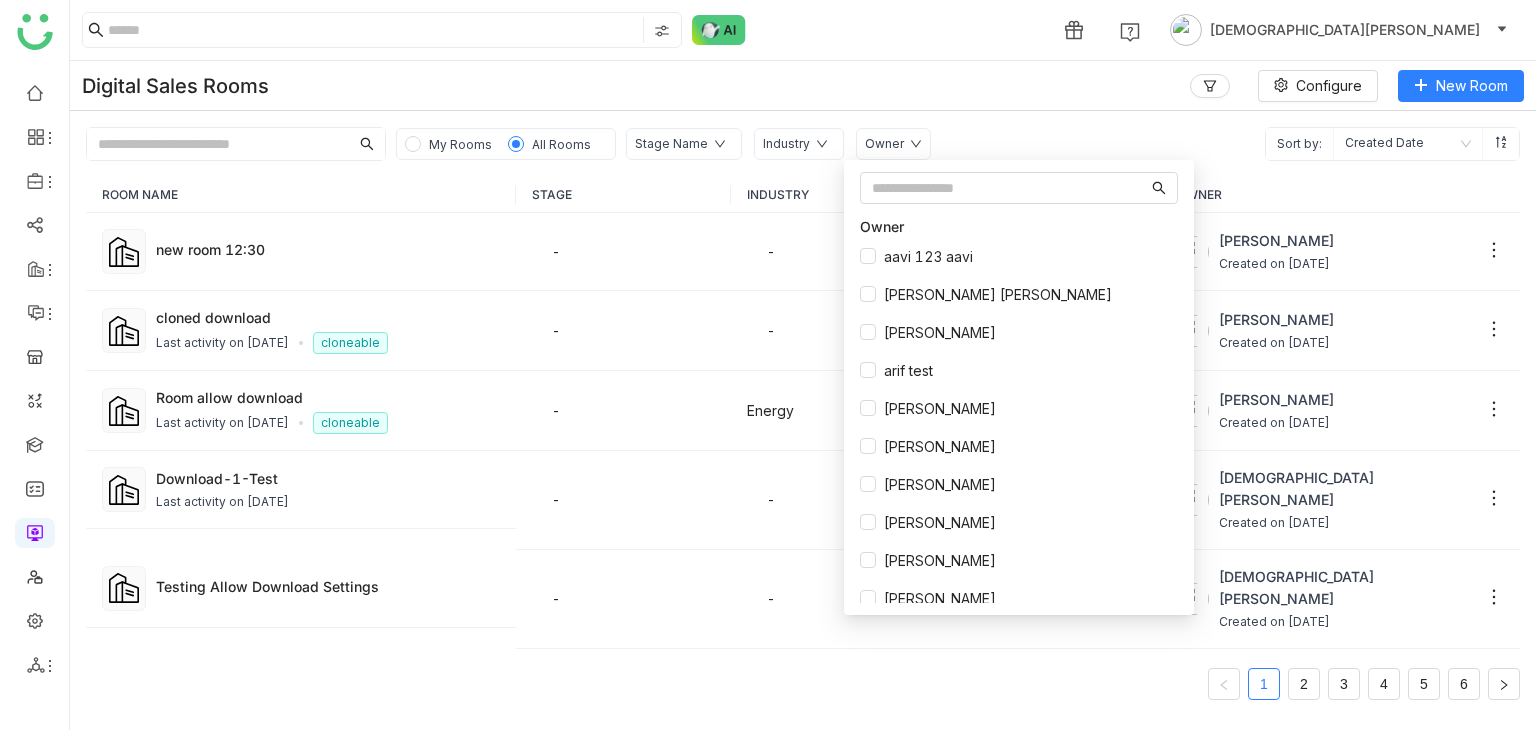 click on "Digital Sales Rooms   Configure   New Room" 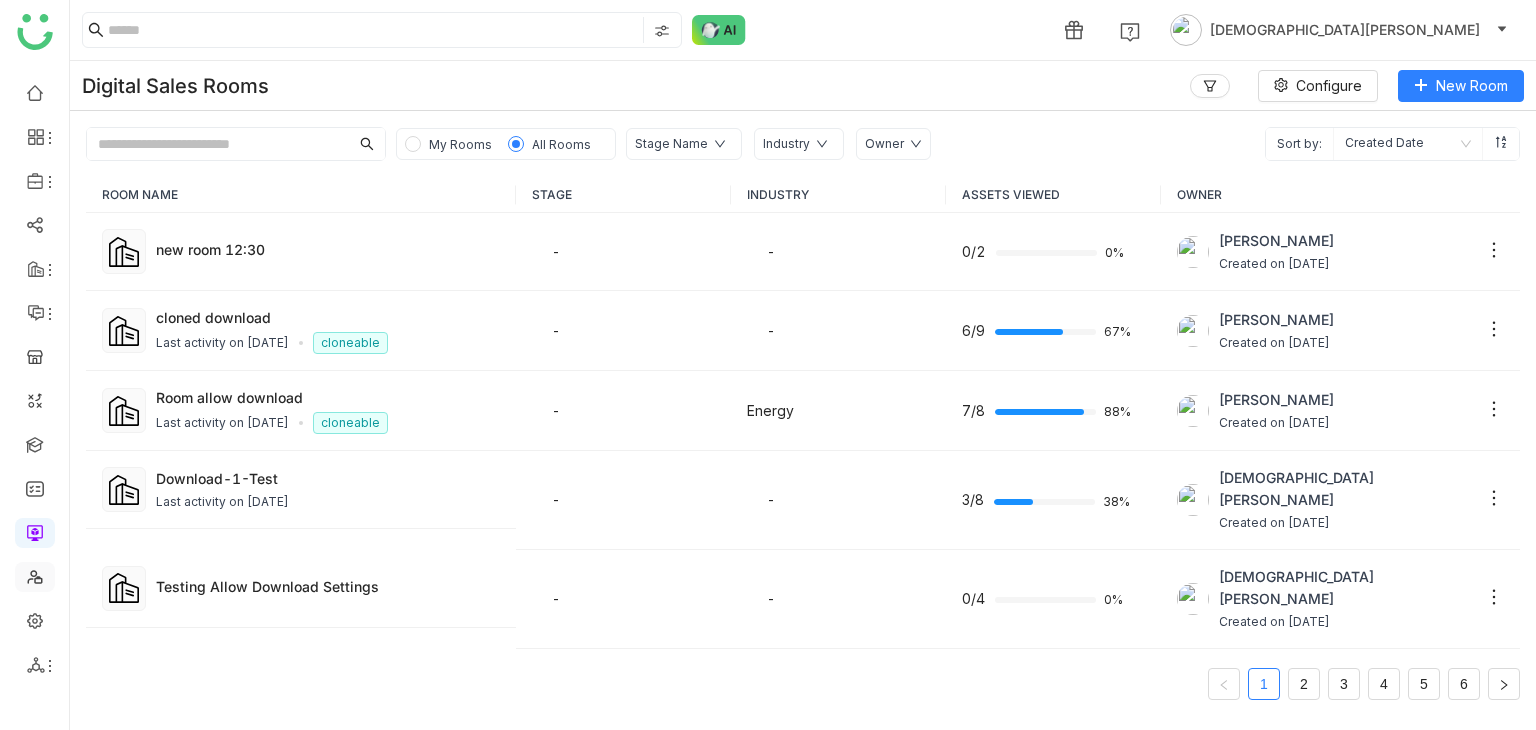 click at bounding box center (35, 575) 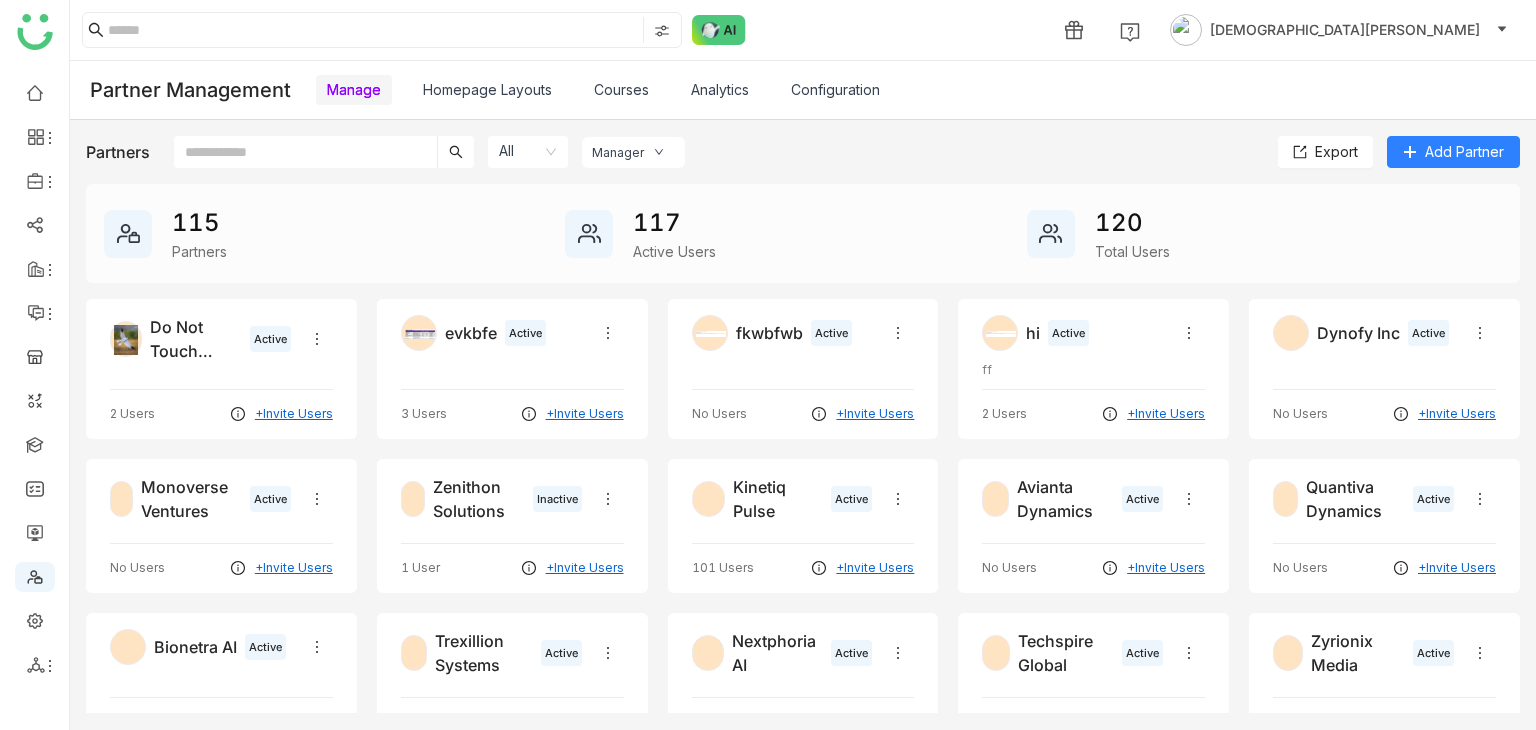 click on "Partners  All  Manager  Export   Add Partner
115 Partners
117 Active Users
120 Total Users    Do Not Touch Partner Active 2 Users +Invite Users    evkbfe Active 3 Users +Invite Users    fkwbfwb Active No Users +Invite Users    hi Active ff 2 Users +Invite Users    Dynofy Inc Active No Users +Invite Users    Monoverse Ventures Active No Users +Invite Users    Zenithon Solutions Inactive 1 User +Invite Users    Kinetiq Pulse Active 101 Users +Invite Users    Avianta Dynamics Active No Users +Invite Users    Quantiva Dynamics Active No Users +Invite Users    Bionetra AI Active No Users +Invite Users    Trexillion Systems Active No Users +Invite Users    Nextphoria AI Active No Users +Invite Users    Techspire Global Active No Users +Invite Users    Zyrionix Media Active No Users +Invite Users    Zylenth Networks Active No Users +Invite Users    Skyvenix Ltd Active No Users +Invite Users    Xelentrix Labs Active No Users +Invite Users" 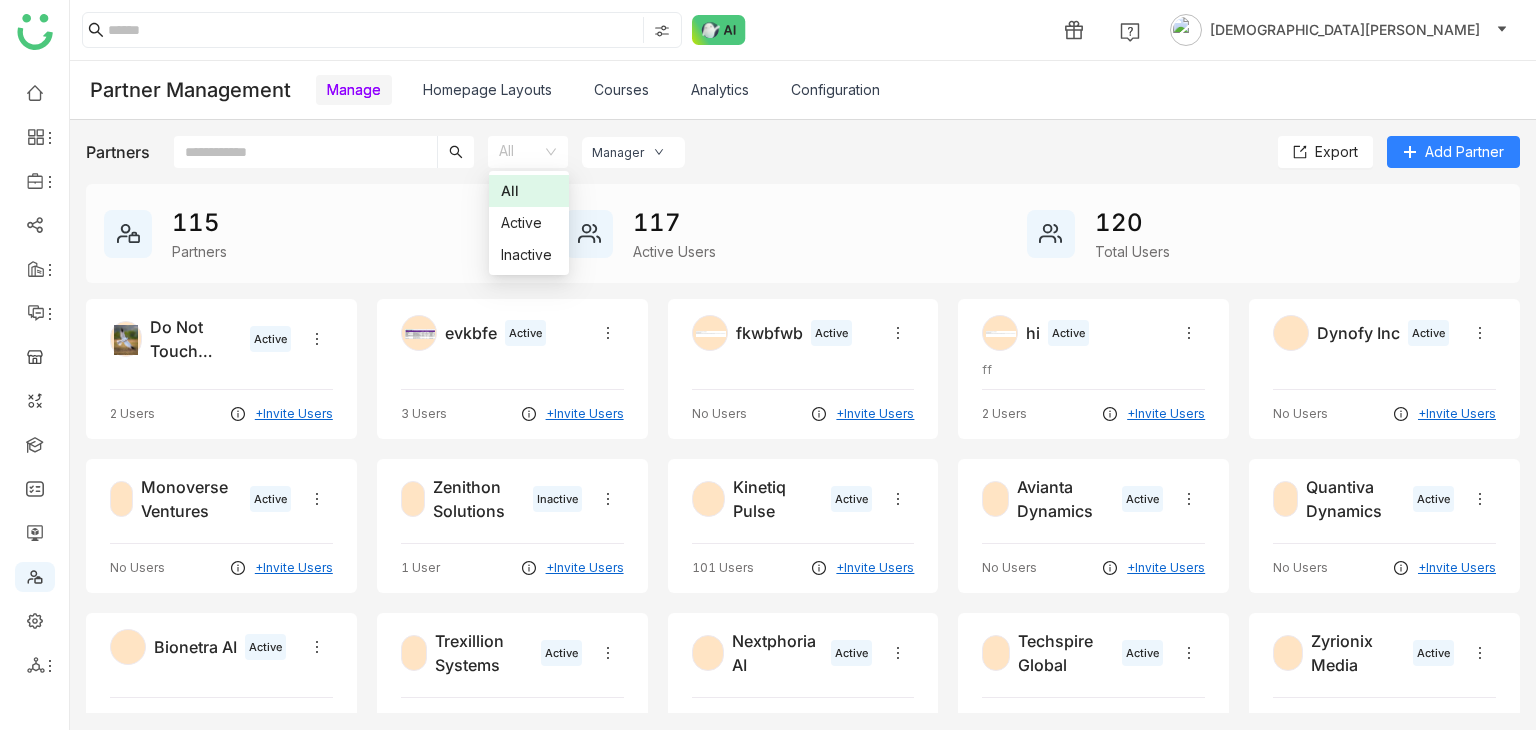click on "Manager" 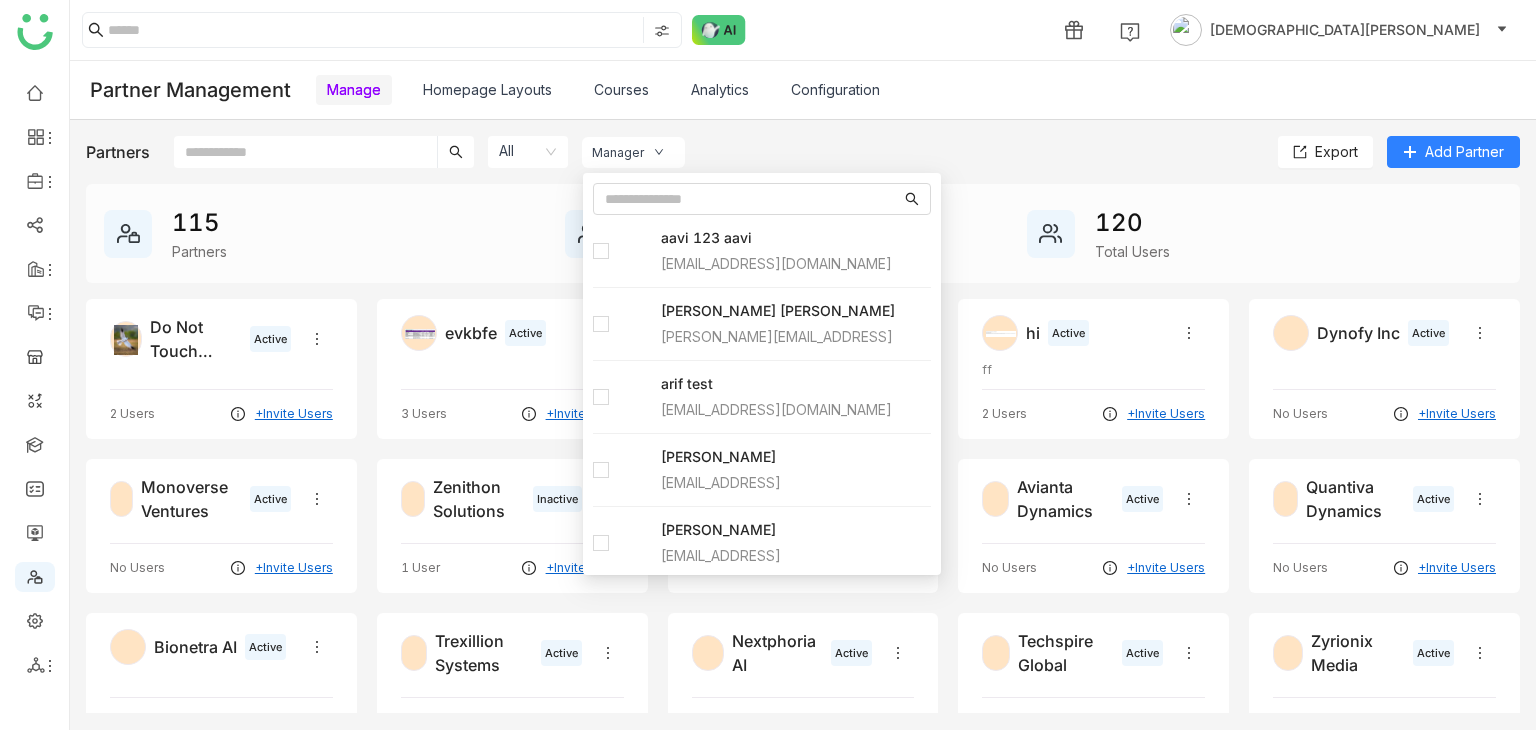 click on "Partners  All  Manager  Export   Add Partner
115 Partners
117 Active Users
120 Total Users    Do Not Touch Partner Active 2 Users +Invite Users    evkbfe Active 3 Users +Invite Users    fkwbfwb Active No Users +Invite Users    hi Active ff 2 Users +Invite Users    Dynofy Inc Active No Users +Invite Users    Monoverse Ventures Active No Users +Invite Users    Zenithon Solutions Inactive 1 User +Invite Users    Kinetiq Pulse Active 101 Users +Invite Users    Avianta Dynamics Active No Users +Invite Users    Quantiva Dynamics Active No Users +Invite Users    Bionetra AI Active No Users +Invite Users    Trexillion Systems Active No Users +Invite Users    Nextphoria AI Active No Users +Invite Users    Techspire Global Active No Users +Invite Users    Zyrionix Media Active No Users +Invite Users    Zylenth Networks Active No Users +Invite Users    Skyvenix Ltd Active No Users +Invite Users    Xelentrix Labs Active No Users +Invite Users" 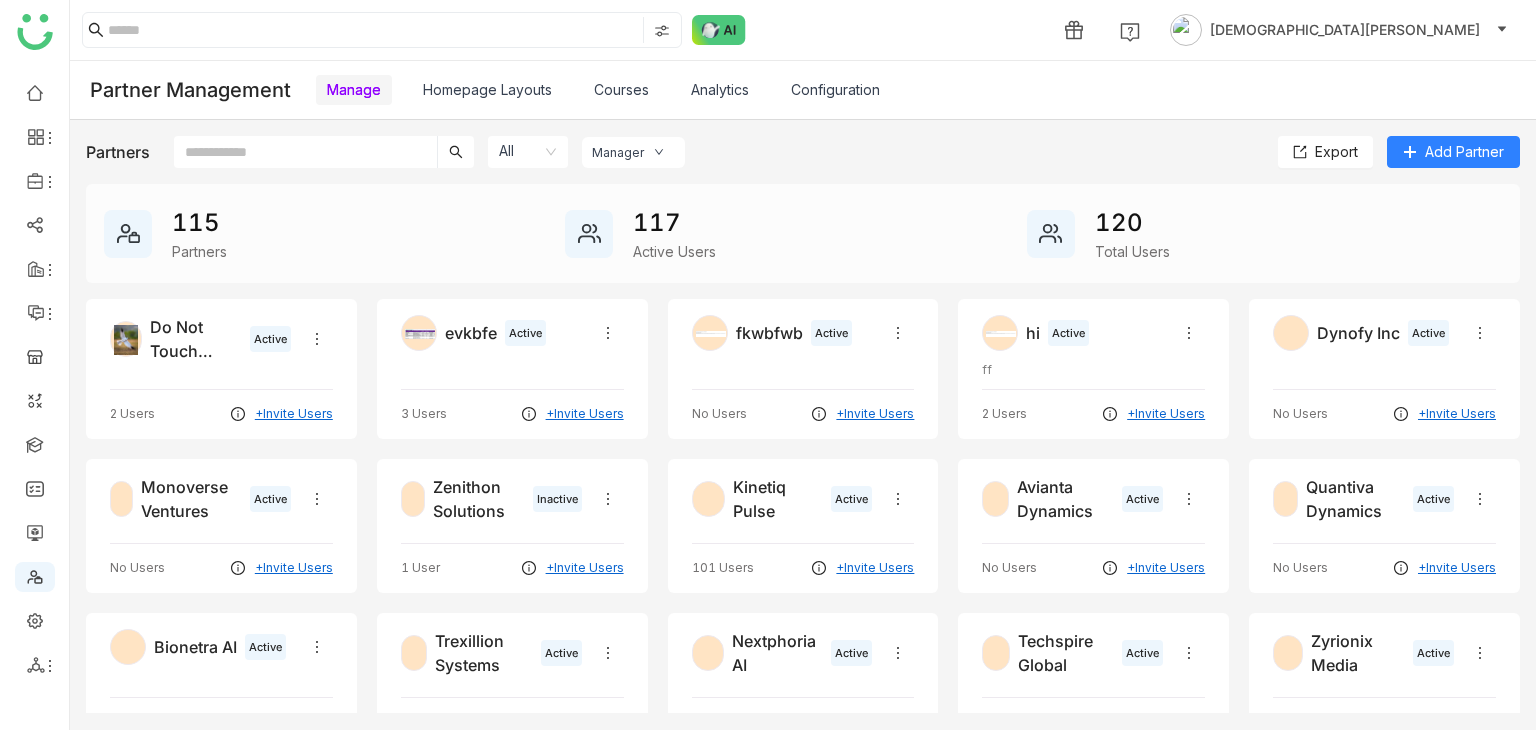 click 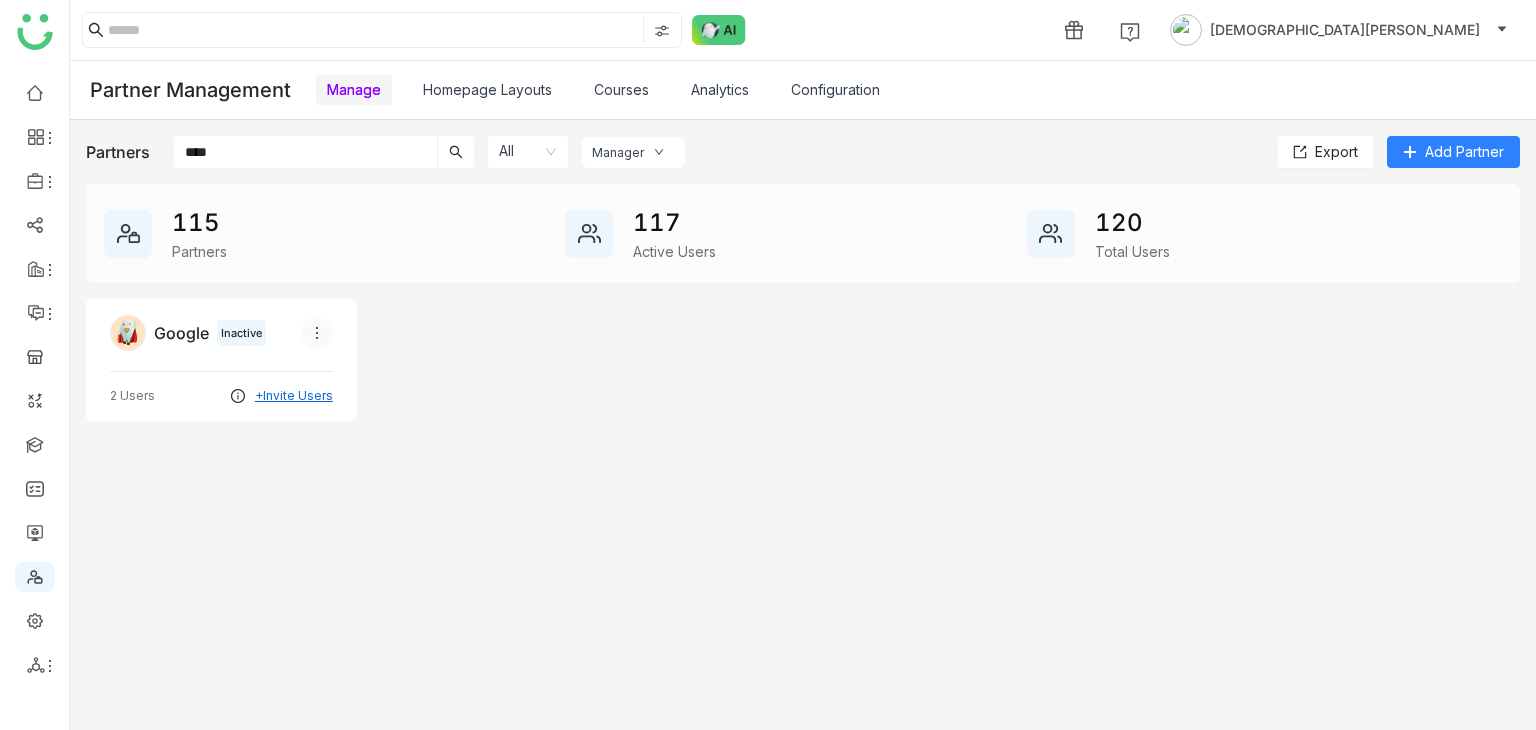 type on "****" 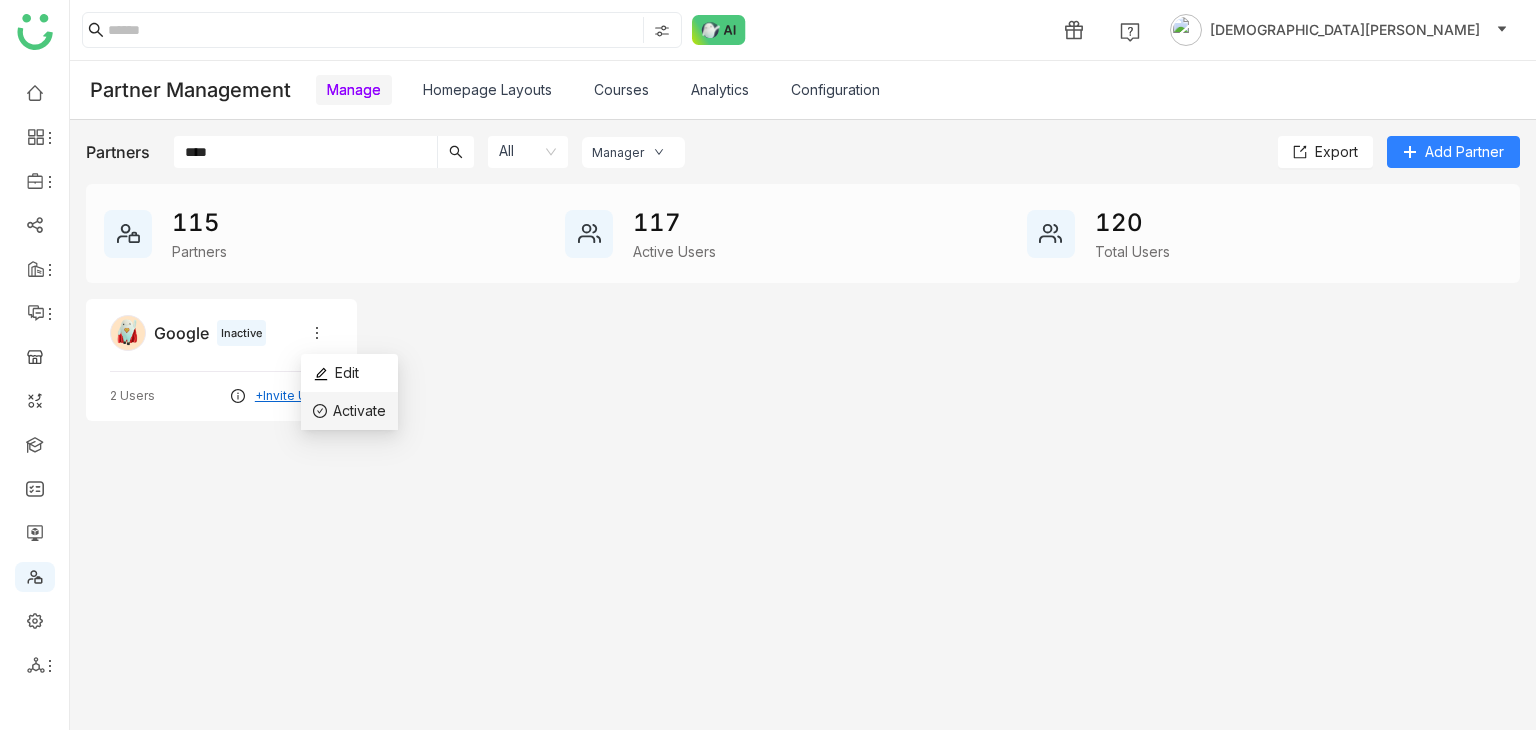 click on "Activate" at bounding box center [359, 410] 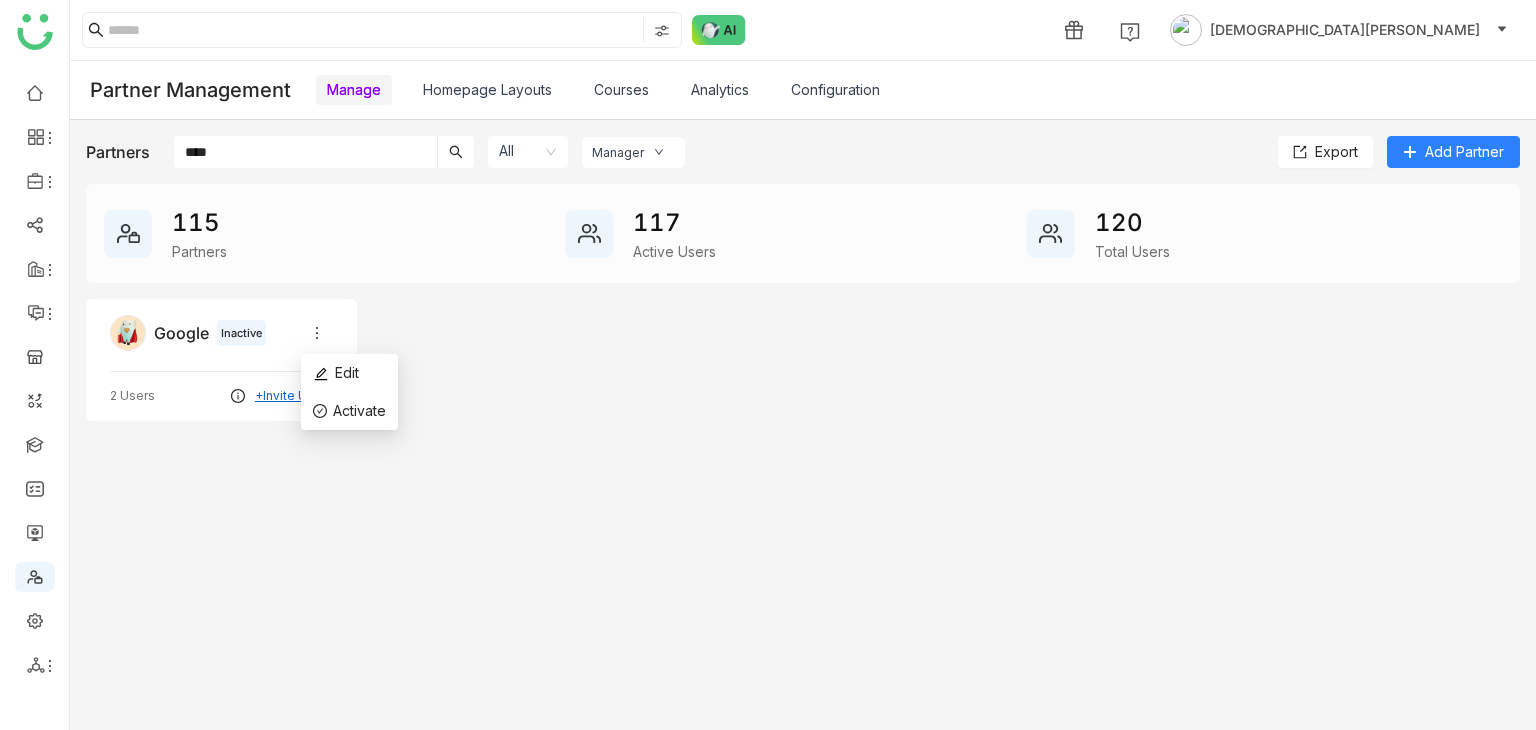 type 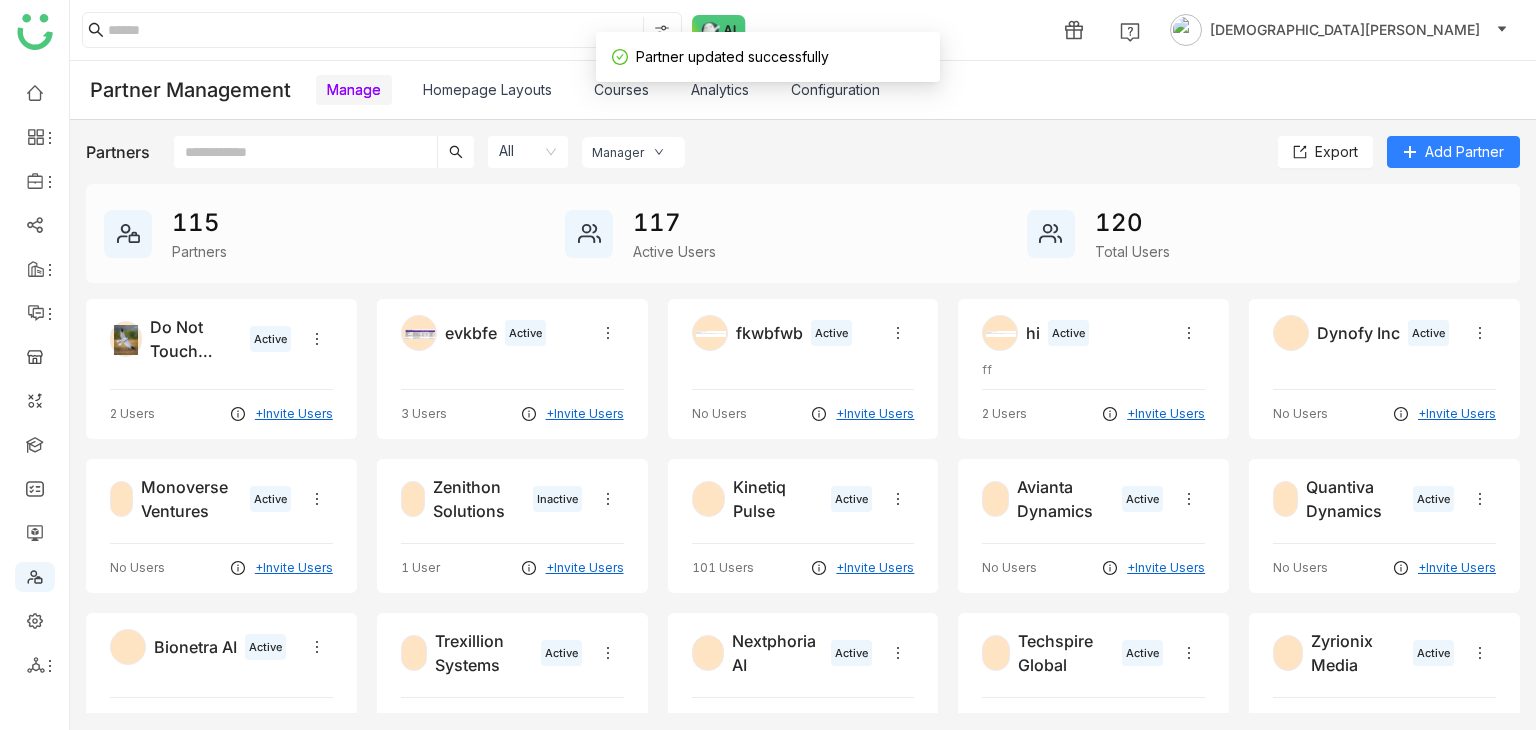 click on "Manager" 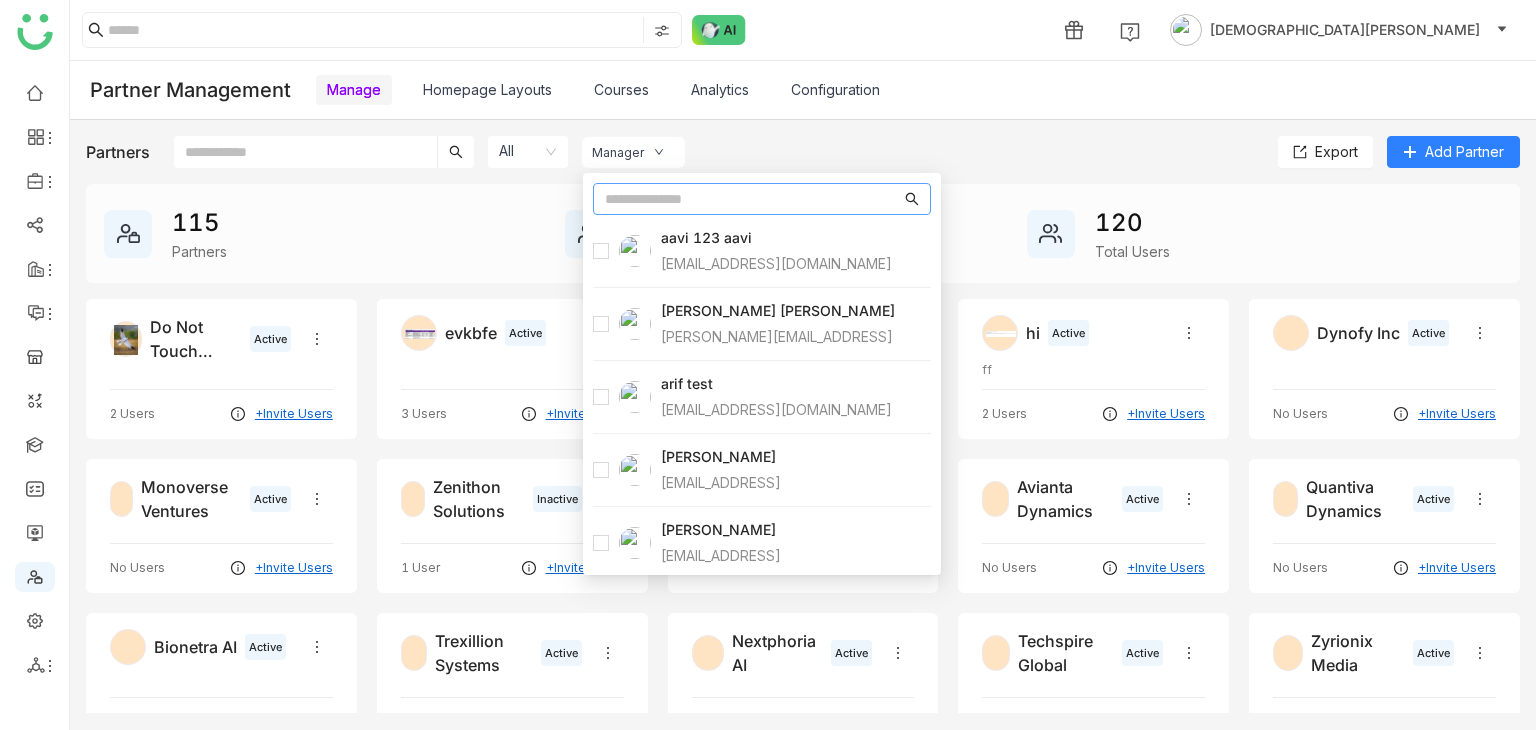 click at bounding box center (753, 199) 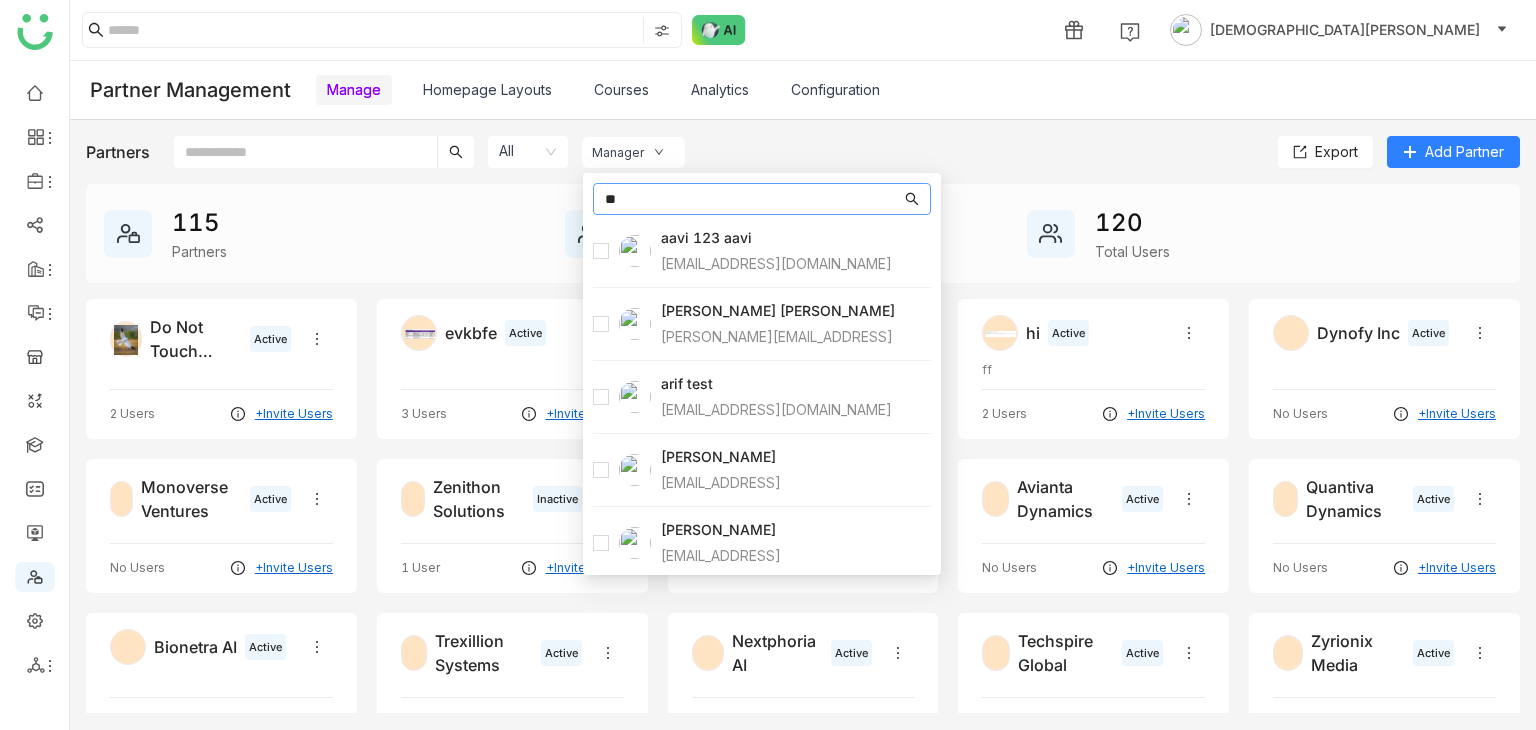 type on "*" 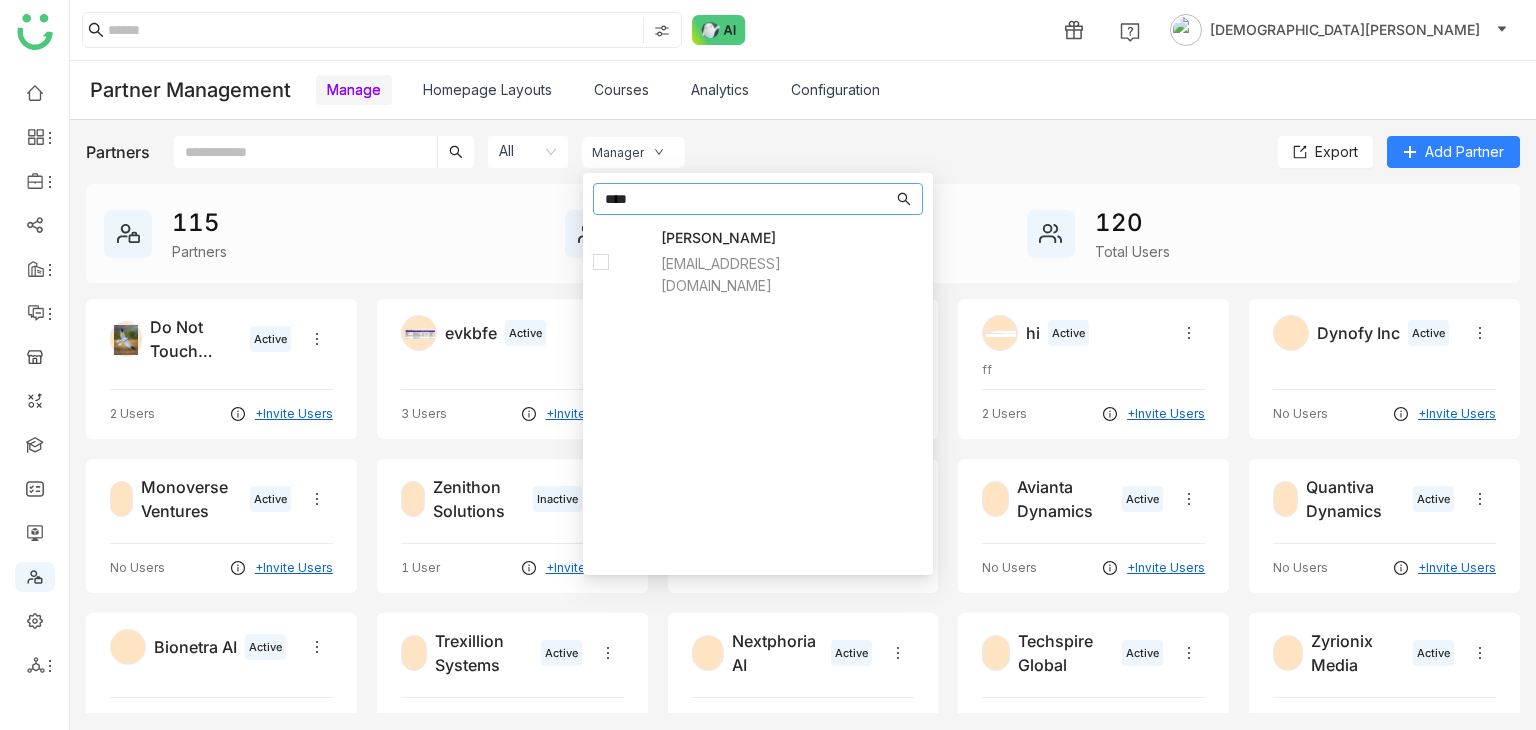 type on "****" 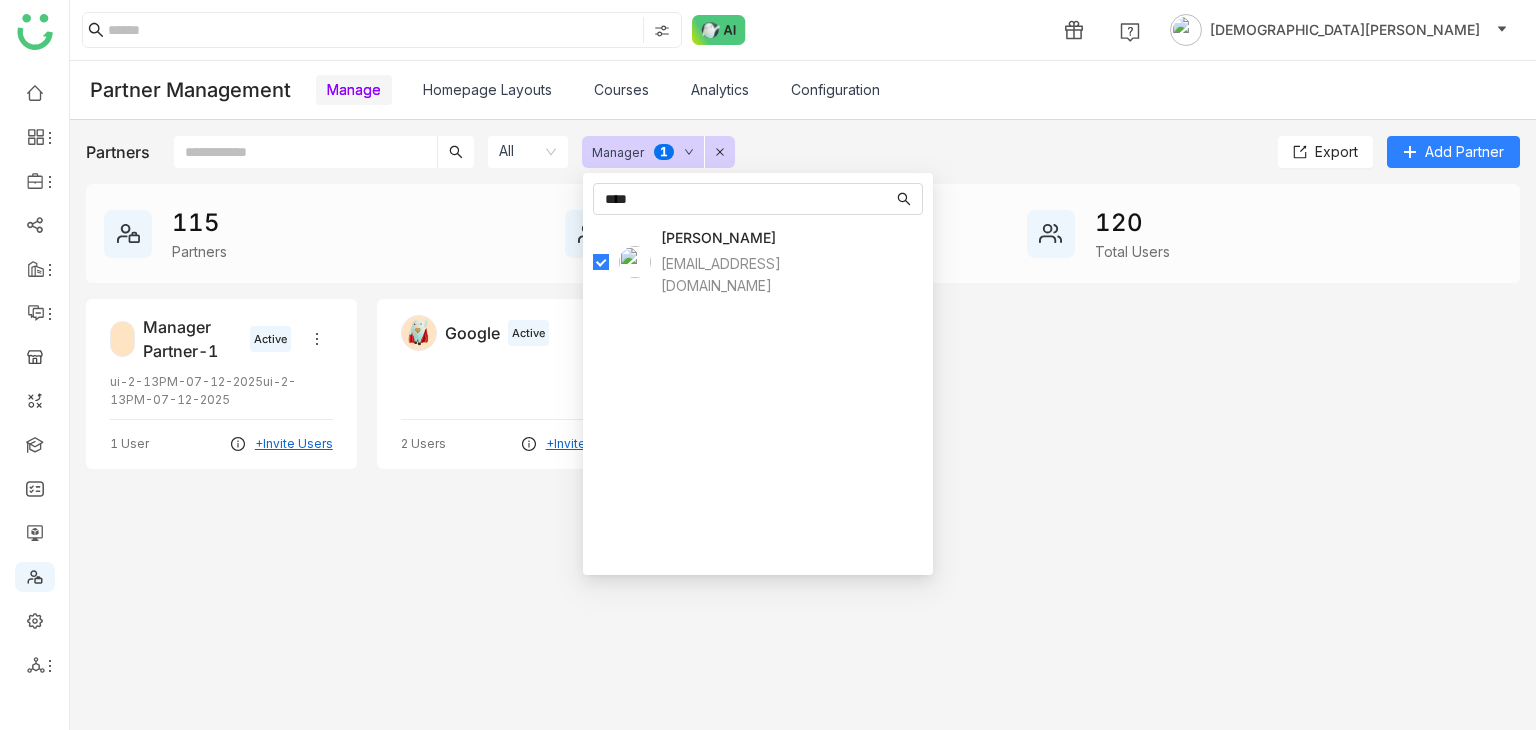 click on "Partners  All  Manager  0   1   2   3   4   5   6   7   8   9   Export   Add Partner" 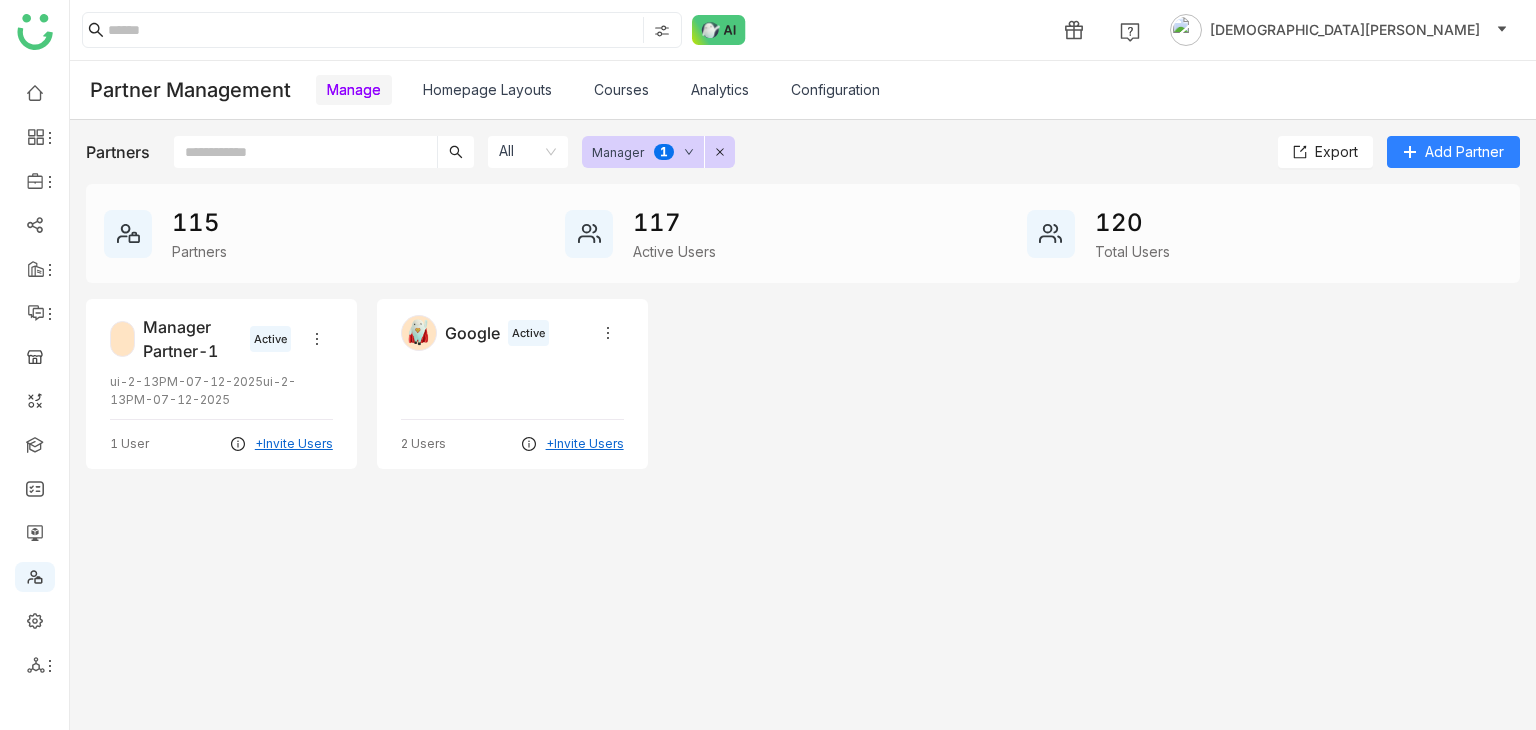 click 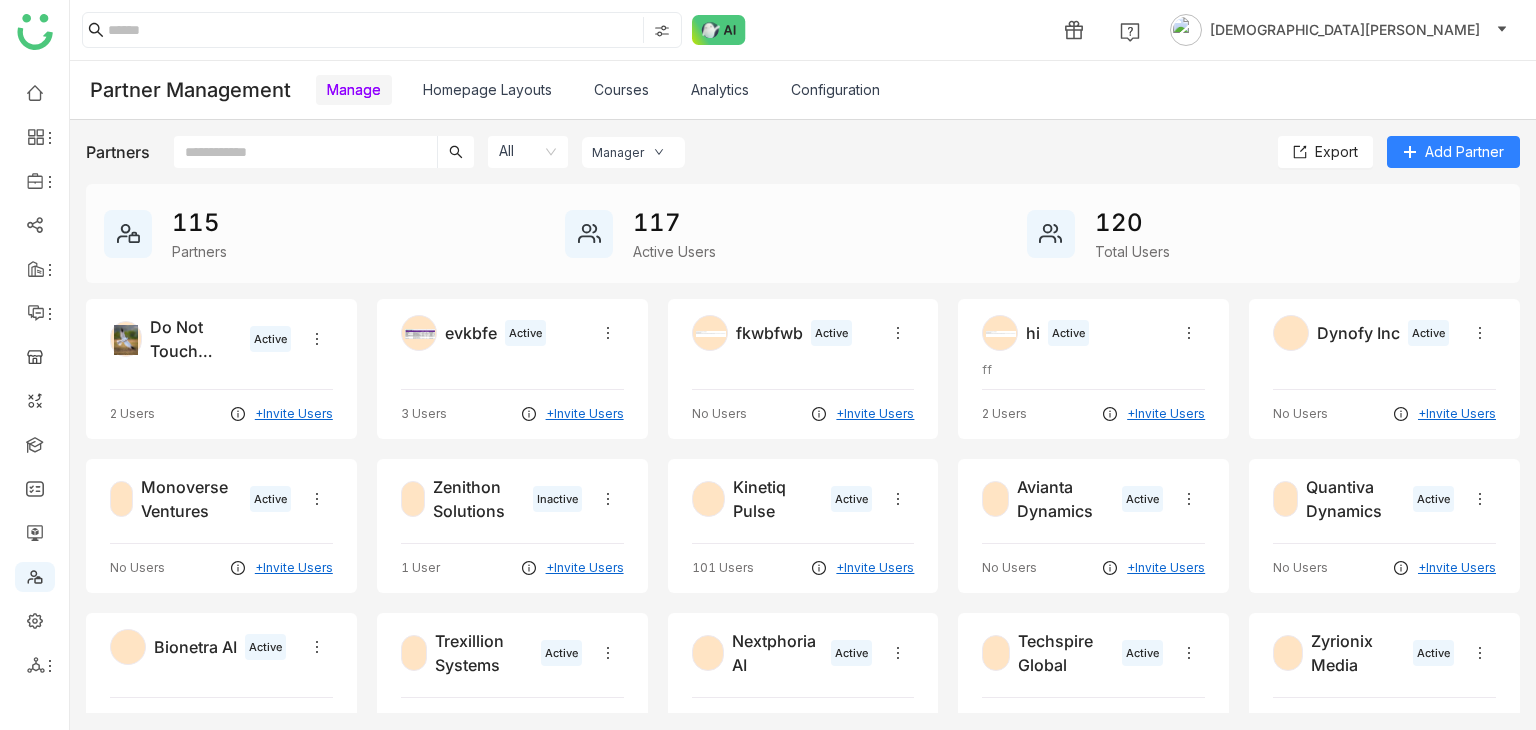 click on "evkbfe" 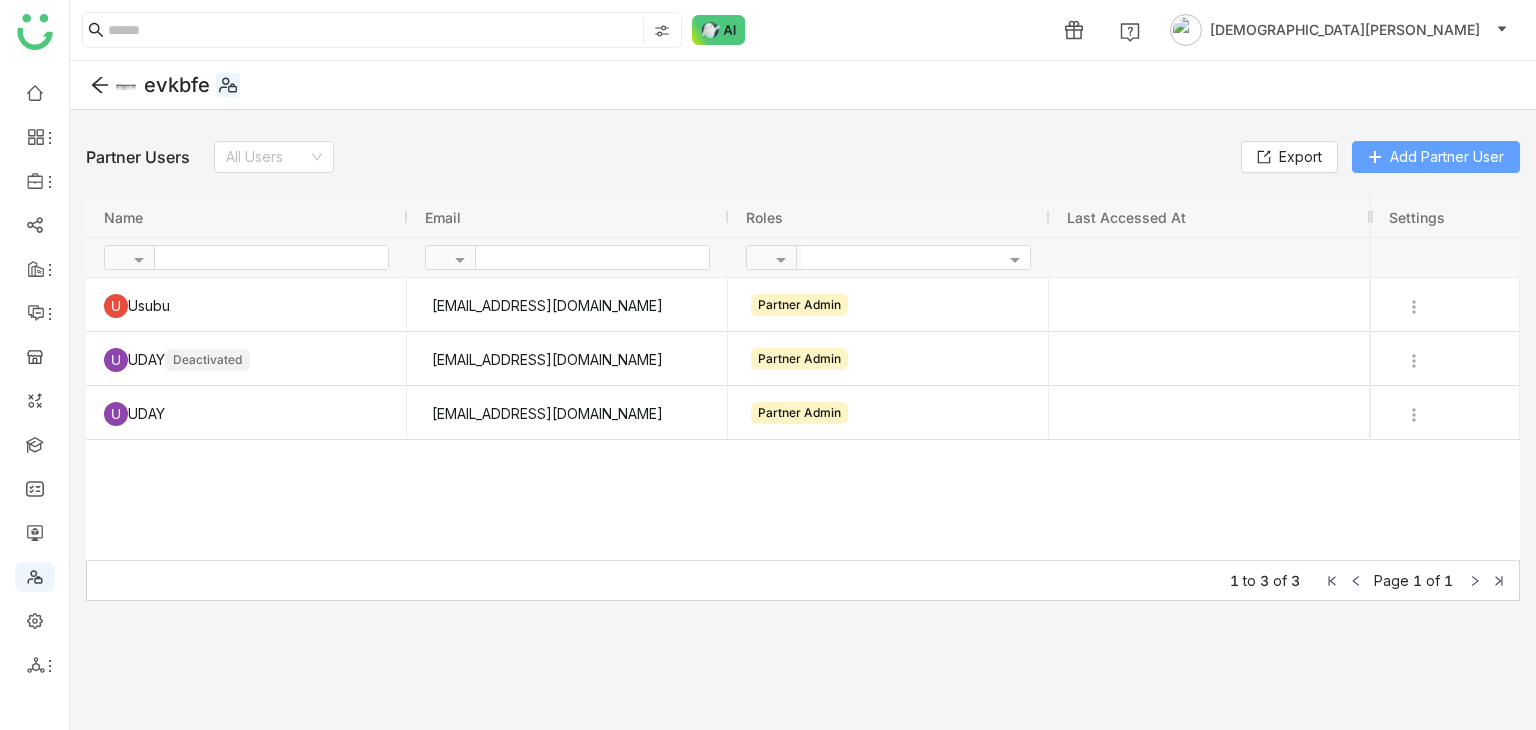 click on "Add Partner User" 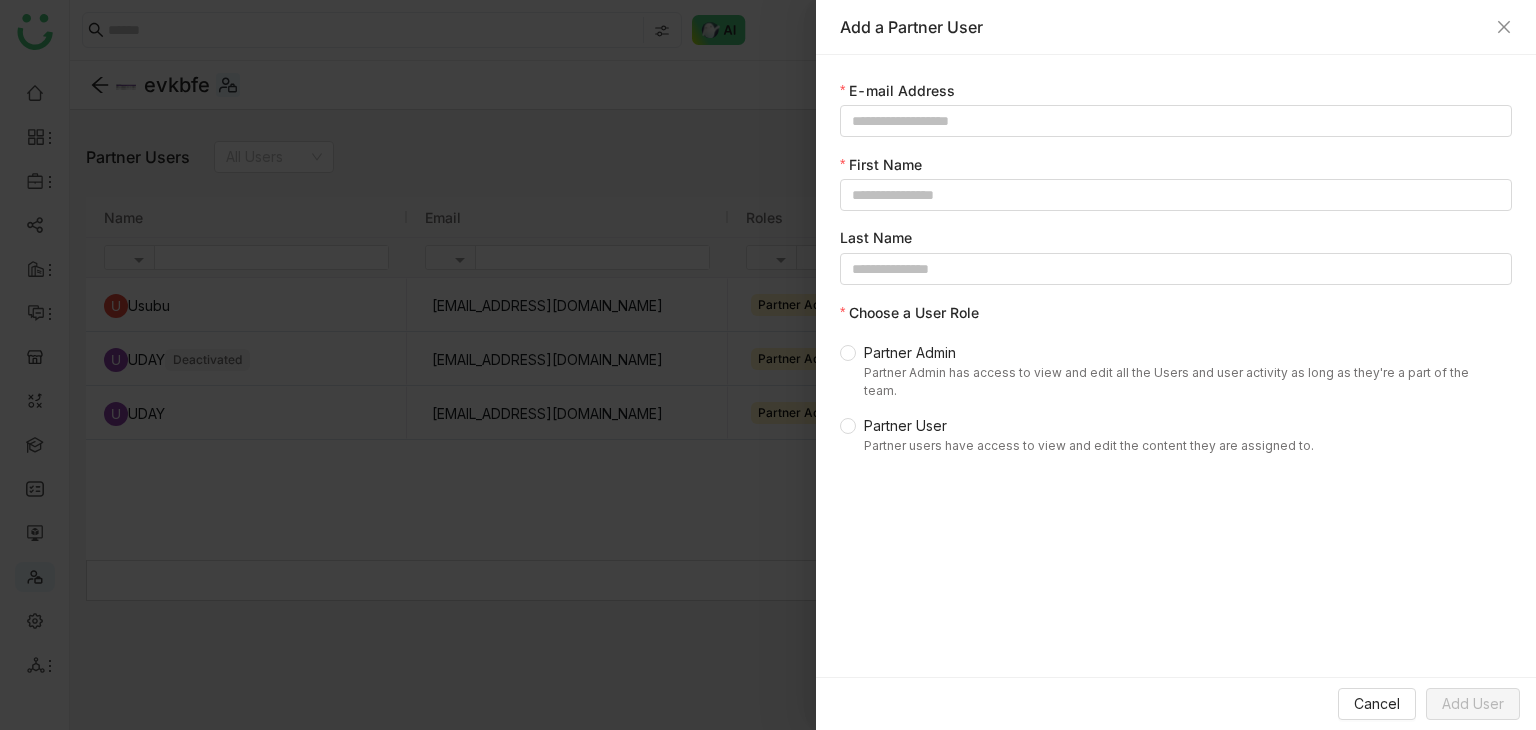 click on "Add a Partner User" at bounding box center [1176, 27] 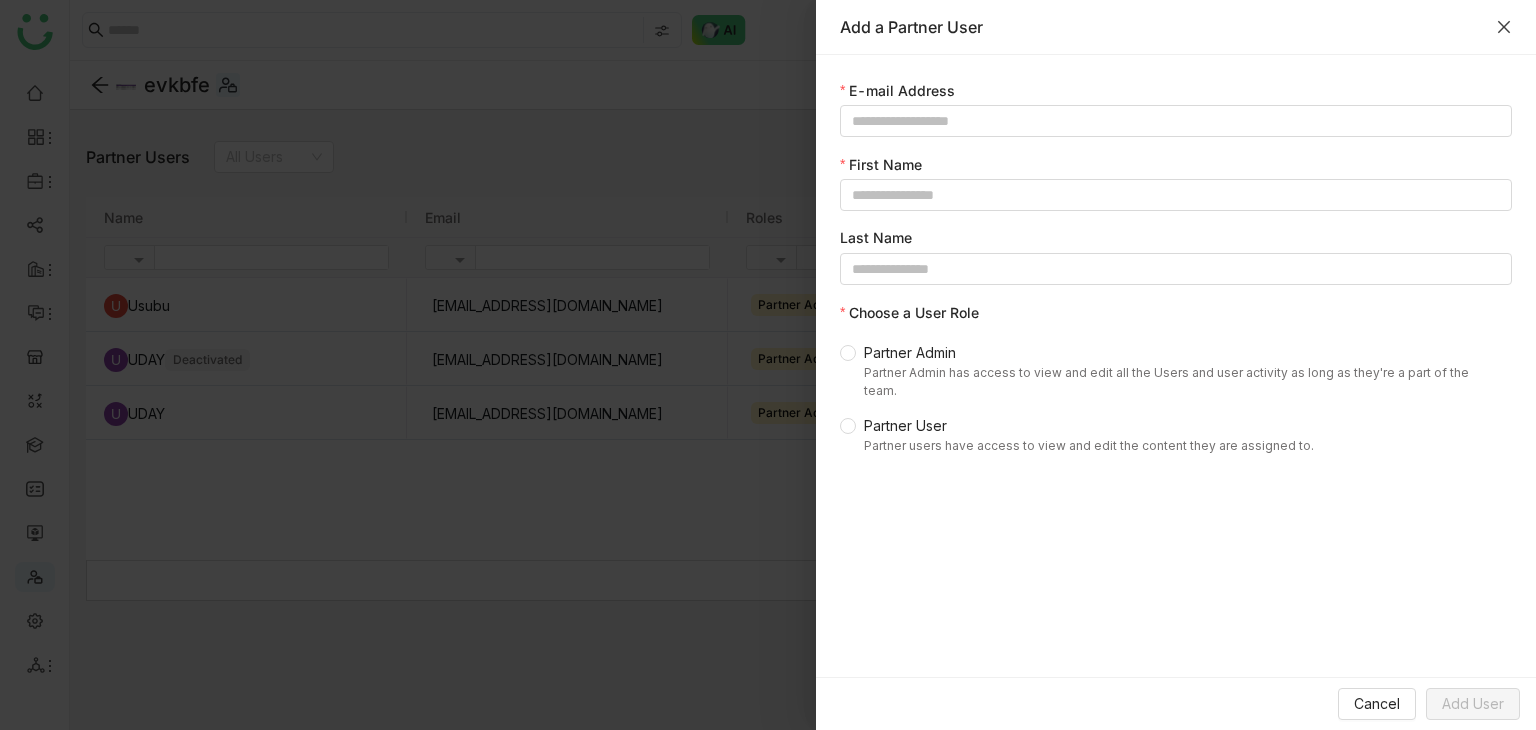 click 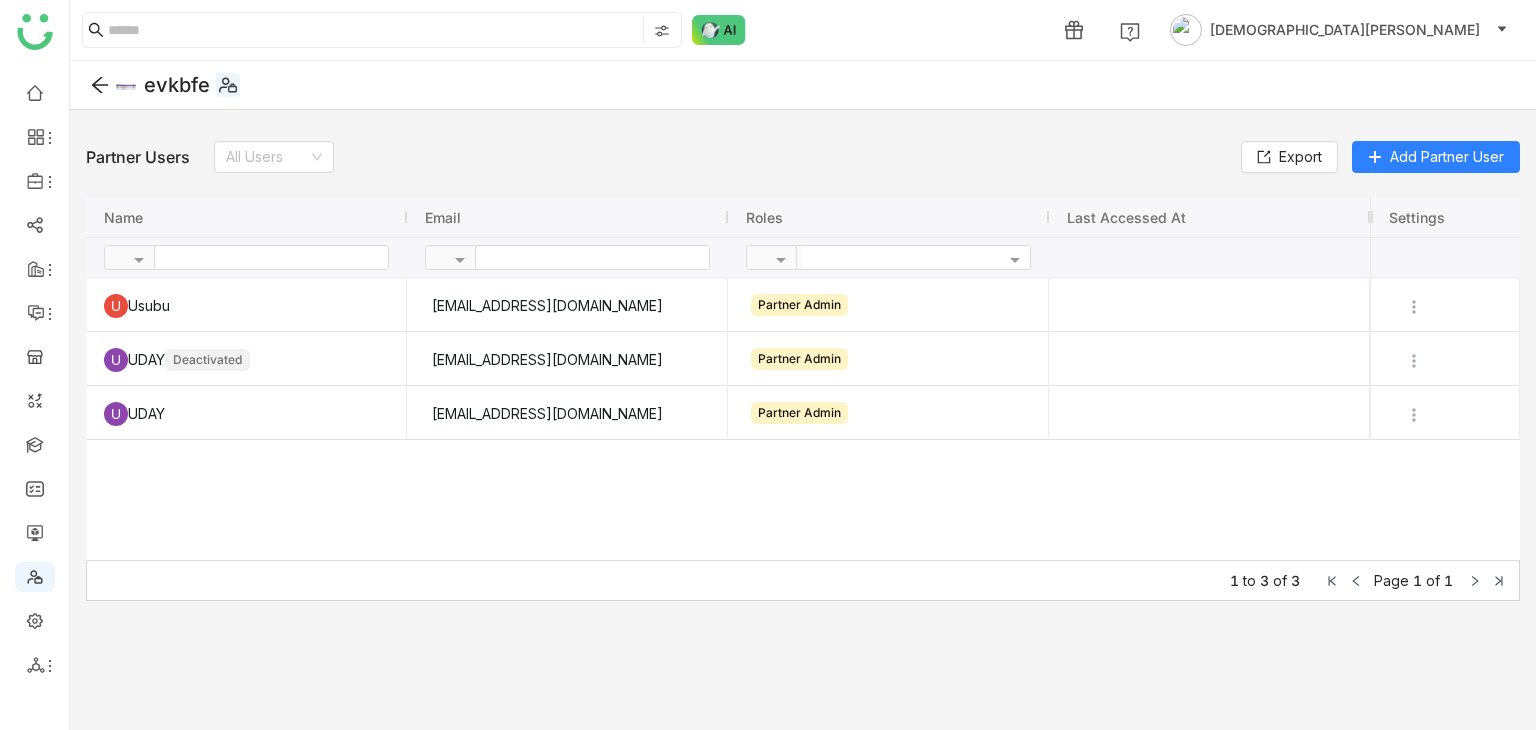 click 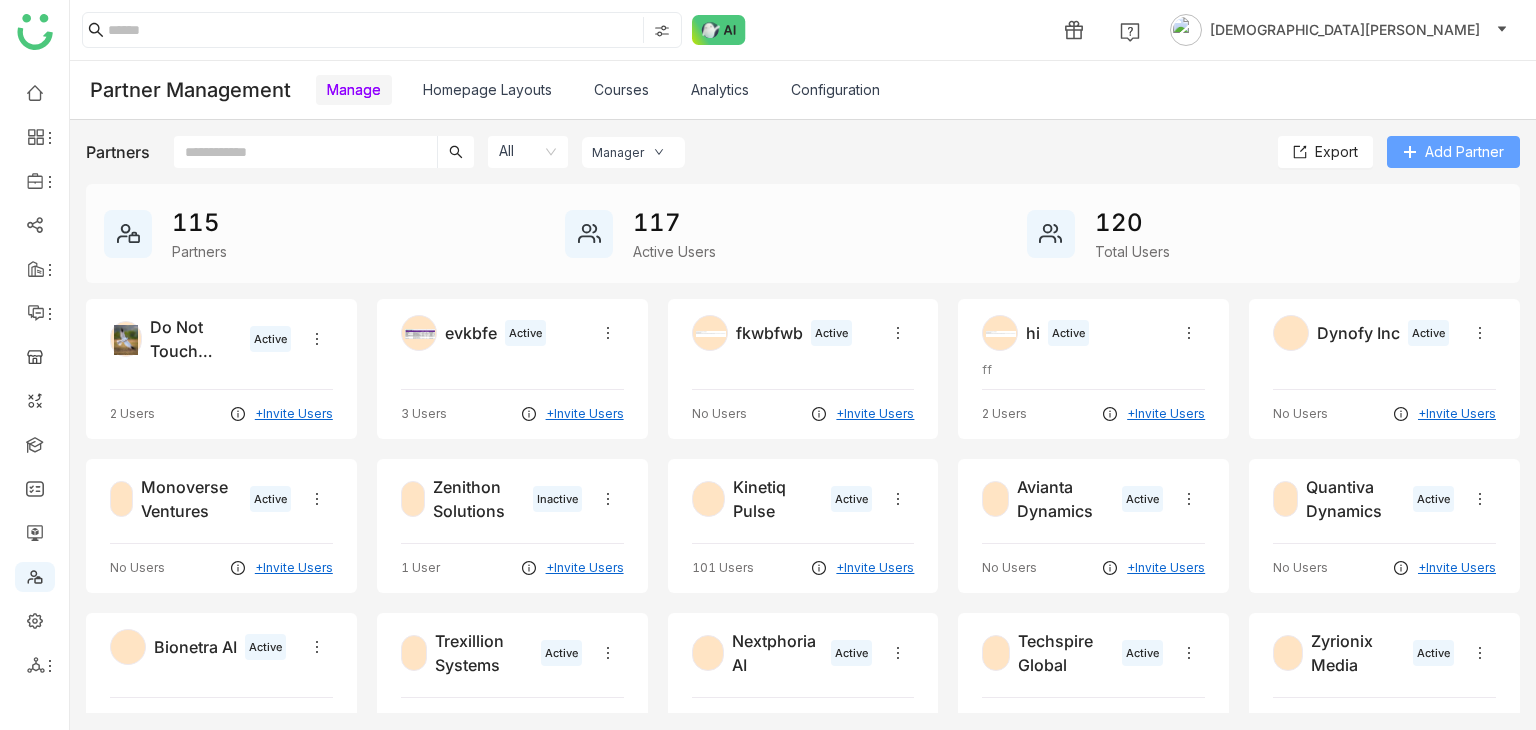 click on "Add Partner" 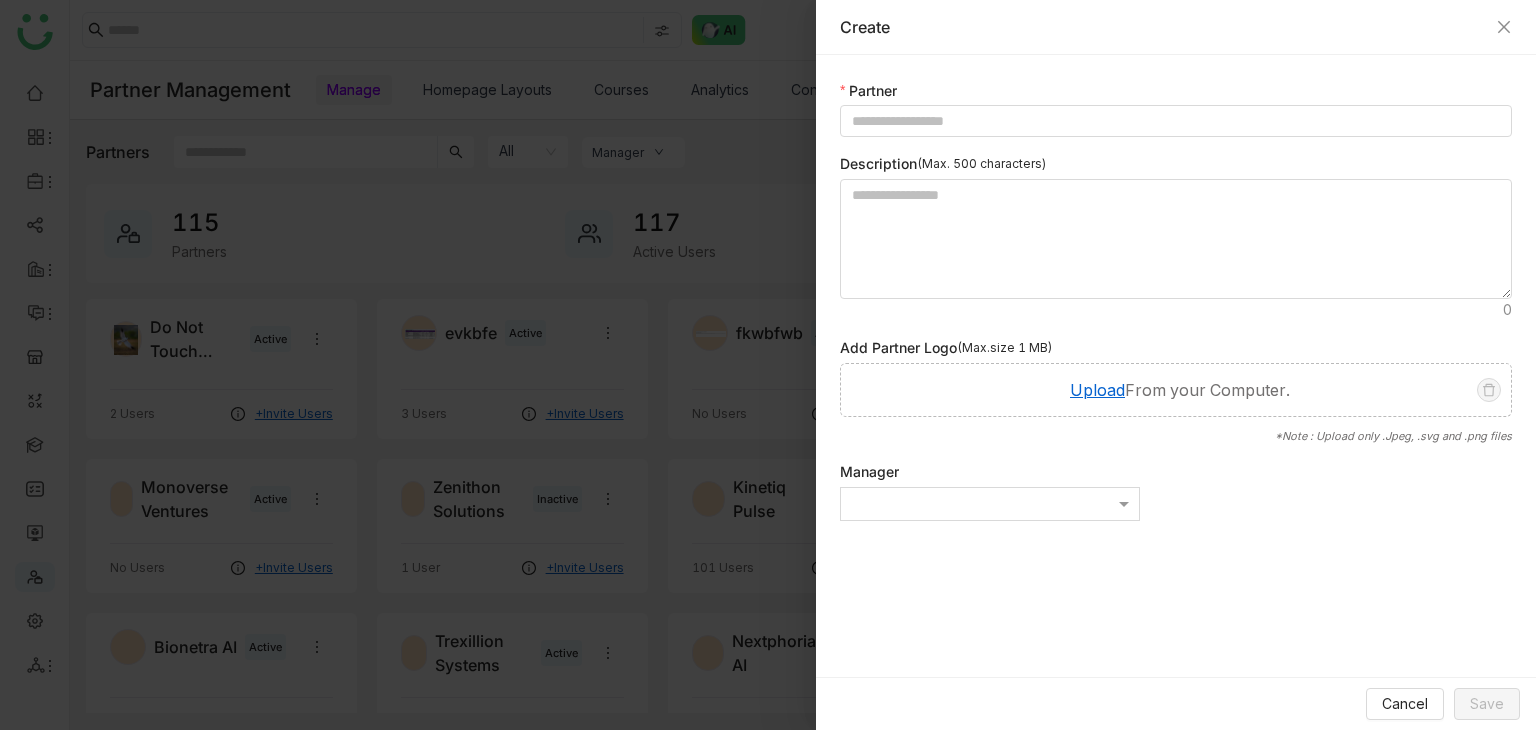 click on "Create" at bounding box center (1176, 27) 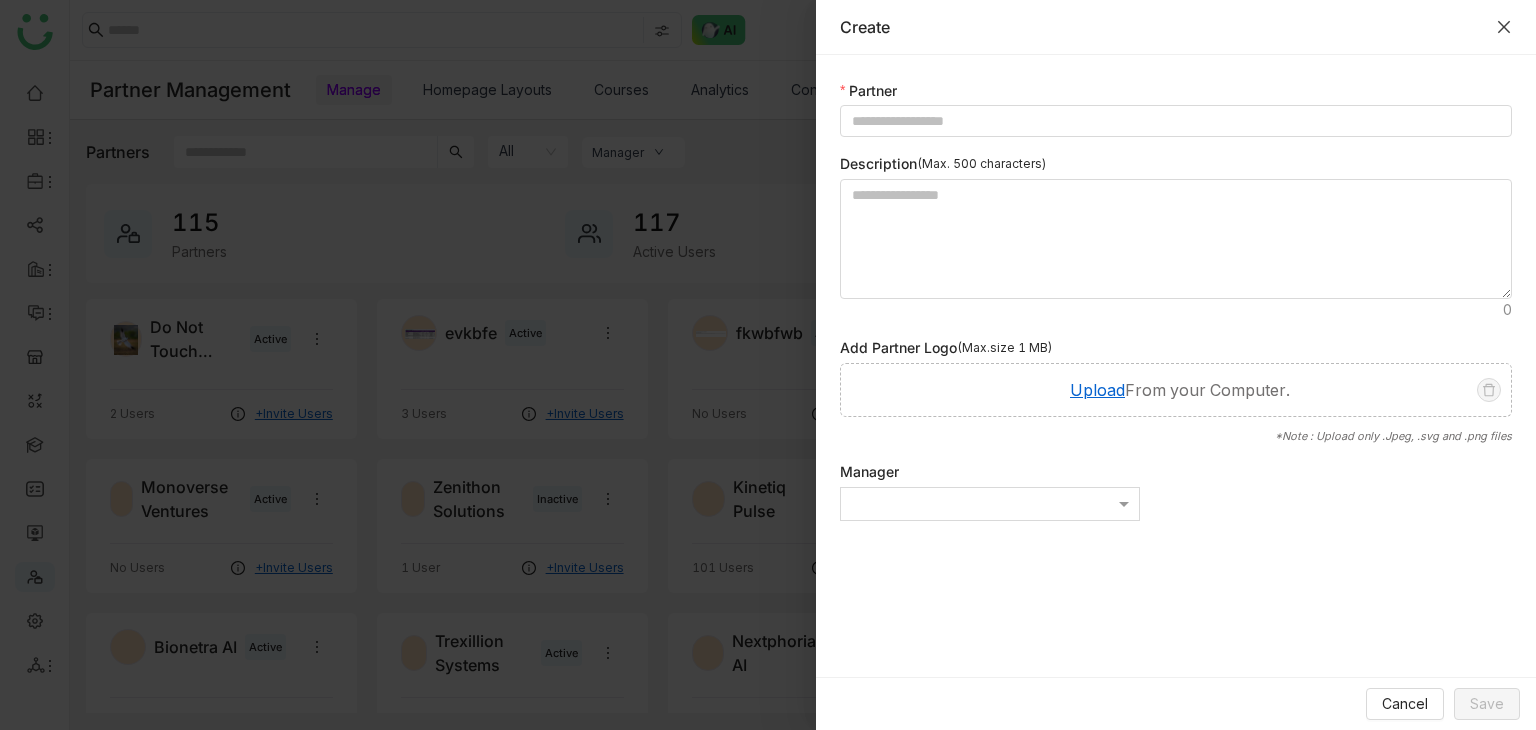 click 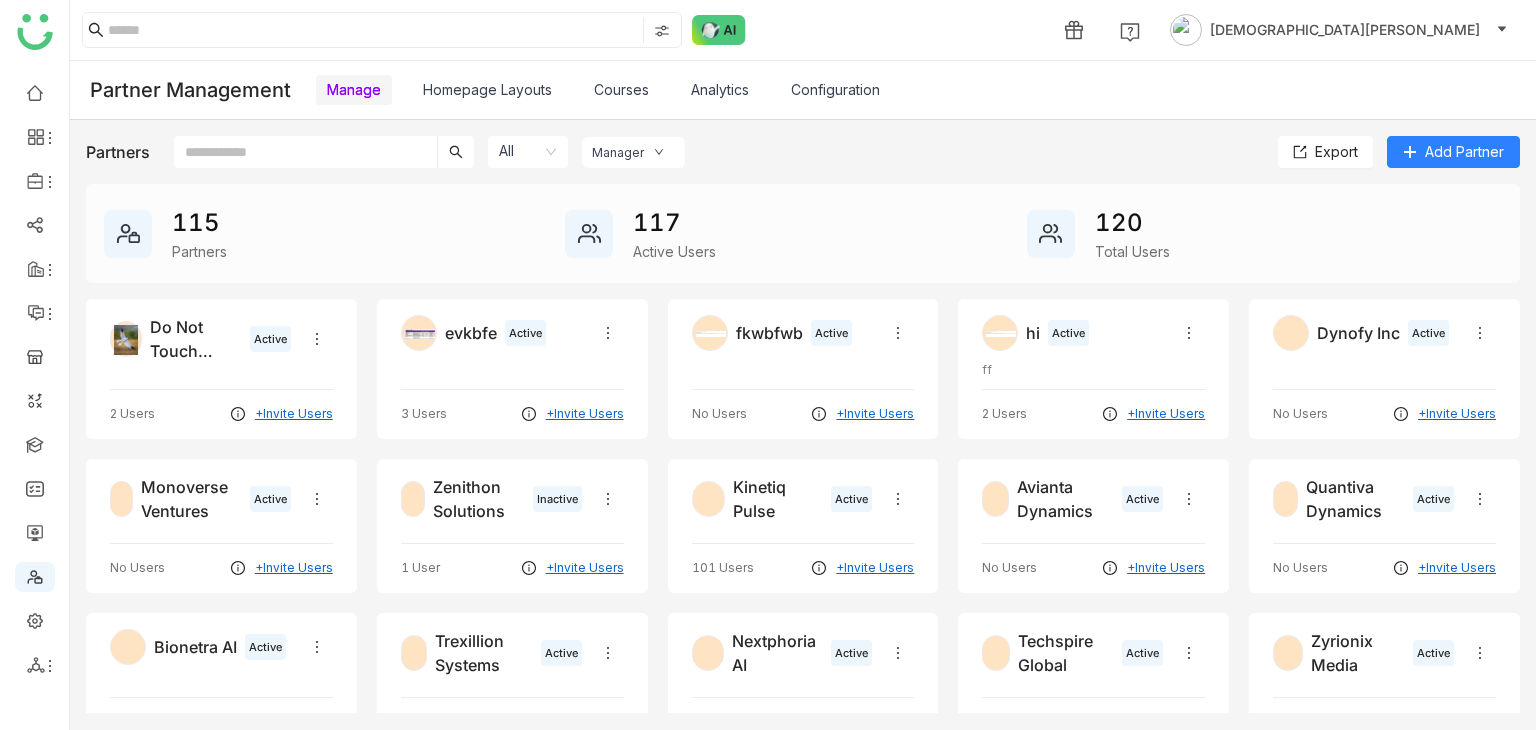 click on "Manager" 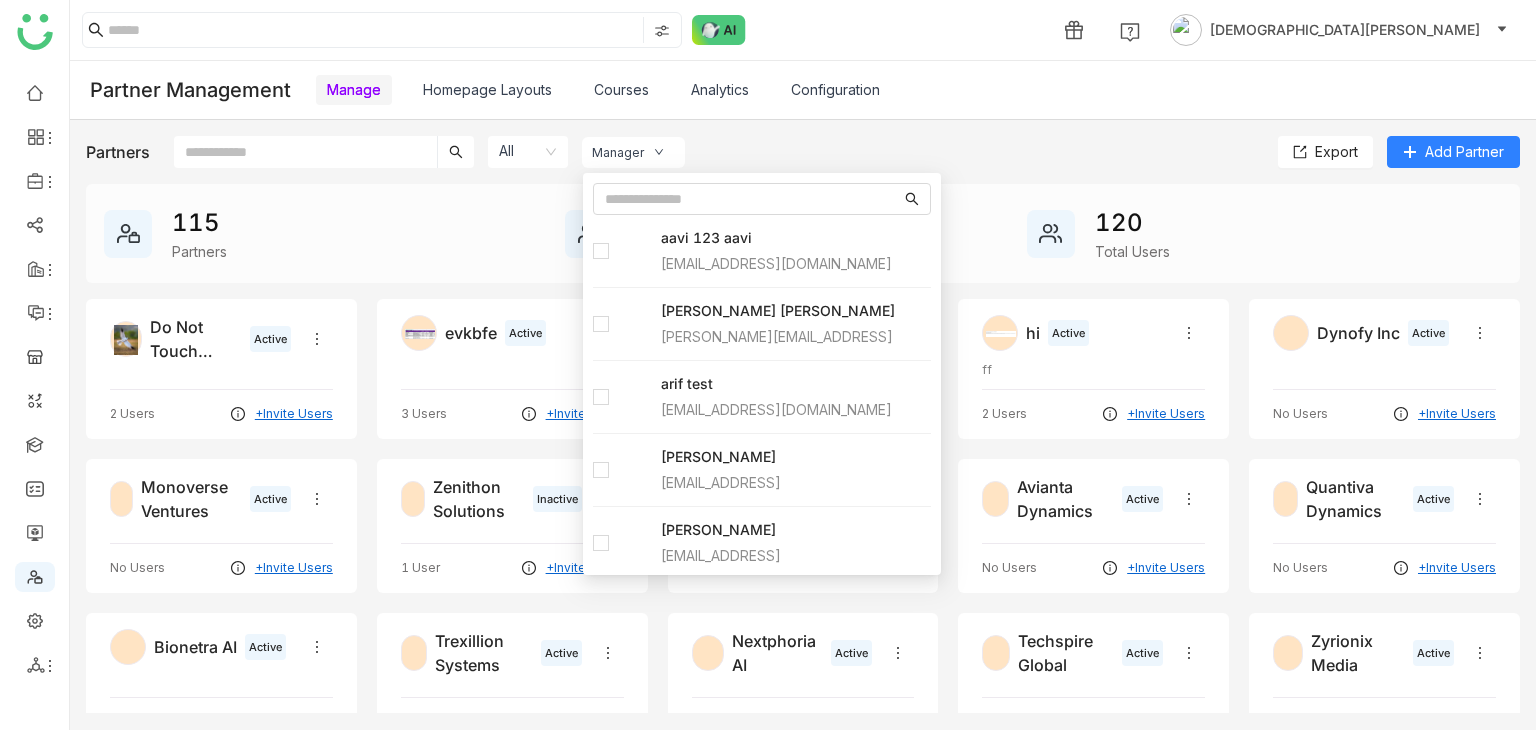 click on "Users   aavi 123 aavi   aavi@gtmcloud.net   Anil Reddy Kesireddy   anilk@gtmbuddy.ai   arif test   bugtest1mail@gmail.com   Arif uddin   arifu@gtmbuddy.ai   Avneesh Srivastava   avneeshs@gtmbuddy.ai   Azam Hussain   azamh@gtmbuddy.ai   Azam Hussain   azamhussain9247@gmail.com   Azhar Uddin   azharuddin@gtmbuddy.ai   Bhanu Parihar   bhanup@gtmbuddy.ai   Bhupendra Singh Bhandari   bhupendra@gtmbuddy.ai   Chandramani Tiwary   mani@gtmbuddy.ai   chiru balaya   chirubalaya216@gmail.com   Deepa Kushwaha   deepa@gtmbuddy.ai   Devdutta (Diya) Sen   devduttas@gtmbuddy.ai   Hemalatha Balaji   hemalathab@gtmbuddy.ai   Jagadeesh Siripurapu   jsiripurapu@gtmbuddy.ai   jaya gdemo   jayagdemo@gmail.com   Jayasrees Lekkalapudi   jayasreel@gtmbuddy.ai   karthick Linganathan   karthick@gtmbuddy.ai   Keerthana Pudota   keerthanap@gtmbuddy.ai   Kiran Tanwar   kirant@gtmbuddy.ai   Prashanth Chinta   prashanthch@gtmbuddy.ai   P V   puneetv@gtmbuddy.ai   Rehan Mirza   rehanm@gtmbuddy.ai   Rishika  Avadhanam   rishikaa@gtmbuddy.ai" at bounding box center (762, 374) 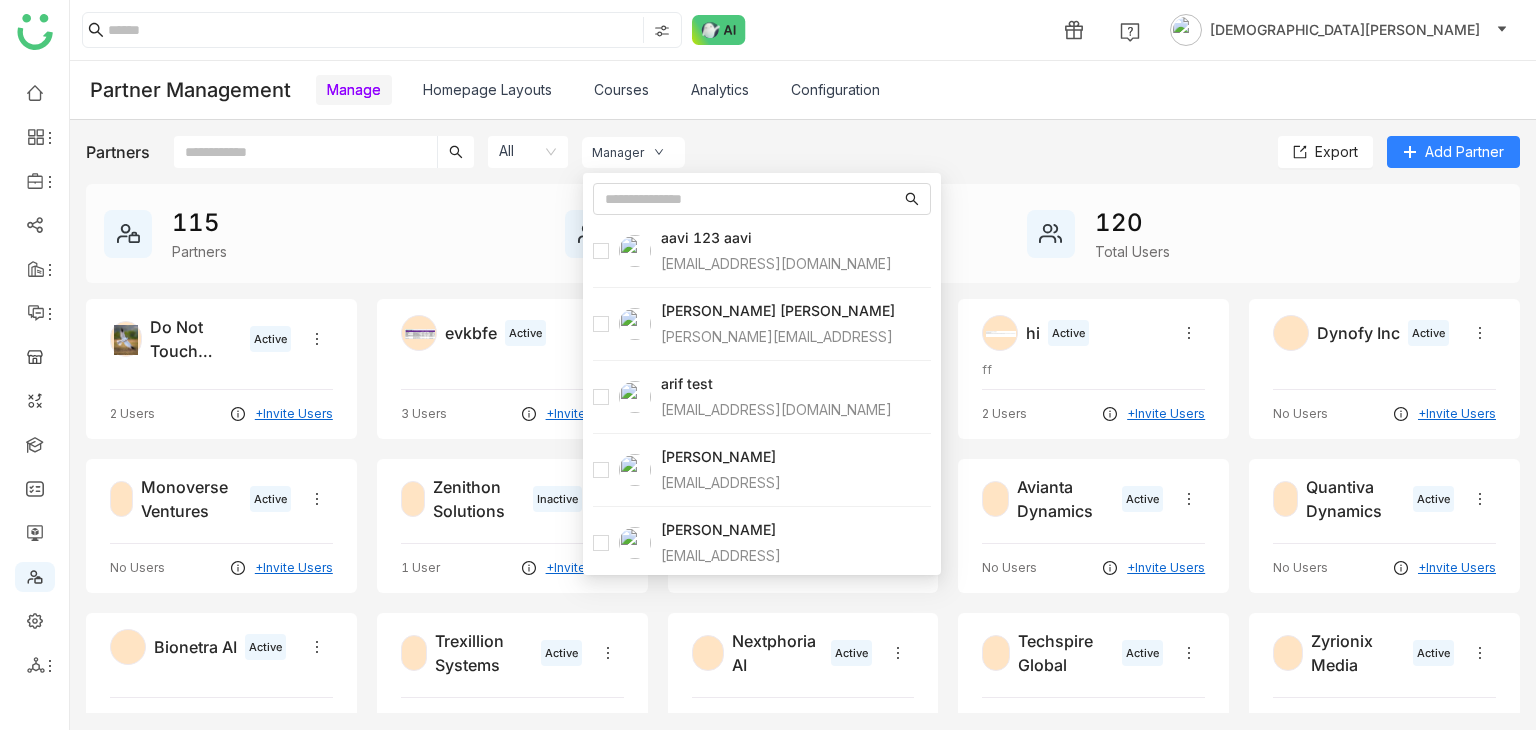 click on "Users   aavi 123 aavi   aavi@gtmcloud.net   Anil Reddy Kesireddy   anilk@gtmbuddy.ai   arif test   bugtest1mail@gmail.com   Arif uddin   arifu@gtmbuddy.ai   Avneesh Srivastava   avneeshs@gtmbuddy.ai   Azam Hussain   azamh@gtmbuddy.ai   Azam Hussain   azamhussain9247@gmail.com   Azhar Uddin   azharuddin@gtmbuddy.ai   Bhanu Parihar   bhanup@gtmbuddy.ai   Bhupendra Singh Bhandari   bhupendra@gtmbuddy.ai   Chandramani Tiwary   mani@gtmbuddy.ai   chiru balaya   chirubalaya216@gmail.com   Deepa Kushwaha   deepa@gtmbuddy.ai   Devdutta (Diya) Sen   devduttas@gtmbuddy.ai   Hemalatha Balaji   hemalathab@gtmbuddy.ai   Jagadeesh Siripurapu   jsiripurapu@gtmbuddy.ai   jaya gdemo   jayagdemo@gmail.com   Jayasrees Lekkalapudi   jayasreel@gtmbuddy.ai   karthick Linganathan   karthick@gtmbuddy.ai   Keerthana Pudota   keerthanap@gtmbuddy.ai   Kiran Tanwar   kirant@gtmbuddy.ai   Prashanth Chinta   prashanthch@gtmbuddy.ai   P V   puneetv@gtmbuddy.ai   Rehan Mirza   rehanm@gtmbuddy.ai   Rishika  Avadhanam   rishikaa@gtmbuddy.ai" at bounding box center [762, 374] 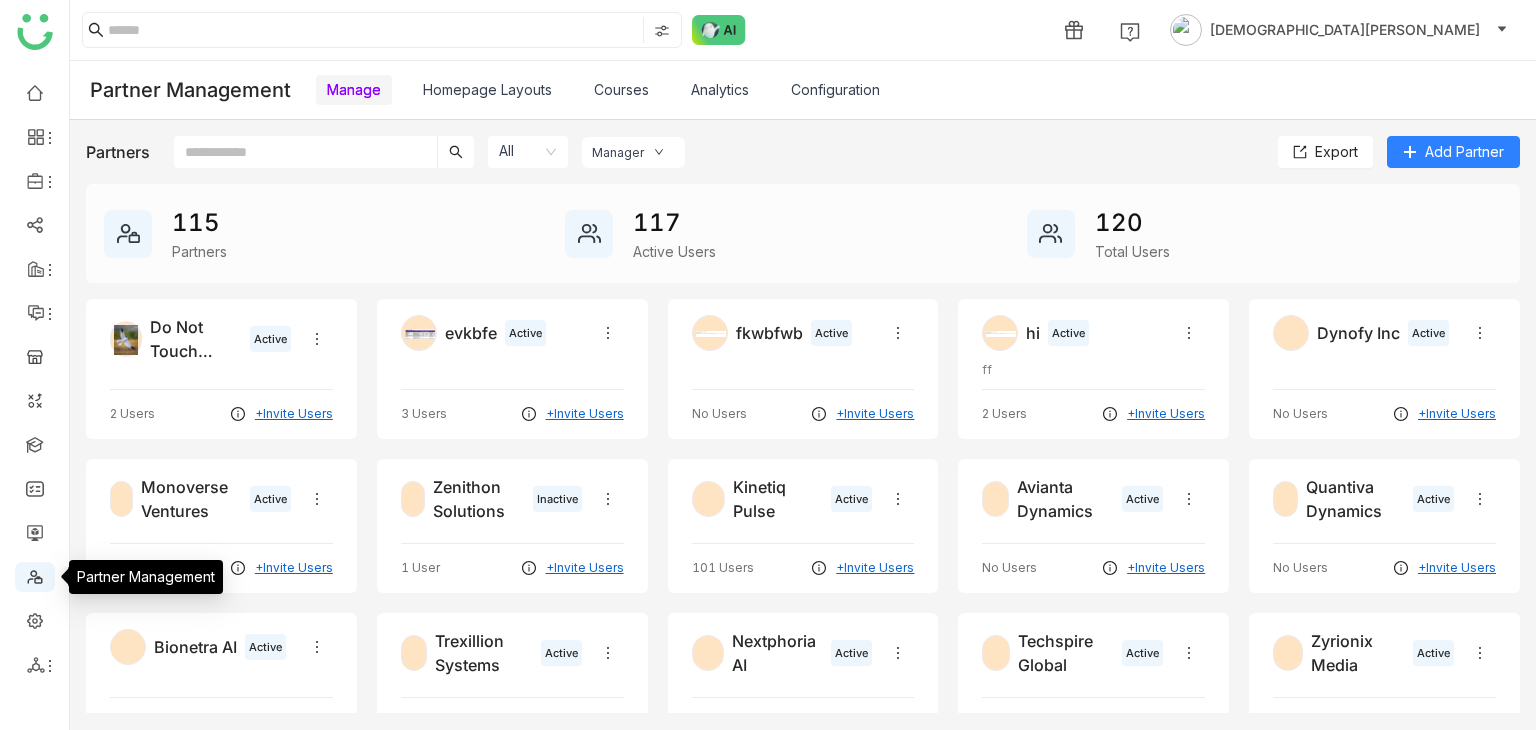 click at bounding box center [35, 575] 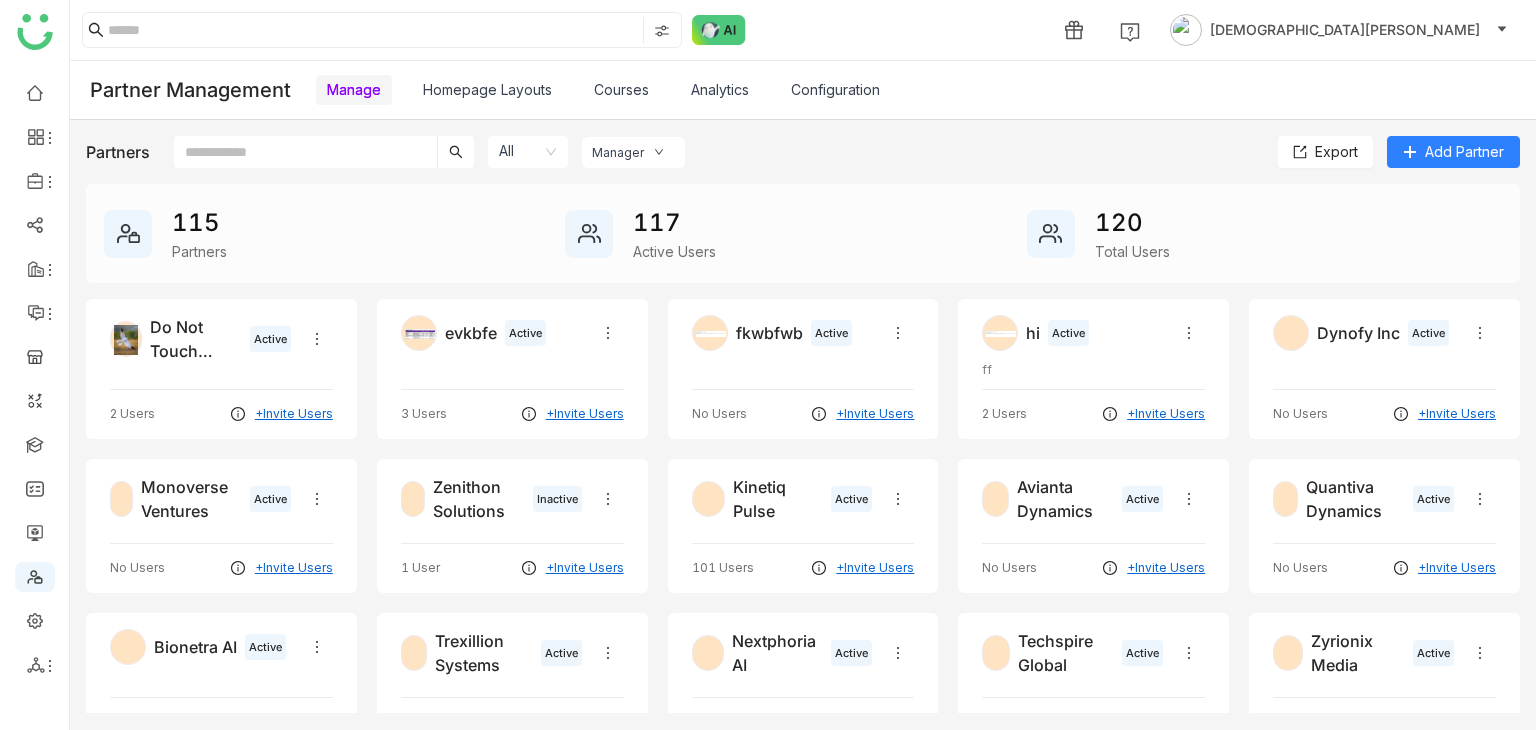 click on "Homepage Layouts" at bounding box center [487, 89] 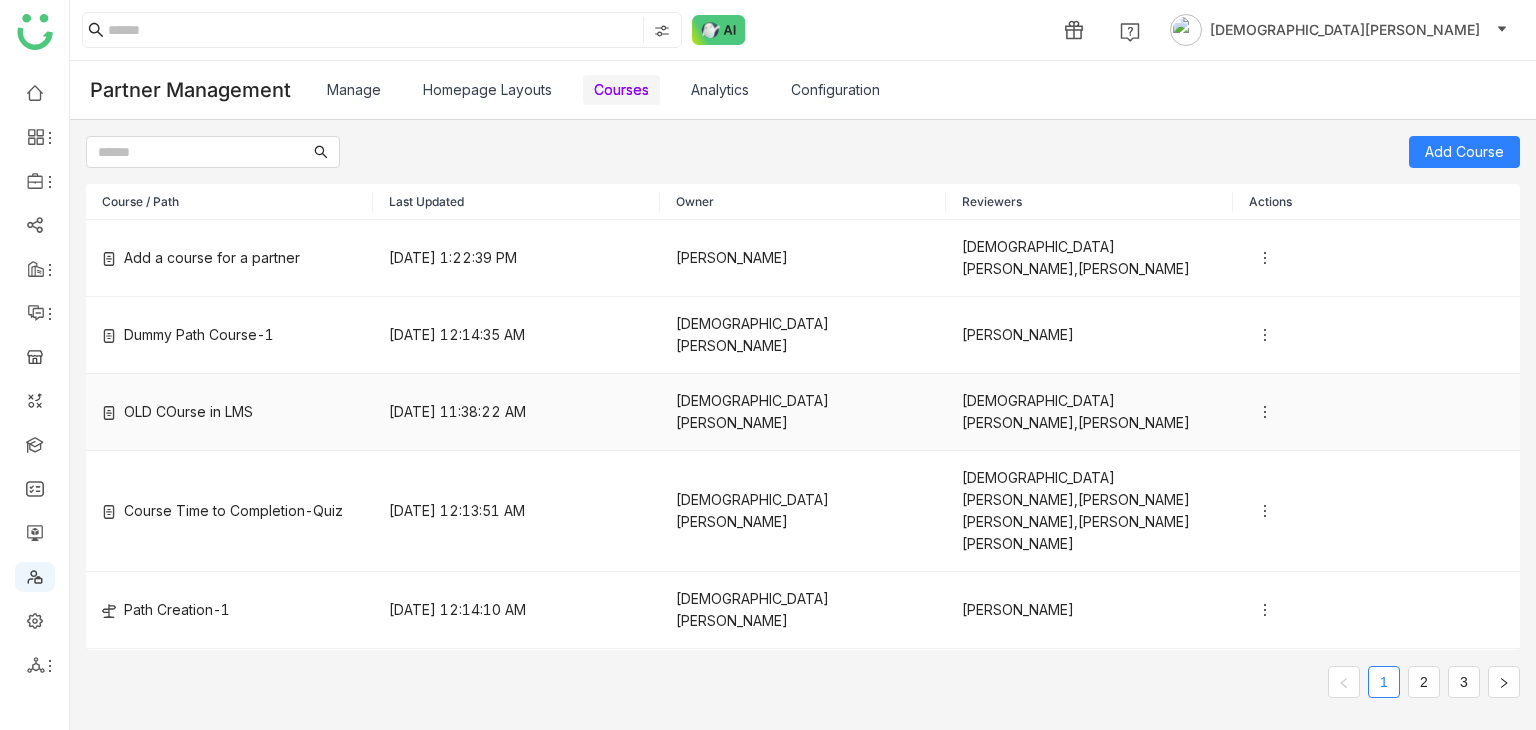 type 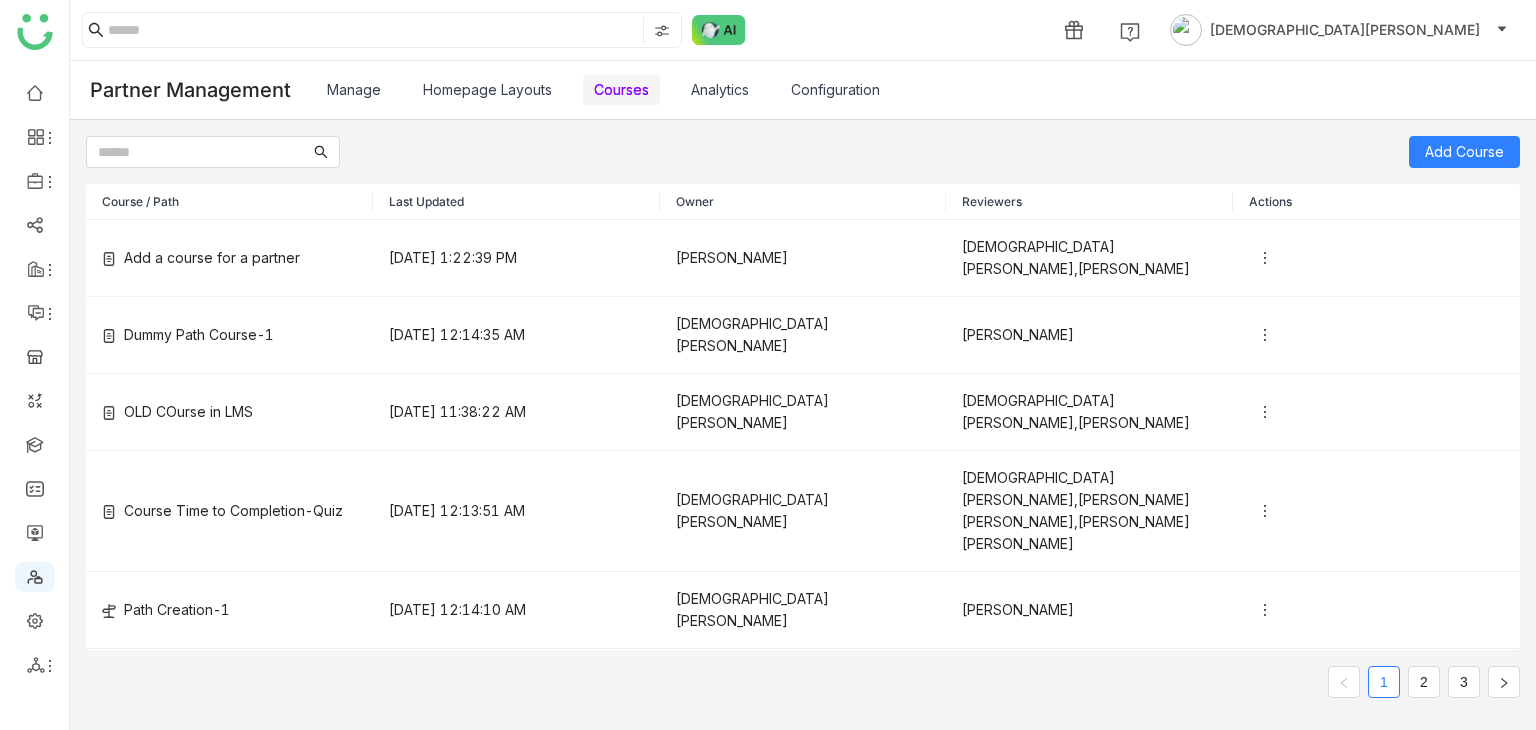 click on "Analytics" at bounding box center (720, 89) 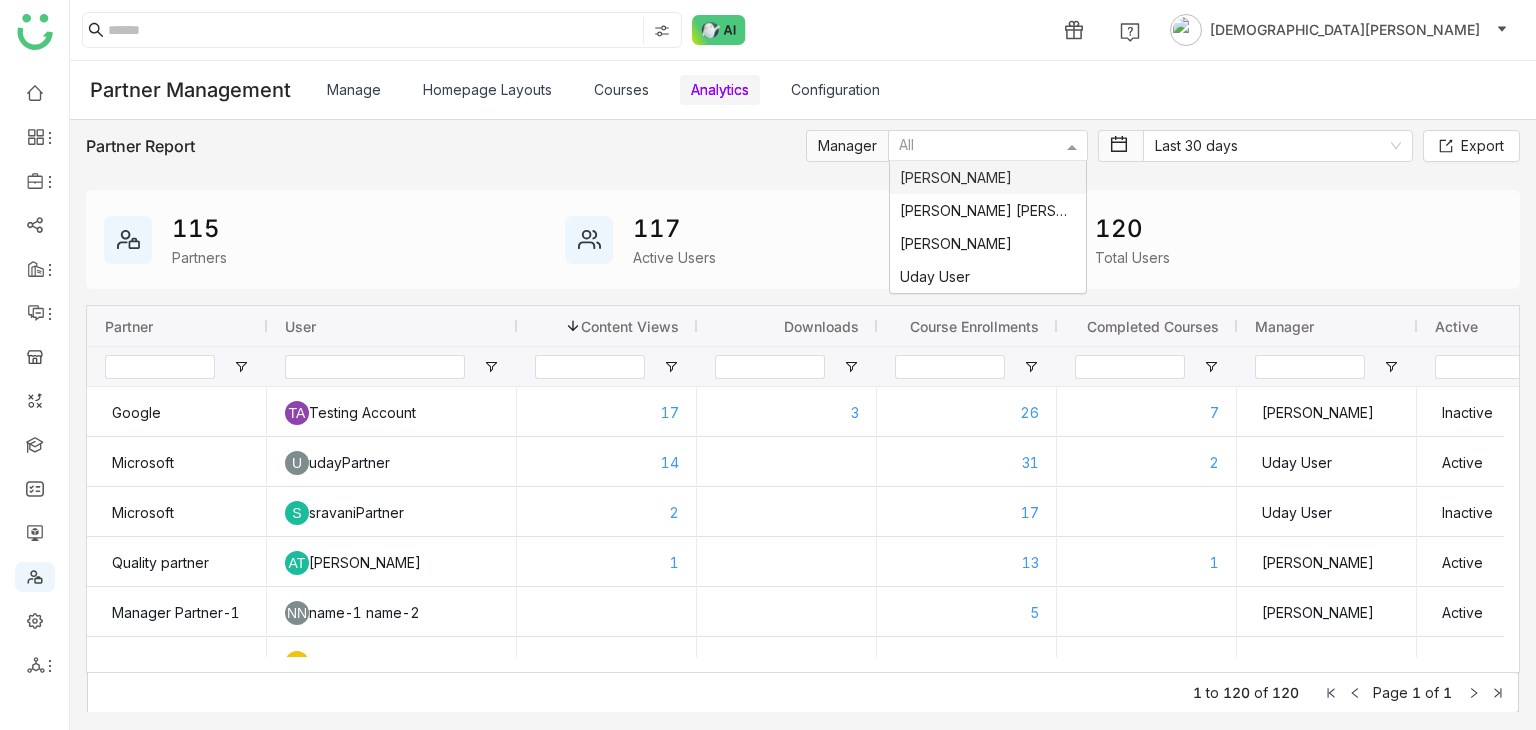 click on "All" 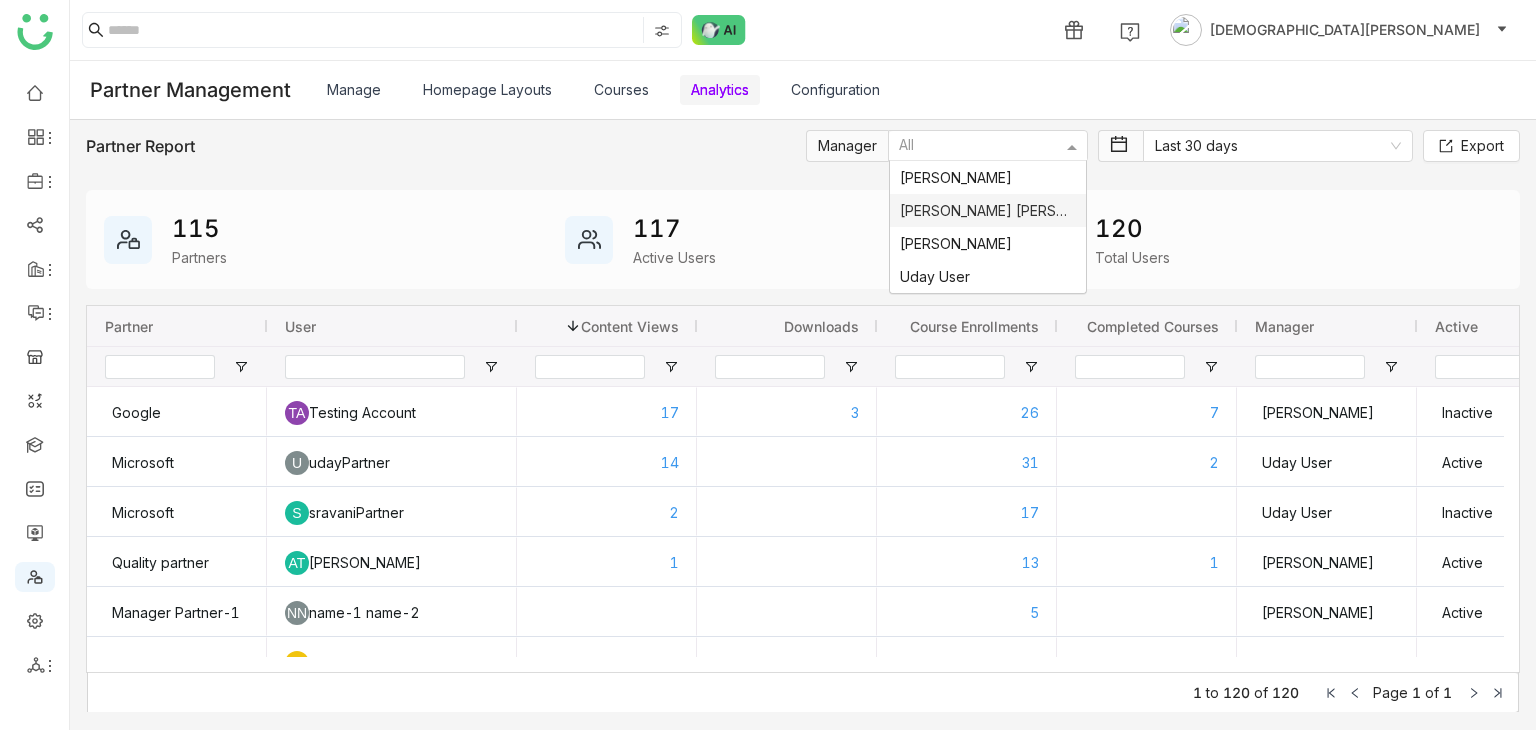 click on "Bhupendra Singh Bhandari" at bounding box center [988, 210] 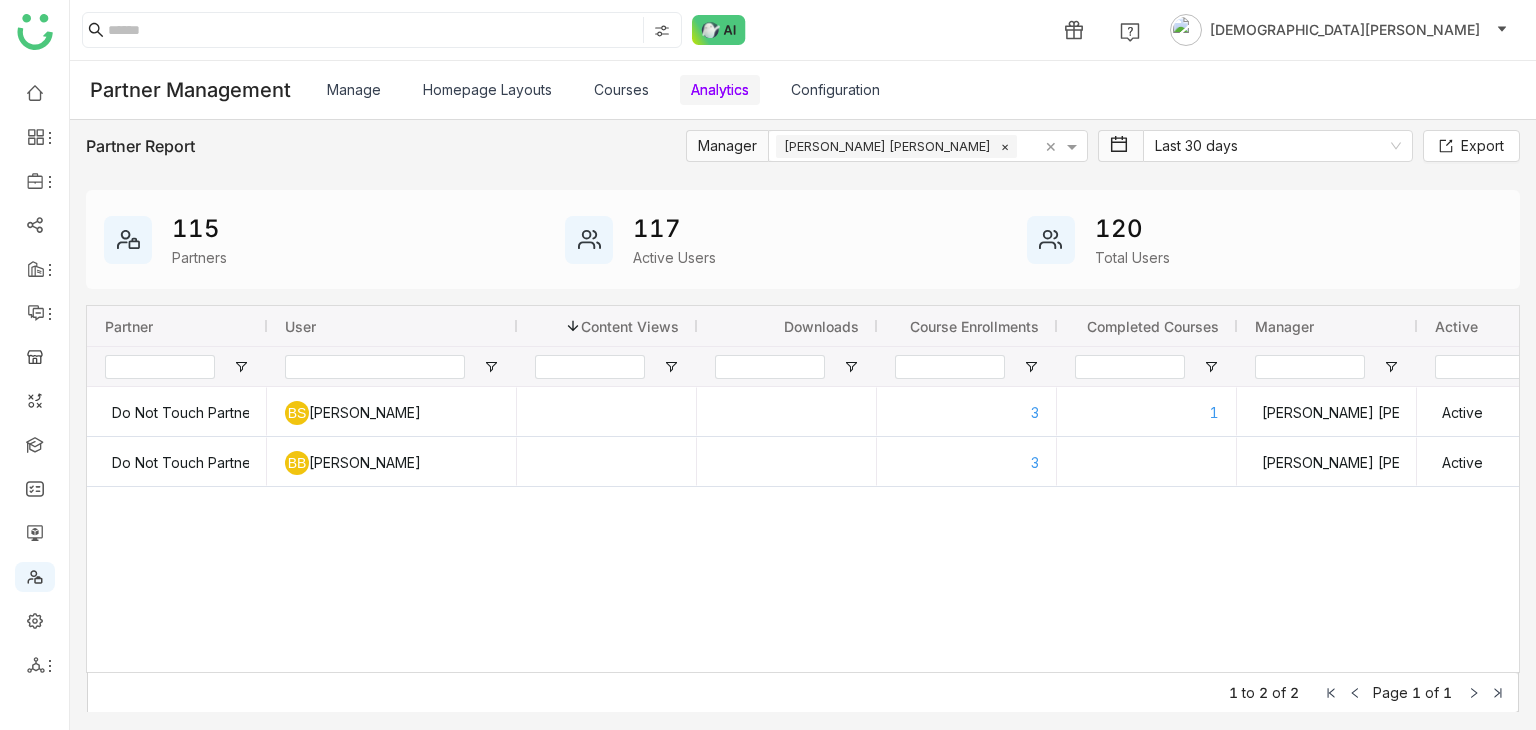 click on "×" 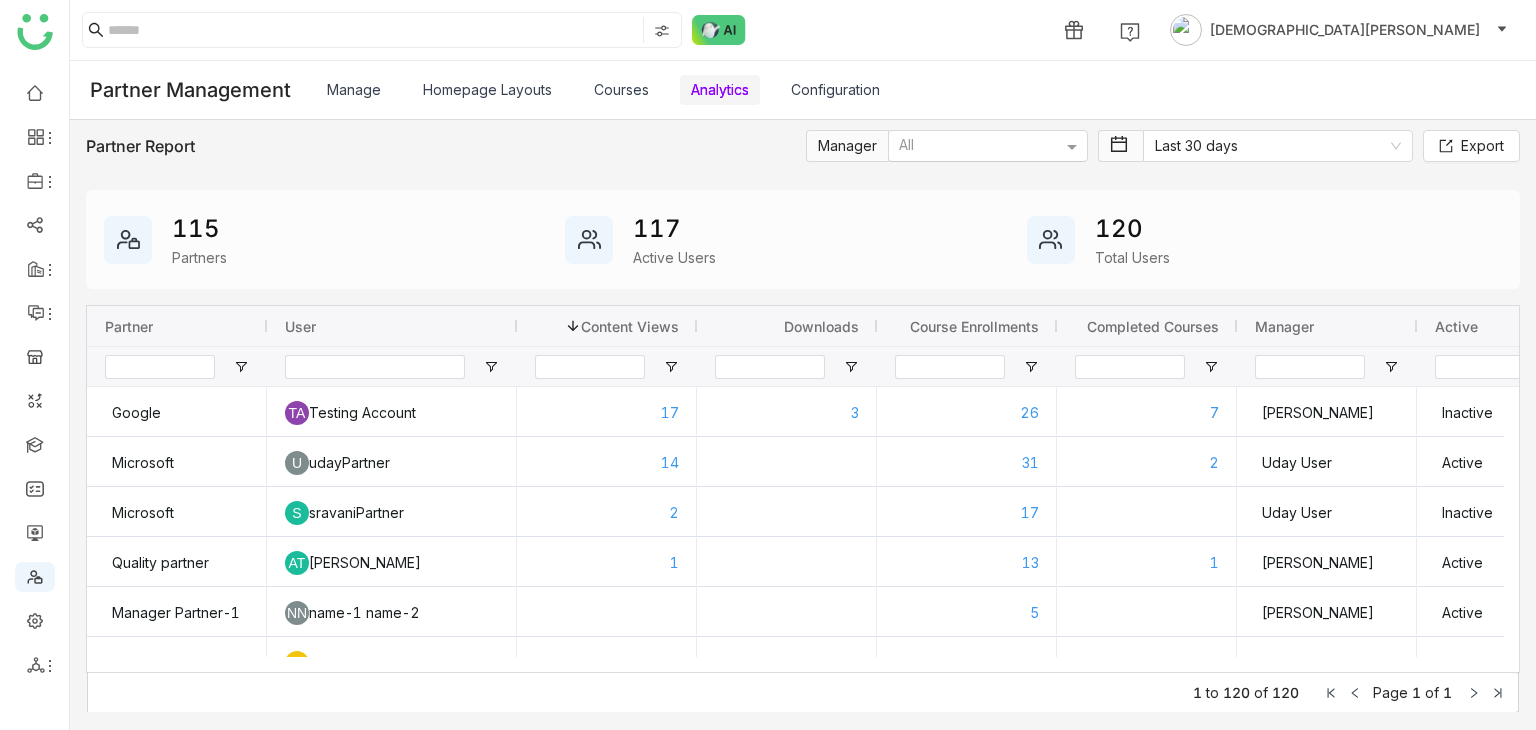 click on "Configuration" at bounding box center [835, 89] 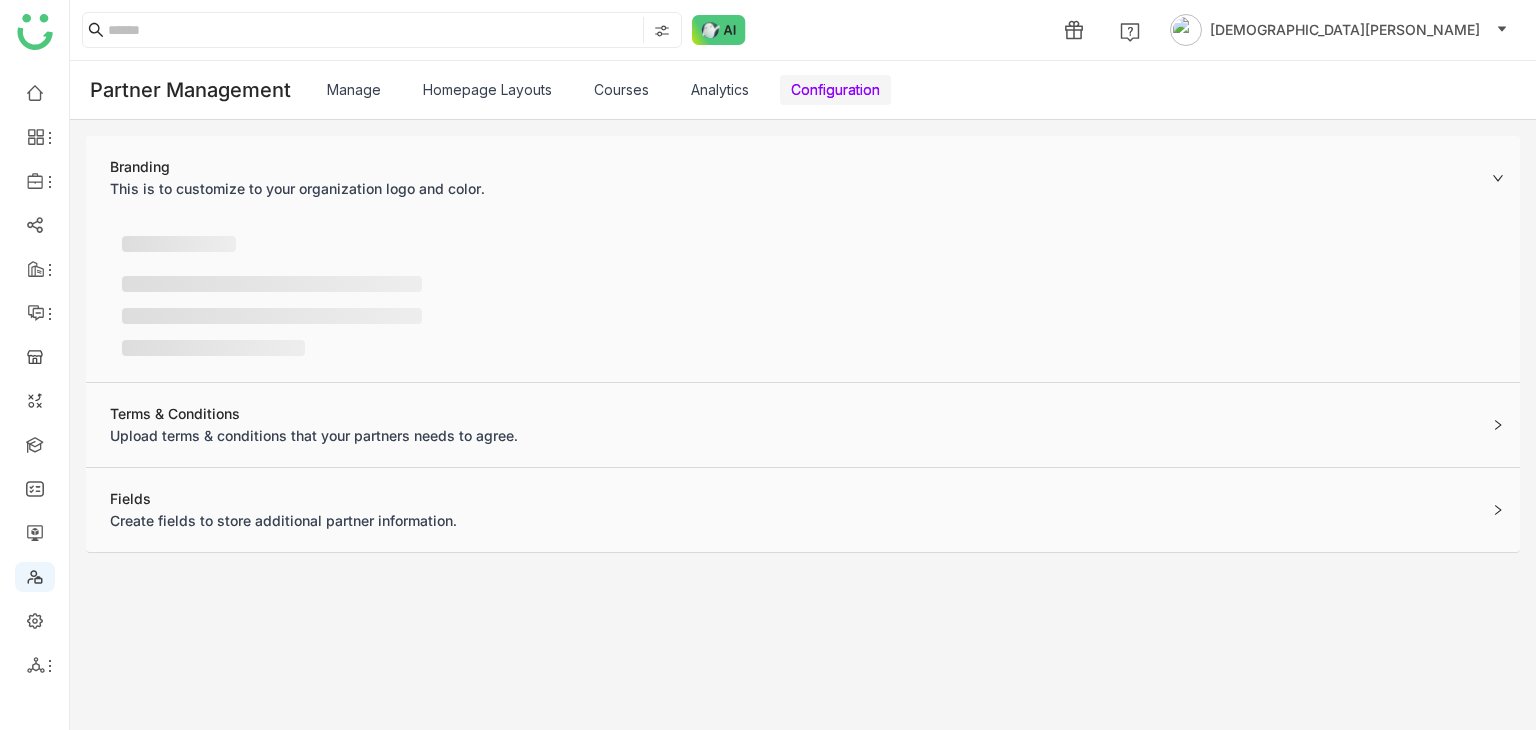 click on "Configuration" at bounding box center [835, 89] 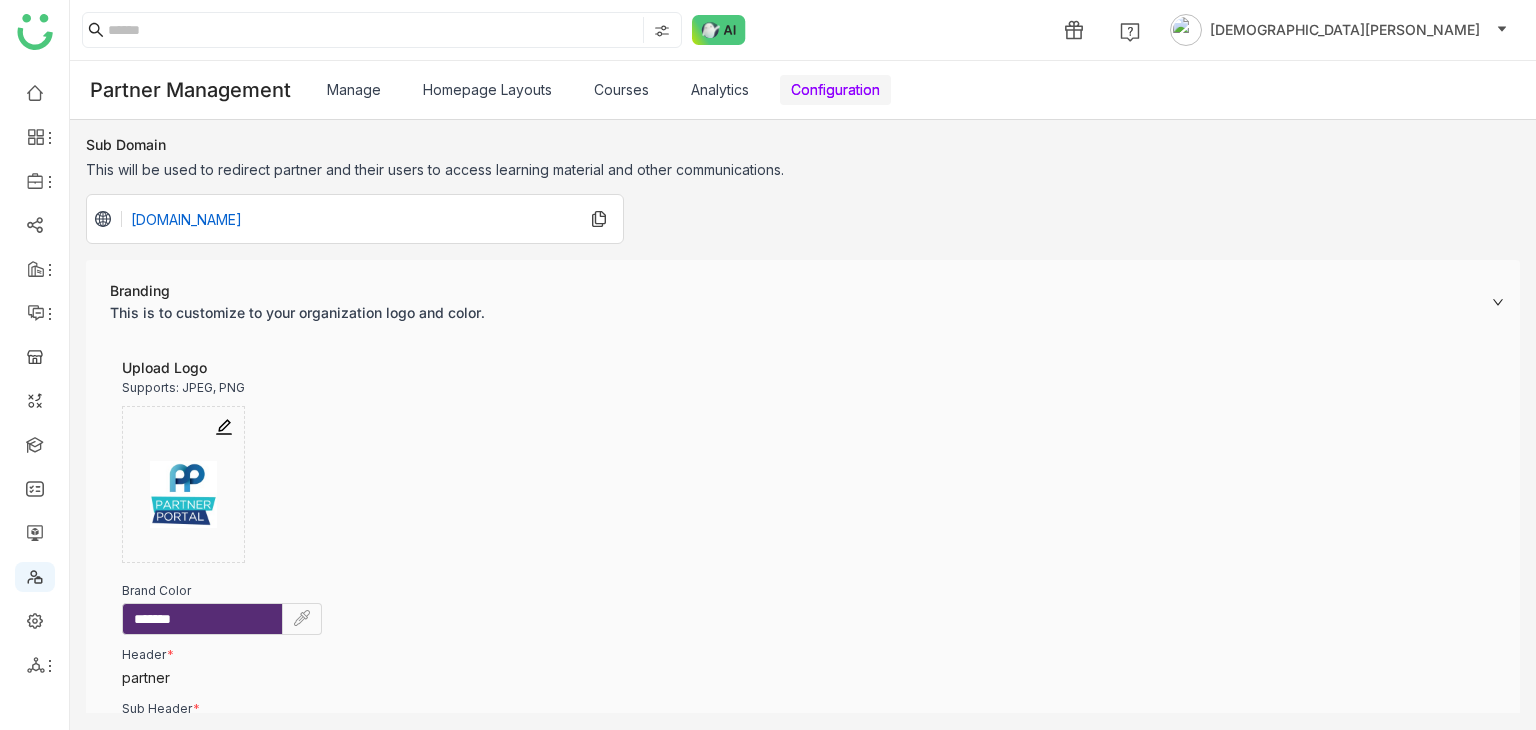scroll, scrollTop: 41, scrollLeft: 0, axis: vertical 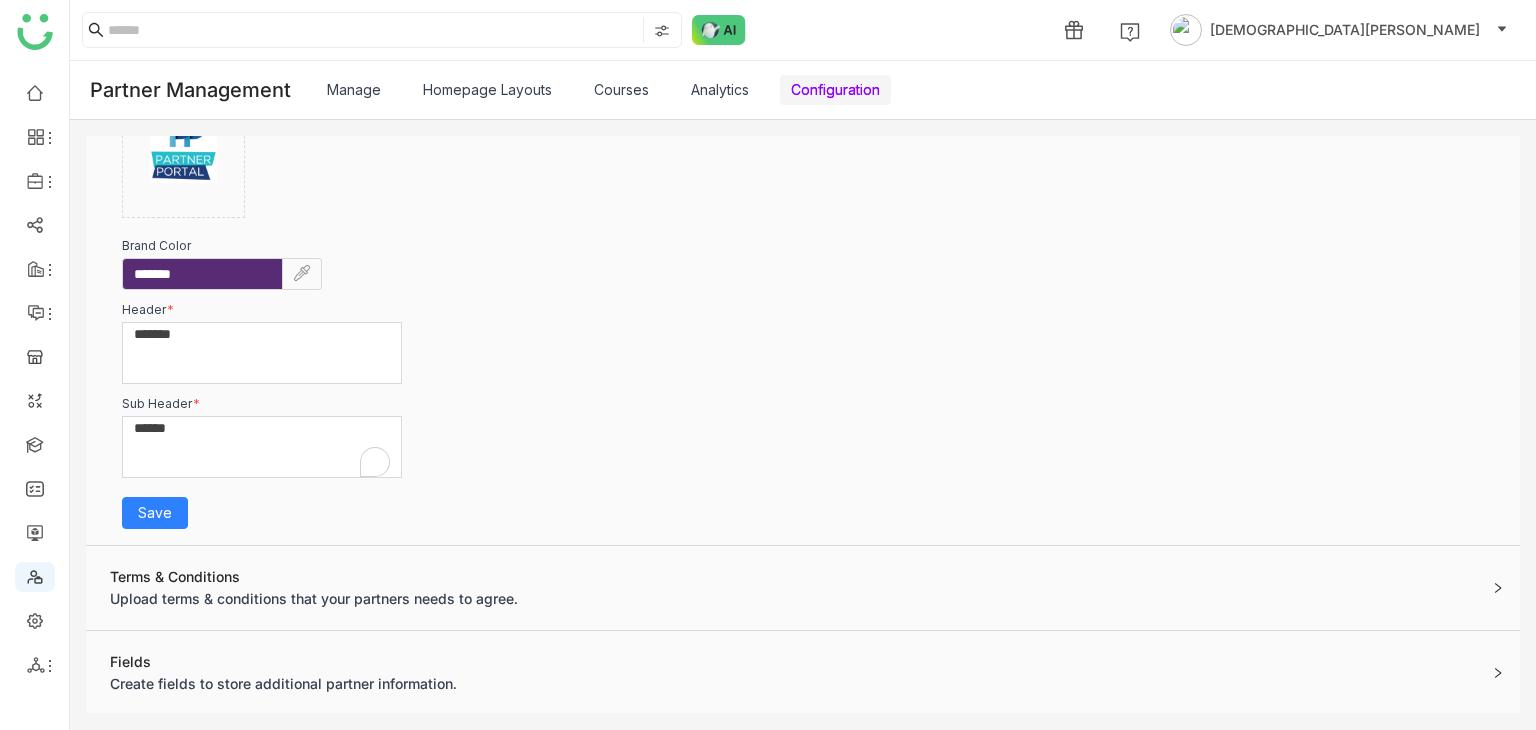 click on "Manage" at bounding box center [354, 89] 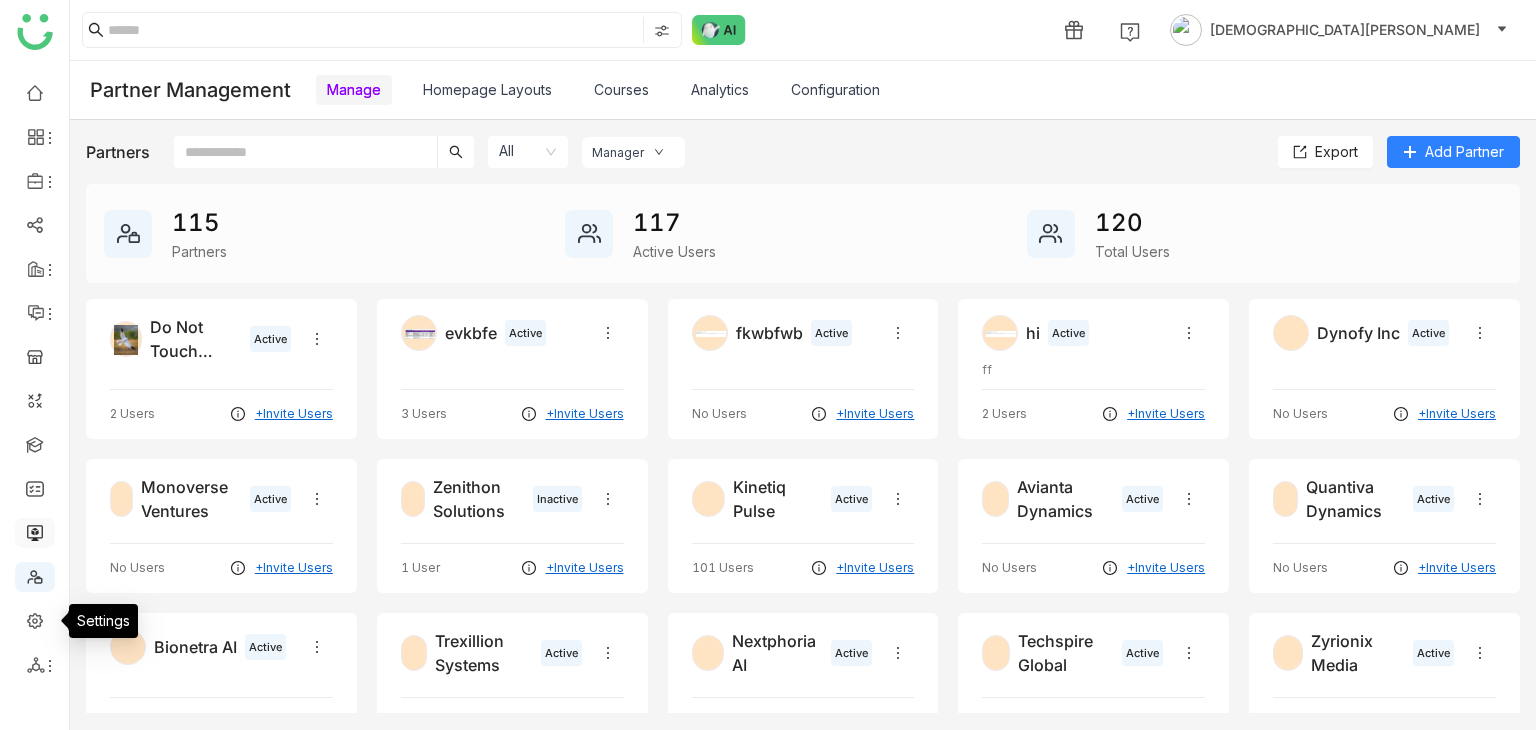 click at bounding box center [35, 531] 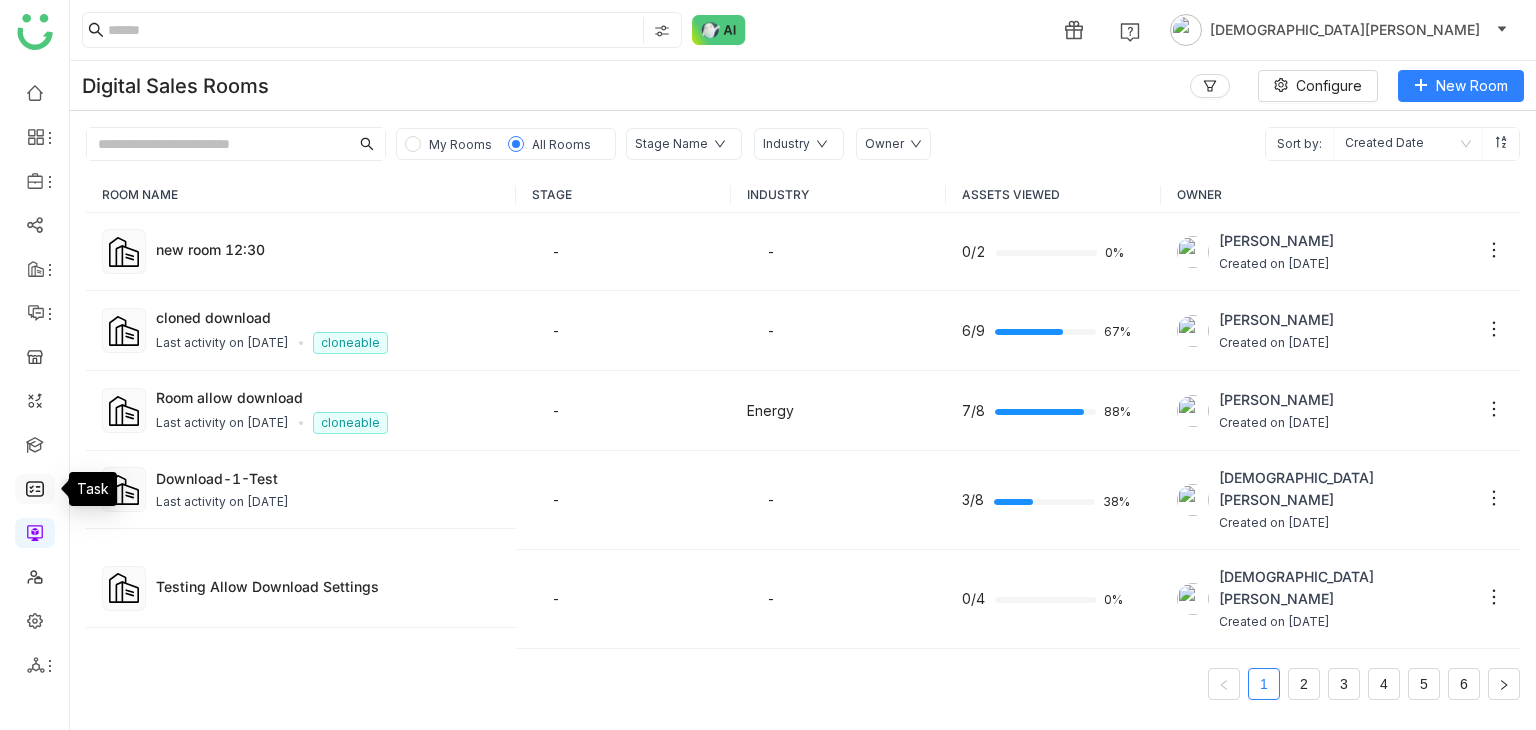 click at bounding box center [35, 487] 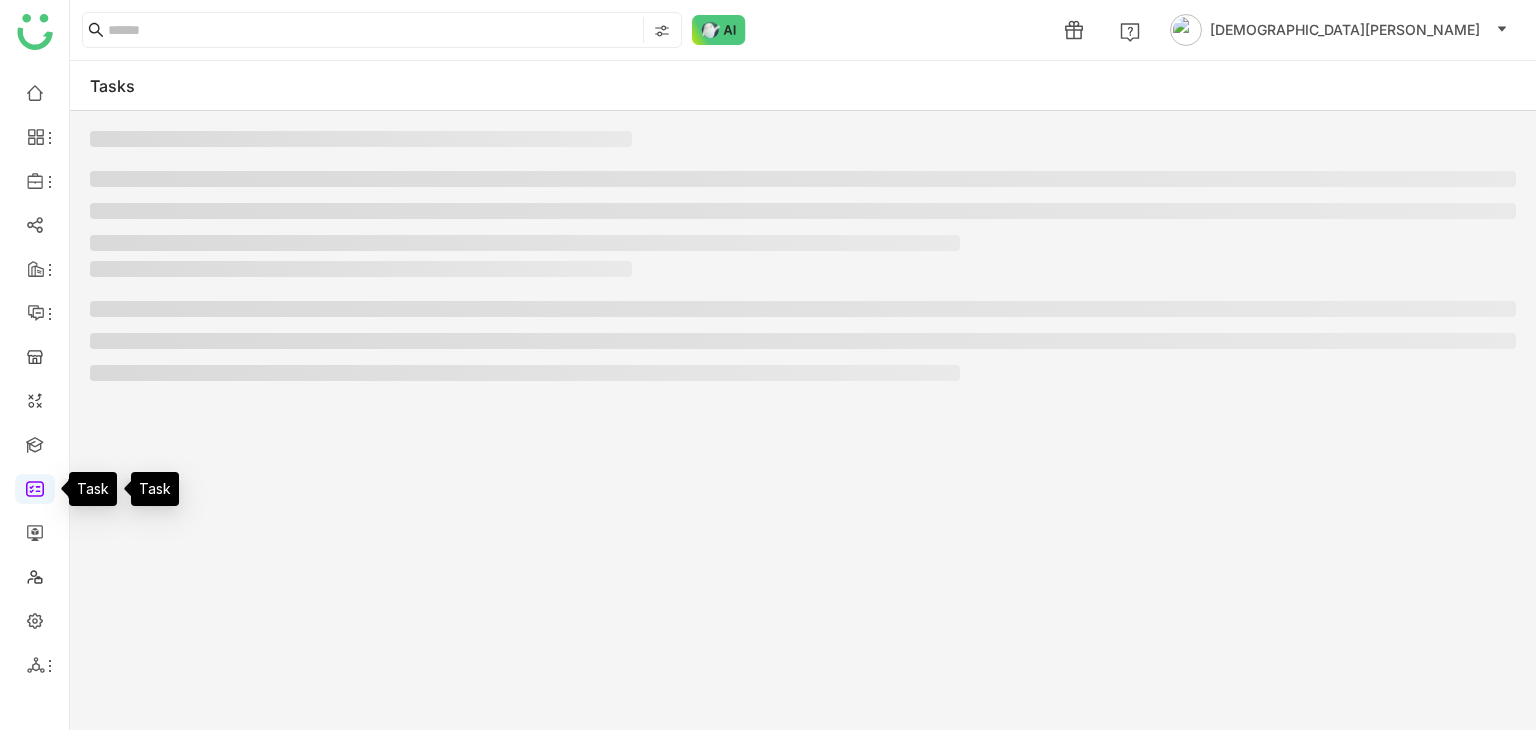 click at bounding box center [35, 487] 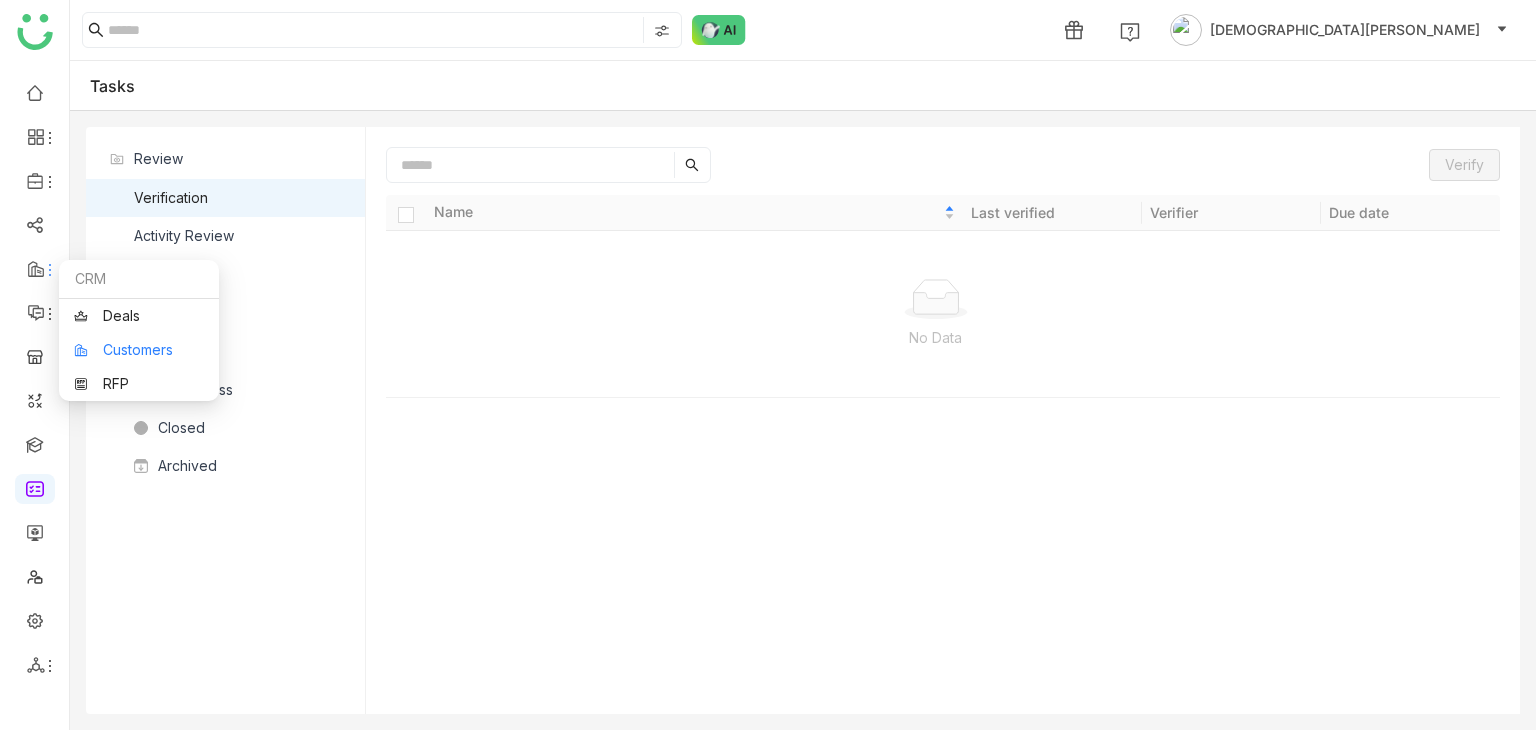 click on "Customers" at bounding box center [139, 350] 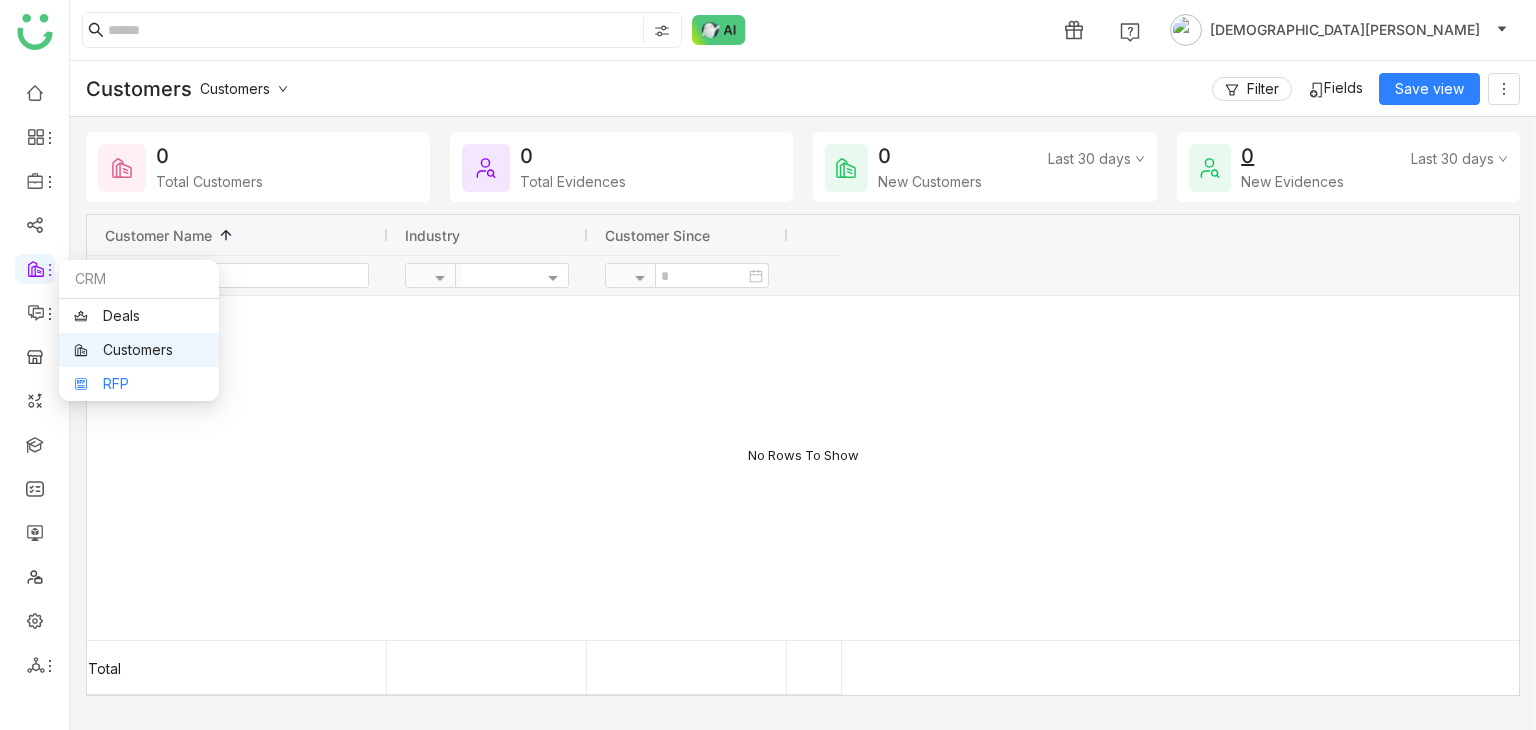 click on "RFP" at bounding box center (139, 384) 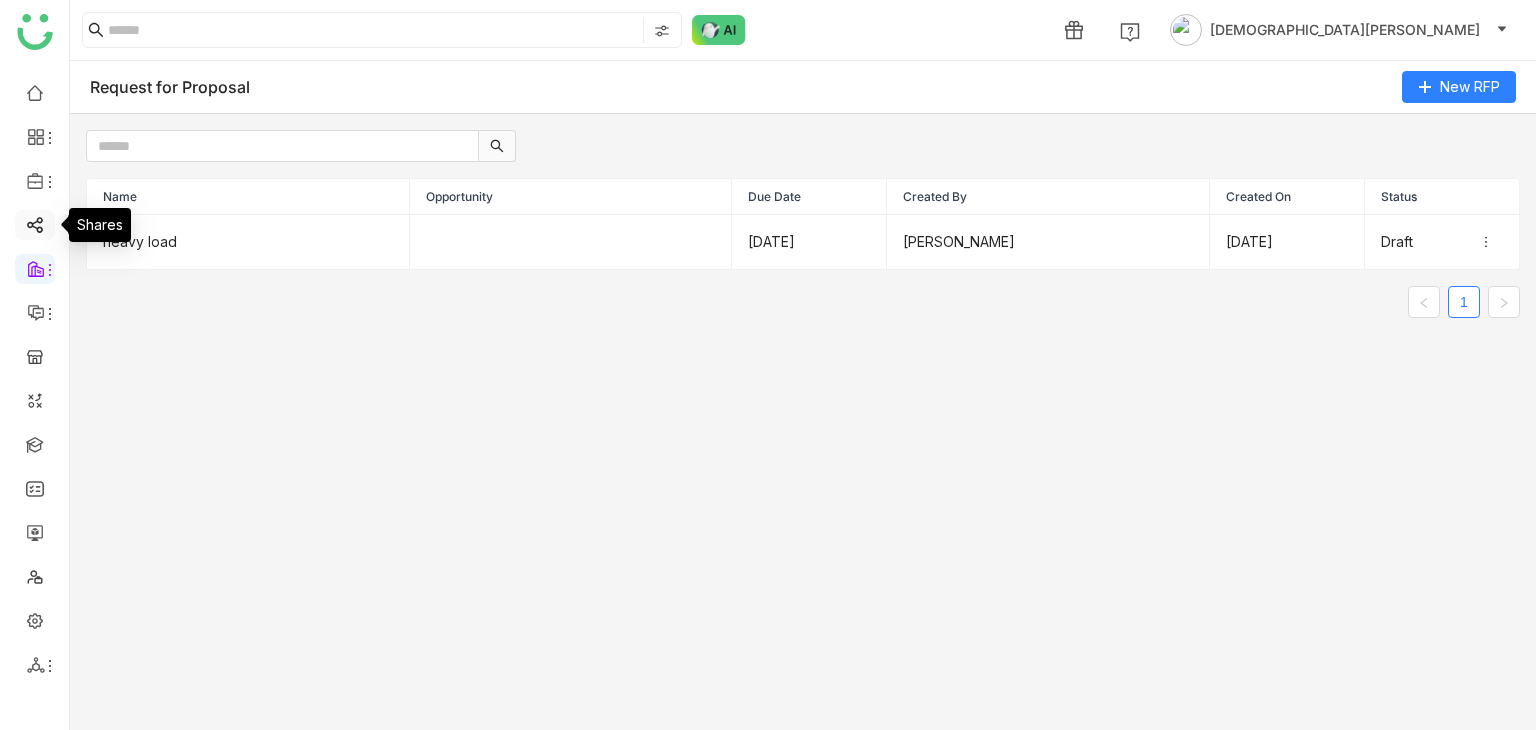 click at bounding box center [35, 223] 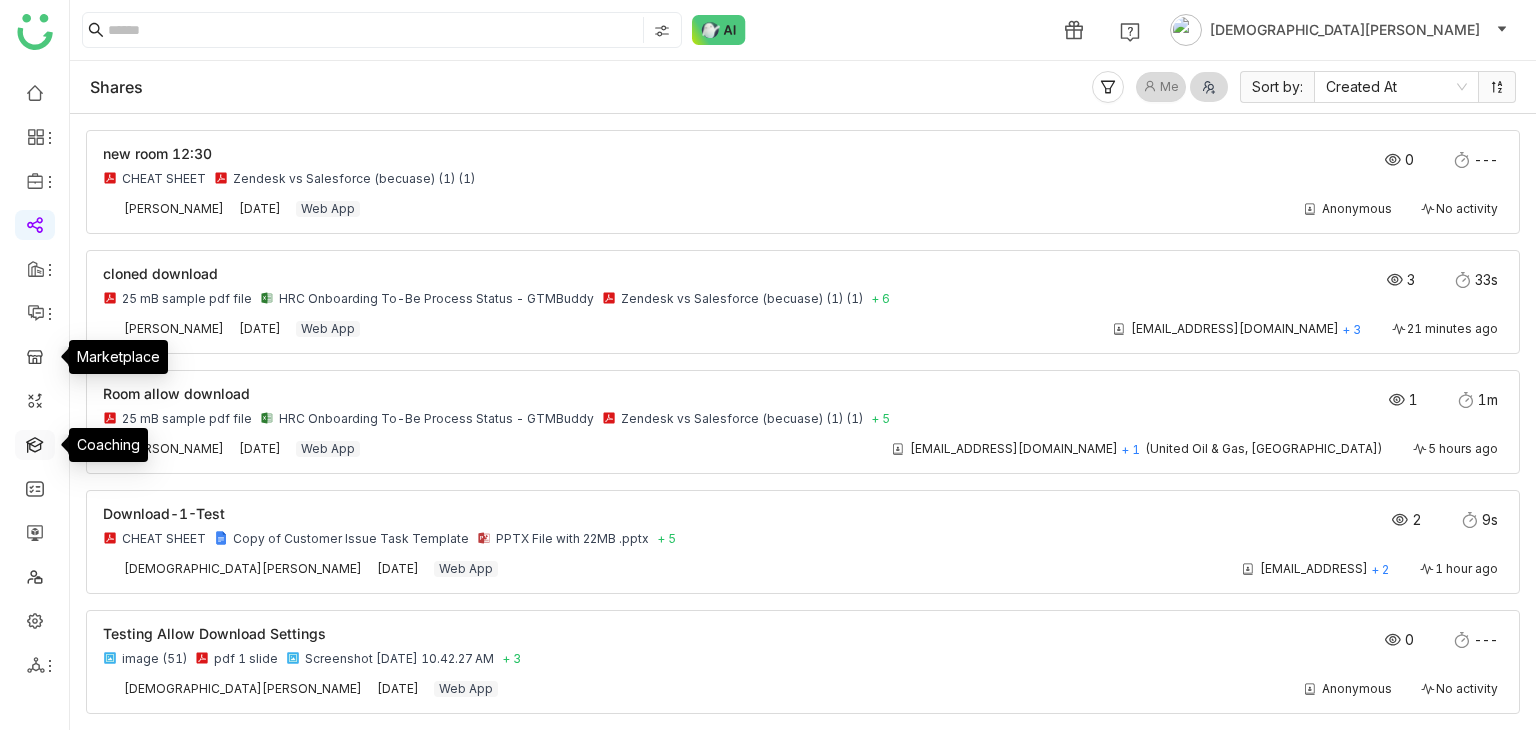 click at bounding box center (35, 443) 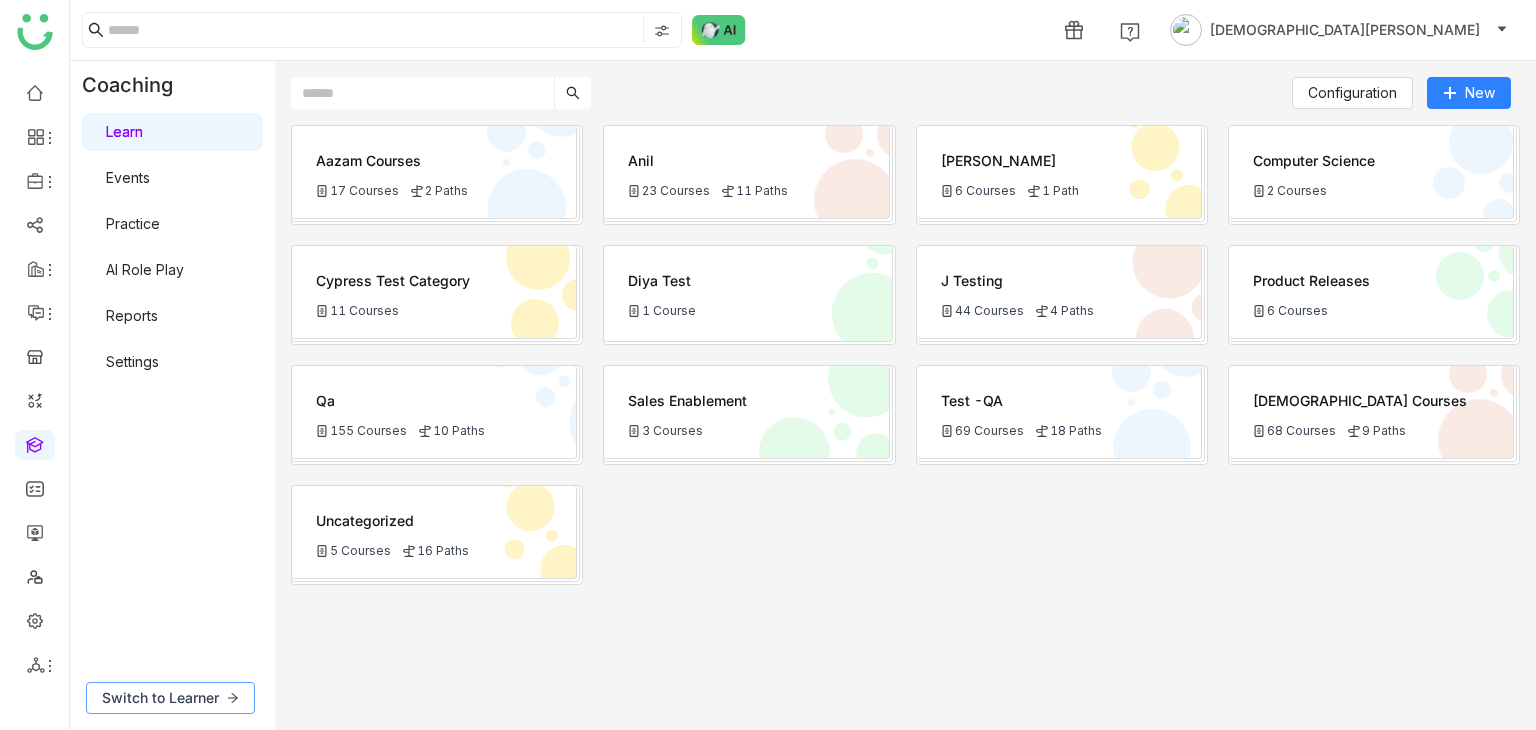 click on "Switch to Learner" 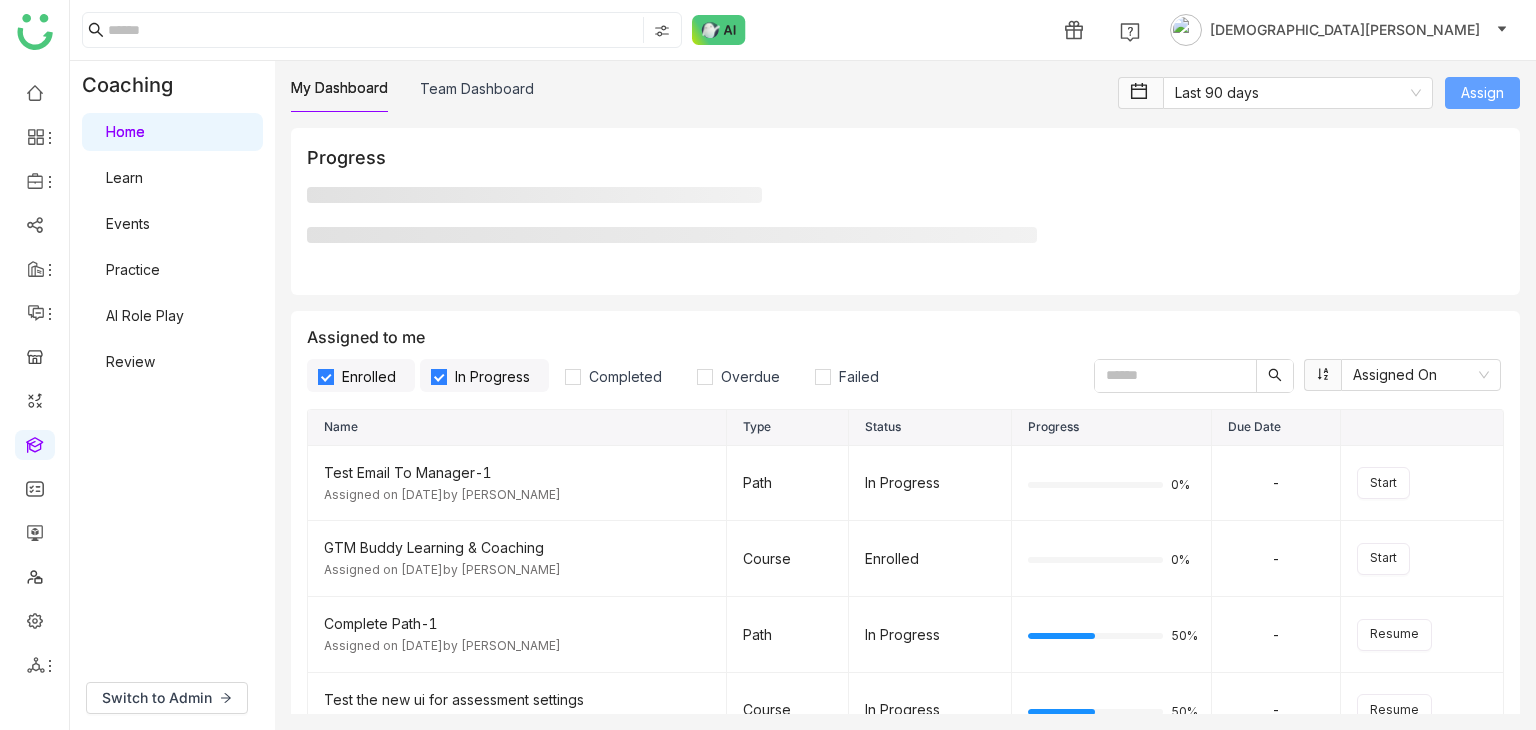 click on "Assign" 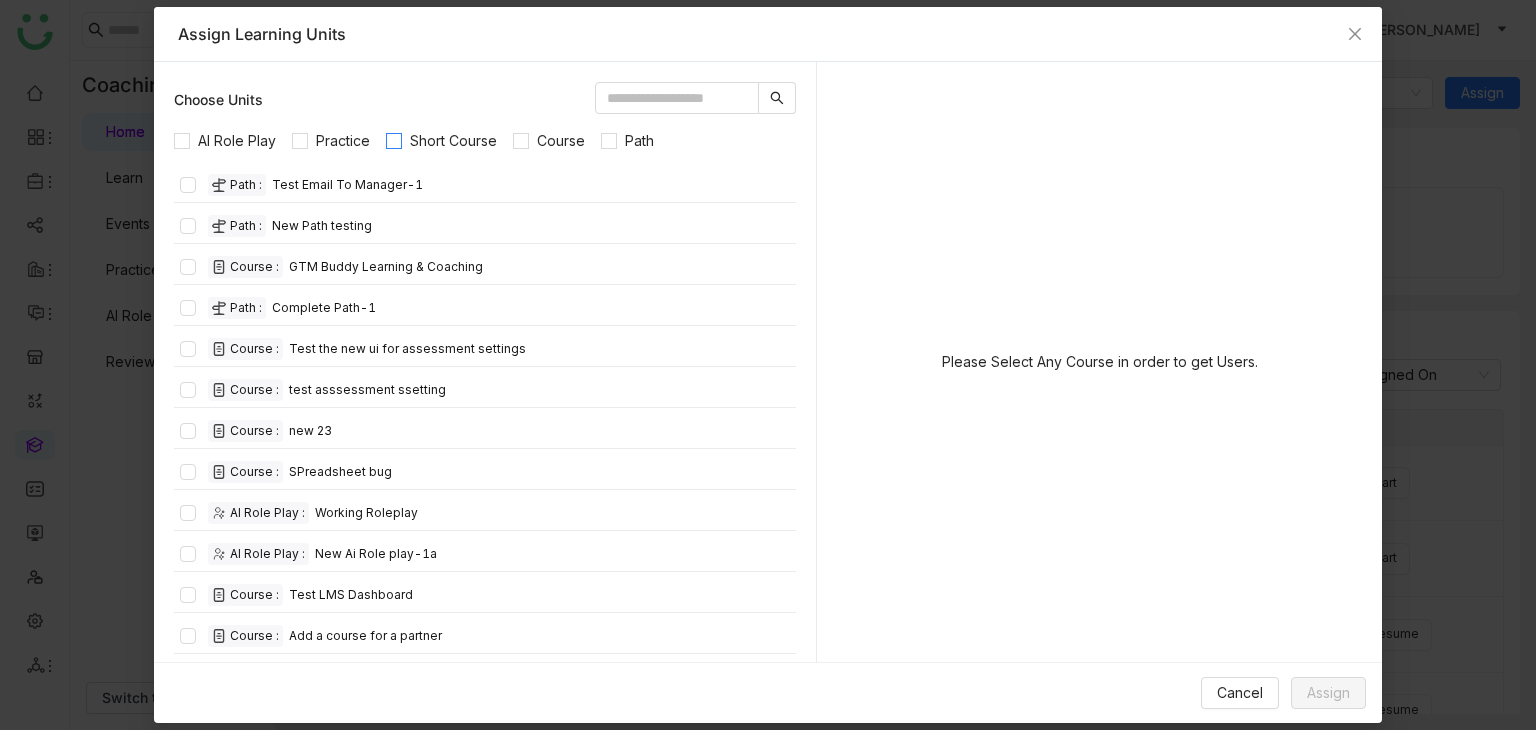 click on "Short Course" at bounding box center [453, 141] 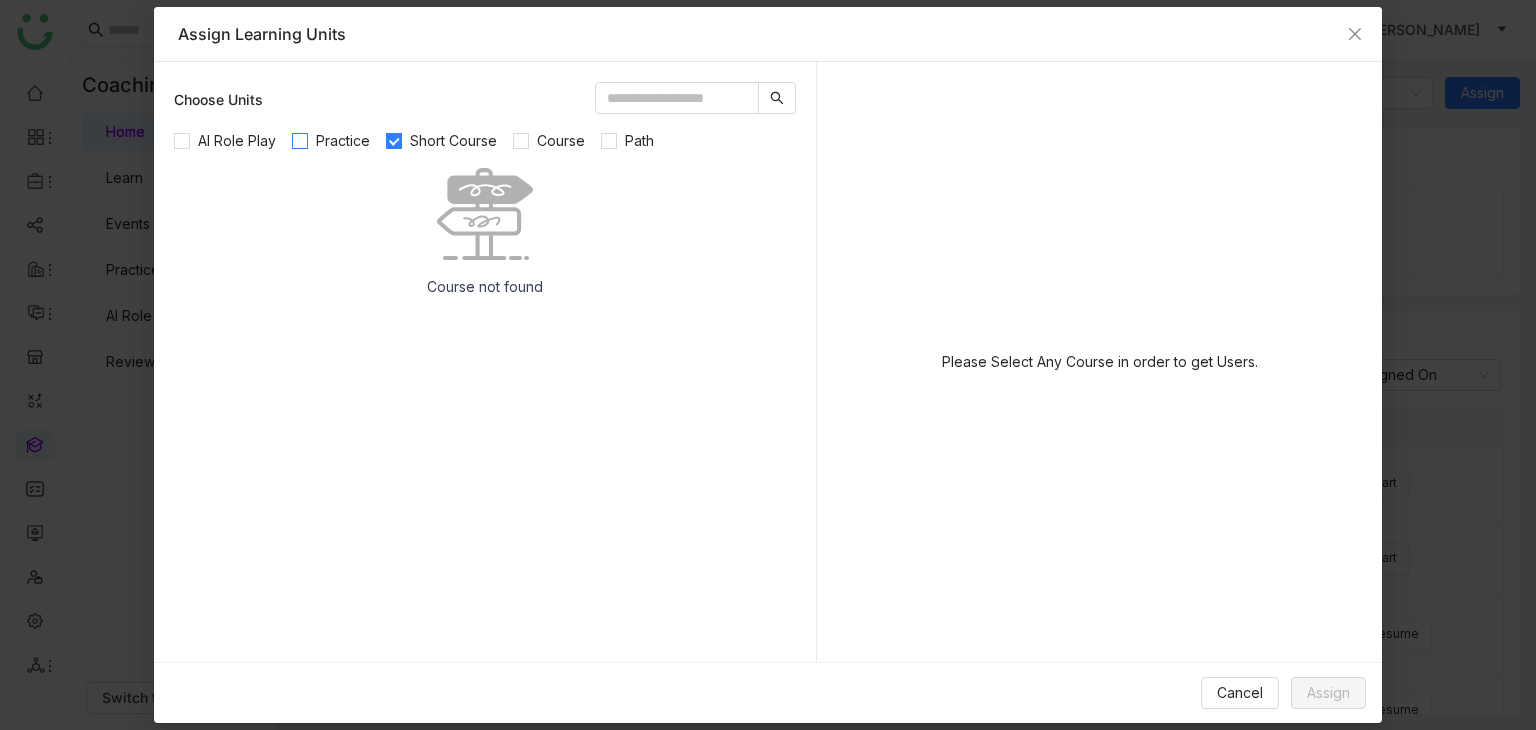 click on "Practice" at bounding box center [343, 141] 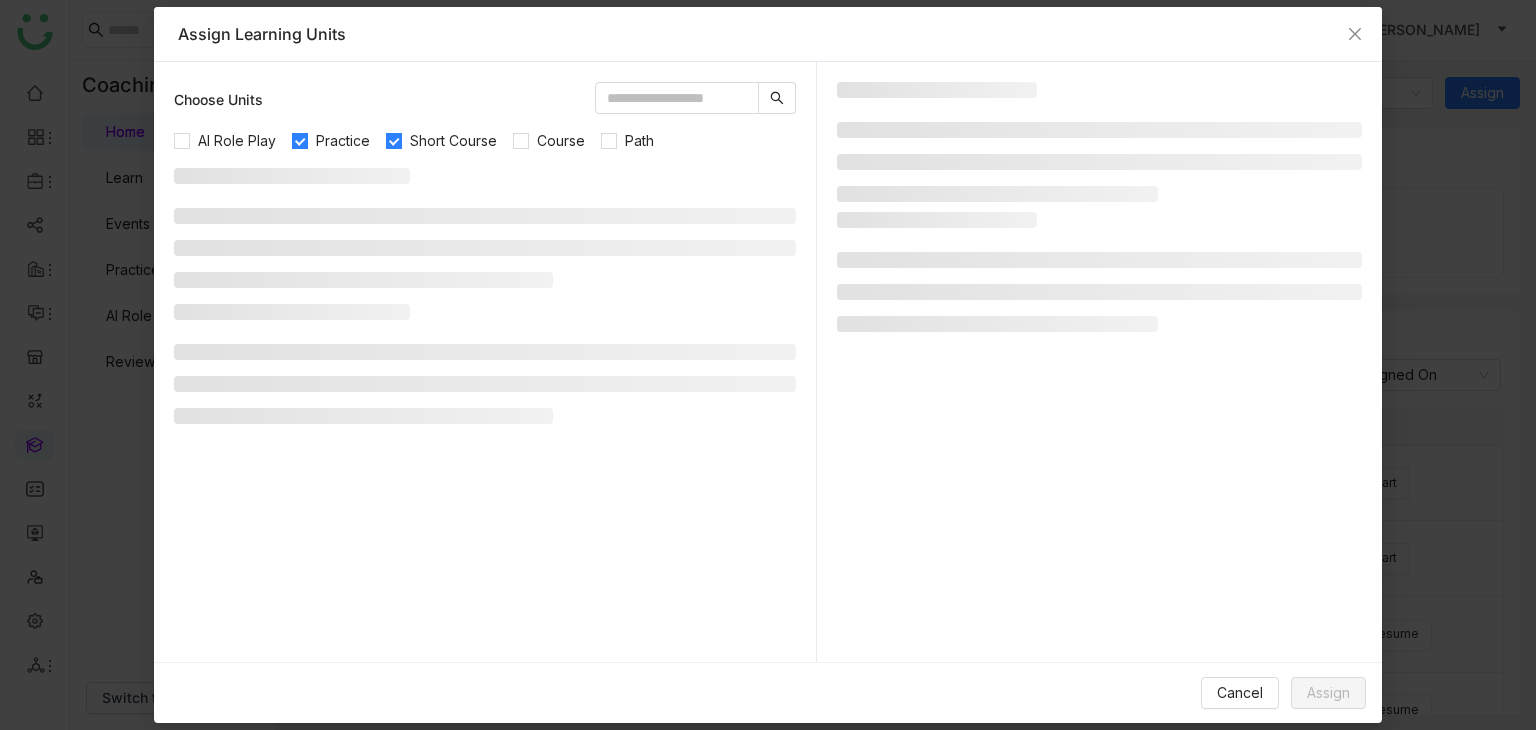 click on "Short Course" at bounding box center (453, 141) 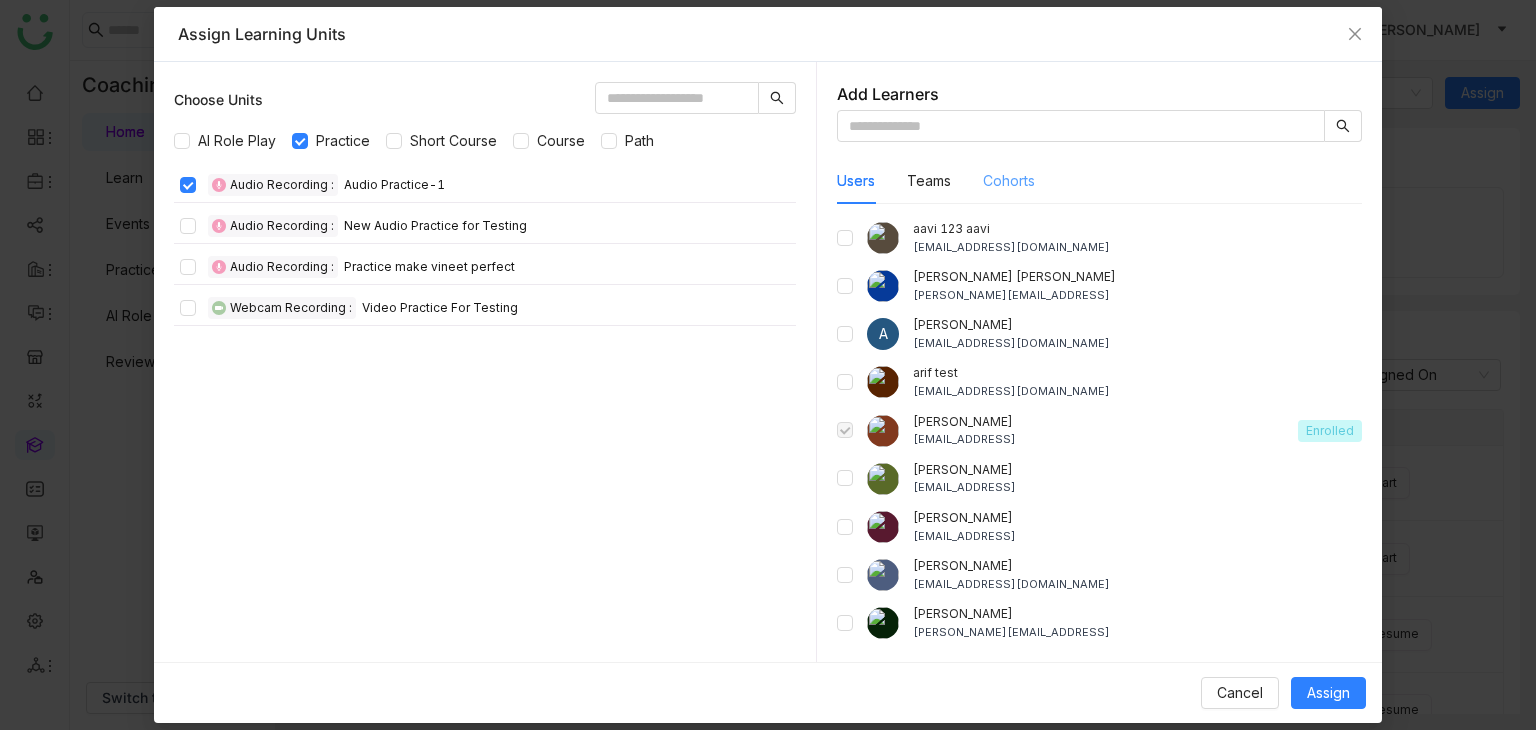 click on "Cohorts" 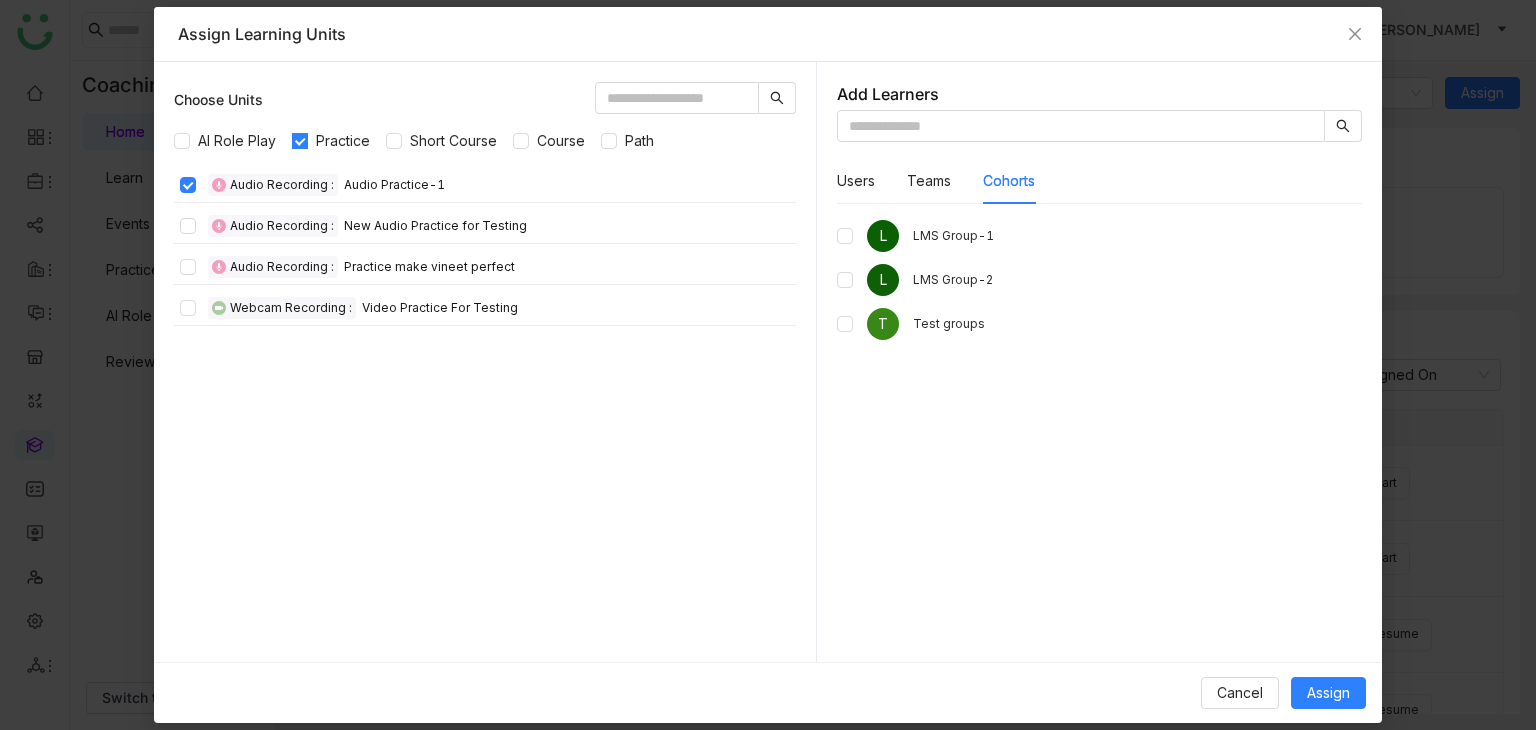 click on "Practice" at bounding box center (343, 141) 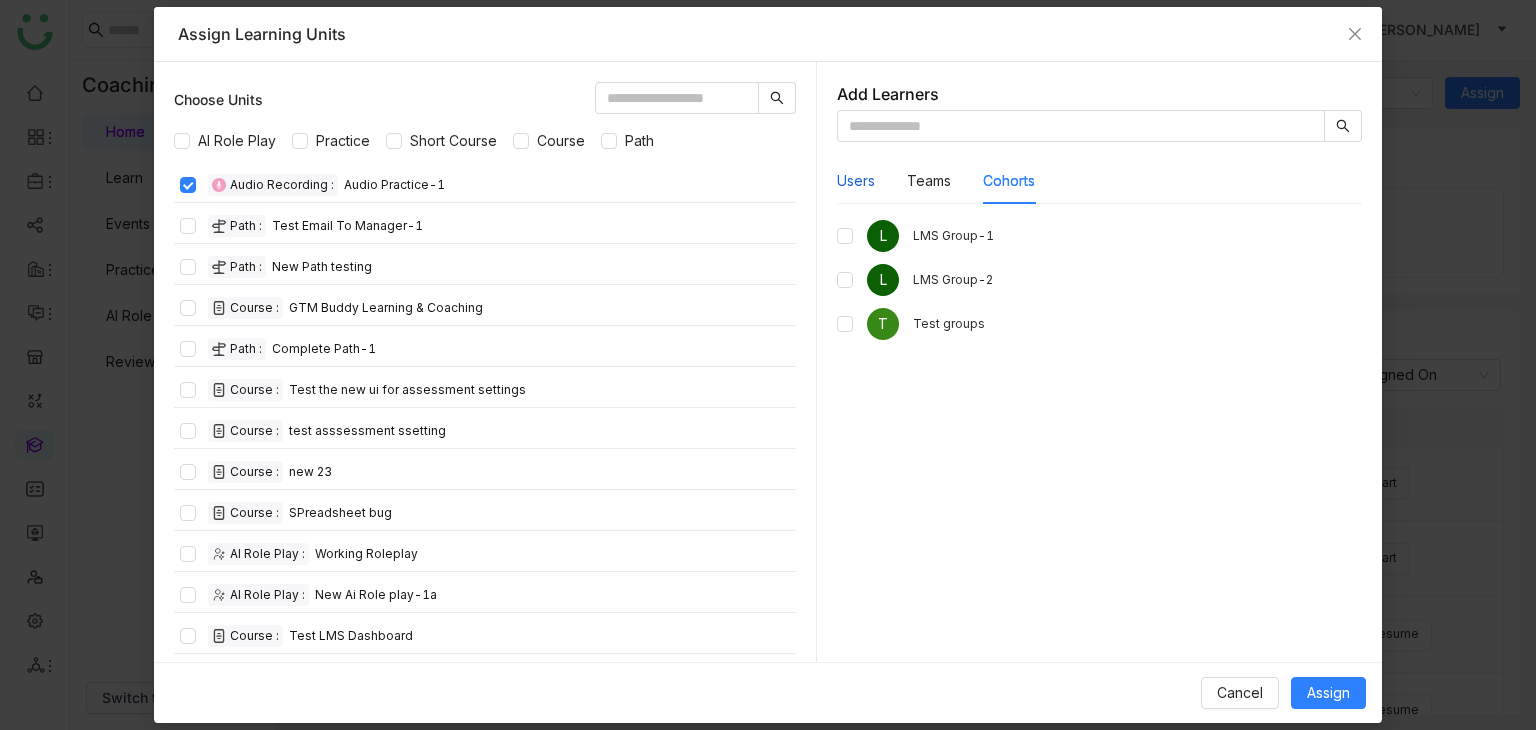 click on "Users" at bounding box center (856, 181) 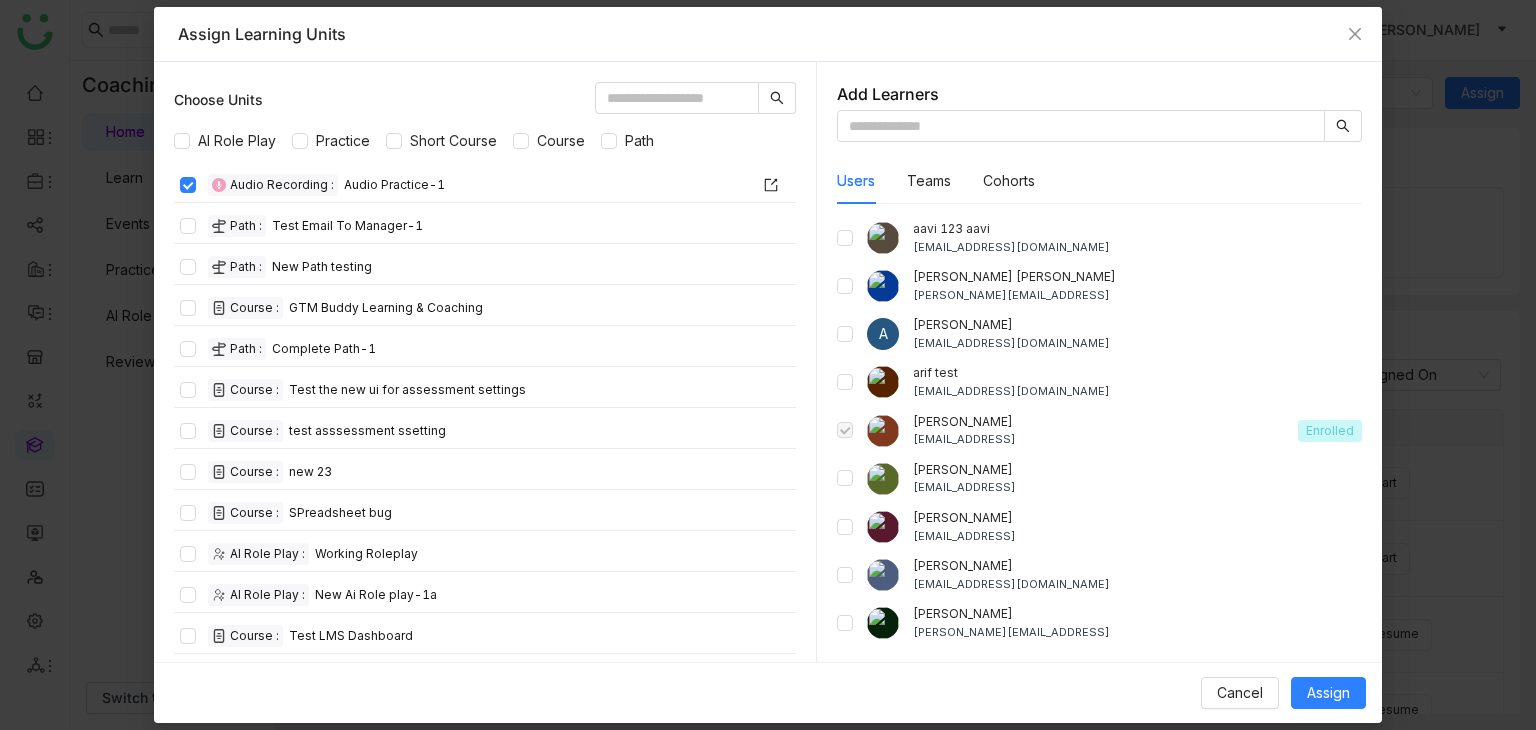 click on "Audio Recording :   Audio Practice-1" at bounding box center [485, 185] 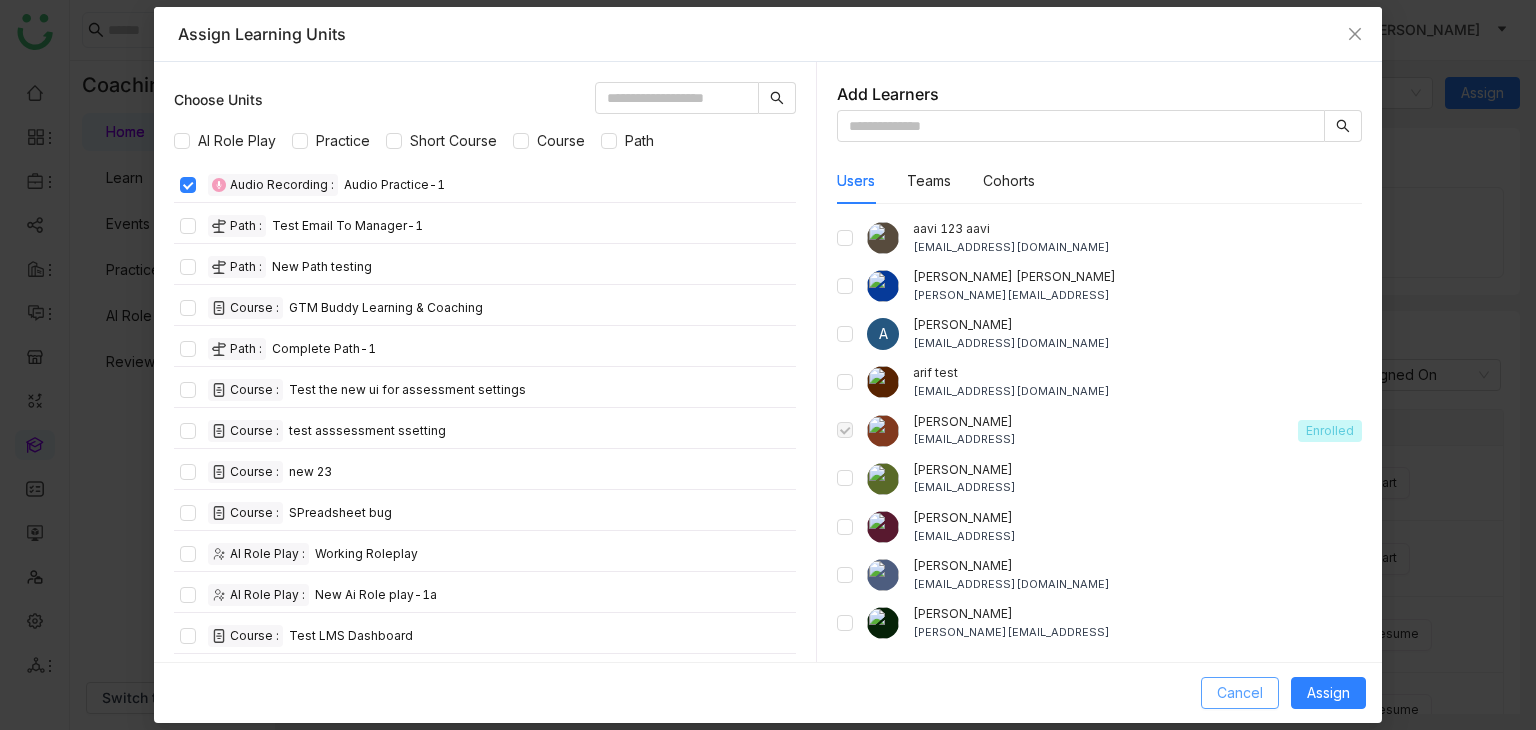 click on "Cancel" at bounding box center (1240, 693) 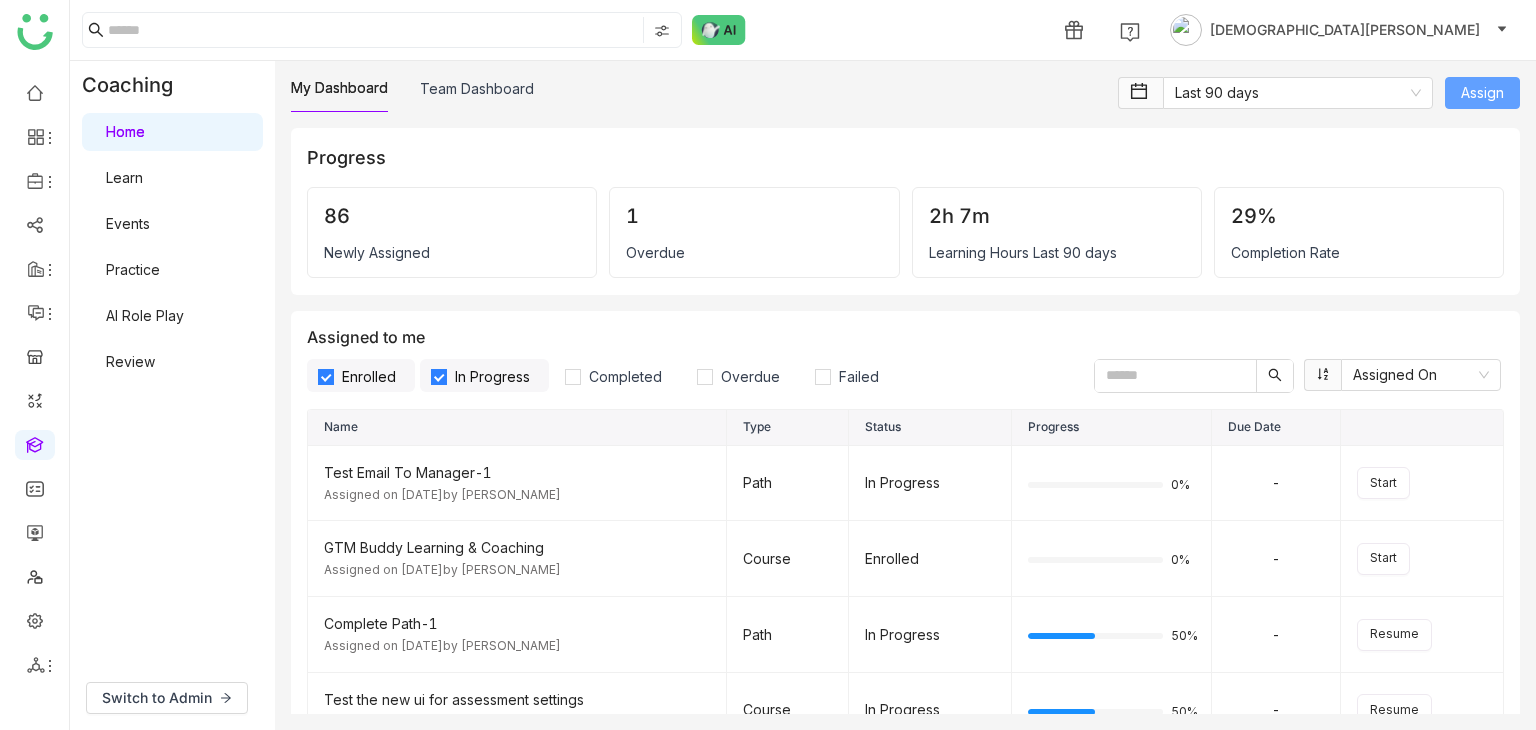 click on "Assign" 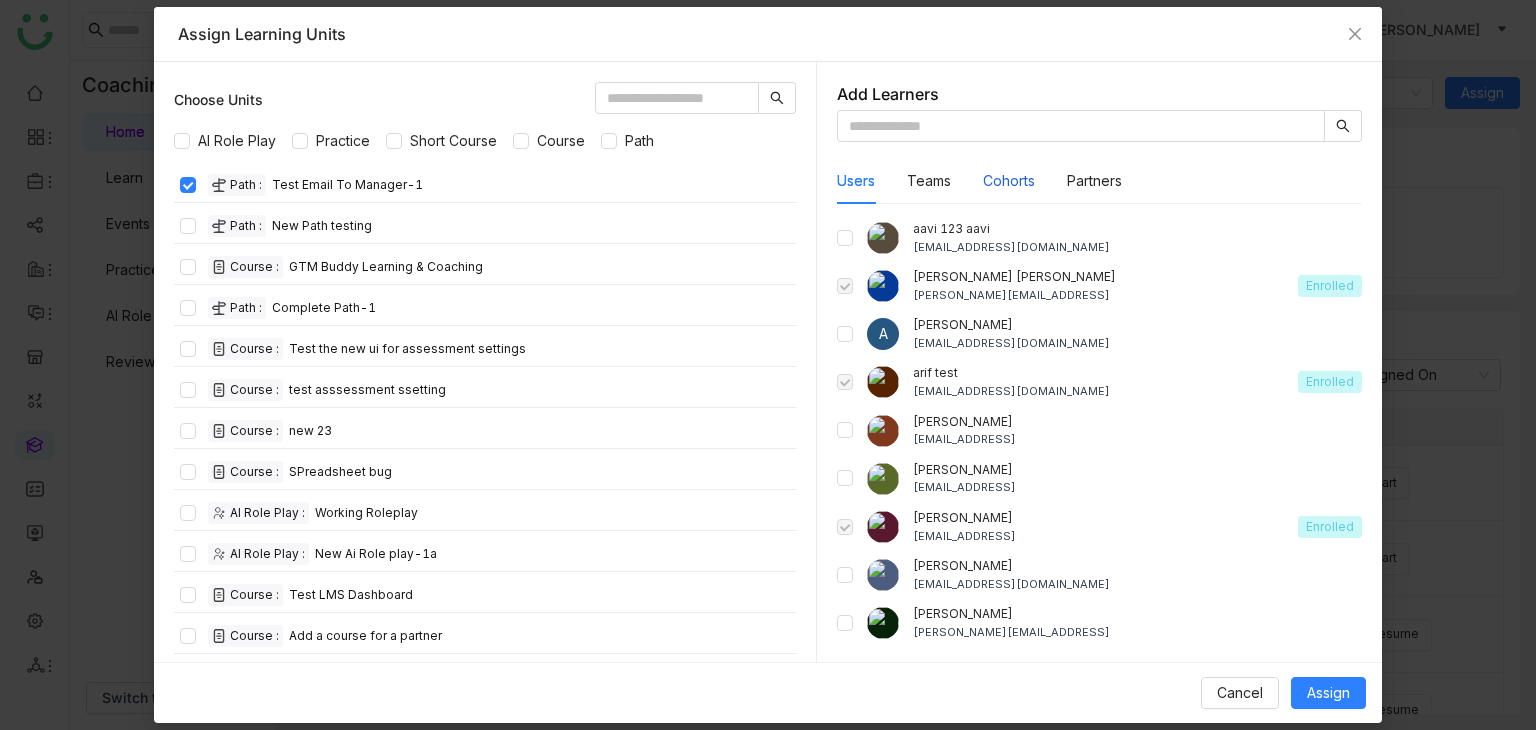 click on "Cohorts" at bounding box center [1009, 181] 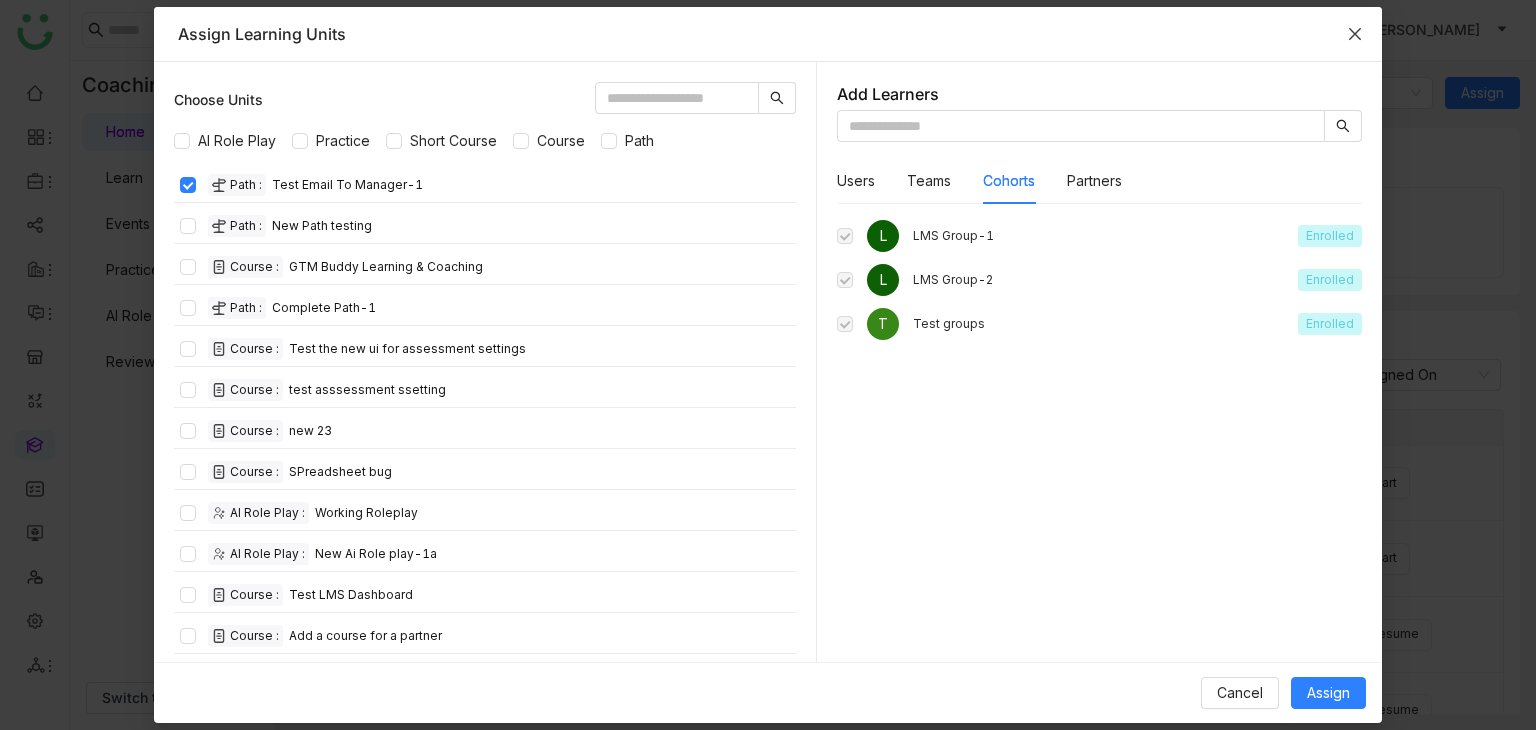 click 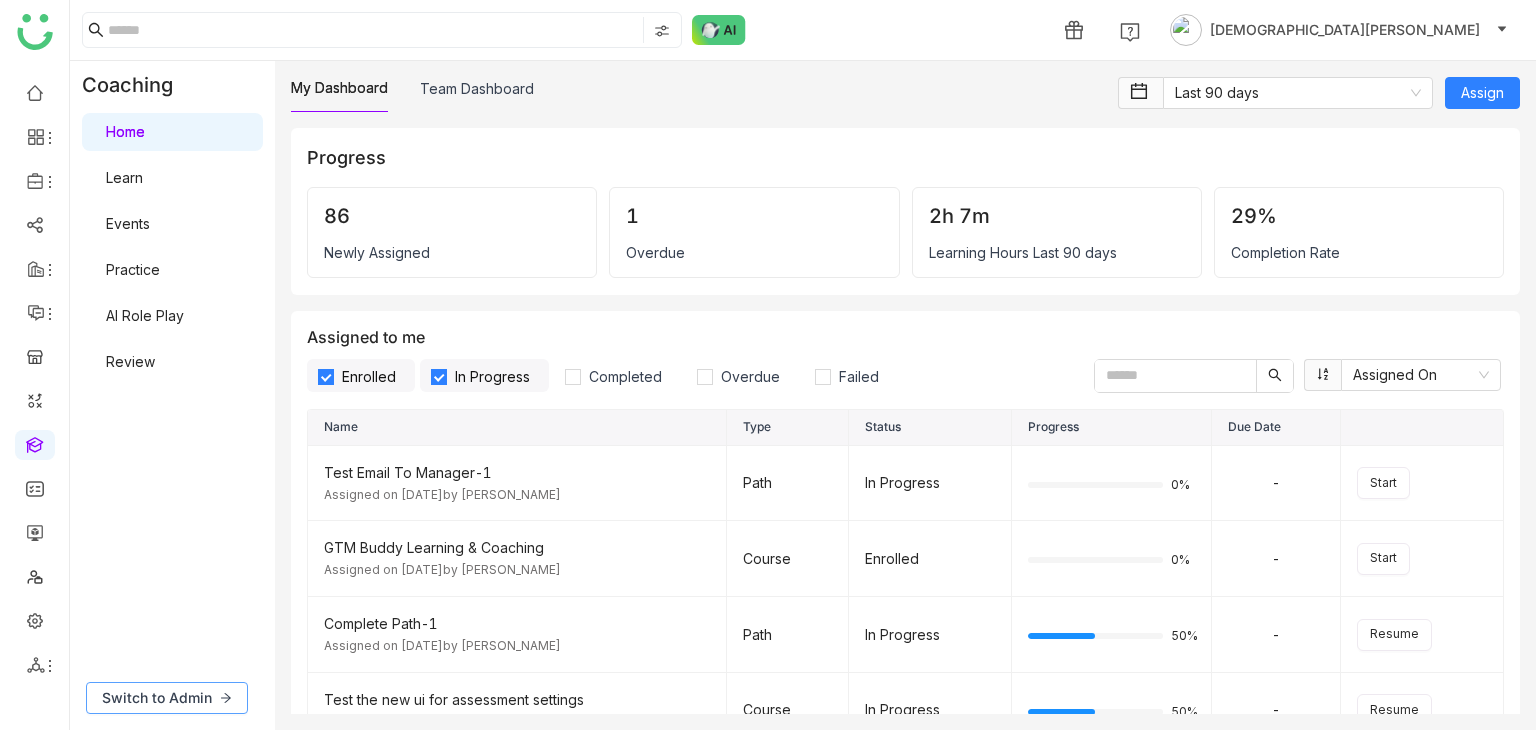 click on "Switch to Admin" 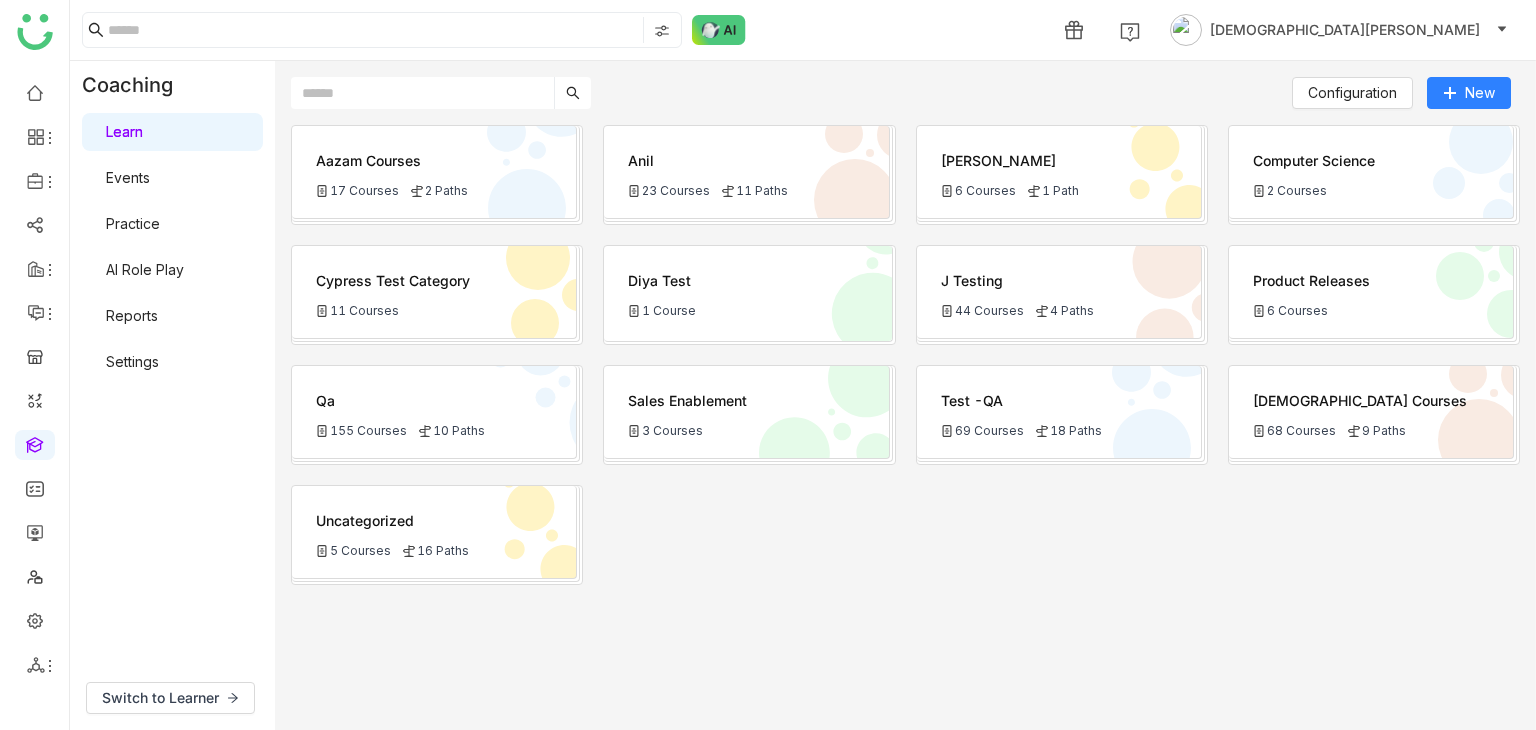 click on "Settings" at bounding box center [132, 361] 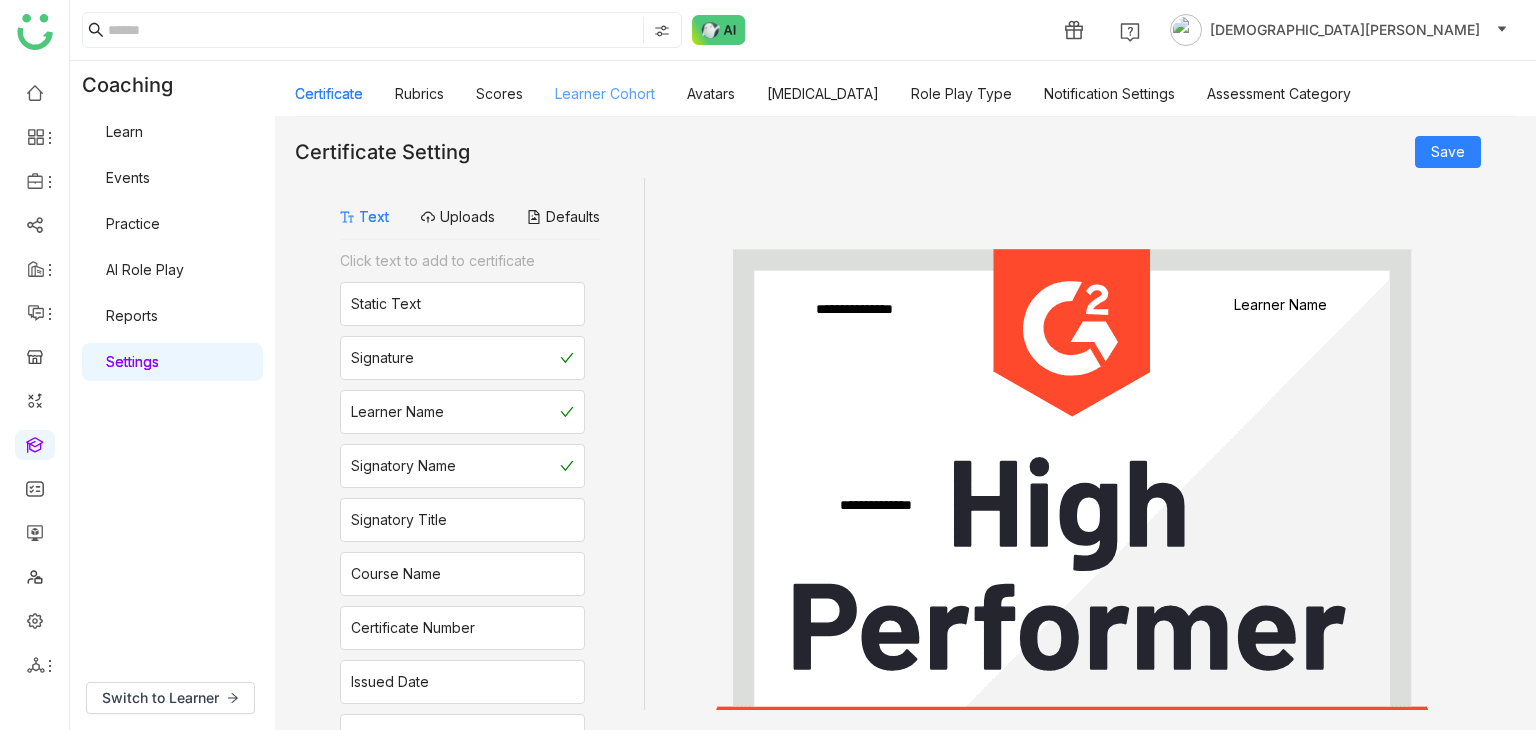 click on "Learner Cohort" at bounding box center [605, 93] 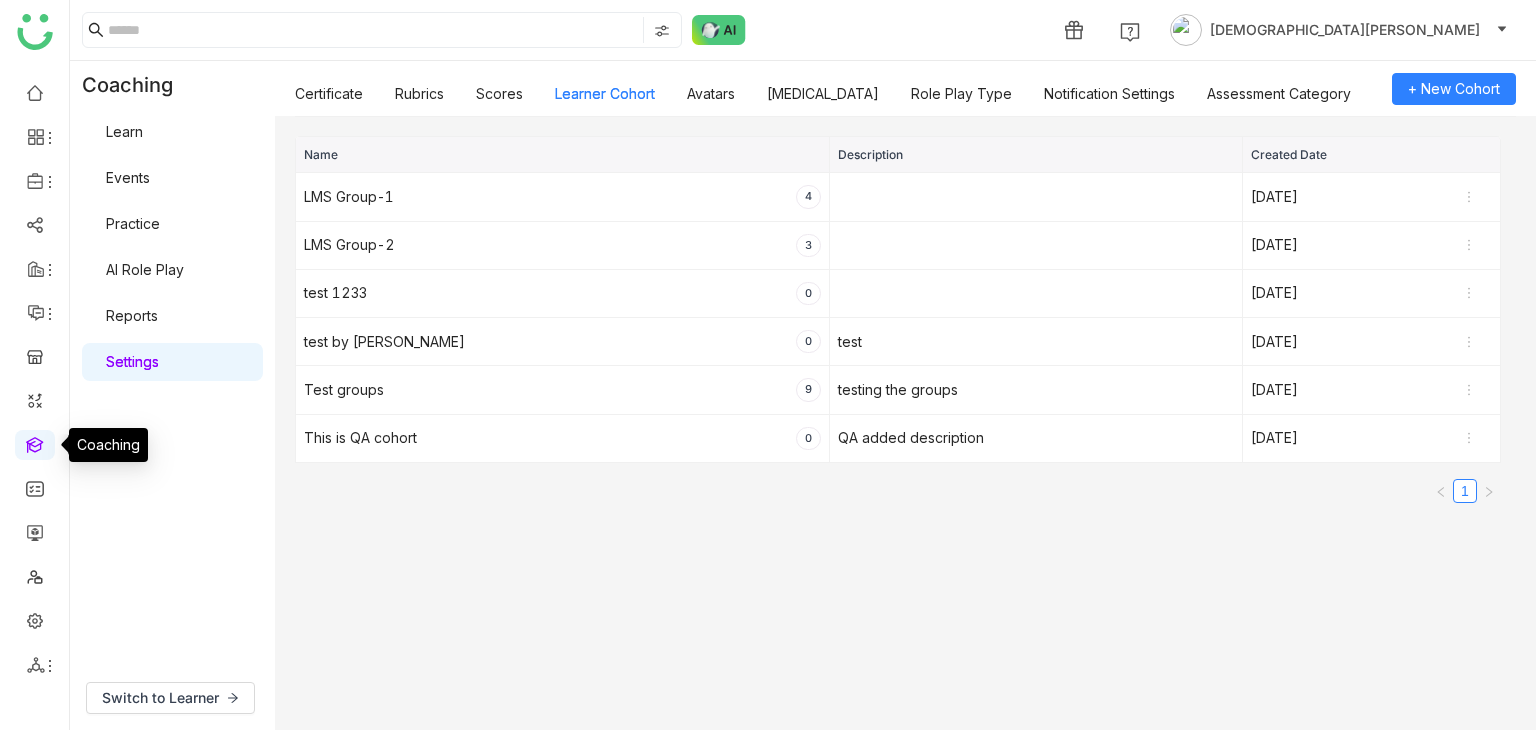 click at bounding box center [35, 443] 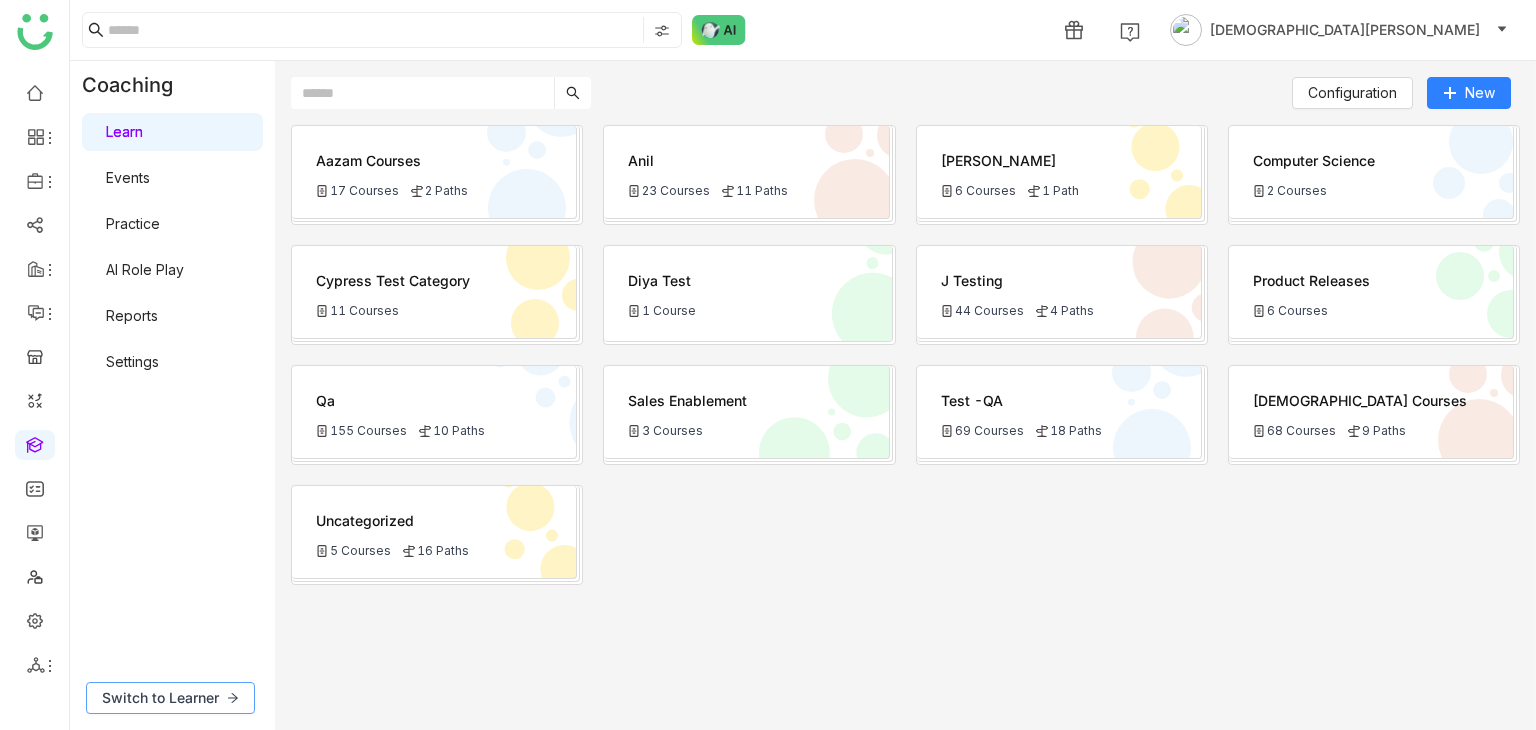 click on "Switch to Learner" 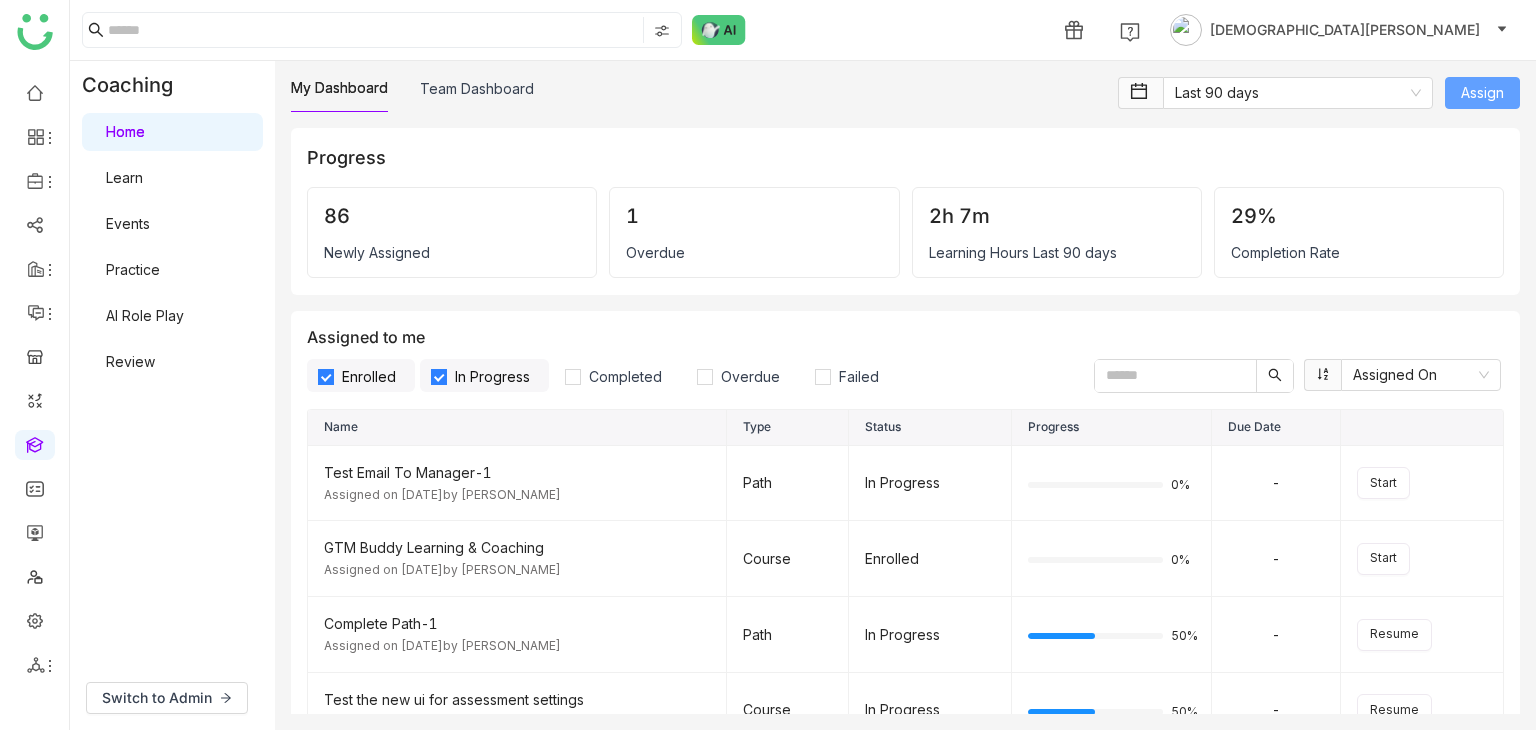 click on "Assign" 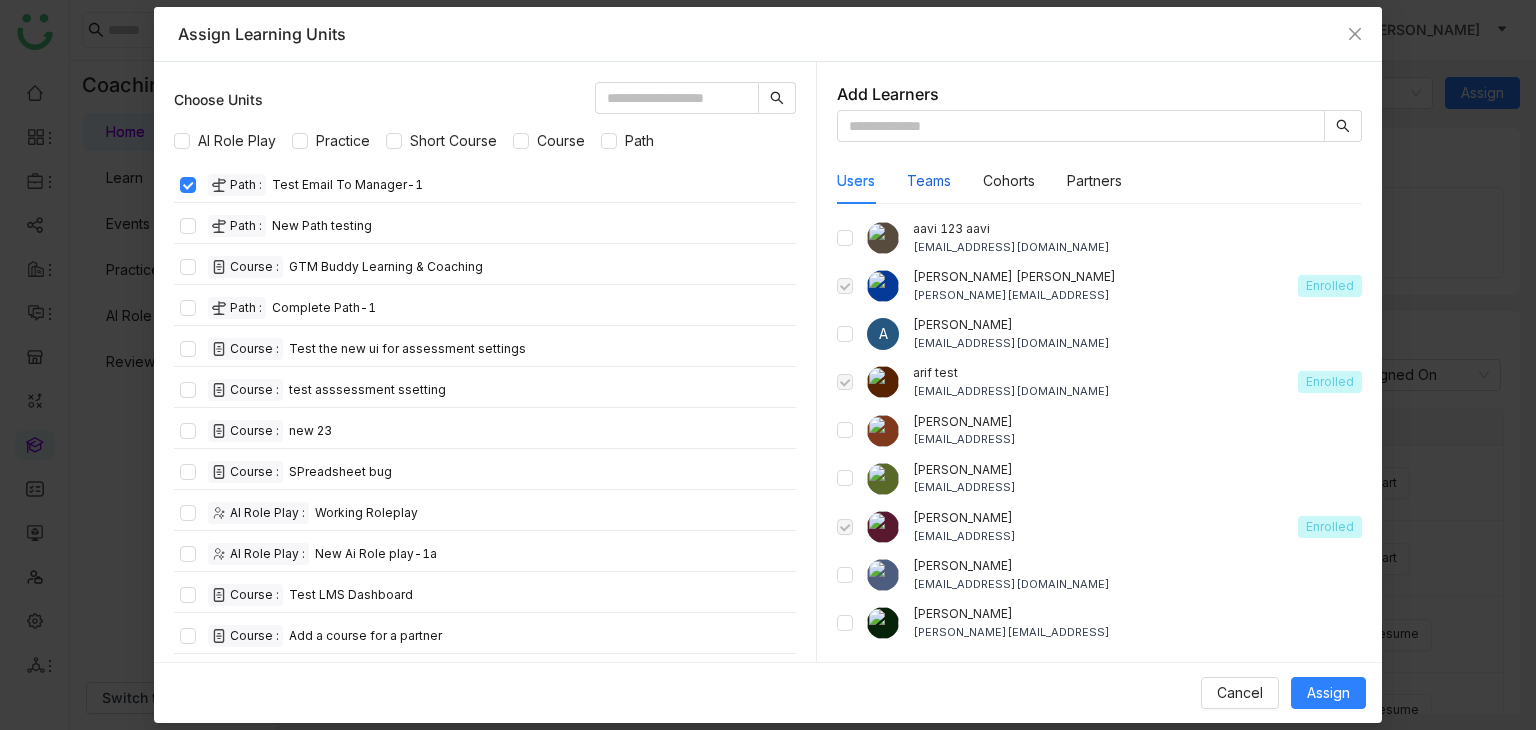 click on "Teams" at bounding box center [929, 181] 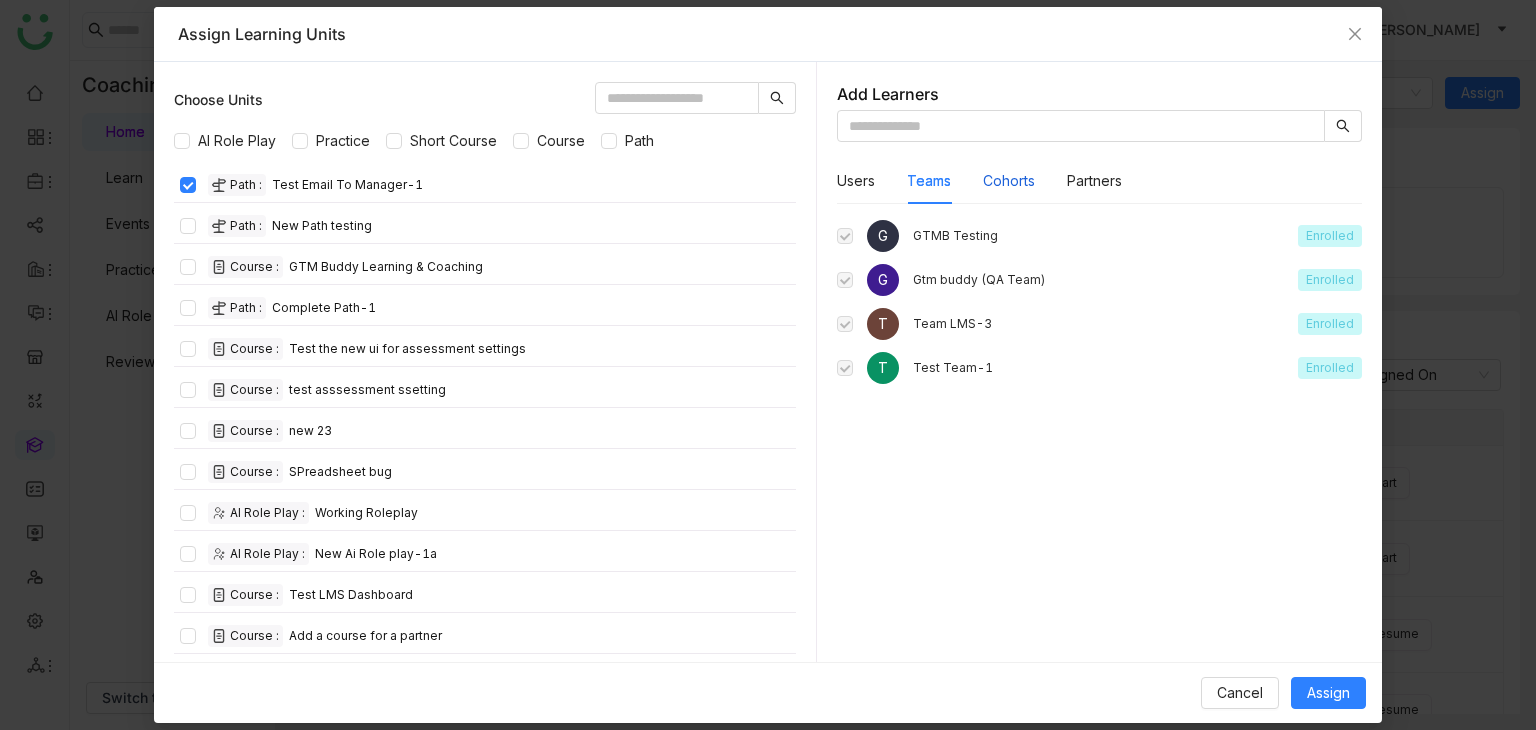 click on "Cohorts" at bounding box center [1009, 181] 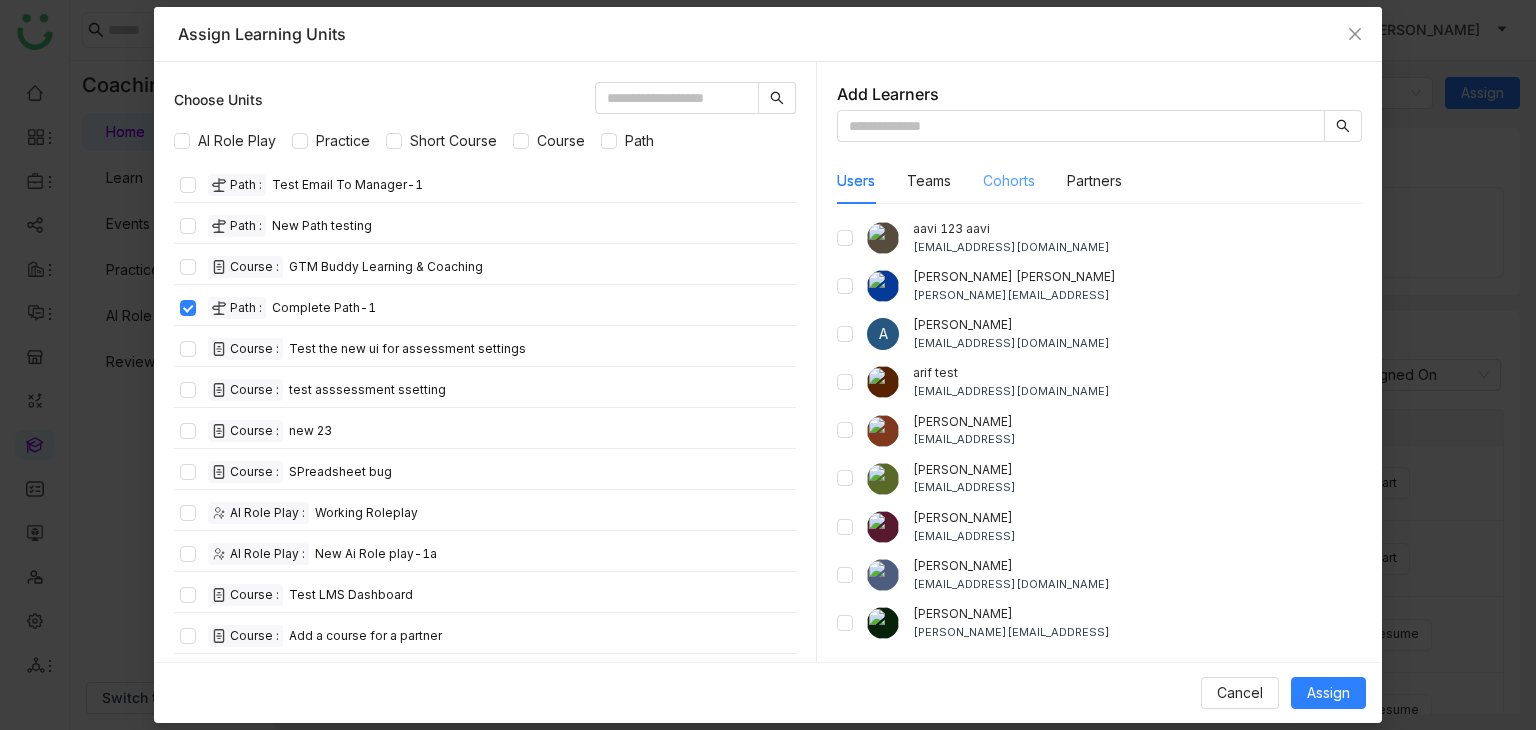 click on "Cohorts" 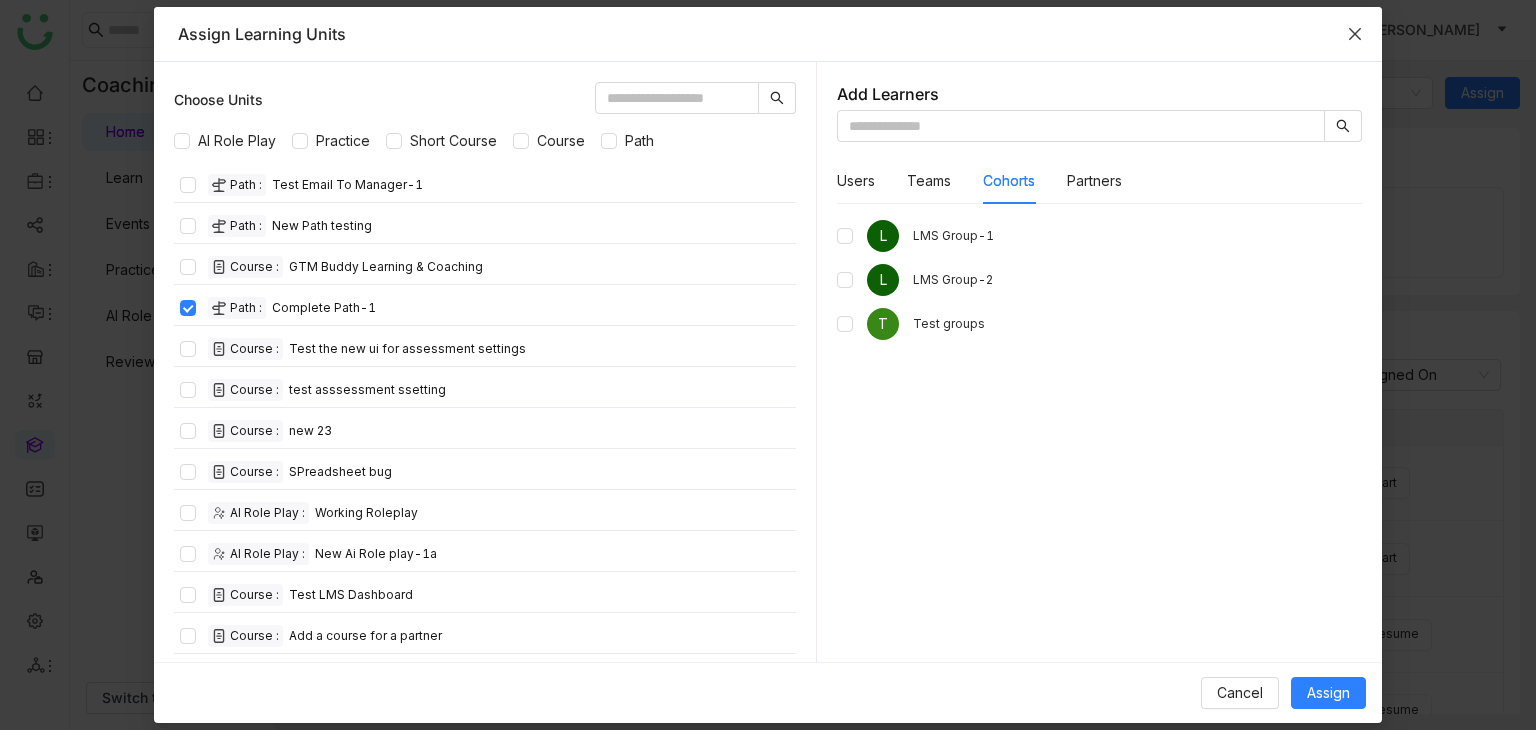 click at bounding box center (1355, 34) 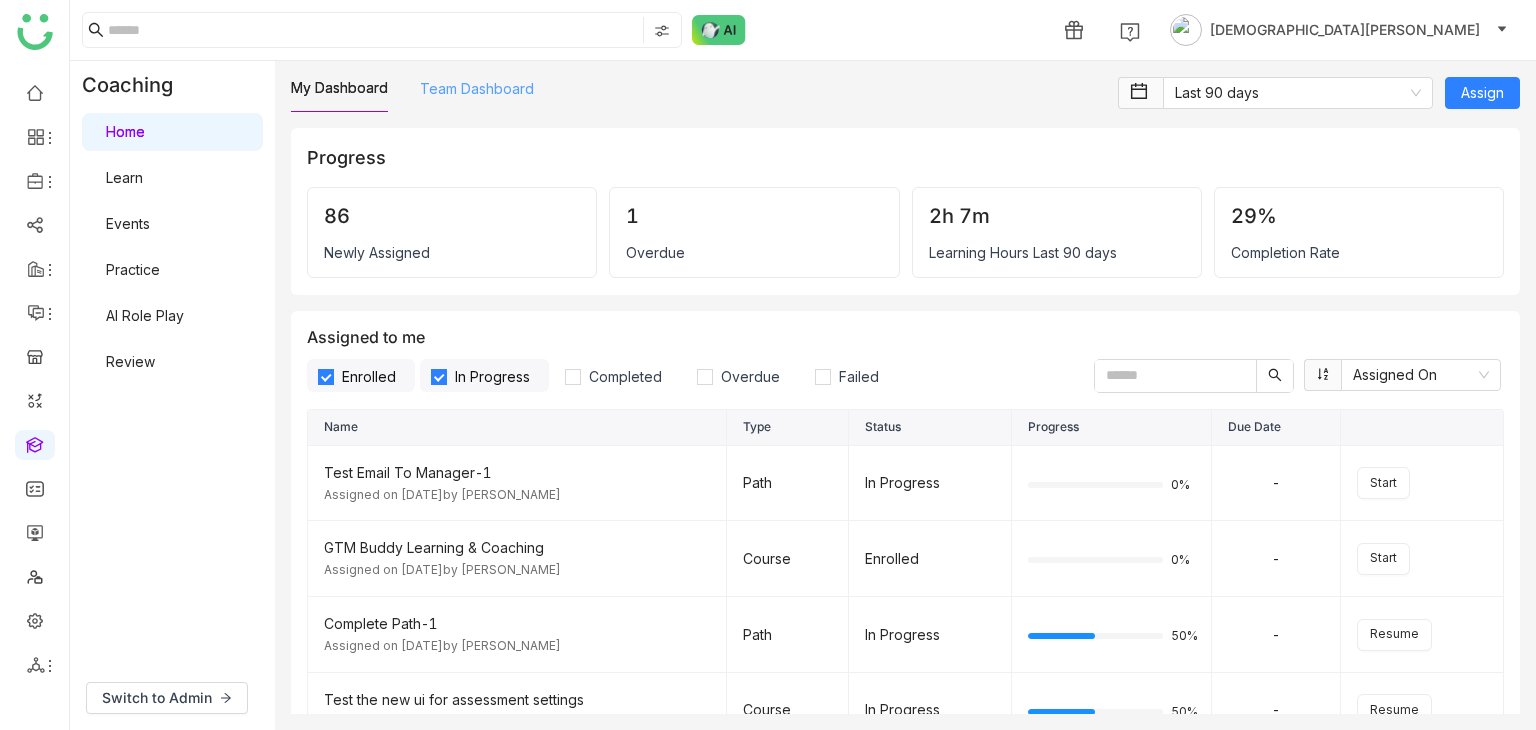 click on "Team Dashboard" at bounding box center (477, 88) 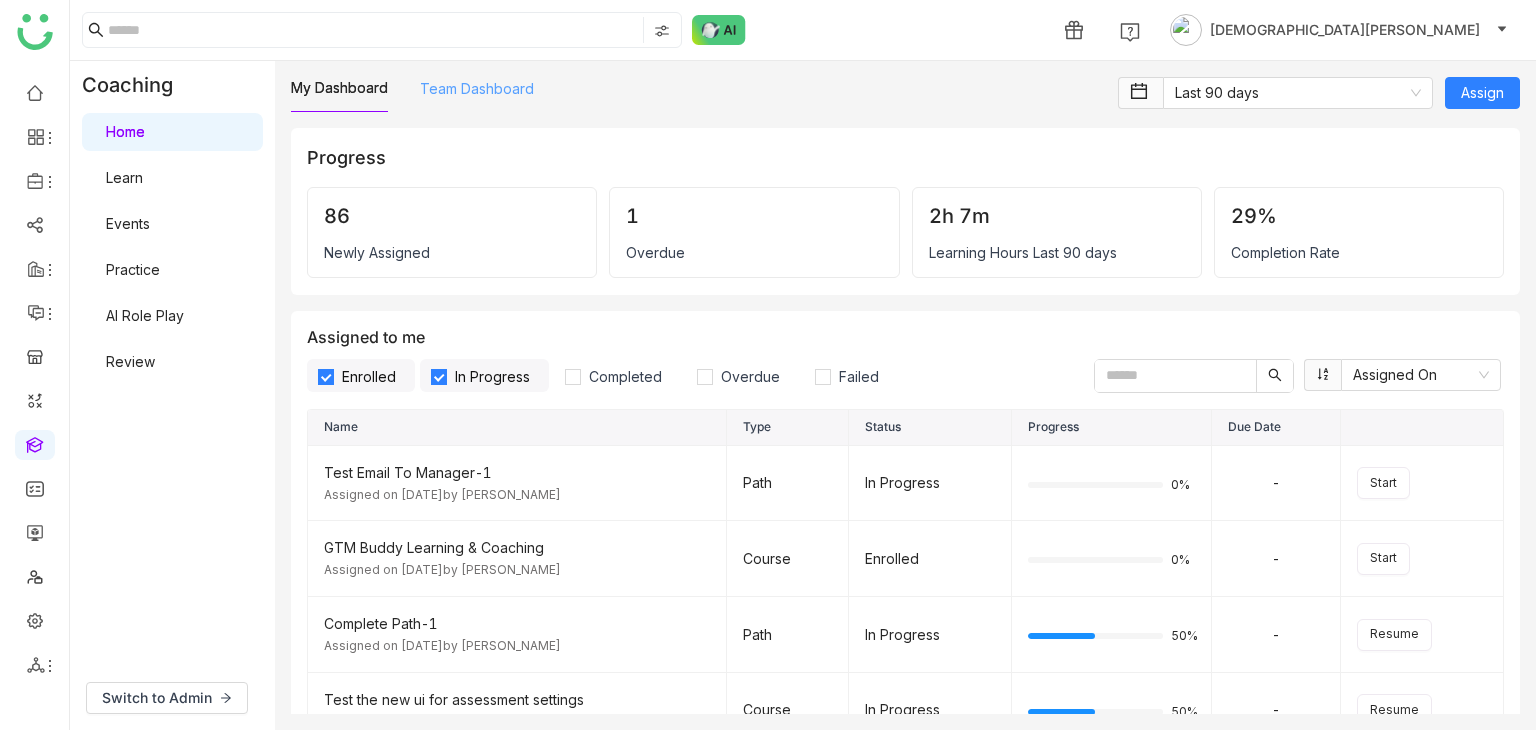 click on "Team Dashboard" at bounding box center [477, 88] 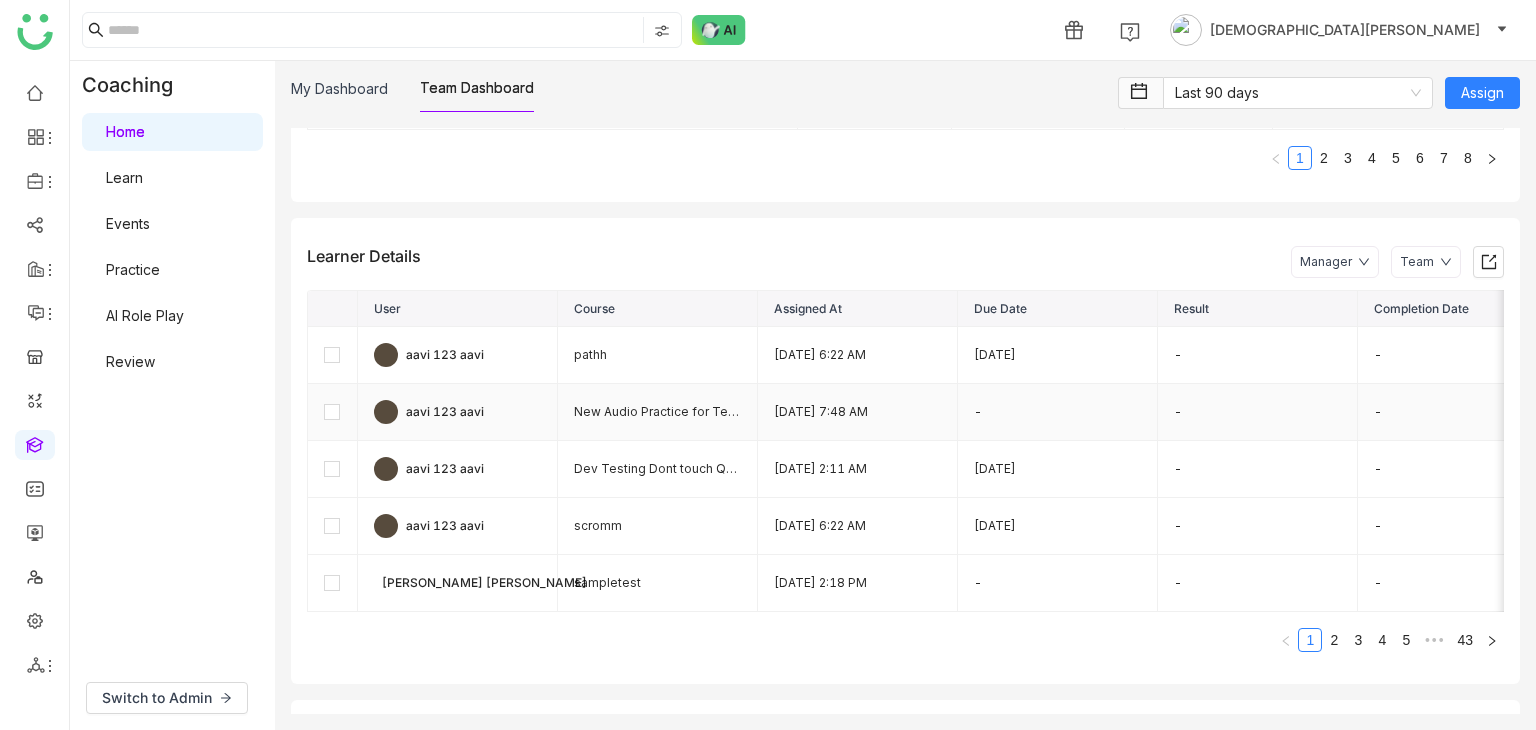 scroll, scrollTop: 573, scrollLeft: 0, axis: vertical 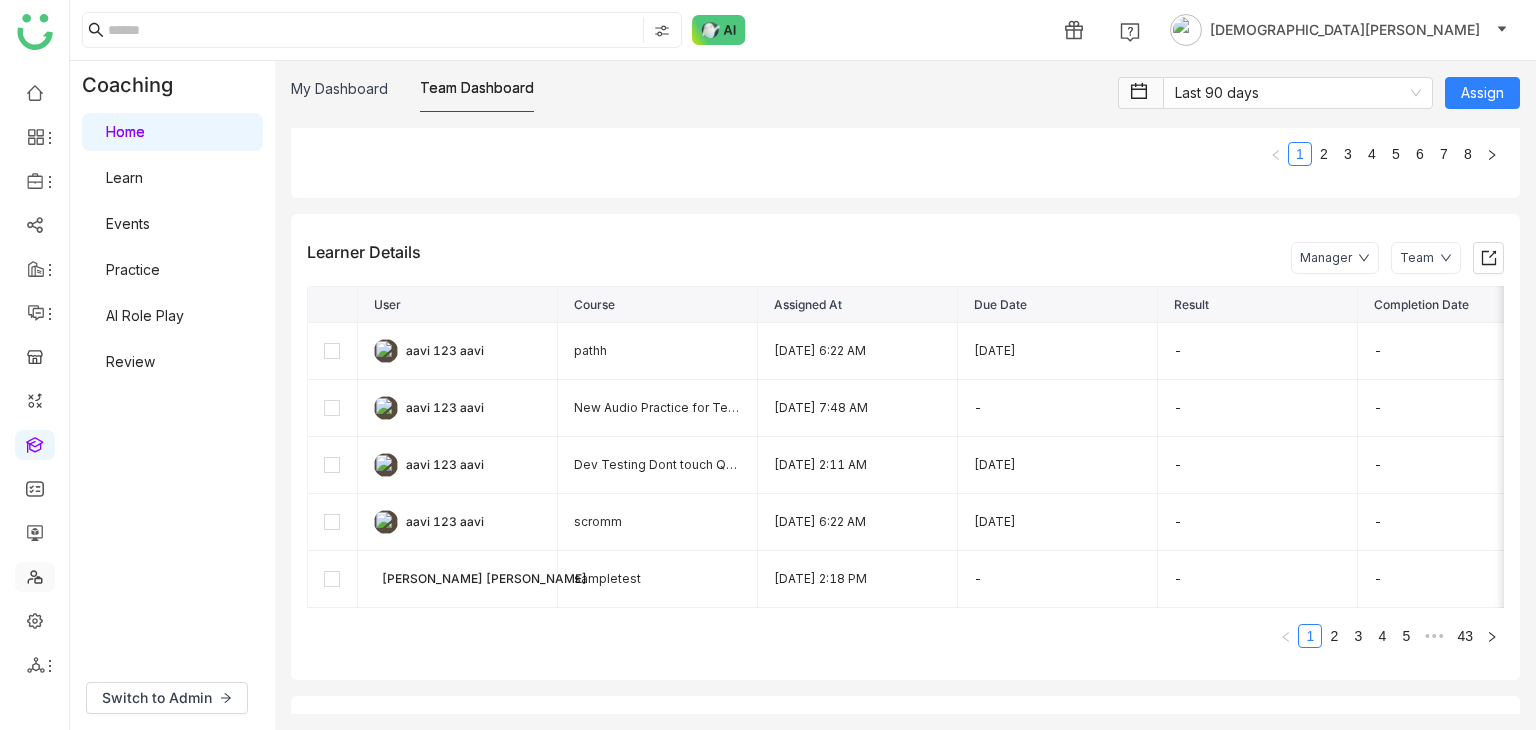 click at bounding box center [35, 575] 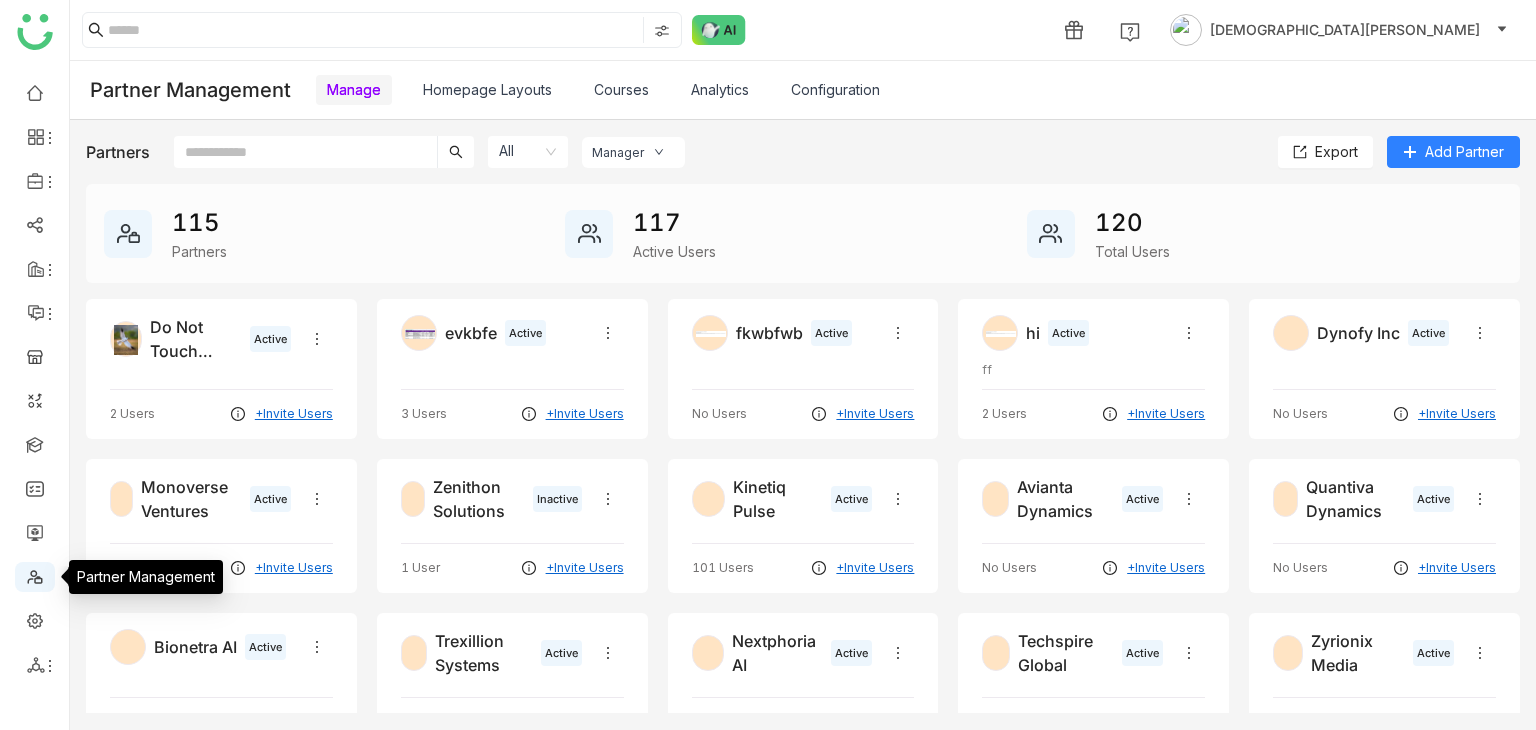 click 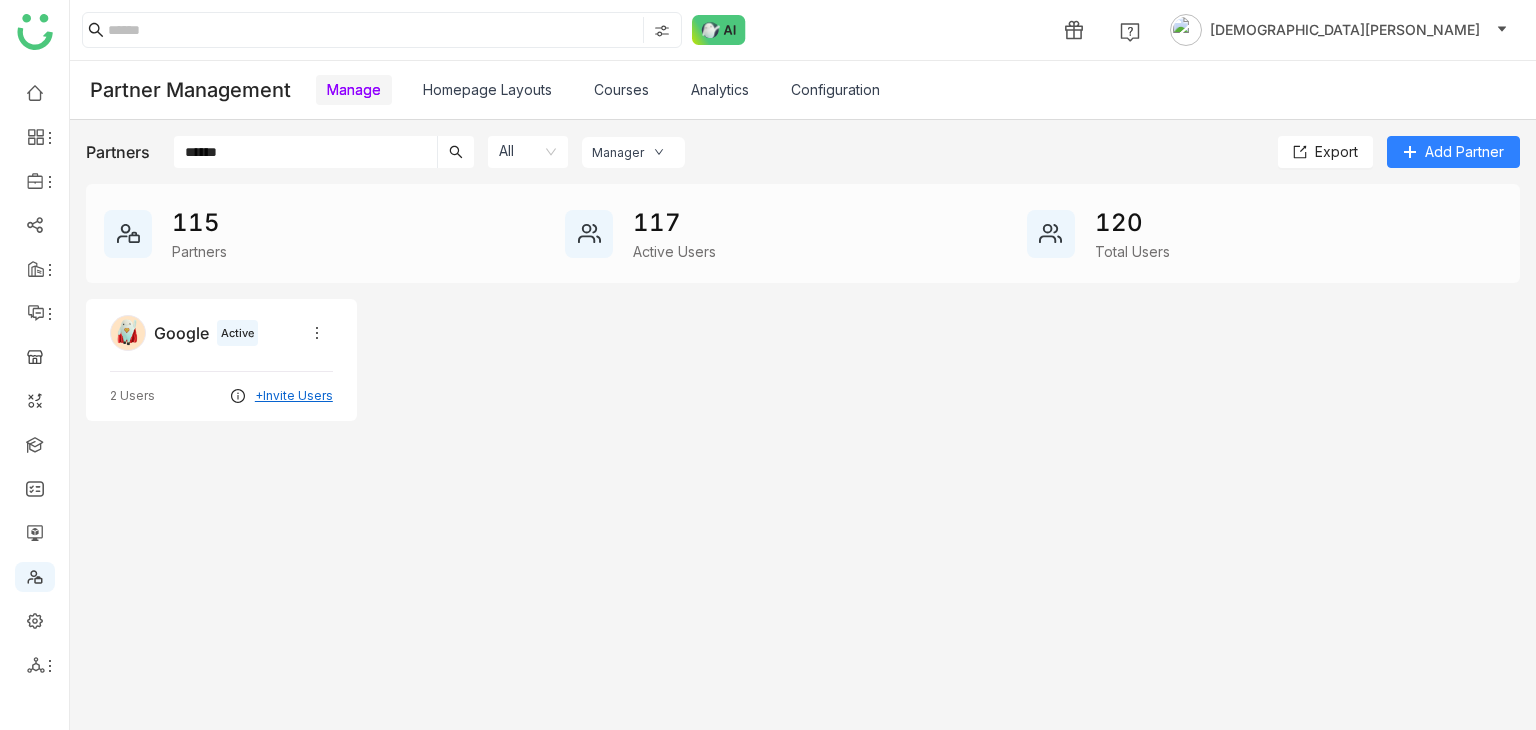 type on "******" 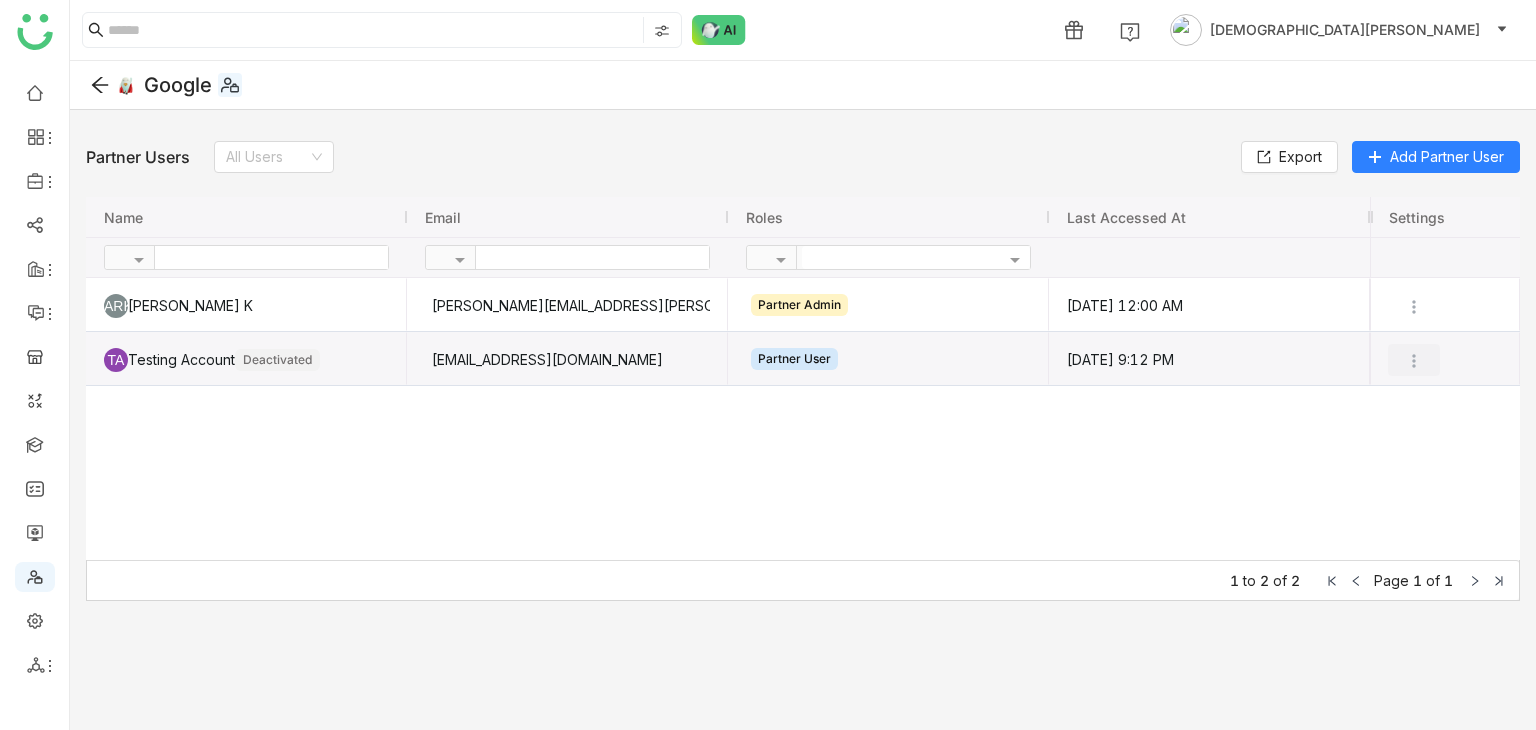 click 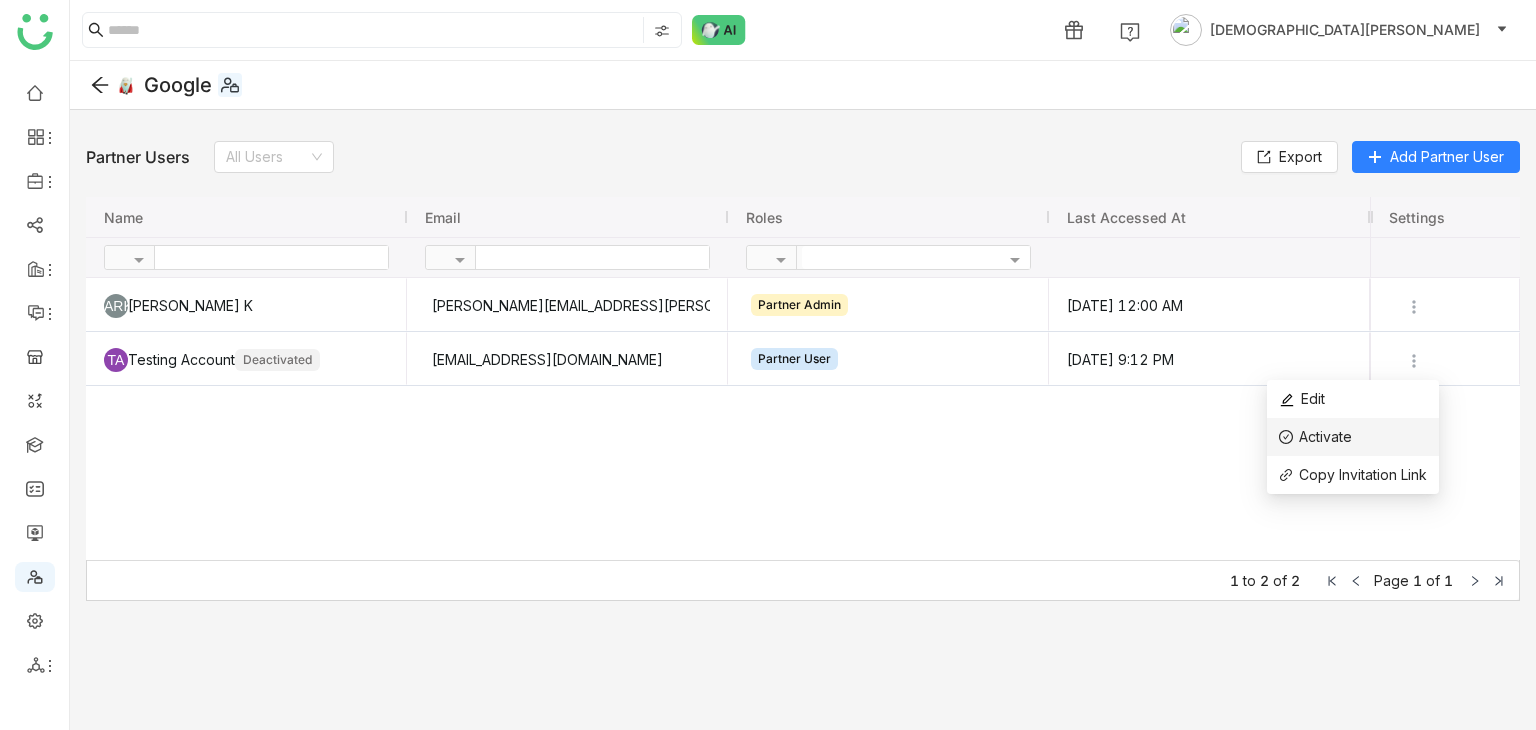 click on "Activate" at bounding box center (1325, 436) 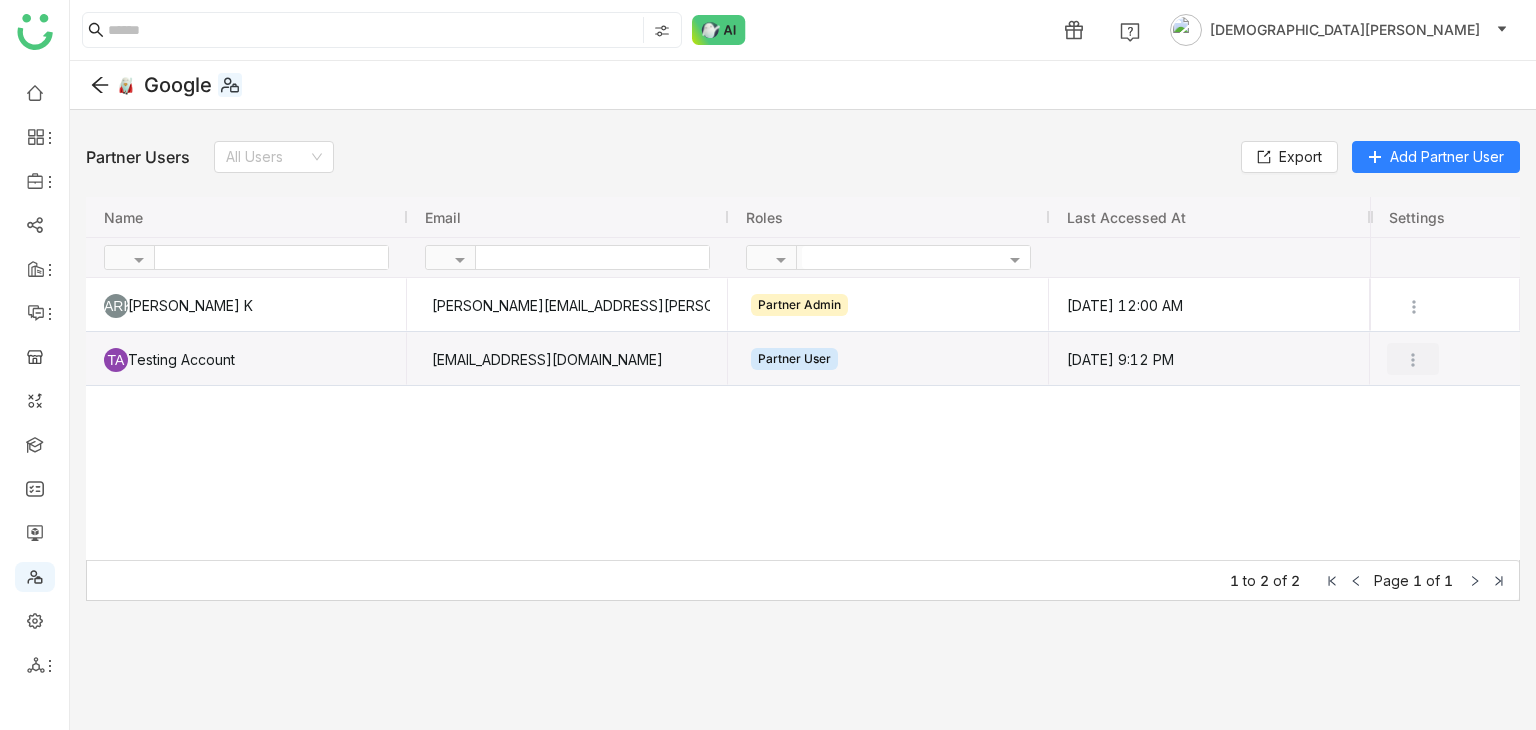 click 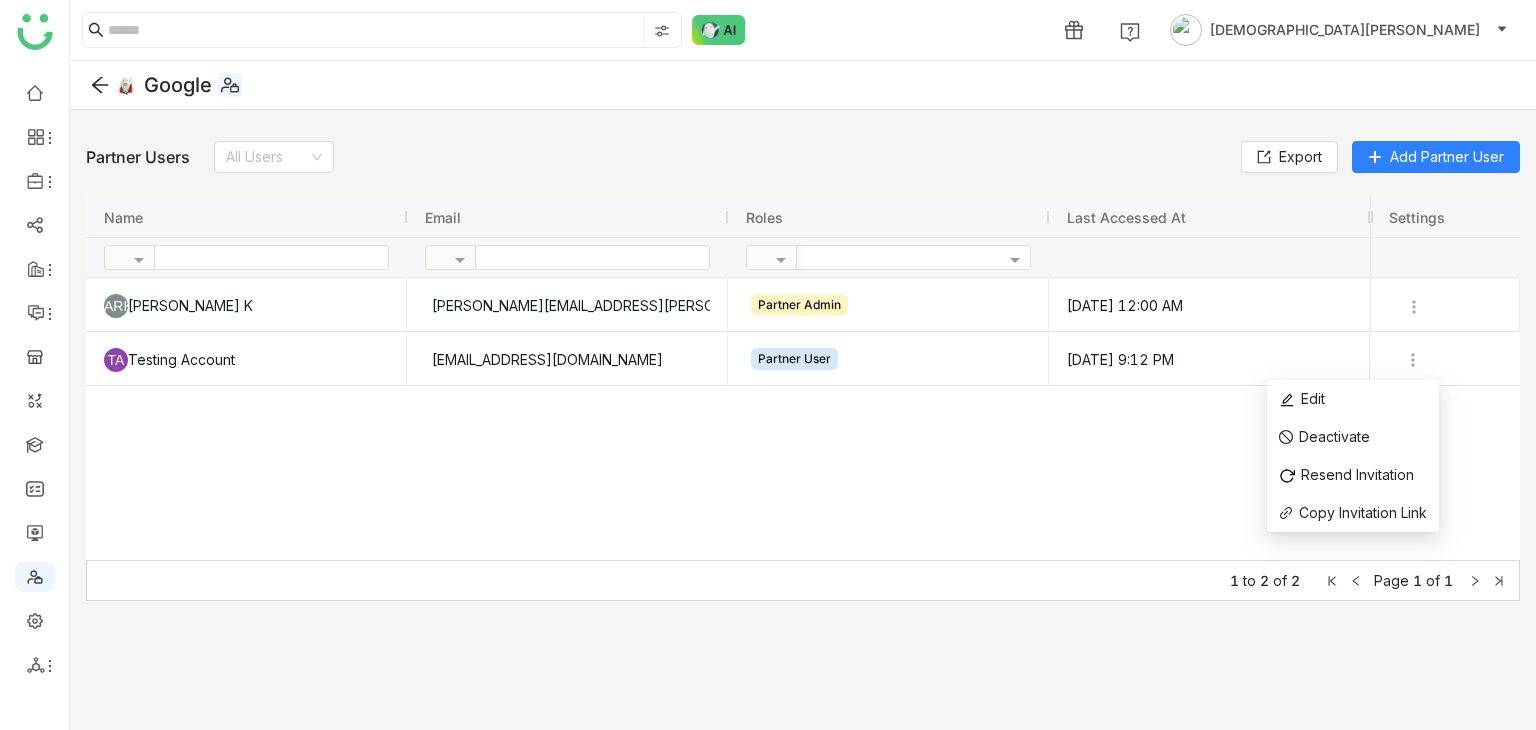 click on "ARK     Anil Reddy K    anilreddy.kesireddy@gmail.com  Partner Admin  Jul 12, 2025, 12:00 AM  TA     Testing  Account    hubspotgtmbuddy@gmail.com  Partner User  Jul 21, 2025, 9:12 PM" 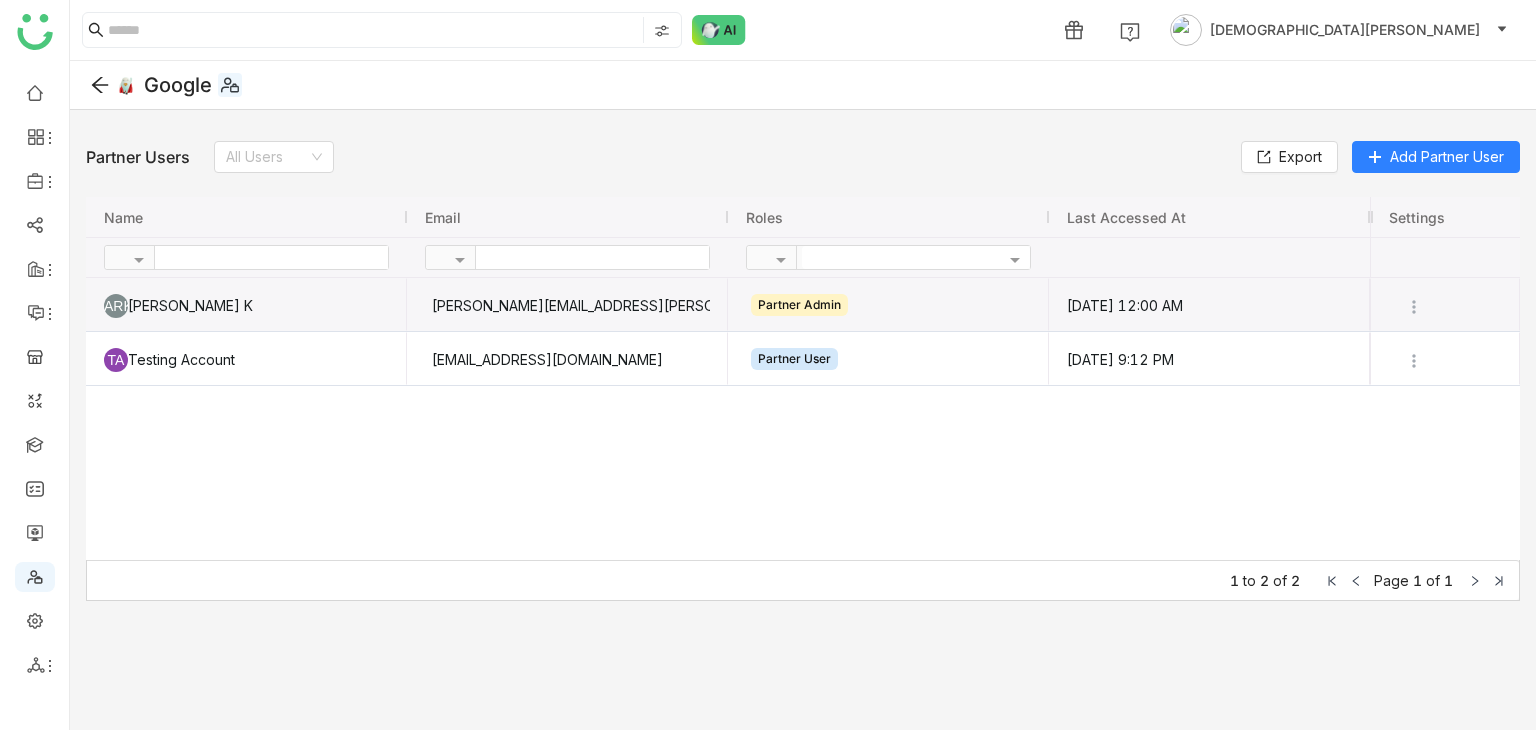 click on "anilreddy.kesireddy@gmail.com" 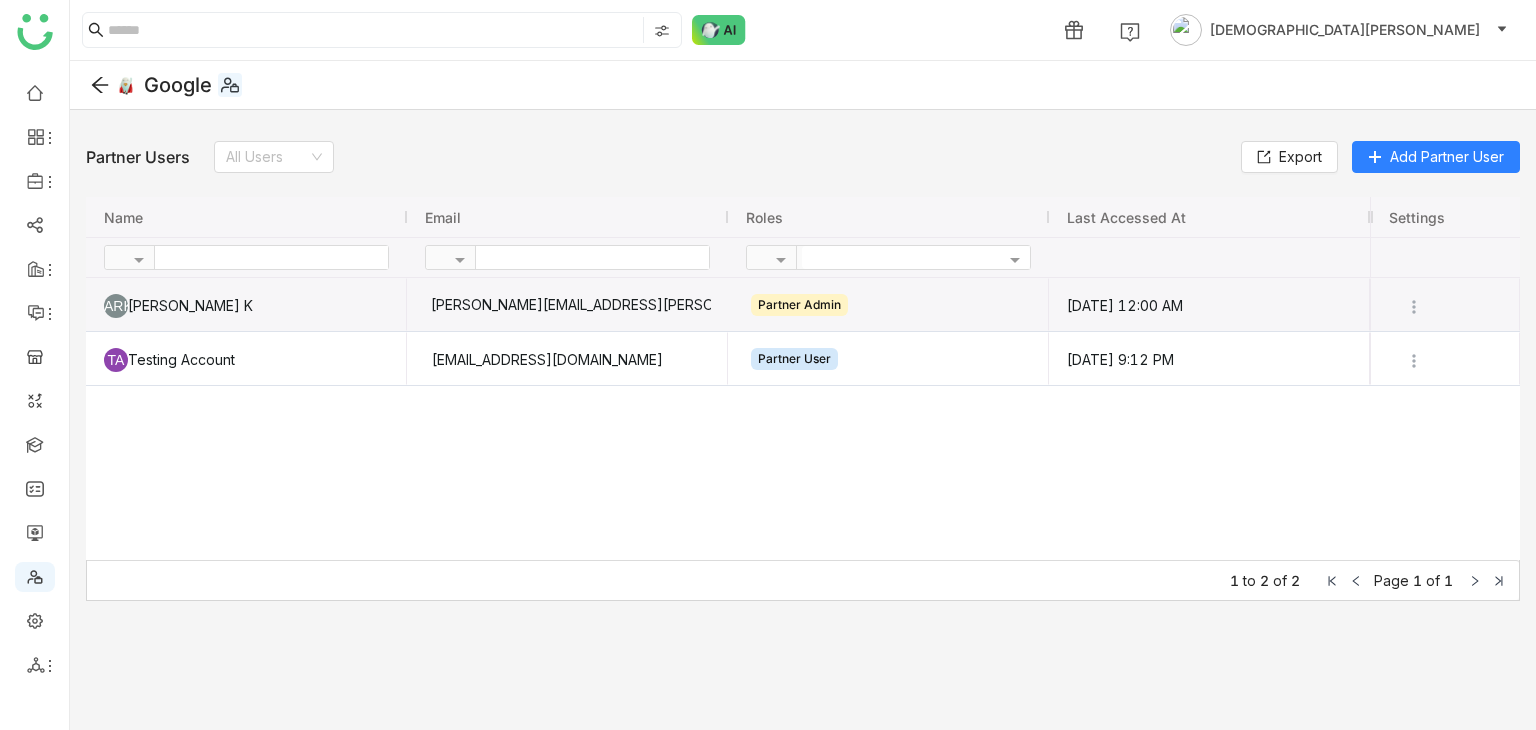 click on "anilreddy.kesireddy@gmail.com" 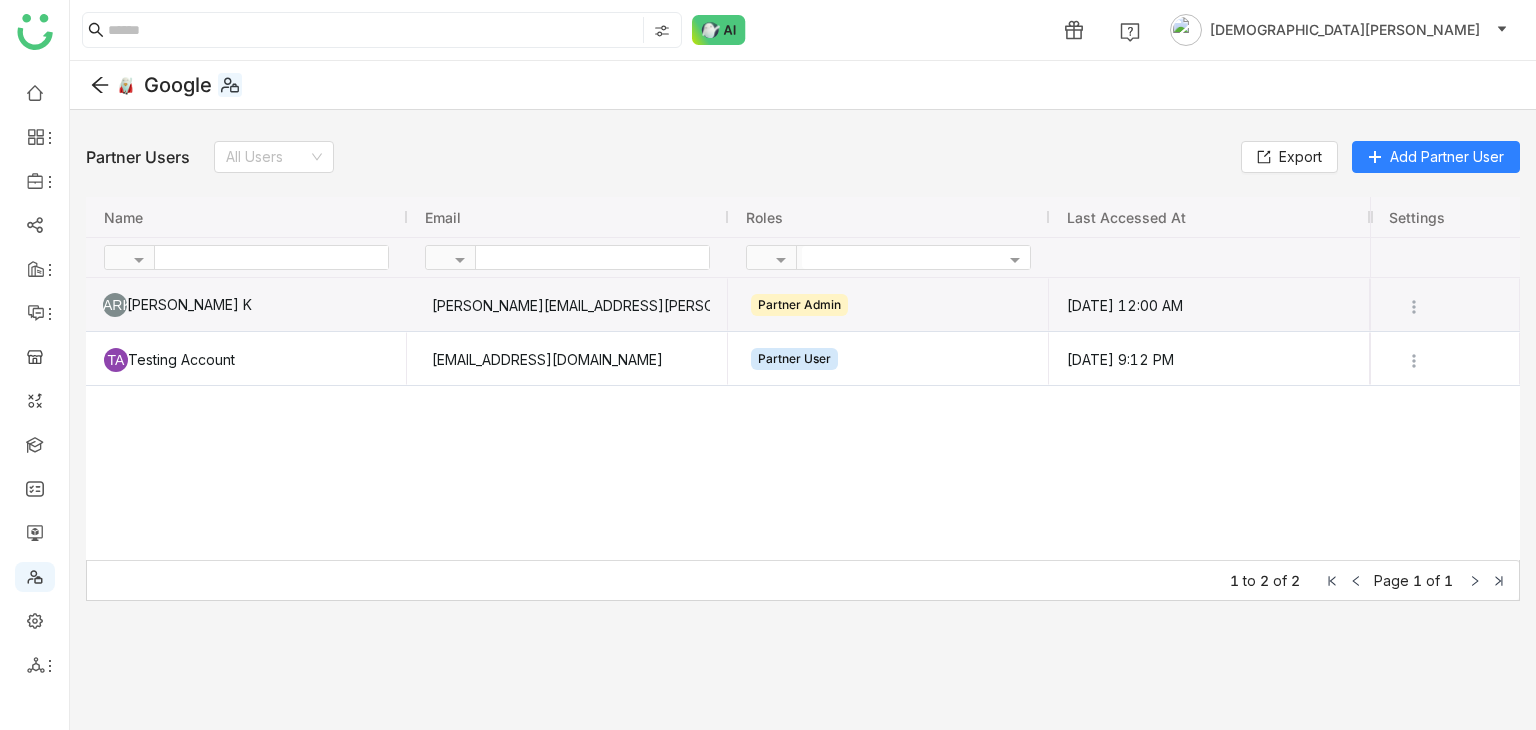 click on "ARK     Anil Reddy K" 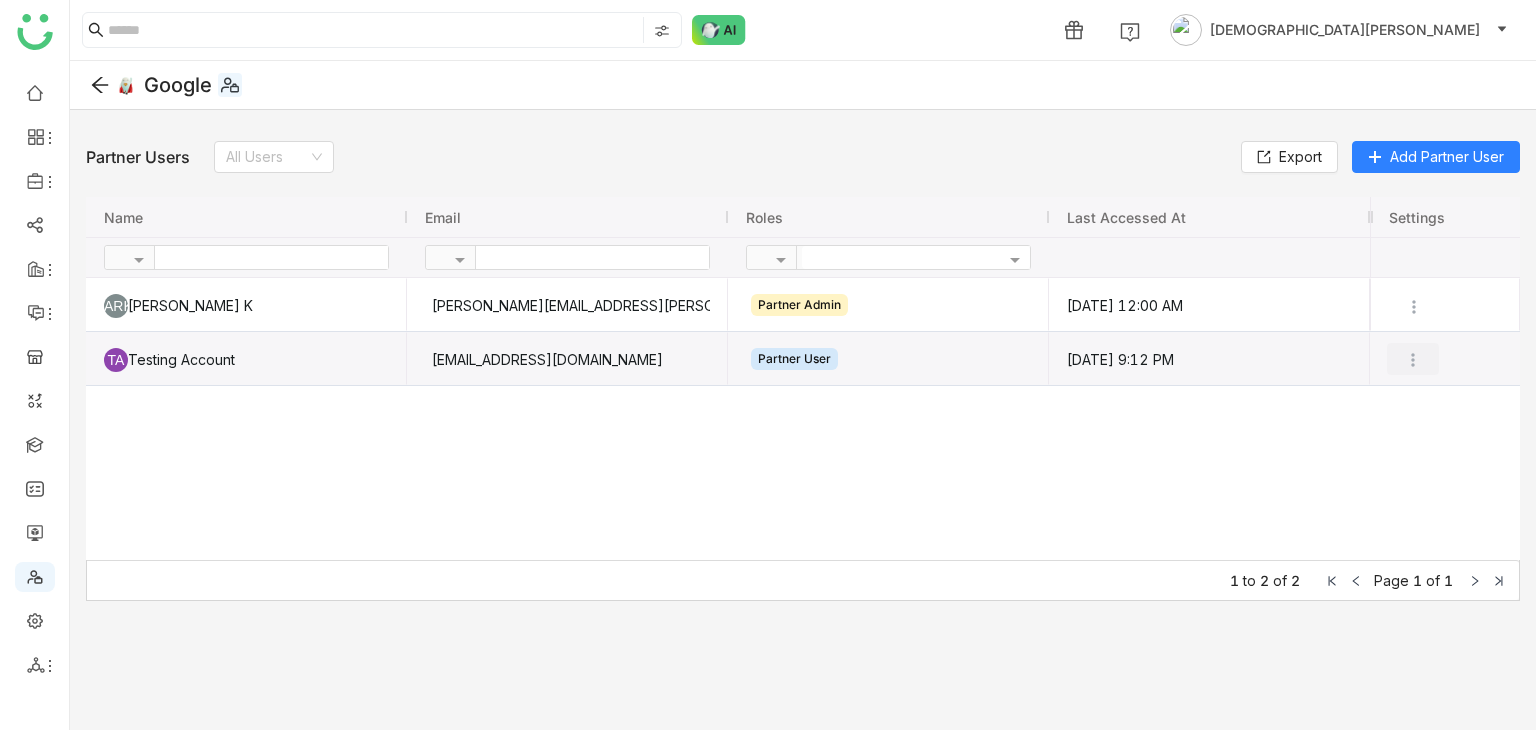 click 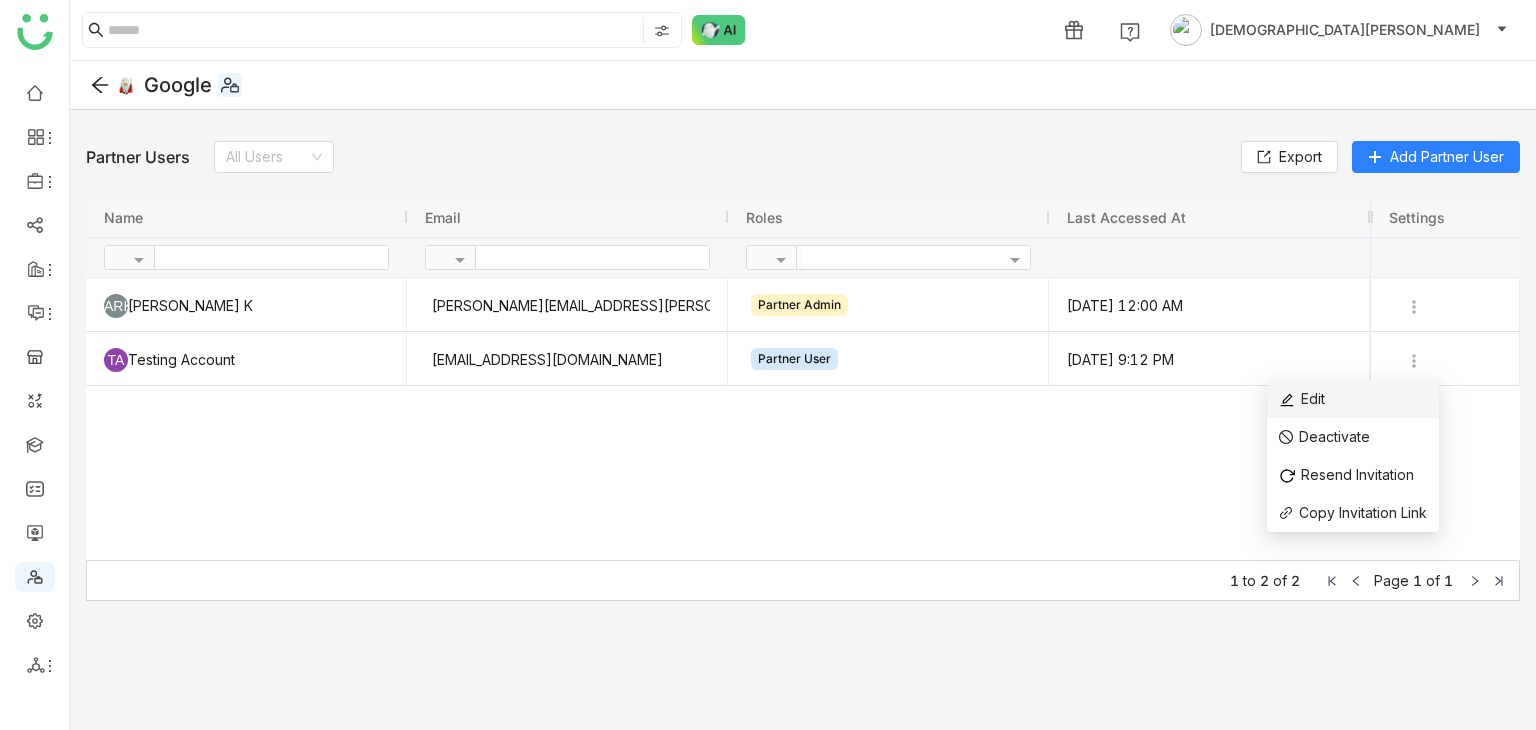 click on "Edit" at bounding box center (1353, 399) 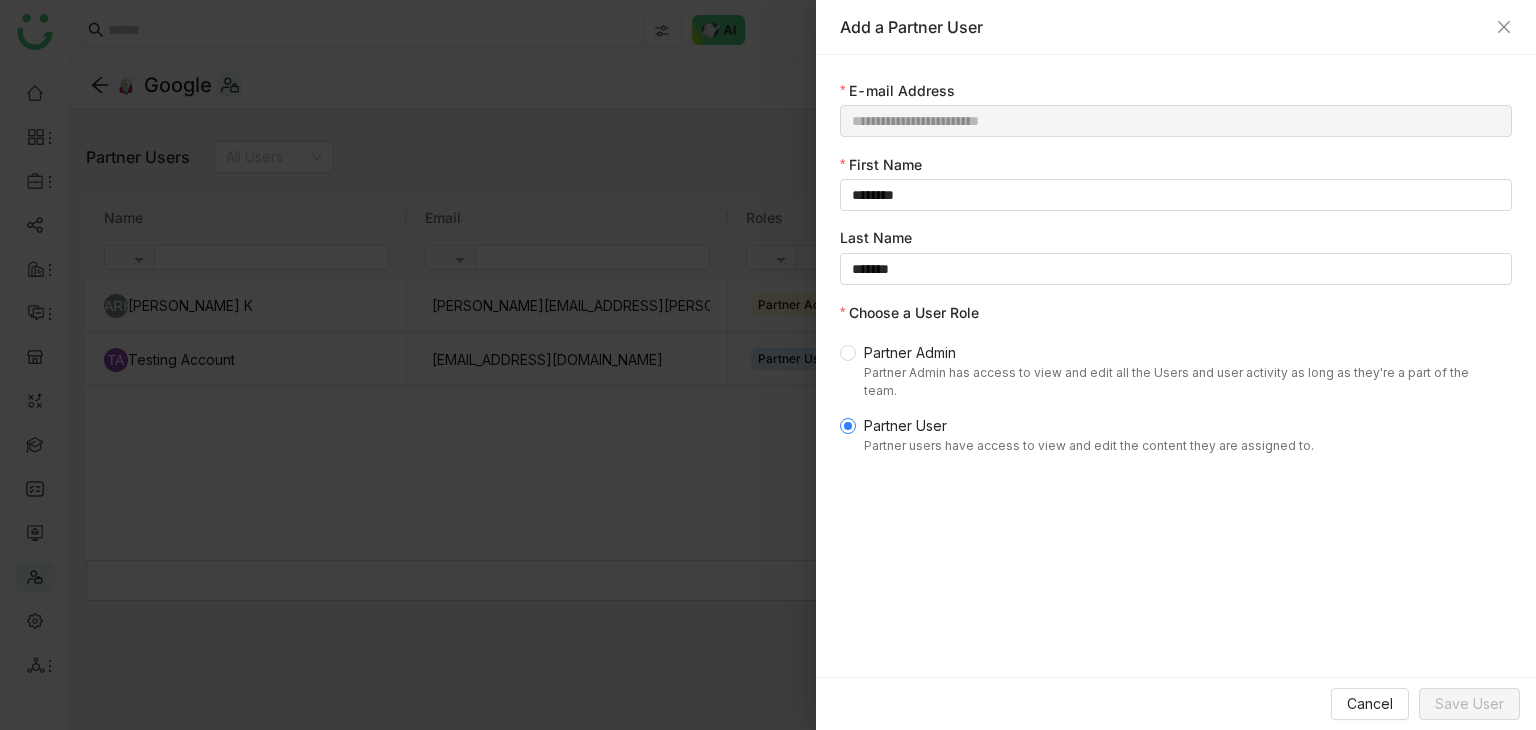 click on "Add a Partner User" at bounding box center [1176, 27] 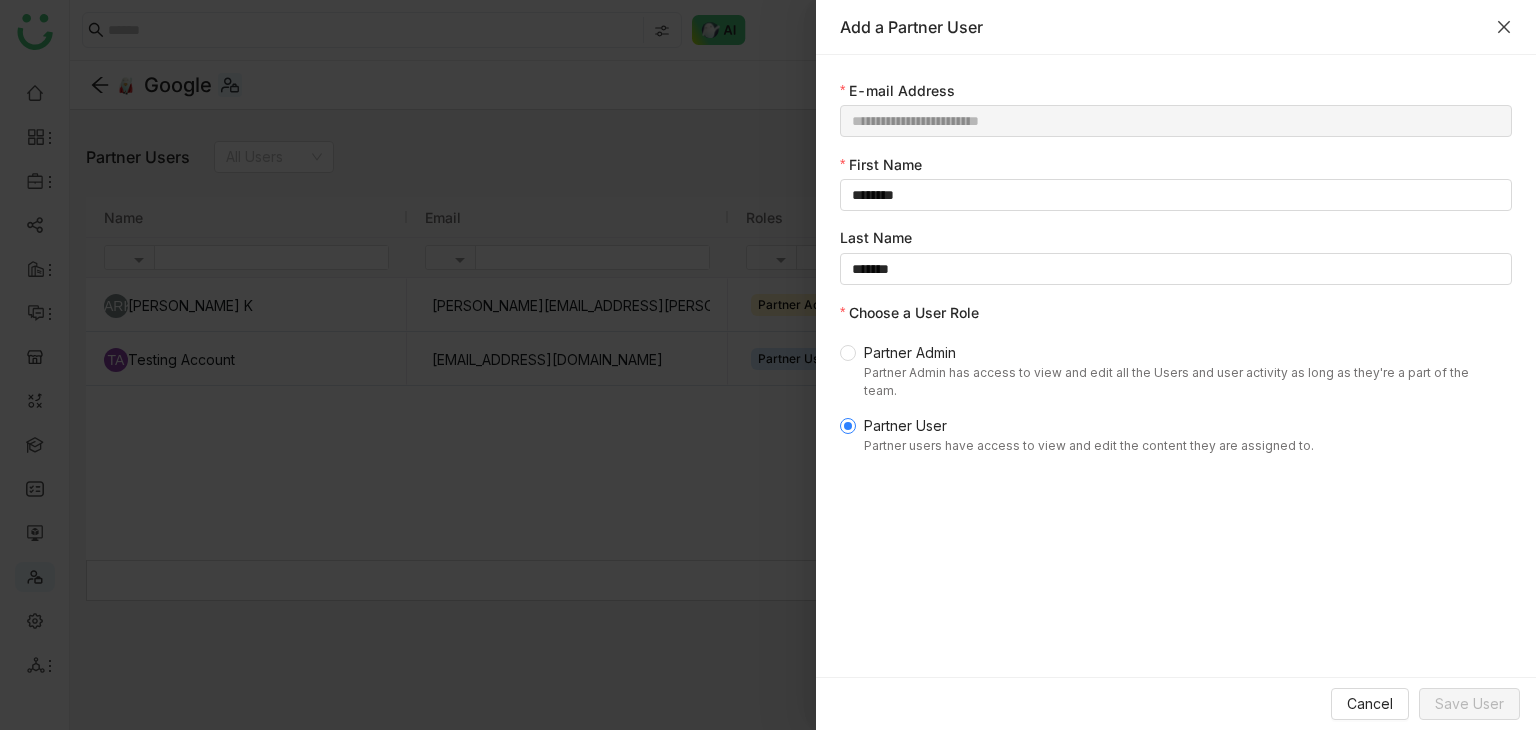 click 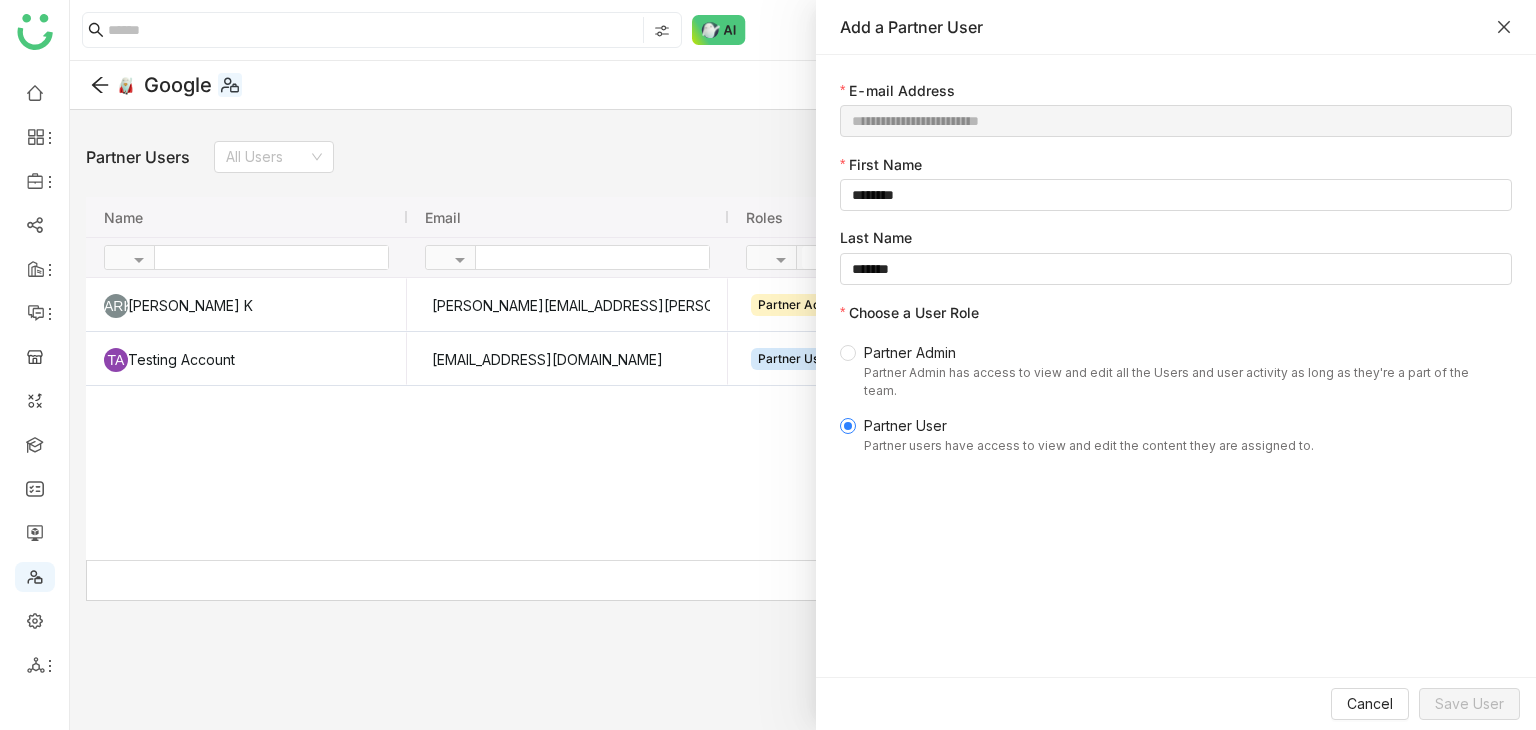 type 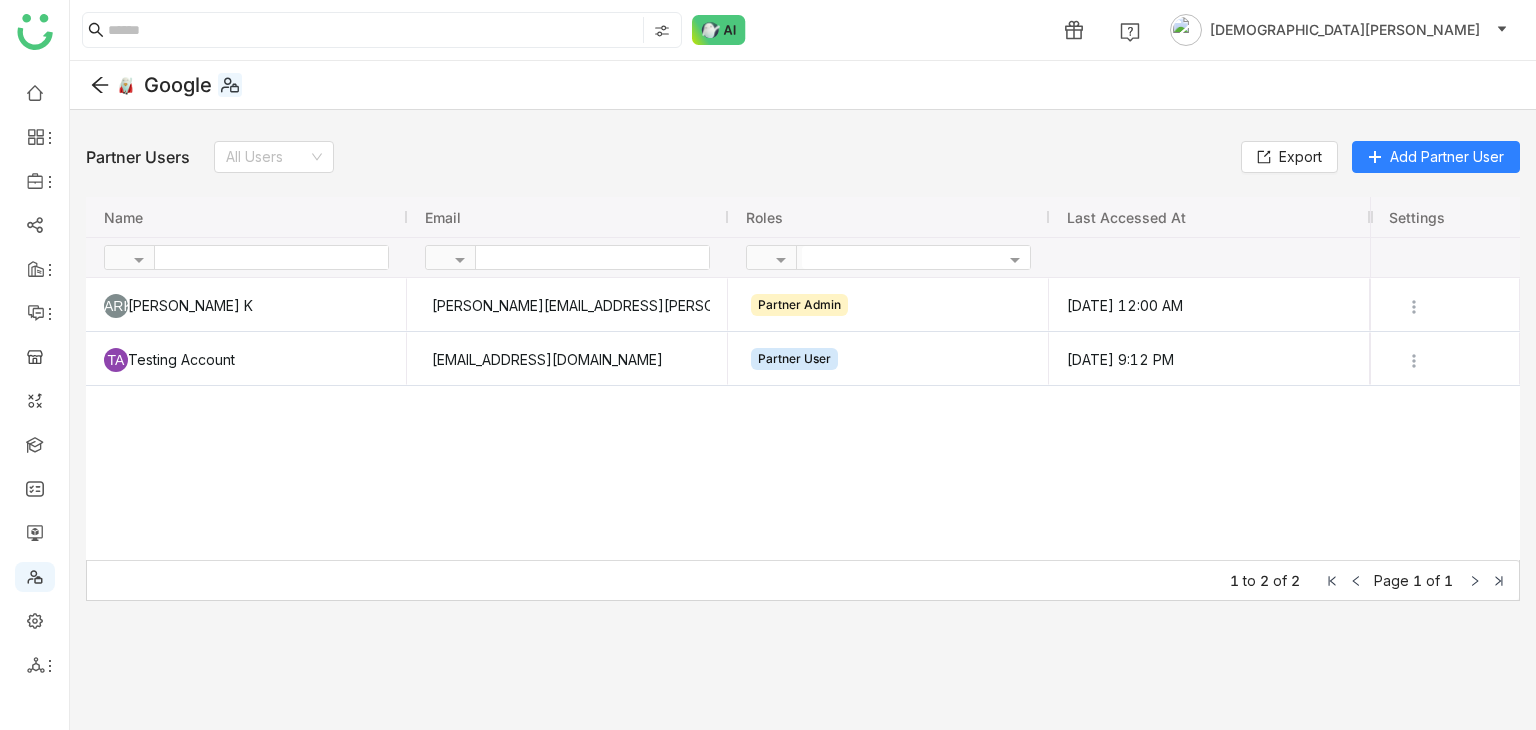 click 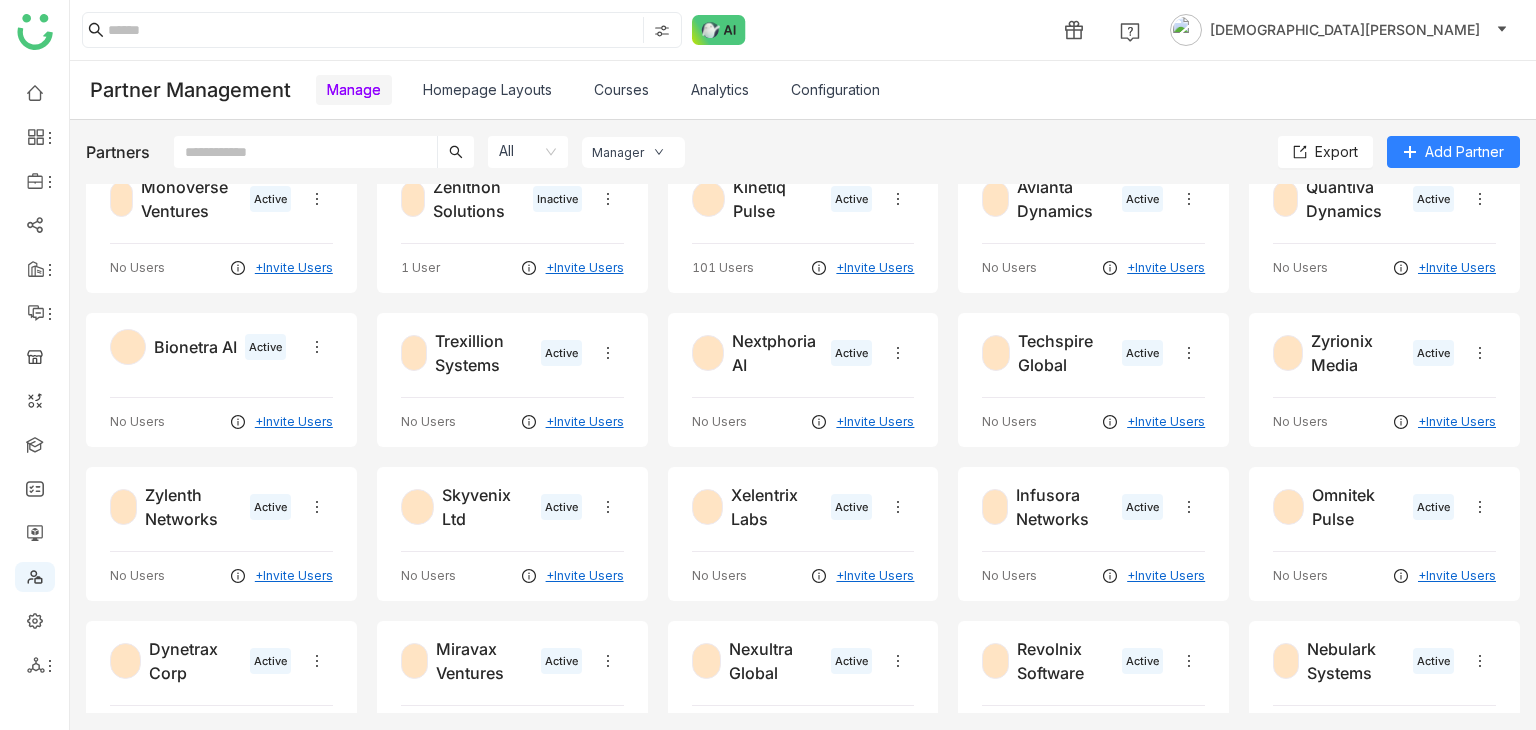 scroll, scrollTop: 0, scrollLeft: 0, axis: both 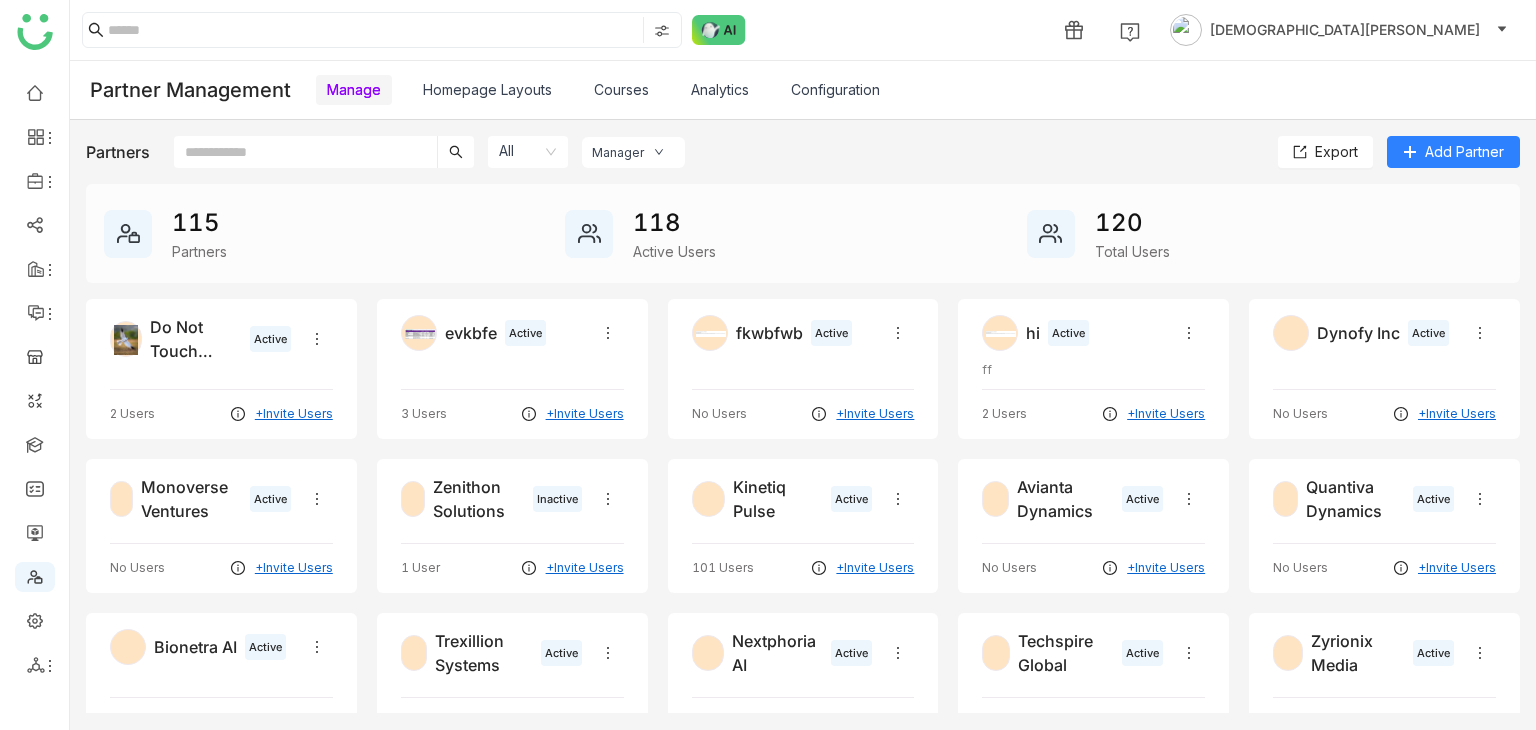 click on "Manager" 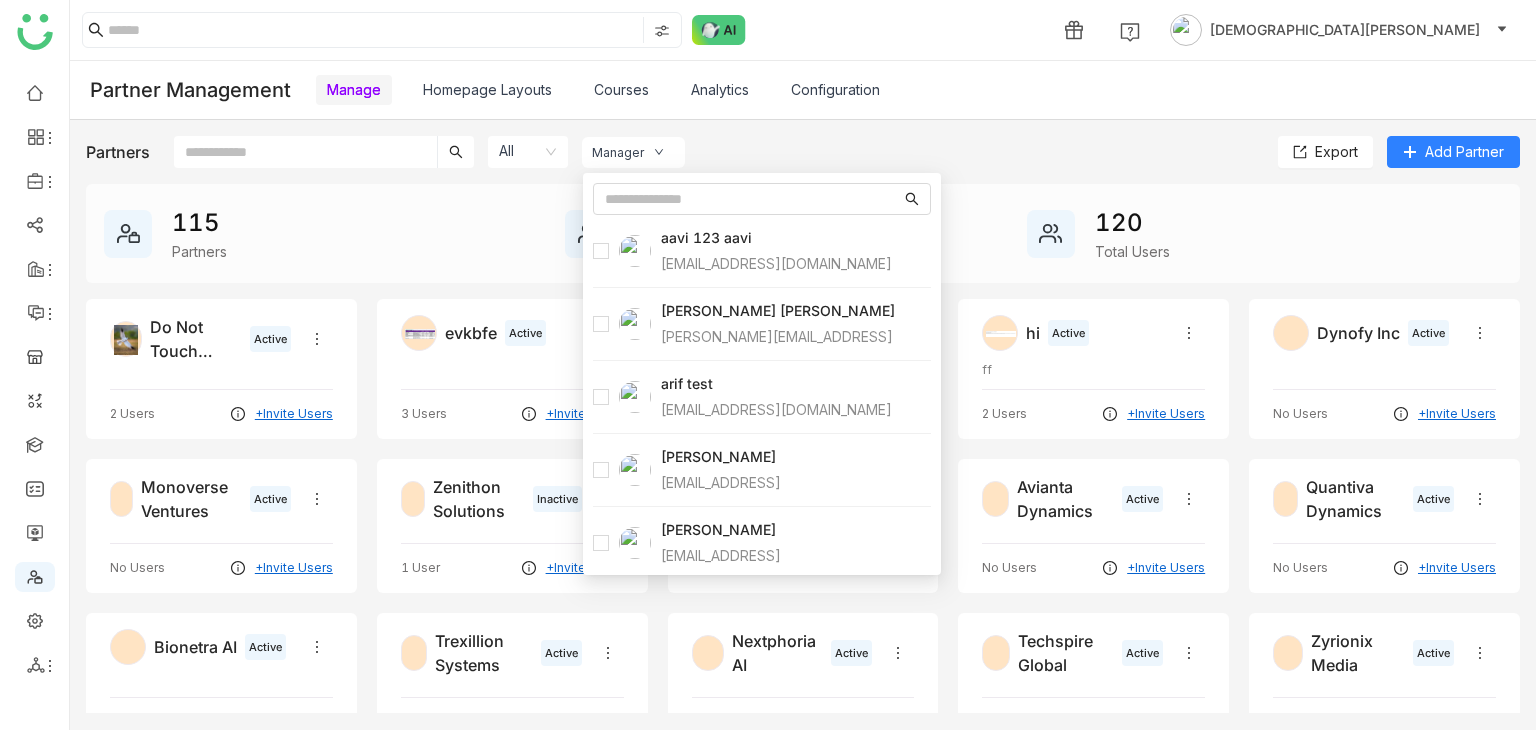 click on "Partners  All  Manager  Export   Add Partner
115 Partners
118 Active Users
120 Total Users    Do Not Touch Partner Active 2 Users +Invite Users    evkbfe Active 3 Users +Invite Users    fkwbfwb Active No Users +Invite Users    hi Active ff 2 Users +Invite Users    Dynofy Inc Active No Users +Invite Users    Monoverse Ventures Active No Users +Invite Users    Zenithon Solutions Inactive 1 User +Invite Users    Kinetiq Pulse Active 101 Users +Invite Users    Avianta Dynamics Active No Users +Invite Users    Quantiva Dynamics Active No Users +Invite Users    Bionetra AI Active No Users +Invite Users    Trexillion Systems Active No Users +Invite Users    Nextphoria AI Active No Users +Invite Users    Techspire Global Active No Users +Invite Users    Zyrionix Media Active No Users +Invite Users    Zylenth Networks Active No Users +Invite Users    Skyvenix Ltd Active No Users +Invite Users    Xelentrix Labs Active No Users +Invite Users" 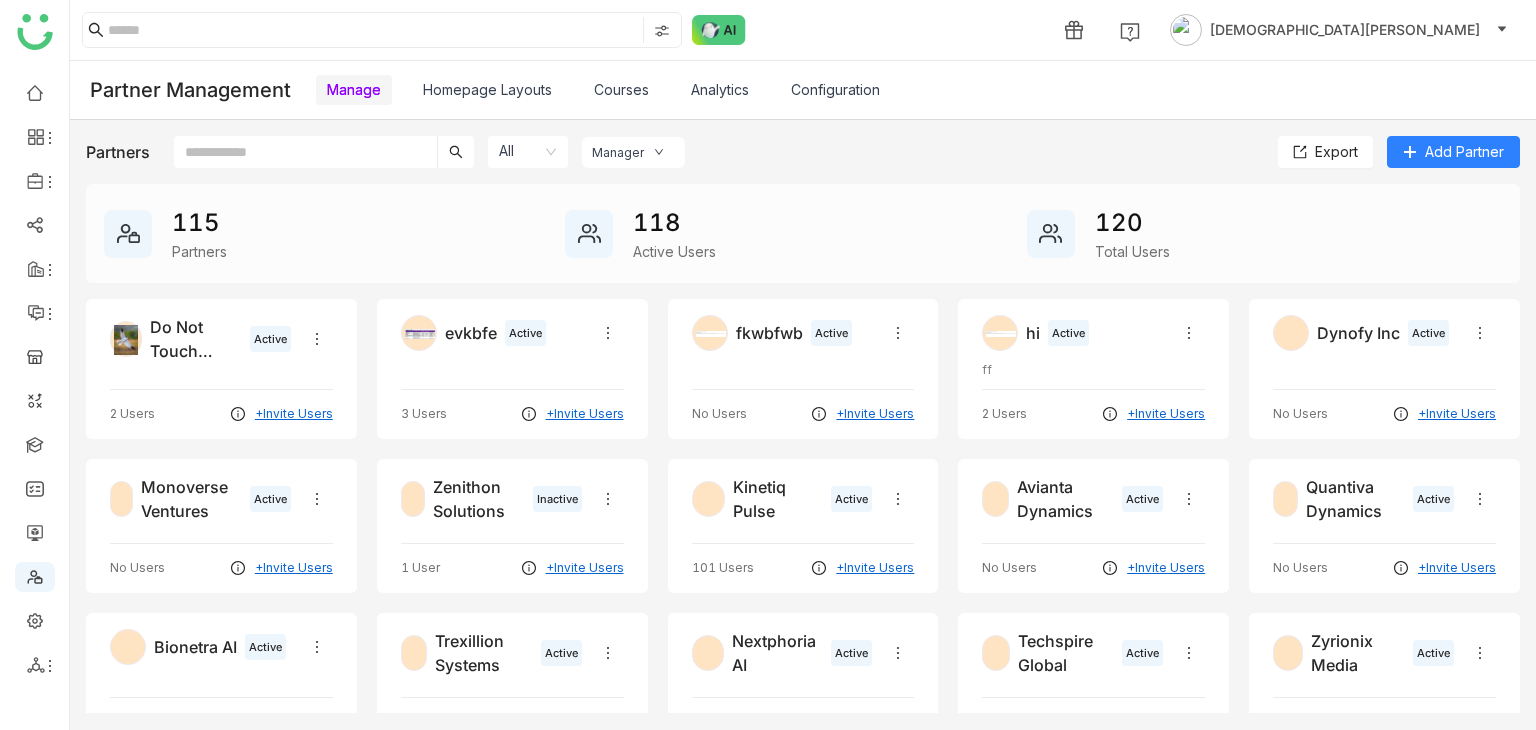 click on "Analytics" at bounding box center [720, 89] 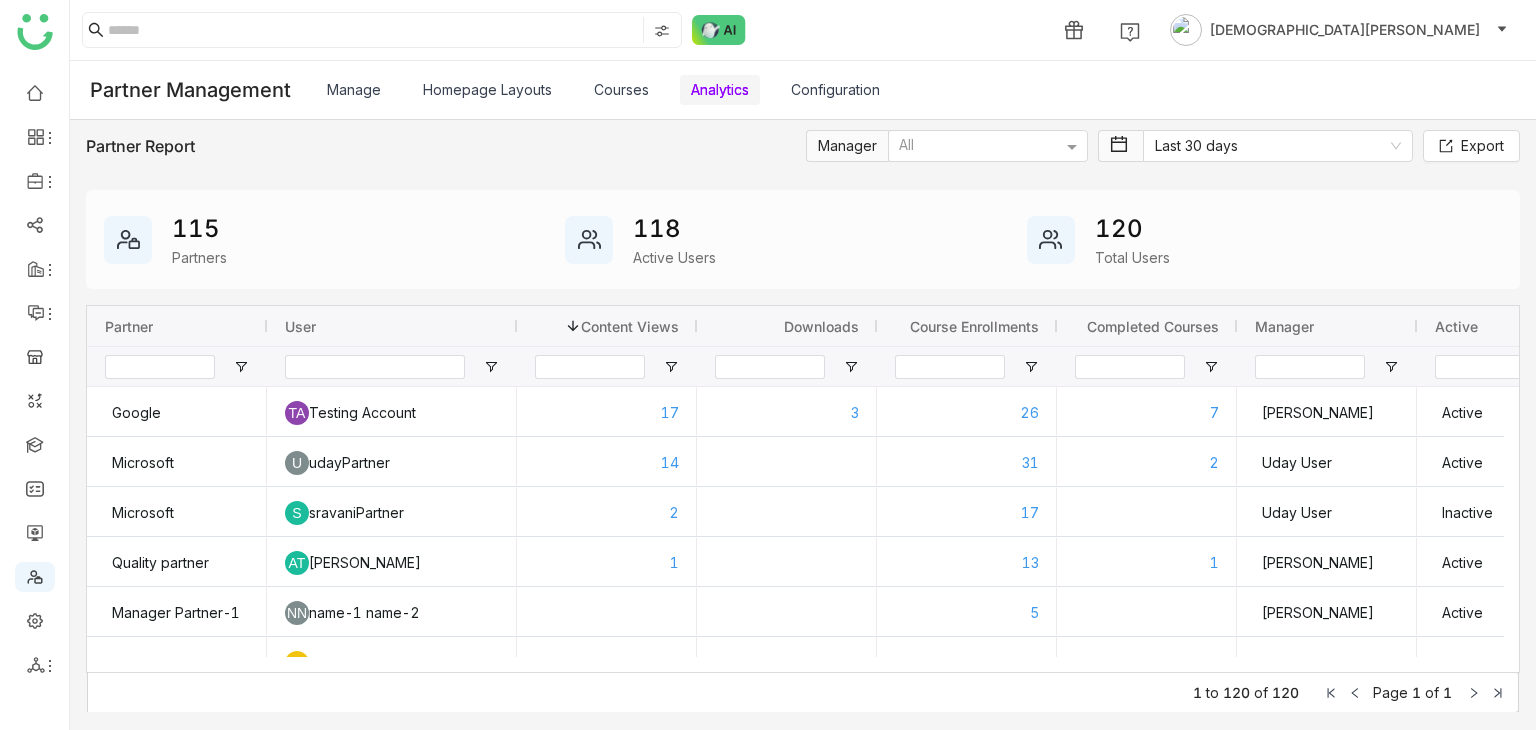 click on "Courses" at bounding box center [621, 89] 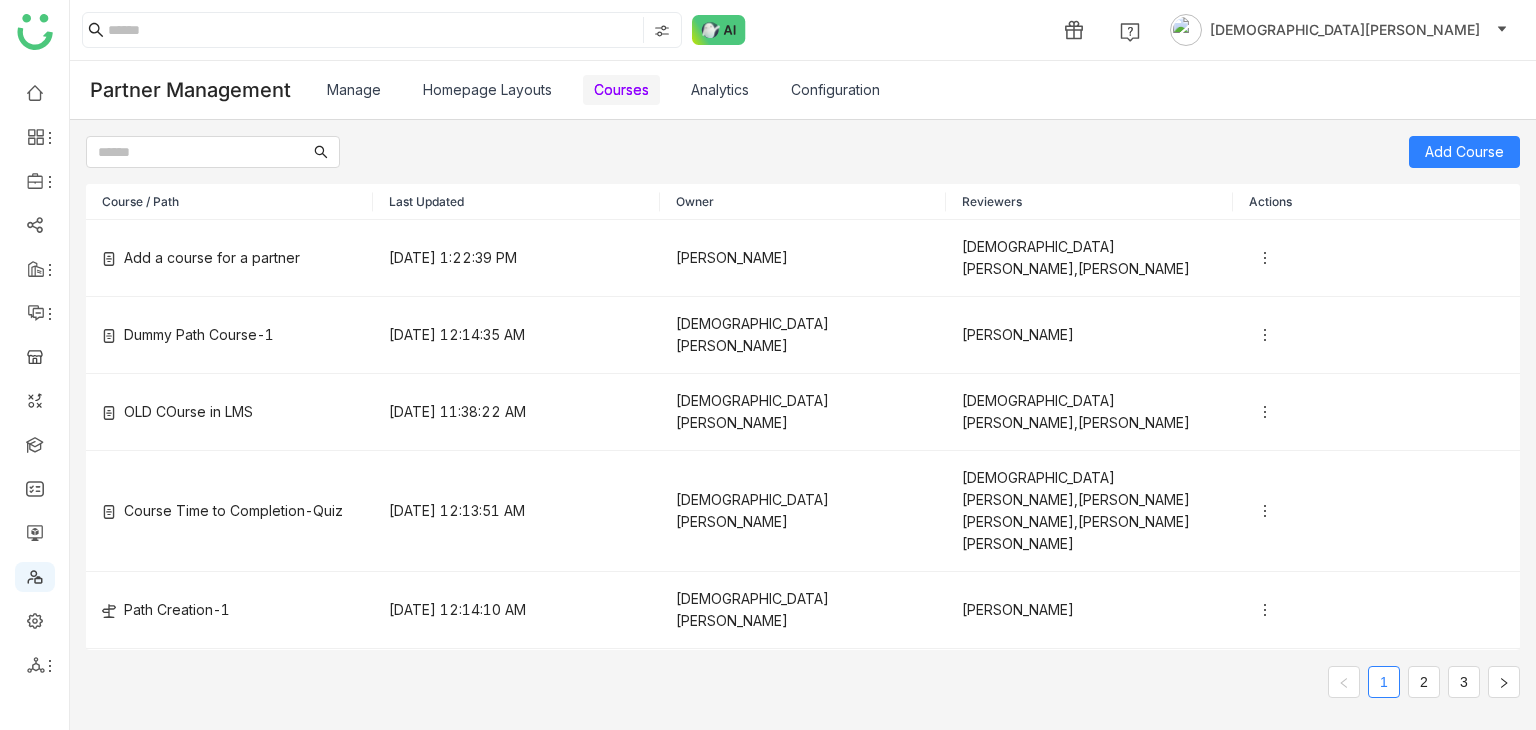 click on "Analytics" at bounding box center (720, 89) 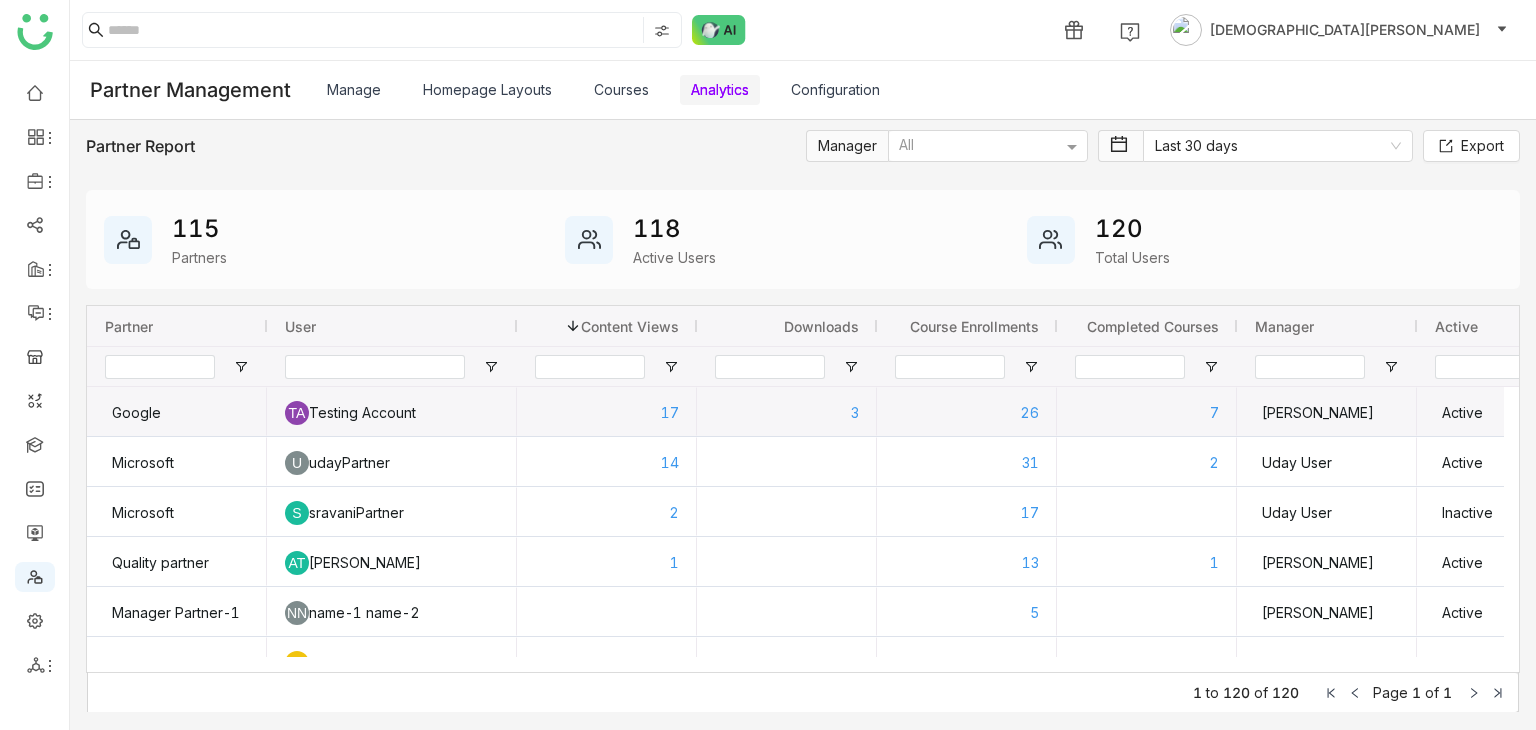 click on "26" 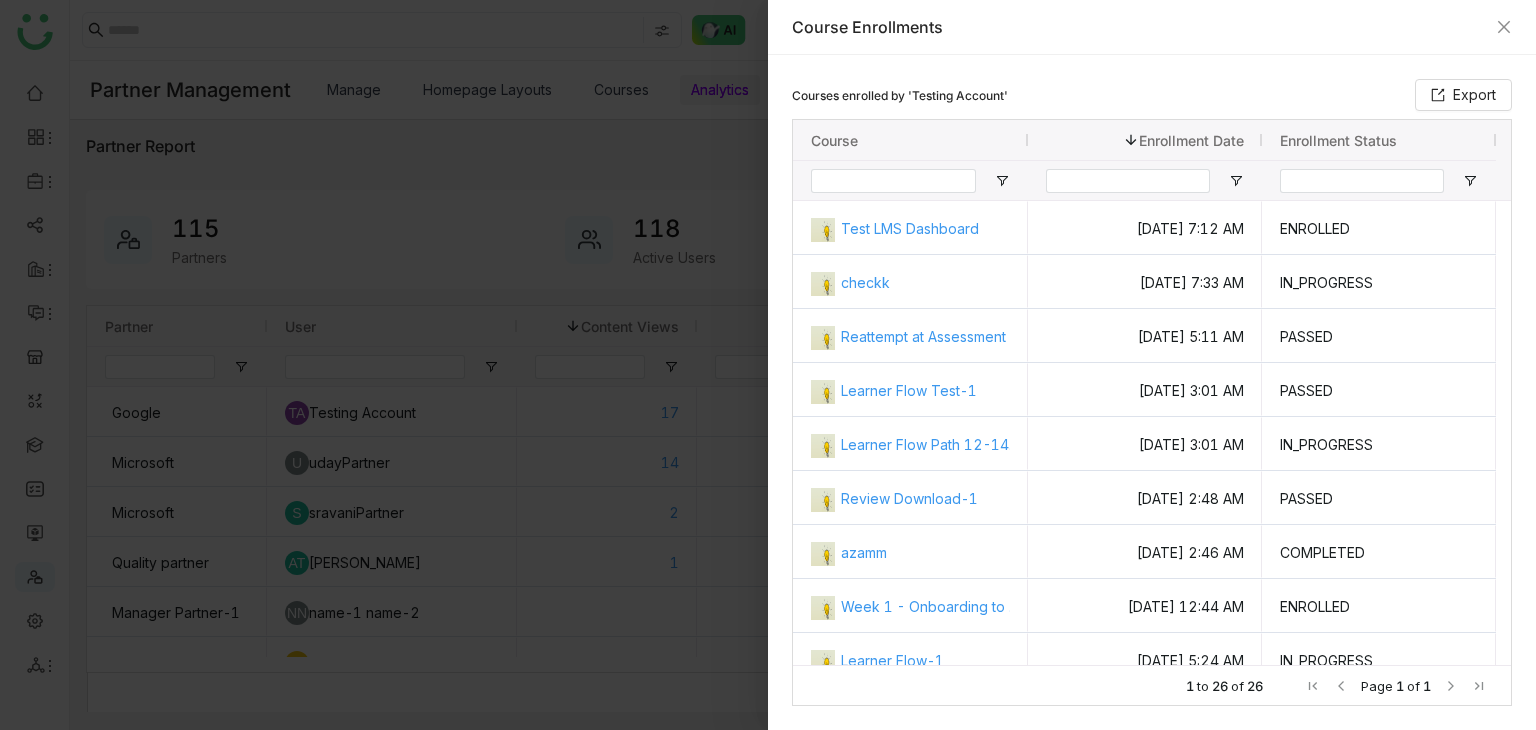 click on "Course Enrollments" at bounding box center [1152, 27] 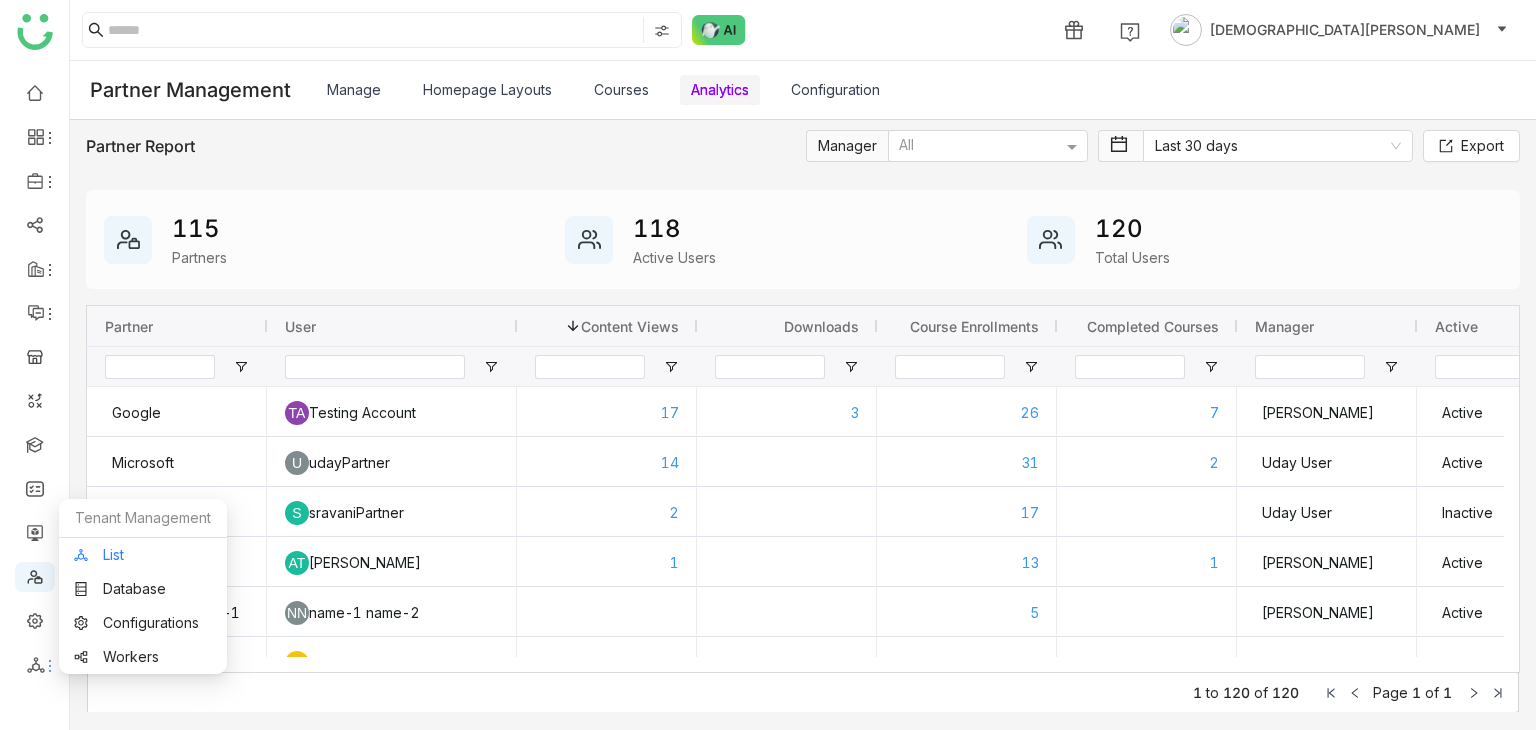 click on "List" at bounding box center (143, 555) 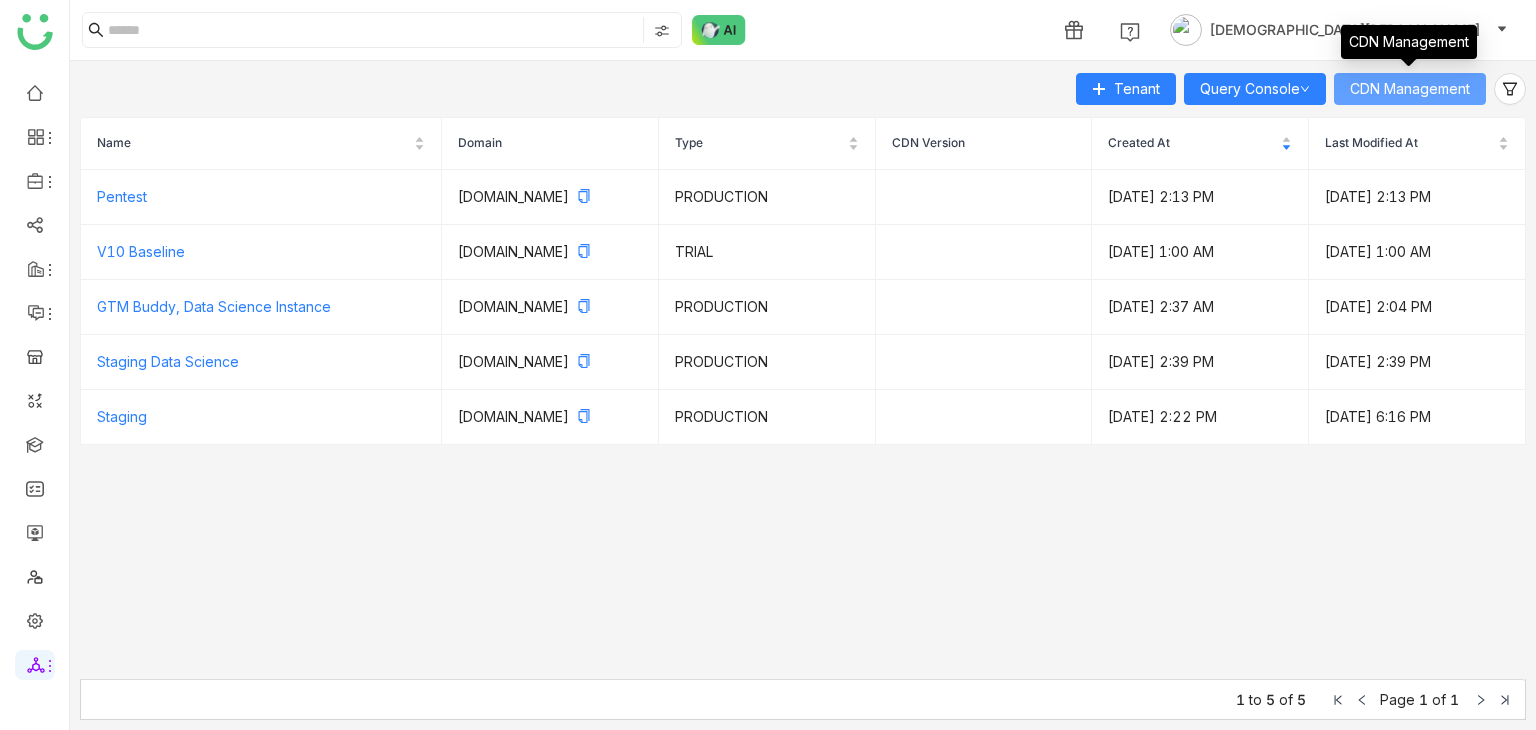 click on "CDN Management" 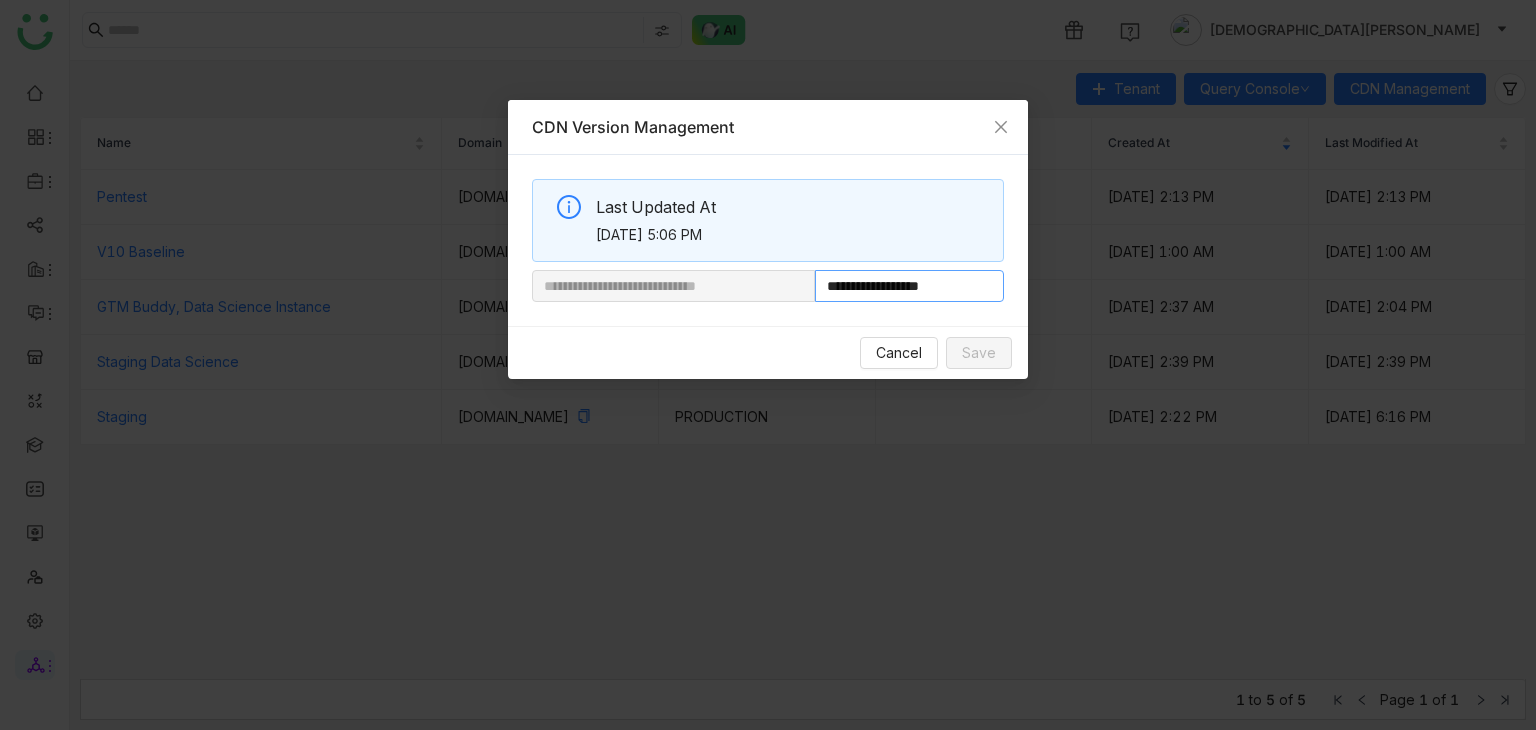 drag, startPoint x: 881, startPoint y: 289, endPoint x: 1019, endPoint y: 289, distance: 138 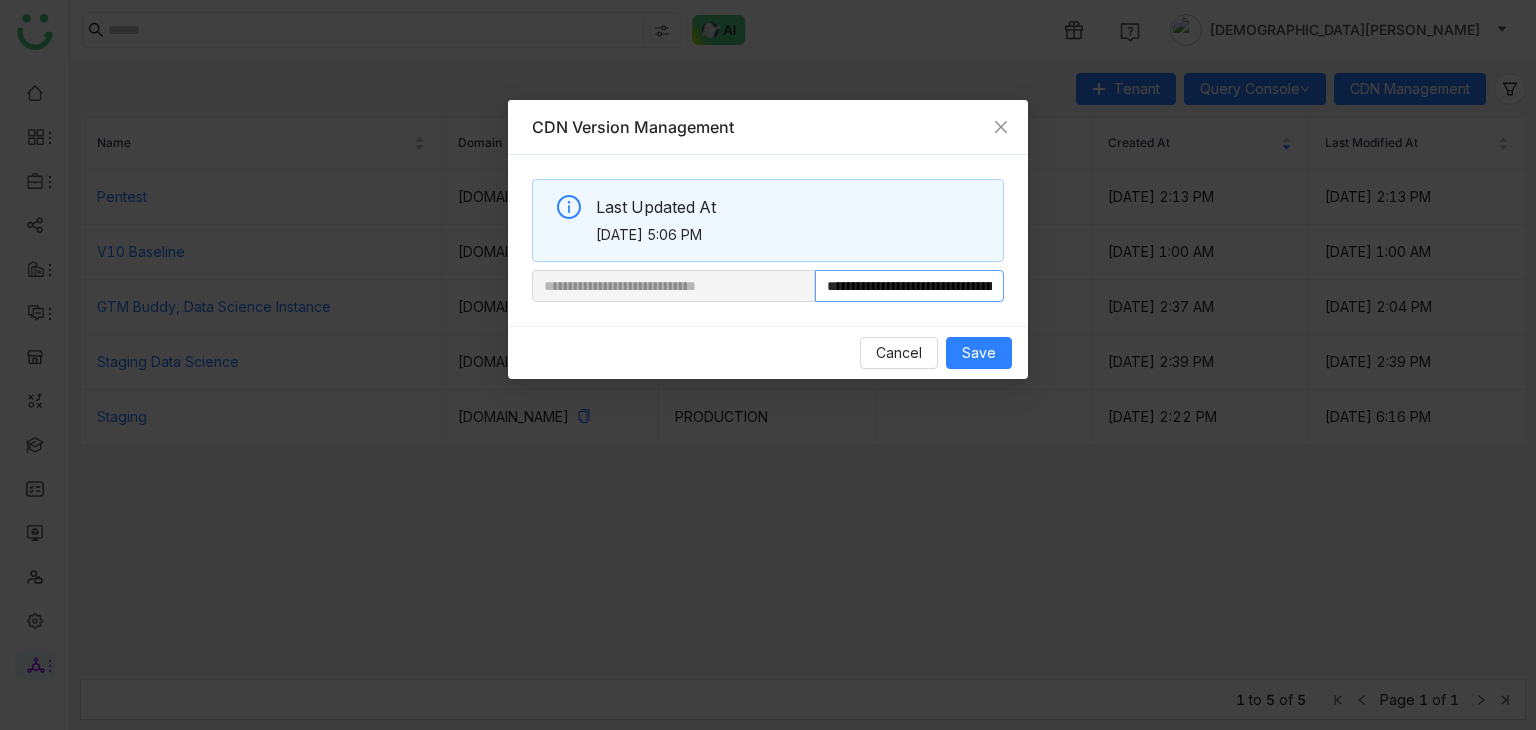 scroll, scrollTop: 0, scrollLeft: 72, axis: horizontal 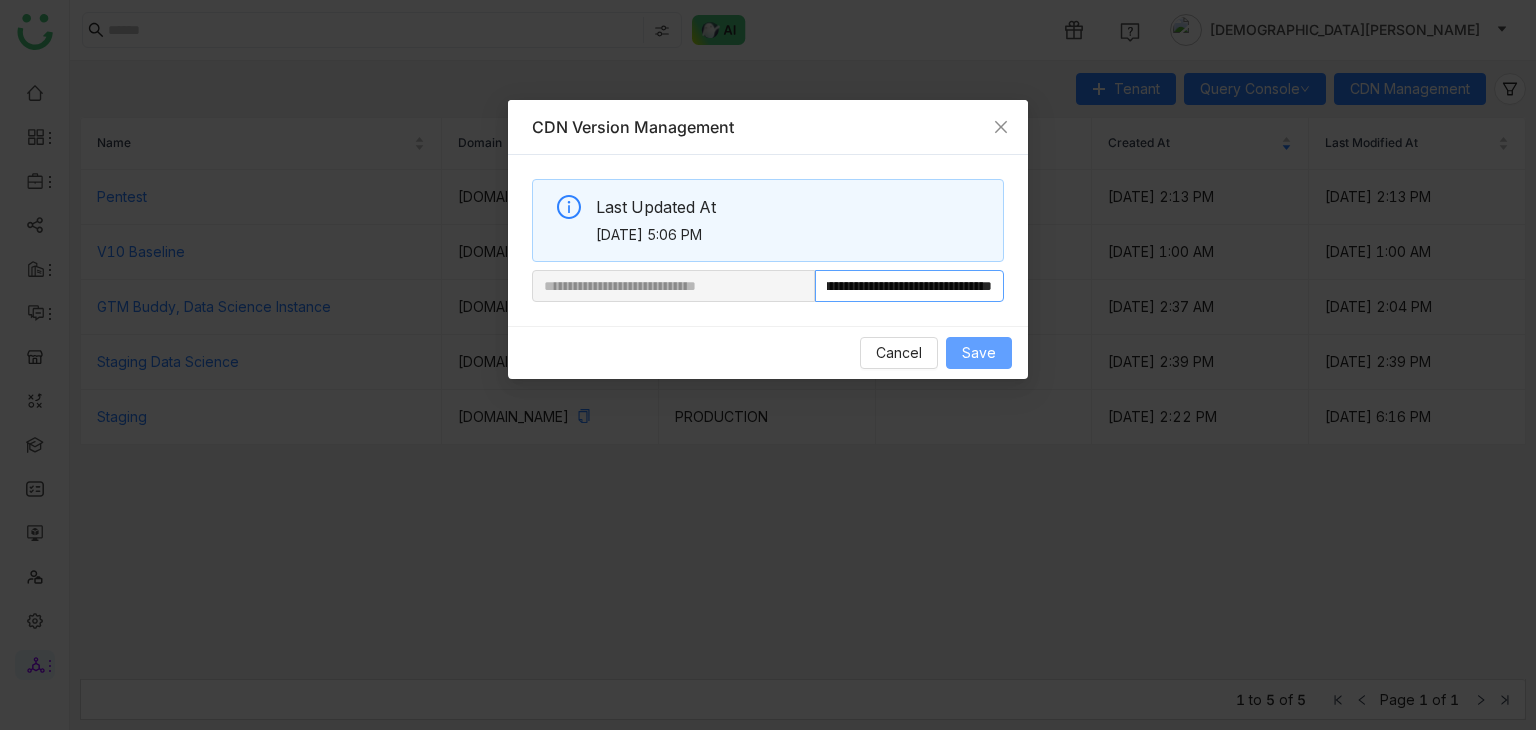 type on "**********" 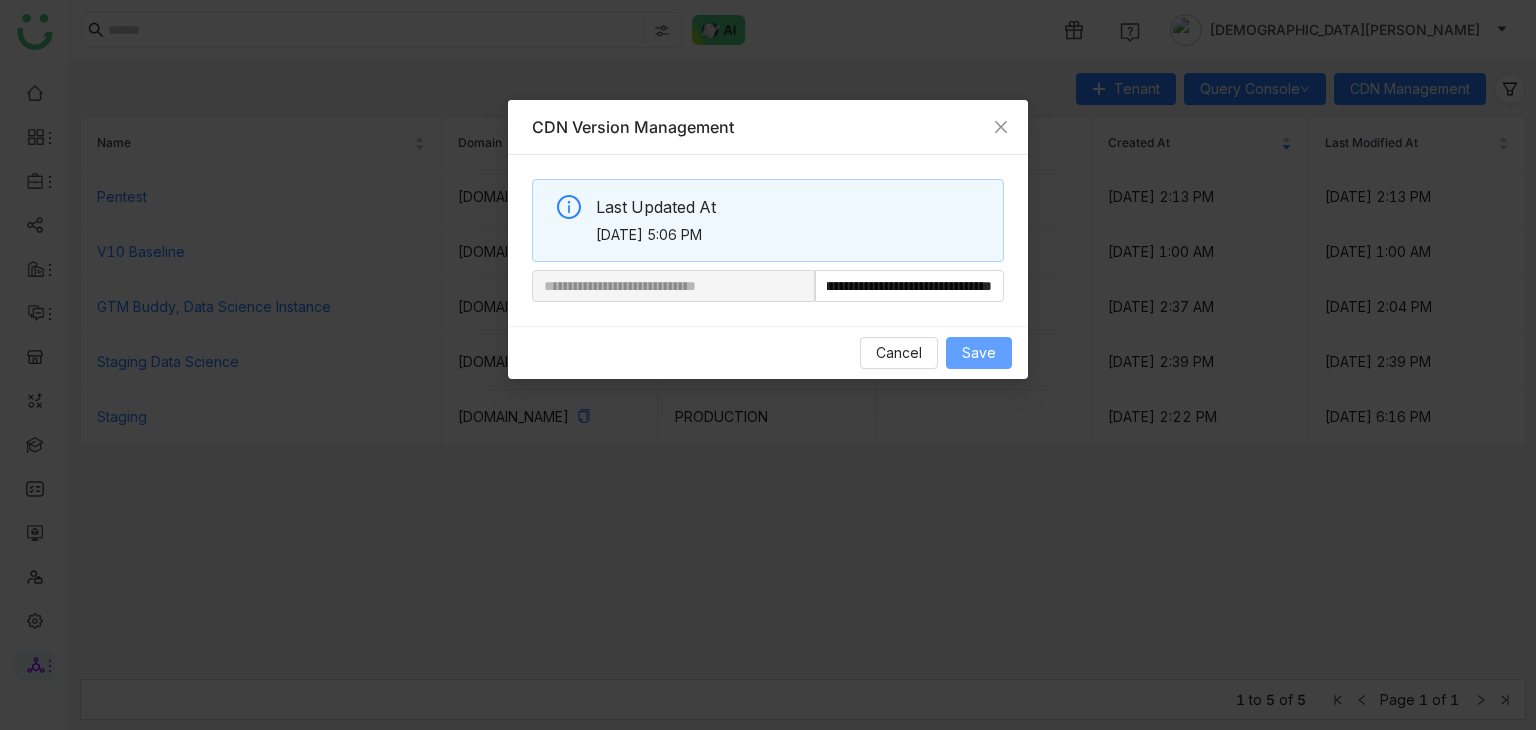 click on "Save" at bounding box center (979, 353) 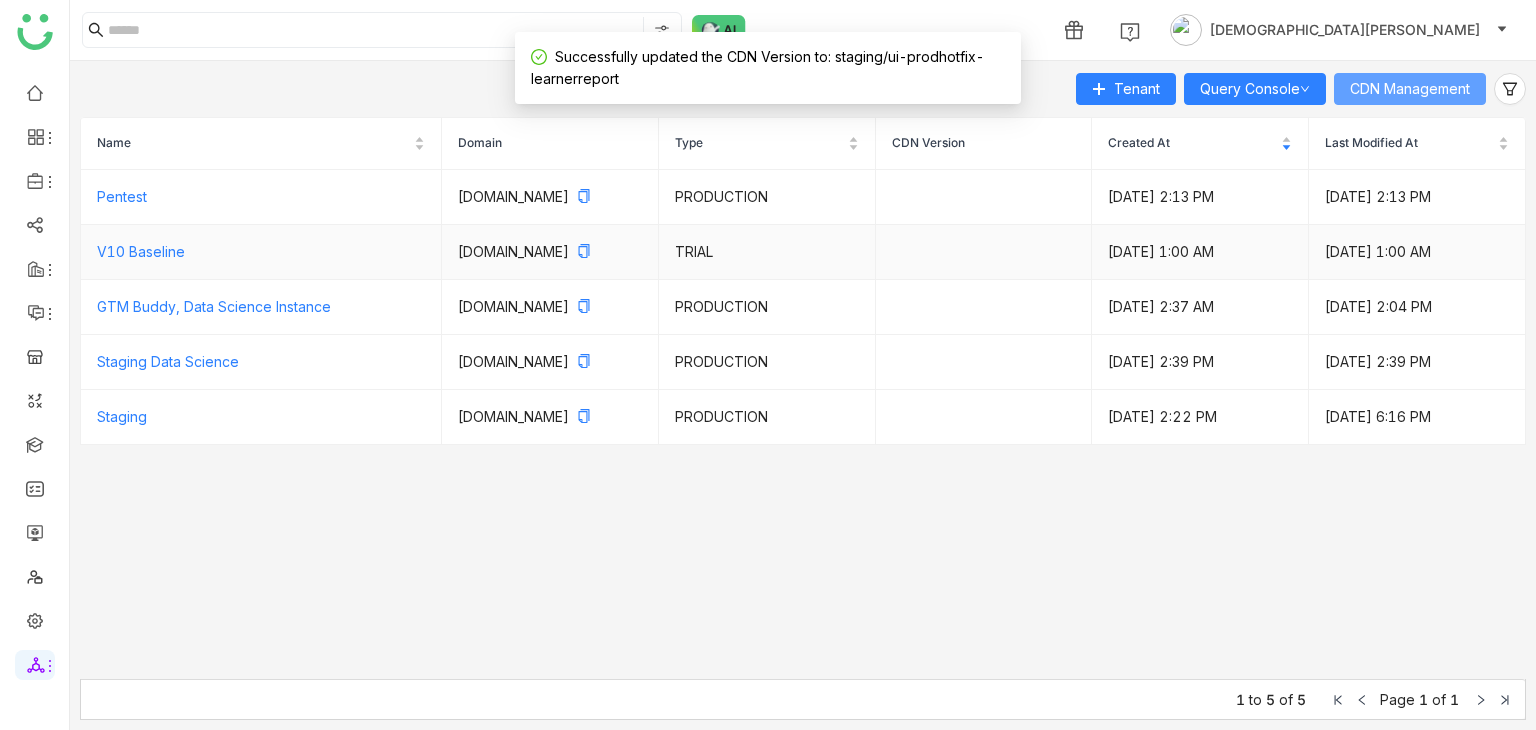 type 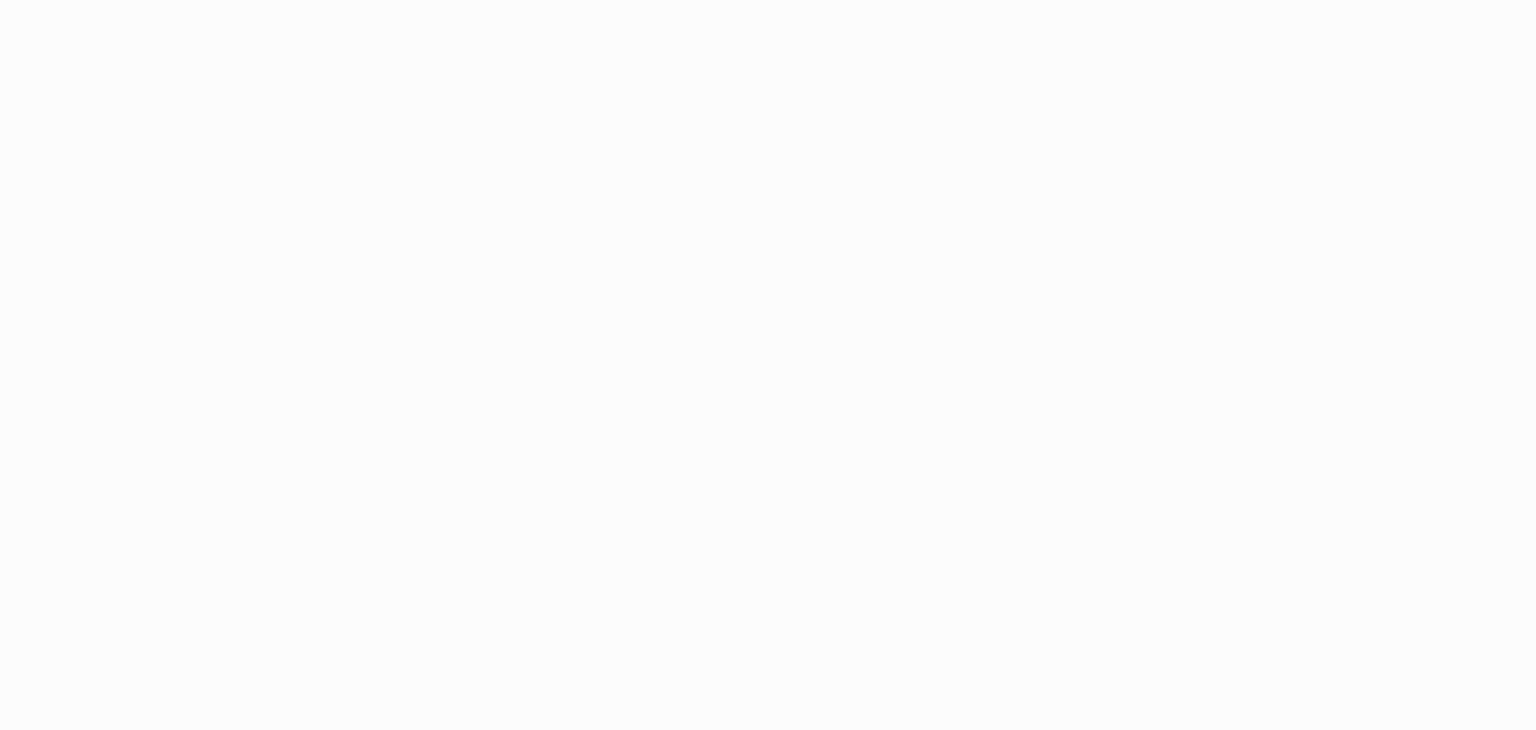 scroll, scrollTop: 0, scrollLeft: 0, axis: both 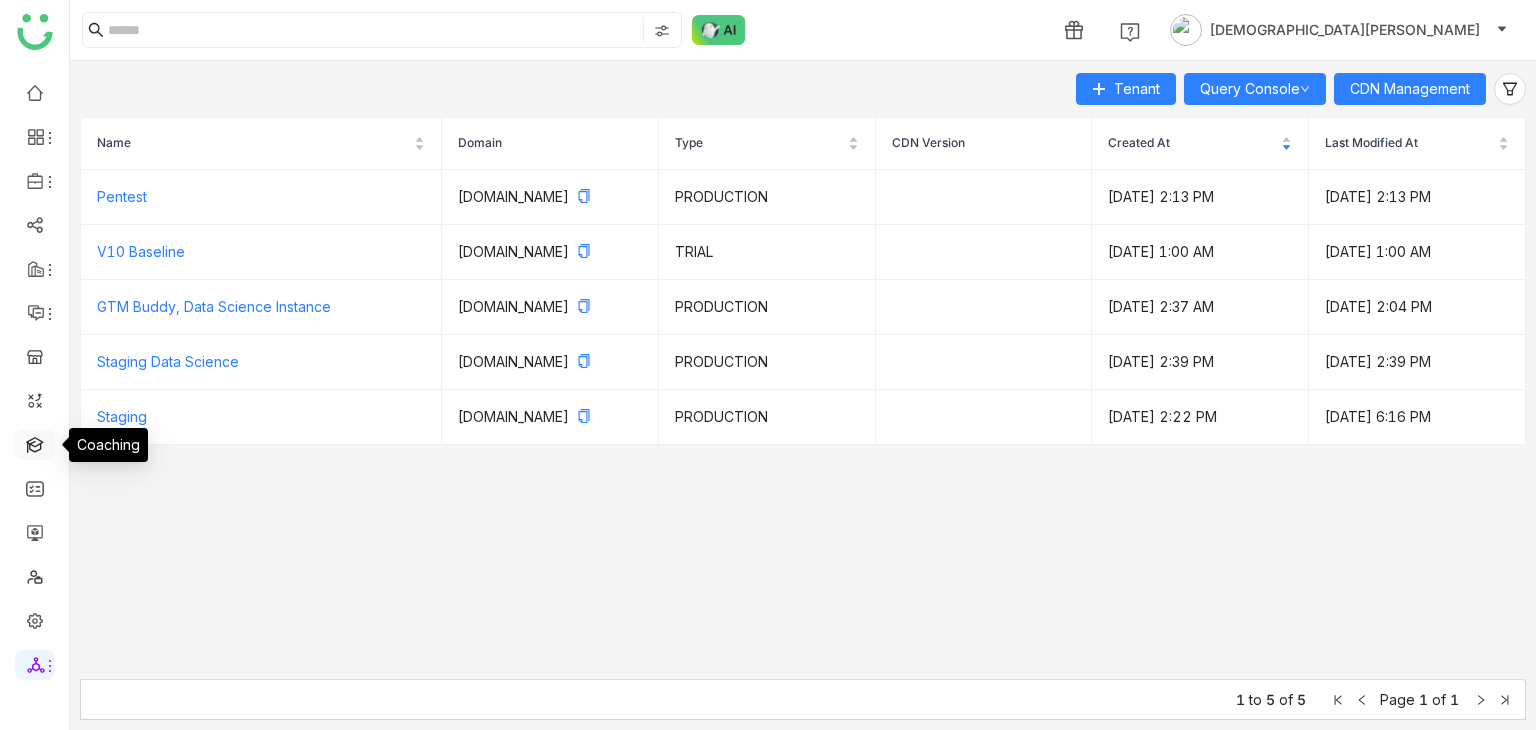 click at bounding box center (35, 443) 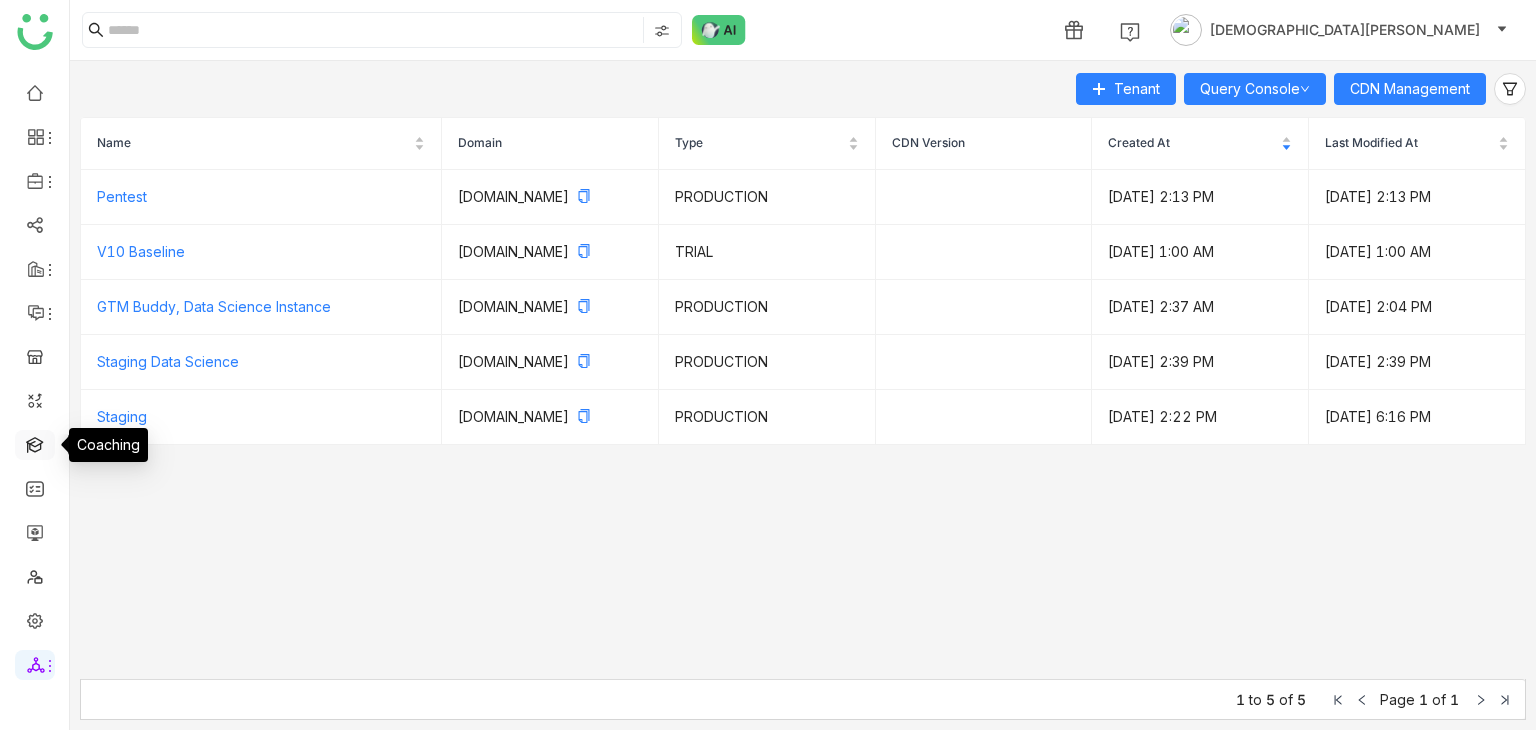 click at bounding box center (35, 443) 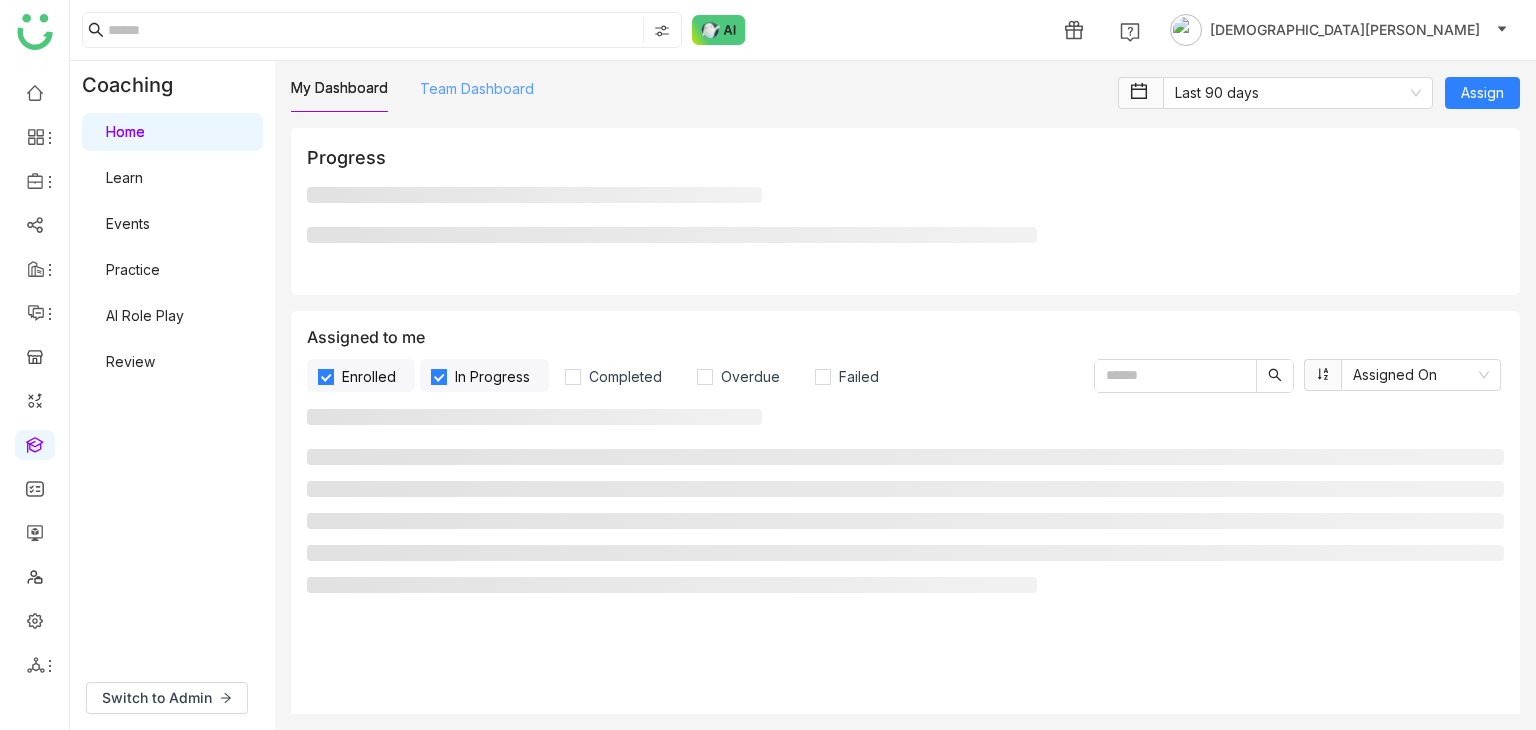 click on "Team Dashboard" at bounding box center [477, 88] 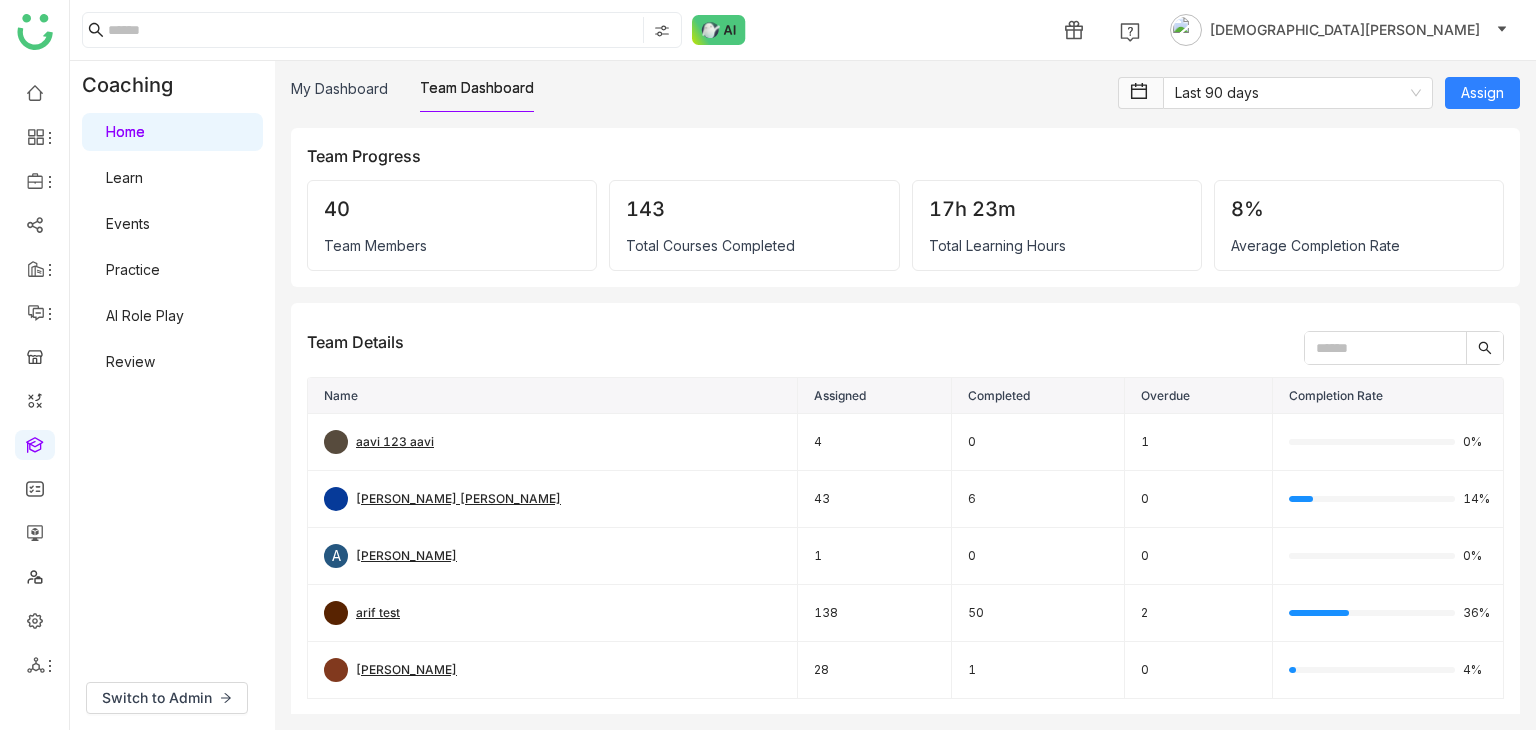 scroll, scrollTop: 500, scrollLeft: 0, axis: vertical 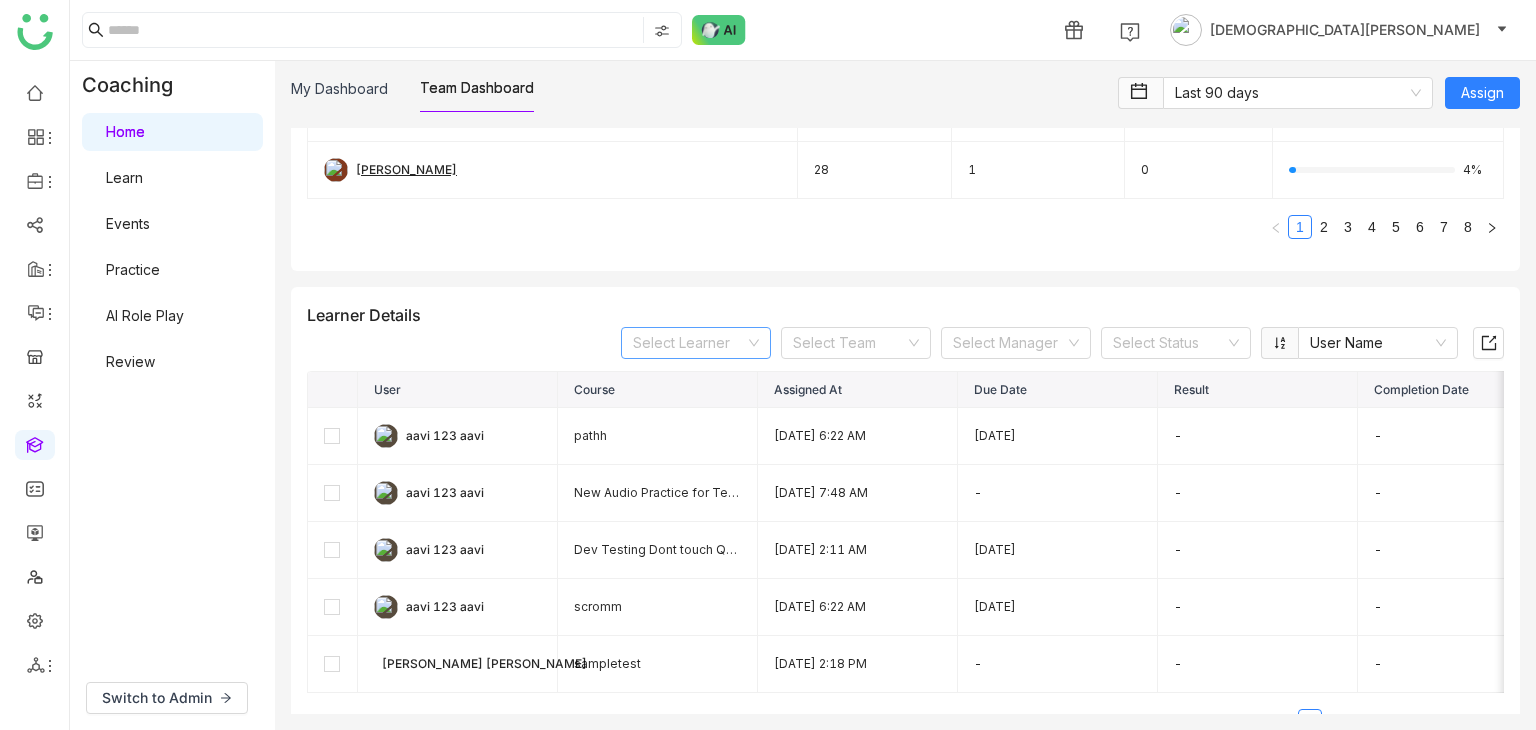 click 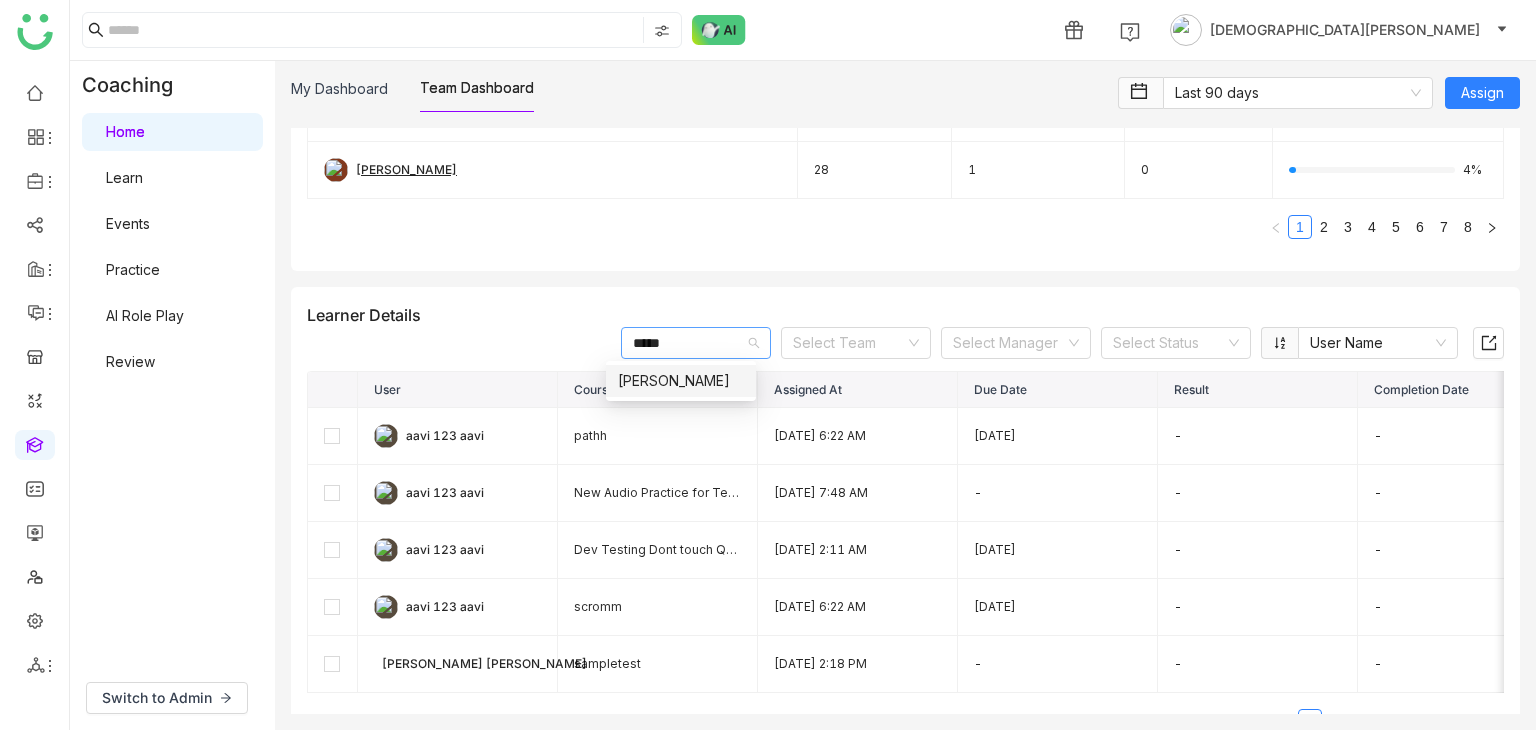 type on "*****" 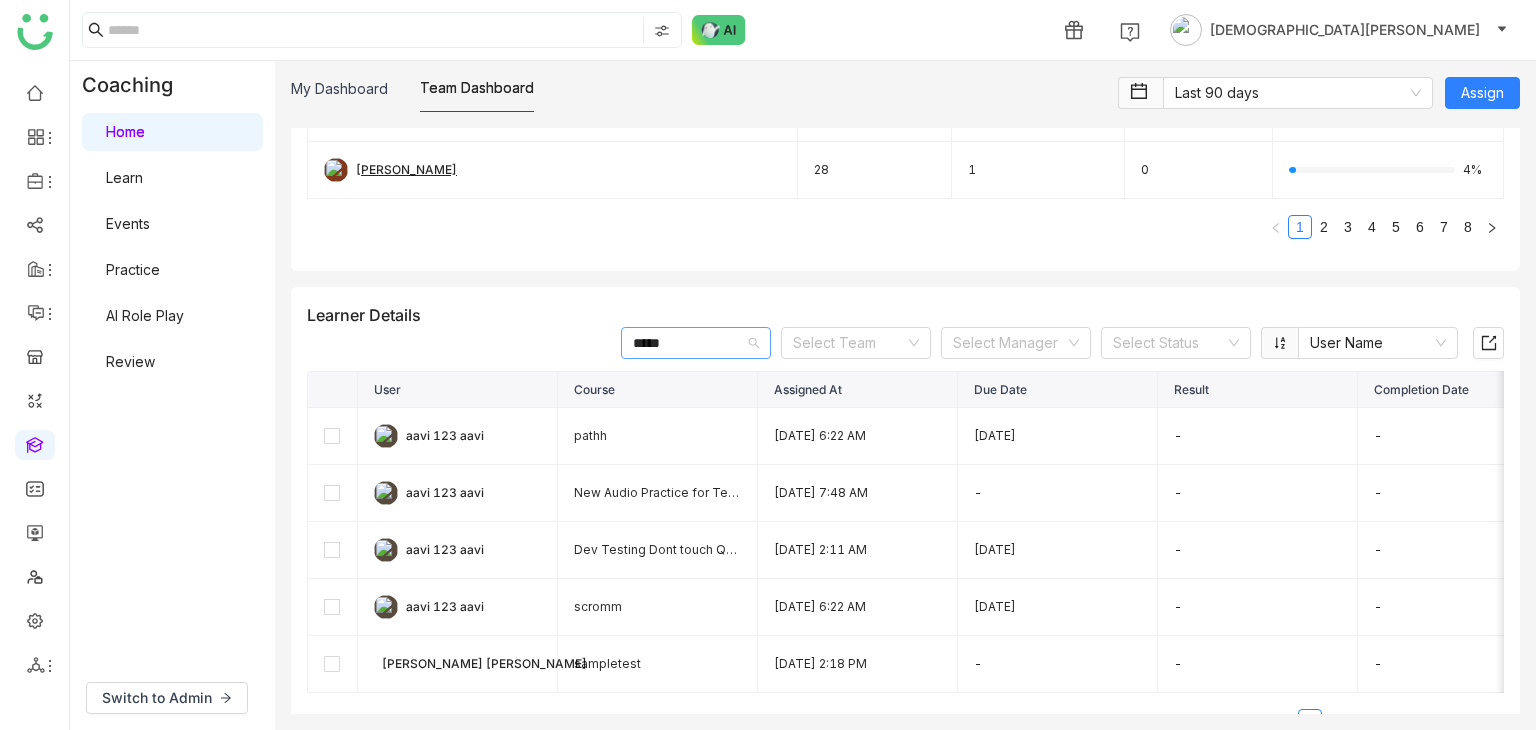 type 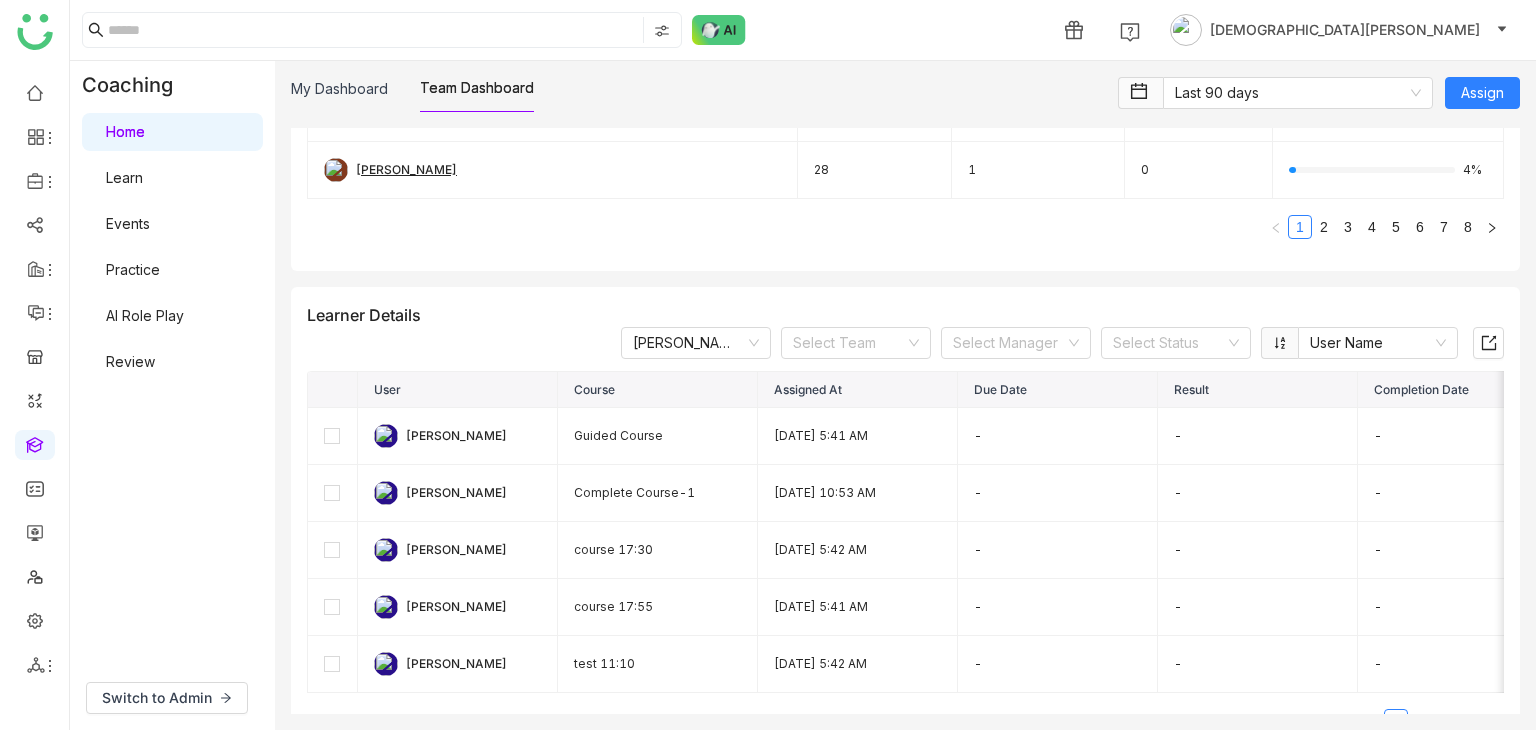 click on "[PERSON_NAME]   Select Team   Select Manager   Select Status   User Name" 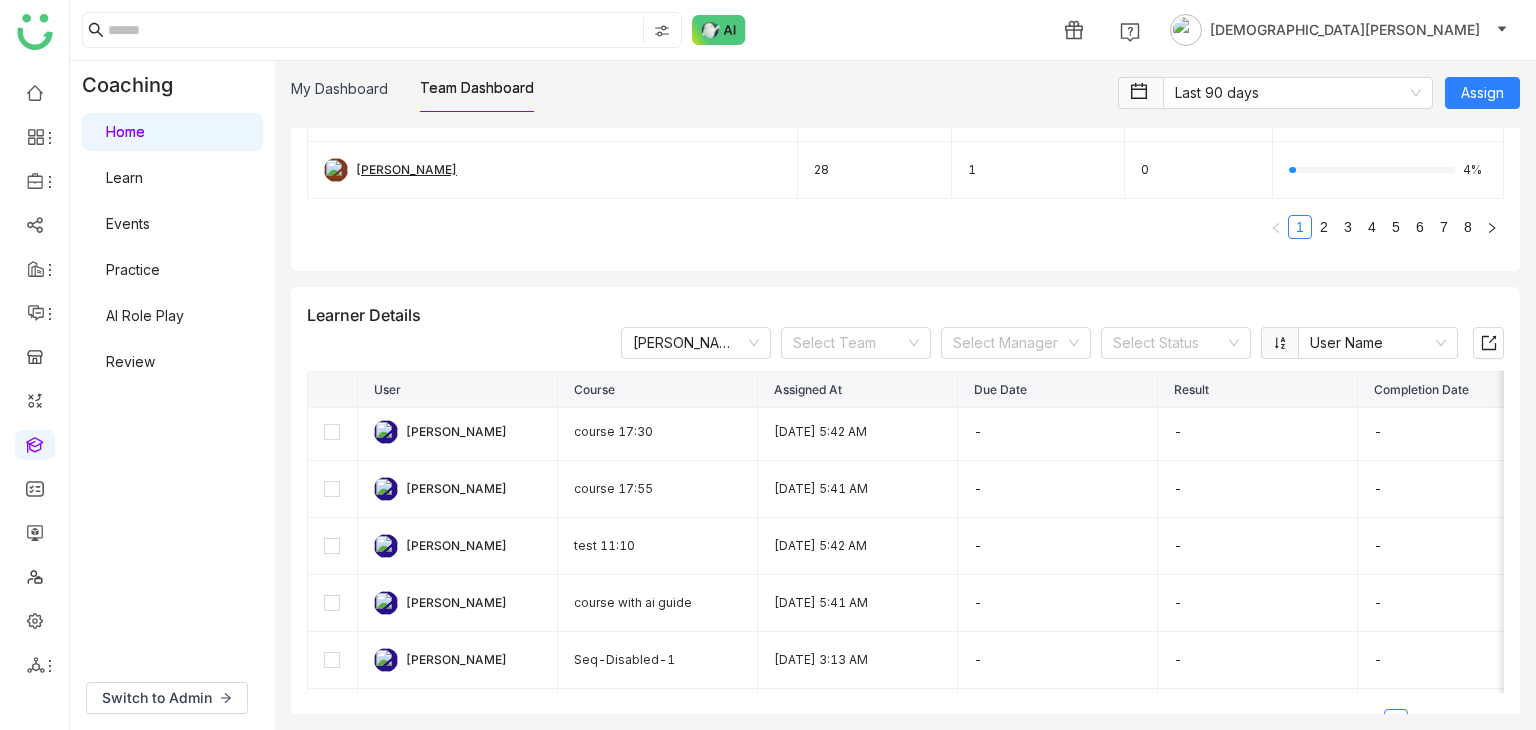 scroll, scrollTop: 0, scrollLeft: 0, axis: both 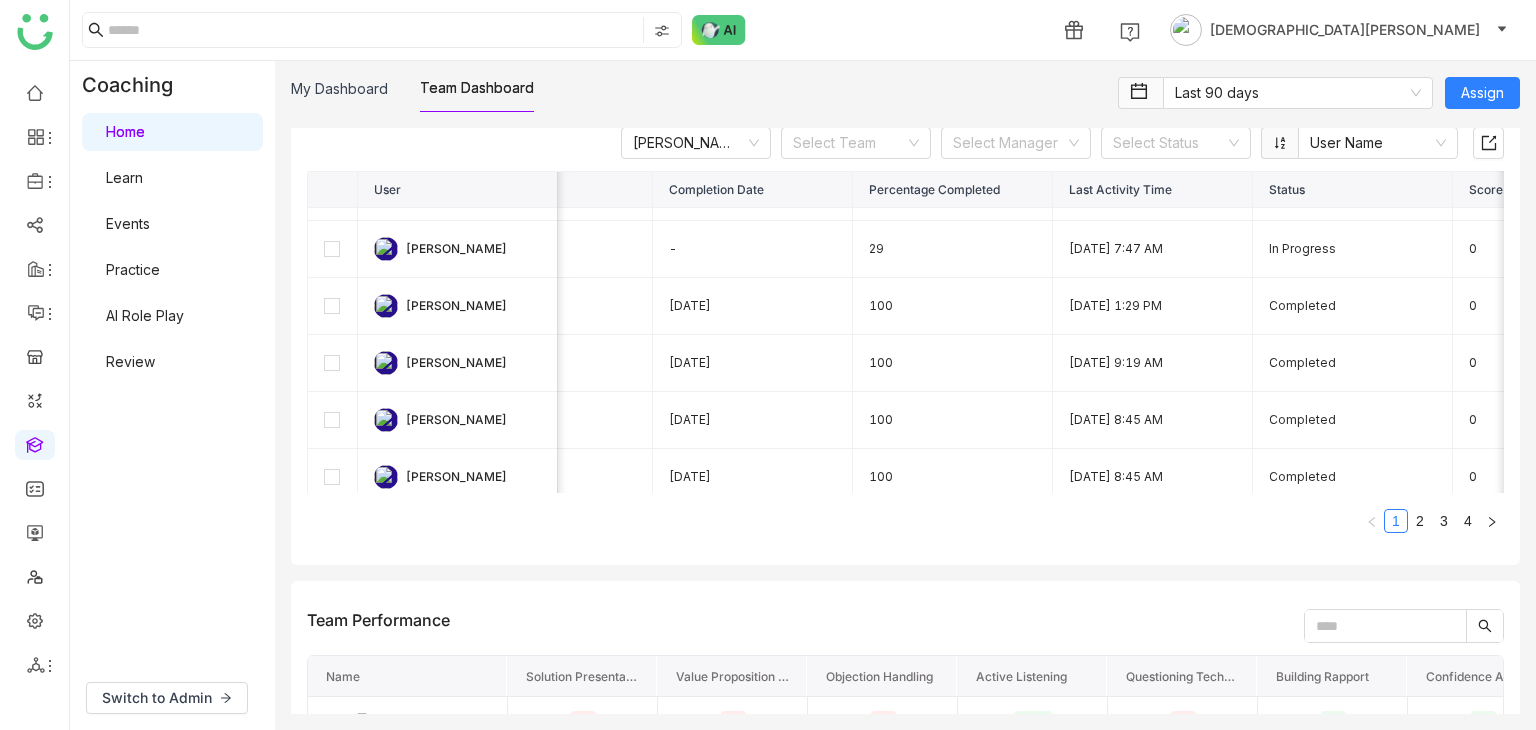 click on "Completion Date" 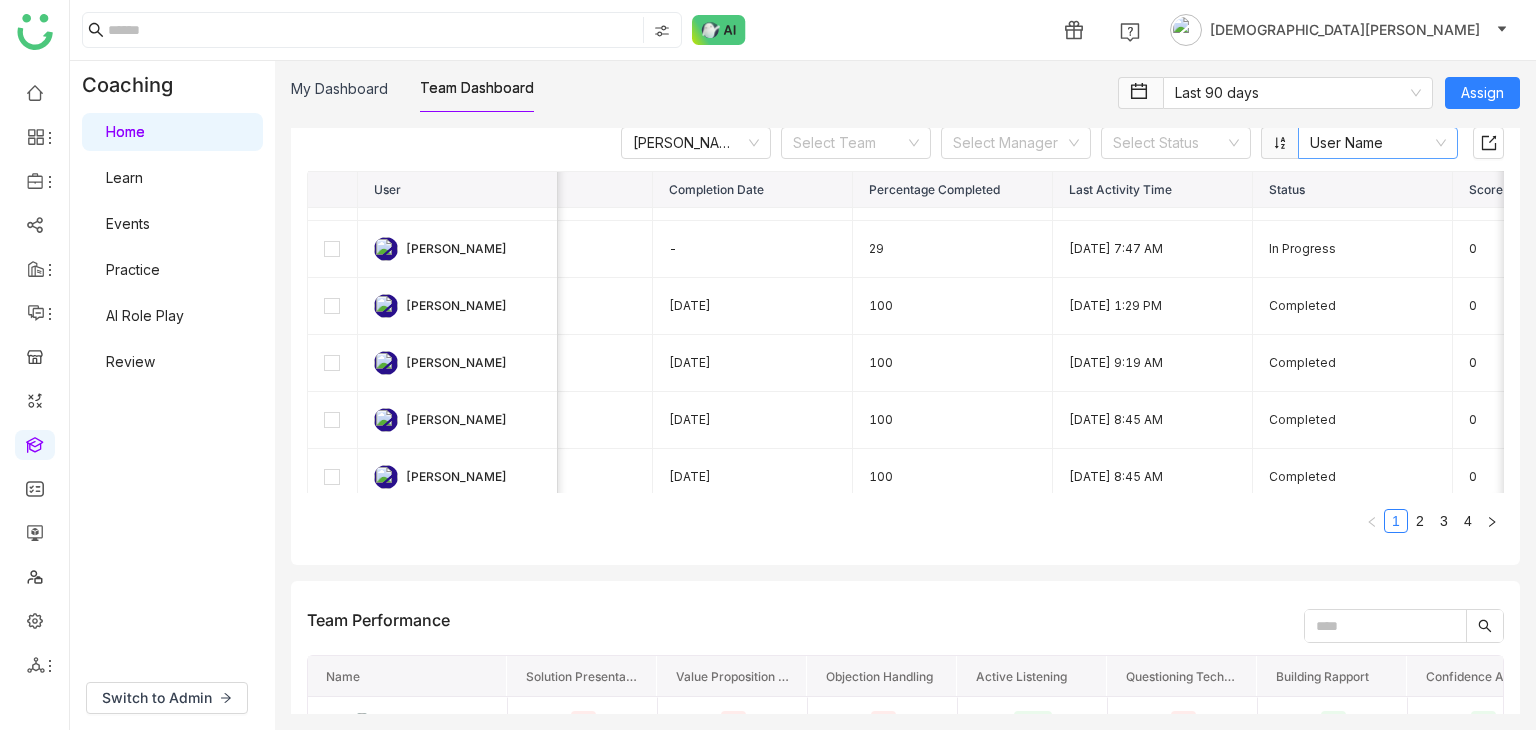 click on "User Name" 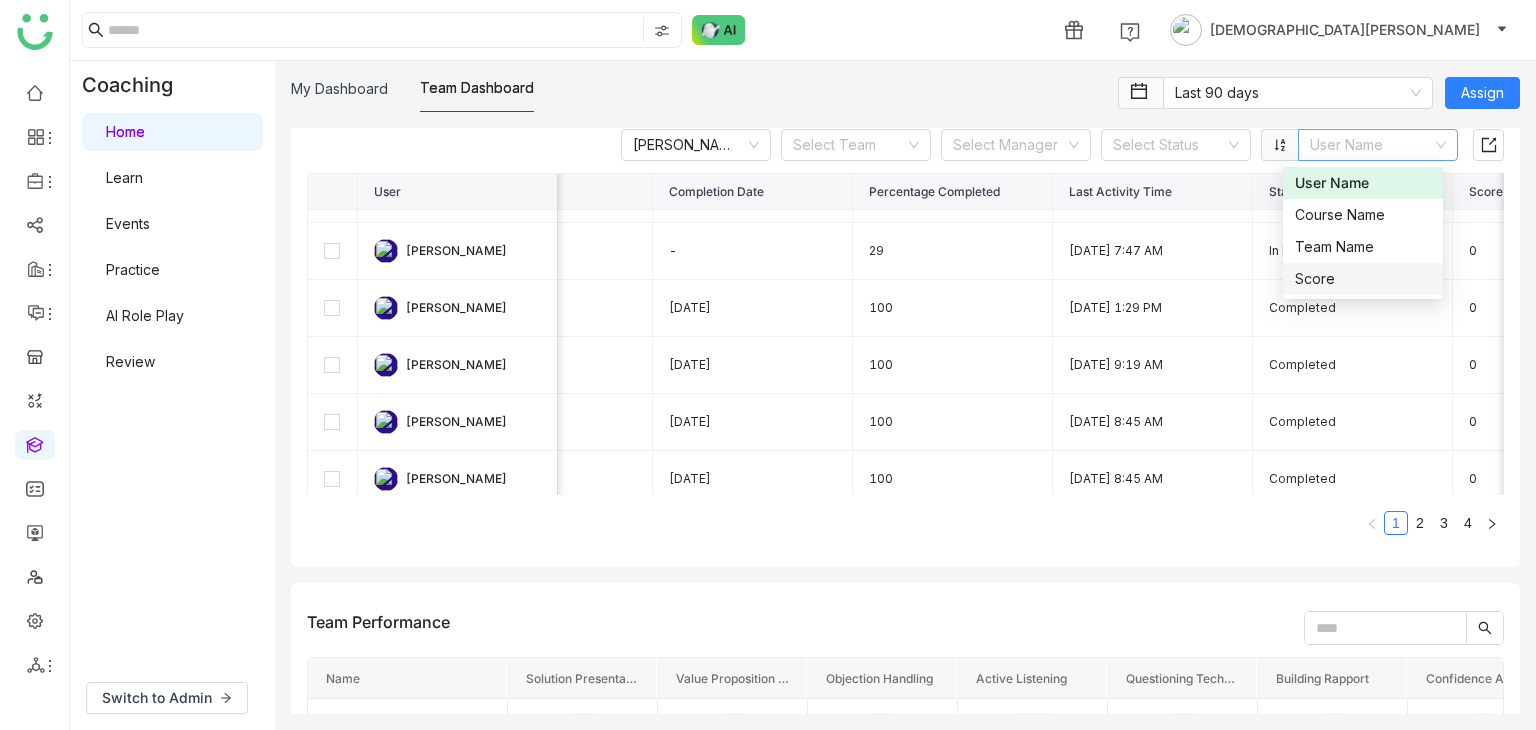 click on "Score" at bounding box center [1363, 279] 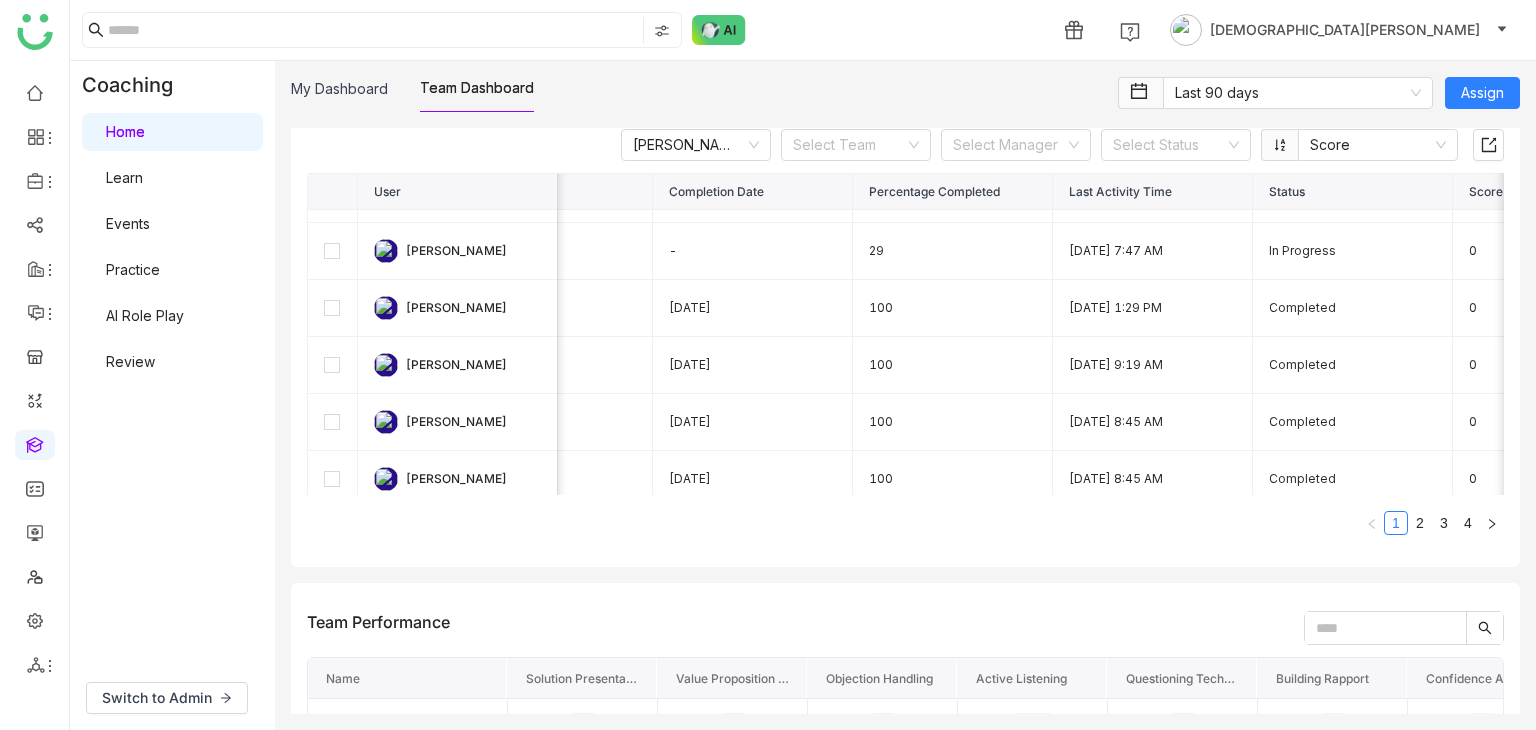 scroll, scrollTop: 500, scrollLeft: 509, axis: both 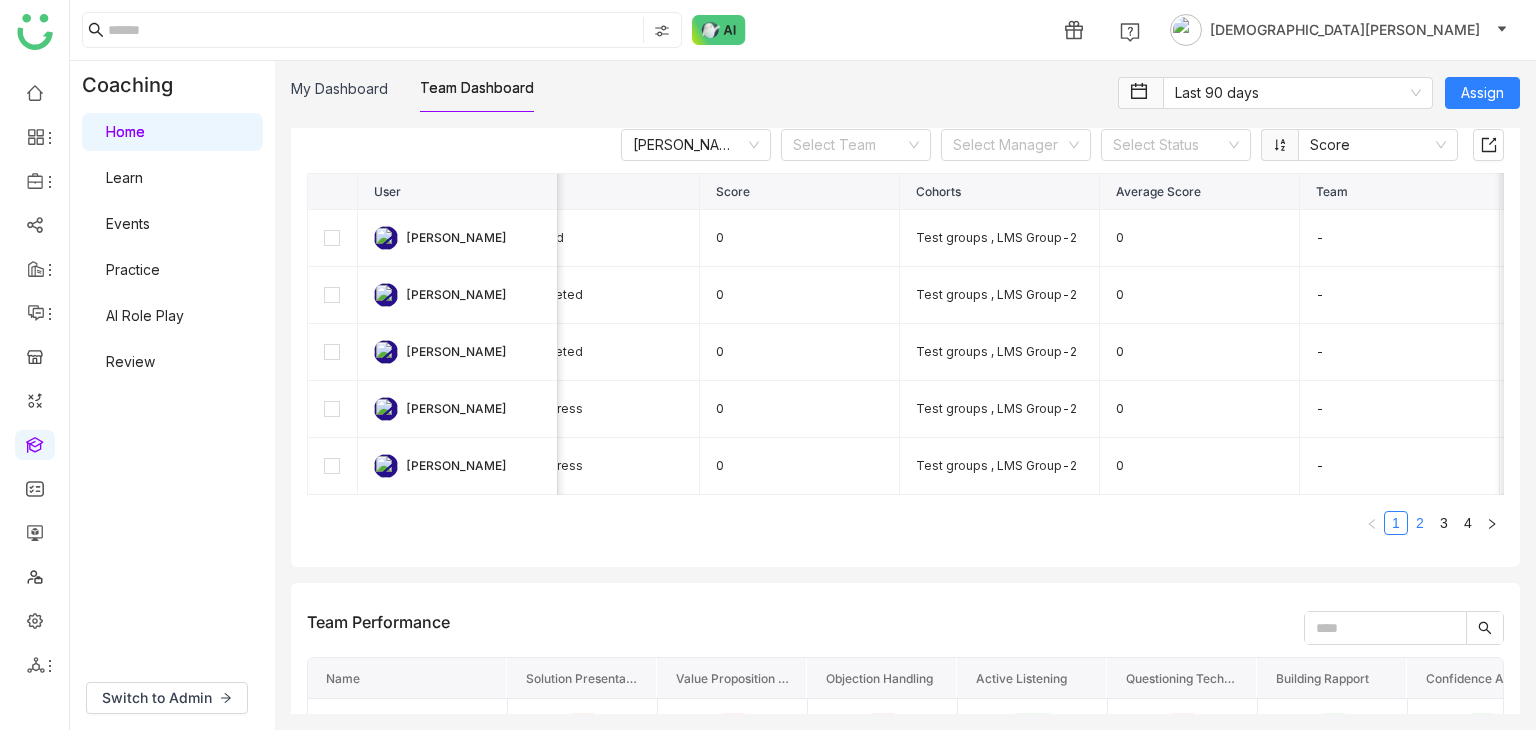 click on "2" 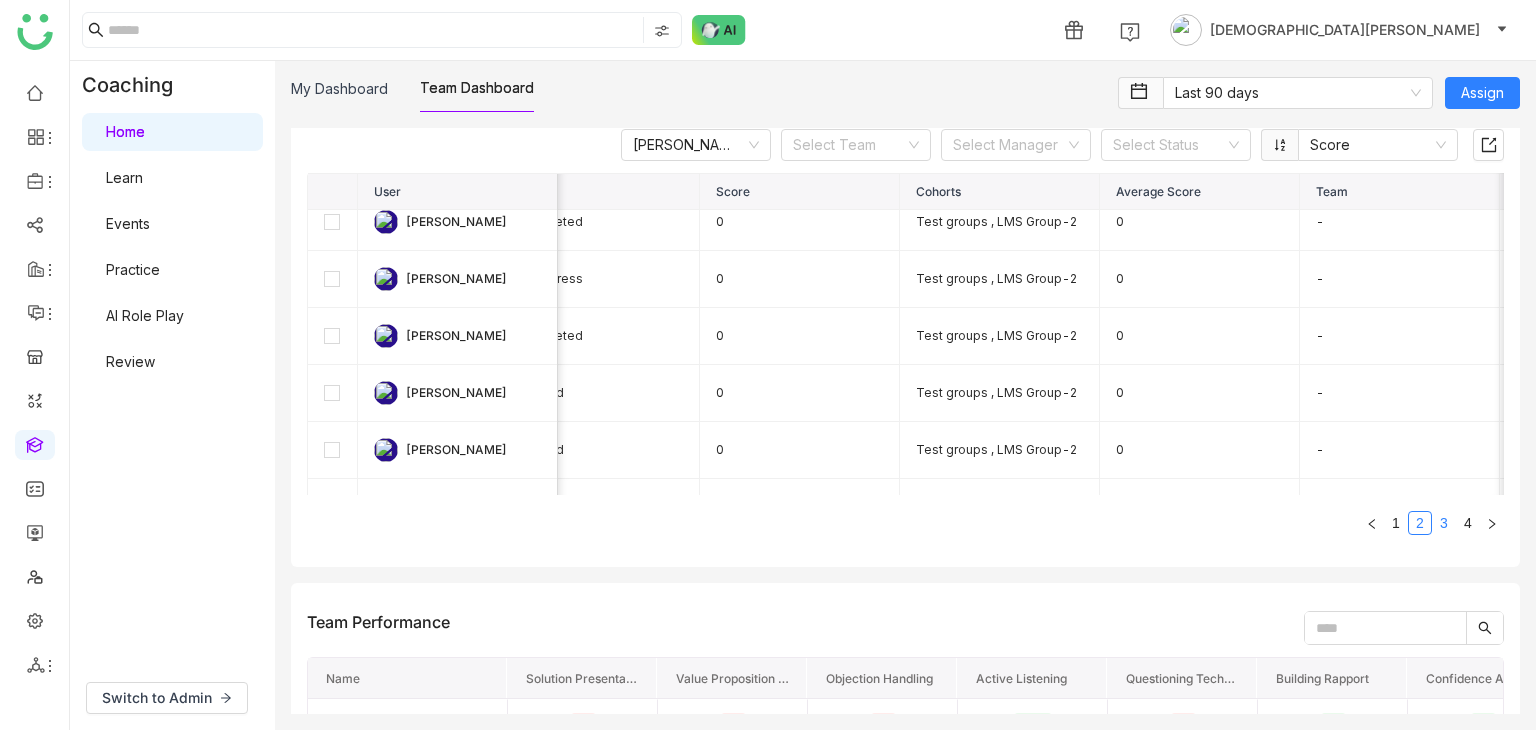 click on "3" 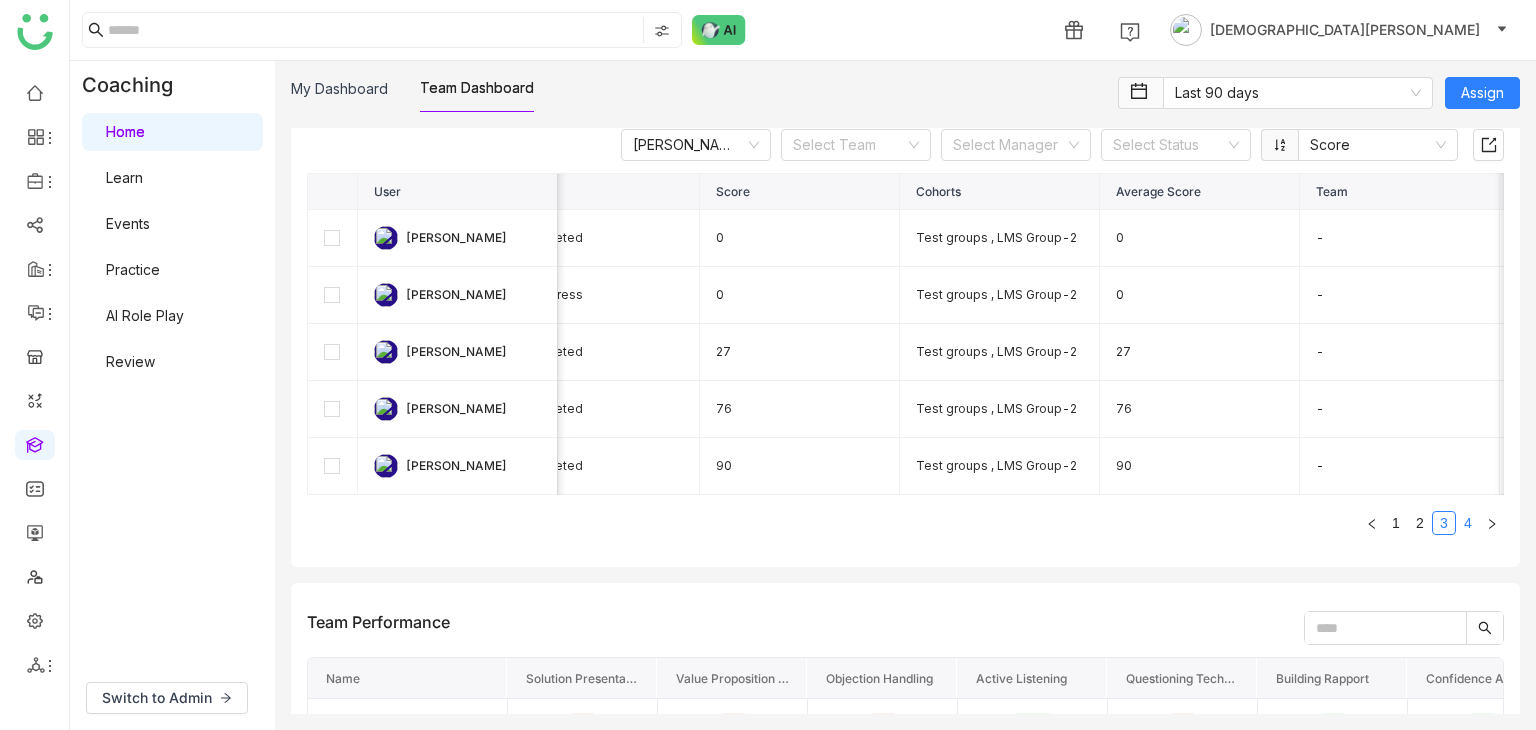 click on "4" 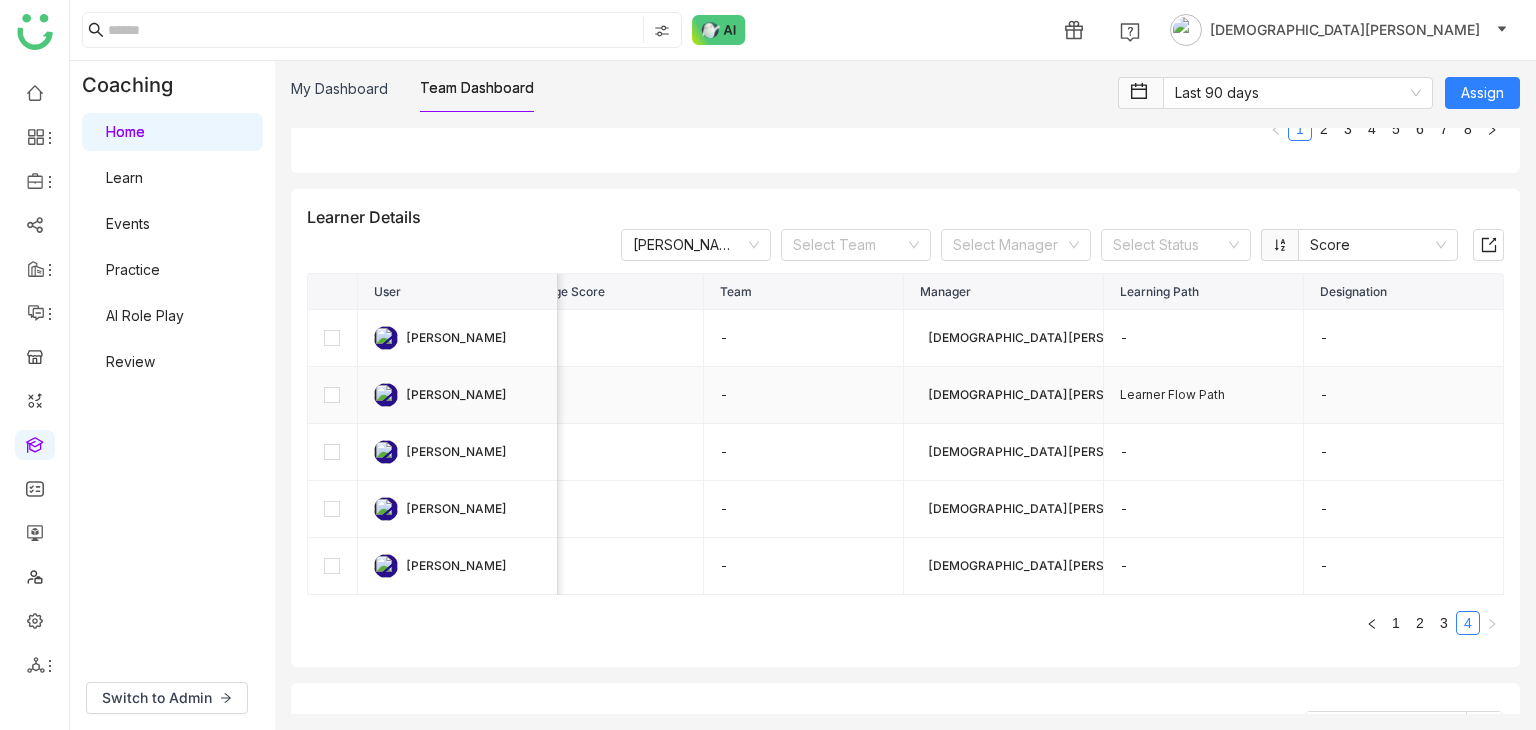 click on "-" 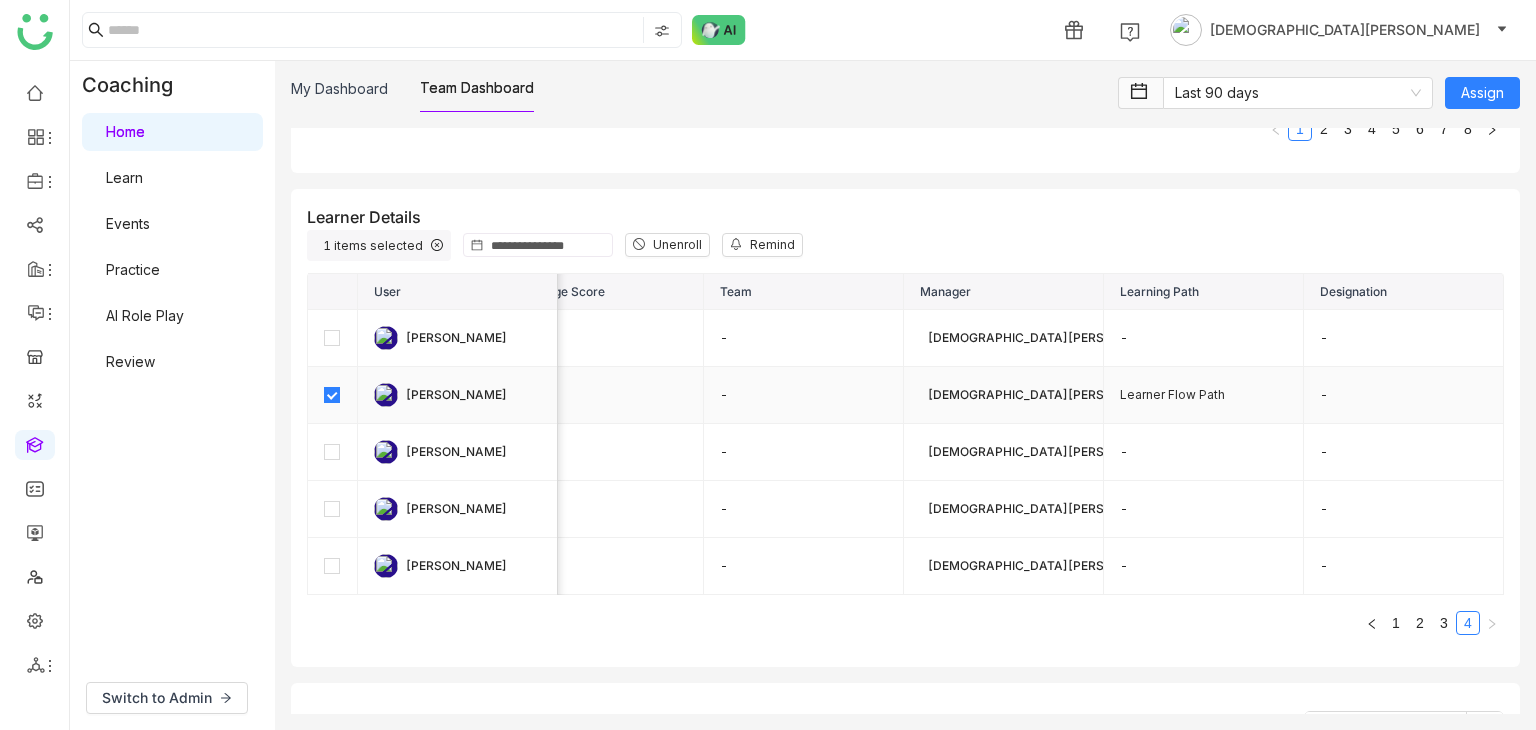 click on "-" 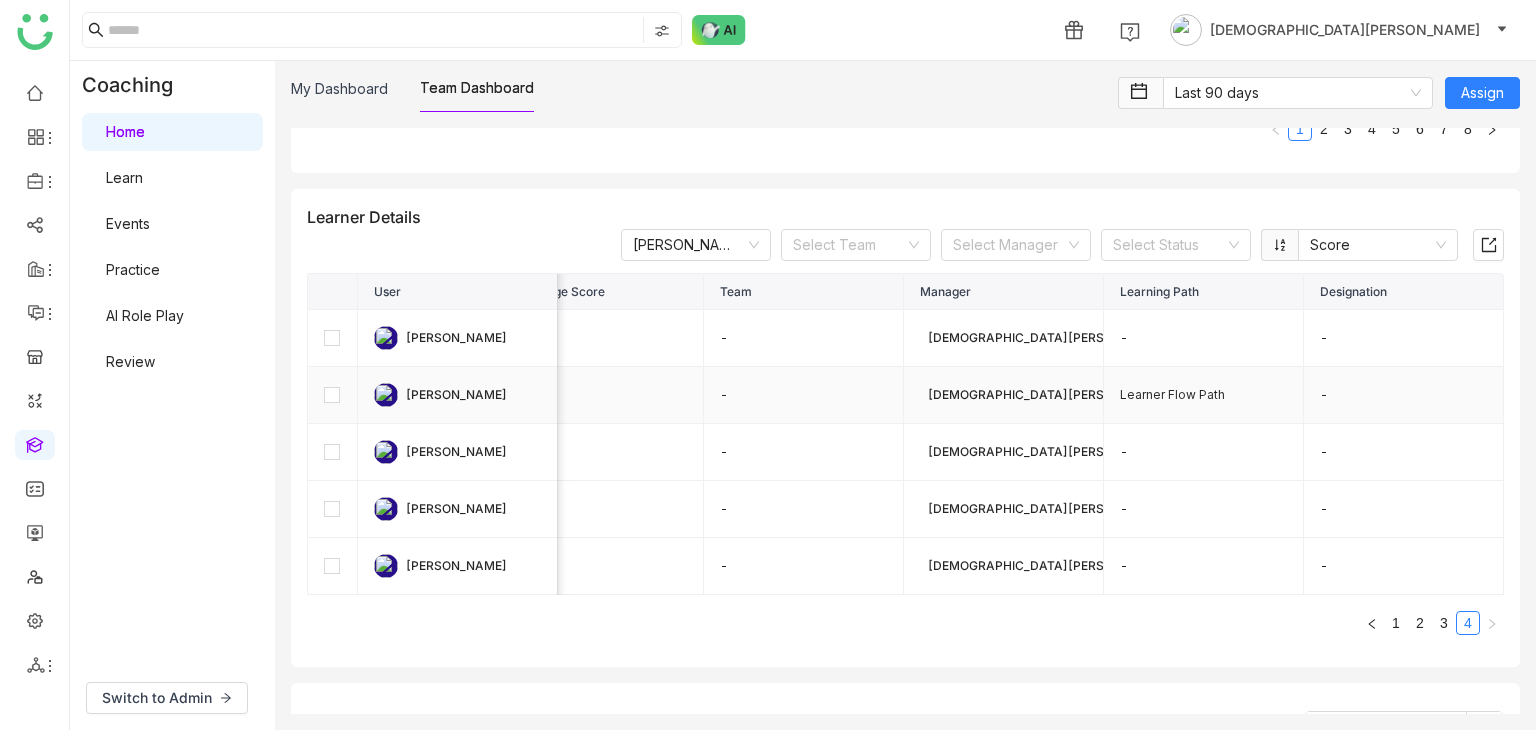 click on "-" 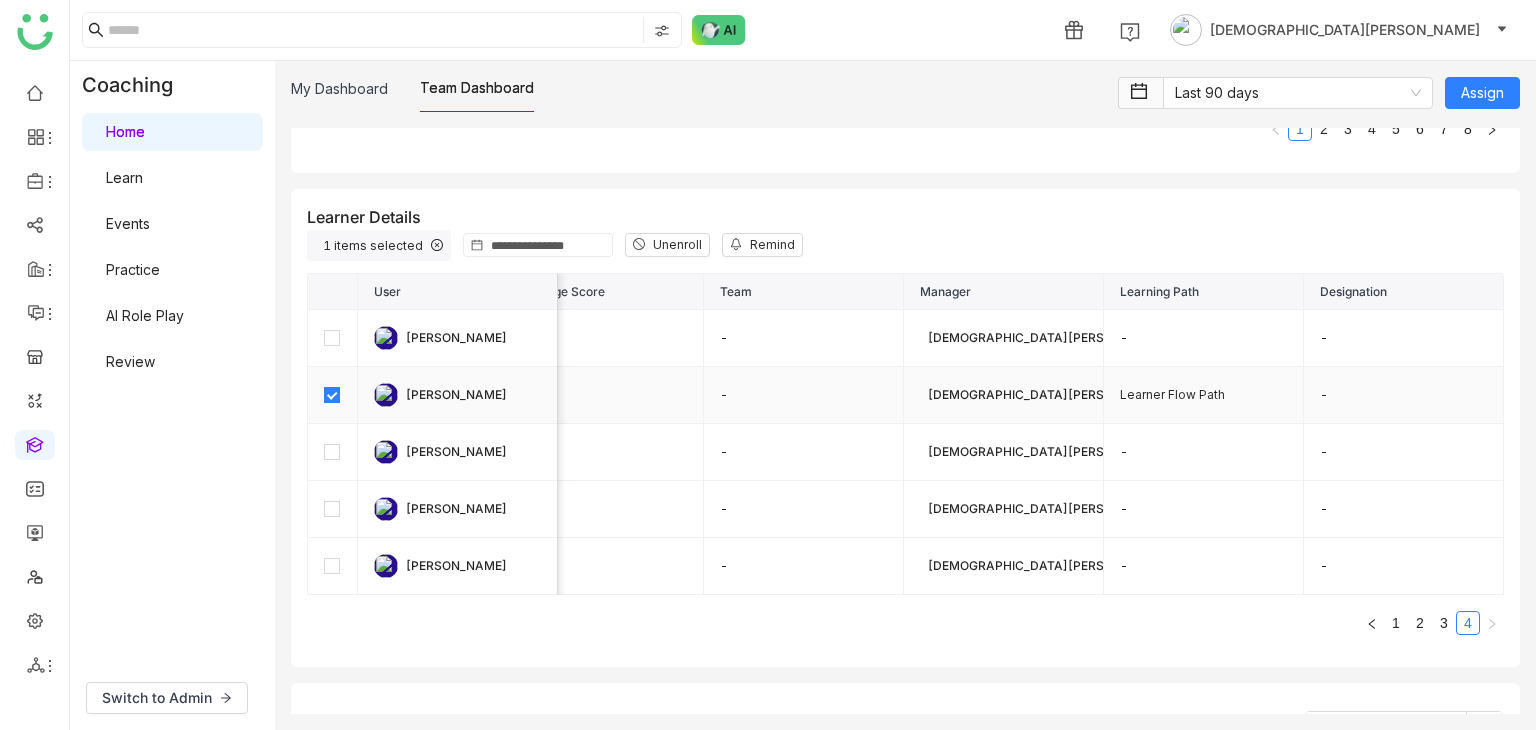click on "-" 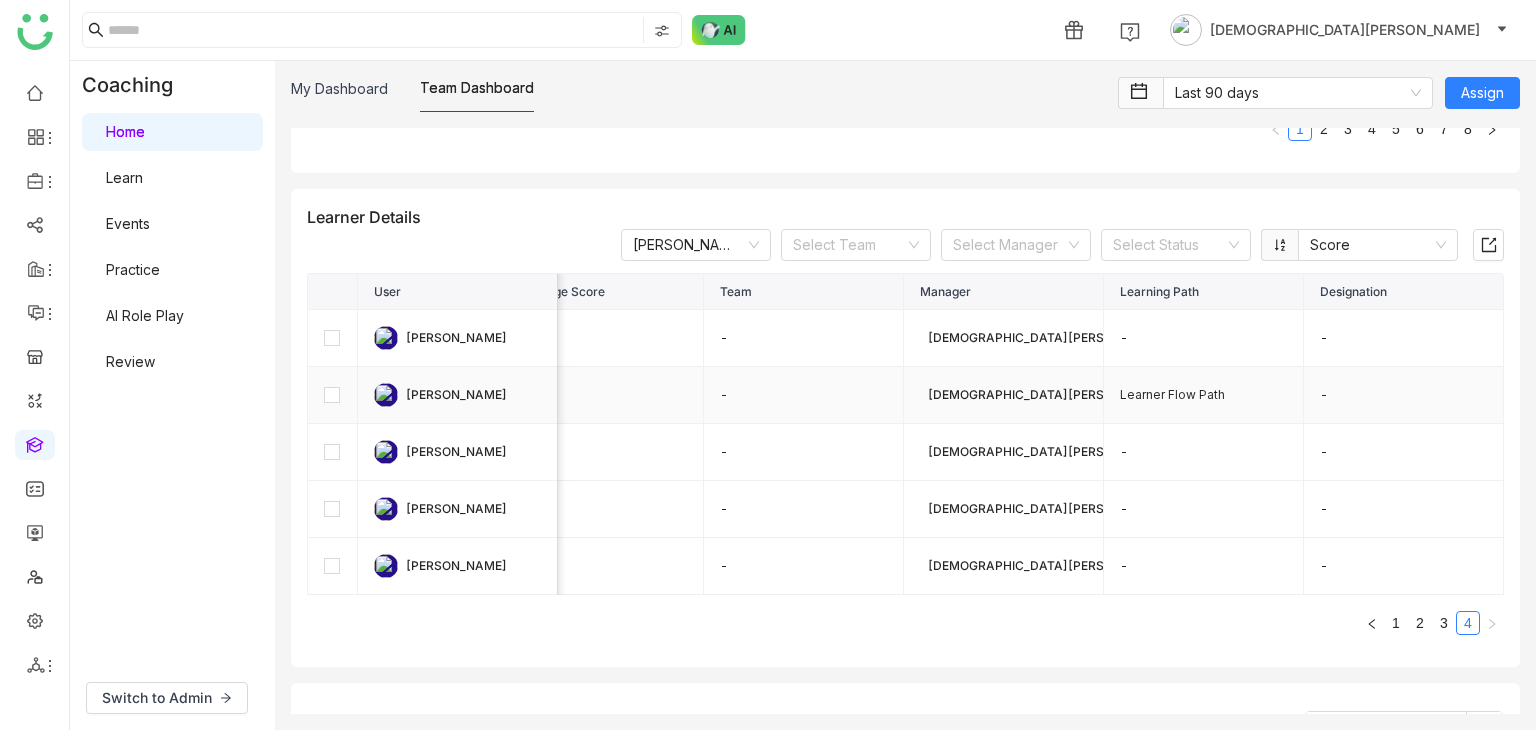 click on "-" 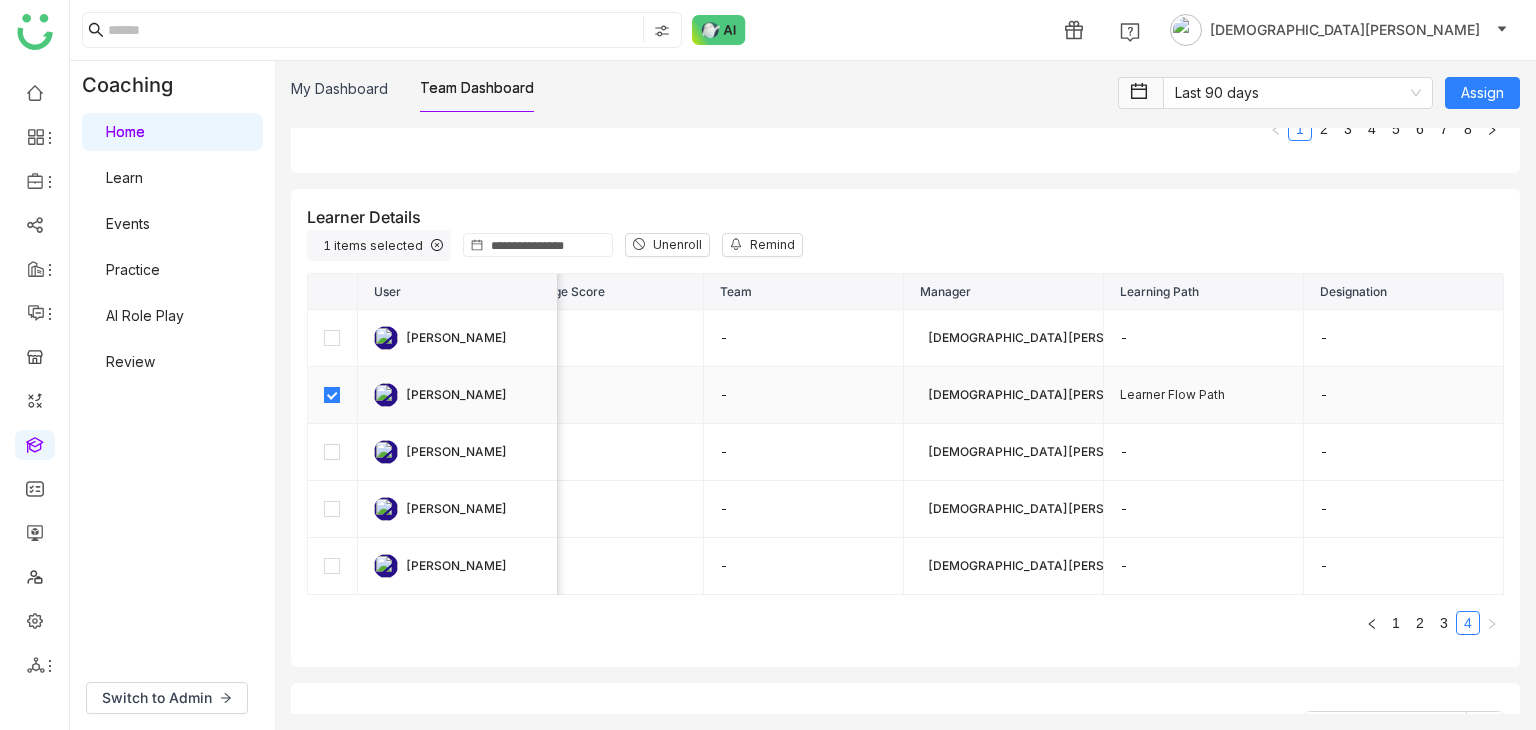click on "-" 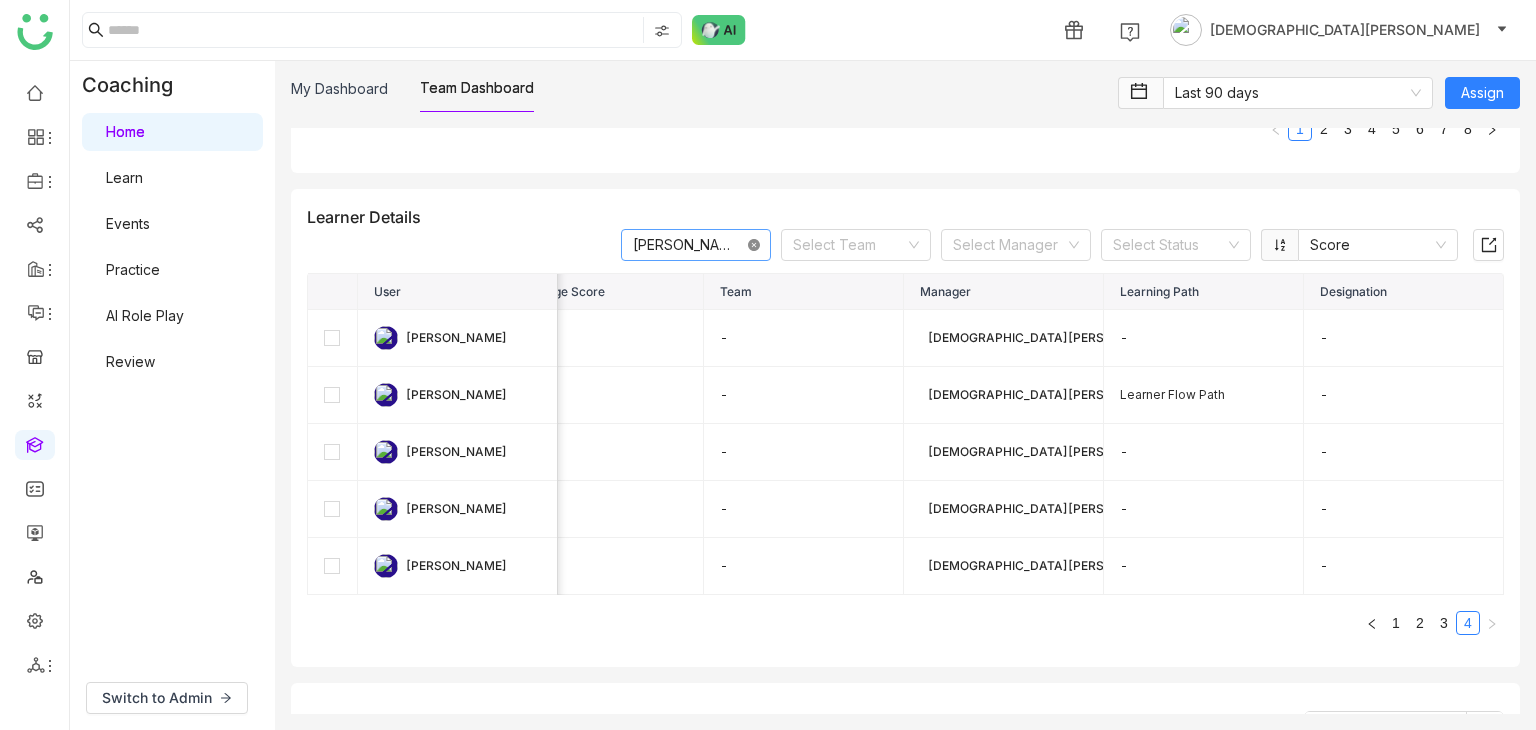 click 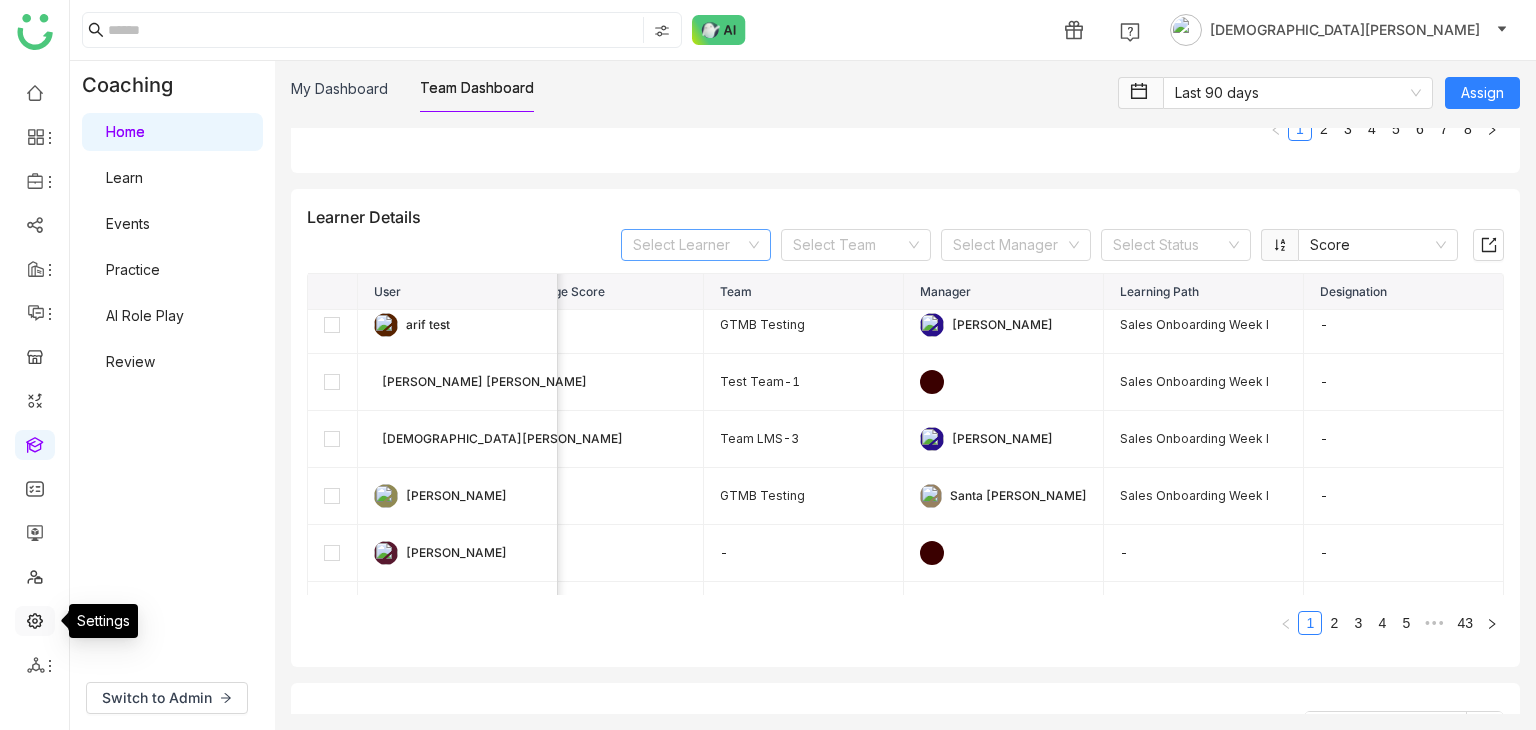 click at bounding box center (35, 619) 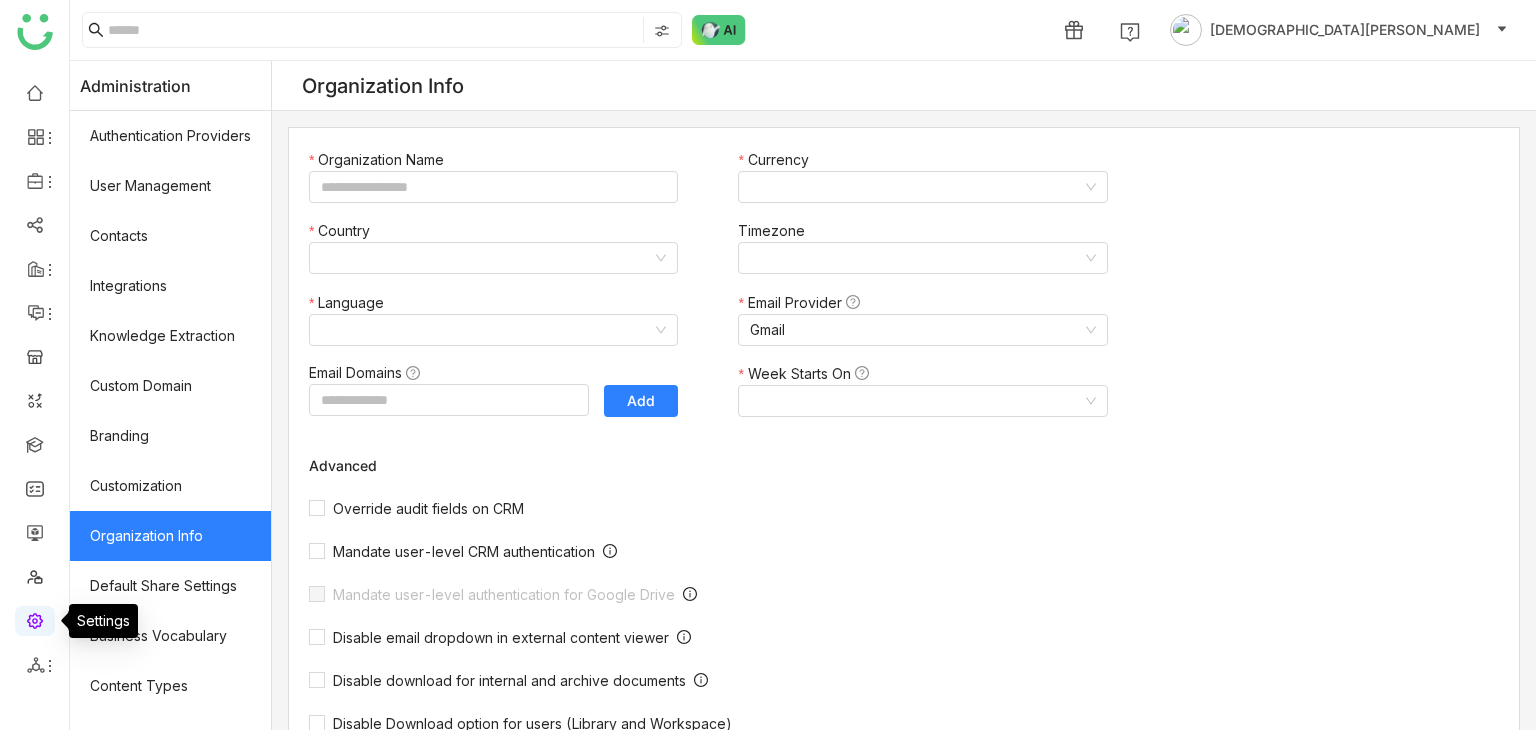 type on "*******" 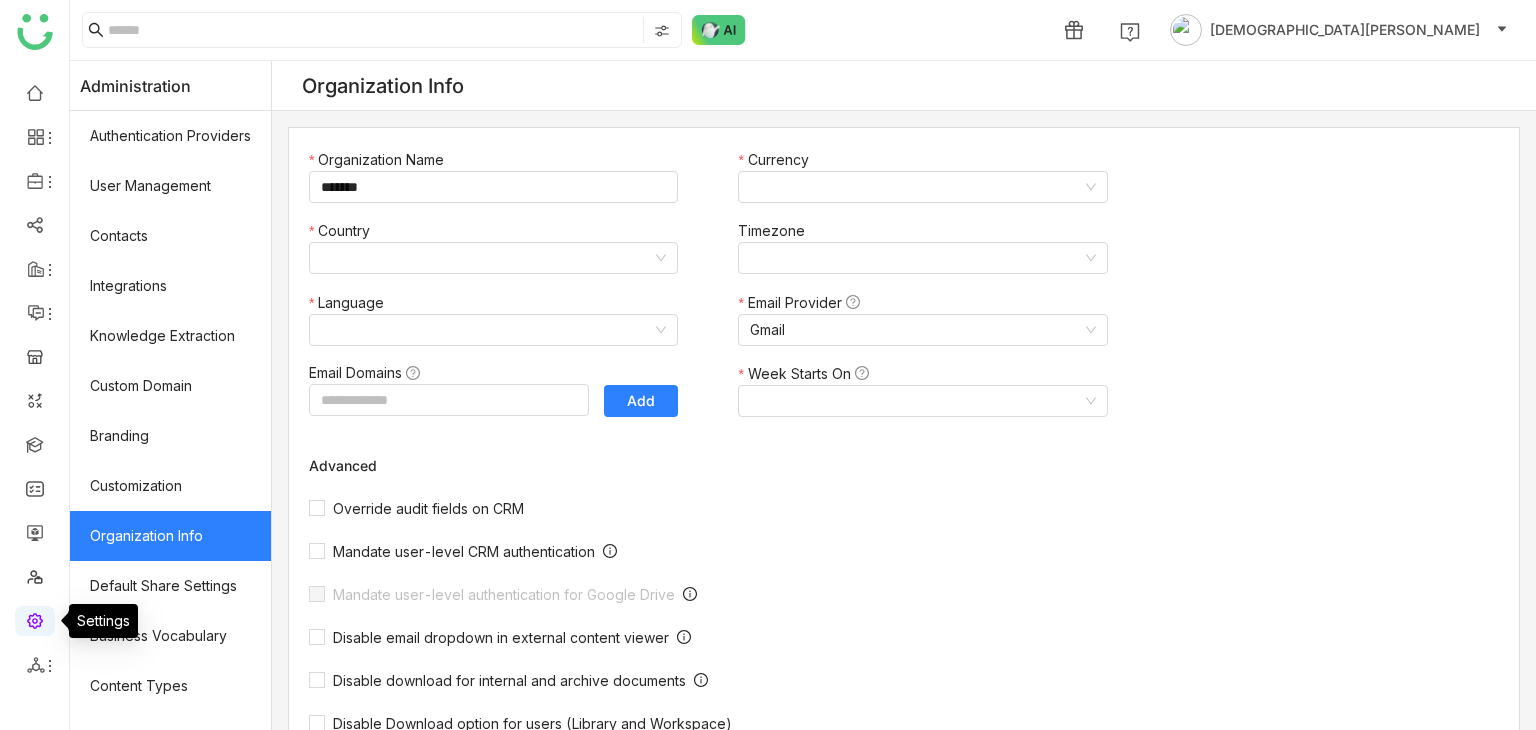 click at bounding box center (35, 619) 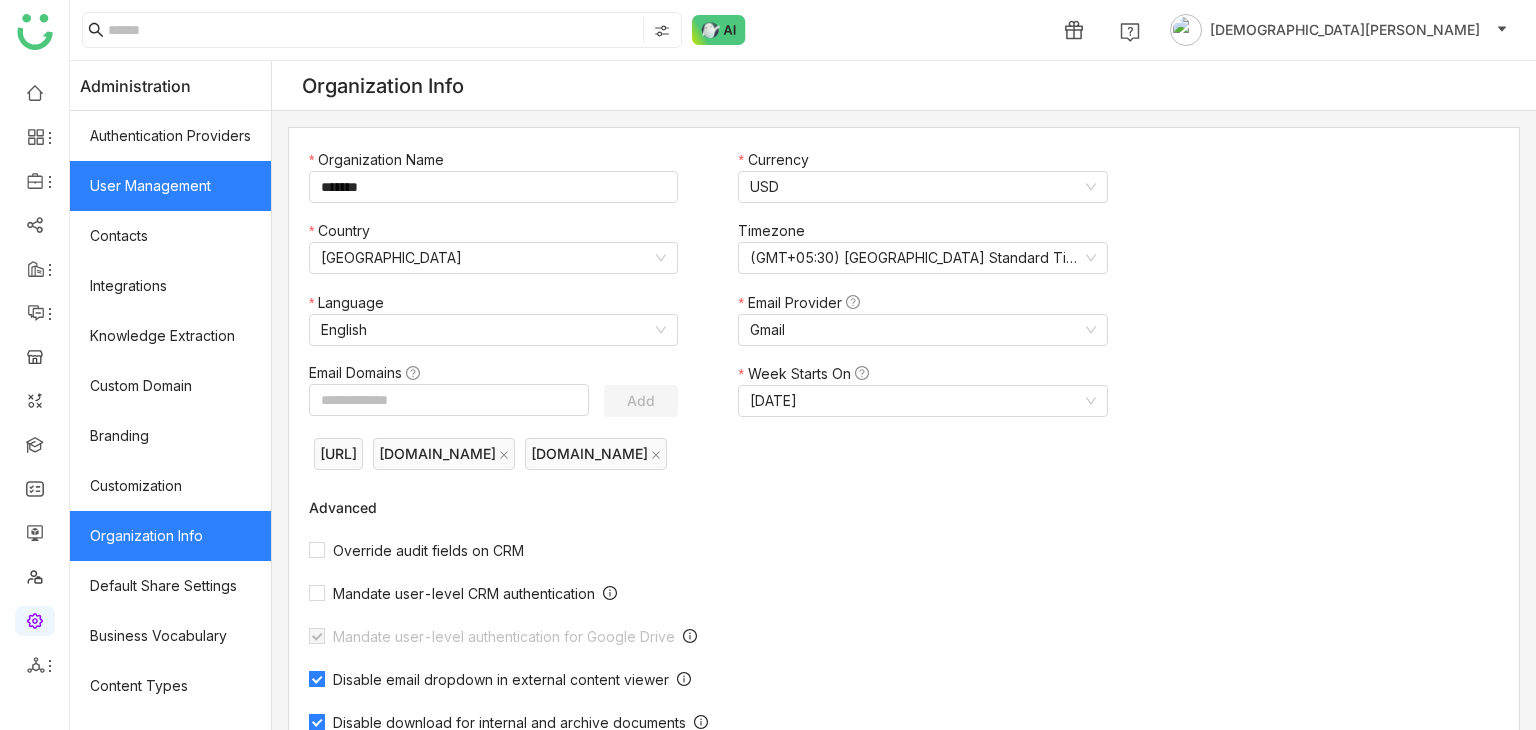 click on "User Management" 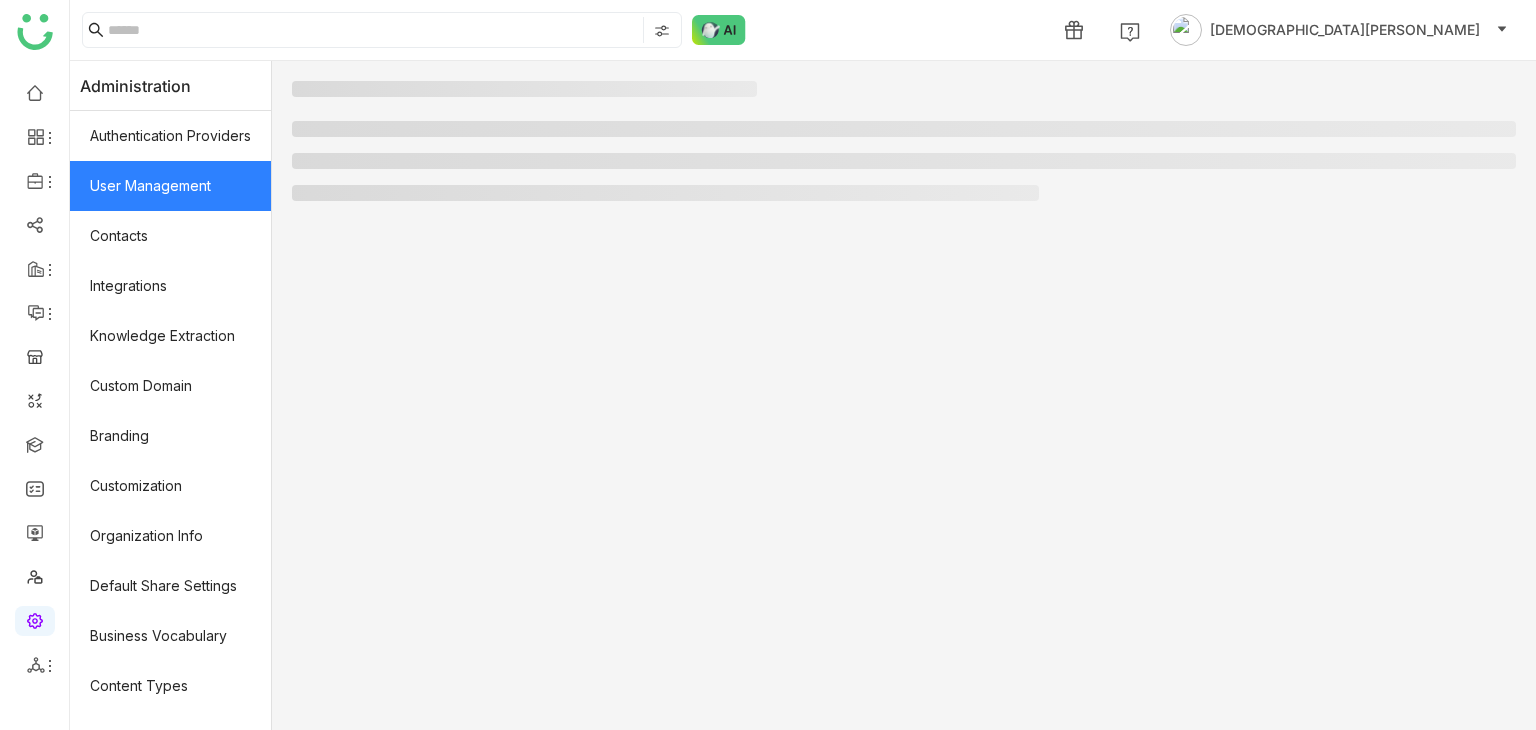 click on "User Management" 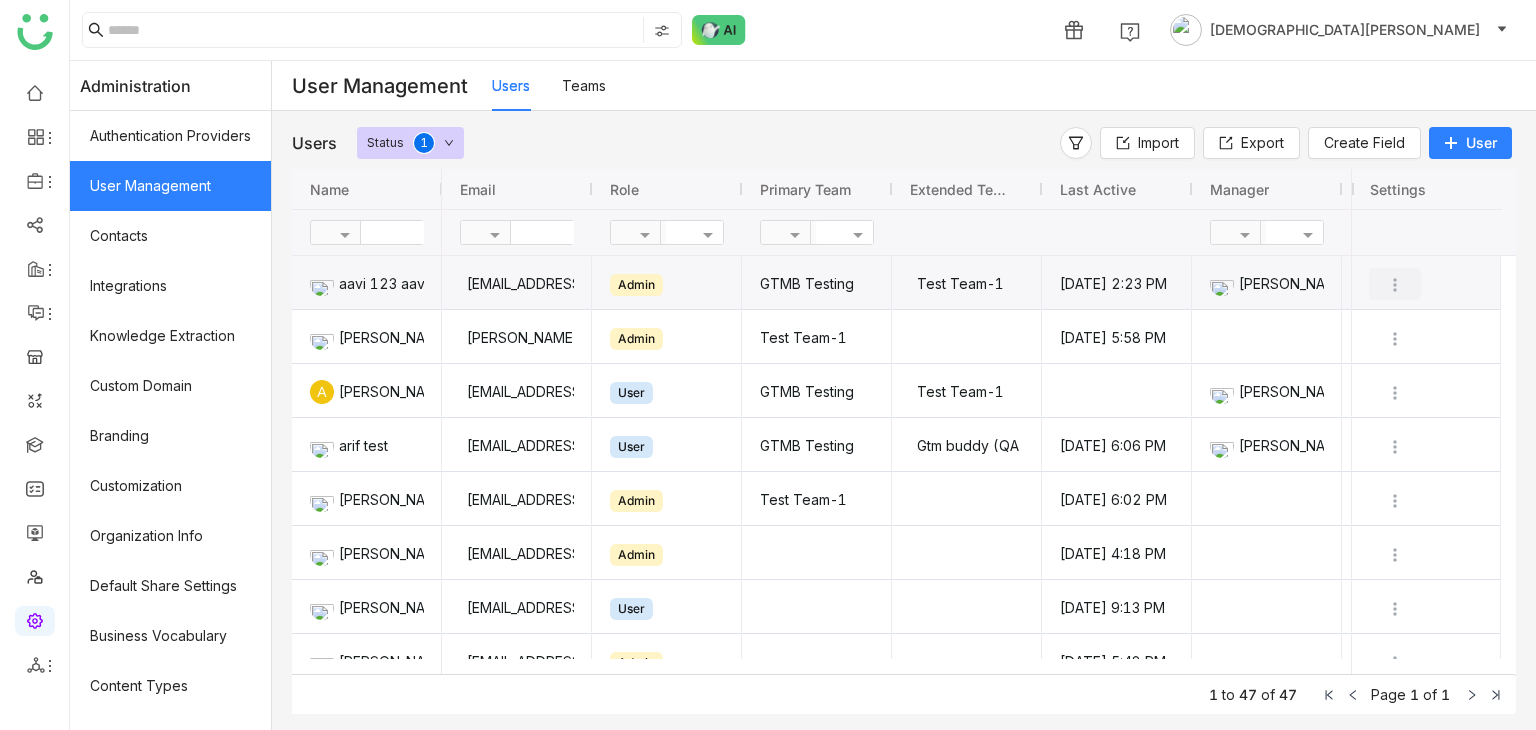 click 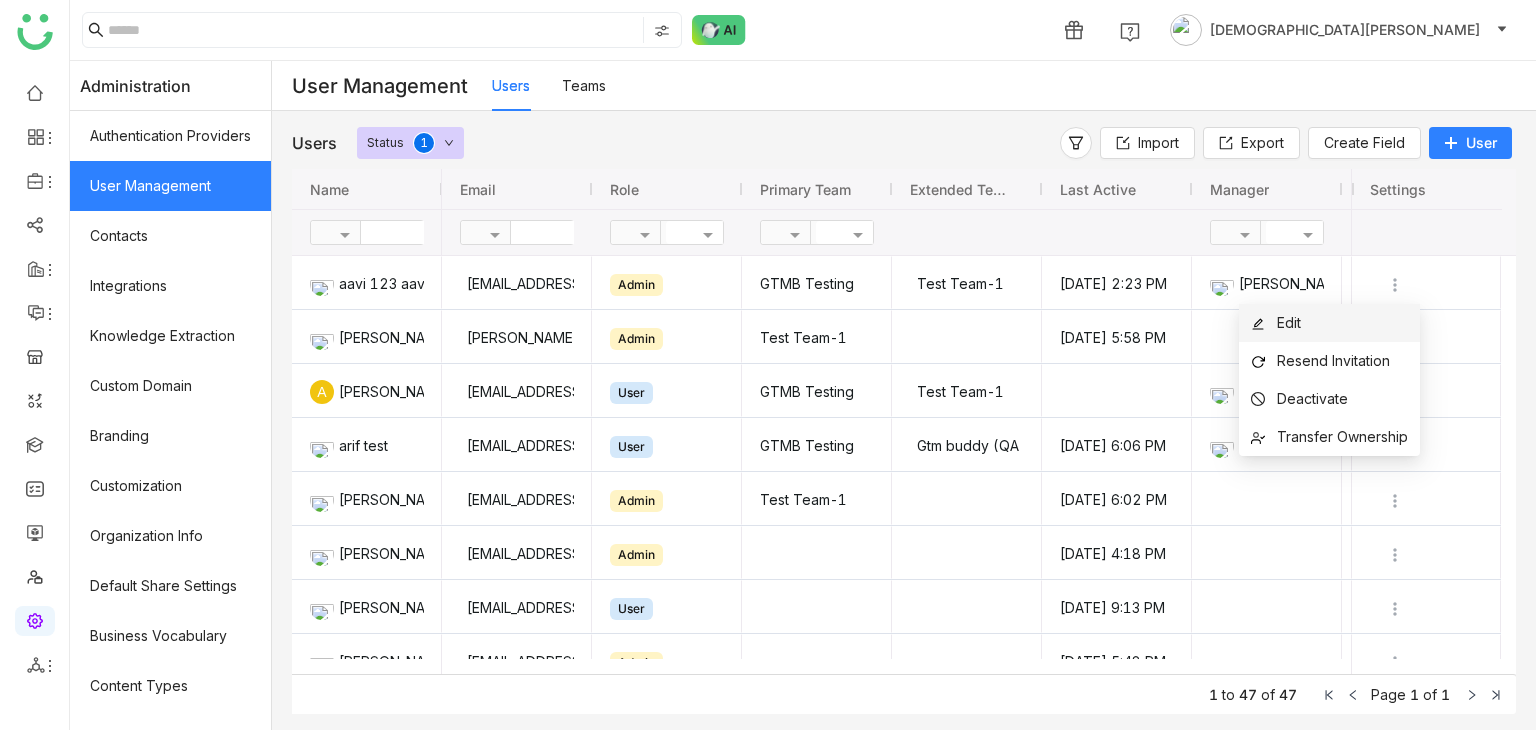 click on "Edit" at bounding box center (1329, 323) 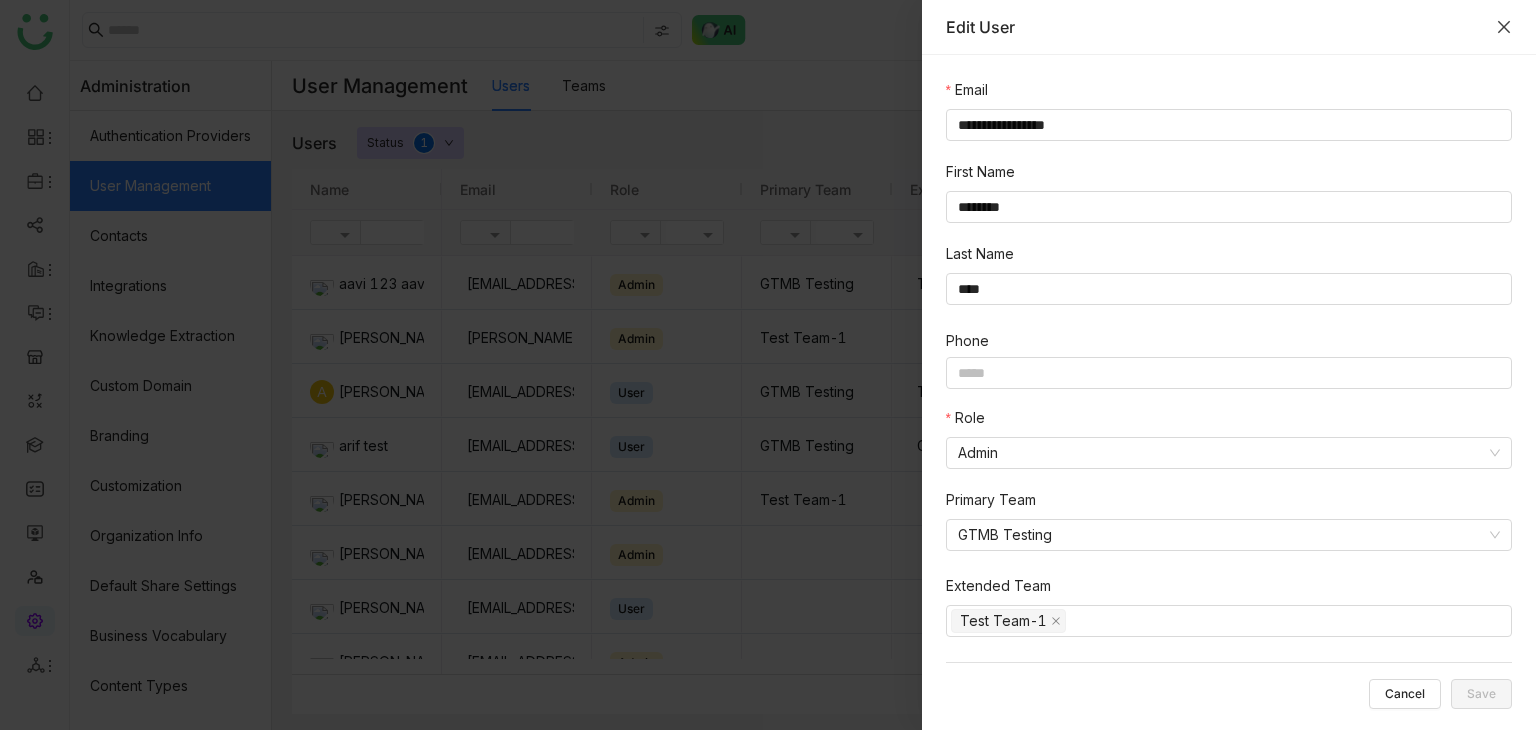 click 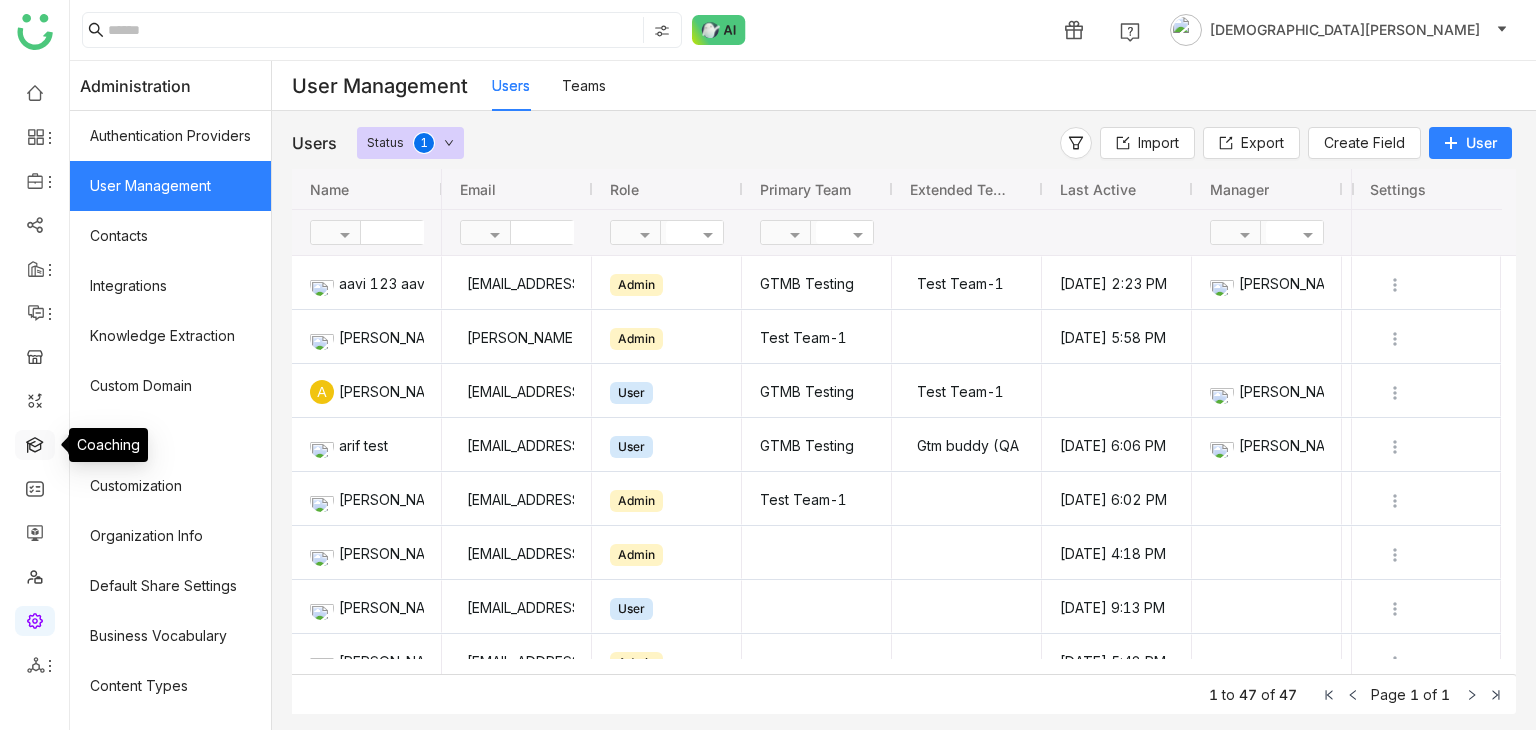 click at bounding box center (35, 443) 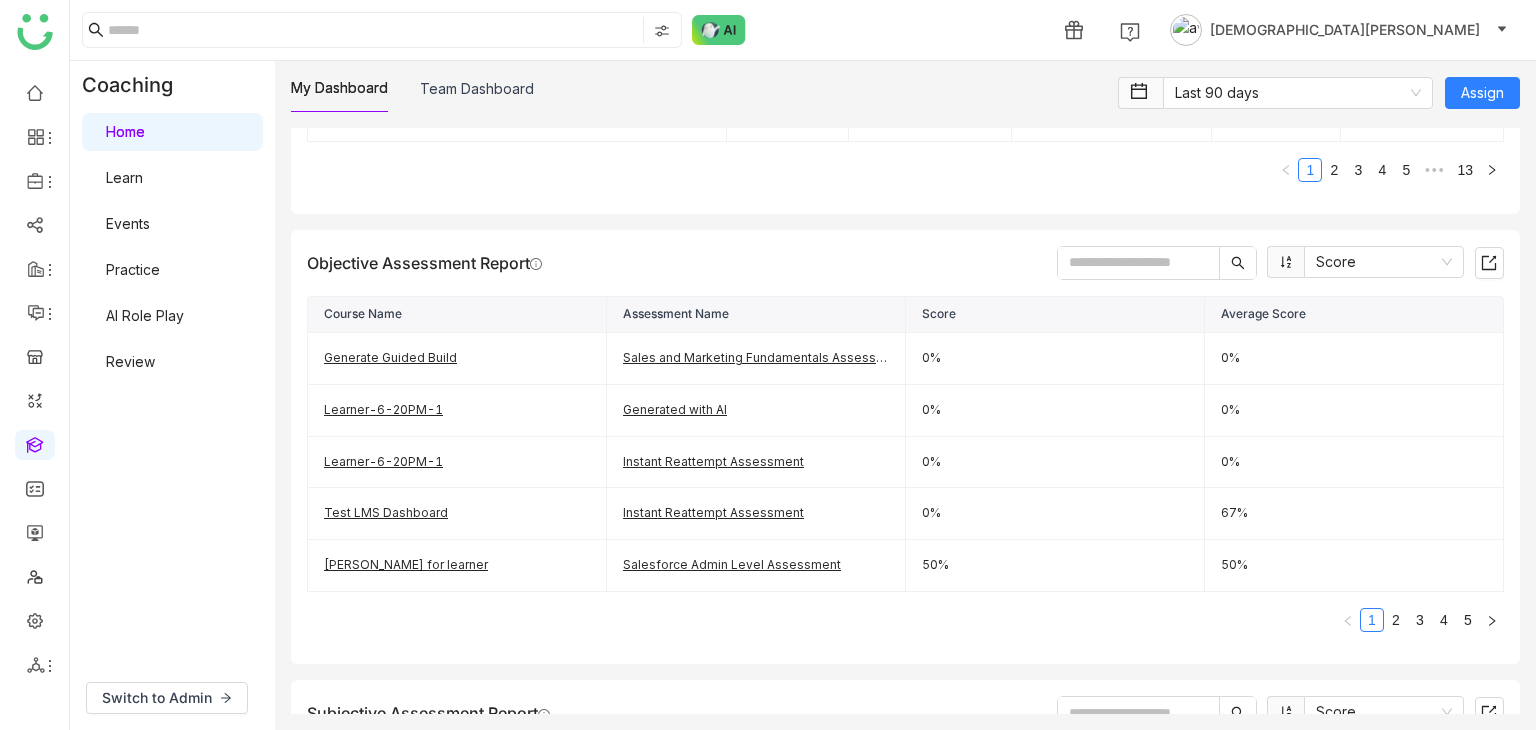 click on "[DEMOGRAPHIC_DATA][PERSON_NAME]" 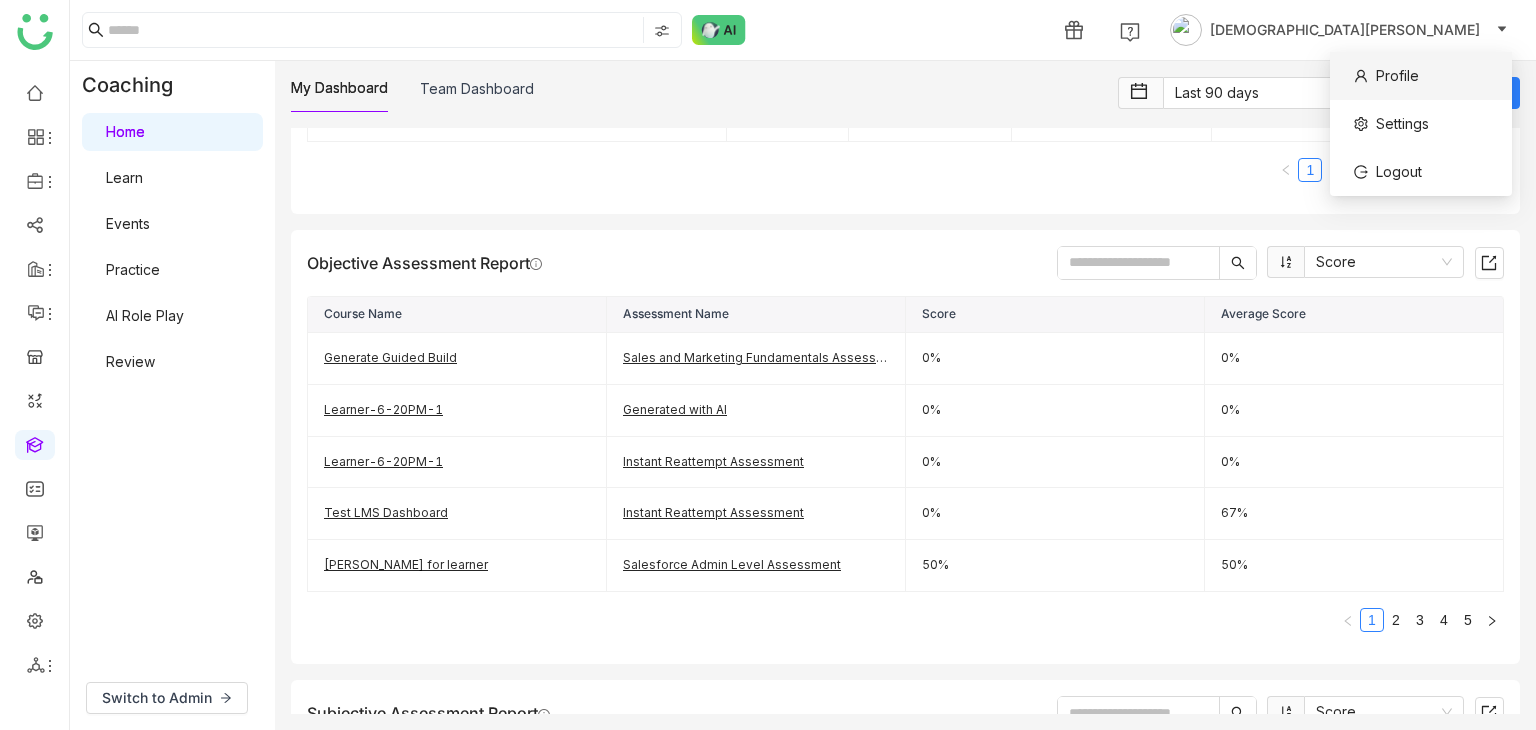 click on "Profile" at bounding box center (1386, 76) 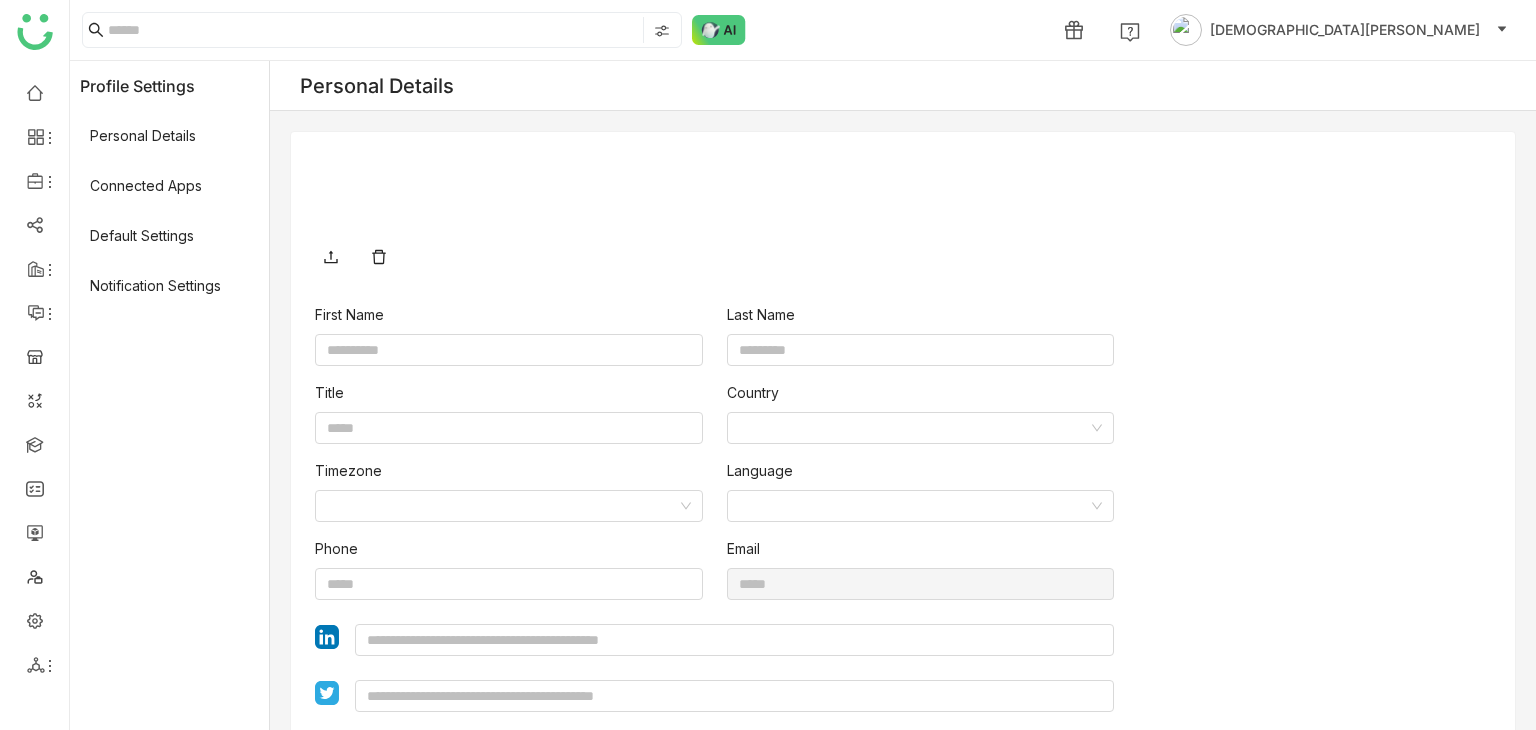 type on "******" 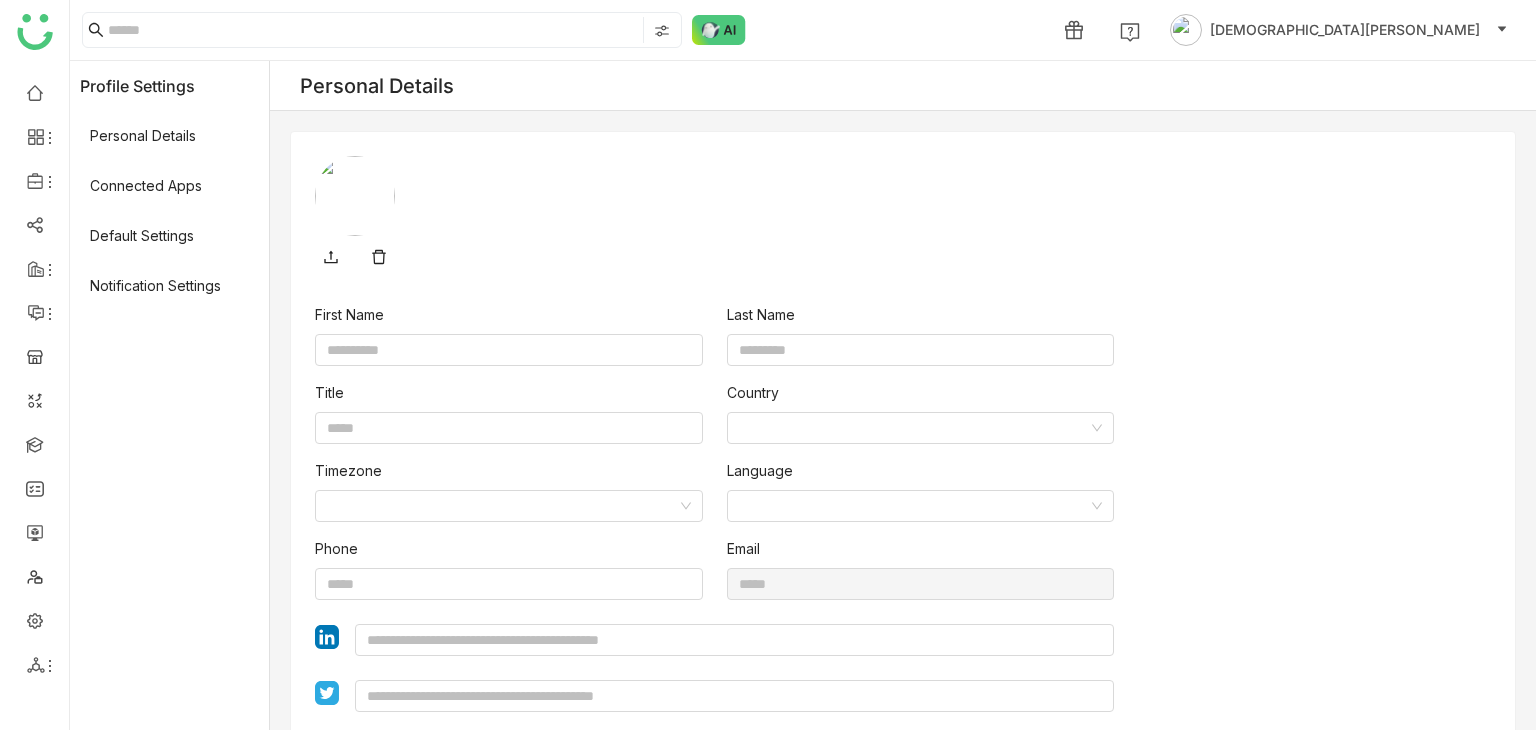 type on "*******" 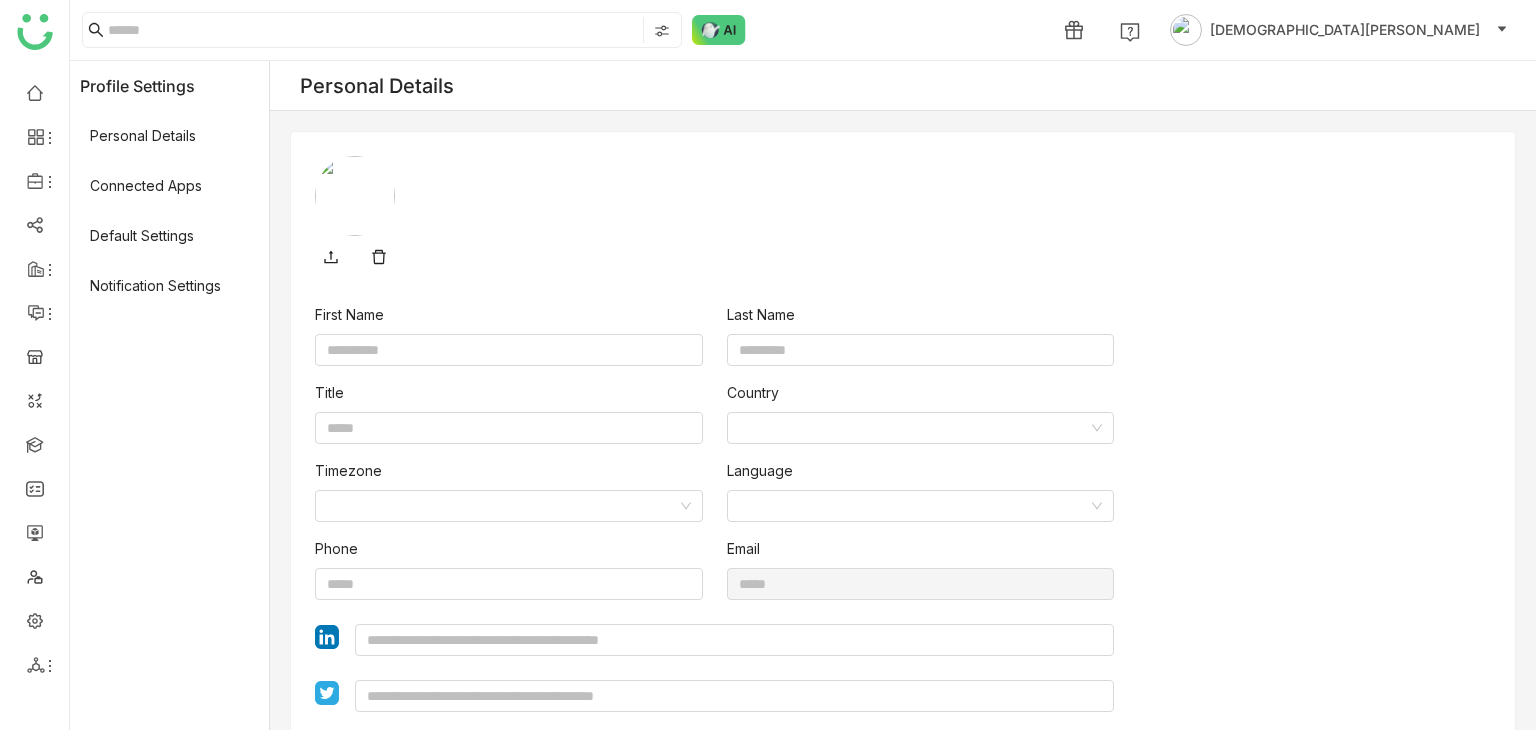 type on "**********" 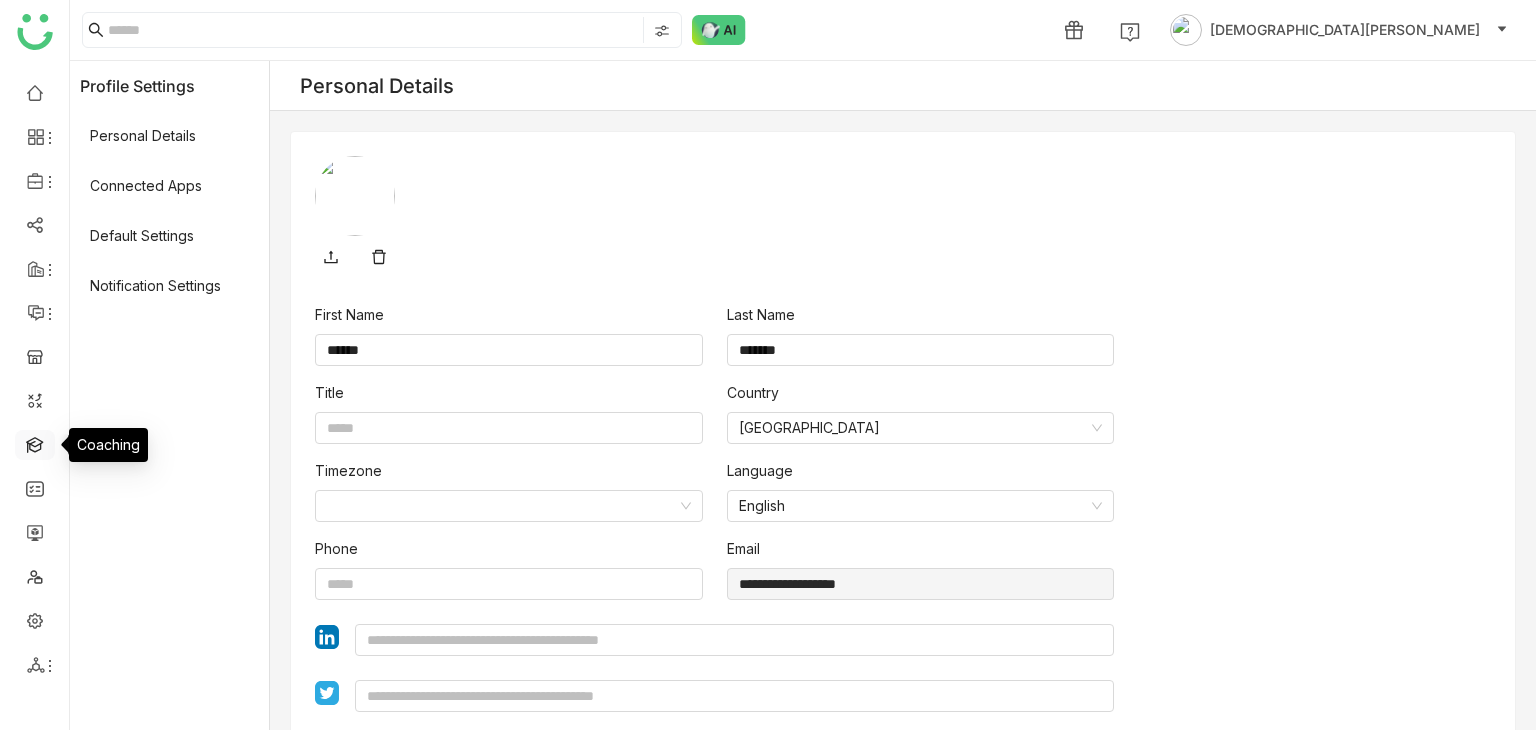 click at bounding box center [35, 443] 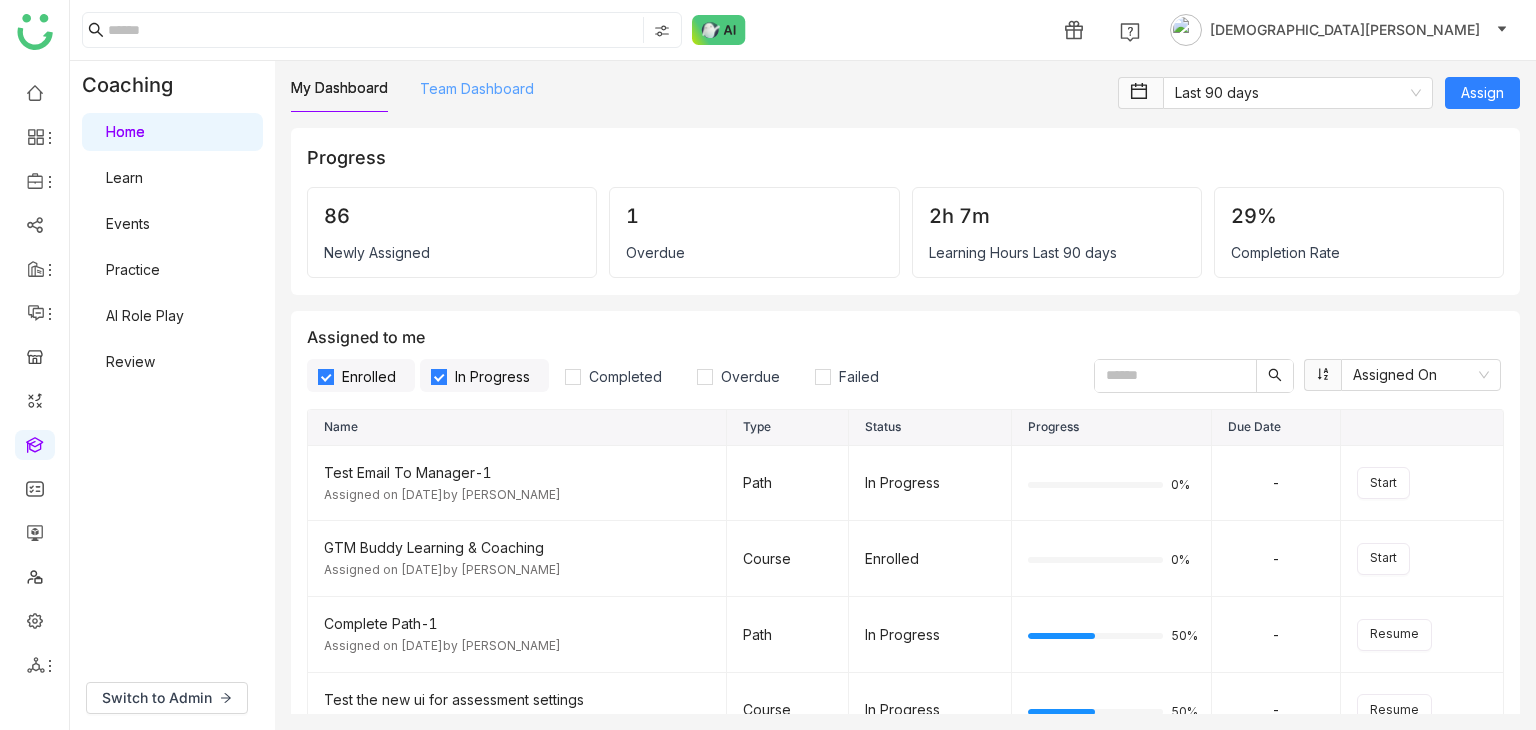 click on "Team Dashboard" at bounding box center (477, 88) 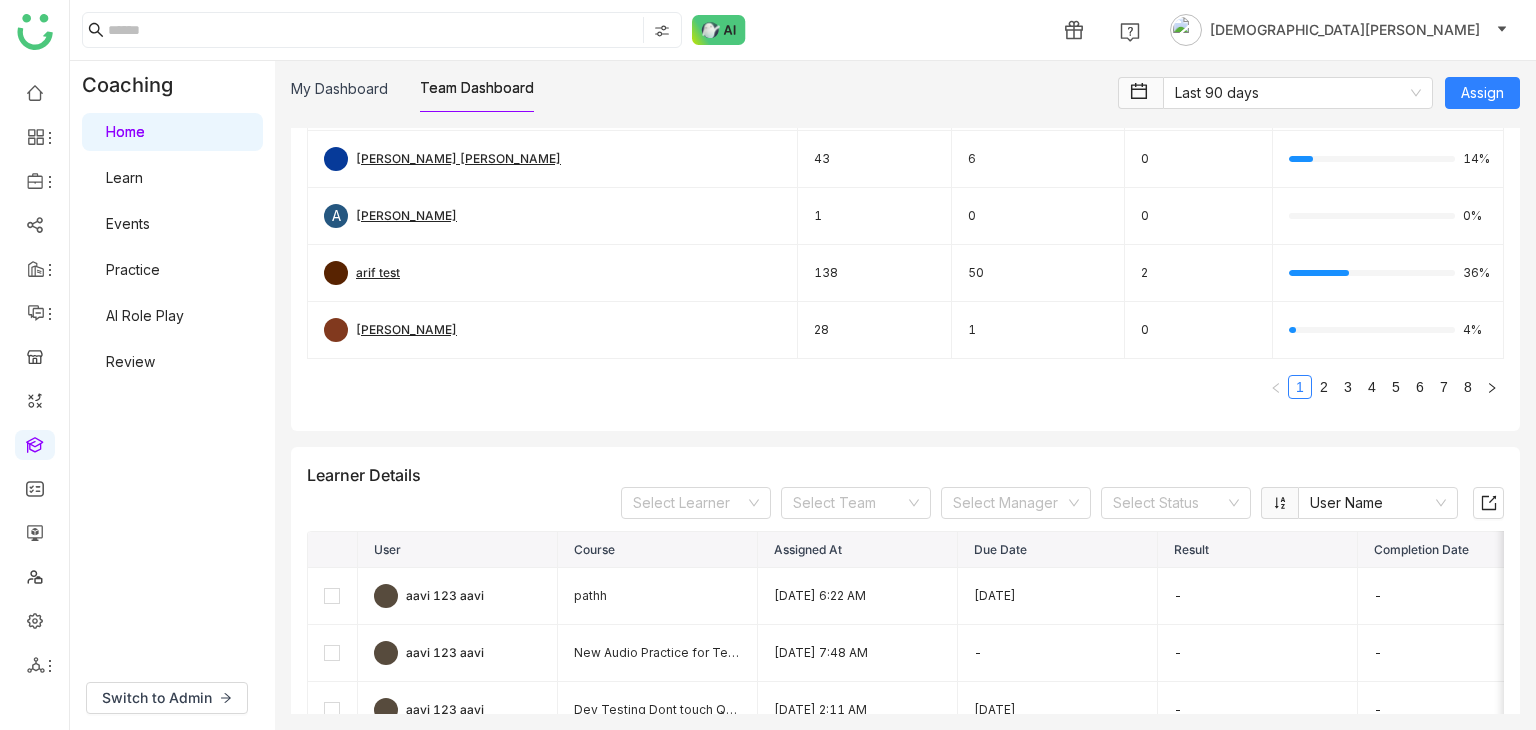 scroll, scrollTop: 454, scrollLeft: 14, axis: both 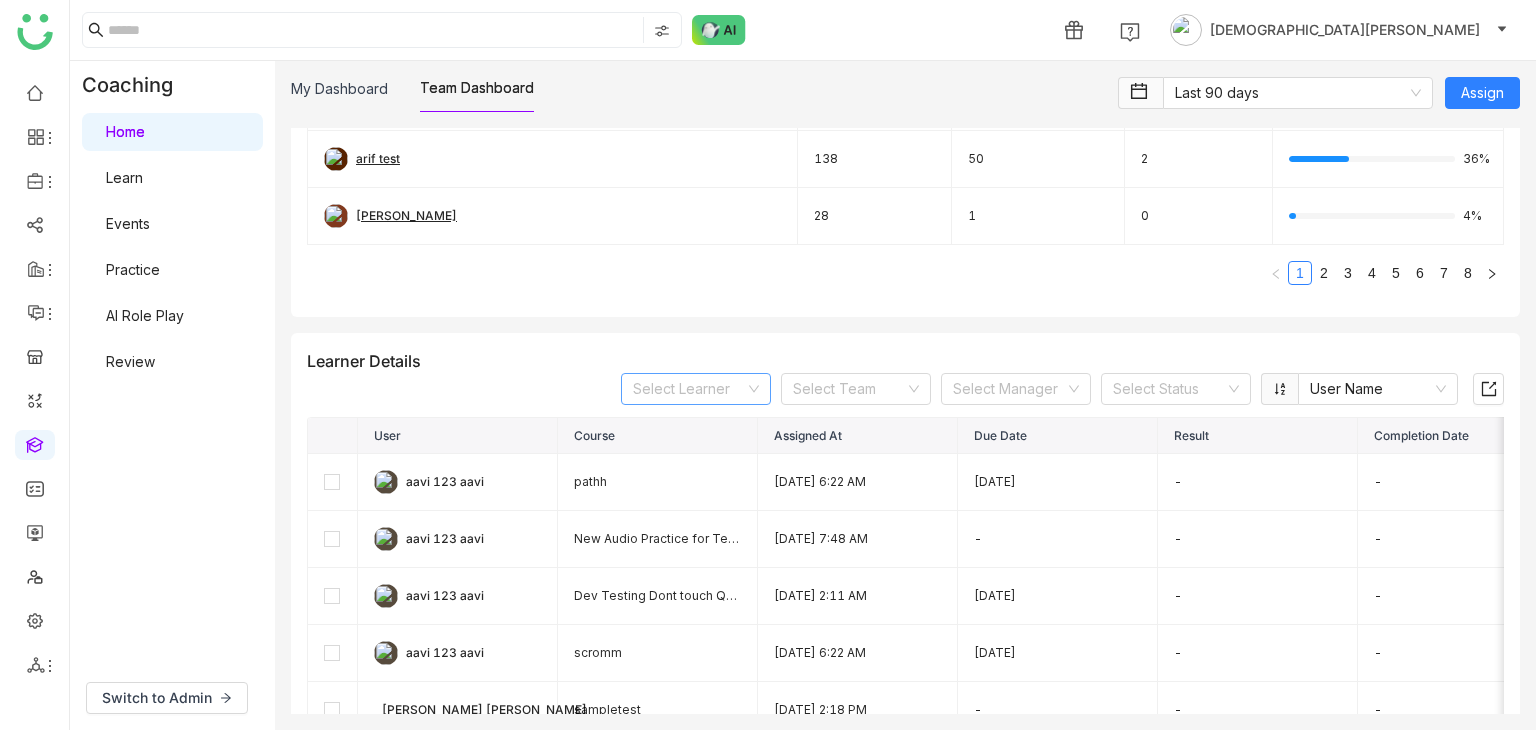 click 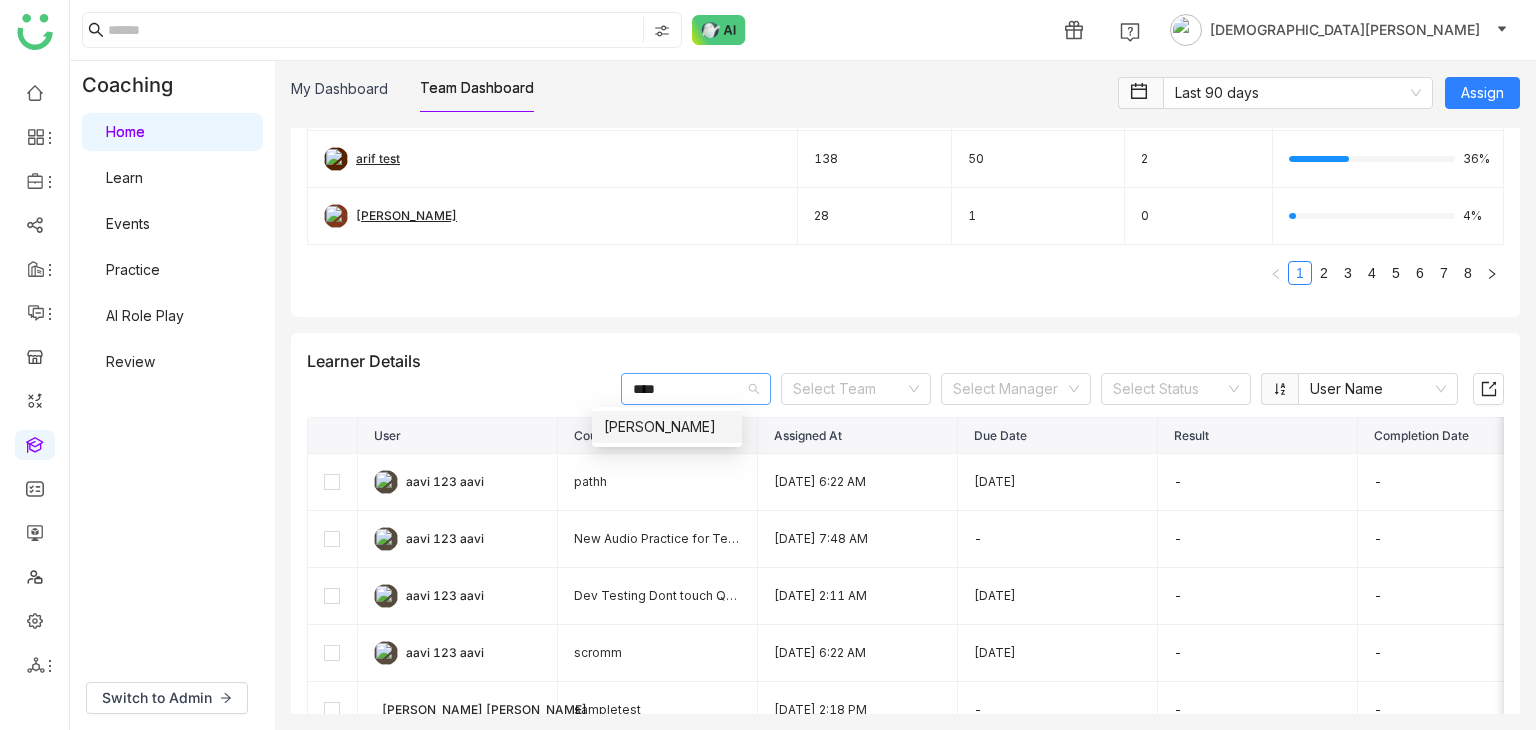 type on "****" 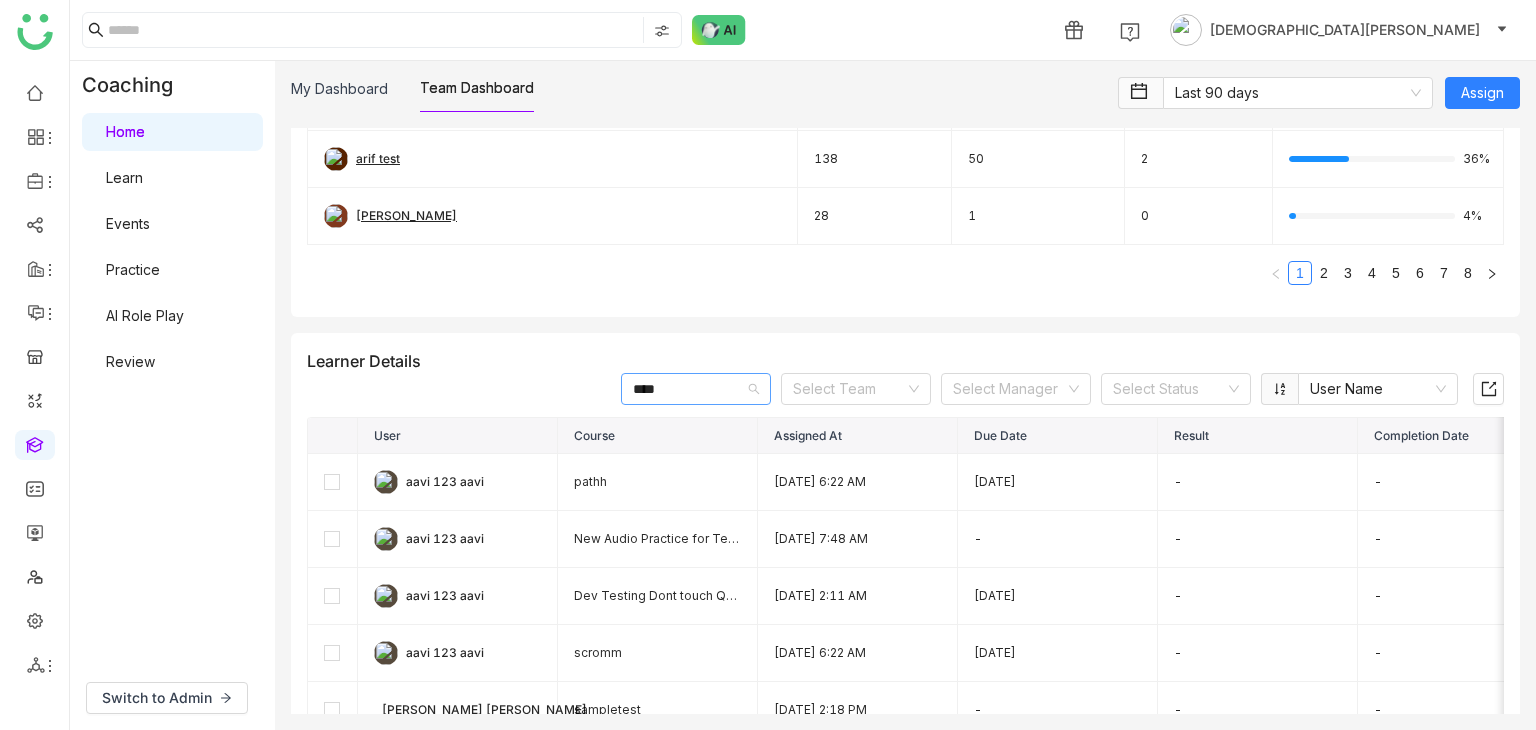 type 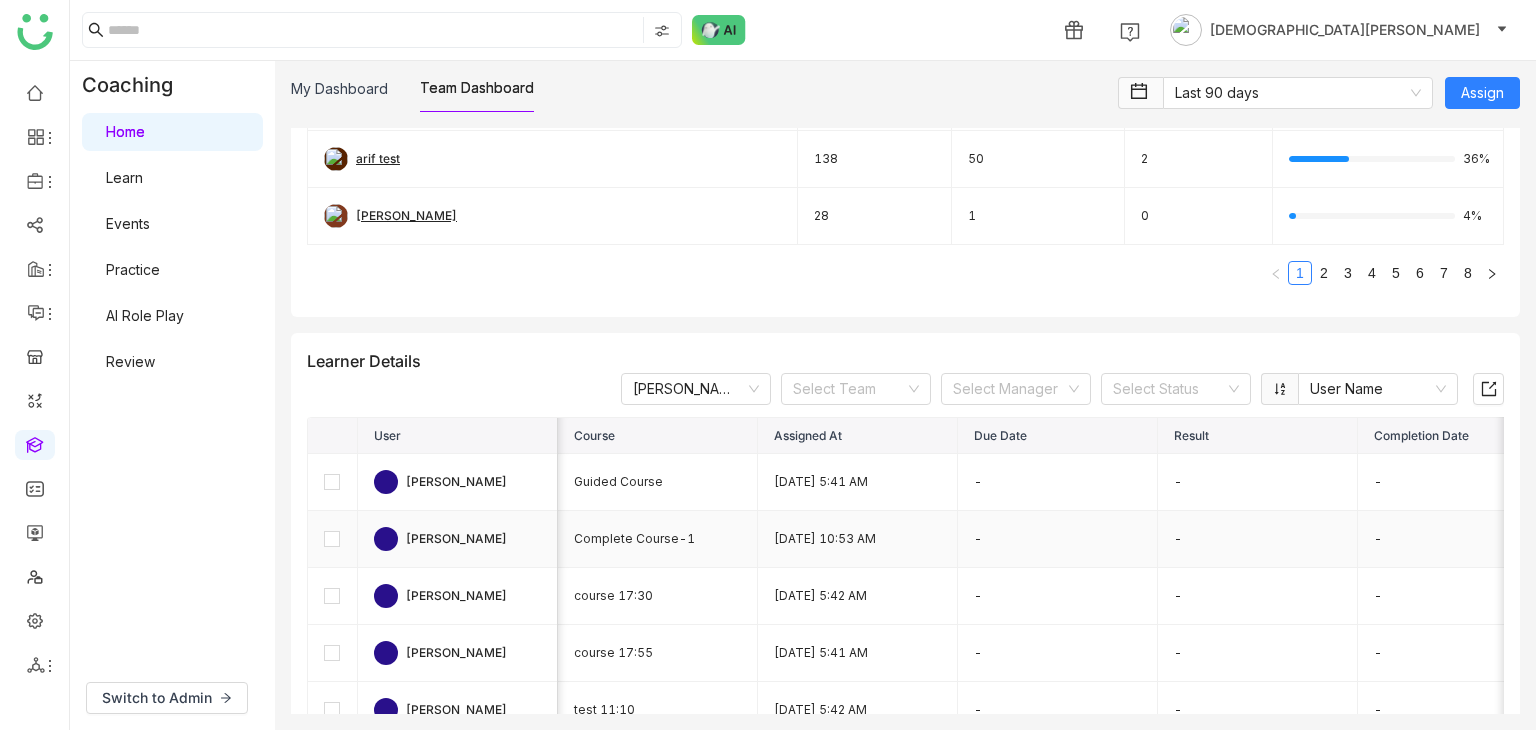 scroll, scrollTop: 0, scrollLeft: 300, axis: horizontal 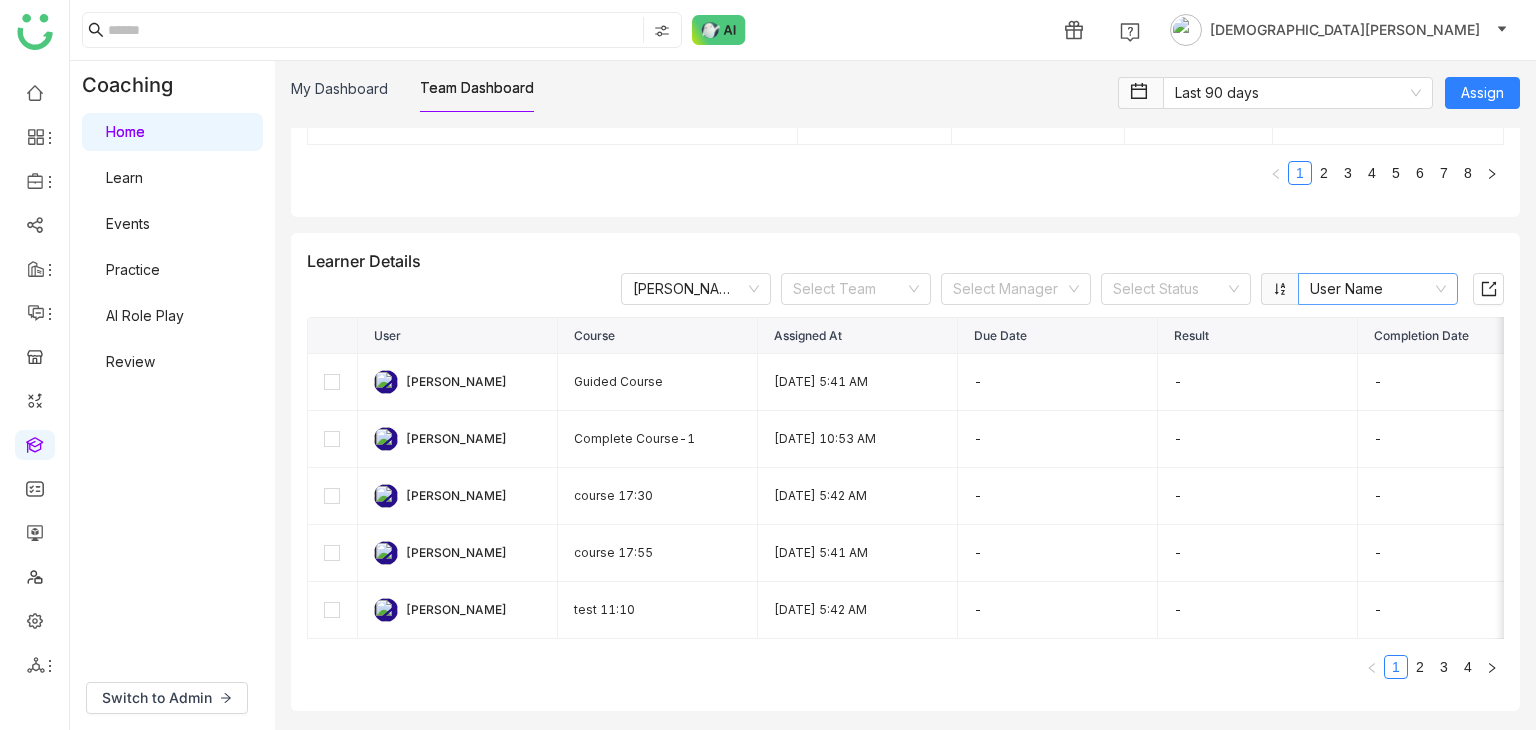 click on "User Name" 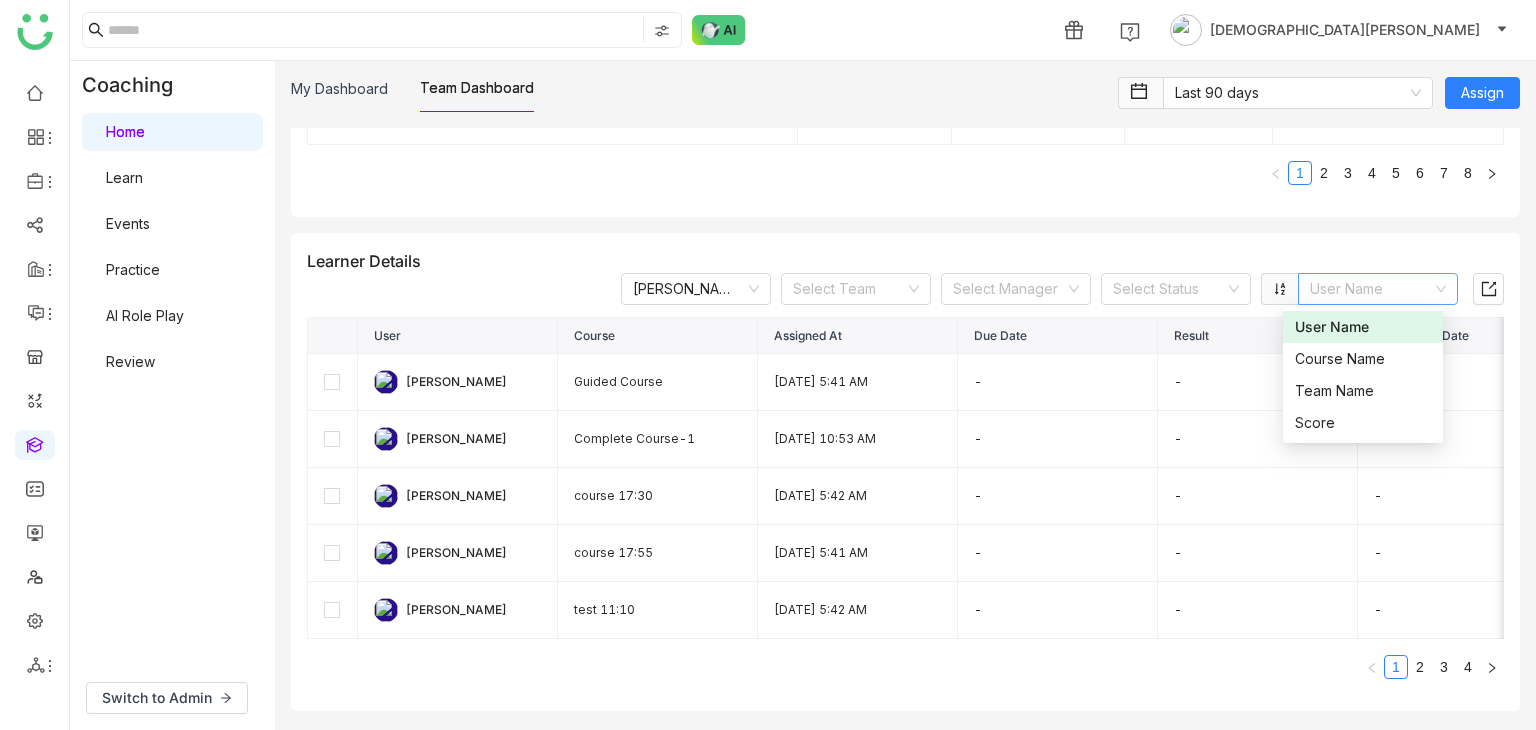 click on "User Name" at bounding box center (1363, 327) 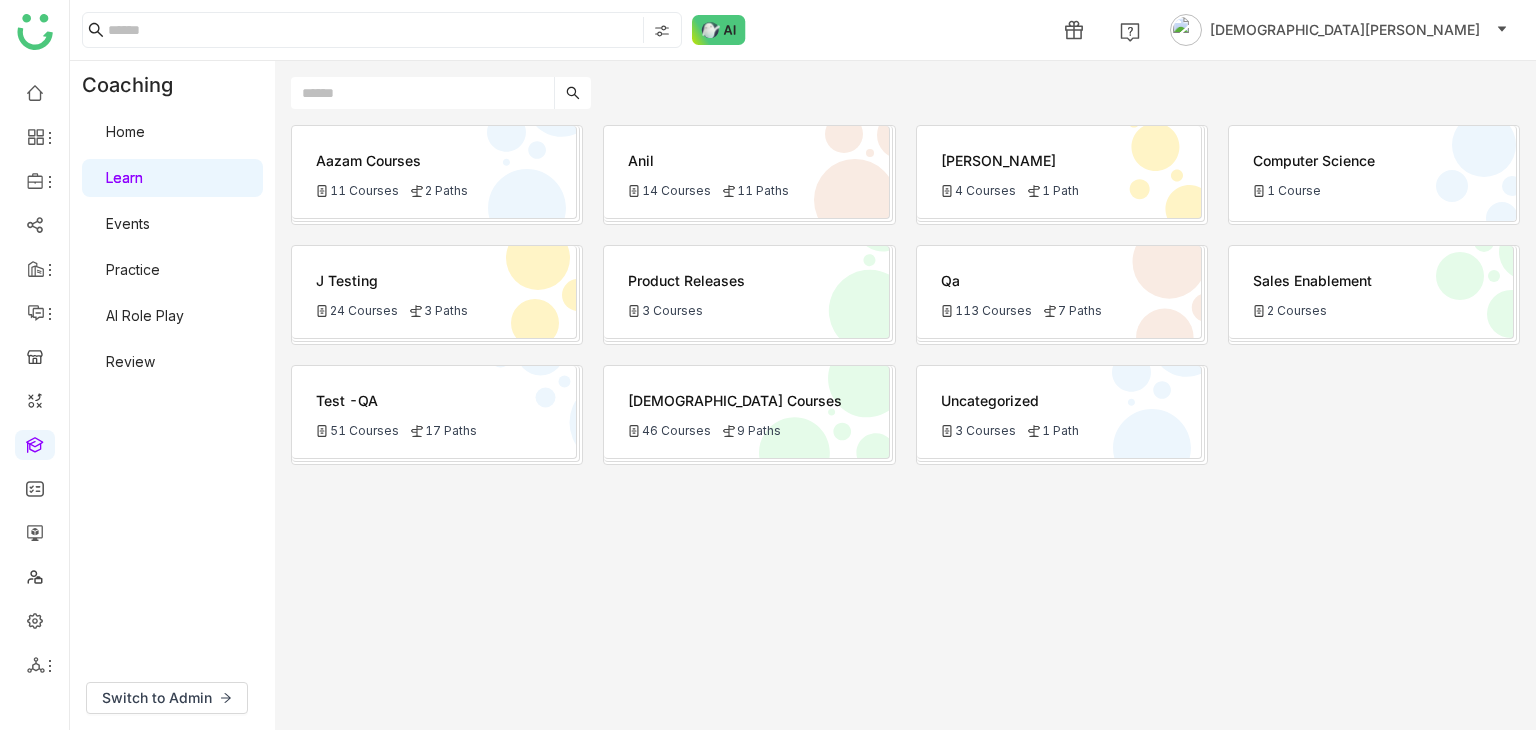 scroll, scrollTop: 0, scrollLeft: 0, axis: both 